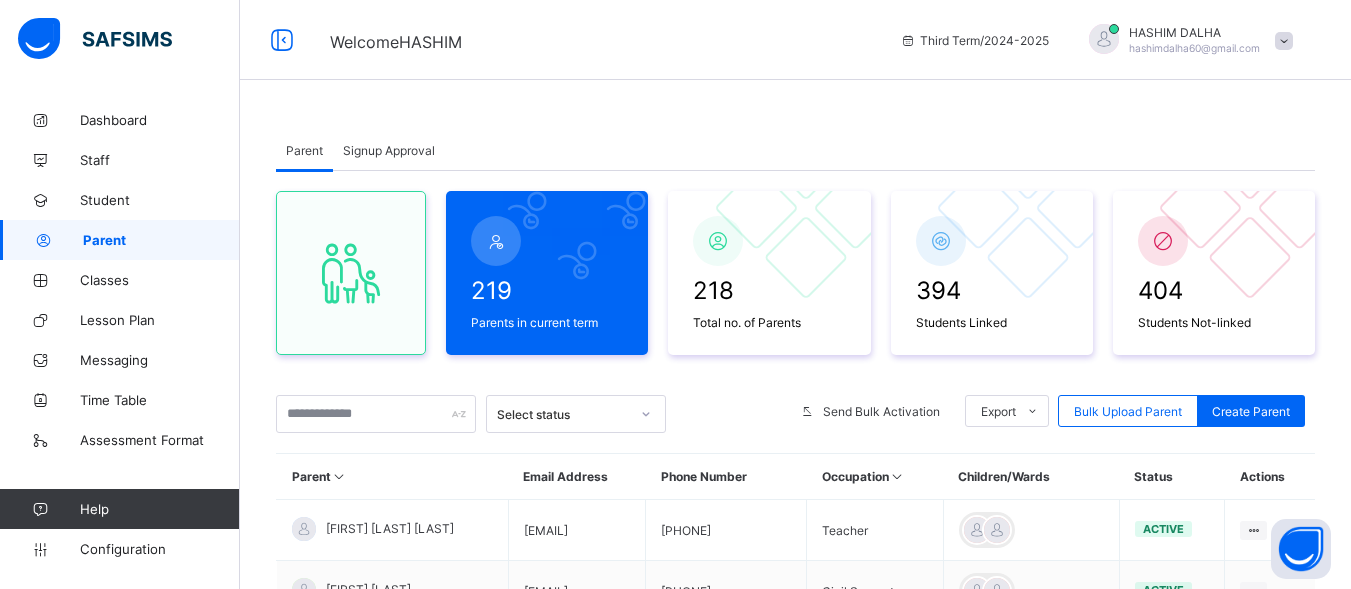 scroll, scrollTop: 0, scrollLeft: 0, axis: both 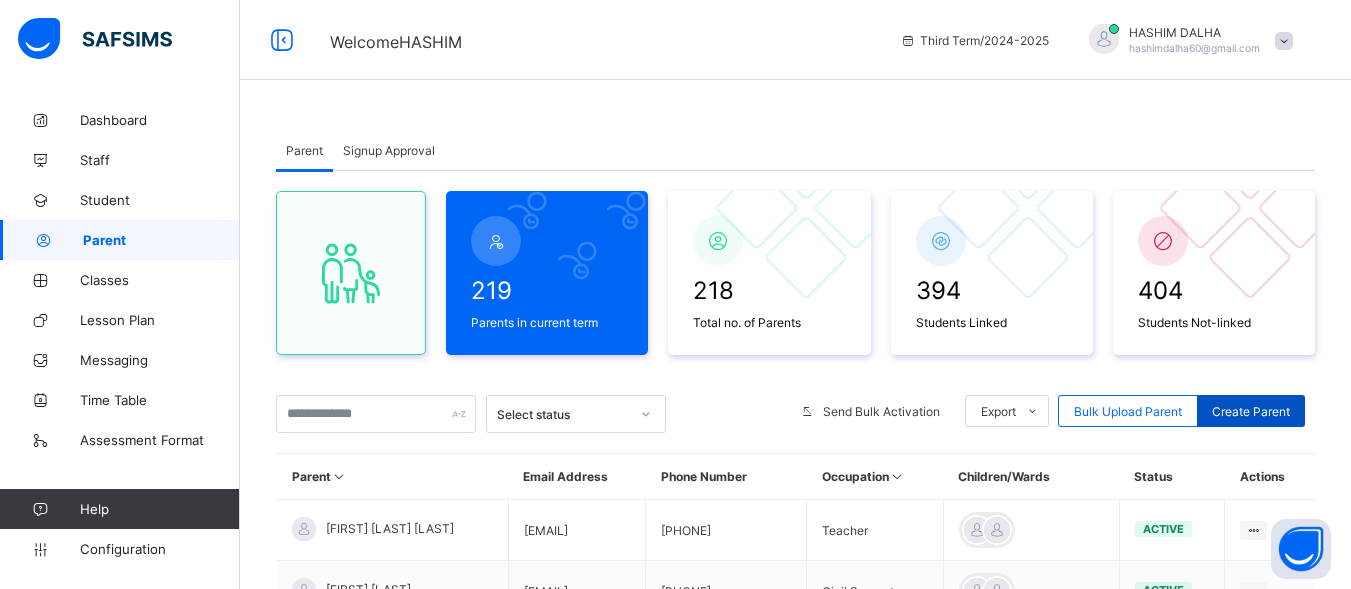 click on "Create Parent" at bounding box center (1251, 411) 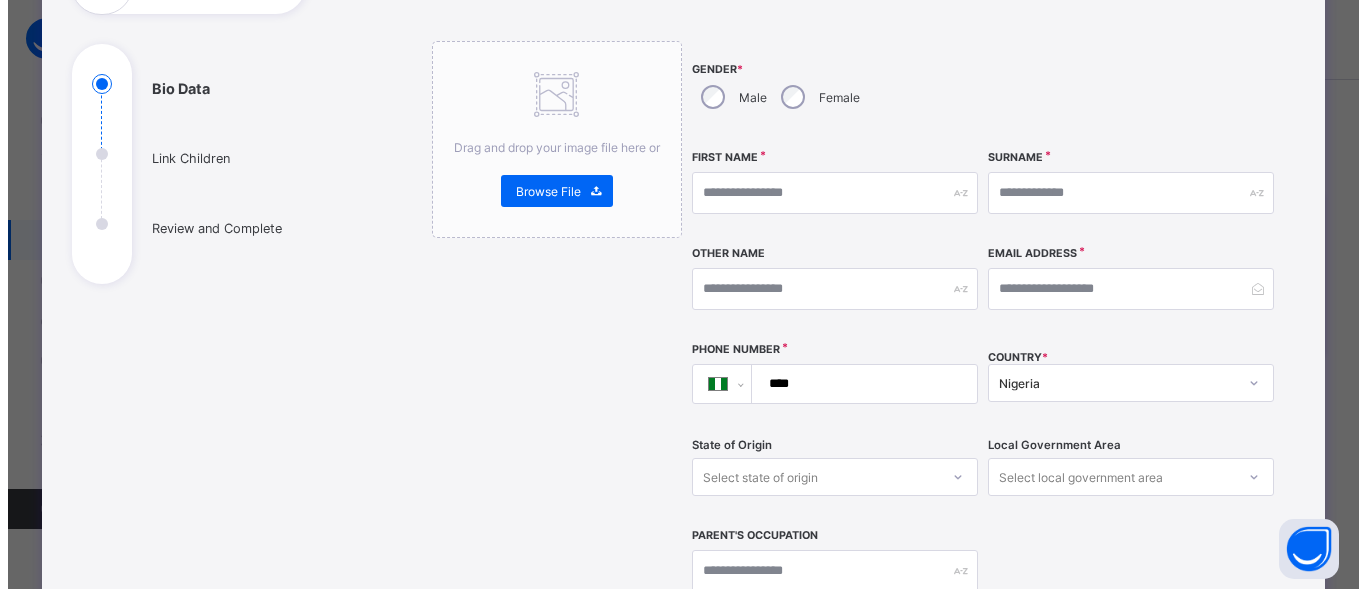 scroll, scrollTop: 200, scrollLeft: 0, axis: vertical 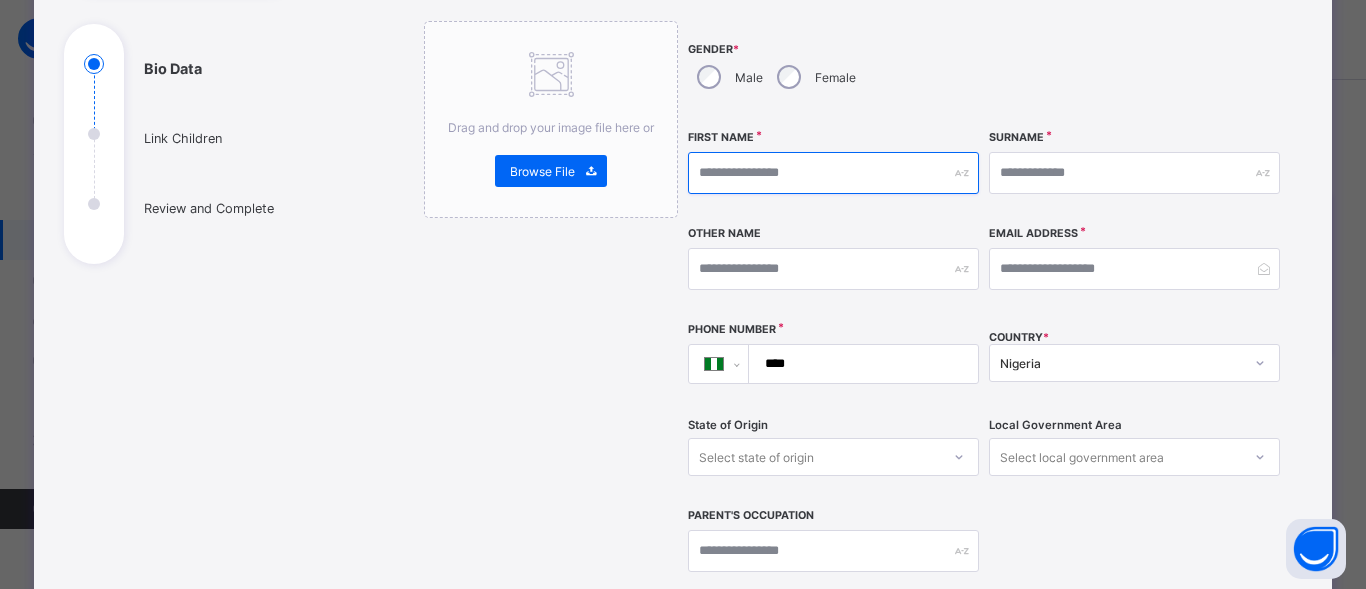 click at bounding box center [833, 173] 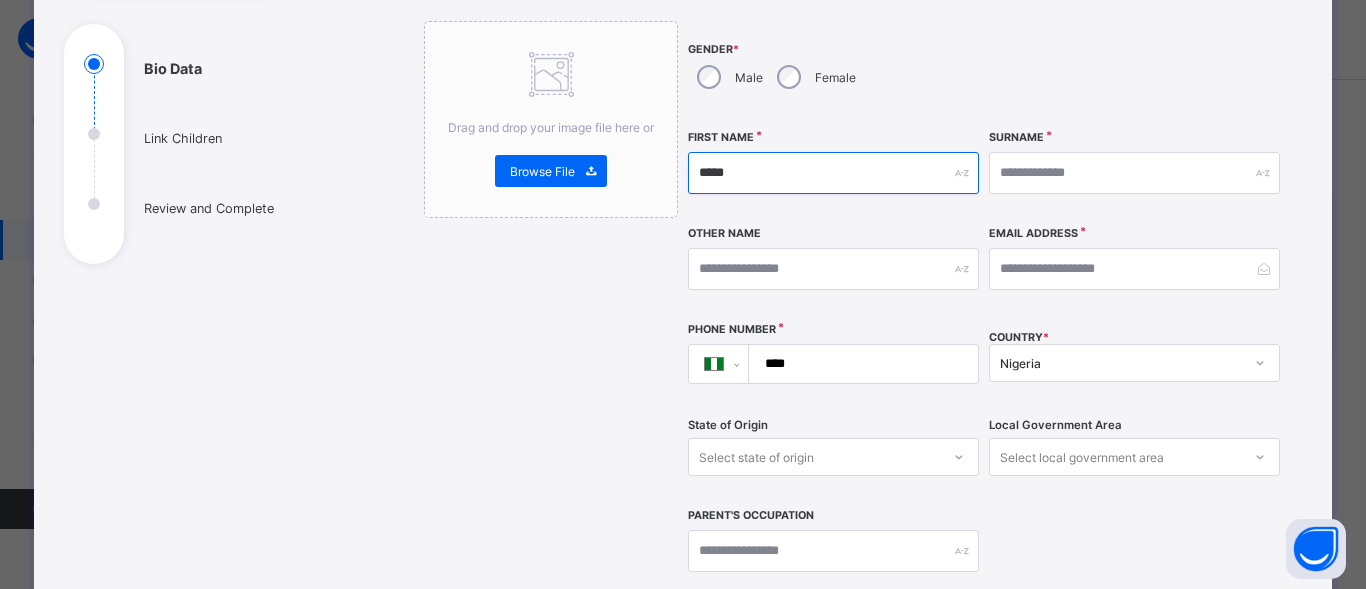 type on "*****" 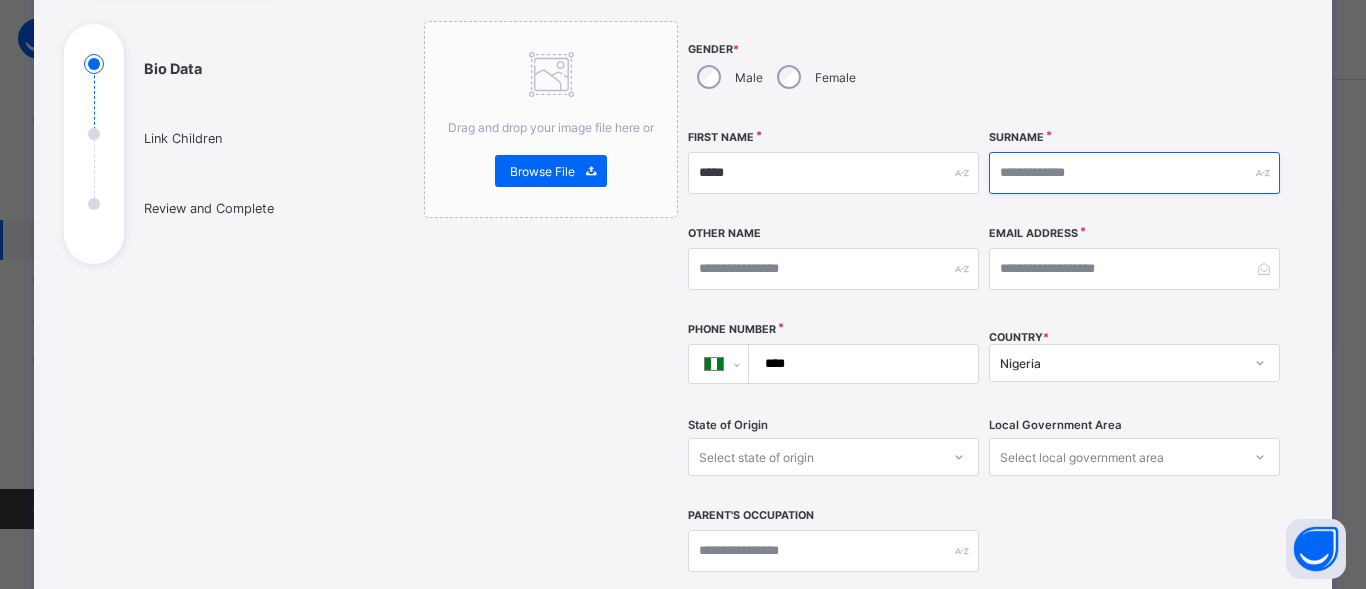 click at bounding box center (1134, 173) 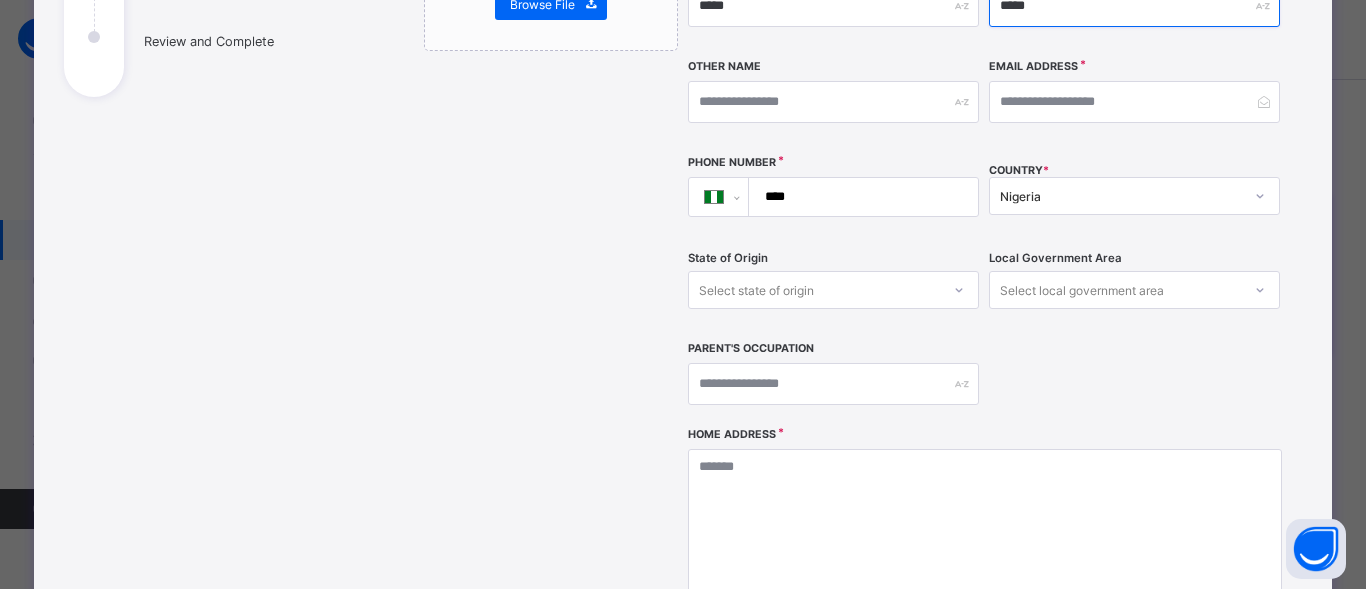 scroll, scrollTop: 372, scrollLeft: 0, axis: vertical 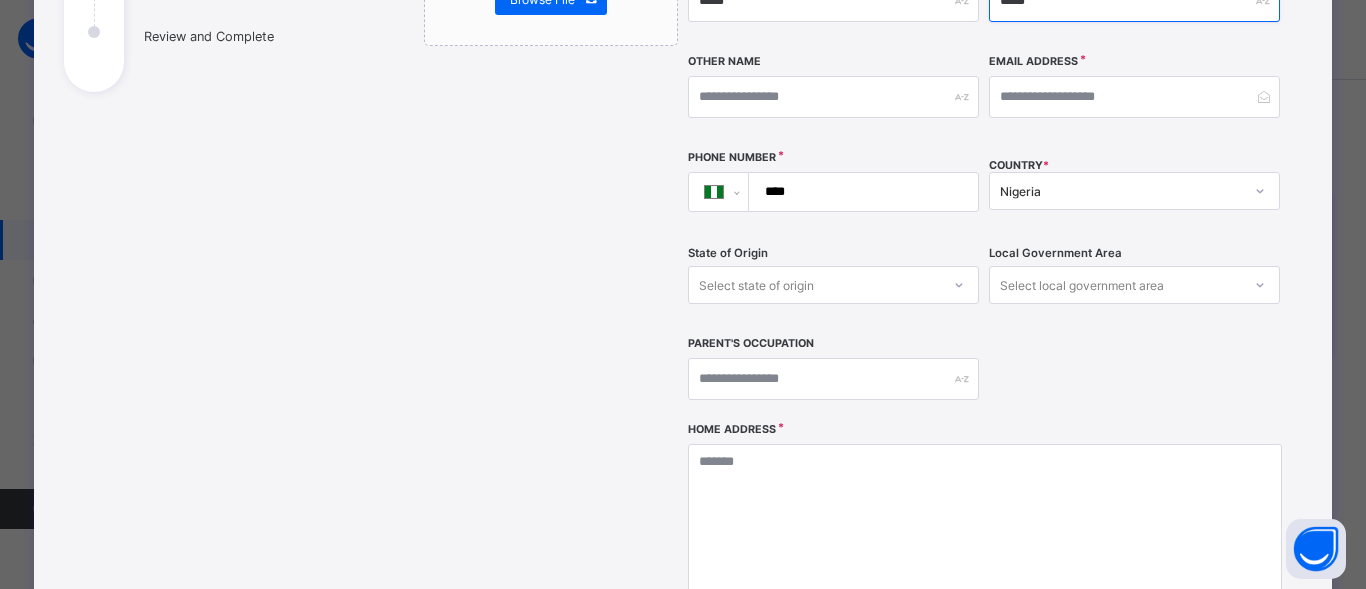 type on "*****" 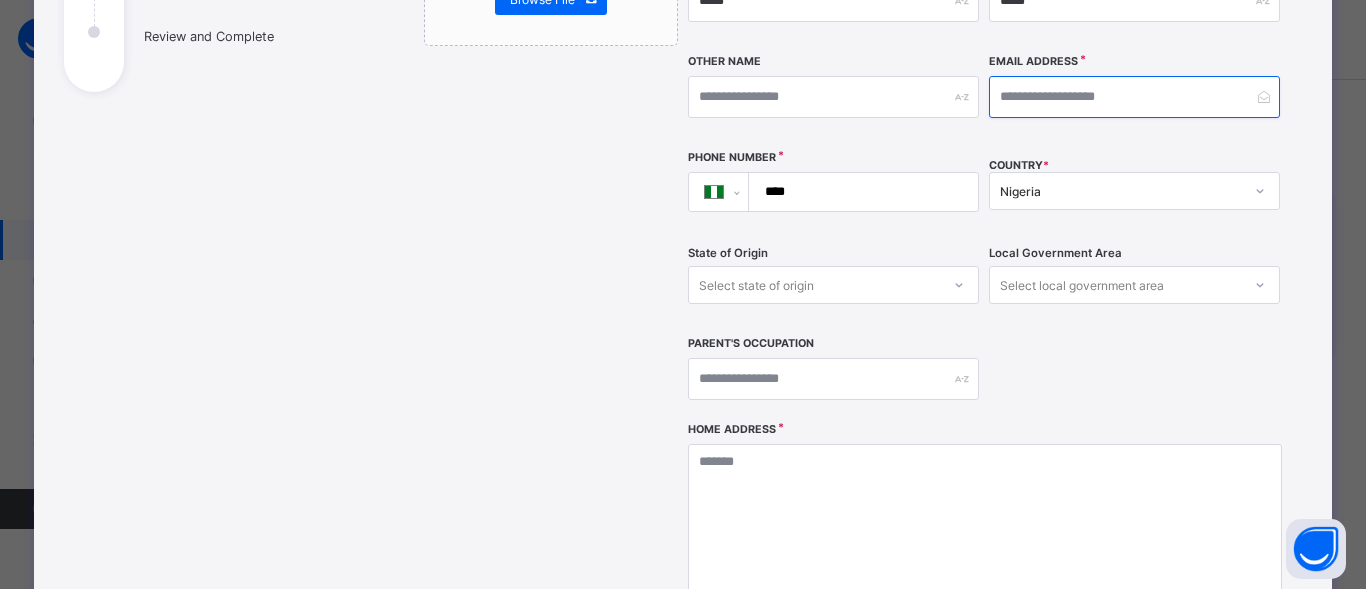 click at bounding box center [1134, 97] 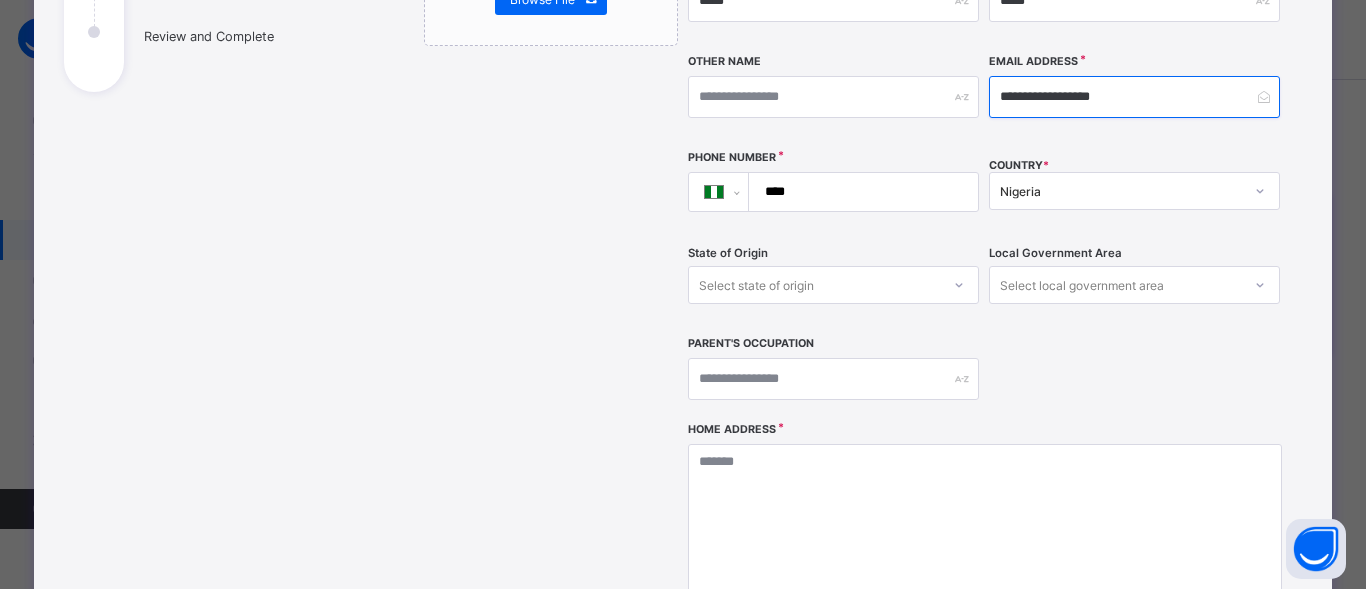 type on "**********" 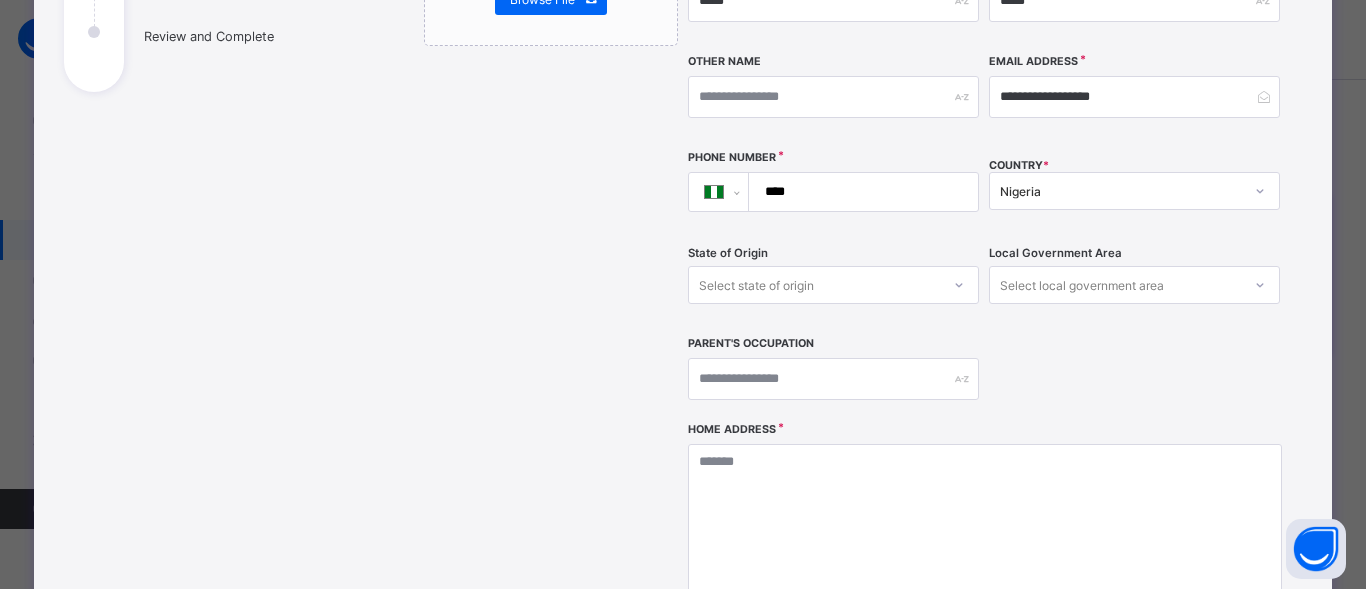 click on "****" at bounding box center (859, 192) 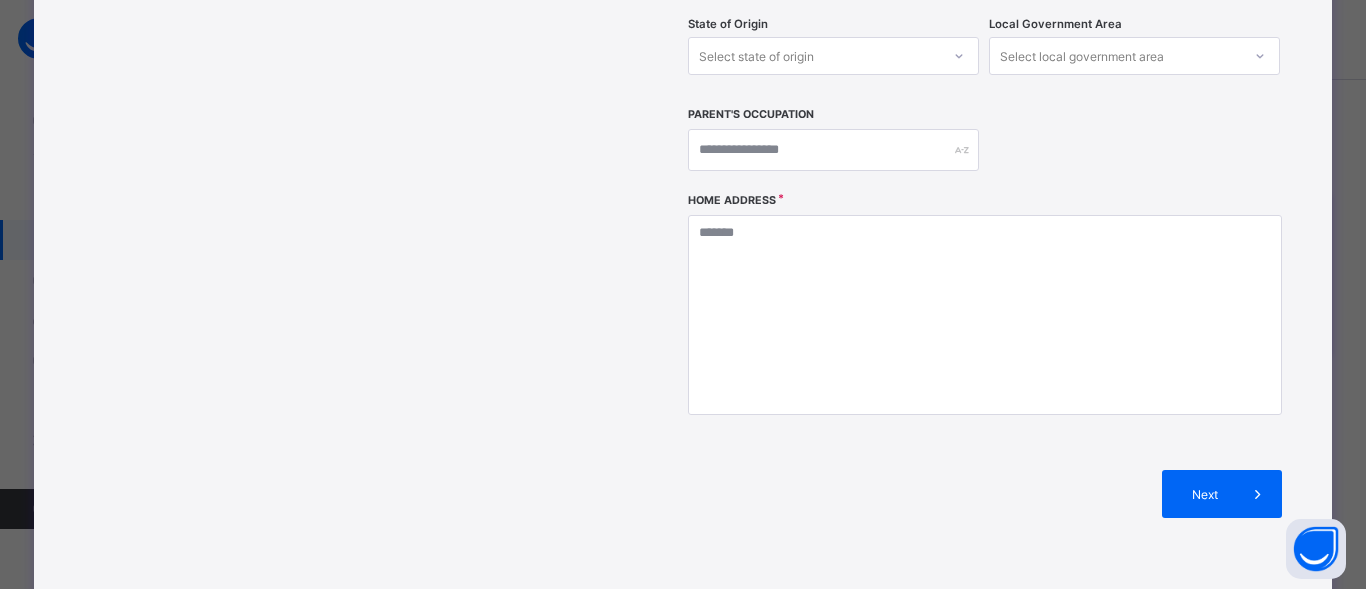 scroll, scrollTop: 614, scrollLeft: 0, axis: vertical 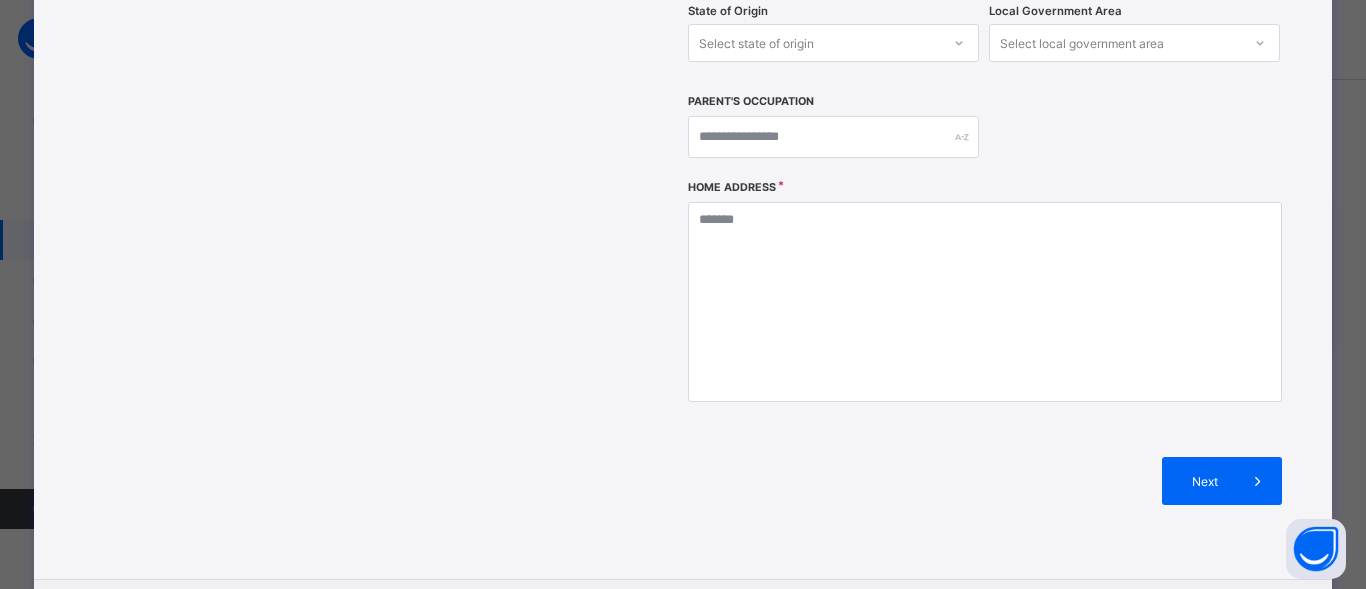 type on "**********" 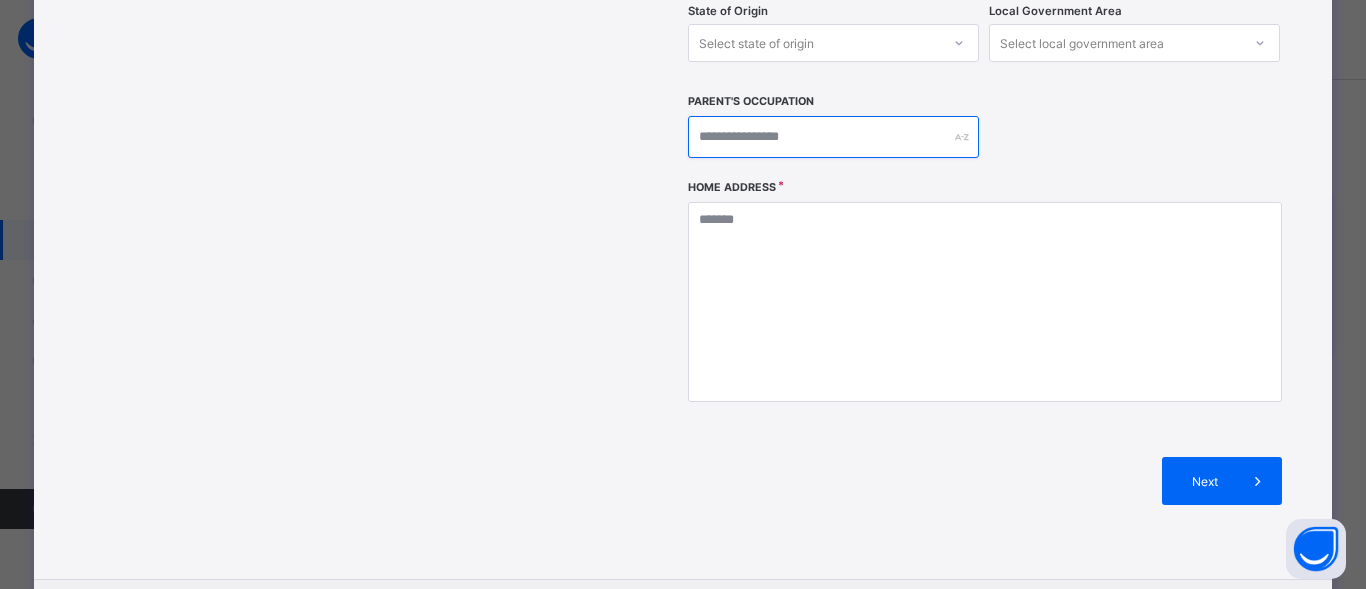 click at bounding box center [833, 137] 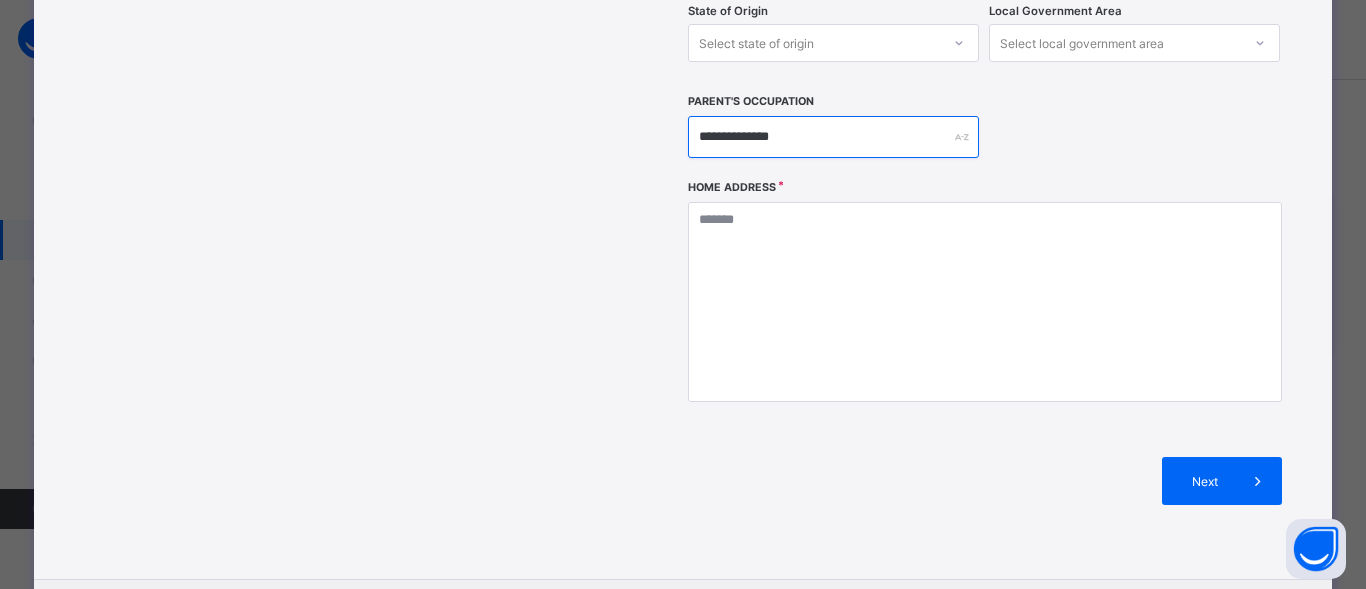 type on "**********" 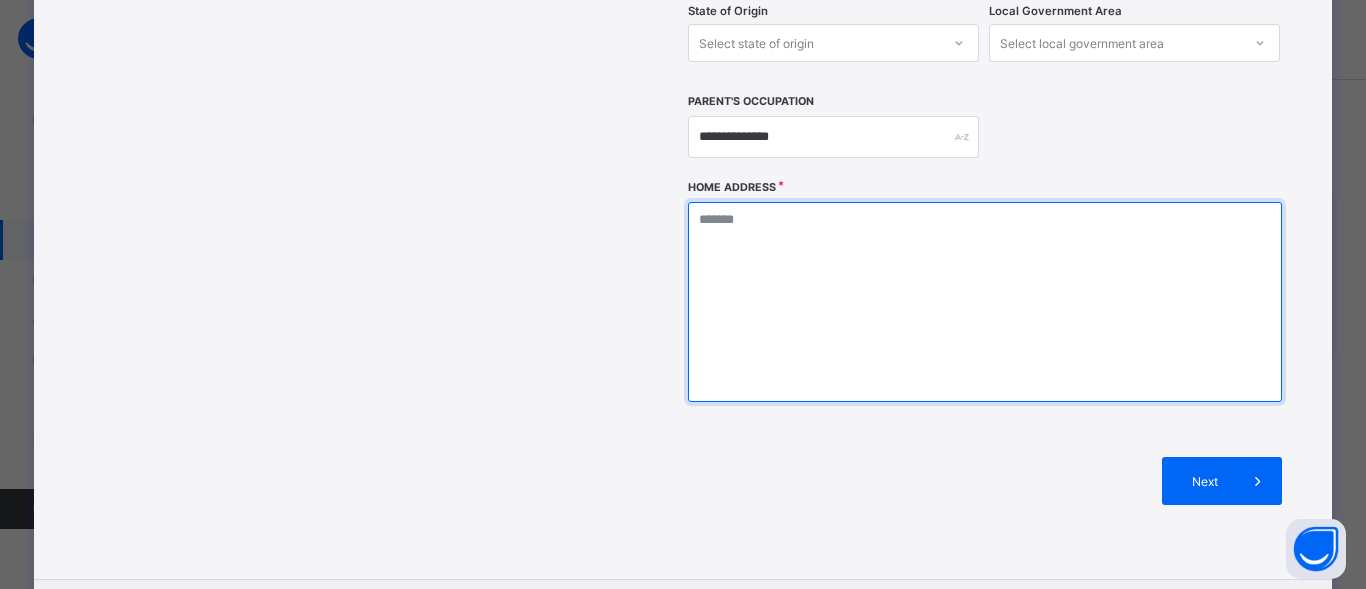 click at bounding box center (984, 302) 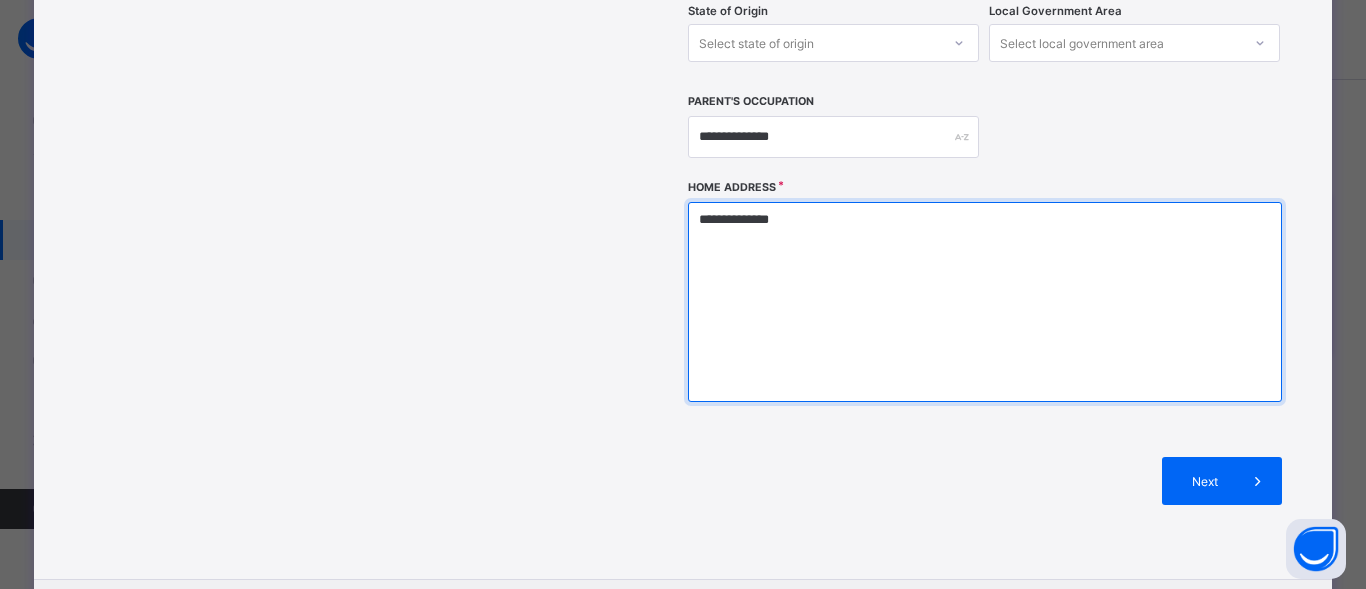 type on "**********" 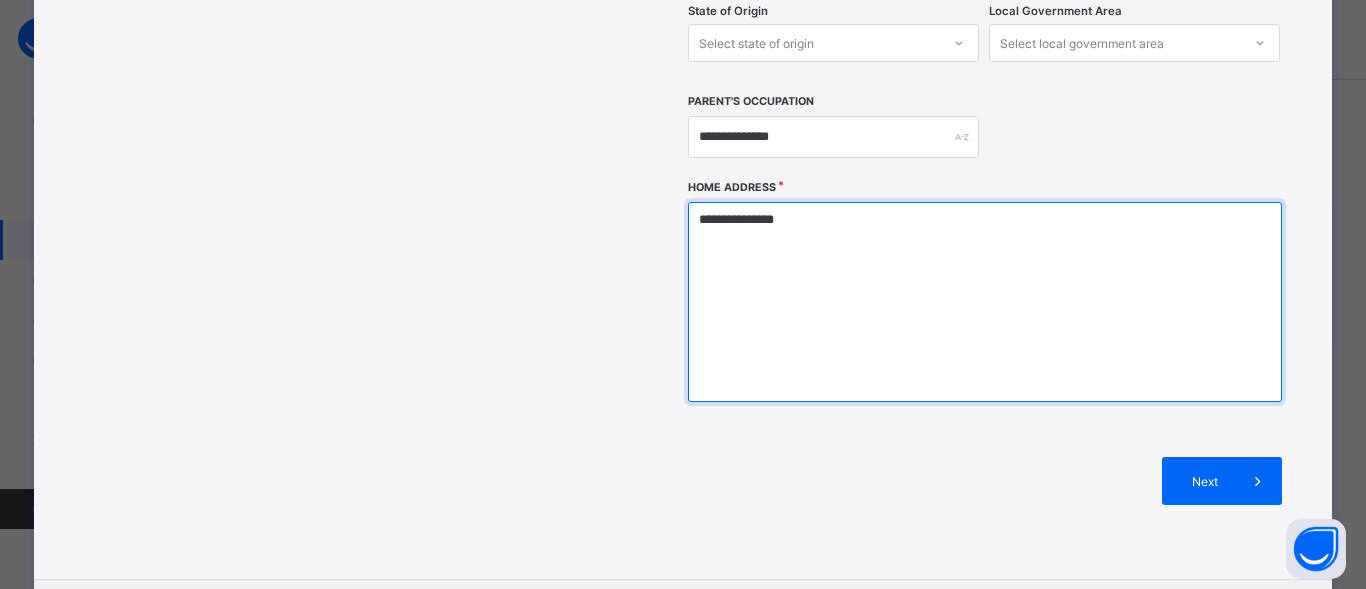 scroll, scrollTop: 748, scrollLeft: 0, axis: vertical 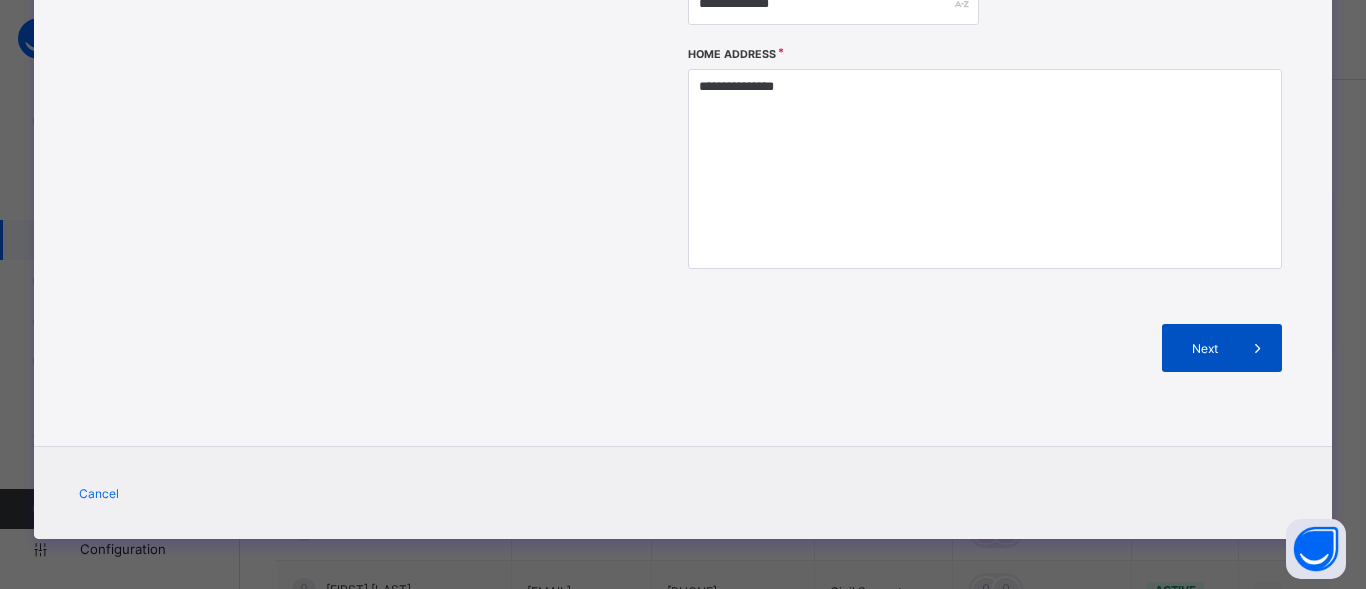 click on "Next" at bounding box center (1222, 348) 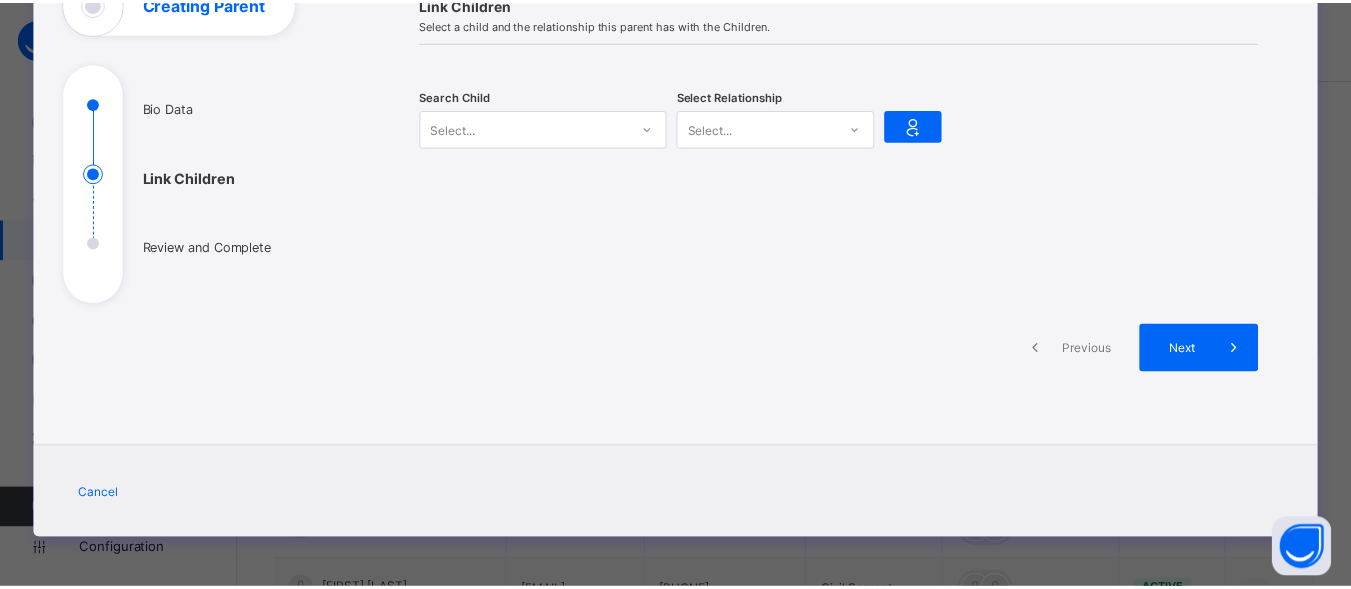 scroll, scrollTop: 161, scrollLeft: 0, axis: vertical 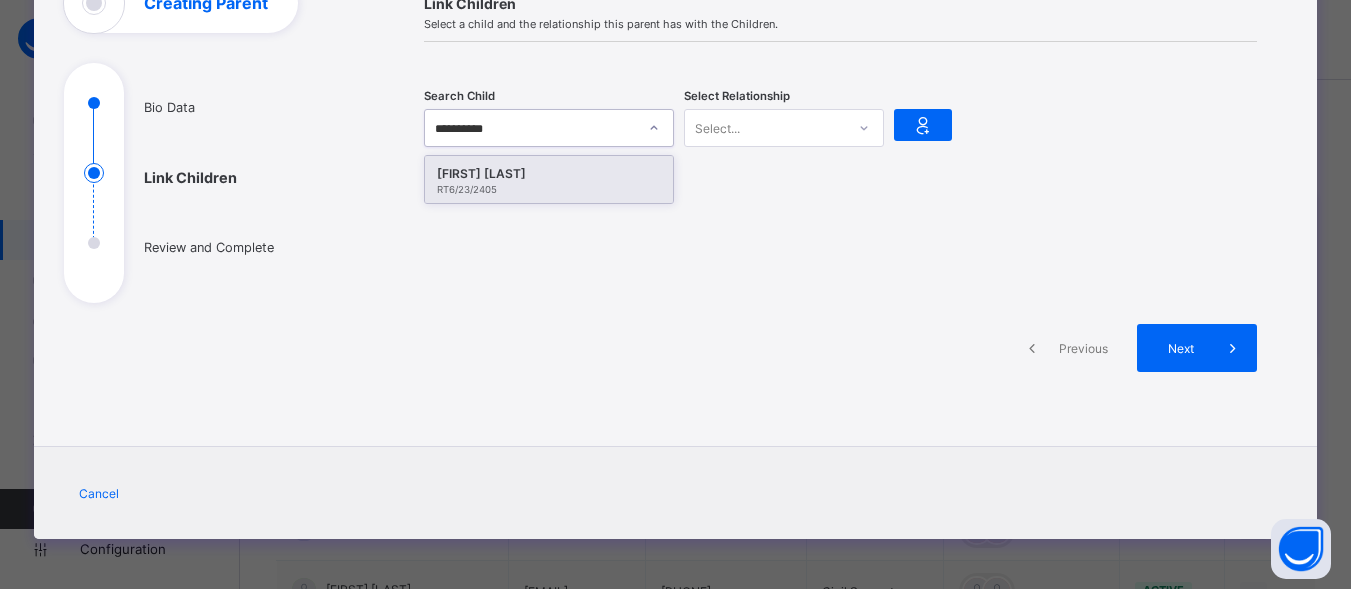 type on "********" 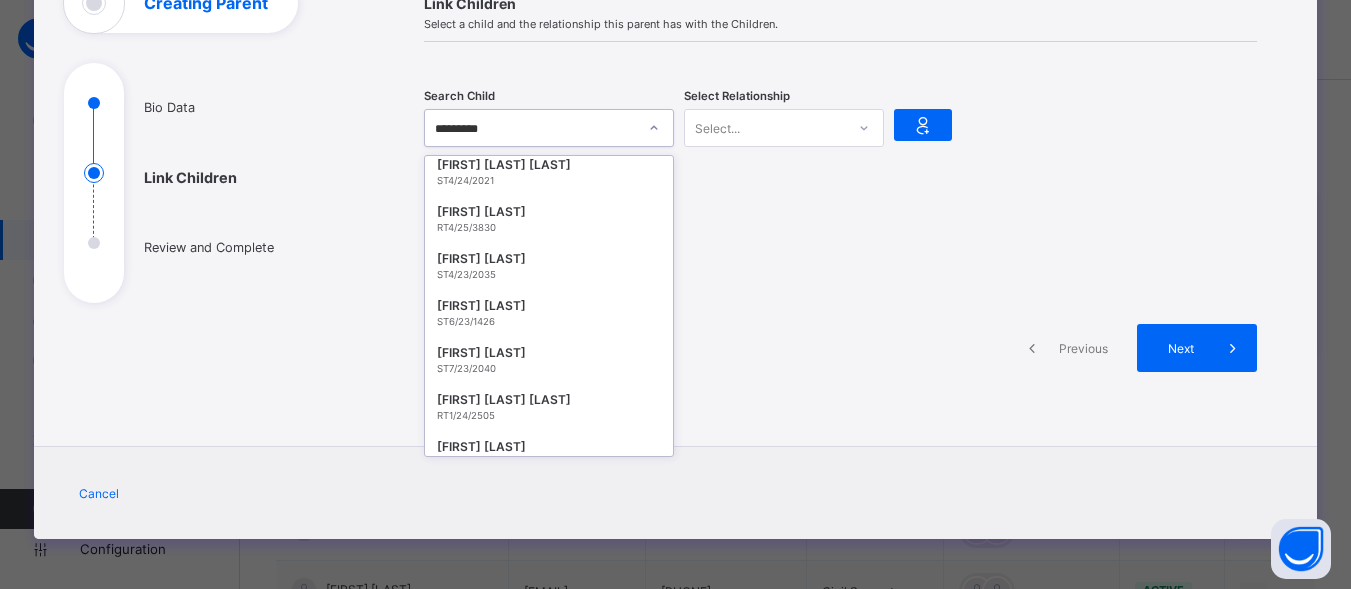 scroll, scrollTop: 529, scrollLeft: 0, axis: vertical 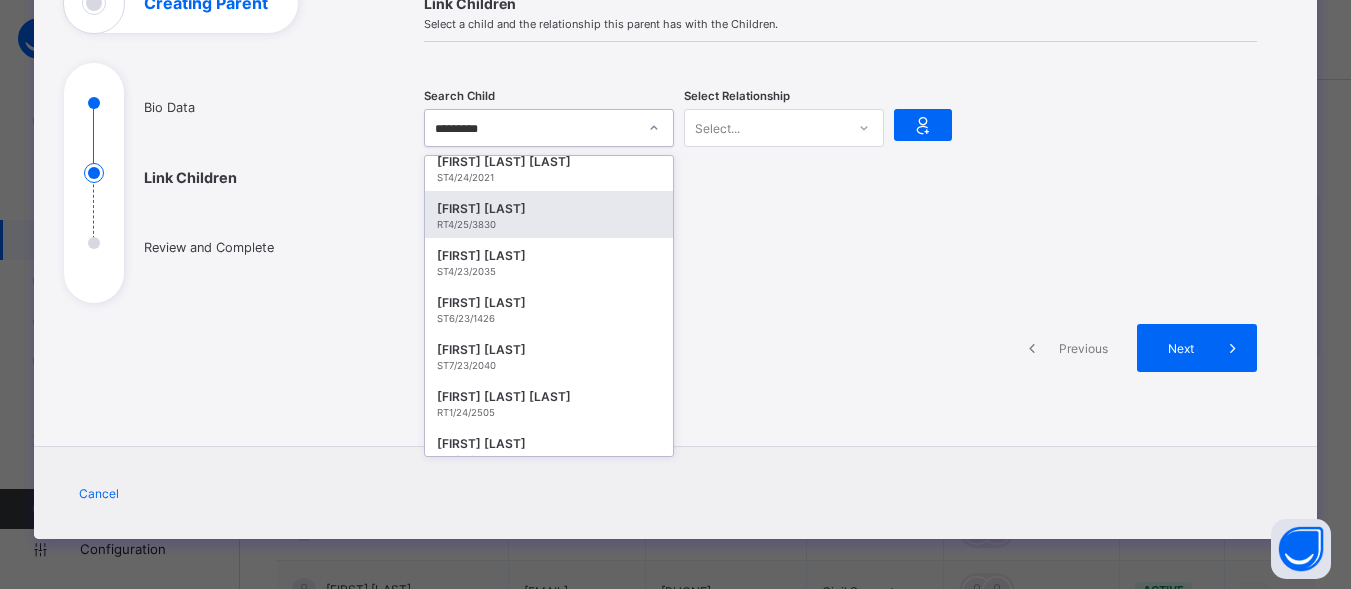 click on "RT4/25/3830" at bounding box center (549, 224) 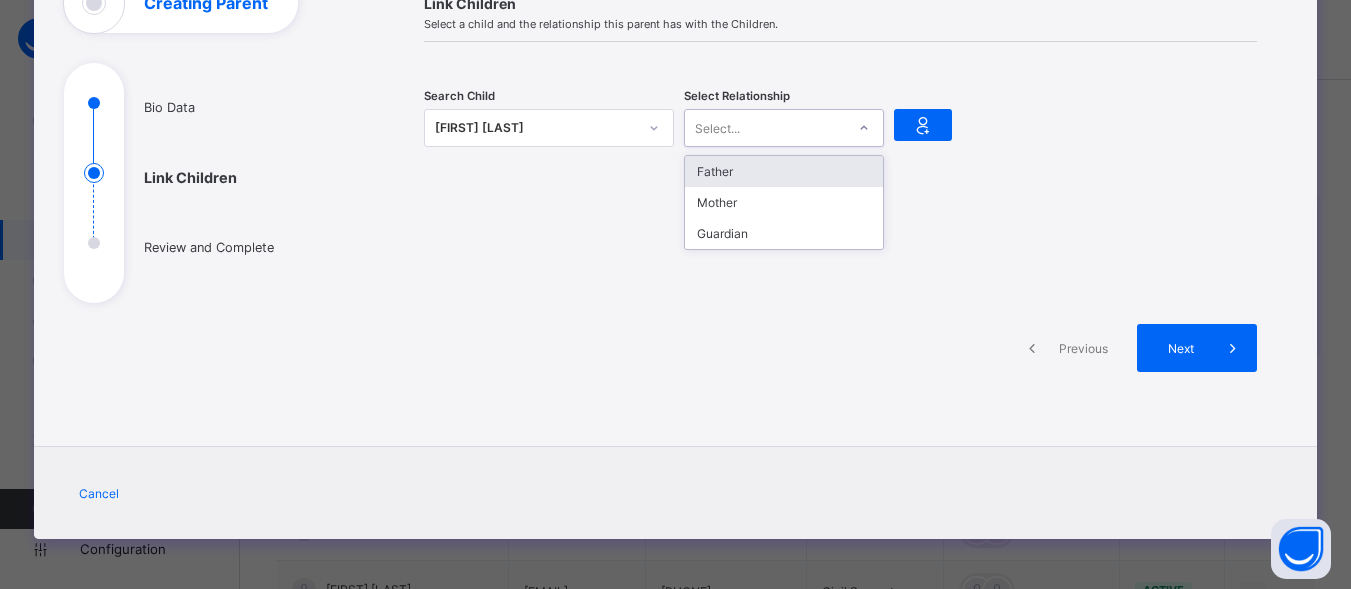 click 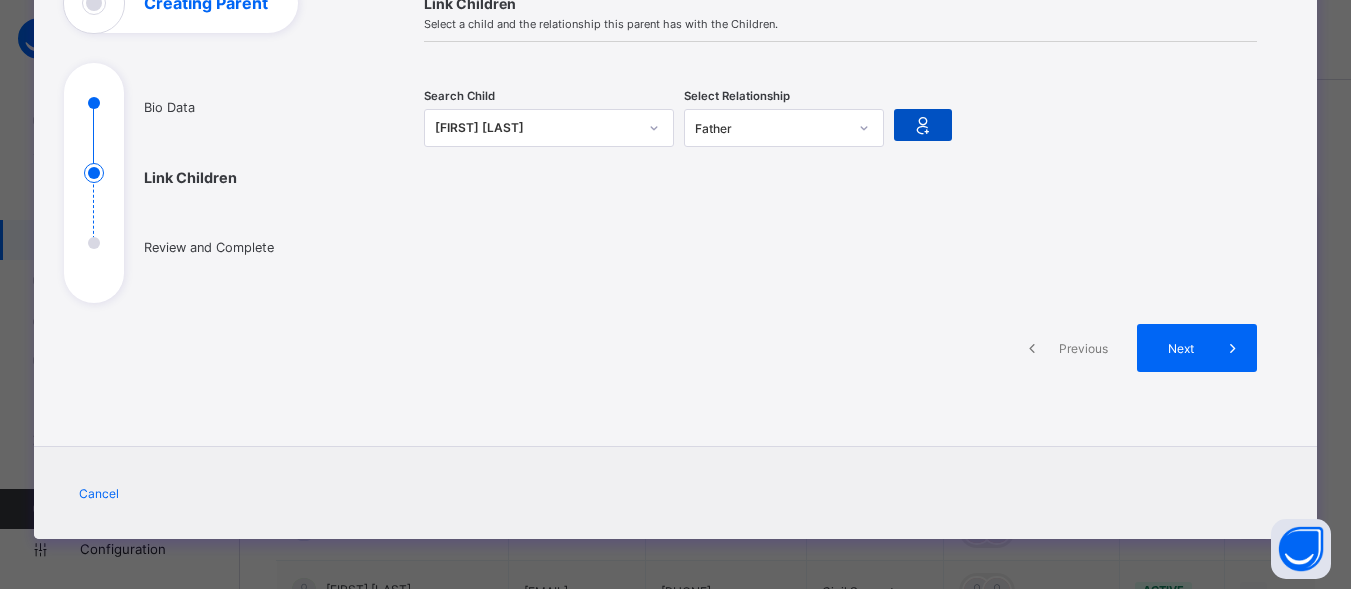 click at bounding box center (923, 125) 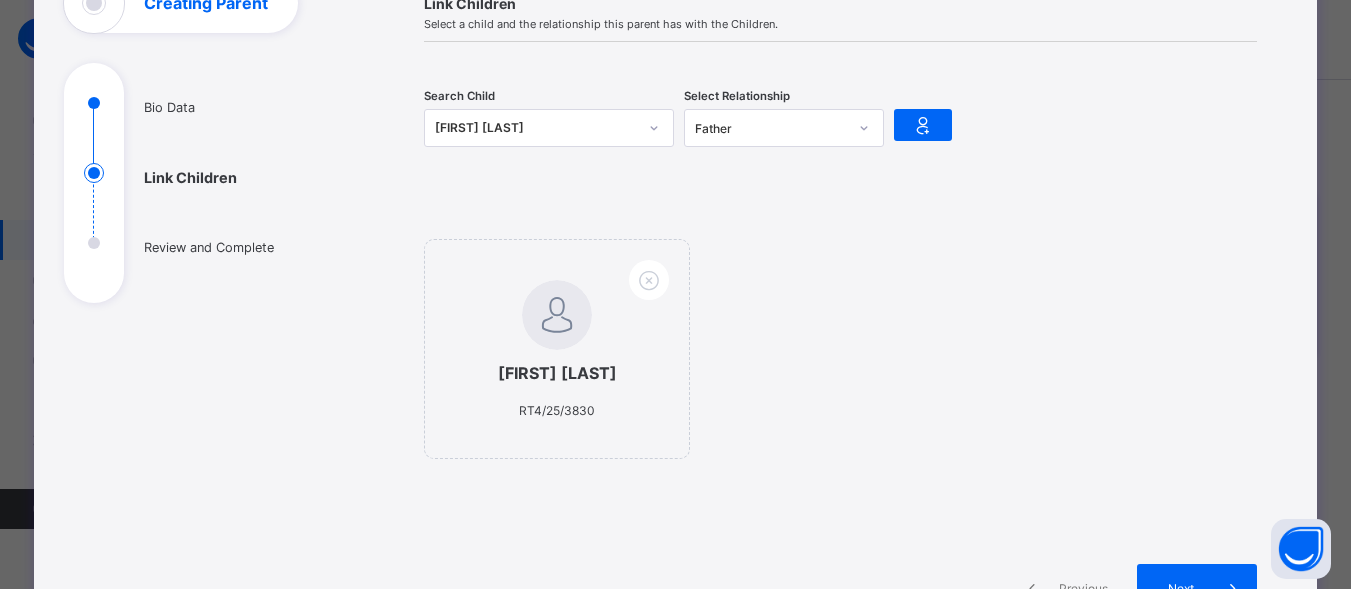click at bounding box center [654, 128] 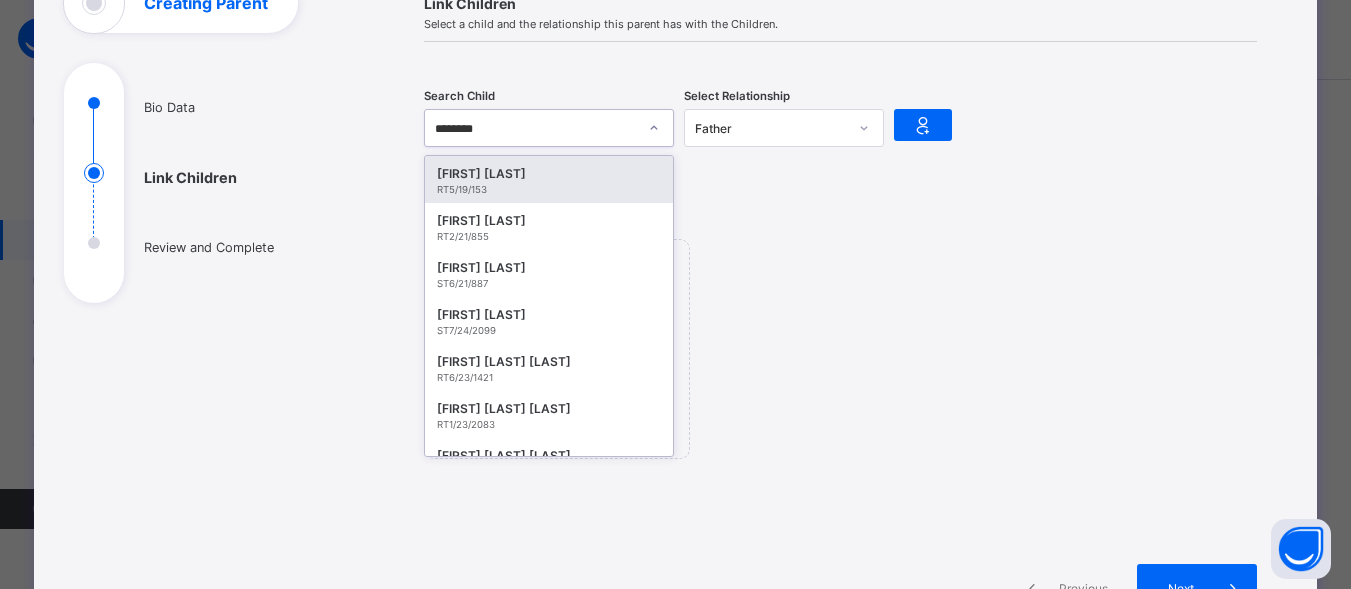type on "*********" 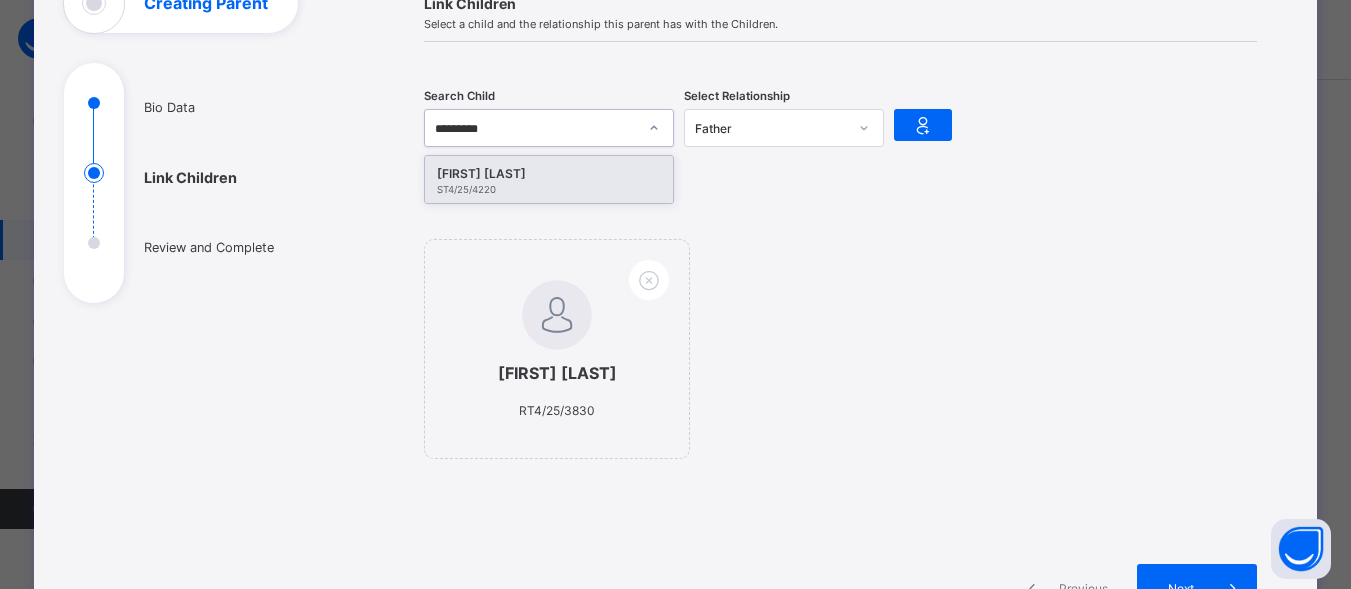 click on "[FIRST] [LAST]" at bounding box center [549, 174] 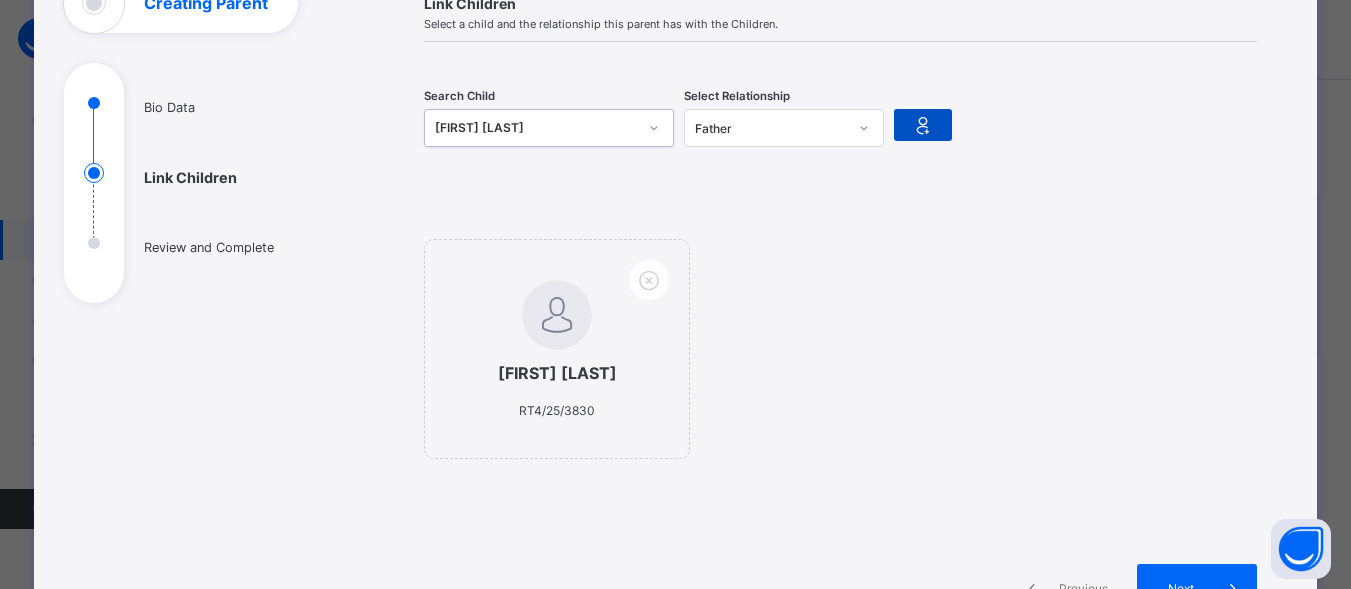 click at bounding box center (923, 125) 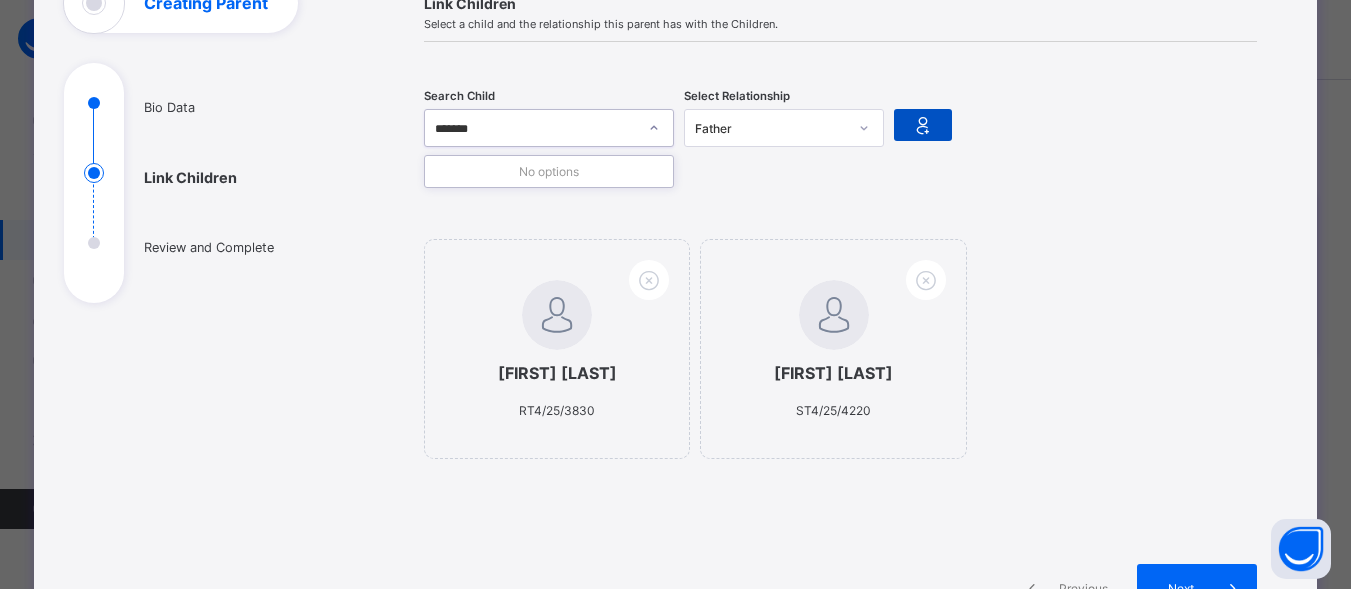 type on "*****" 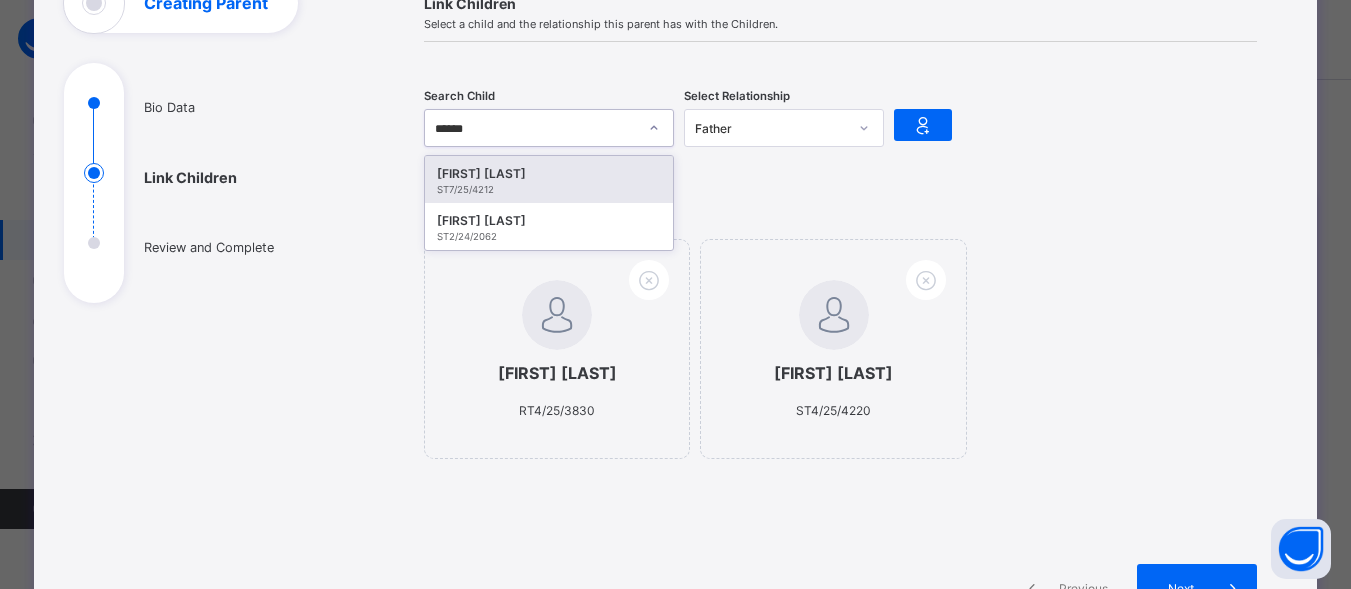click on "[FIRST] [LAST]" at bounding box center [549, 174] 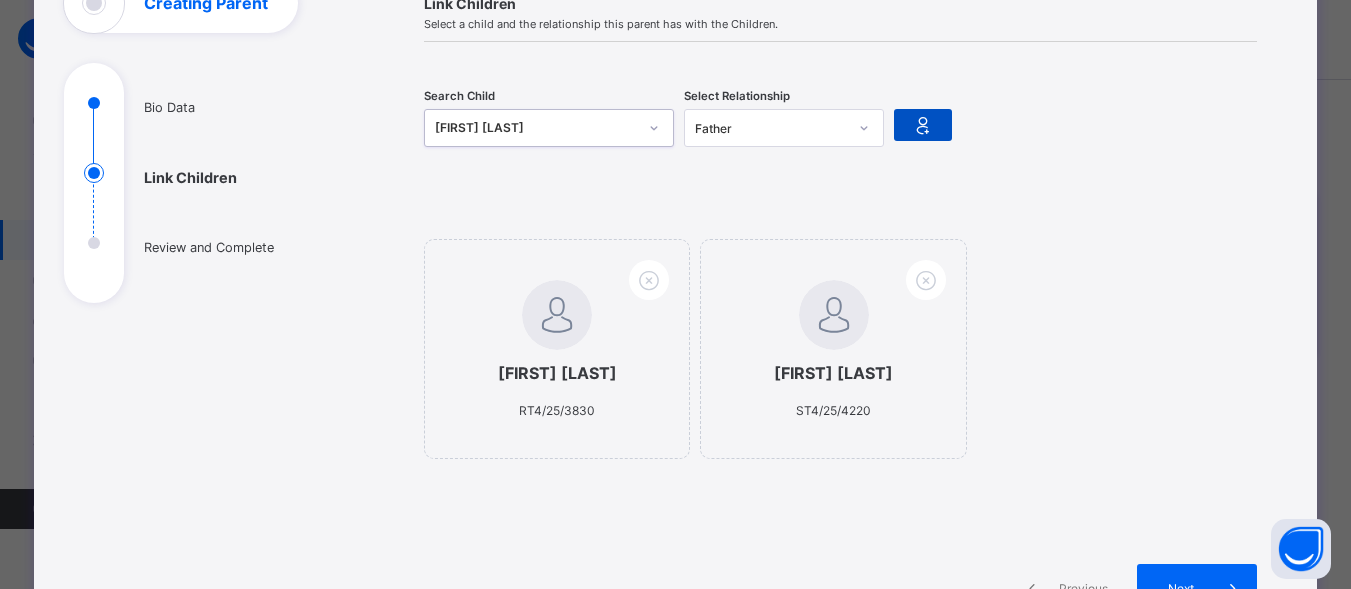 click at bounding box center (923, 125) 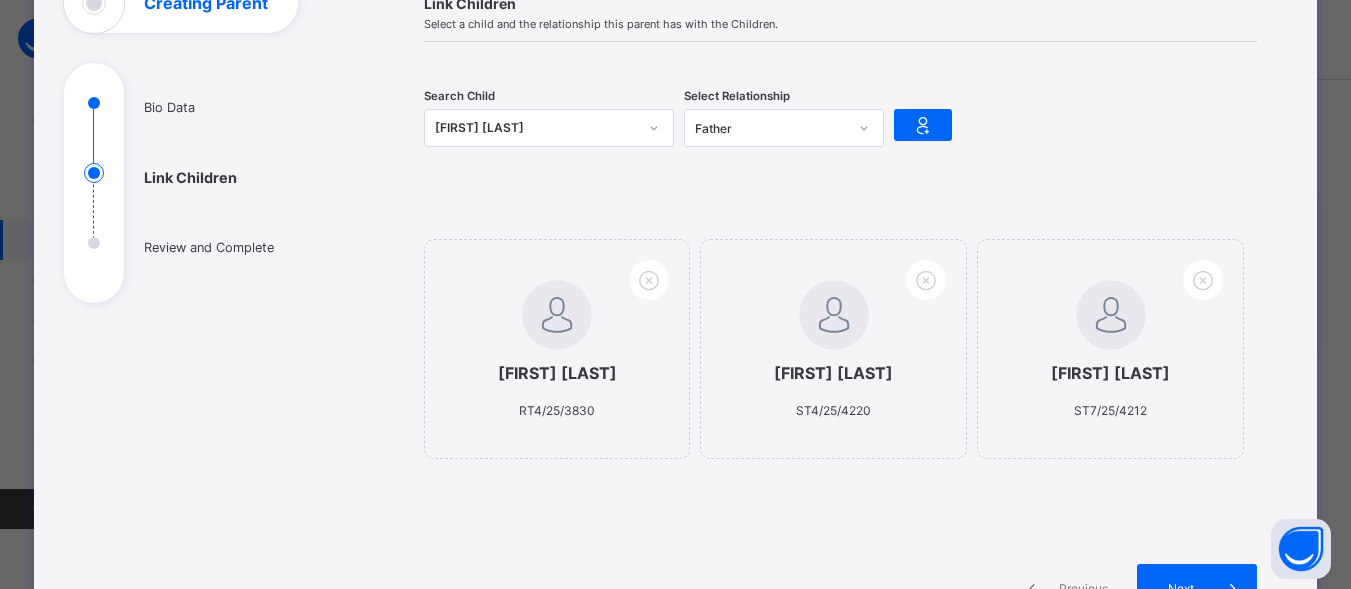 click on "[FIRST] [LAST] [LICENSE]" at bounding box center [530, 128] 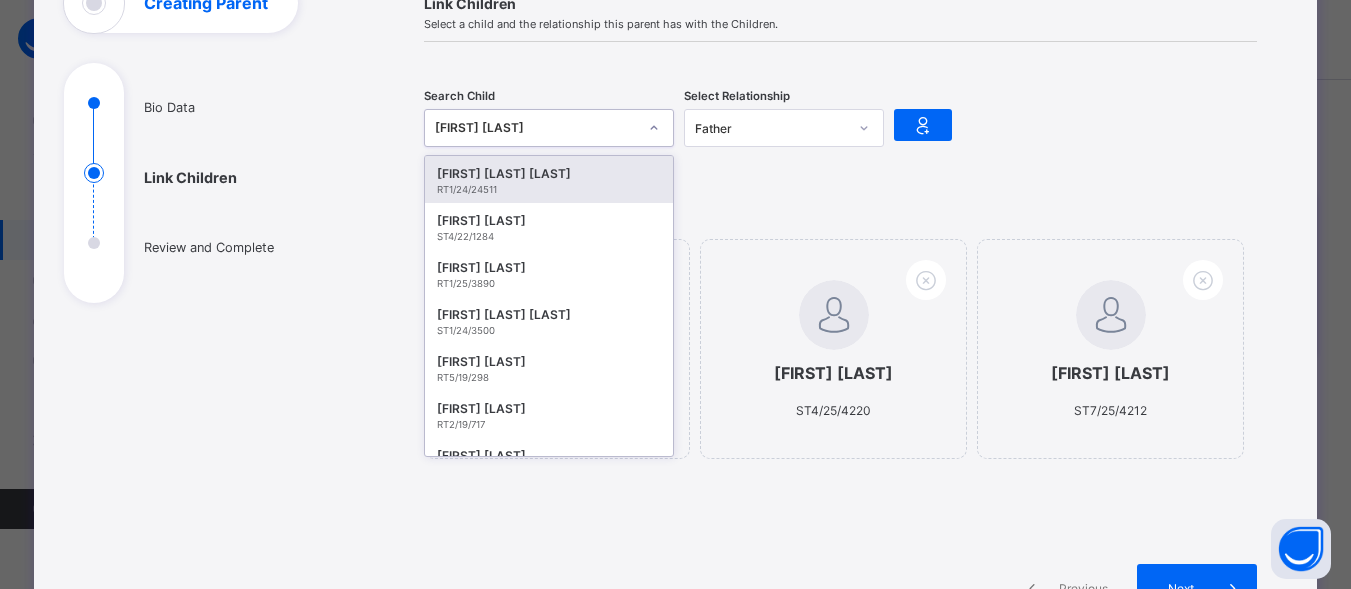 click on "[FIRST] [LAST]" at bounding box center [536, 128] 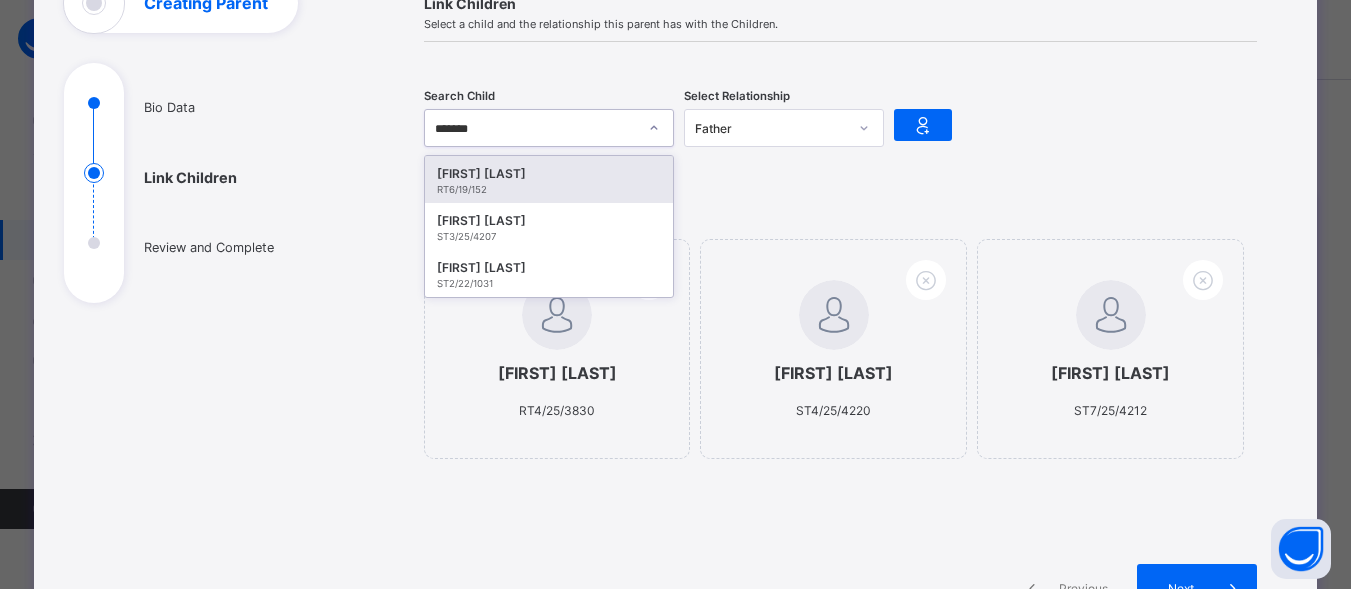 type on "*****" 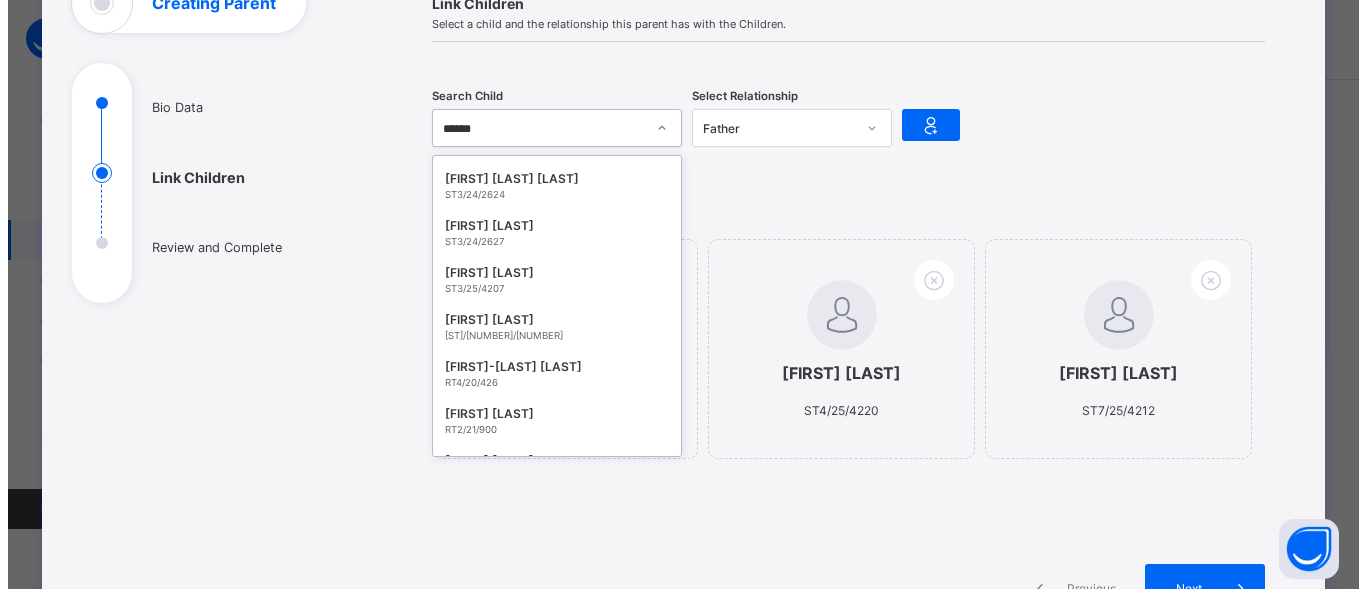 scroll, scrollTop: 1074, scrollLeft: 0, axis: vertical 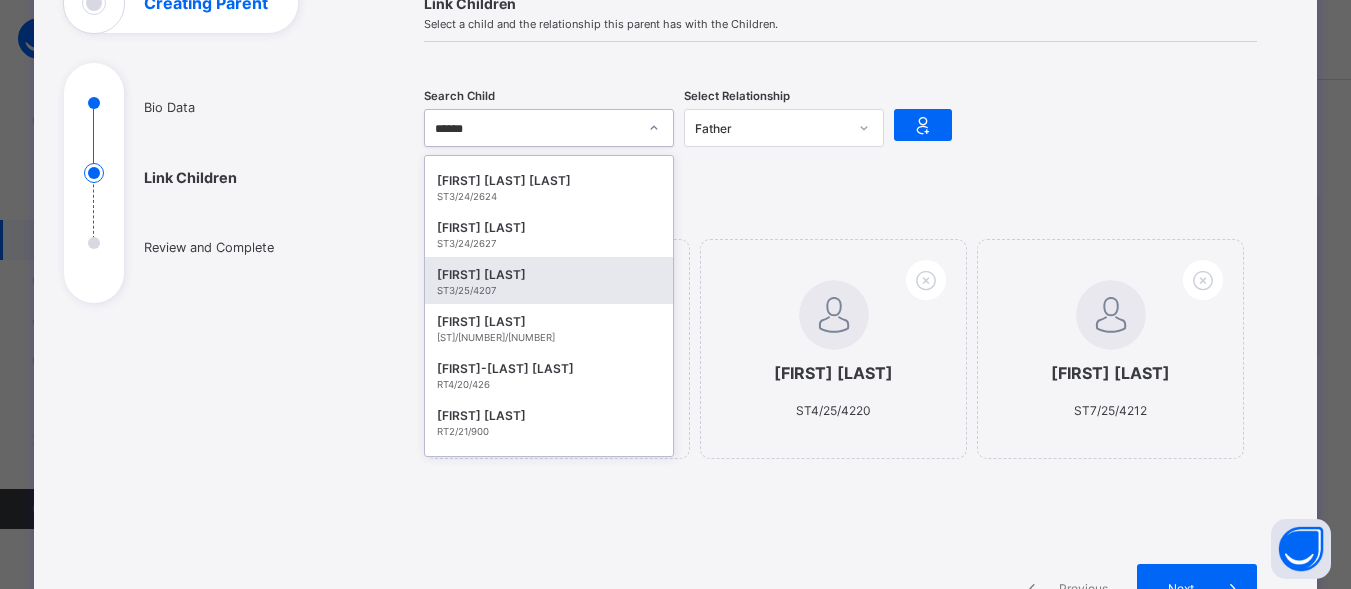 click on "[FIRST] [LAST]" at bounding box center [549, 275] 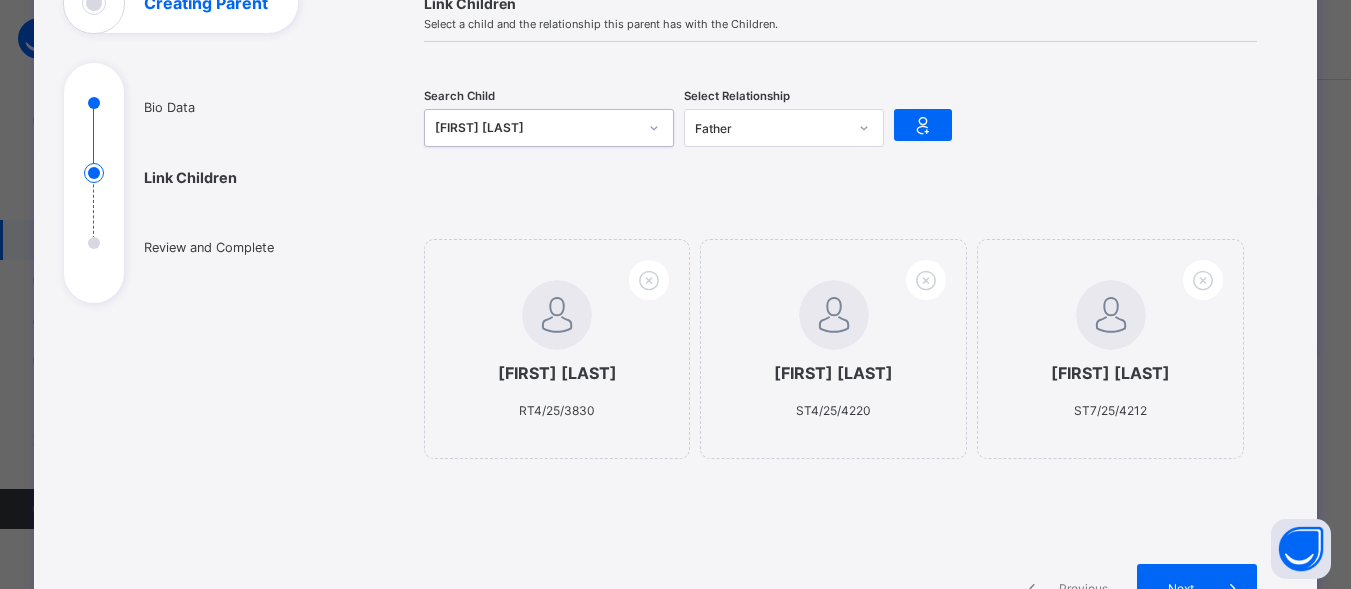 type 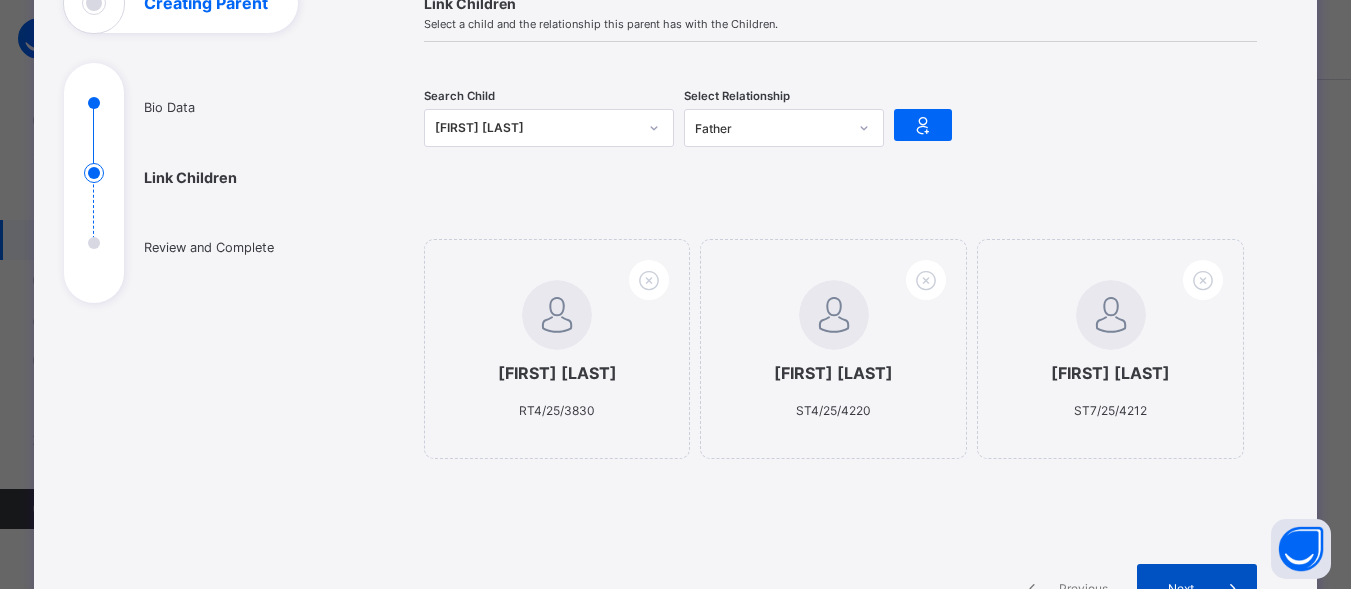 click at bounding box center (1233, 588) 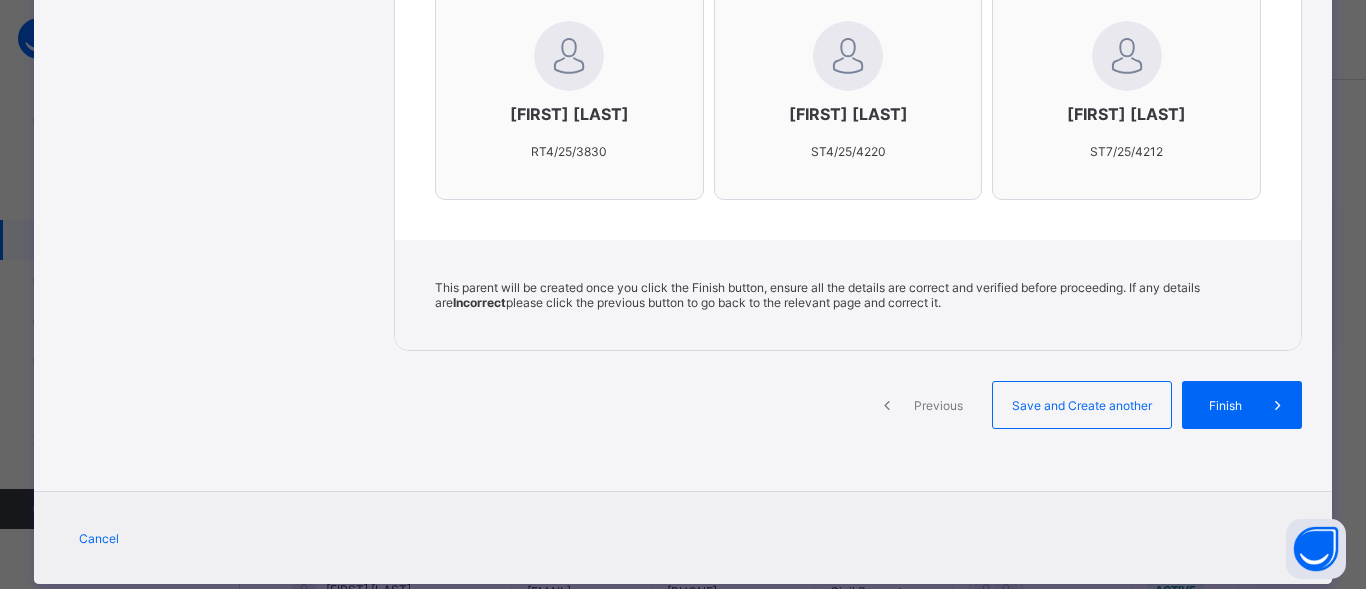 scroll, scrollTop: 723, scrollLeft: 0, axis: vertical 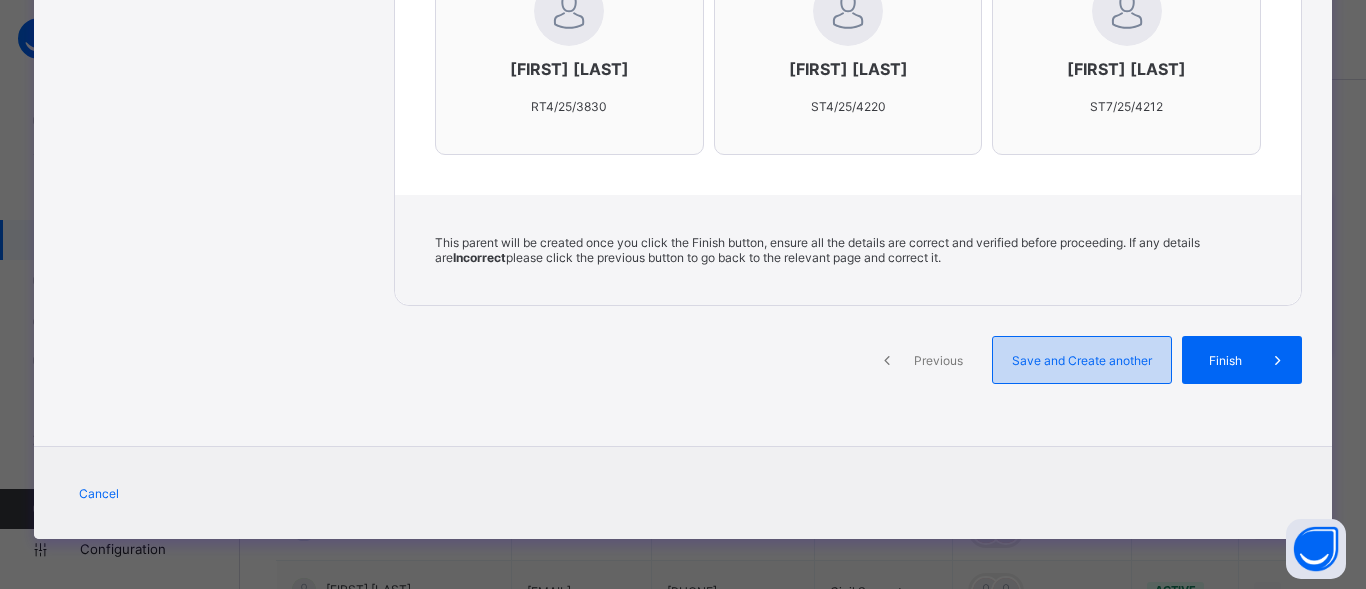 click on "Save and Create another" at bounding box center [1082, 360] 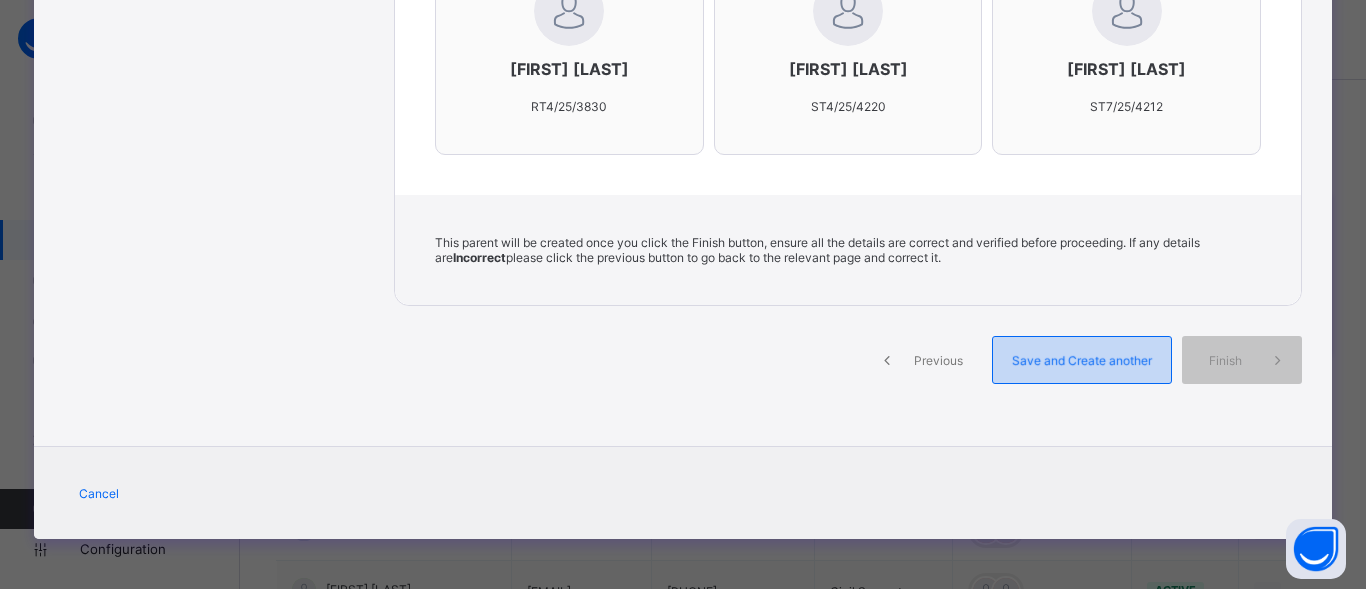 select on "**" 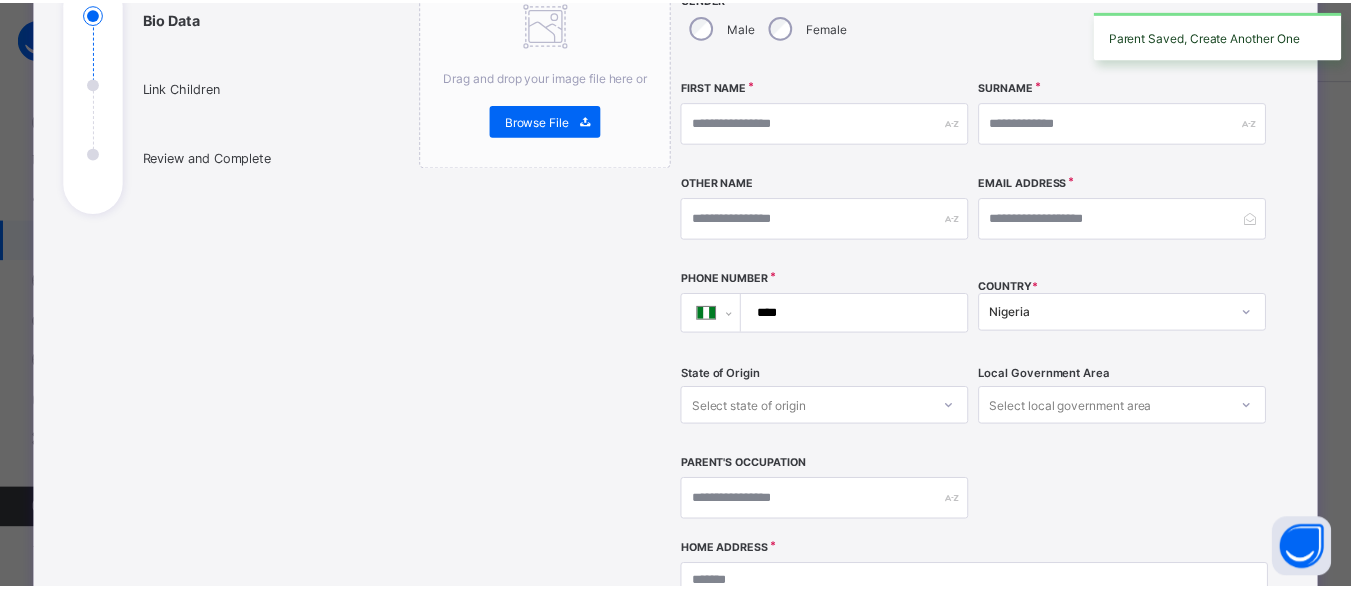 scroll, scrollTop: 0, scrollLeft: 0, axis: both 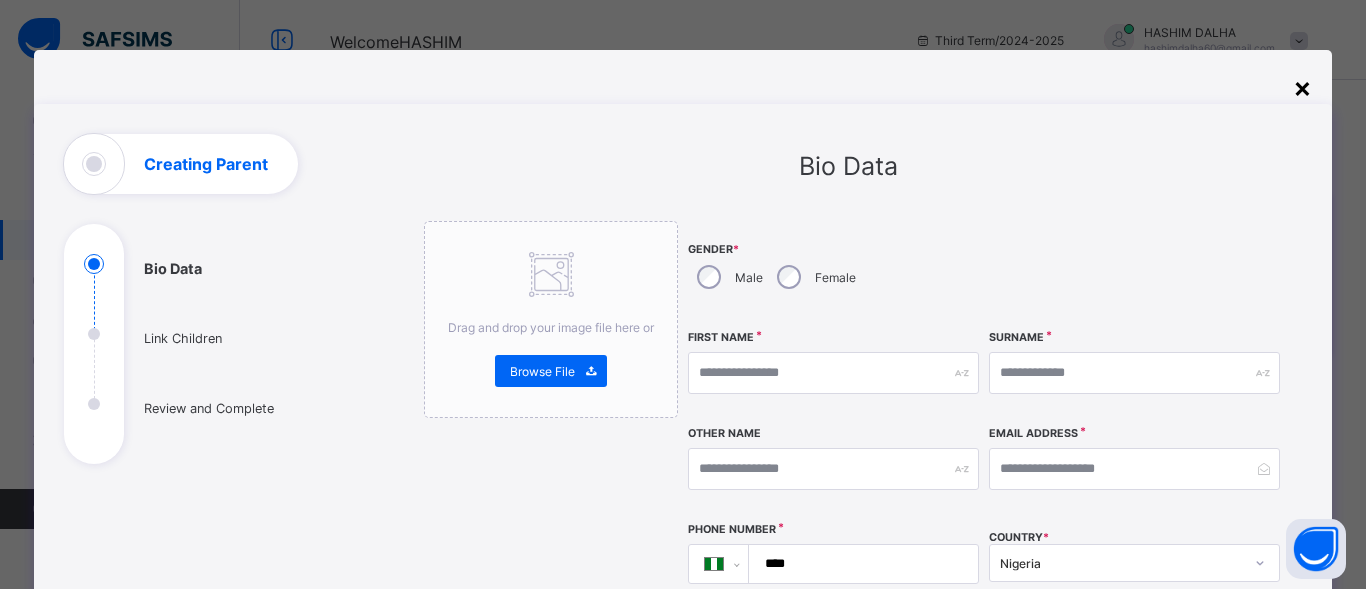 click on "×" at bounding box center [1302, 87] 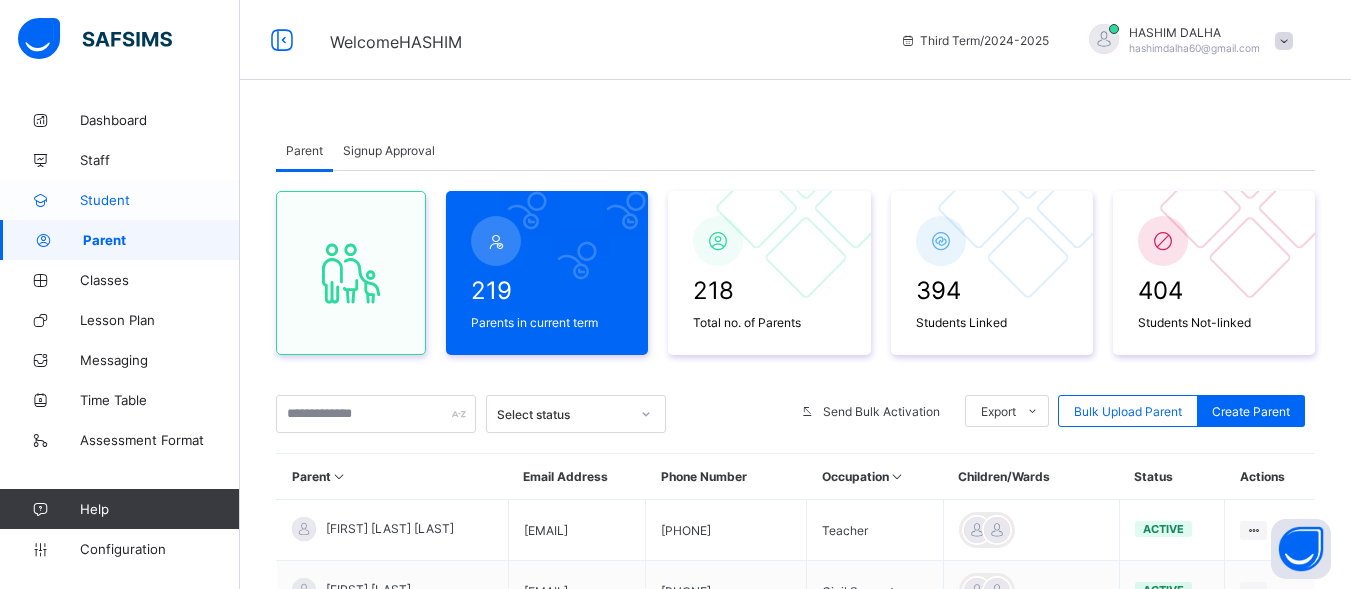 click on "Student" at bounding box center (160, 200) 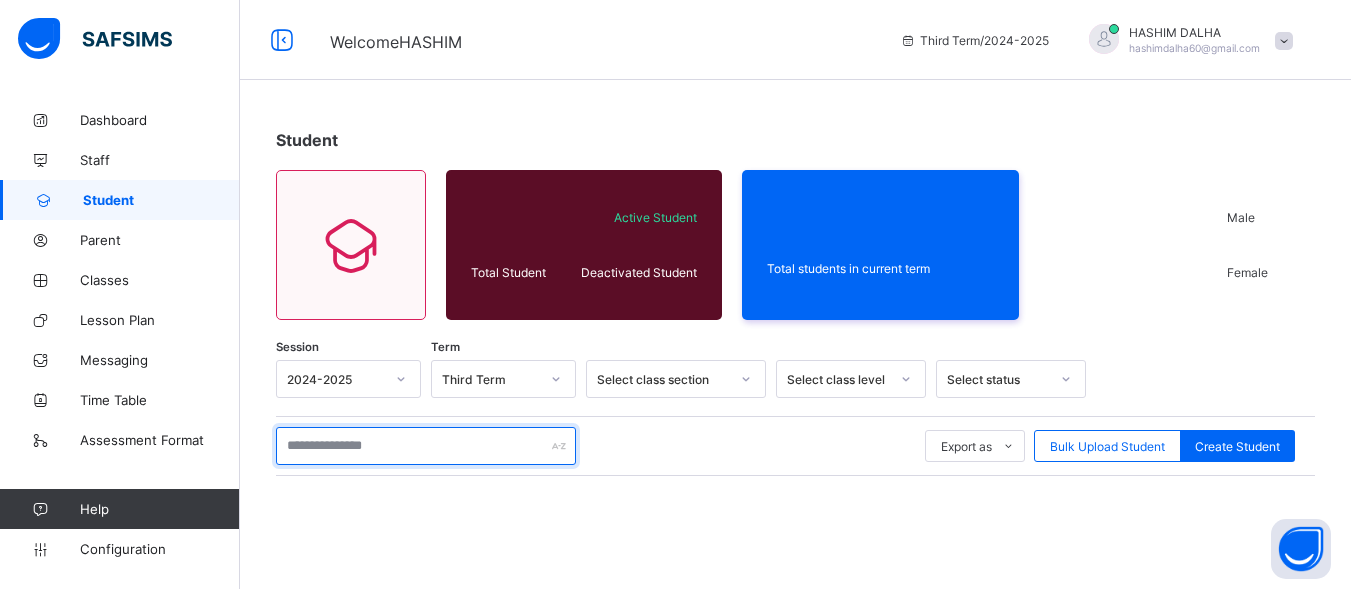 click at bounding box center (426, 446) 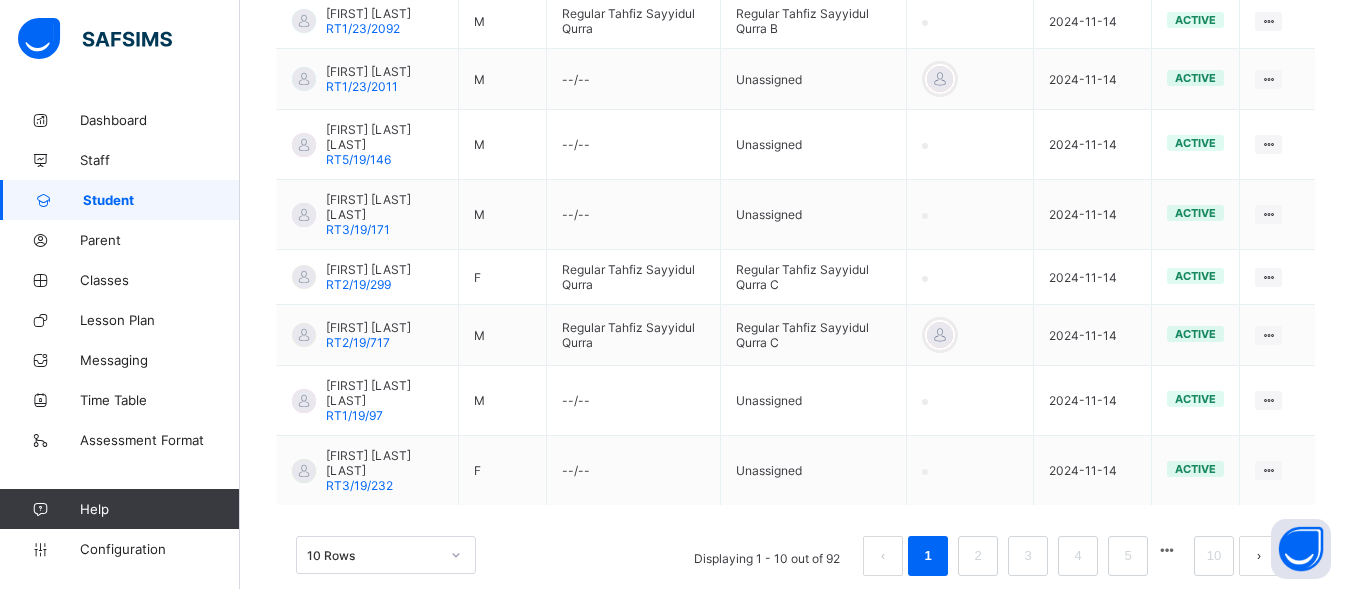 scroll, scrollTop: 711, scrollLeft: 0, axis: vertical 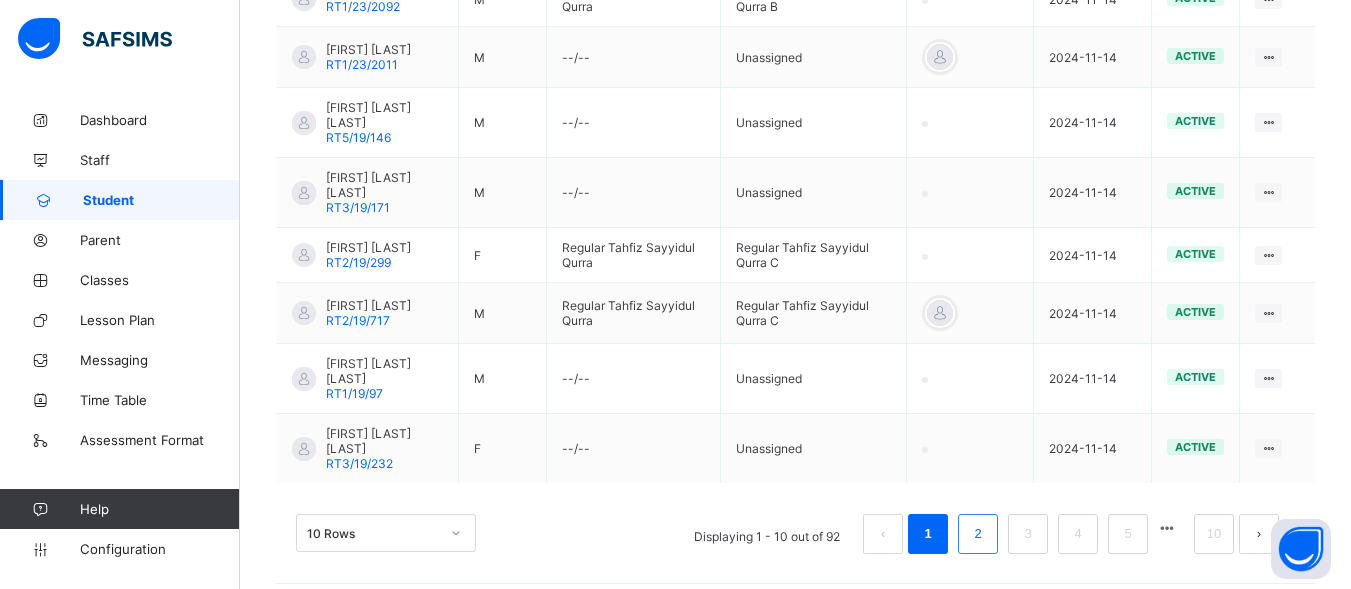 click on "2" at bounding box center [977, 534] 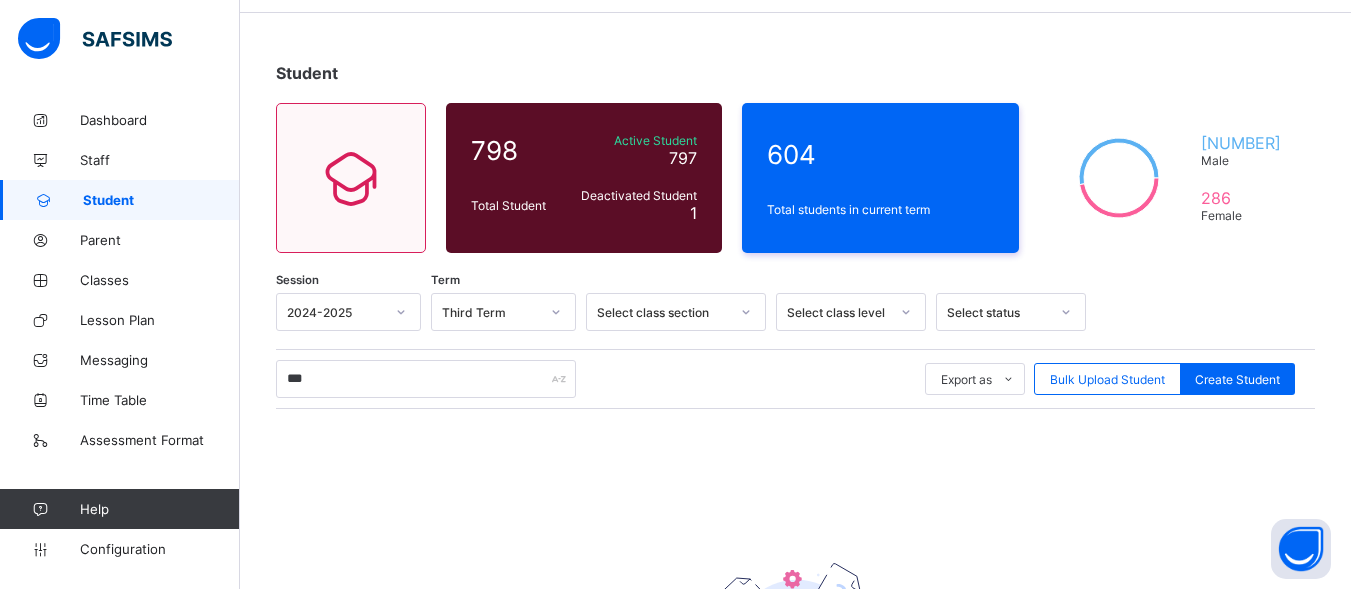 scroll, scrollTop: 310, scrollLeft: 0, axis: vertical 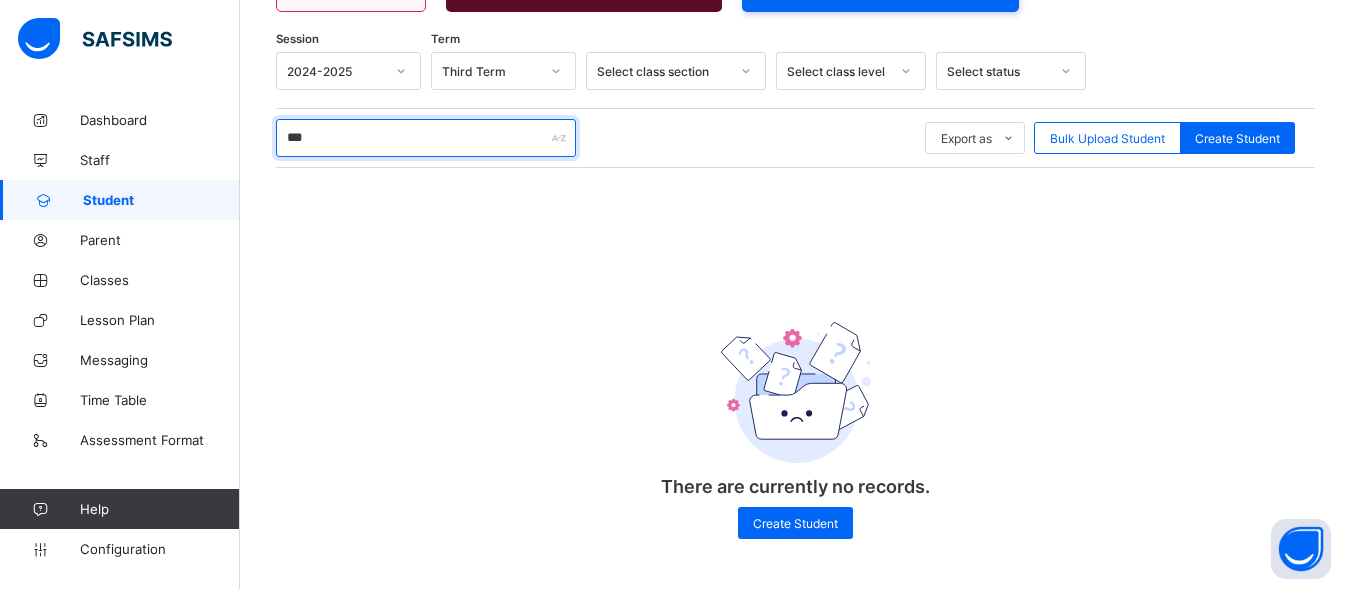 click on "***" at bounding box center [426, 138] 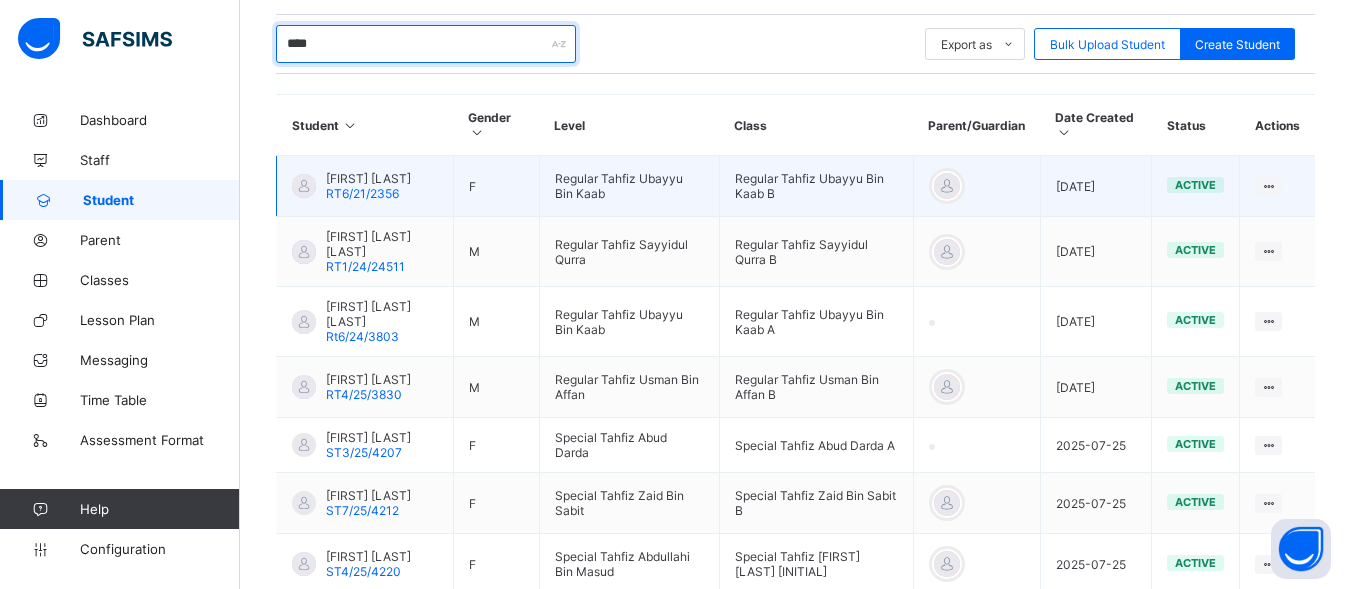 scroll, scrollTop: 414, scrollLeft: 0, axis: vertical 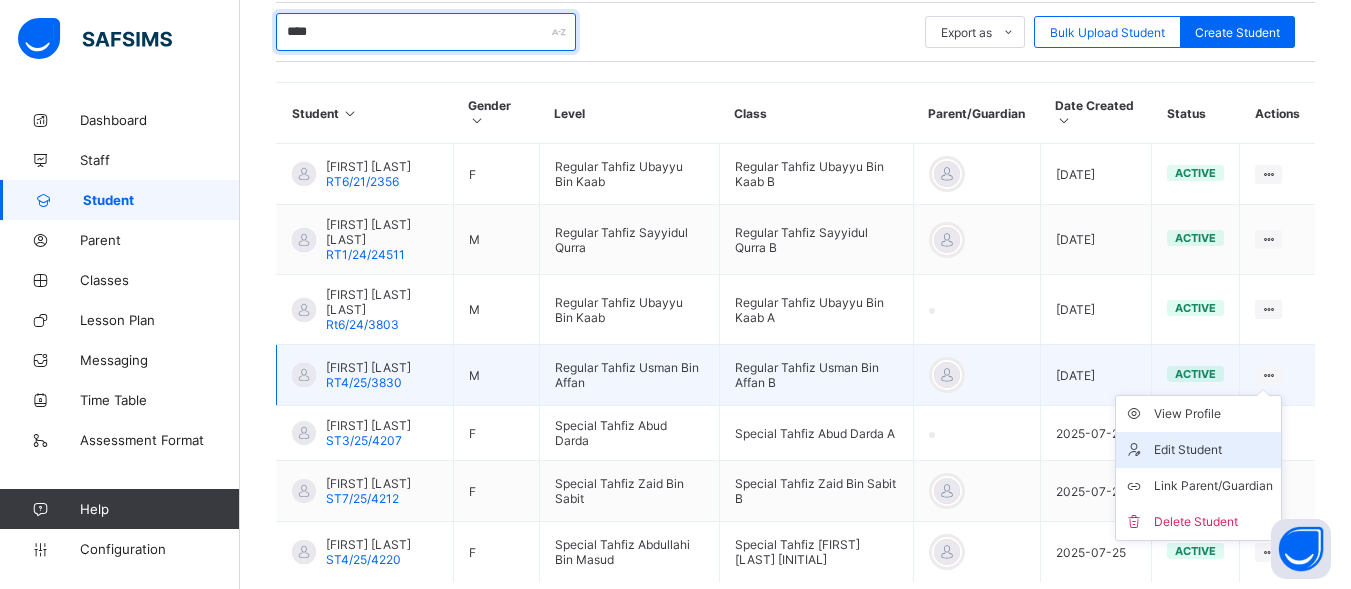type on "****" 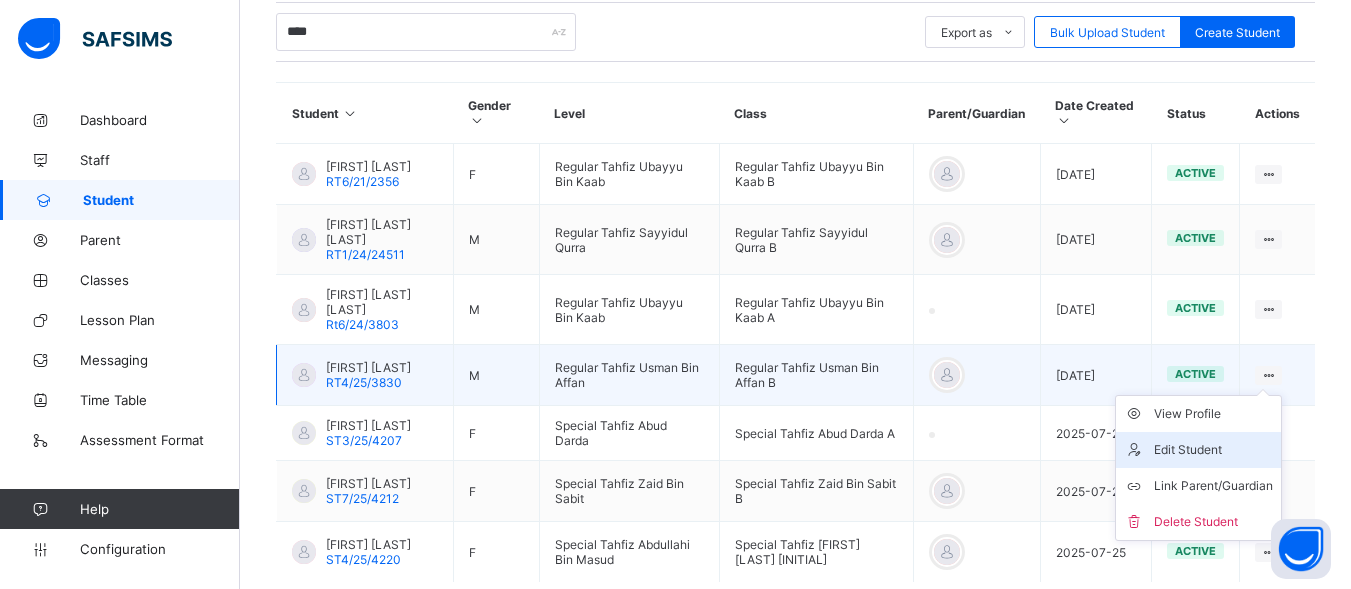 click on "Edit Student" at bounding box center [1213, 450] 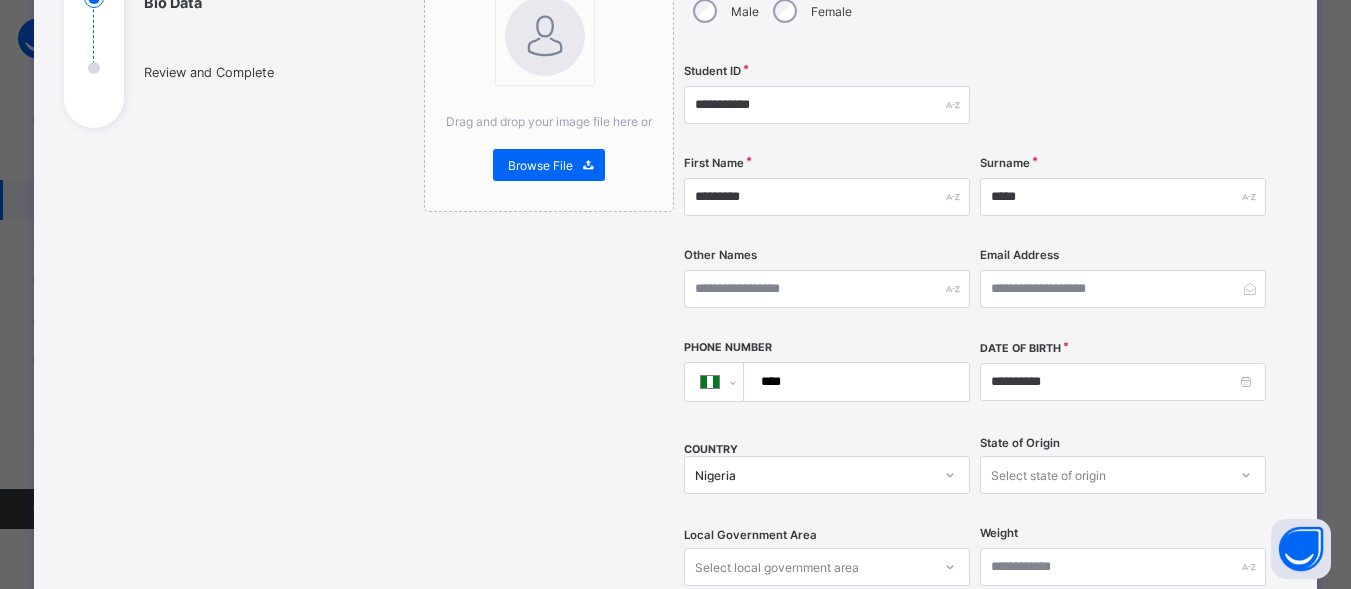 scroll, scrollTop: 275, scrollLeft: 0, axis: vertical 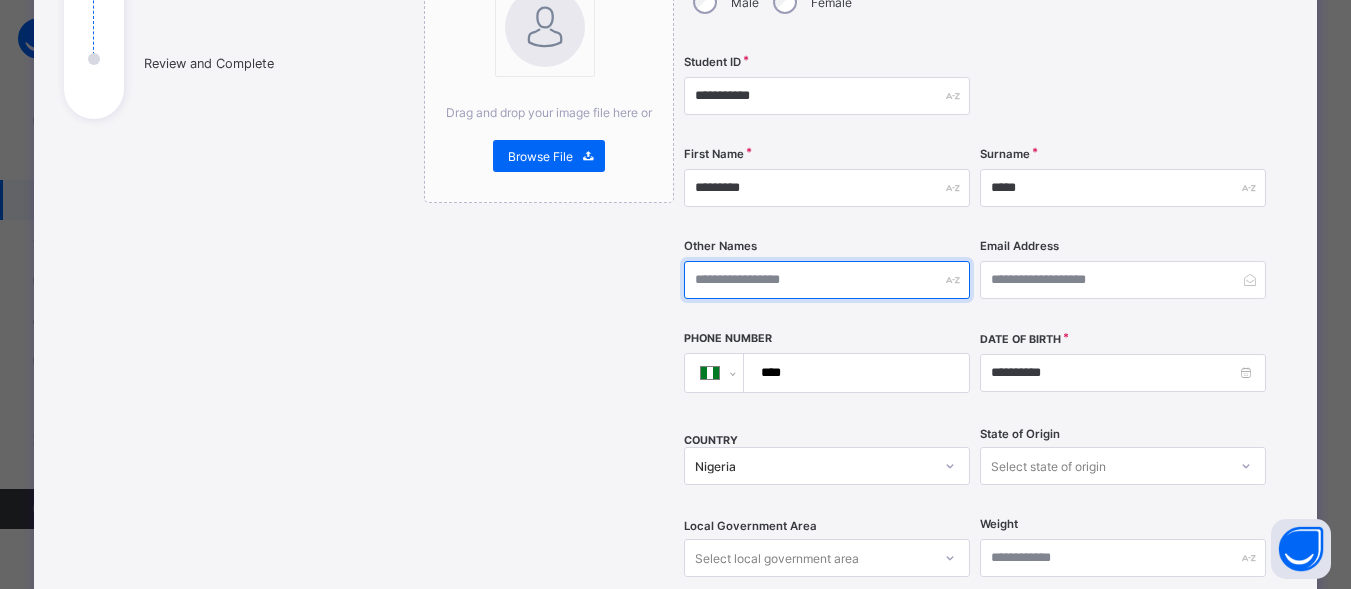 click at bounding box center [827, 280] 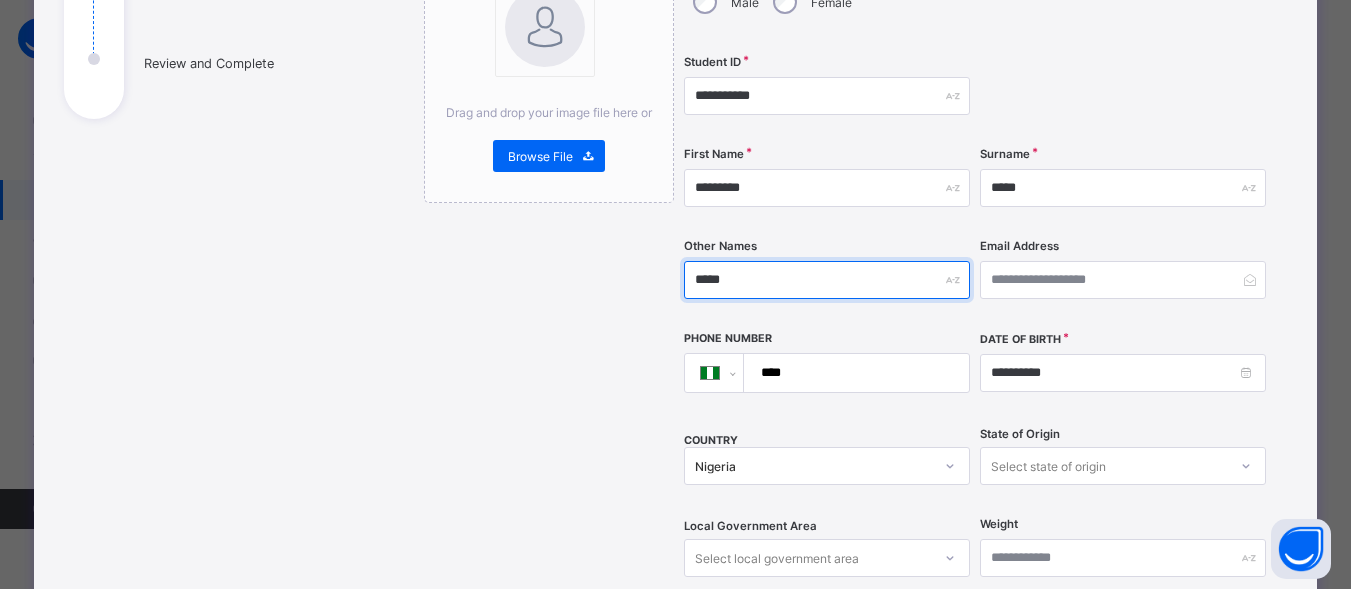 click on "*****" at bounding box center (827, 280) 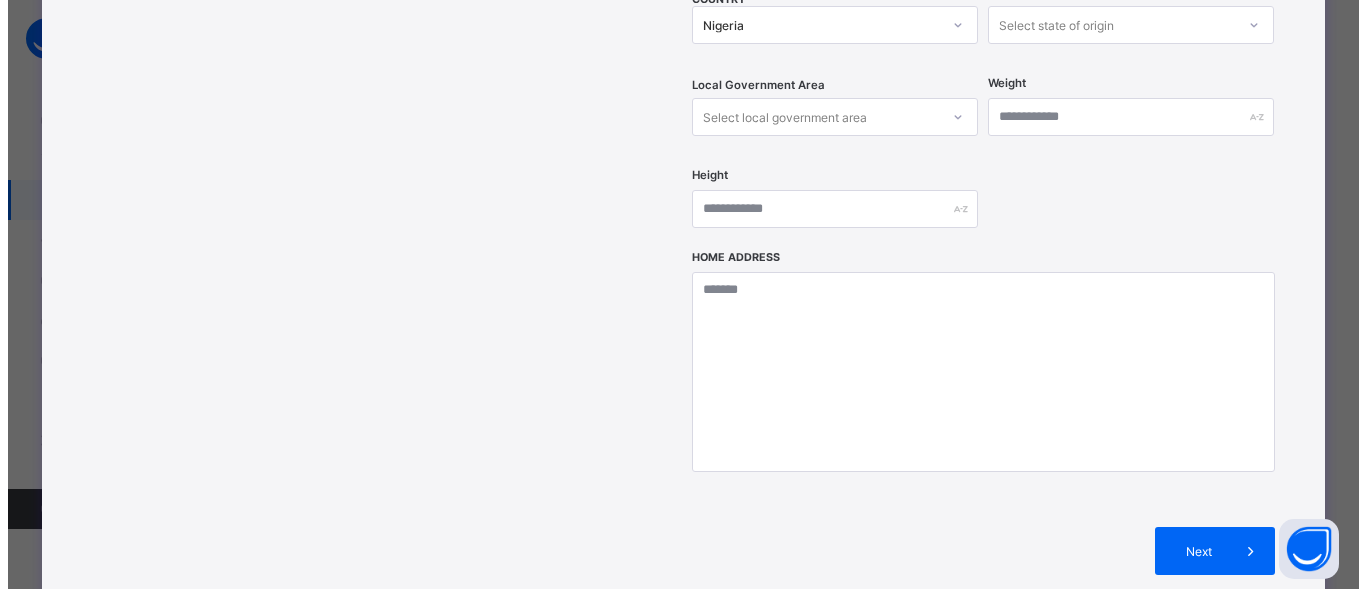 scroll, scrollTop: 920, scrollLeft: 0, axis: vertical 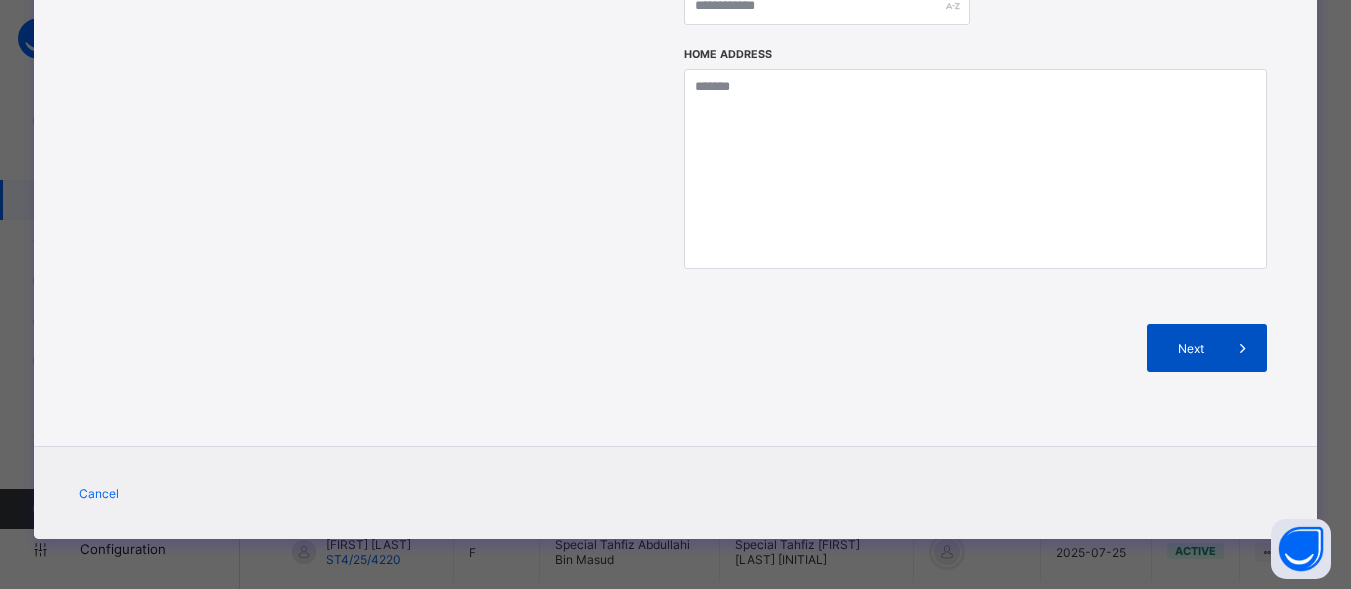 click on "Next" at bounding box center (1190, 348) 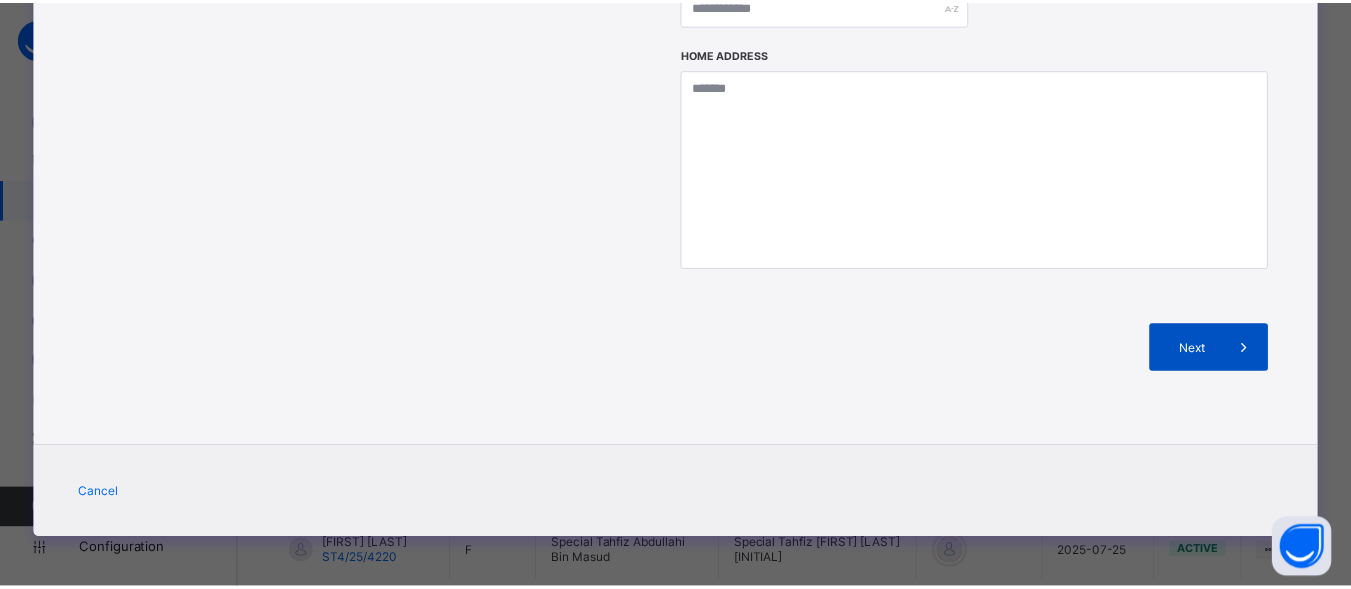scroll, scrollTop: 427, scrollLeft: 0, axis: vertical 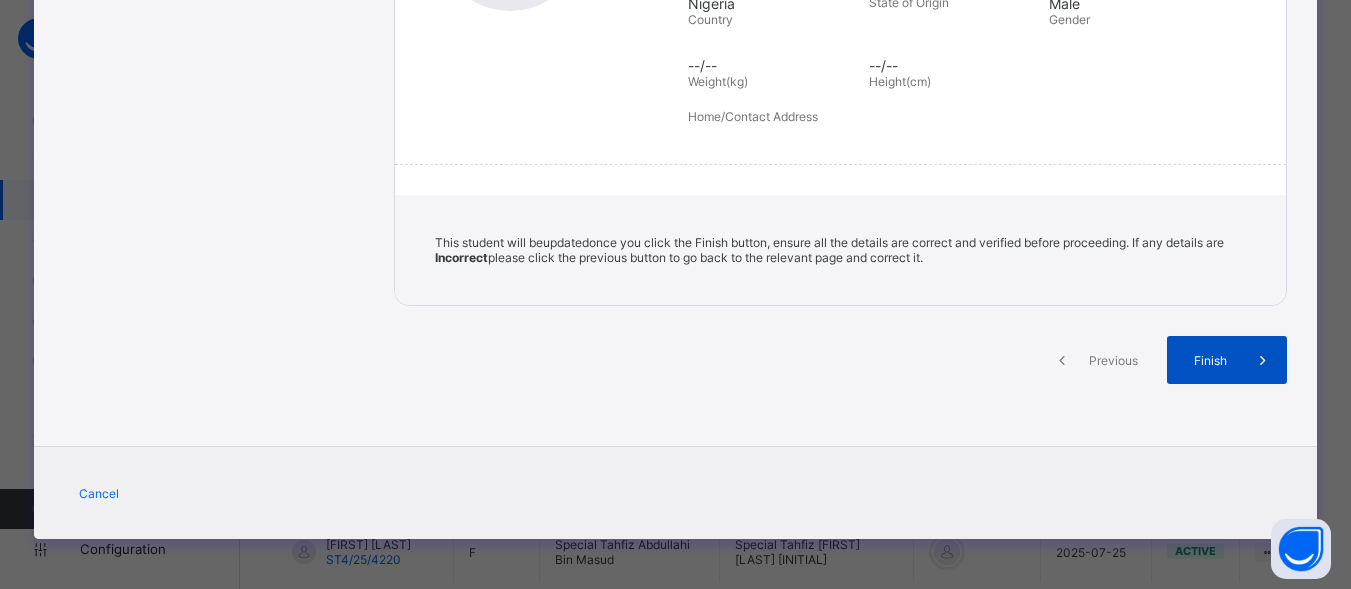 click on "Finish" at bounding box center (1210, 360) 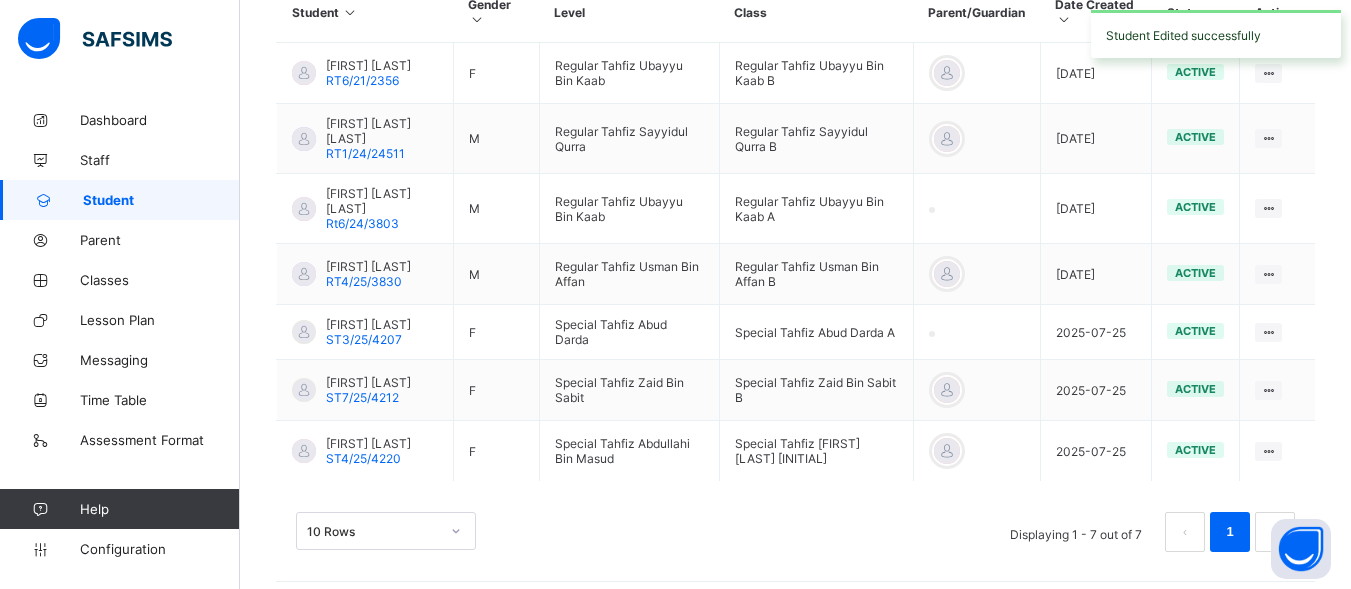 scroll, scrollTop: 516, scrollLeft: 0, axis: vertical 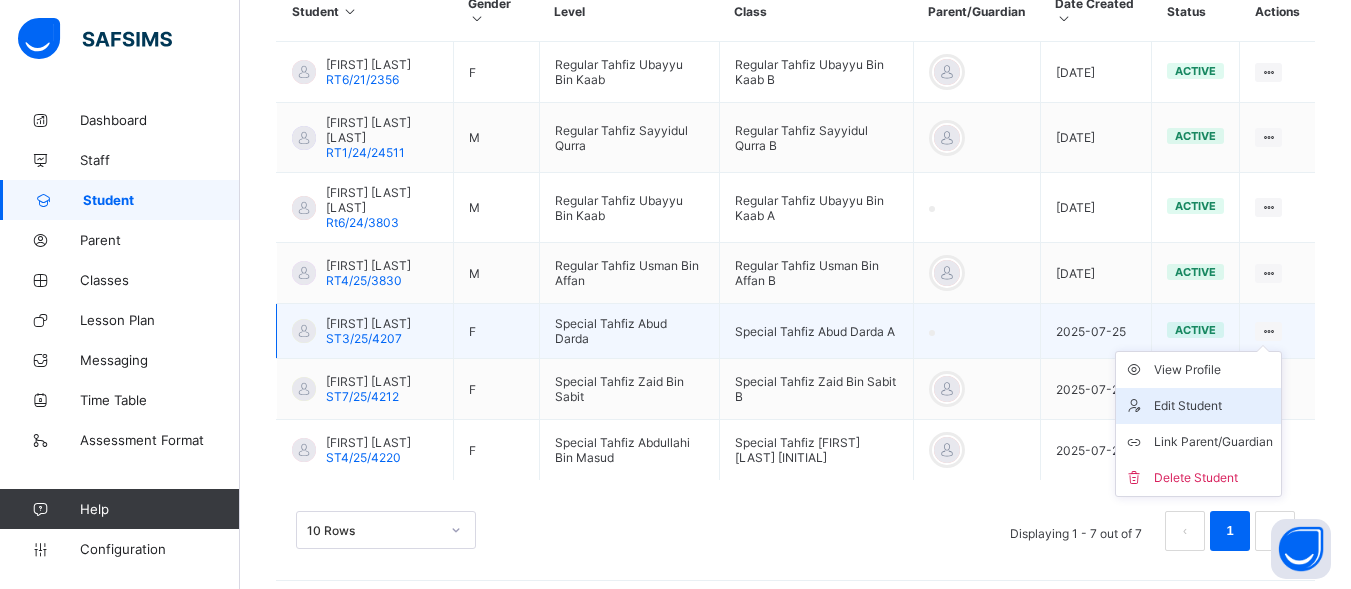 click on "Edit Student" at bounding box center (1213, 406) 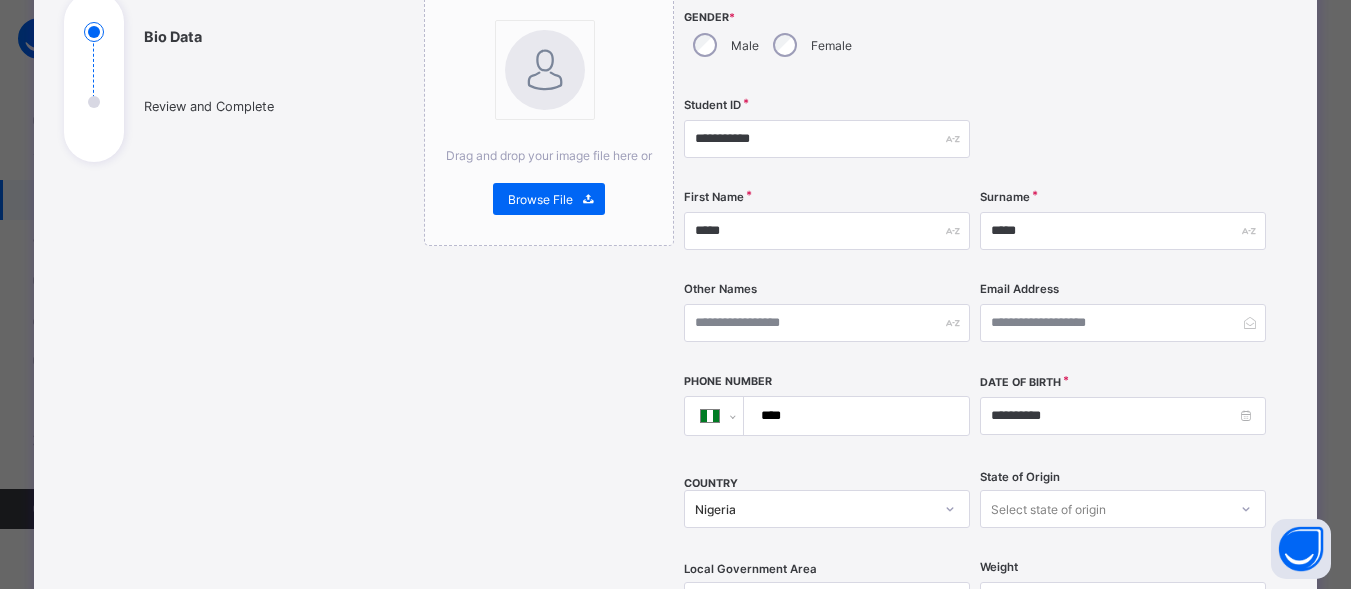 scroll, scrollTop: 251, scrollLeft: 0, axis: vertical 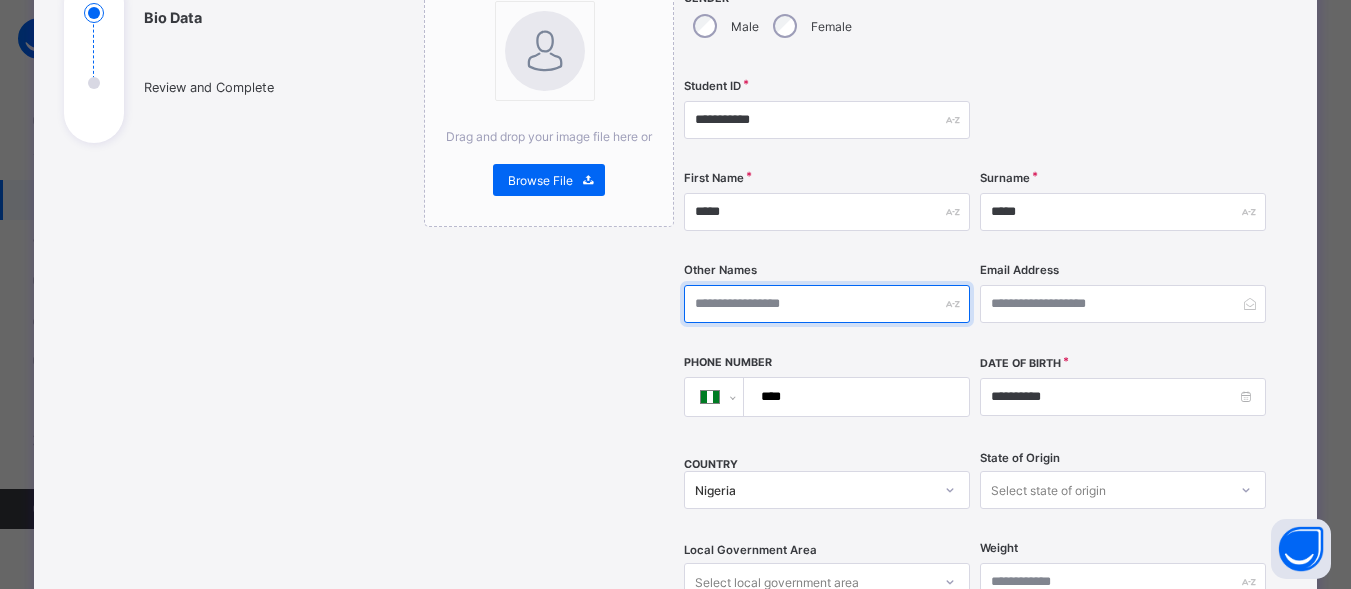 click at bounding box center [827, 304] 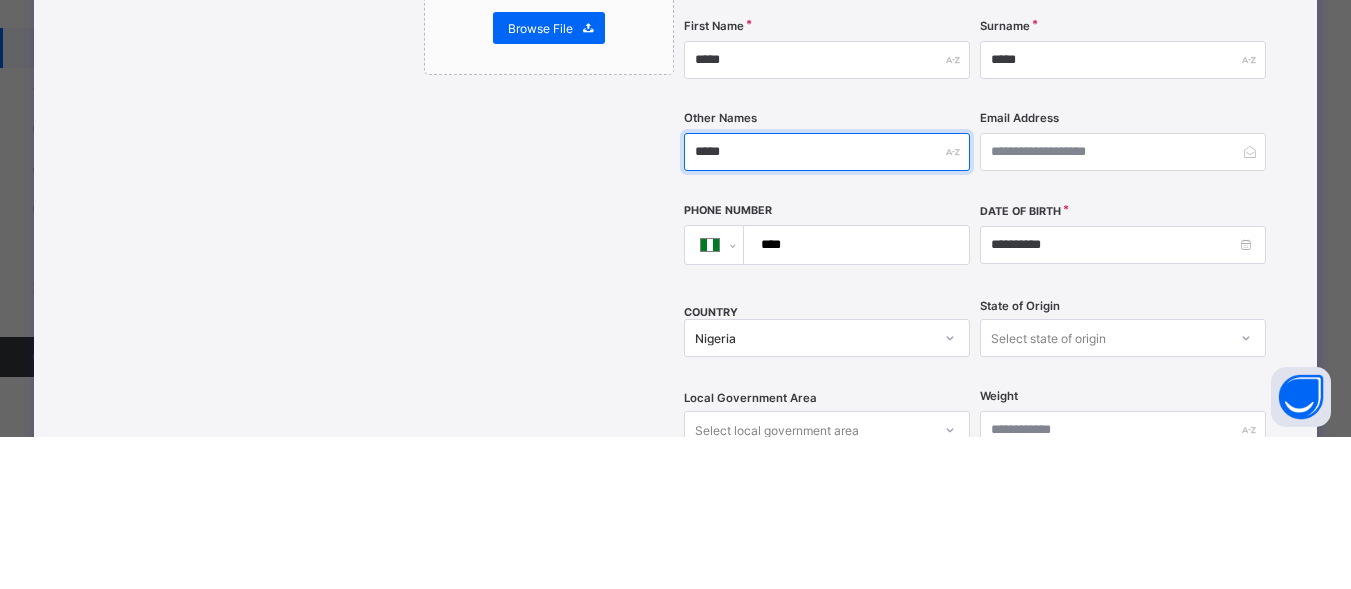 type on "******" 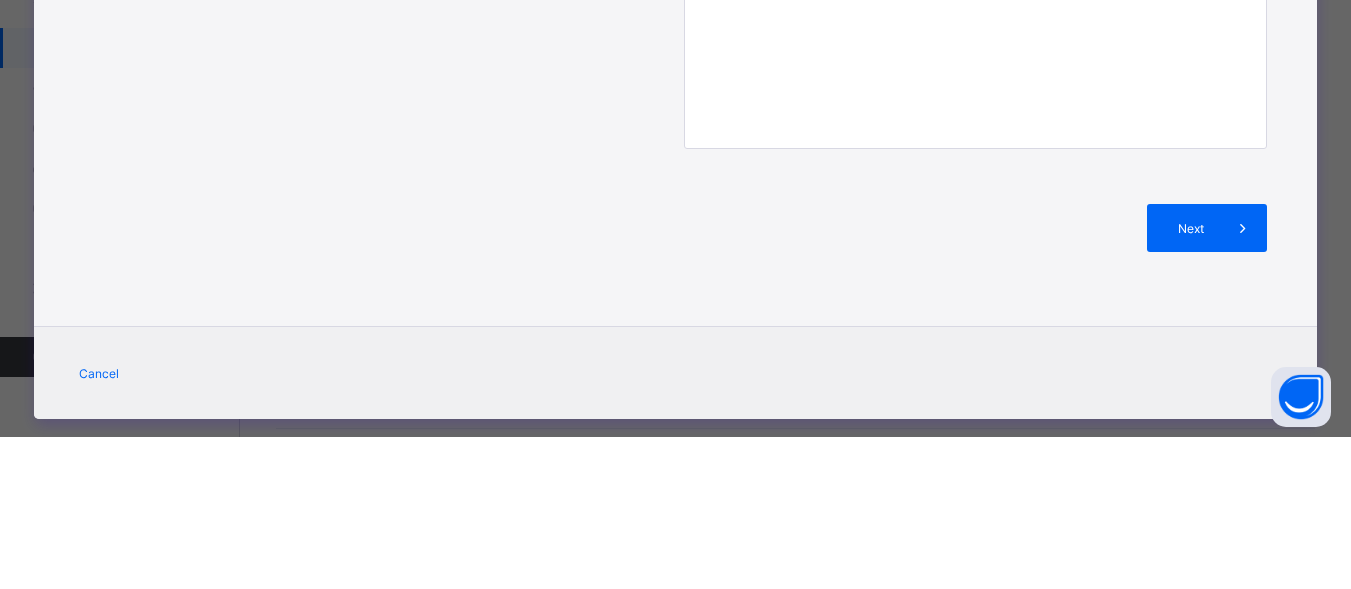 scroll, scrollTop: 920, scrollLeft: 0, axis: vertical 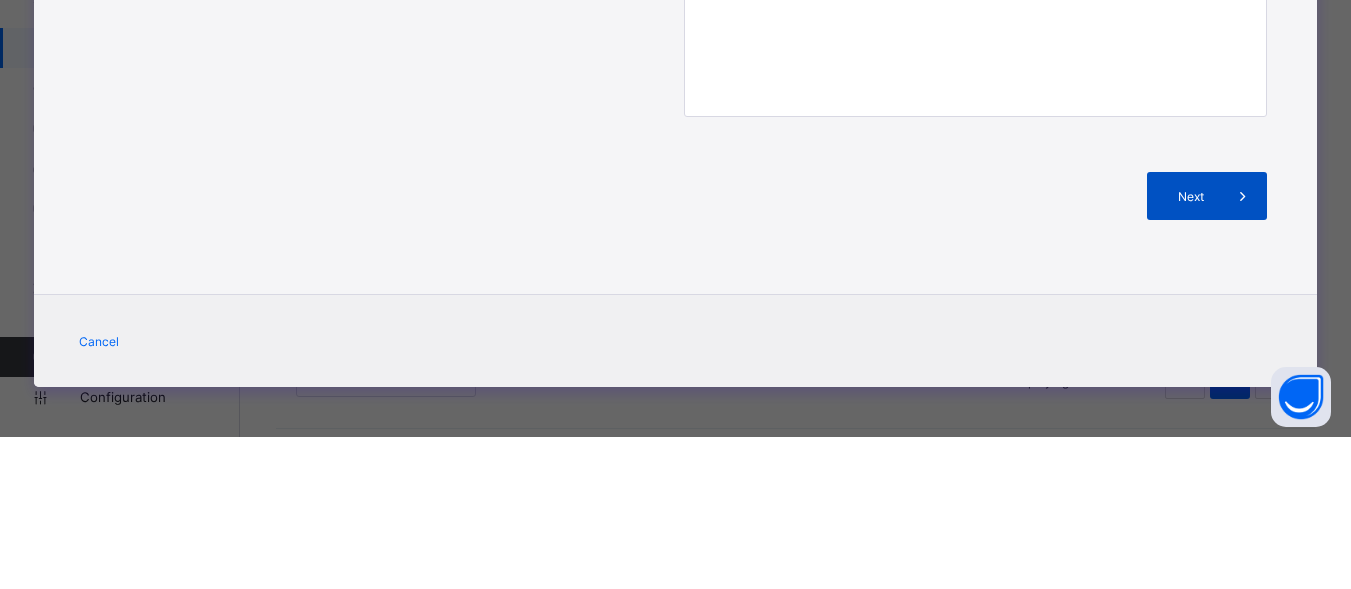 click on "Next" at bounding box center (1207, 348) 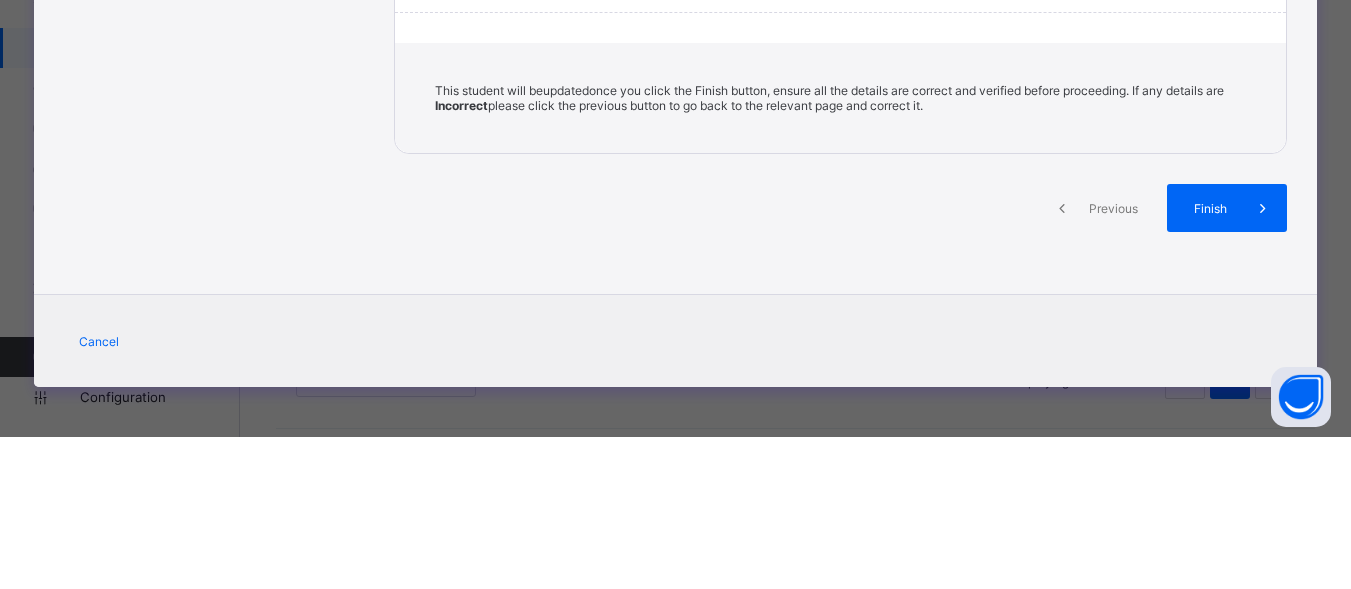 scroll, scrollTop: 427, scrollLeft: 0, axis: vertical 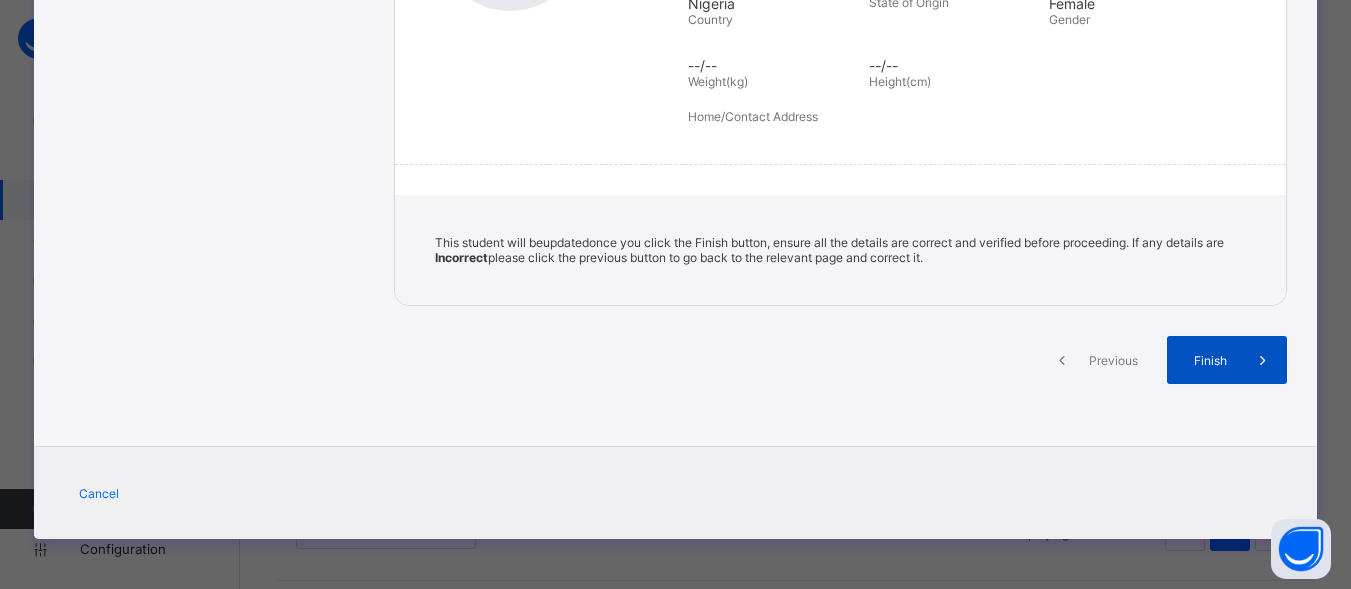 click on "Finish" at bounding box center [1210, 360] 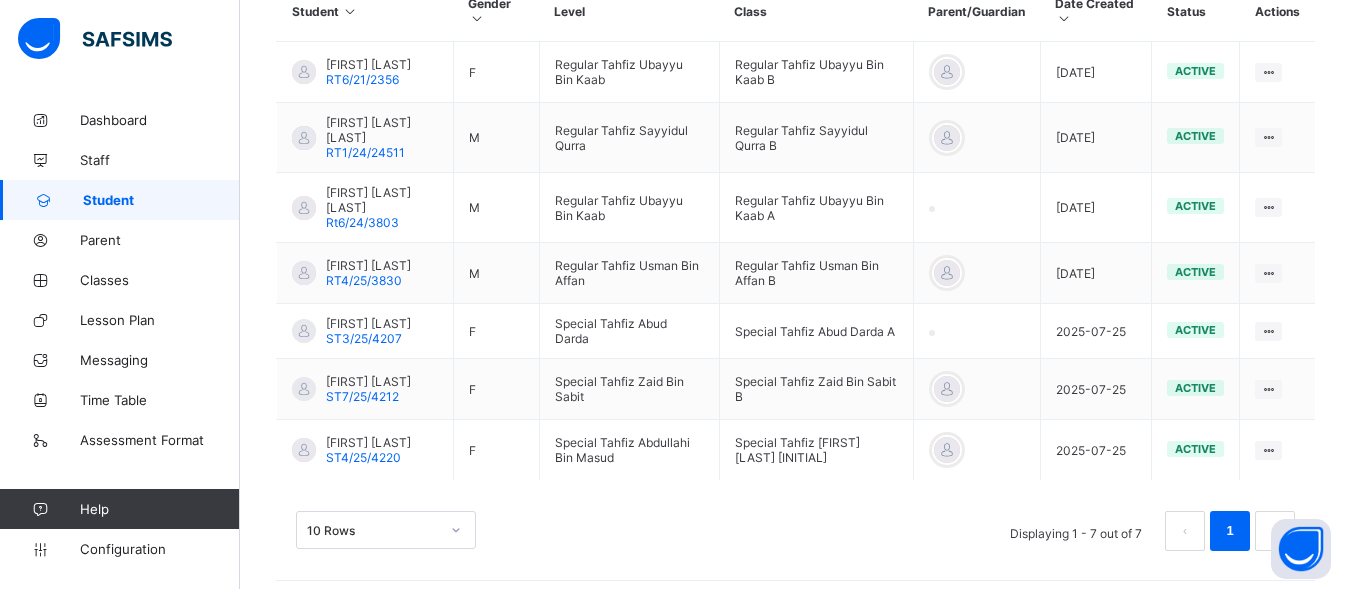 scroll, scrollTop: 528, scrollLeft: 0, axis: vertical 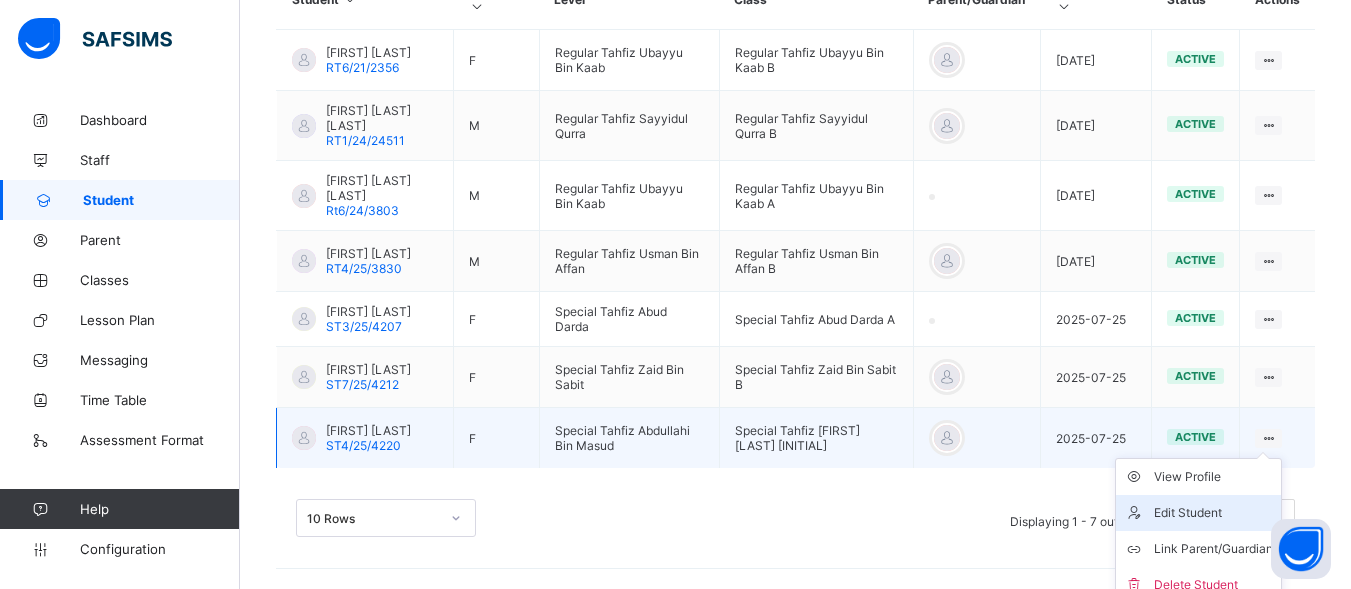 click on "Edit Student" at bounding box center (1213, 513) 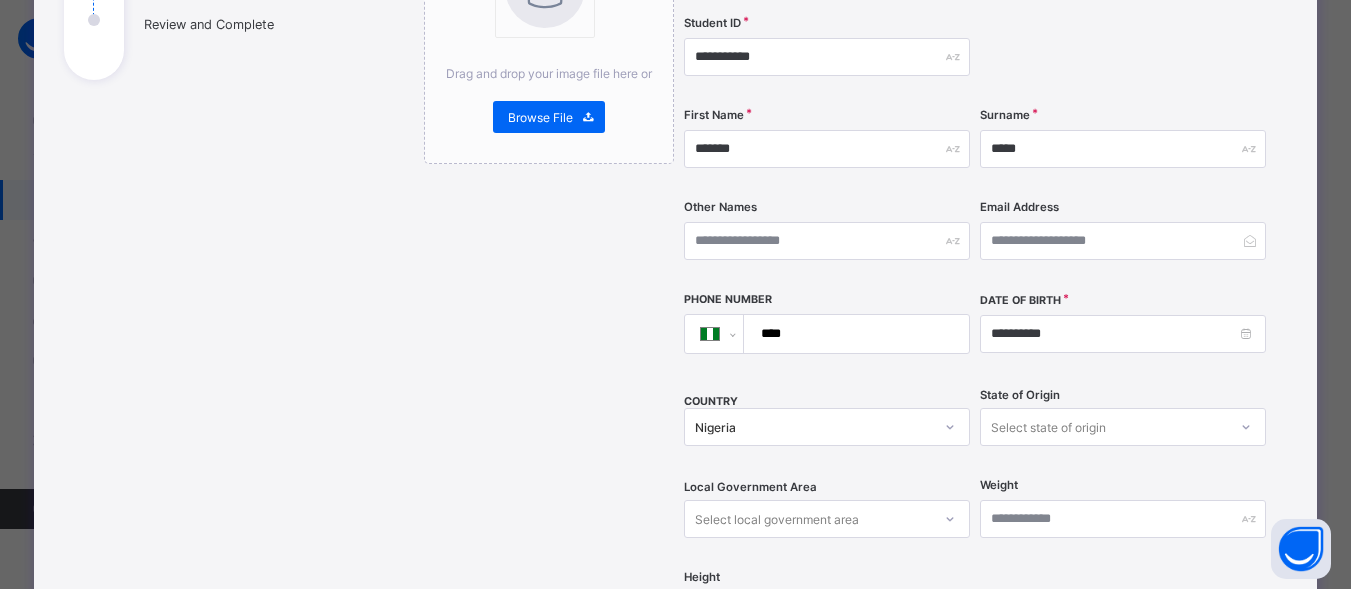 scroll, scrollTop: 316, scrollLeft: 0, axis: vertical 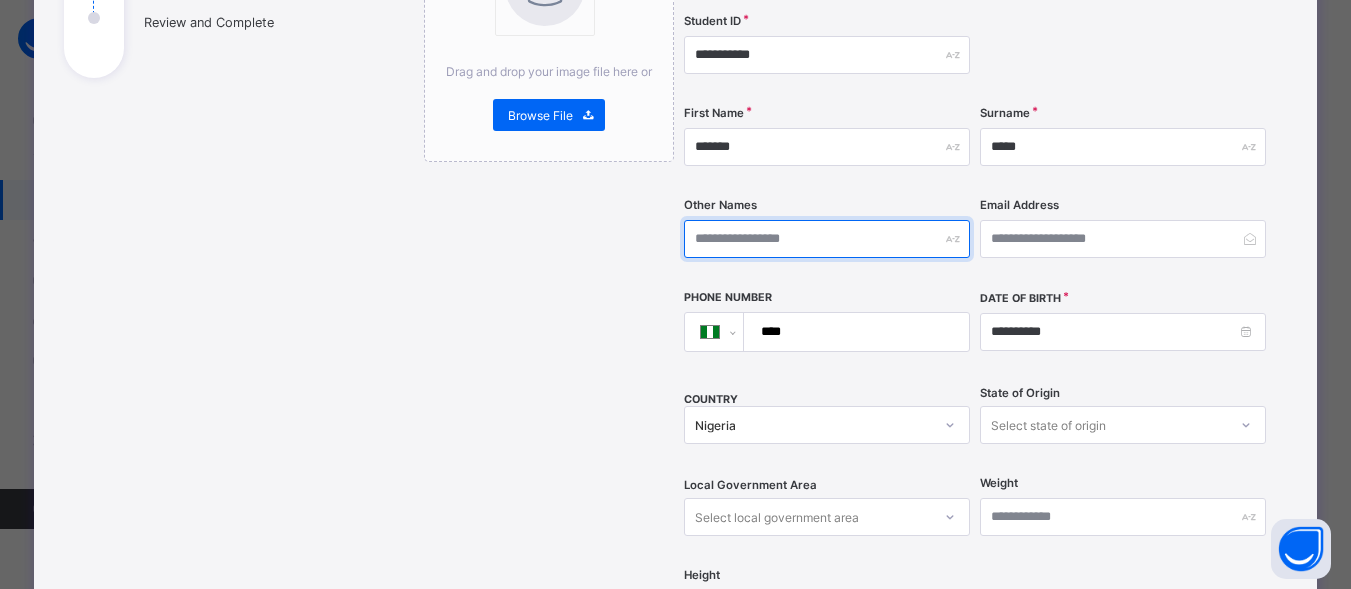 click at bounding box center [827, 239] 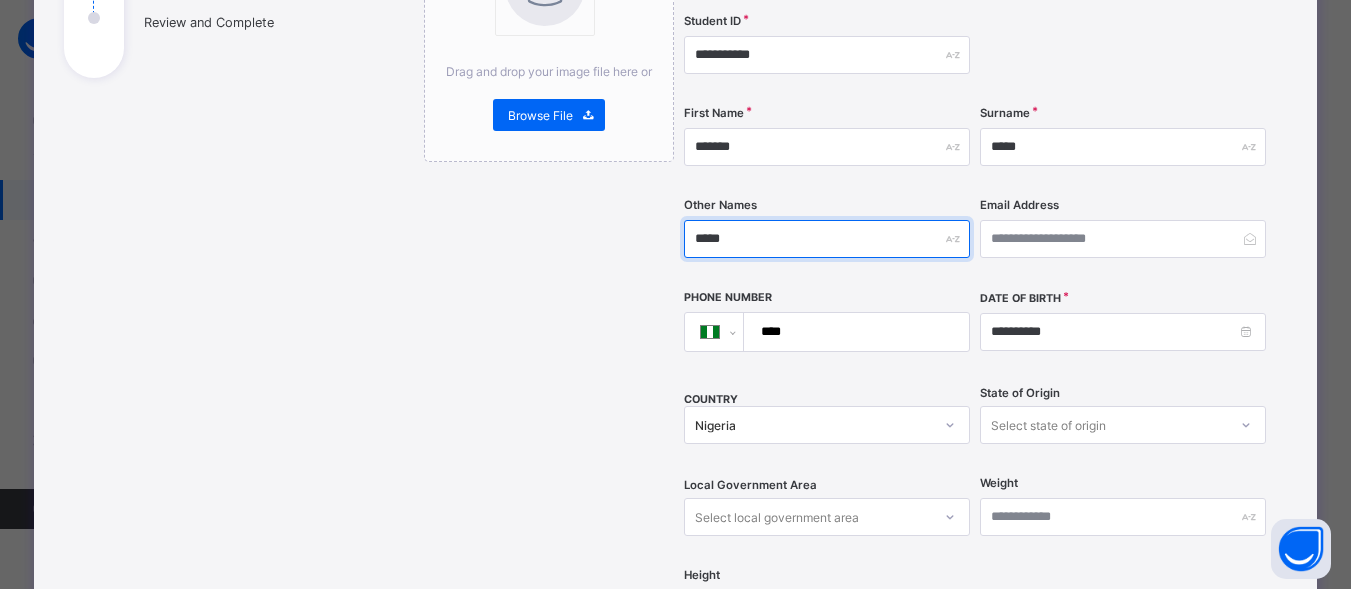 type on "******" 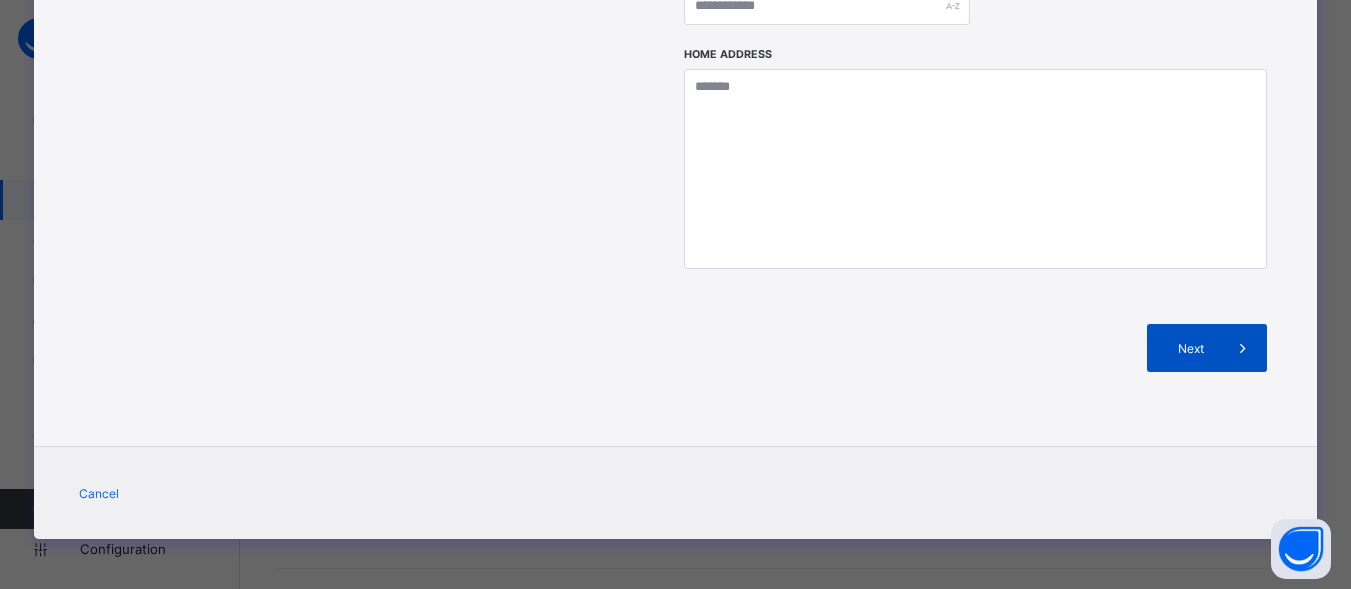 click on "Next" at bounding box center [1190, 348] 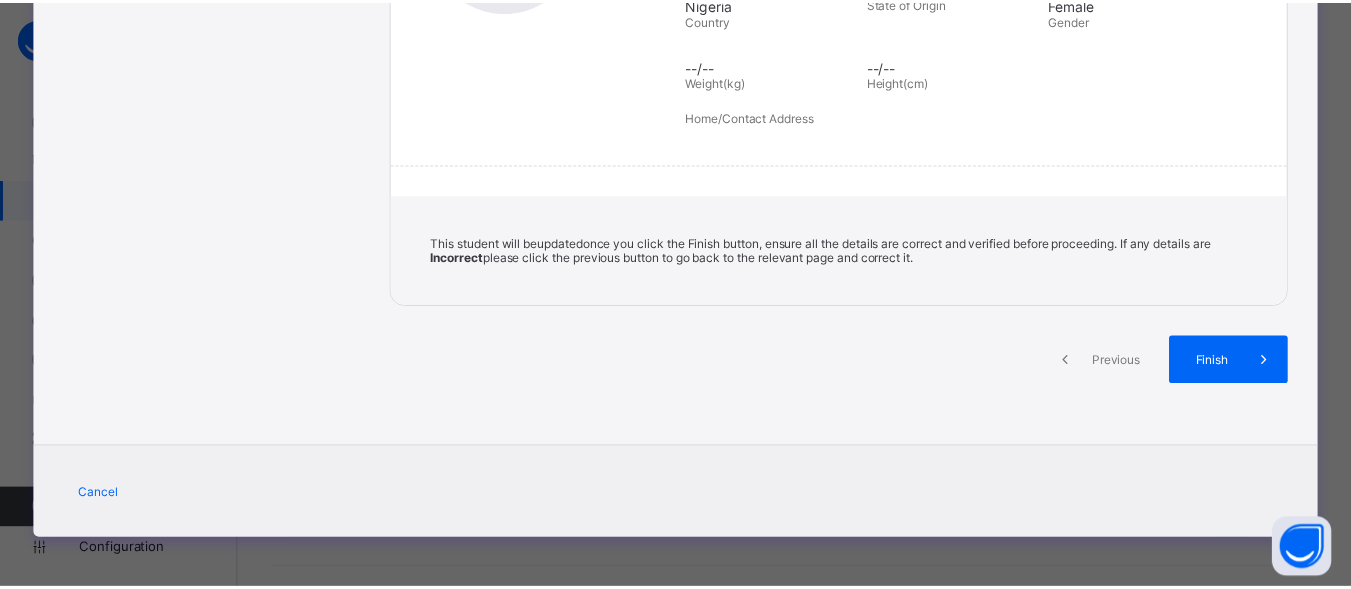 scroll, scrollTop: 427, scrollLeft: 0, axis: vertical 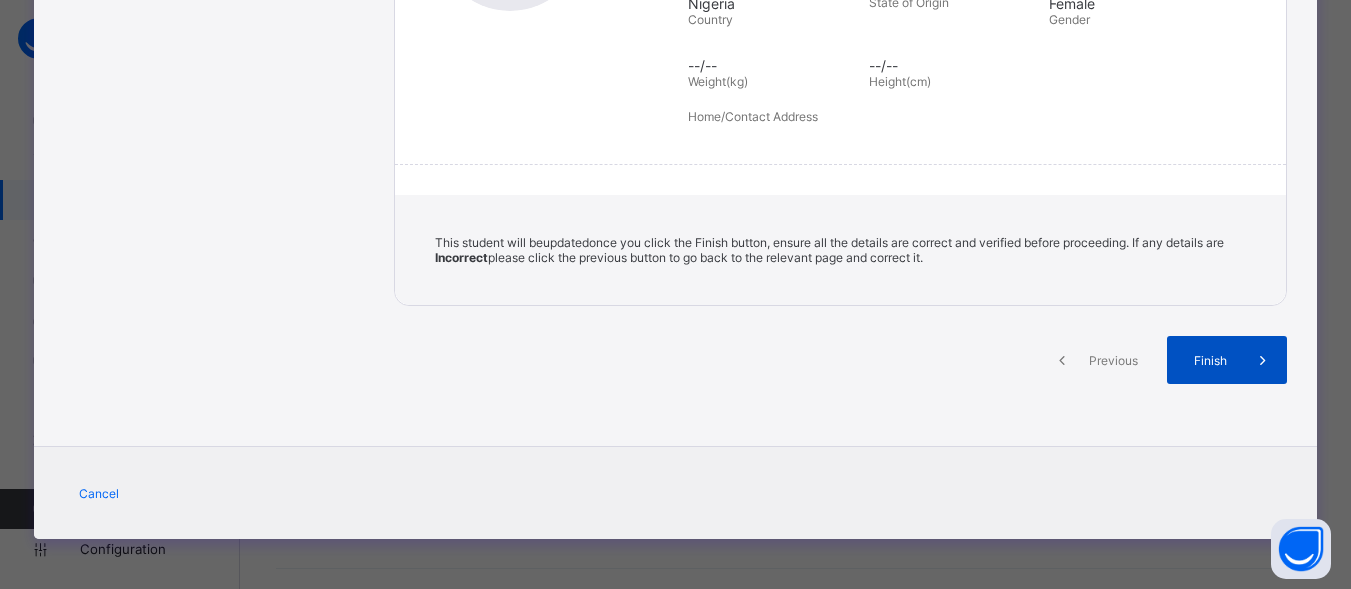 click on "Finish" at bounding box center [1227, 360] 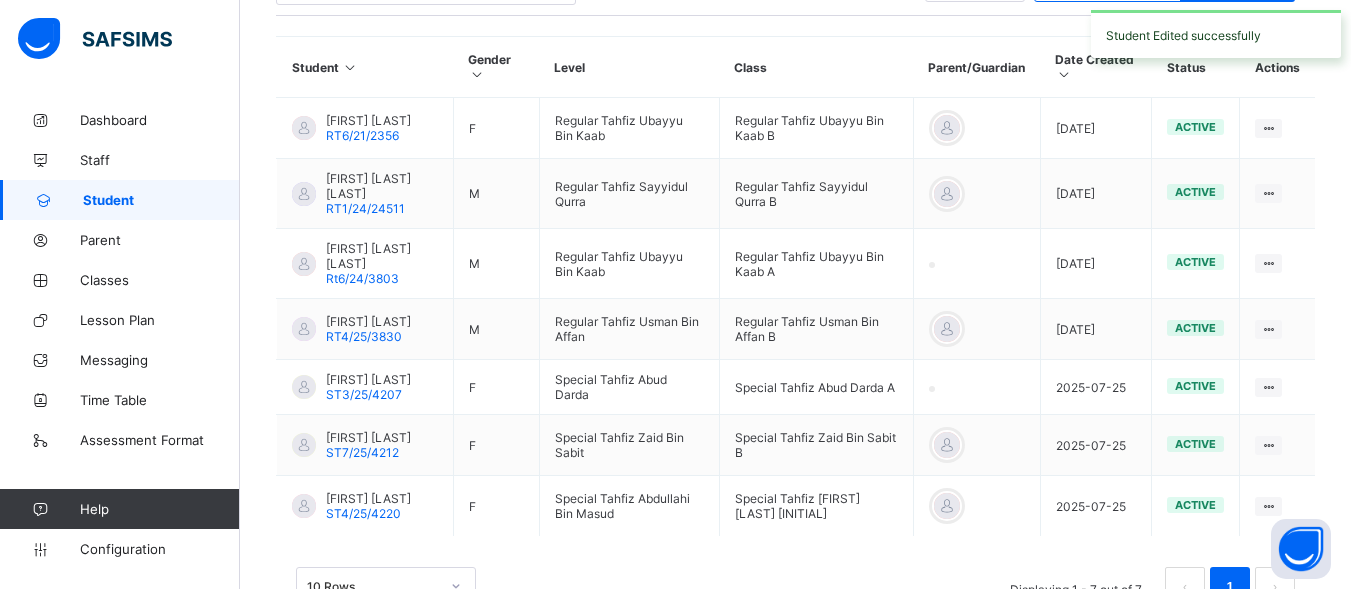 scroll, scrollTop: 457, scrollLeft: 0, axis: vertical 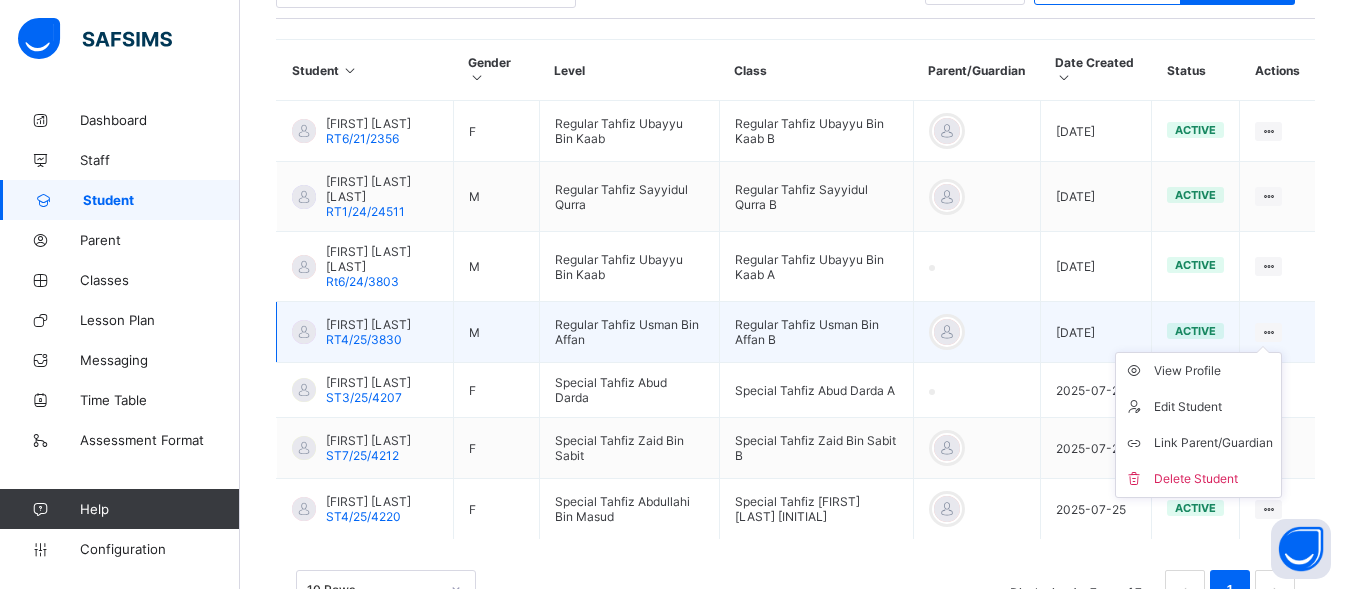 click on "View Profile Edit Student Link Parent/Guardian Delete Student" at bounding box center (1198, 425) 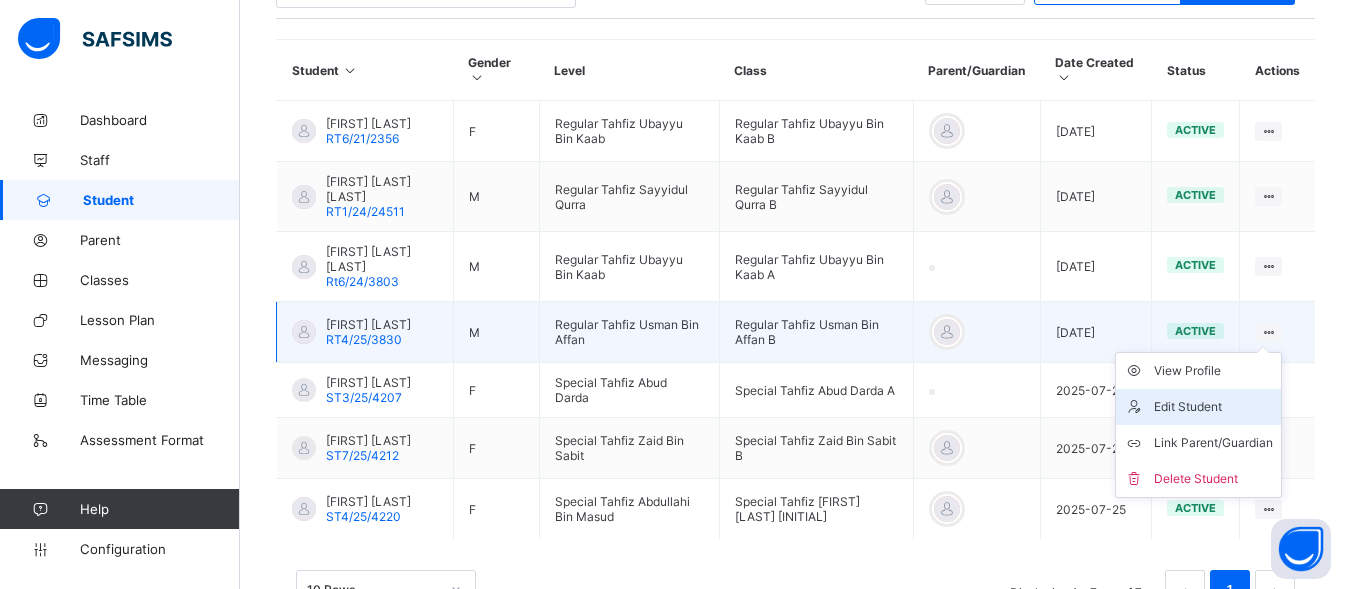 click on "Edit Student" at bounding box center [1213, 407] 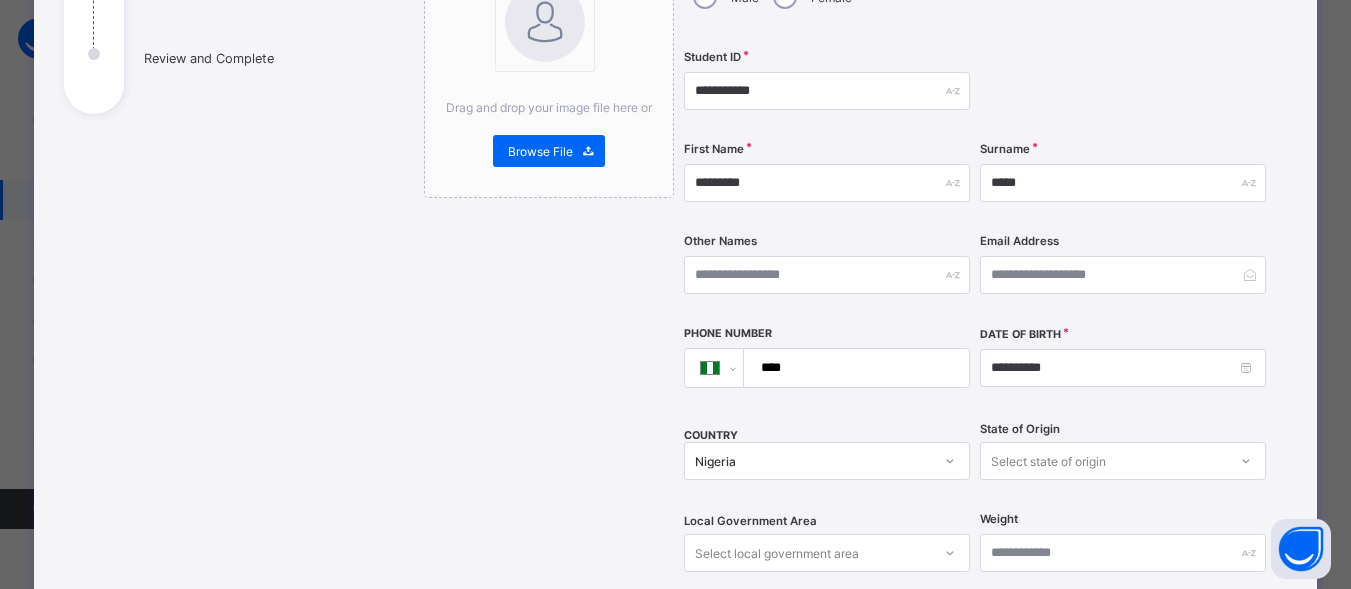 scroll, scrollTop: 281, scrollLeft: 0, axis: vertical 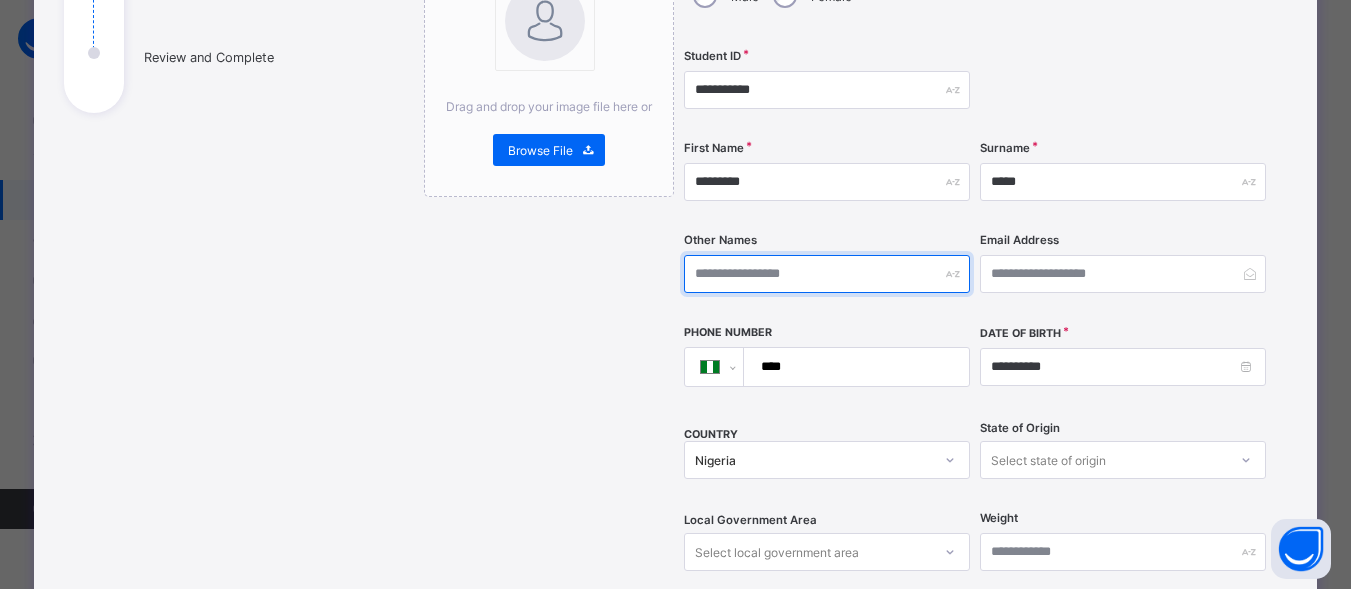 click at bounding box center [827, 274] 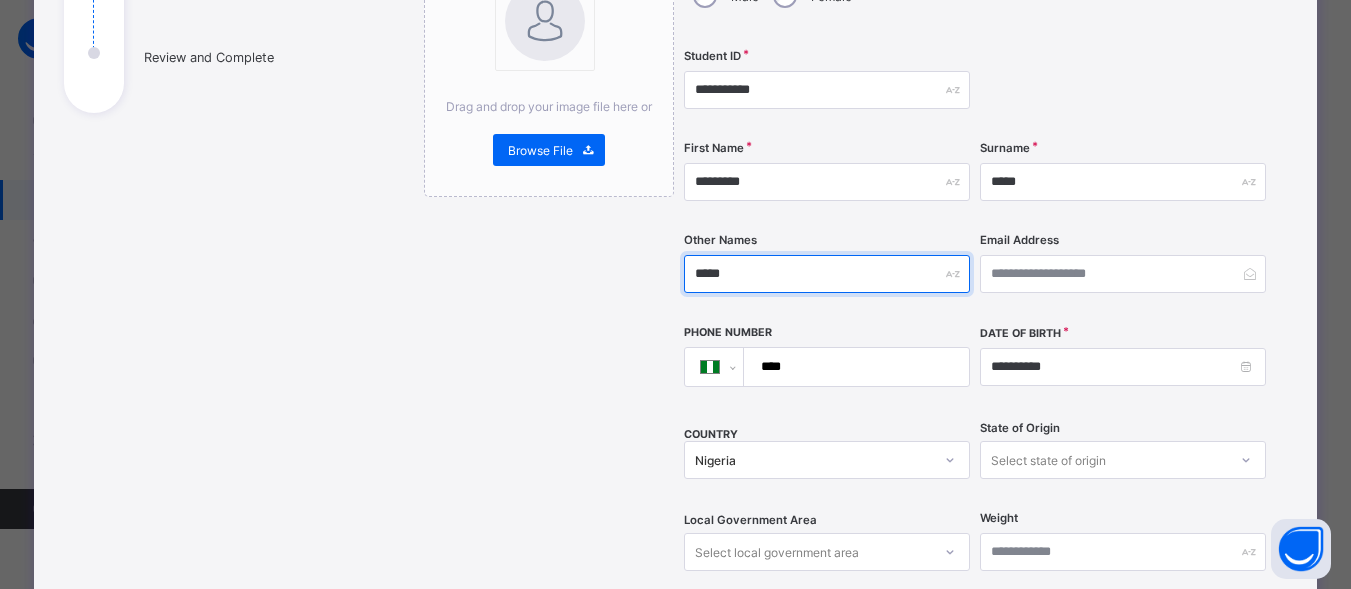 type on "******" 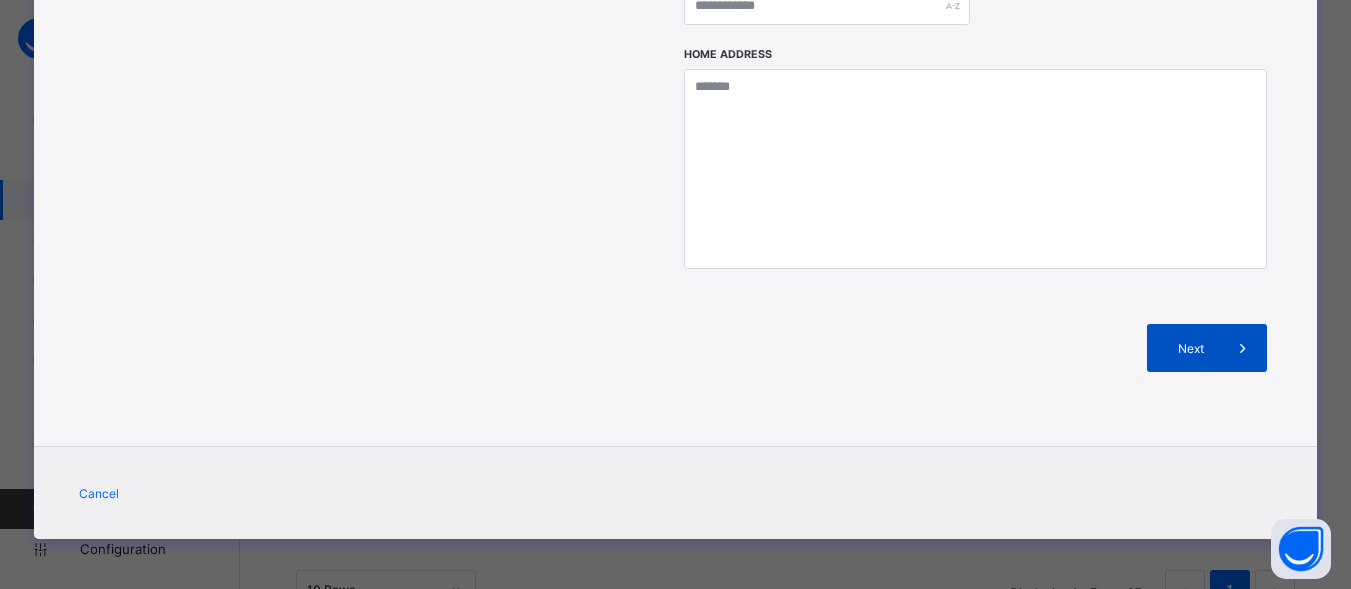 click on "Next" at bounding box center (1190, 348) 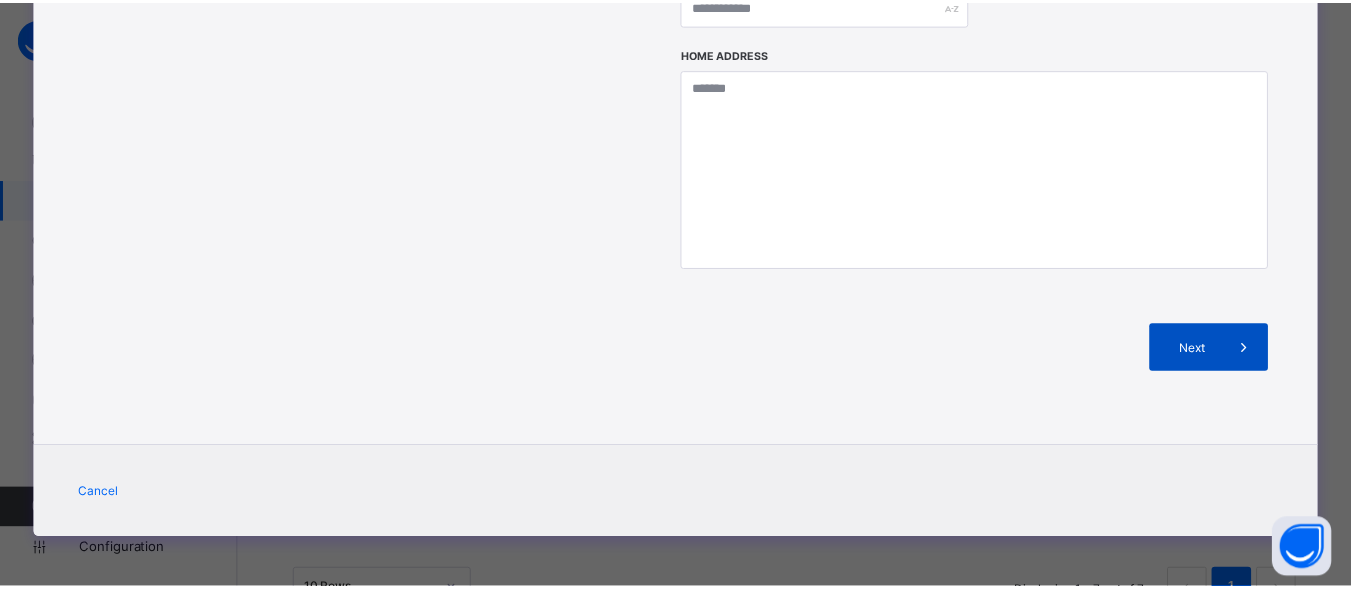 scroll, scrollTop: 427, scrollLeft: 0, axis: vertical 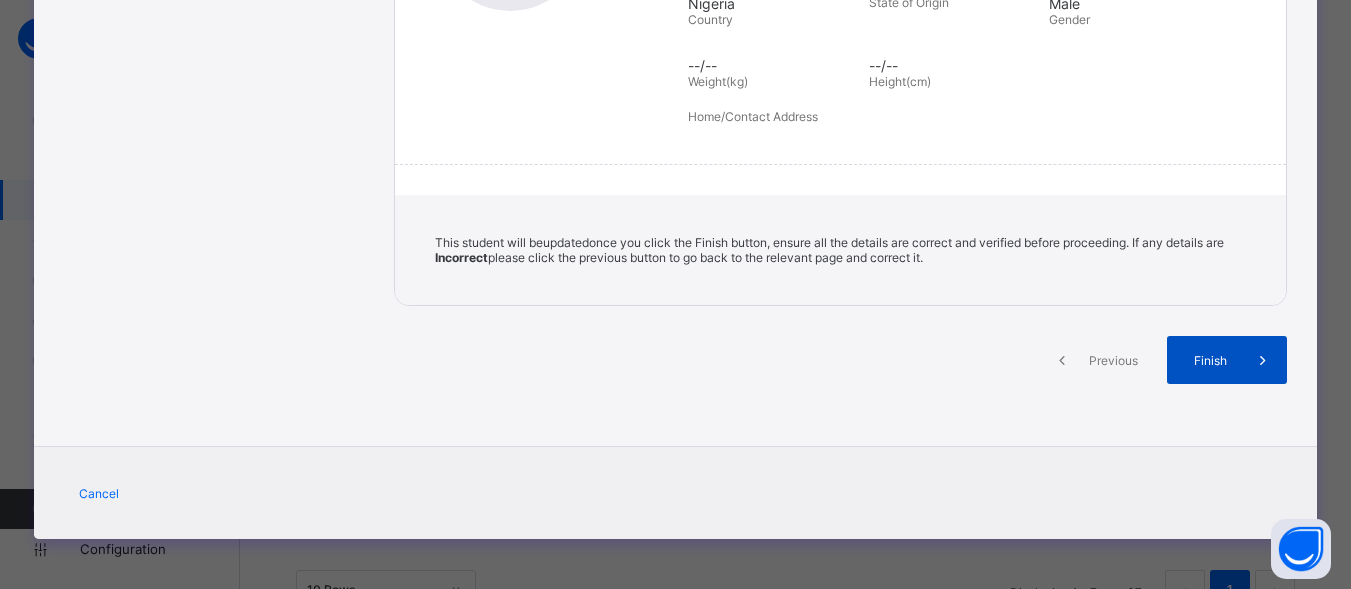 click on "Finish" at bounding box center (1227, 360) 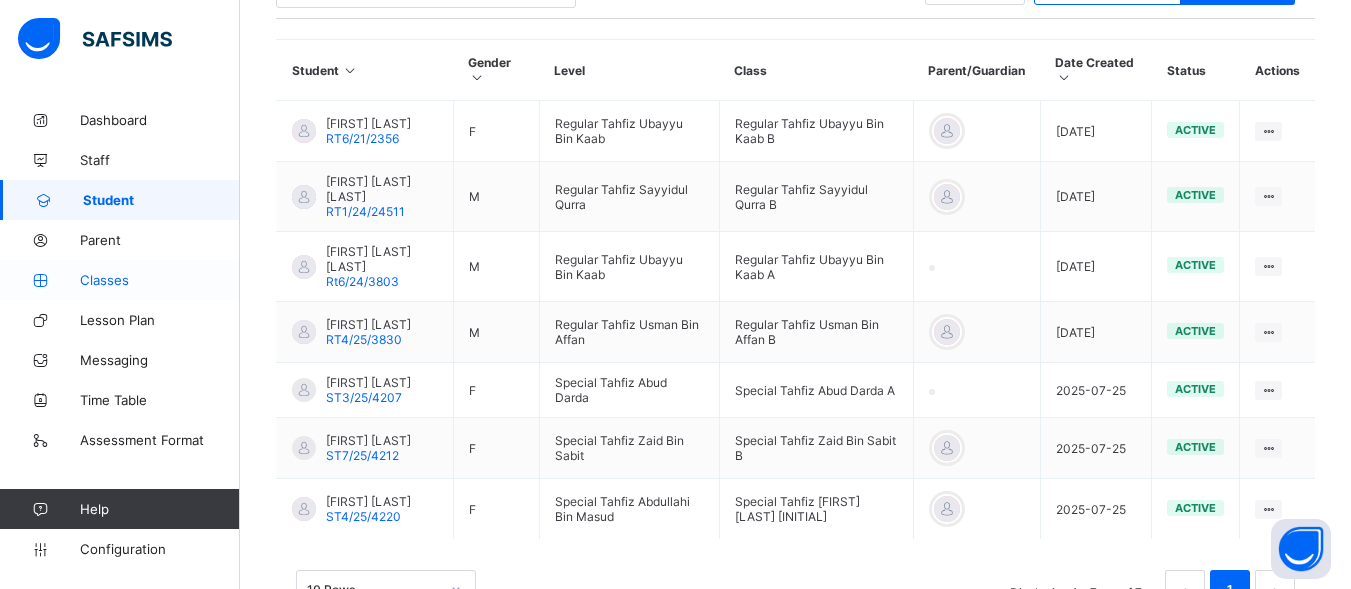 click on "Classes" at bounding box center (160, 280) 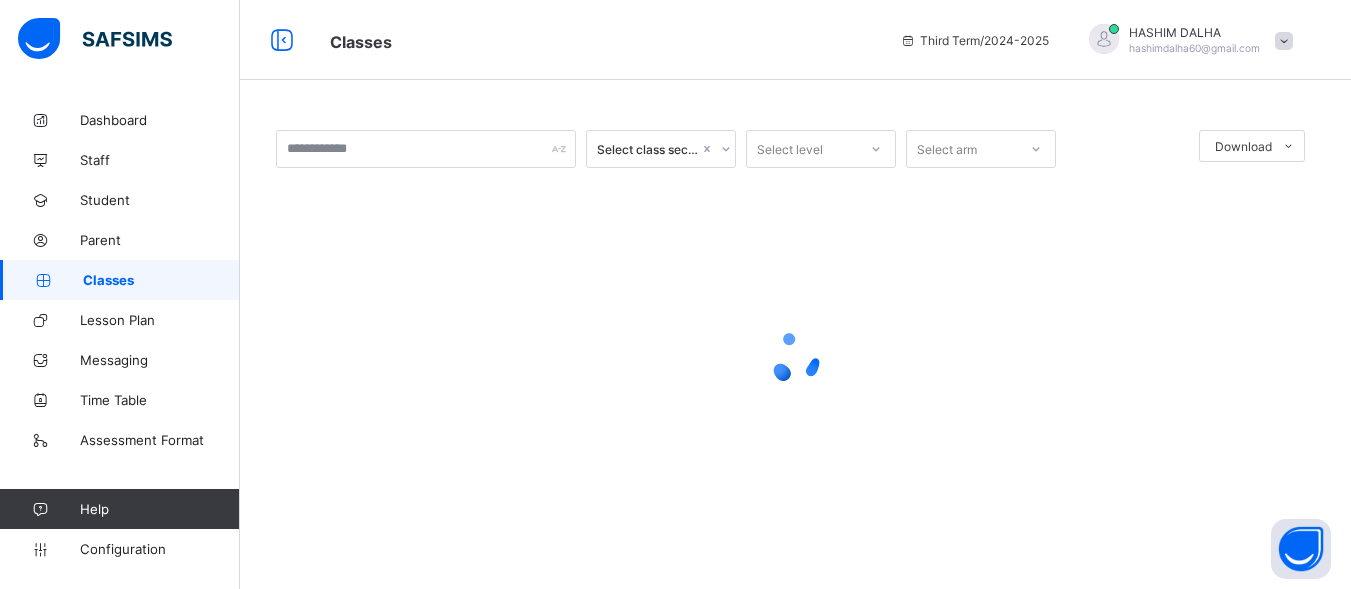 scroll, scrollTop: 0, scrollLeft: 0, axis: both 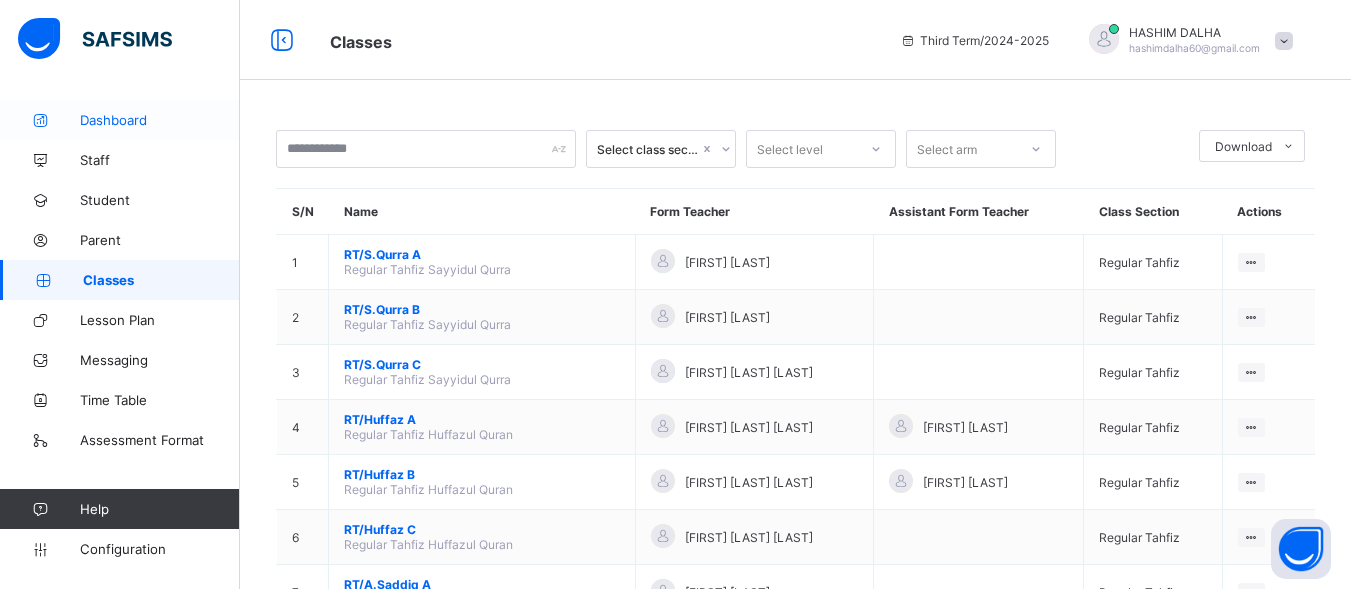 click on "Dashboard" at bounding box center [160, 120] 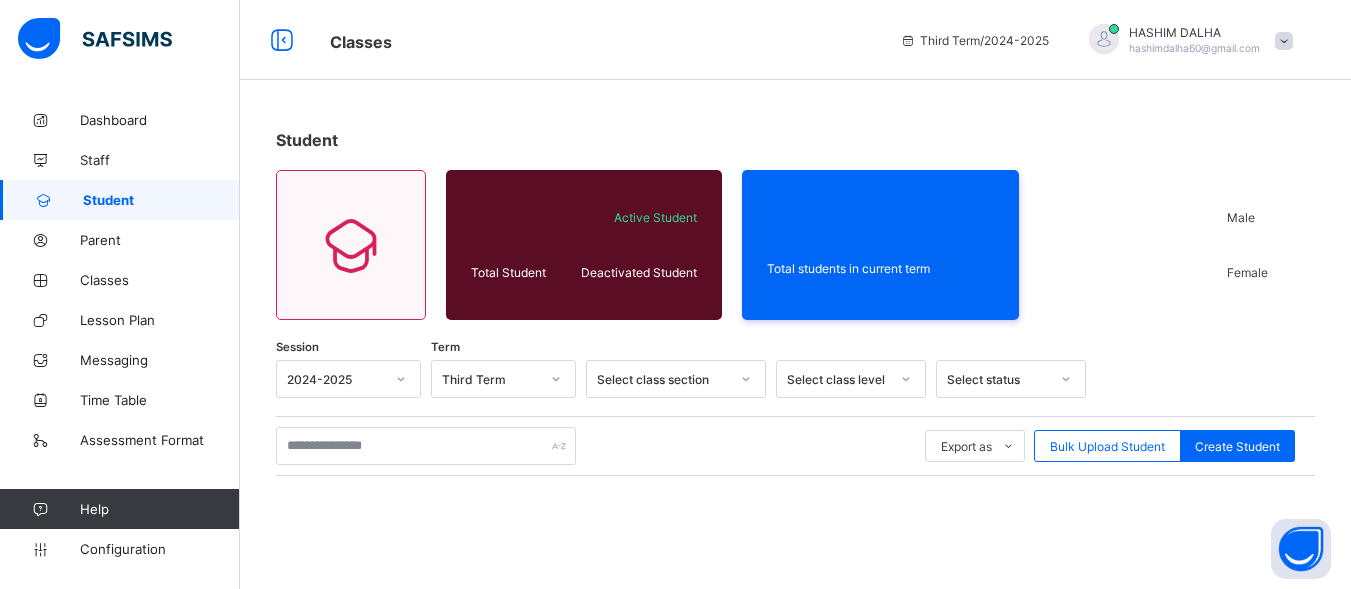 scroll, scrollTop: 297, scrollLeft: 0, axis: vertical 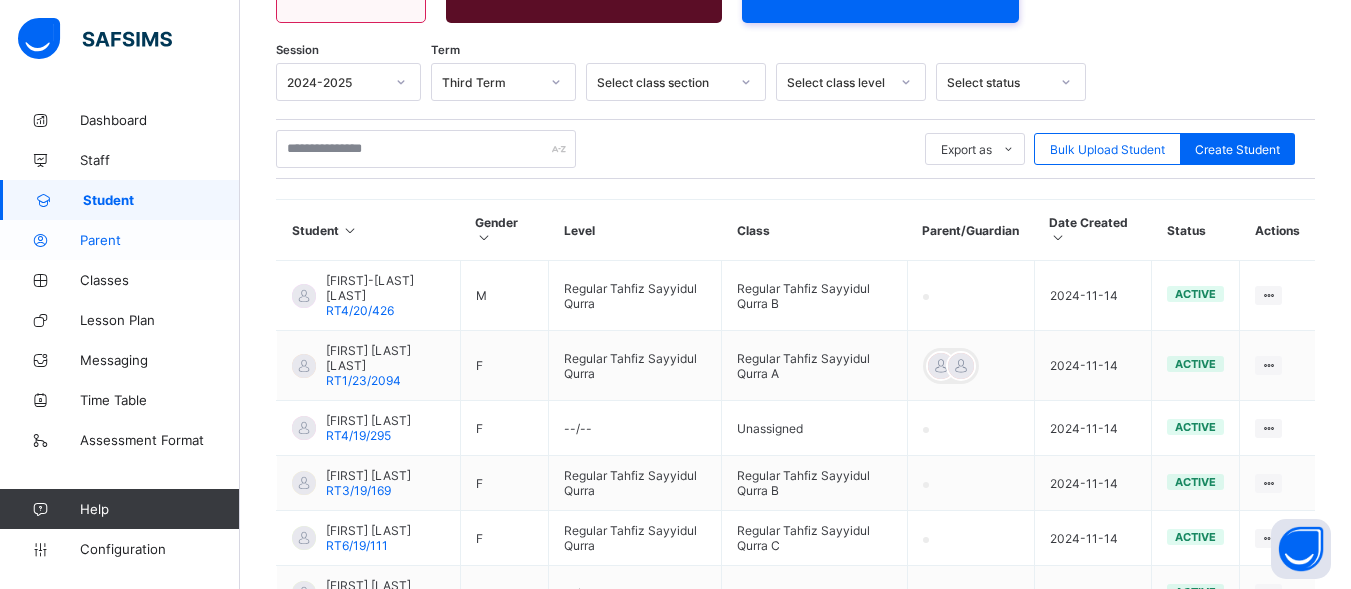 click on "Parent" at bounding box center (160, 240) 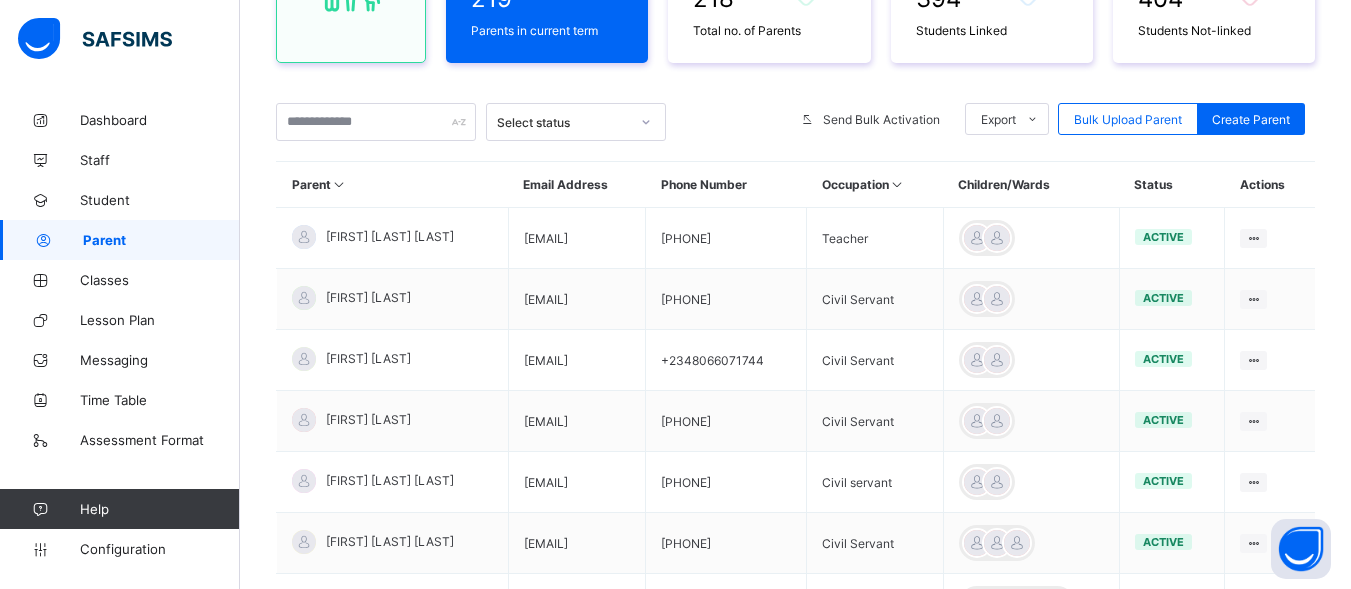 scroll, scrollTop: 297, scrollLeft: 0, axis: vertical 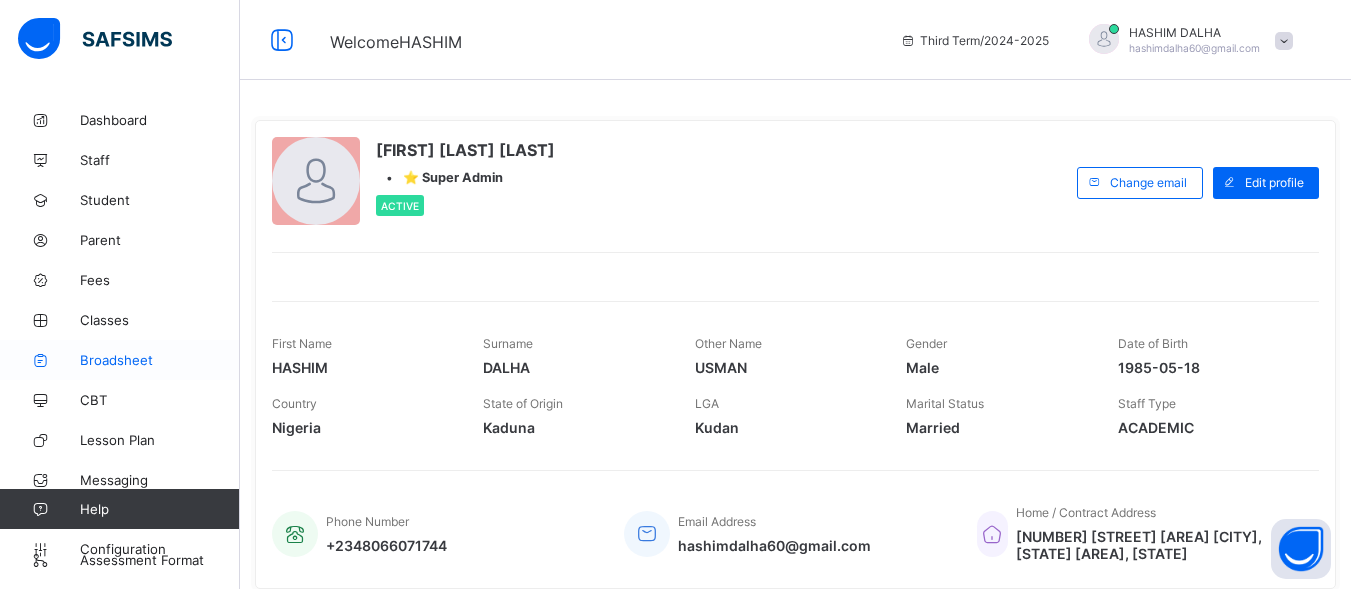 click on "Broadsheet" at bounding box center (160, 360) 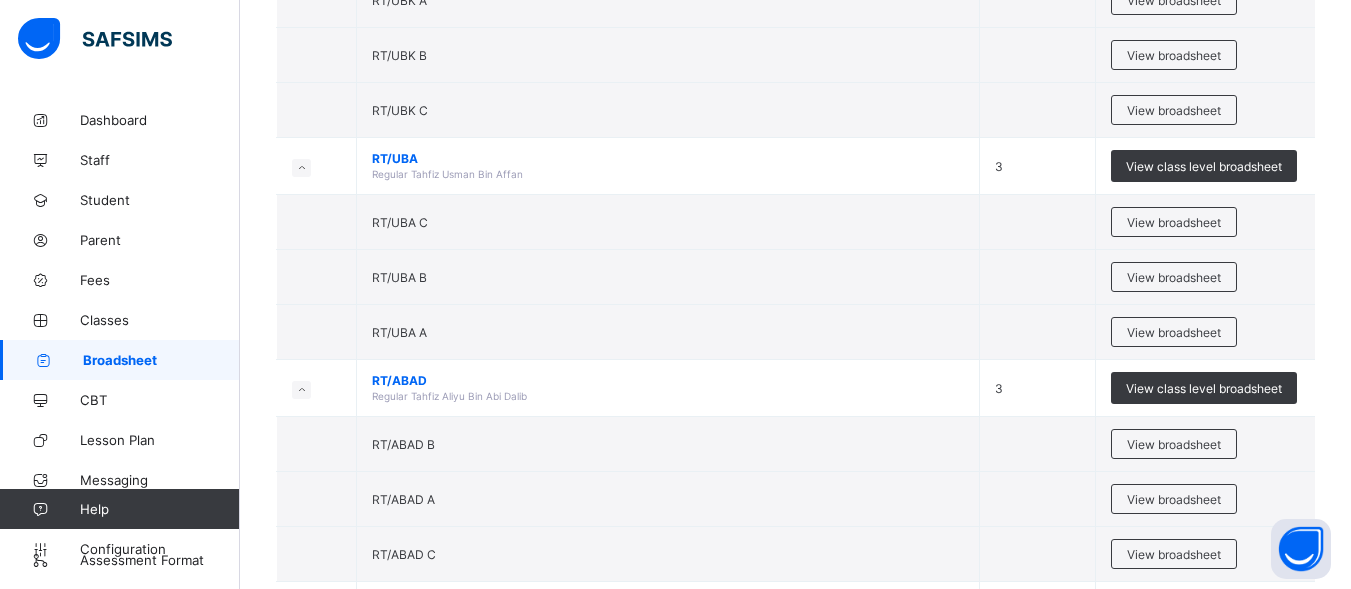 scroll, scrollTop: 987, scrollLeft: 0, axis: vertical 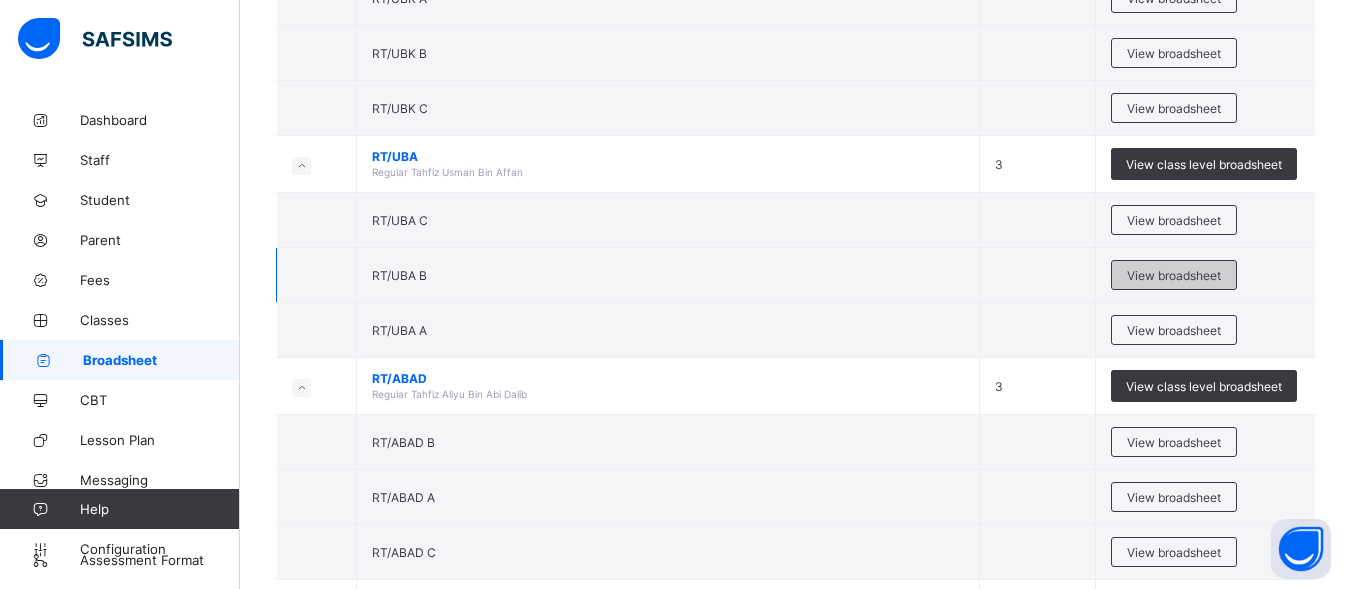 click on "View broadsheet" at bounding box center [1174, 275] 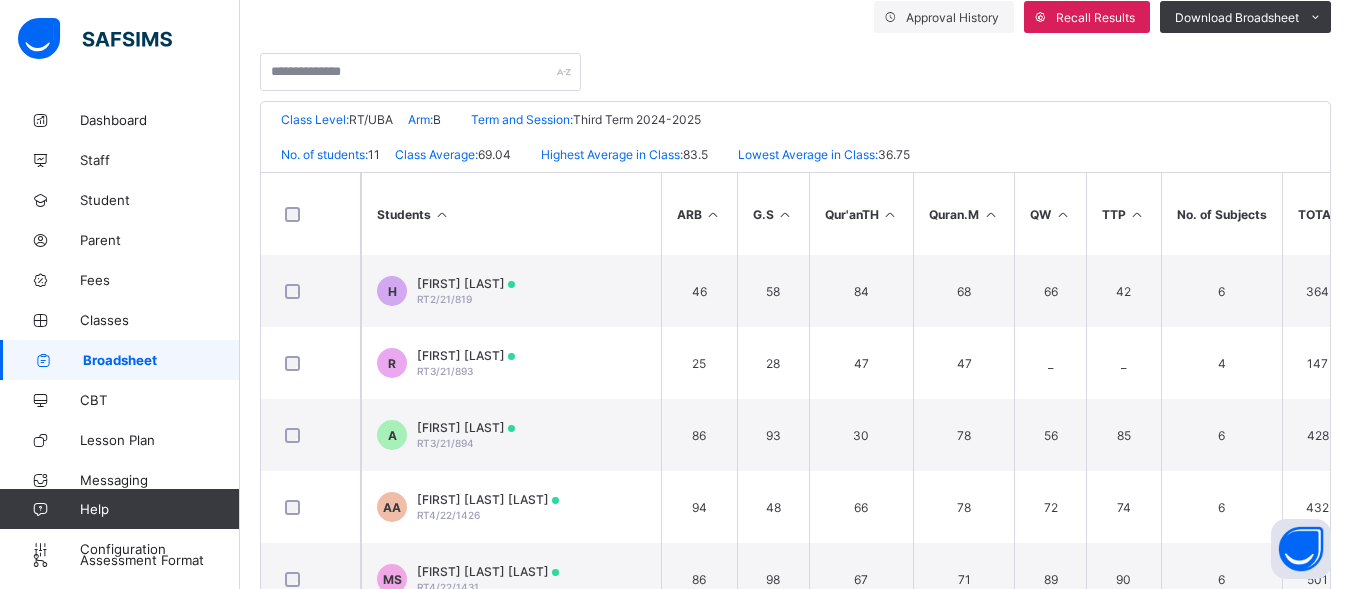 scroll, scrollTop: 370, scrollLeft: 0, axis: vertical 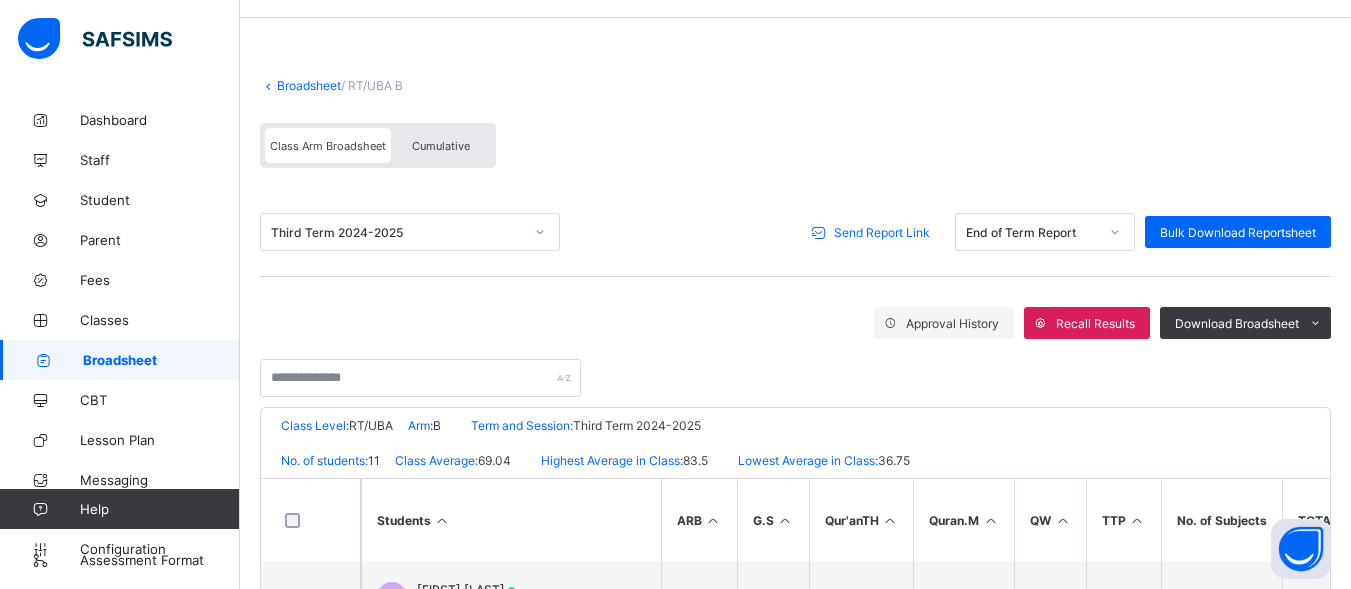 click on "Send Report Link" at bounding box center [882, 232] 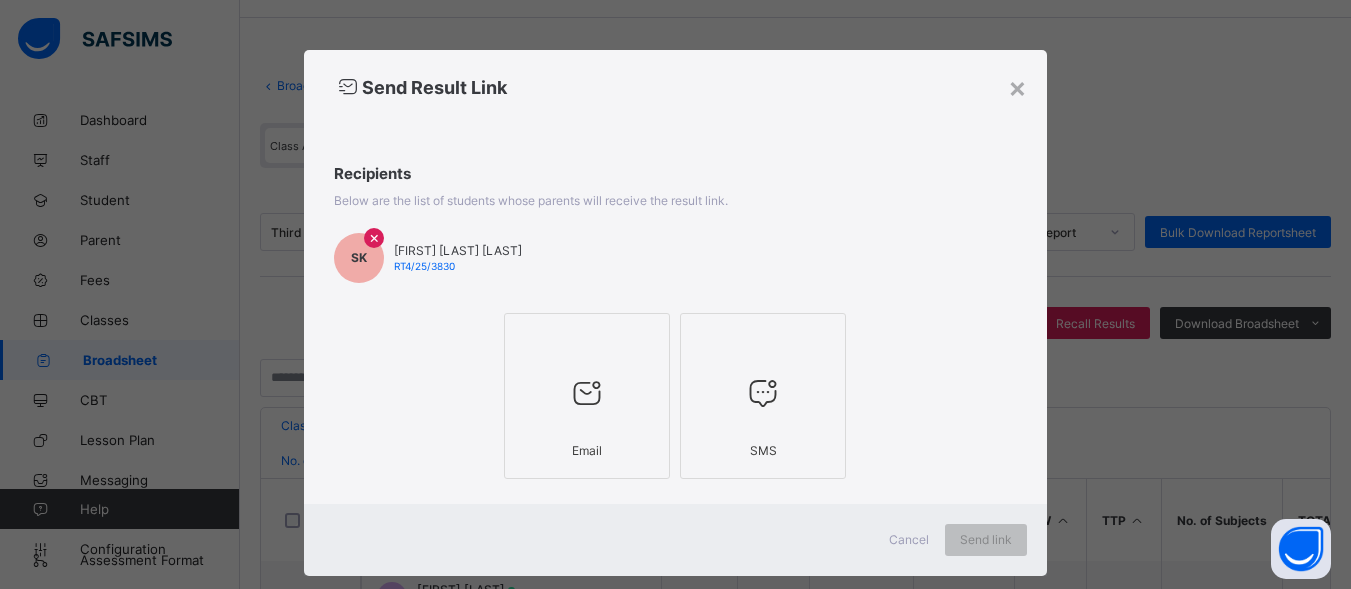 click at bounding box center (587, 393) 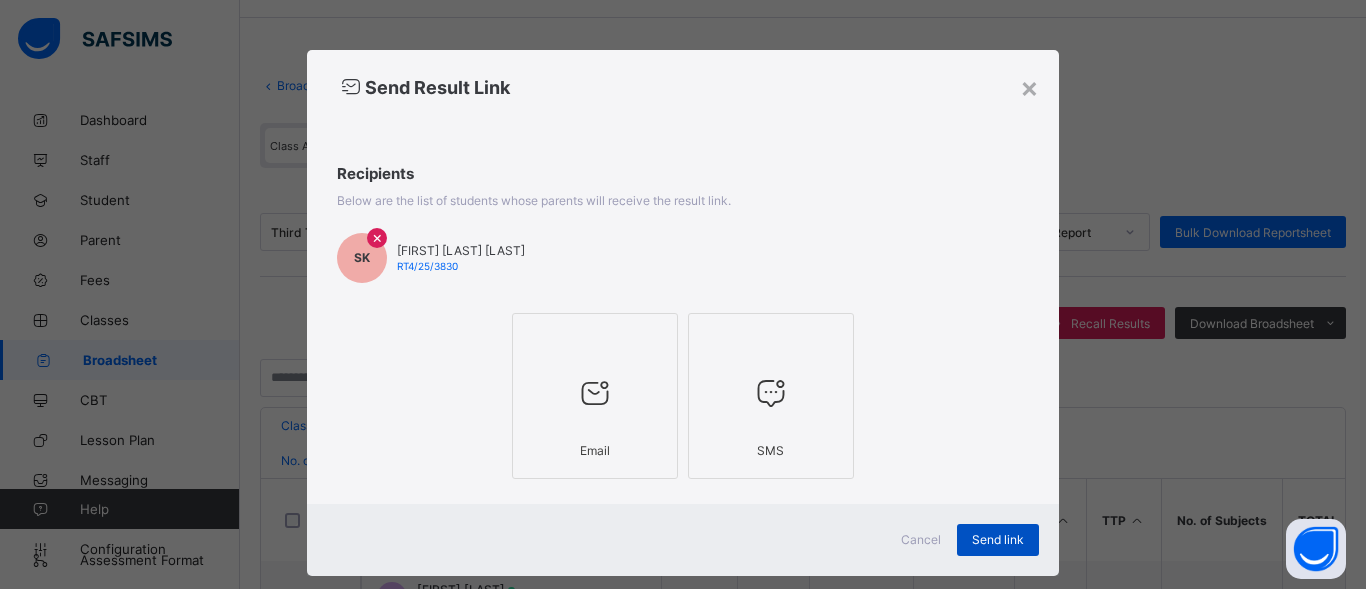 click on "Send link" at bounding box center (998, 539) 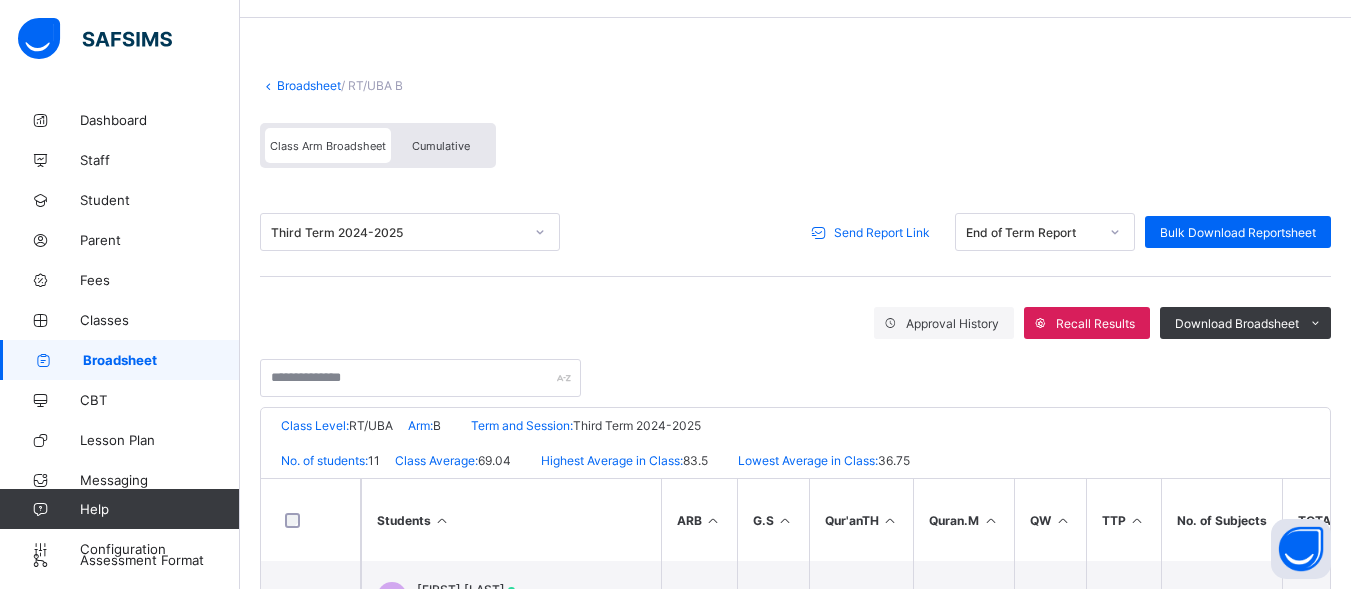 click on "Broadsheet" at bounding box center (309, 85) 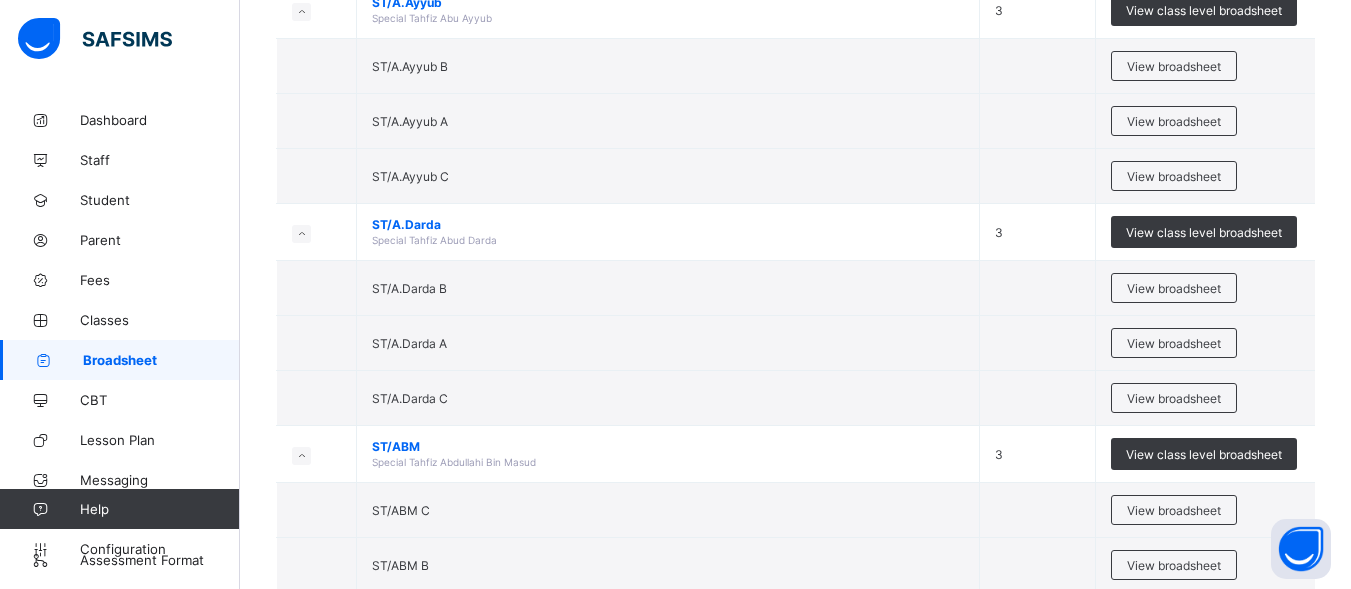 scroll, scrollTop: 1997, scrollLeft: 0, axis: vertical 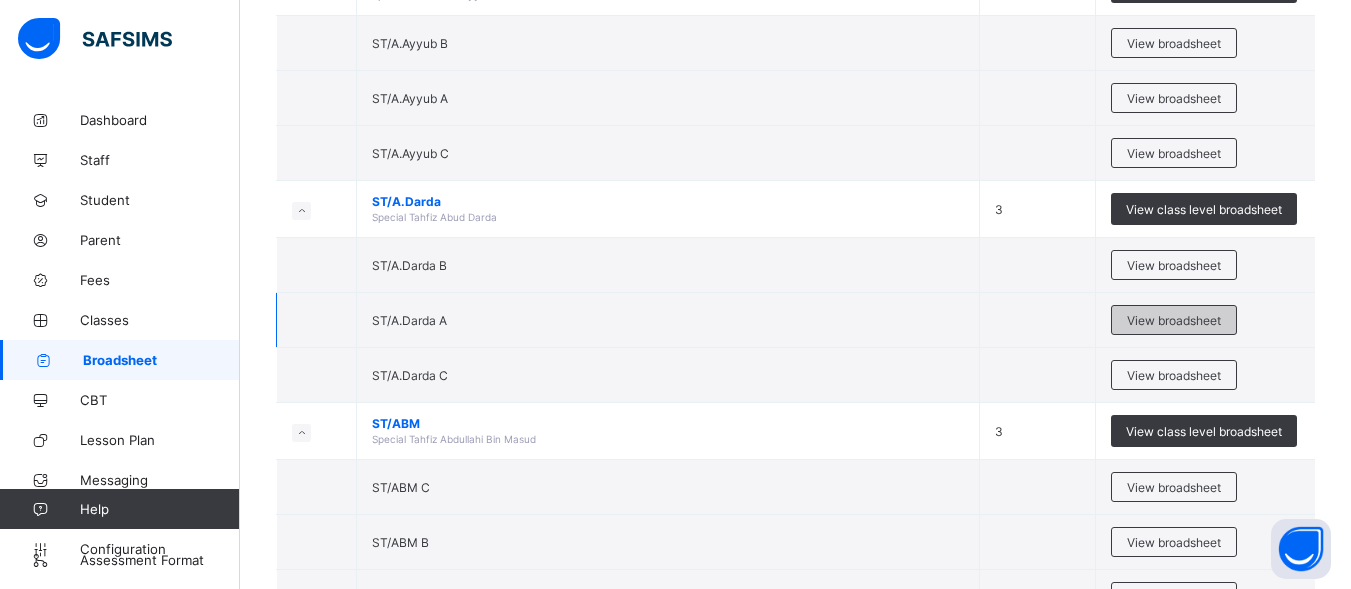 click on "View broadsheet" at bounding box center [1174, 320] 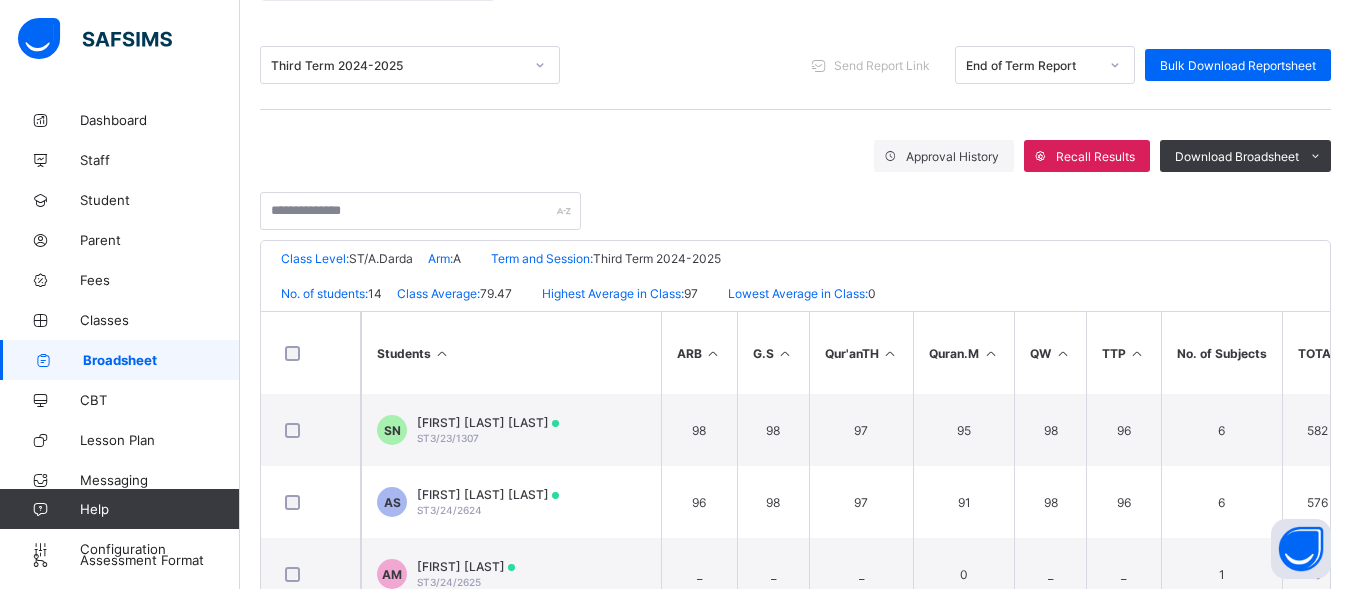 scroll, scrollTop: 244, scrollLeft: 0, axis: vertical 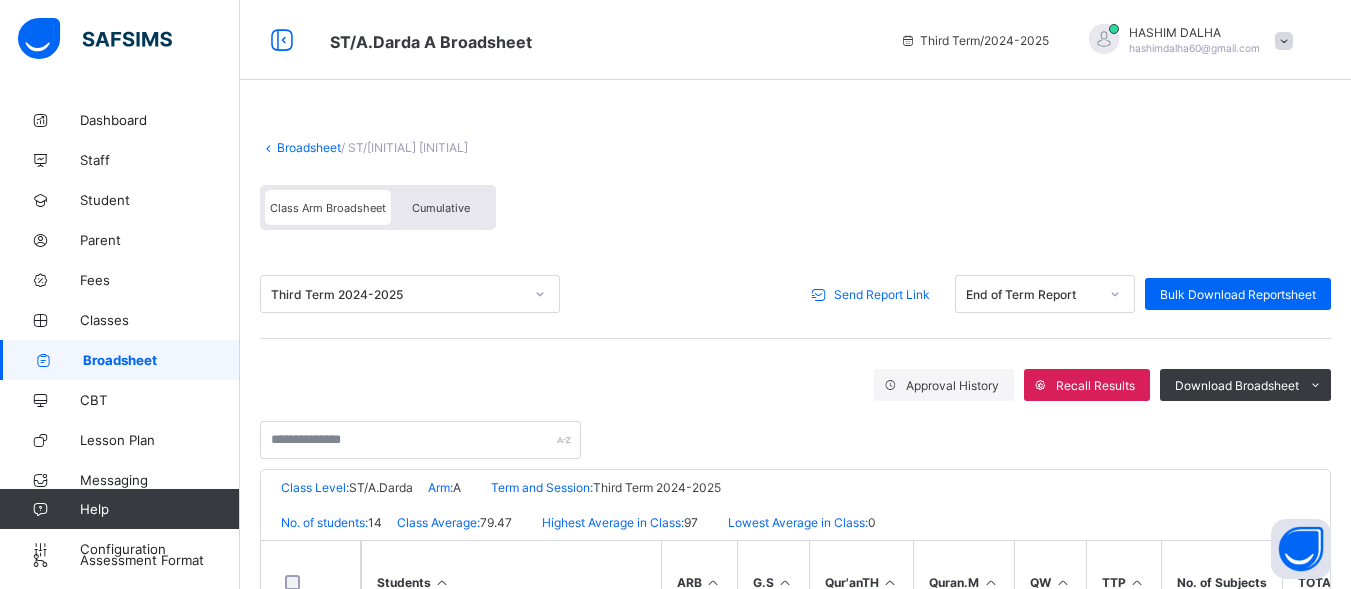 click on "Send Report Link" at bounding box center [873, 294] 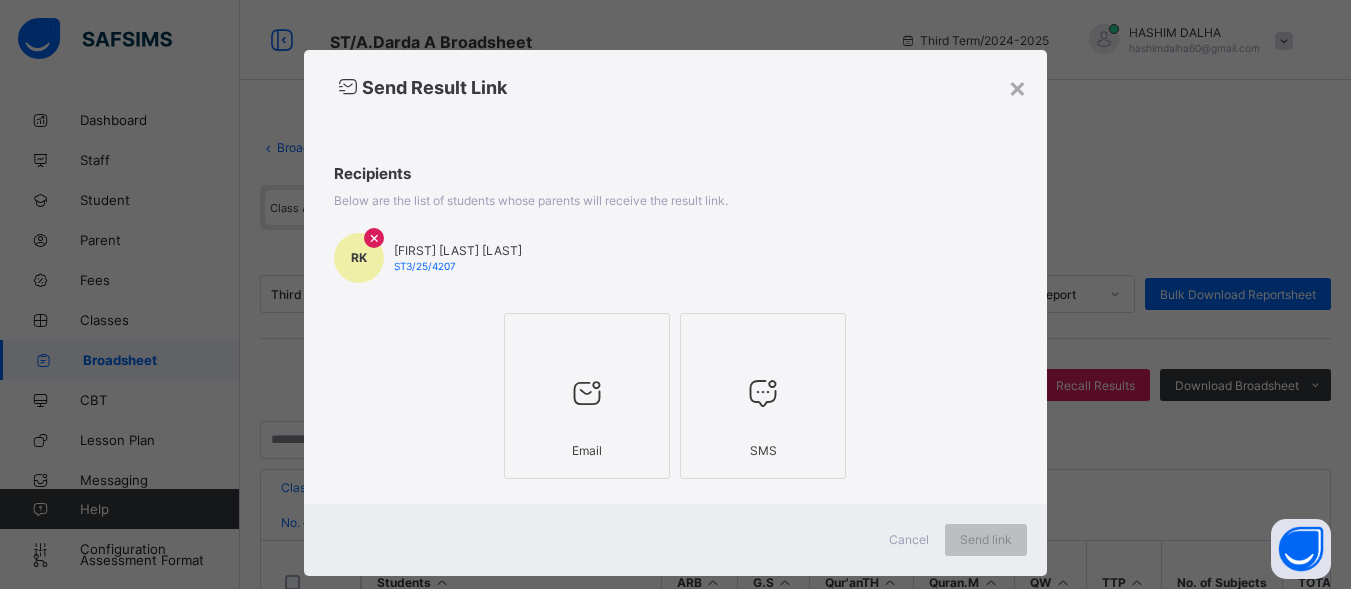 click at bounding box center (587, 393) 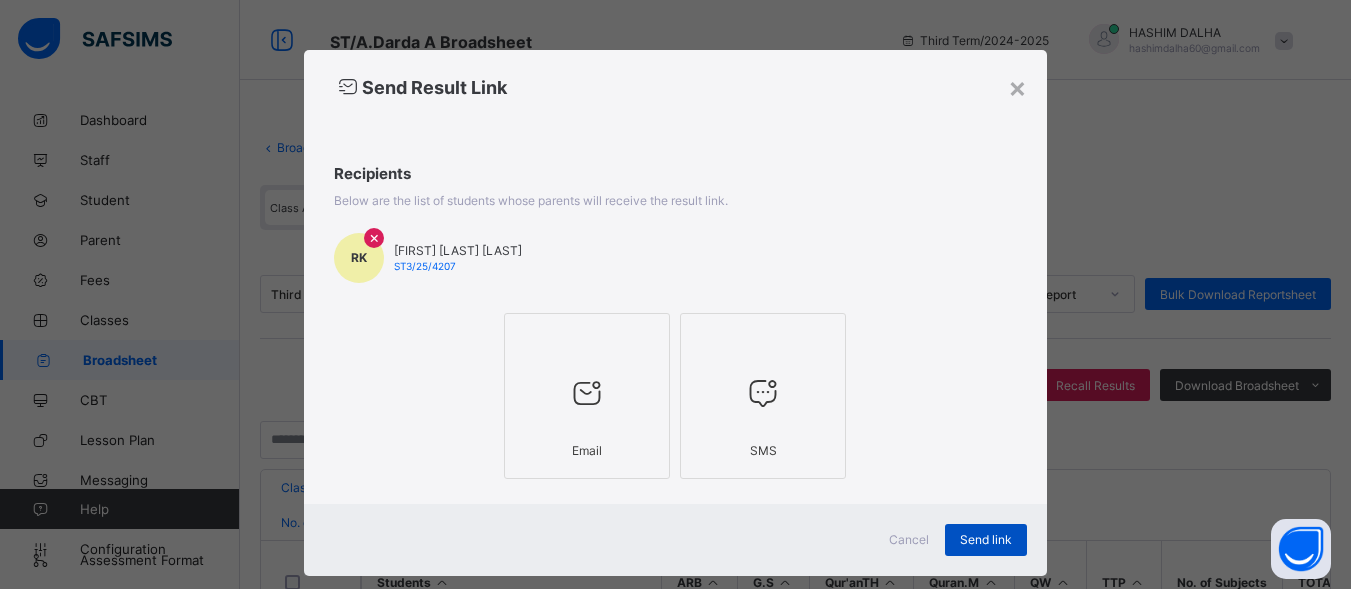 click on "Send link" at bounding box center (986, 539) 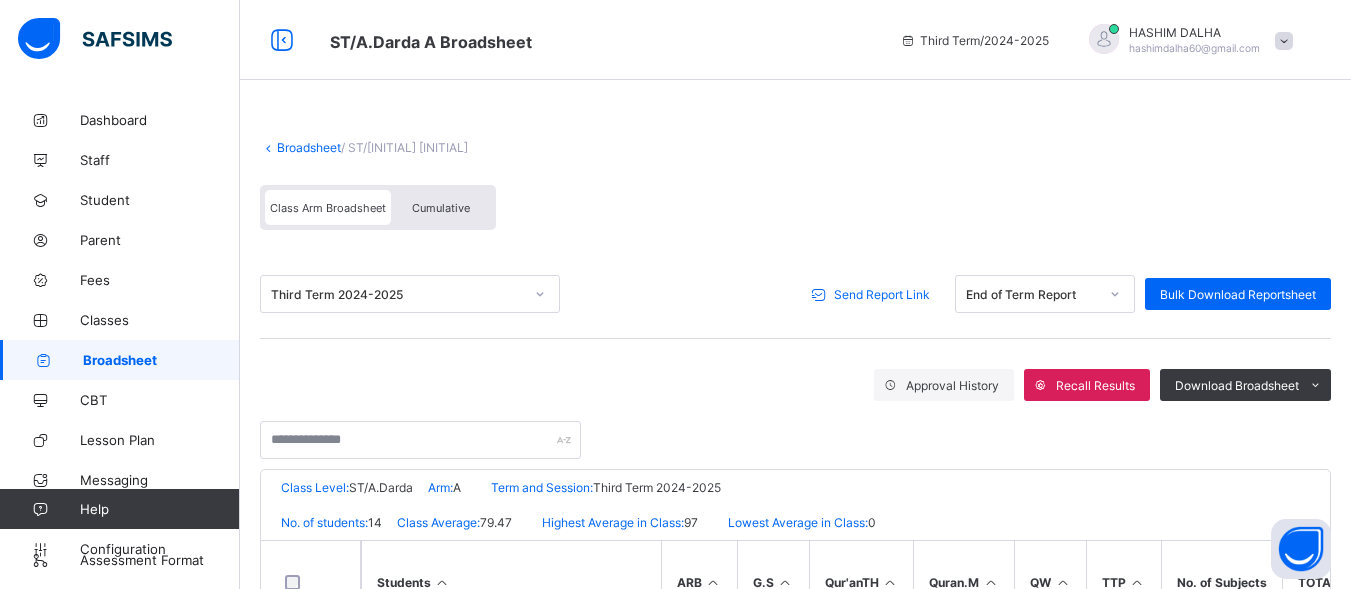 click on "Broadsheet" at bounding box center [309, 147] 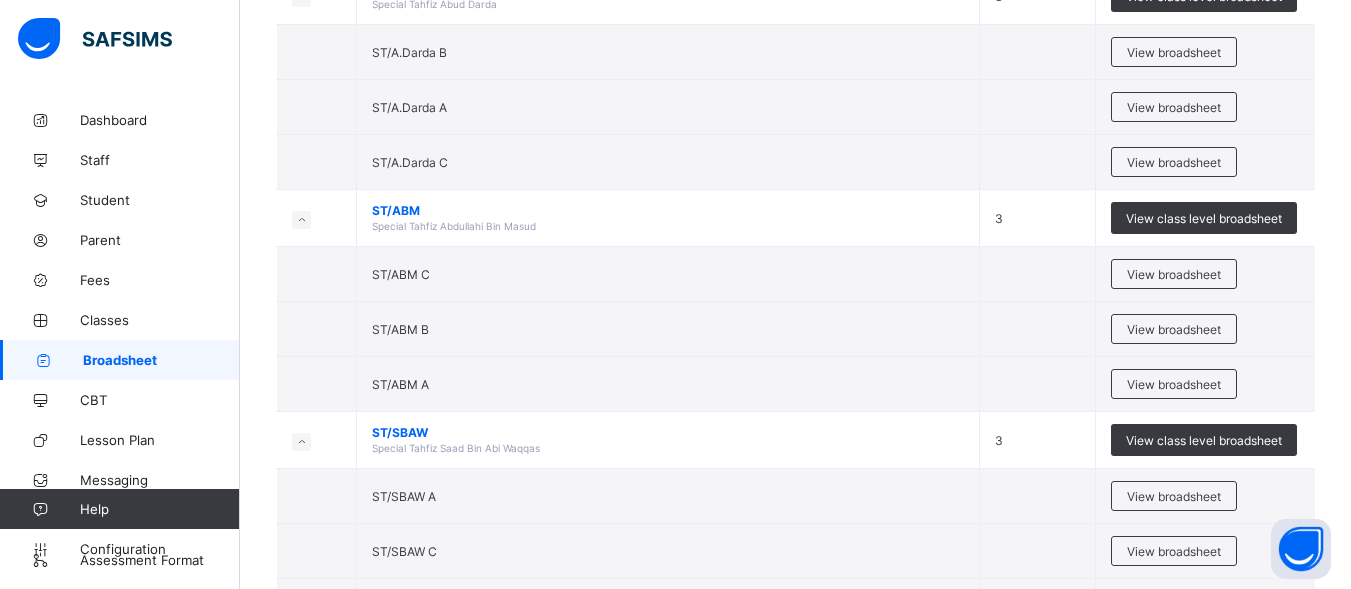scroll, scrollTop: 2222, scrollLeft: 0, axis: vertical 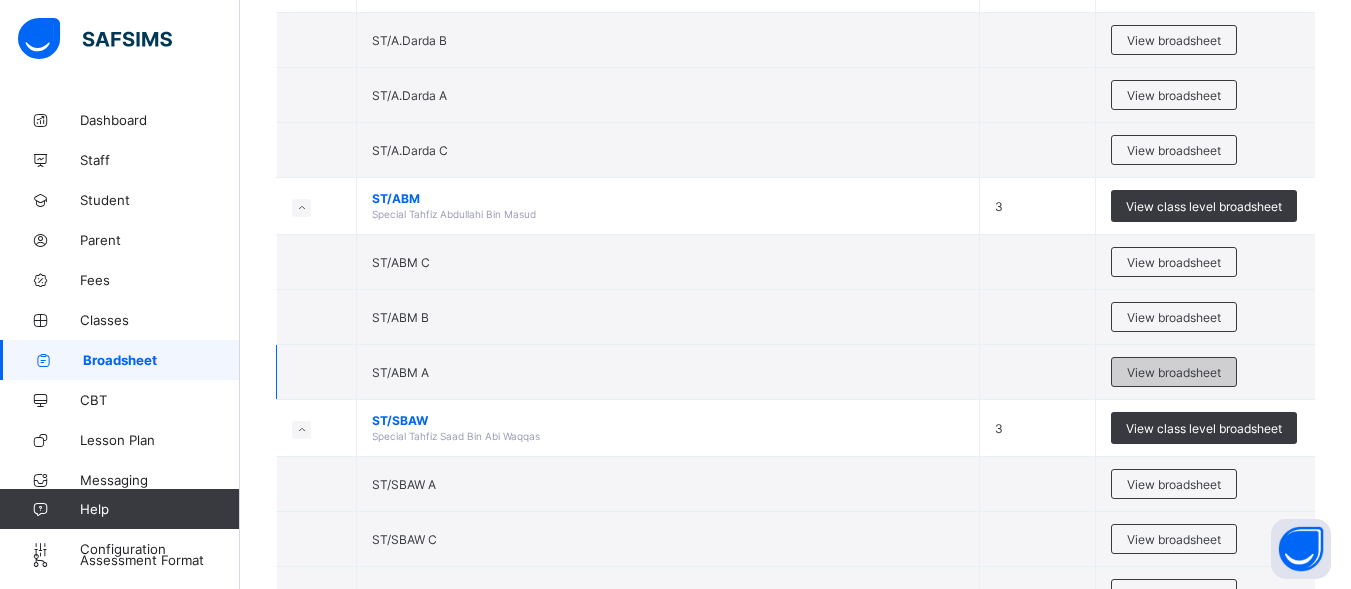 click on "View broadsheet" at bounding box center (1174, 372) 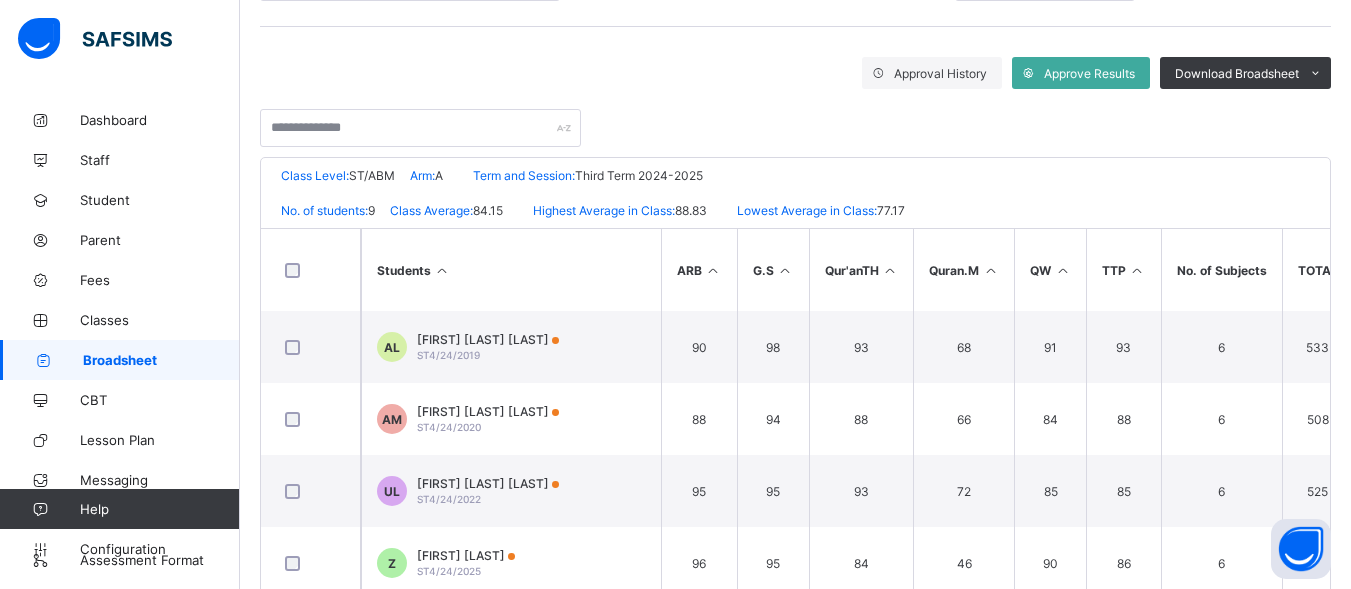 scroll, scrollTop: 314, scrollLeft: 0, axis: vertical 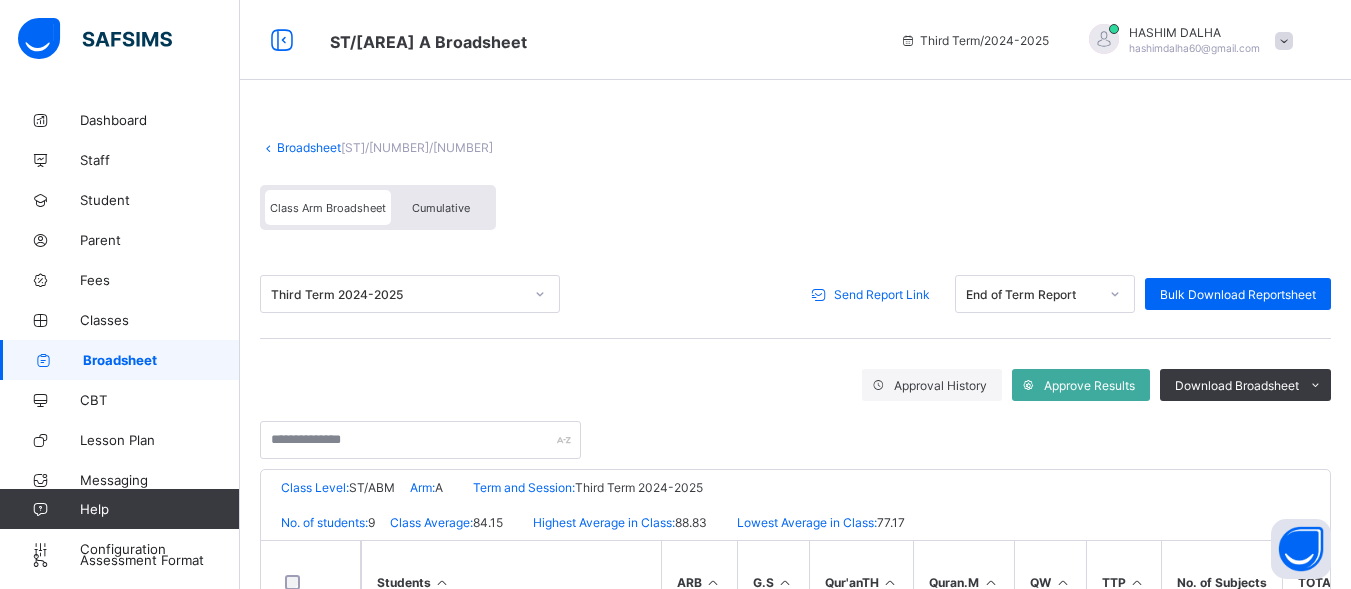 click on "Send Report Link" at bounding box center [882, 294] 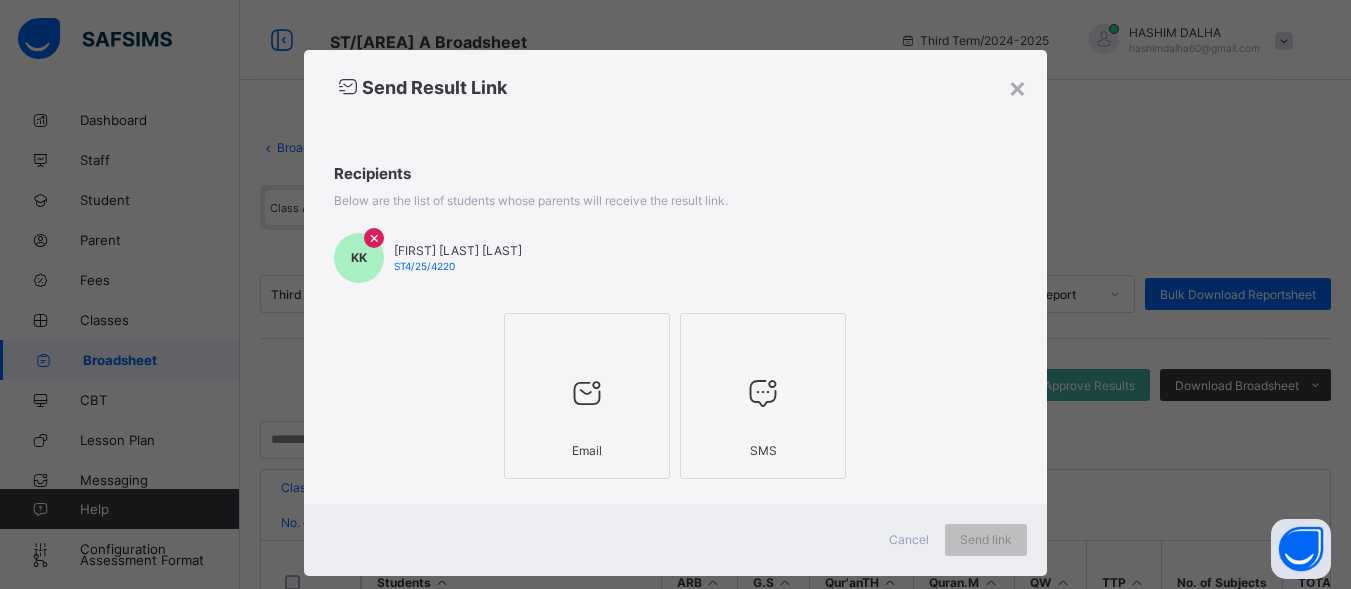 click at bounding box center (587, 393) 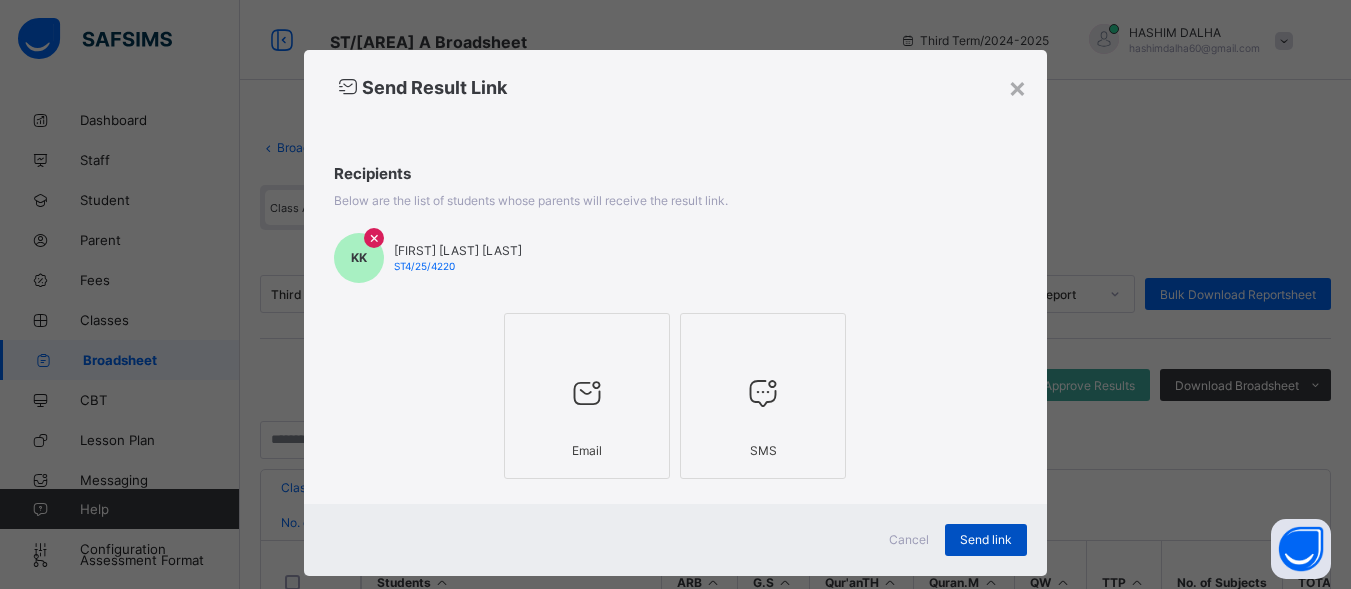 click on "Send link" at bounding box center (986, 540) 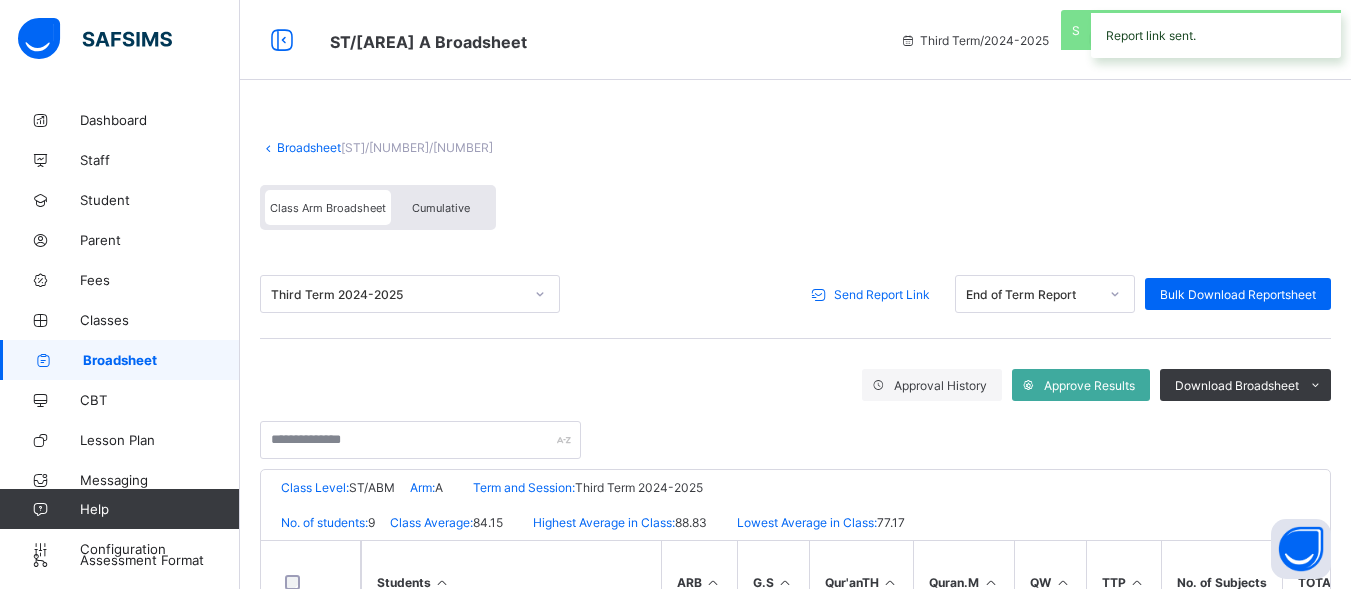 click on "Broadsheet" at bounding box center [309, 147] 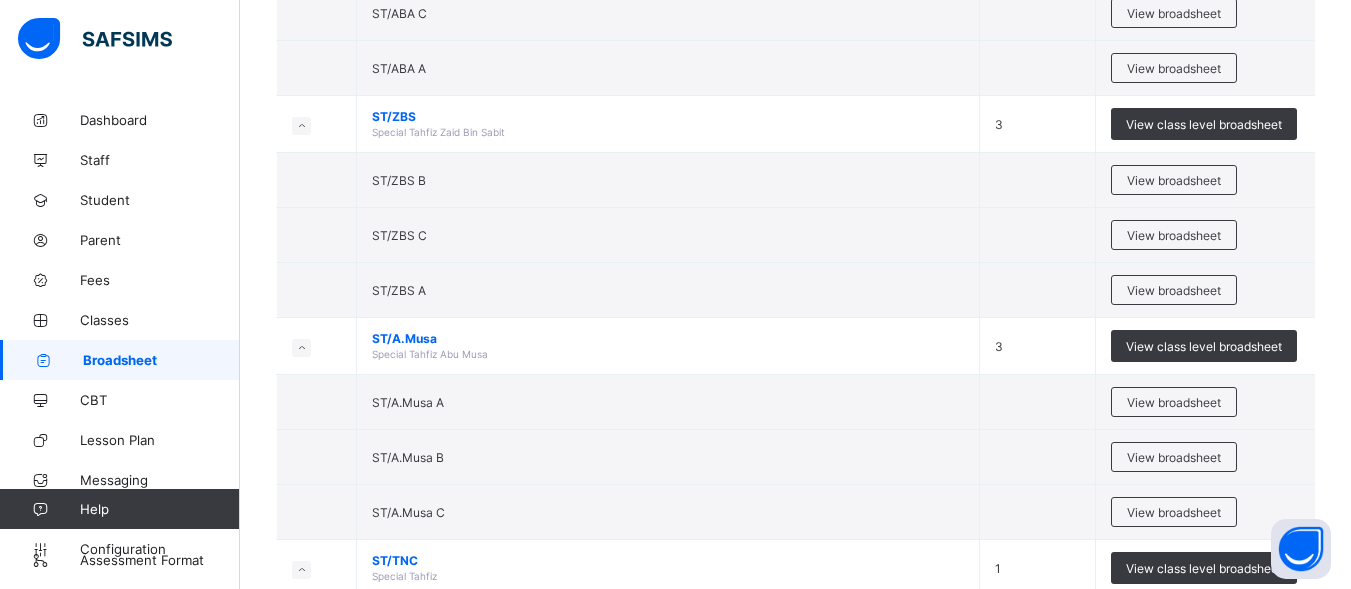 scroll, scrollTop: 2960, scrollLeft: 0, axis: vertical 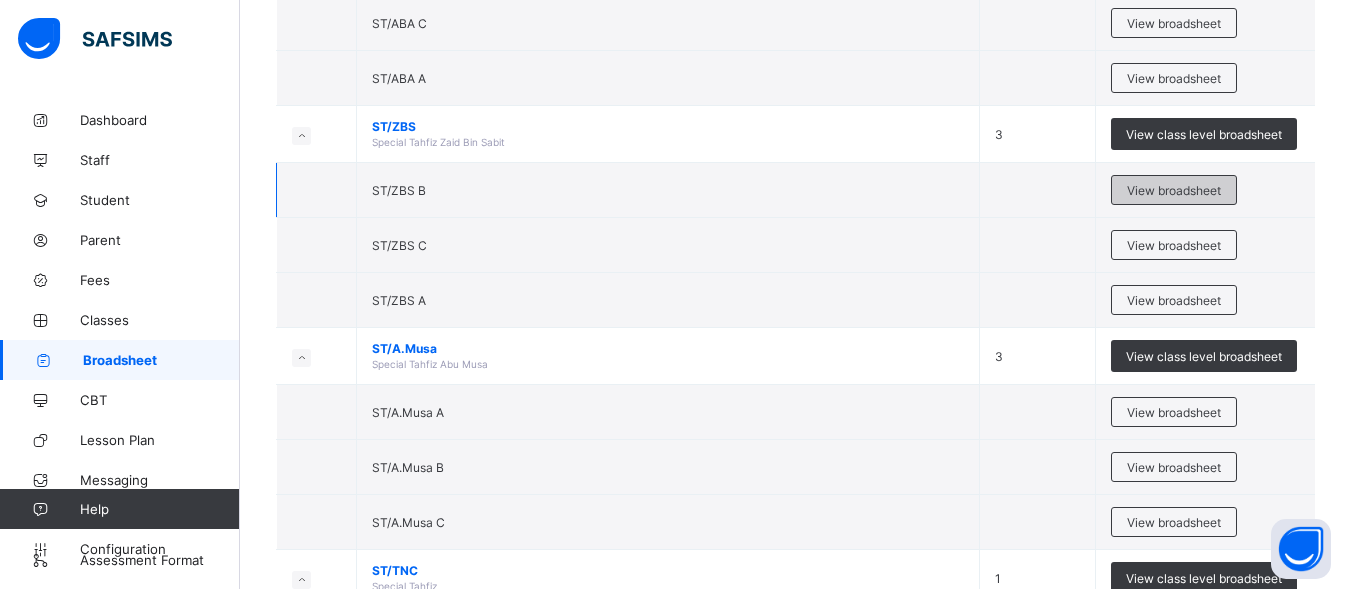 click on "View broadsheet" at bounding box center (1174, 190) 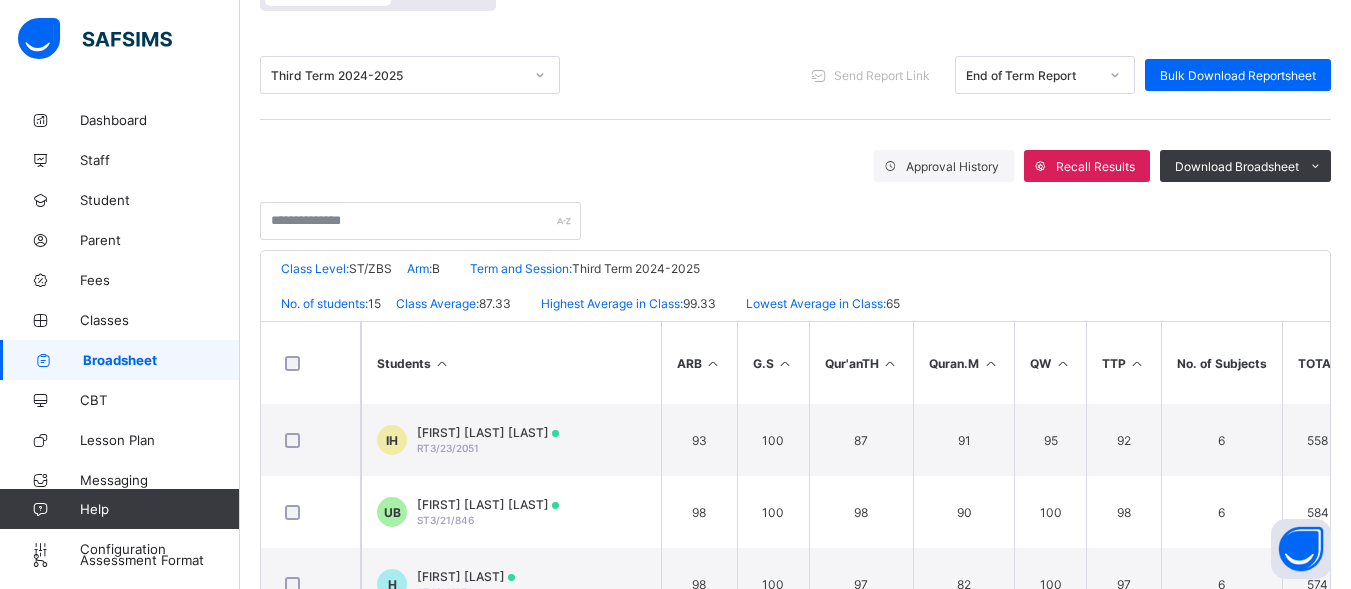 scroll, scrollTop: 222, scrollLeft: 0, axis: vertical 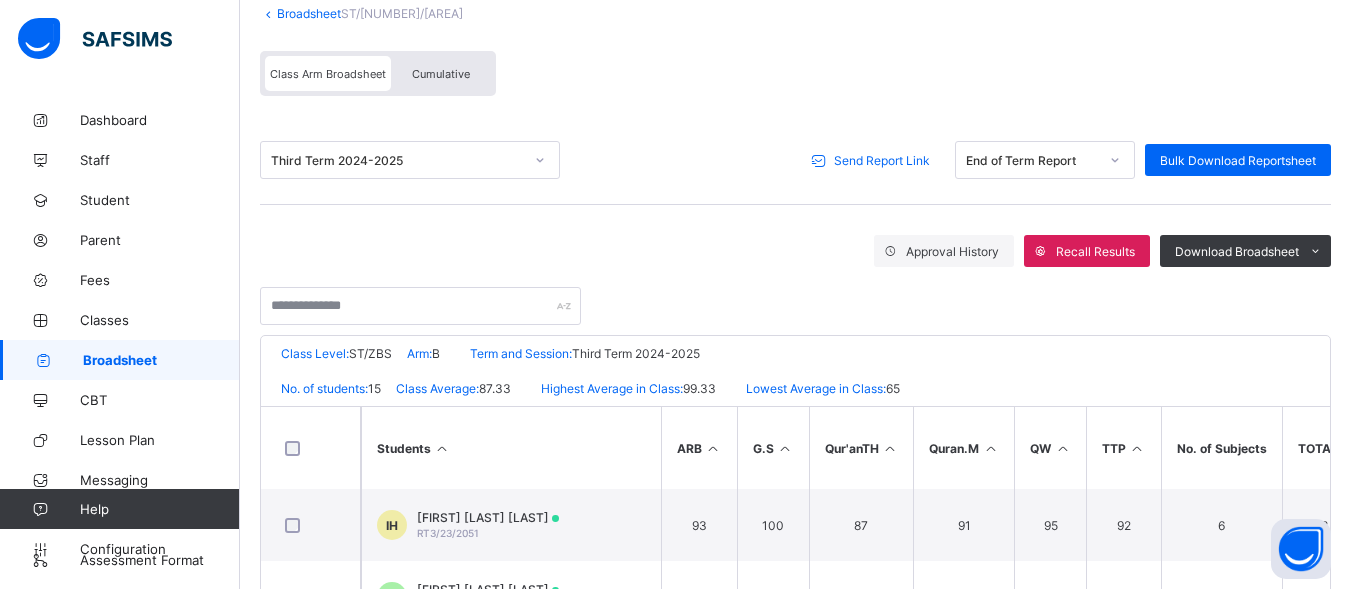 click on "Send Report Link" at bounding box center [882, 160] 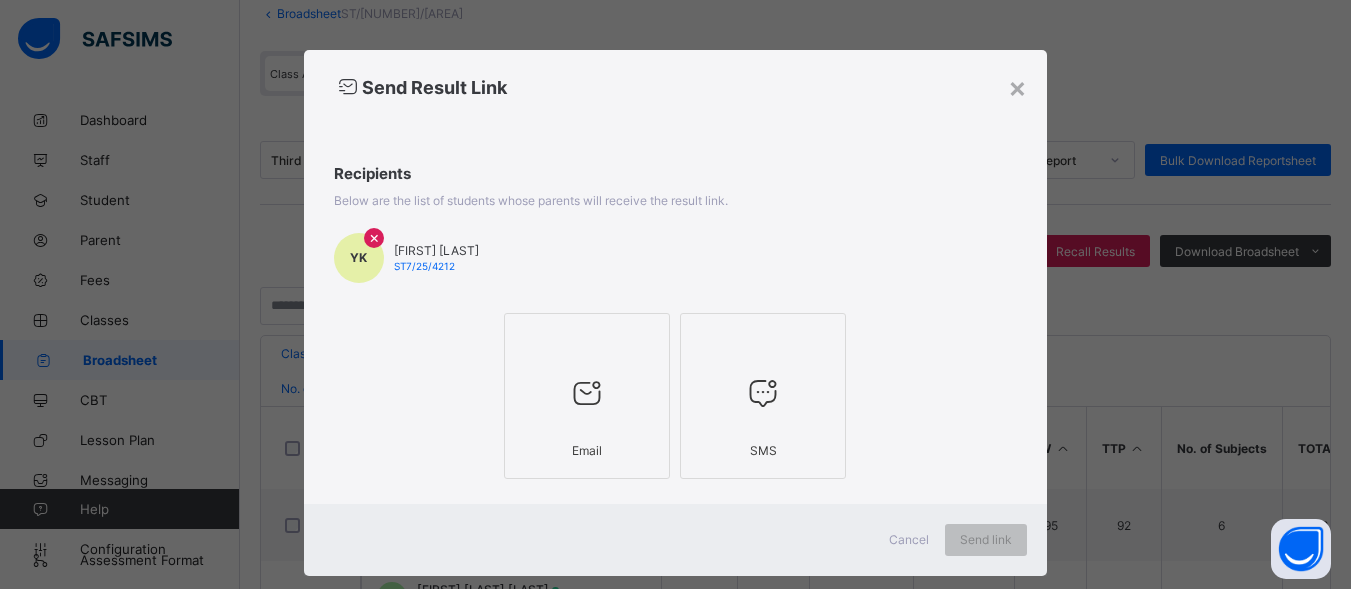 click at bounding box center [587, 393] 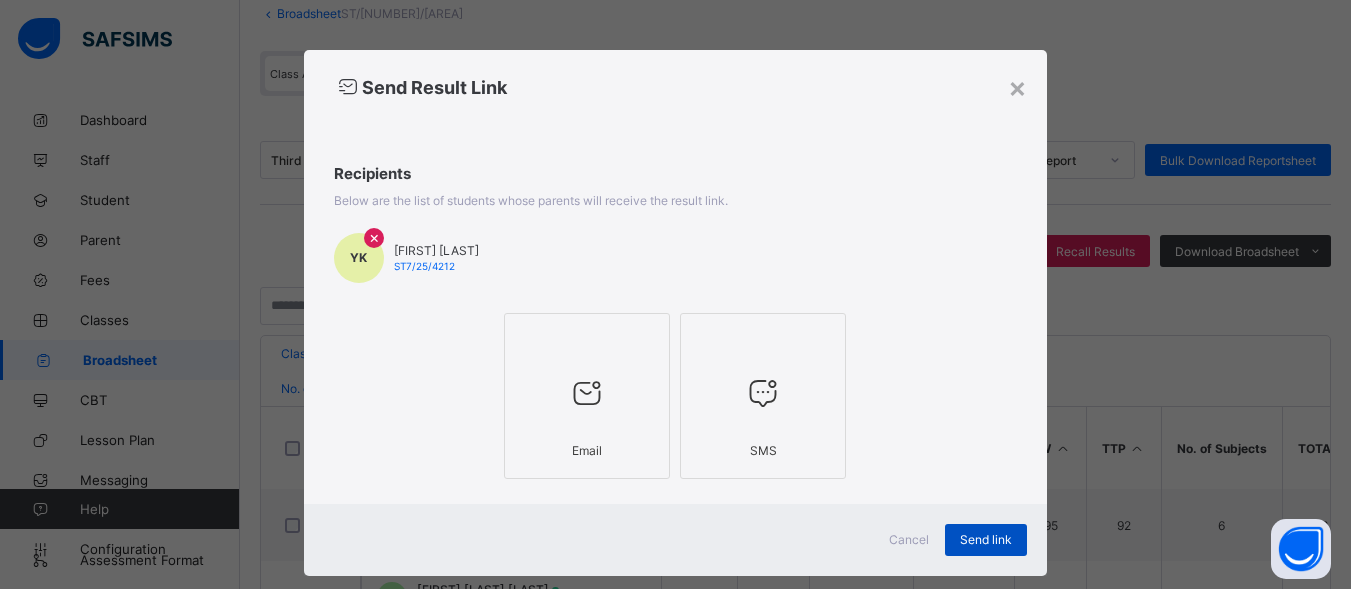 click on "Send link" at bounding box center [986, 539] 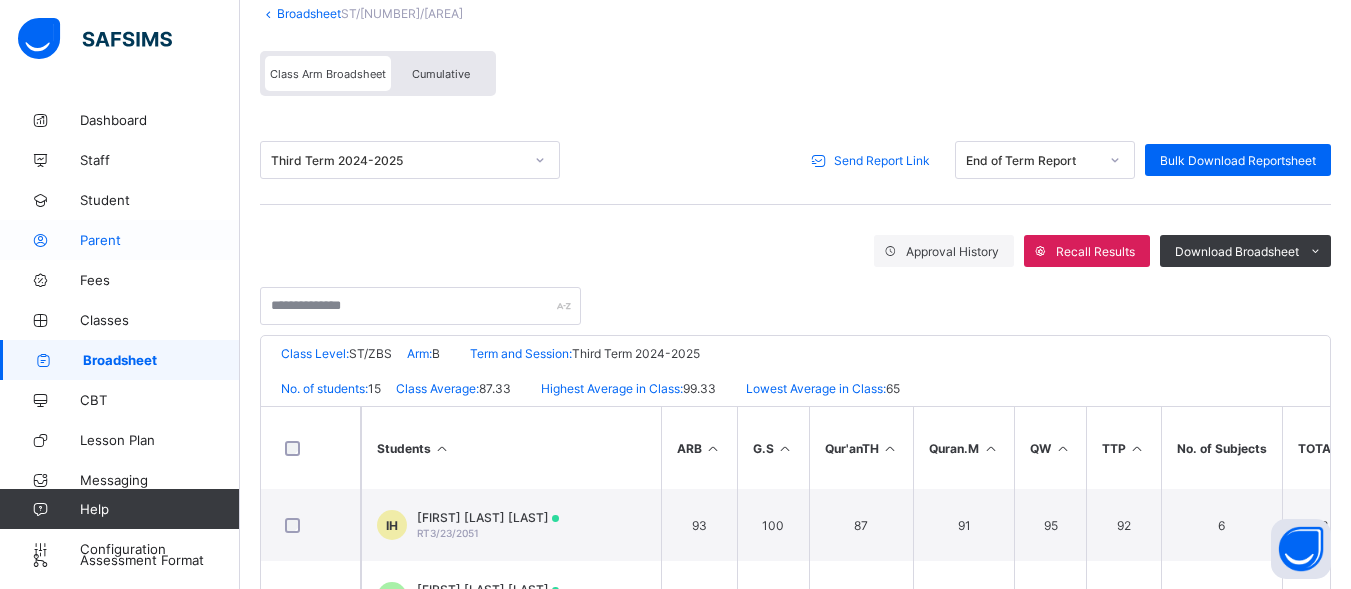click on "Parent" at bounding box center (160, 240) 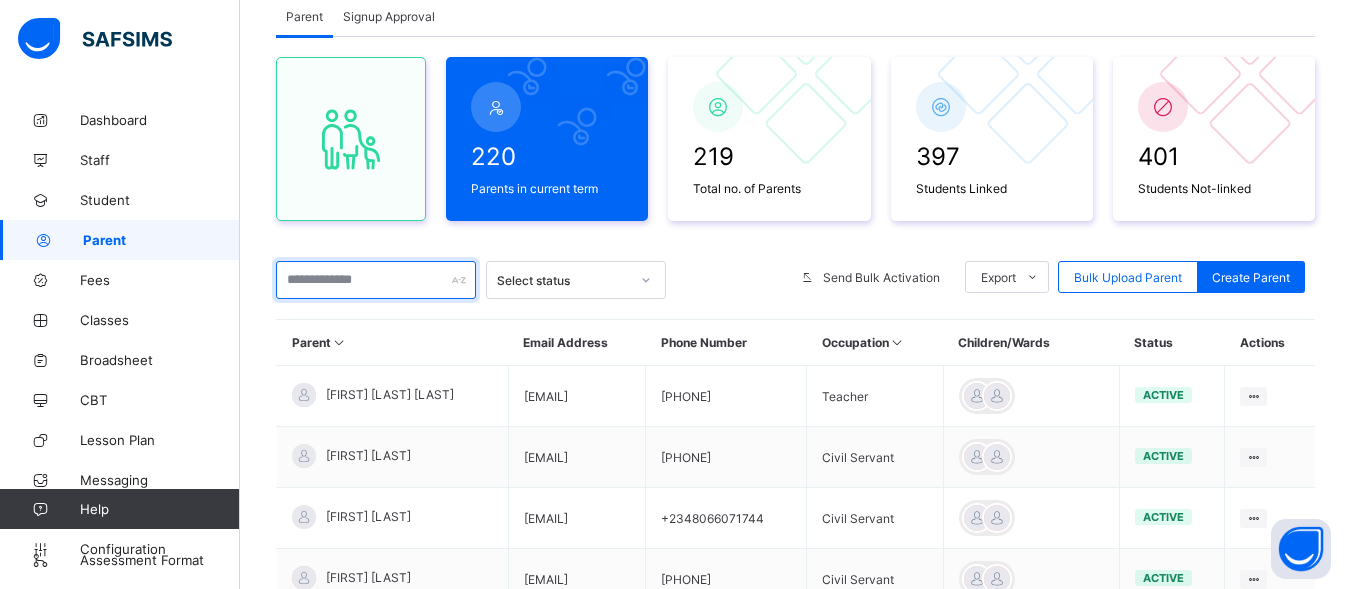 click at bounding box center (376, 280) 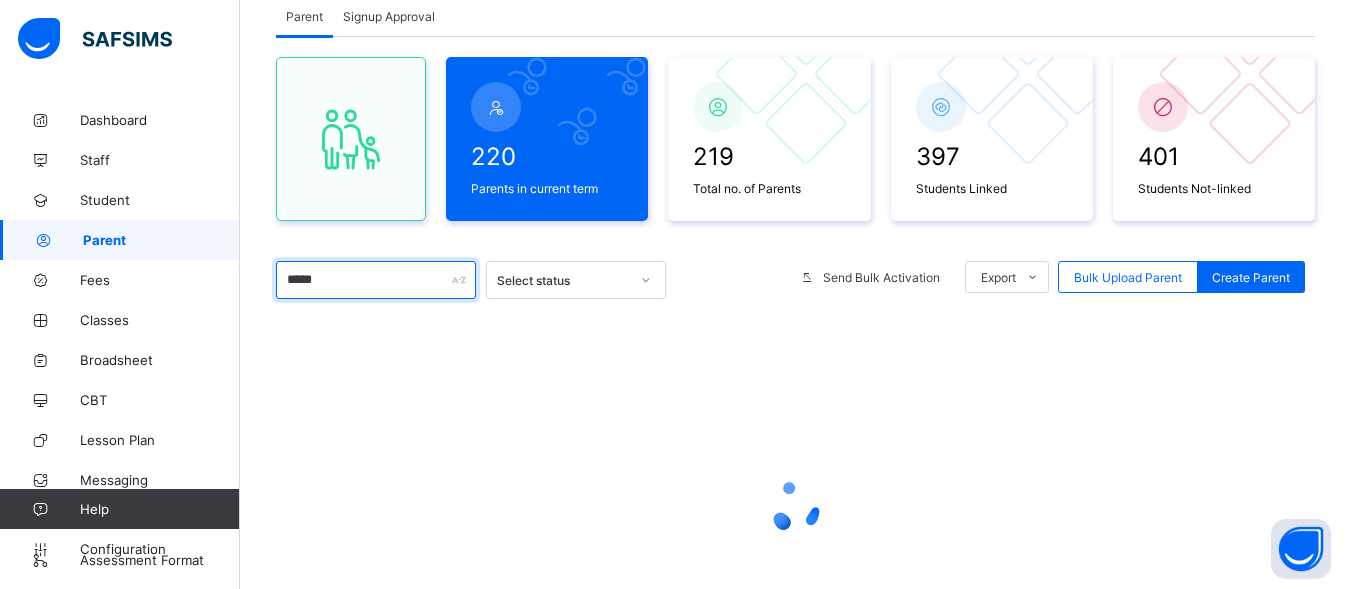 scroll, scrollTop: 112, scrollLeft: 0, axis: vertical 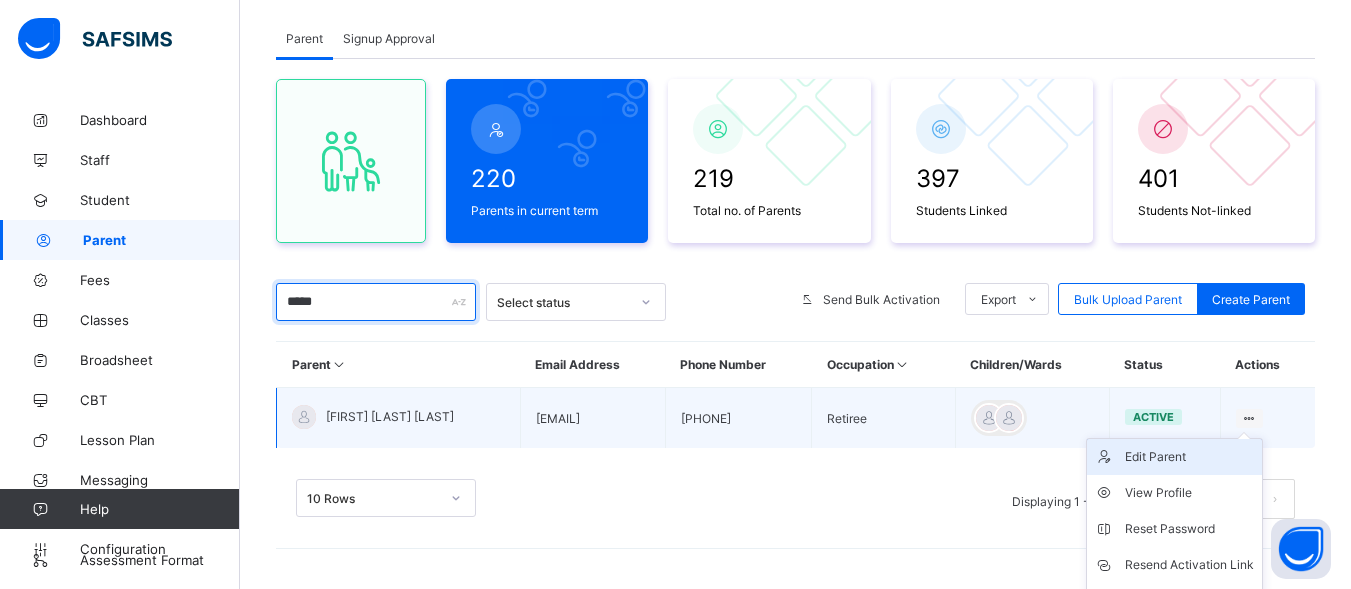 type on "*****" 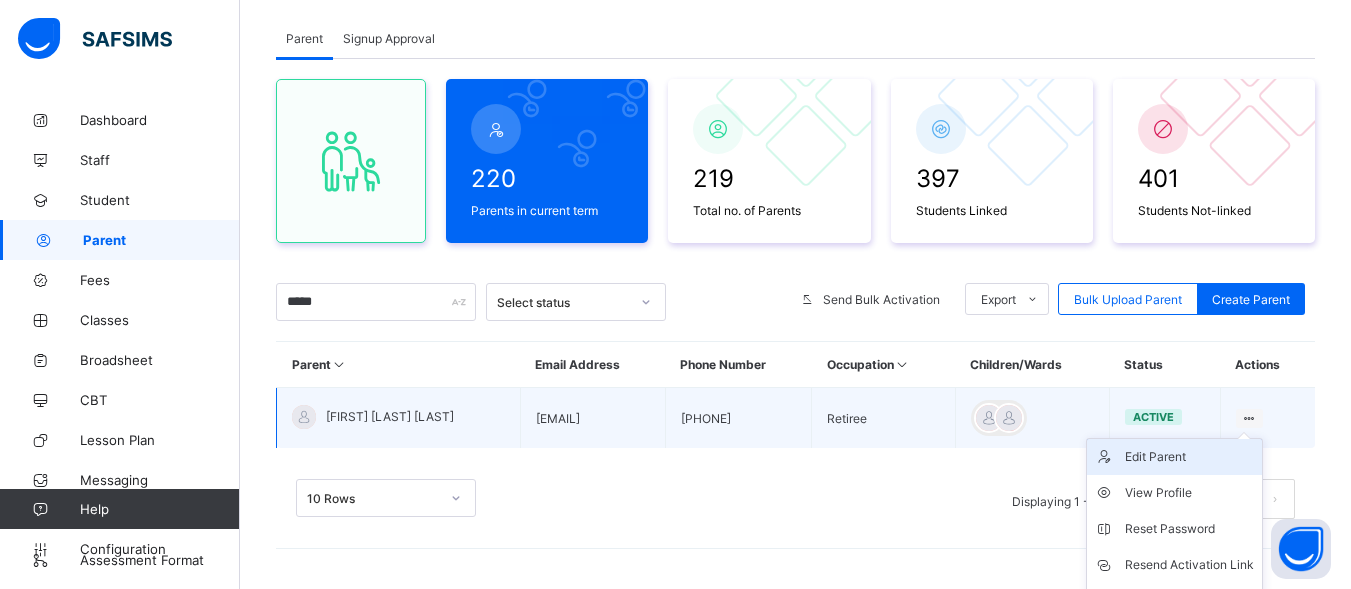 click on "Edit Parent" at bounding box center [1189, 457] 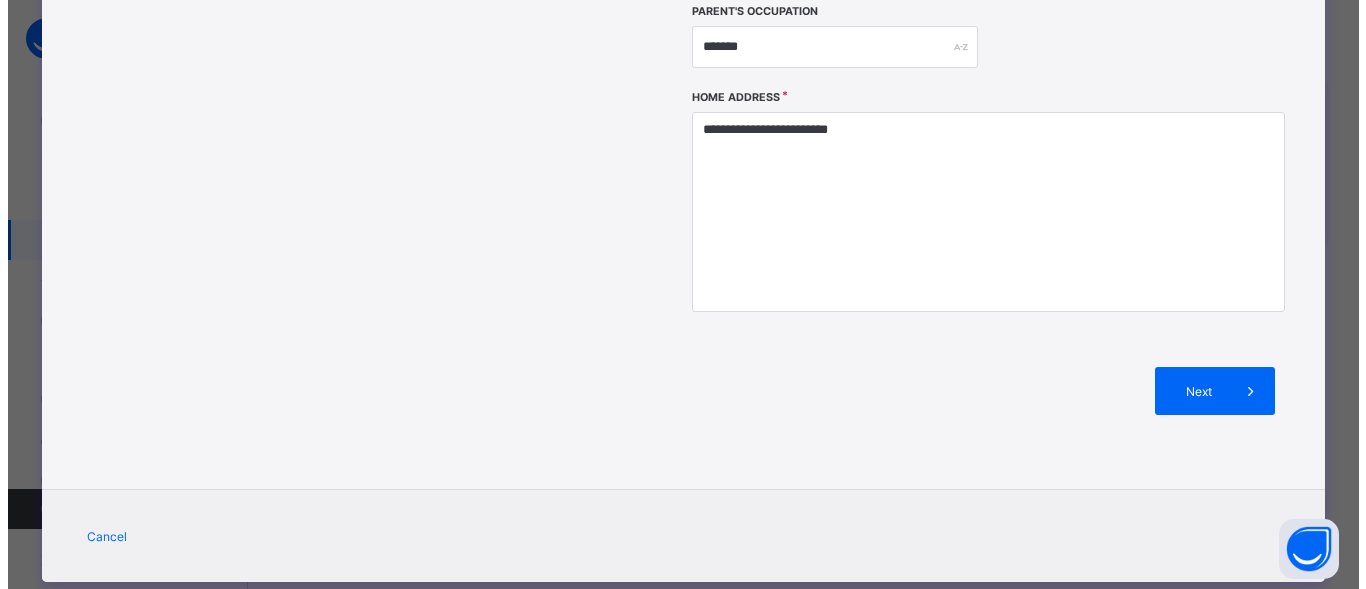 scroll, scrollTop: 748, scrollLeft: 0, axis: vertical 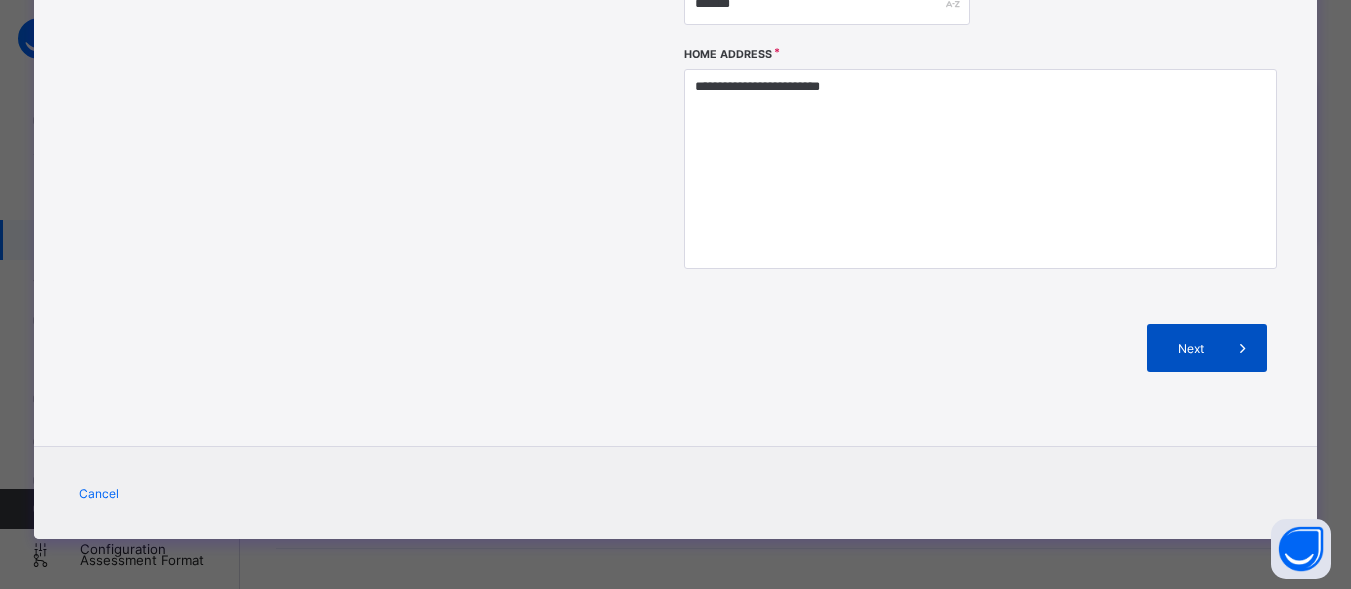 click on "Next" at bounding box center (1207, 348) 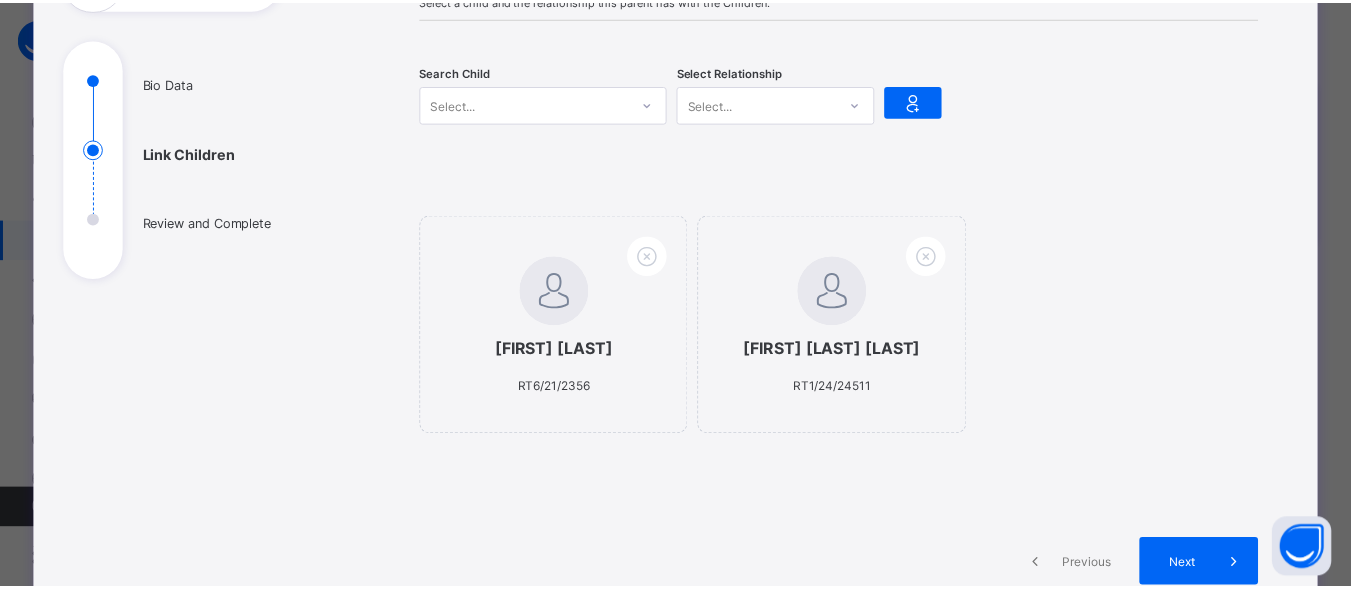 scroll, scrollTop: 184, scrollLeft: 0, axis: vertical 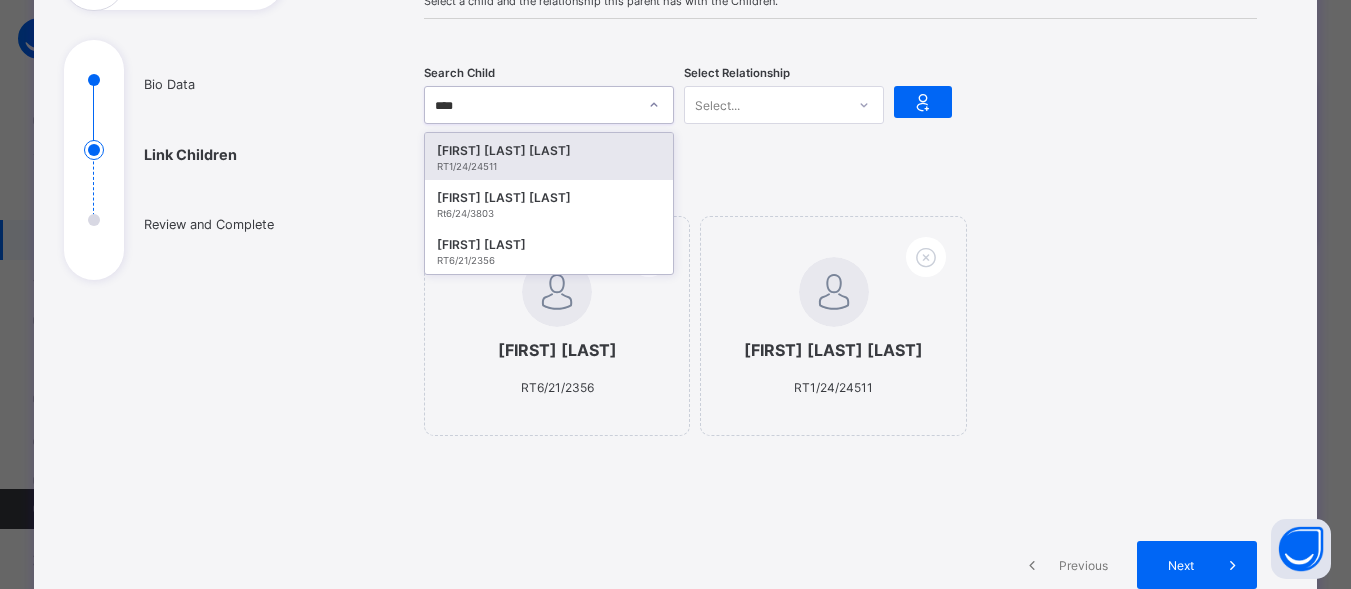 type on "*****" 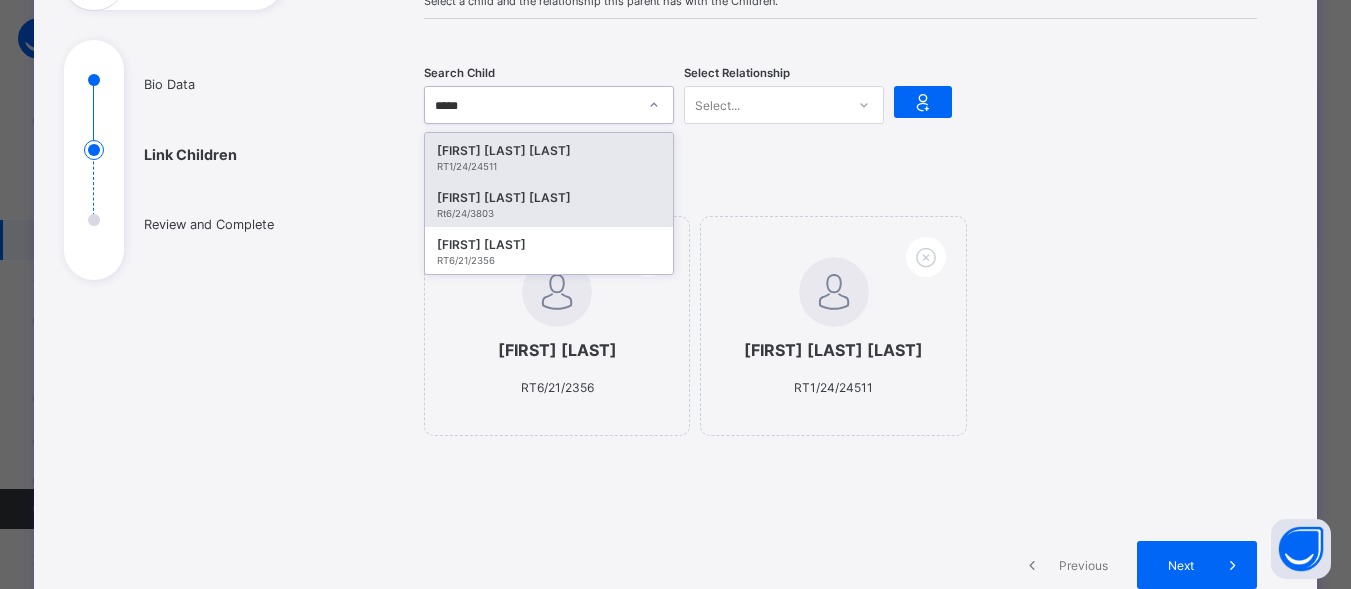 click on "[FIRST] [LAST] [LAST]" at bounding box center [549, 198] 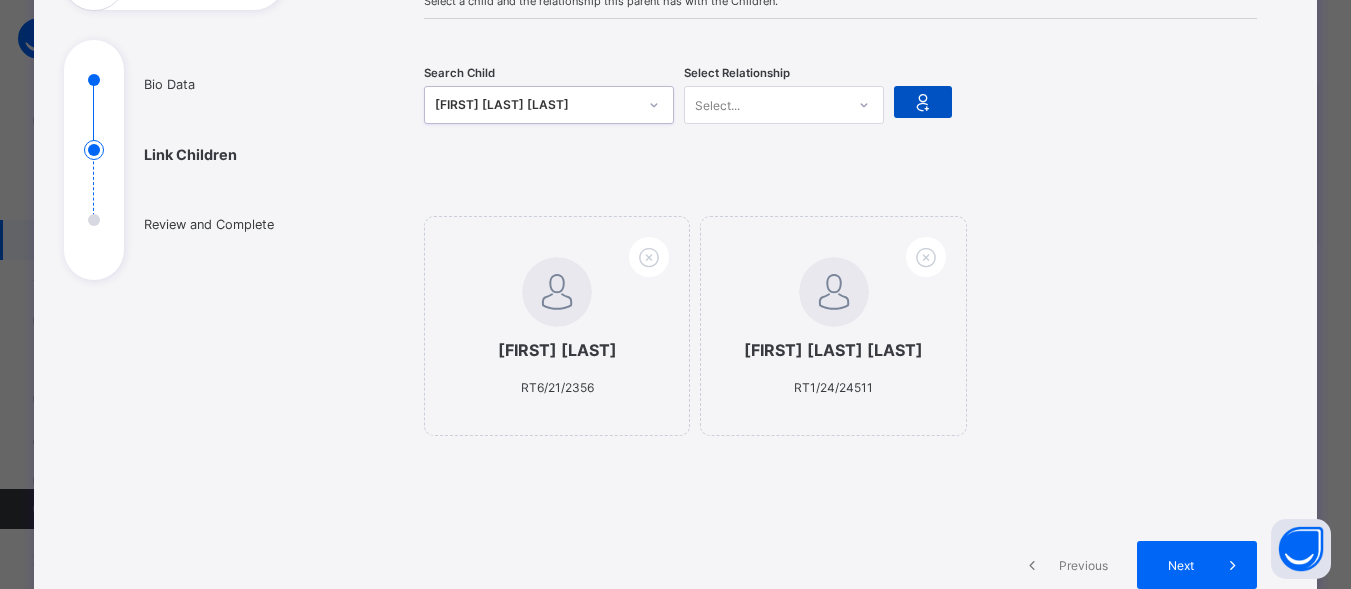 click at bounding box center [923, 102] 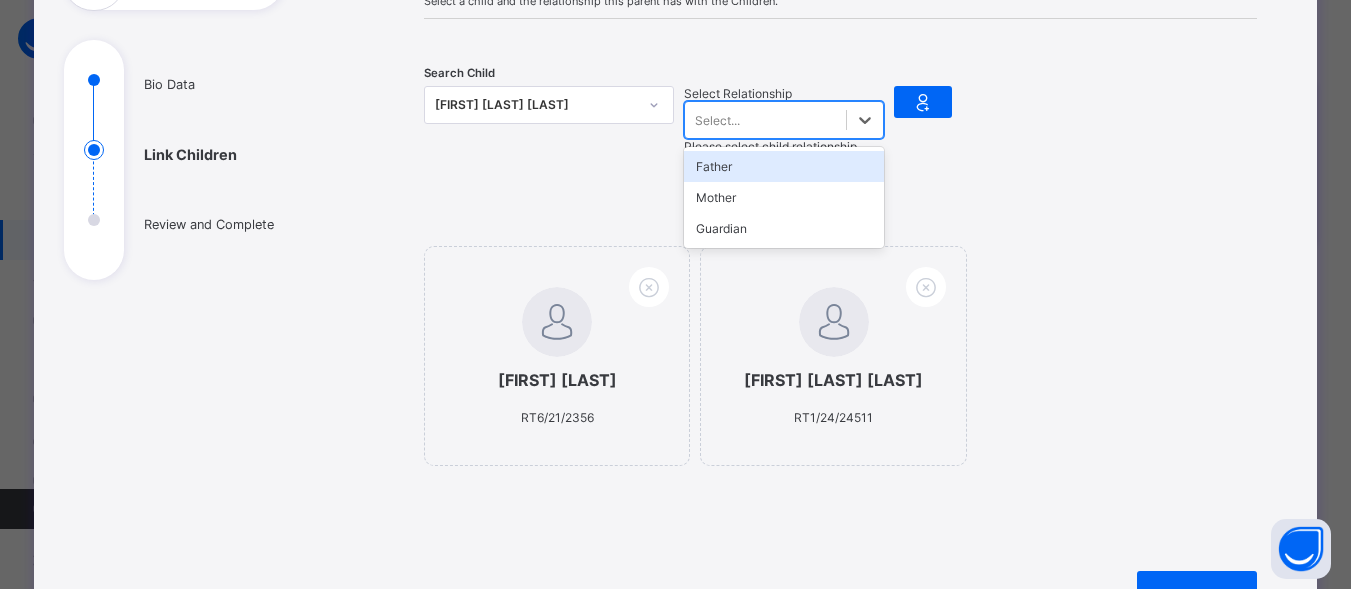 click on "Father" at bounding box center (784, 166) 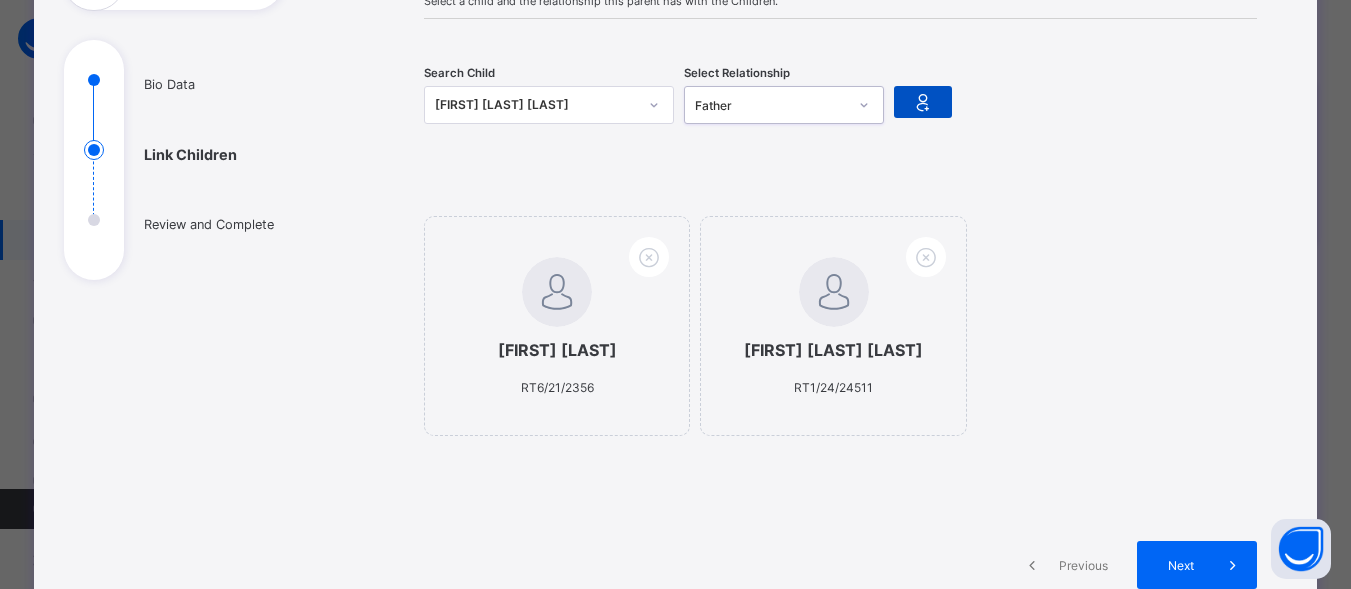 click at bounding box center [923, 102] 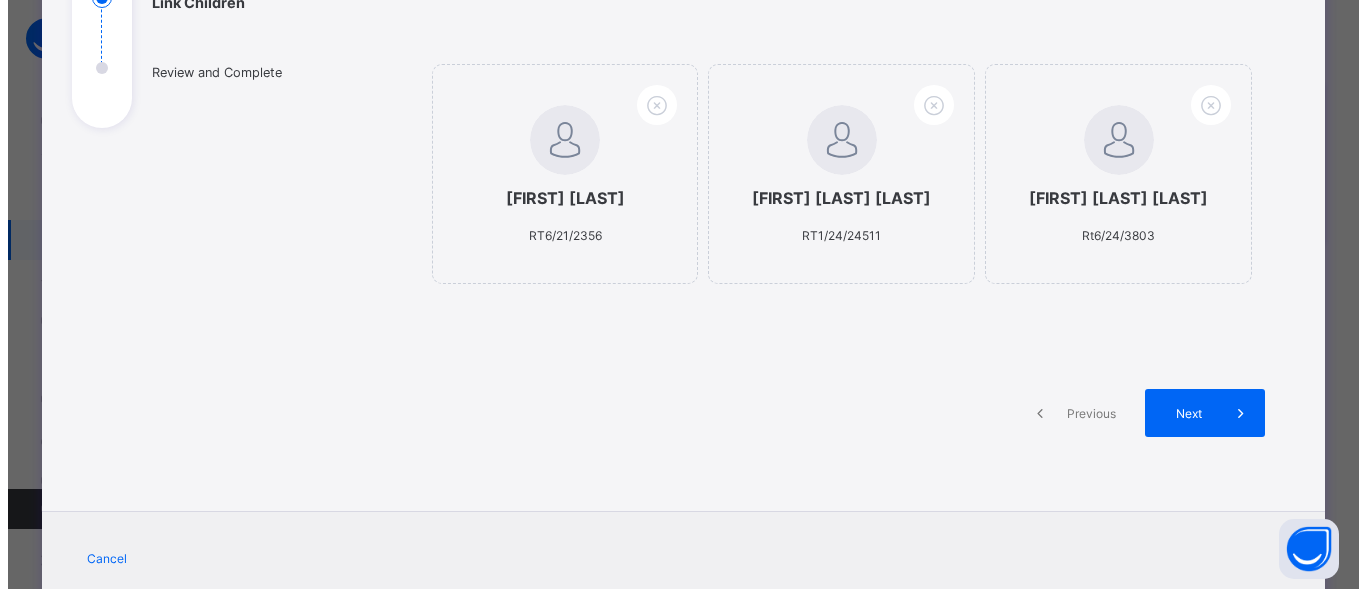 scroll, scrollTop: 401, scrollLeft: 0, axis: vertical 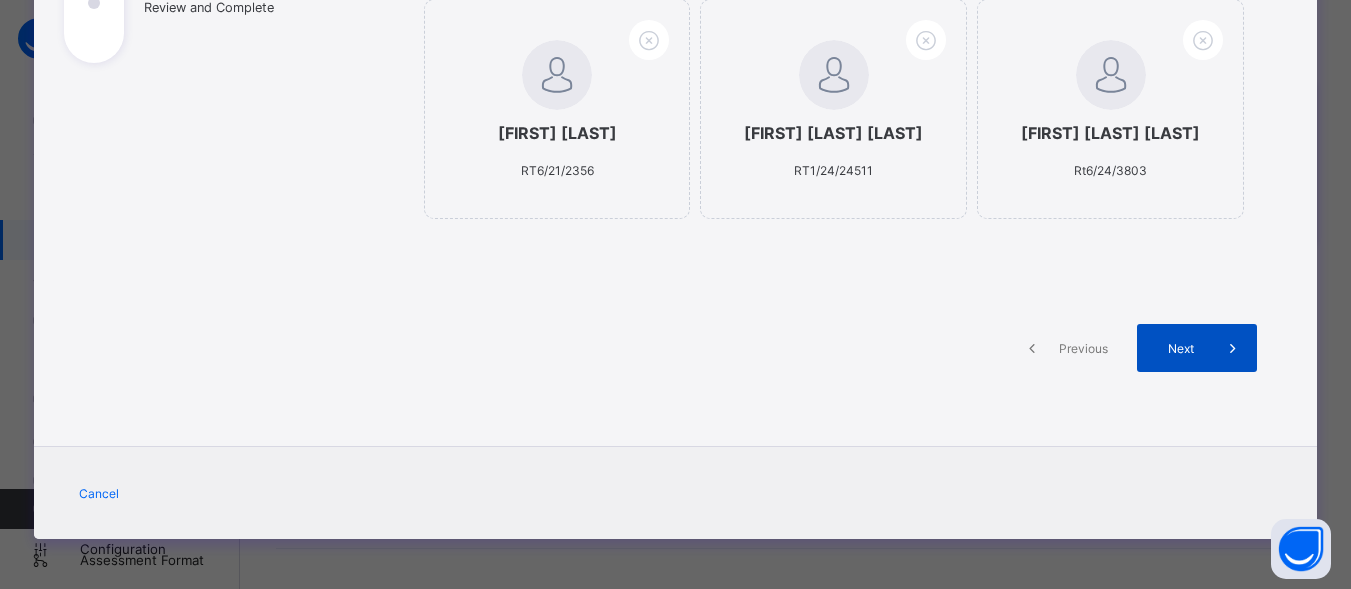 click on "Next" at bounding box center [1180, 348] 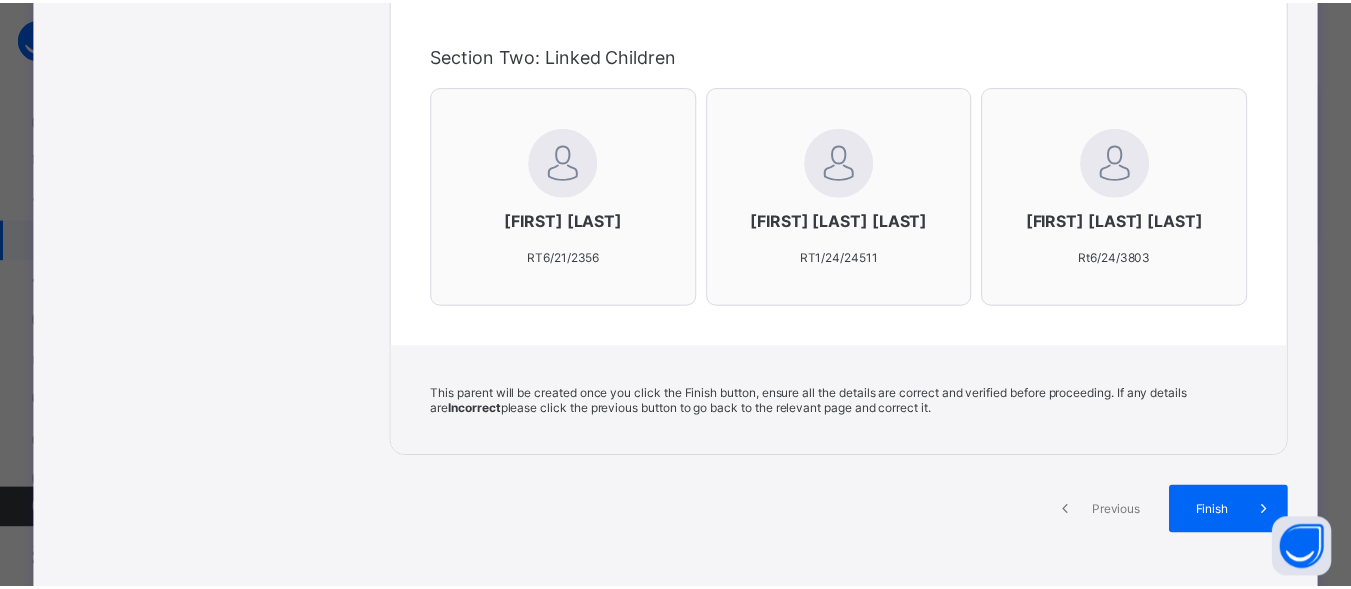 scroll, scrollTop: 785, scrollLeft: 0, axis: vertical 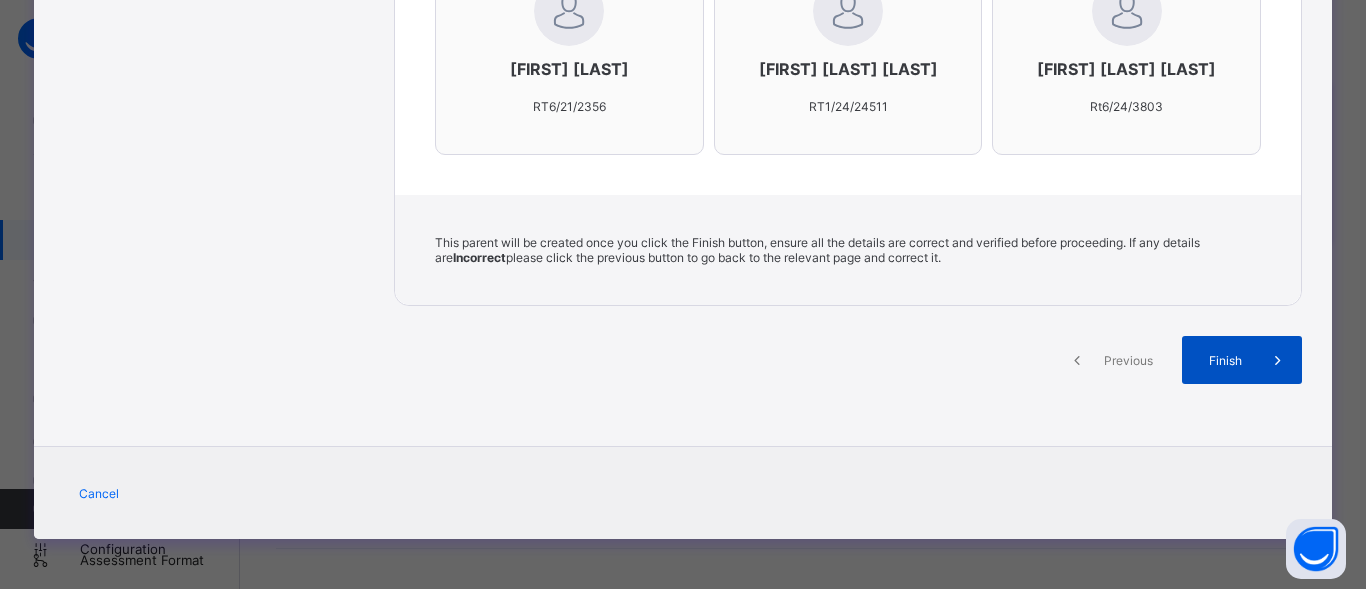 click on "Finish" at bounding box center [1225, 360] 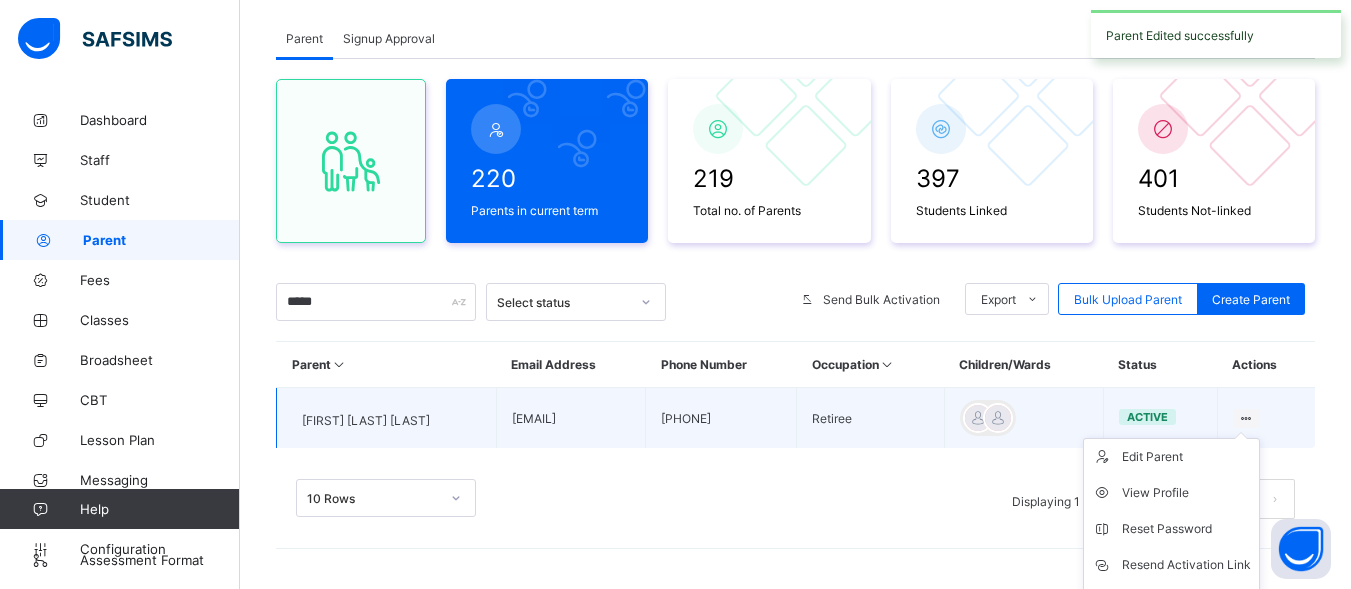 click on "Edit Parent View Profile Reset Password Resend Activation Link Change Email Link Children Delete Parent" at bounding box center [1171, 565] 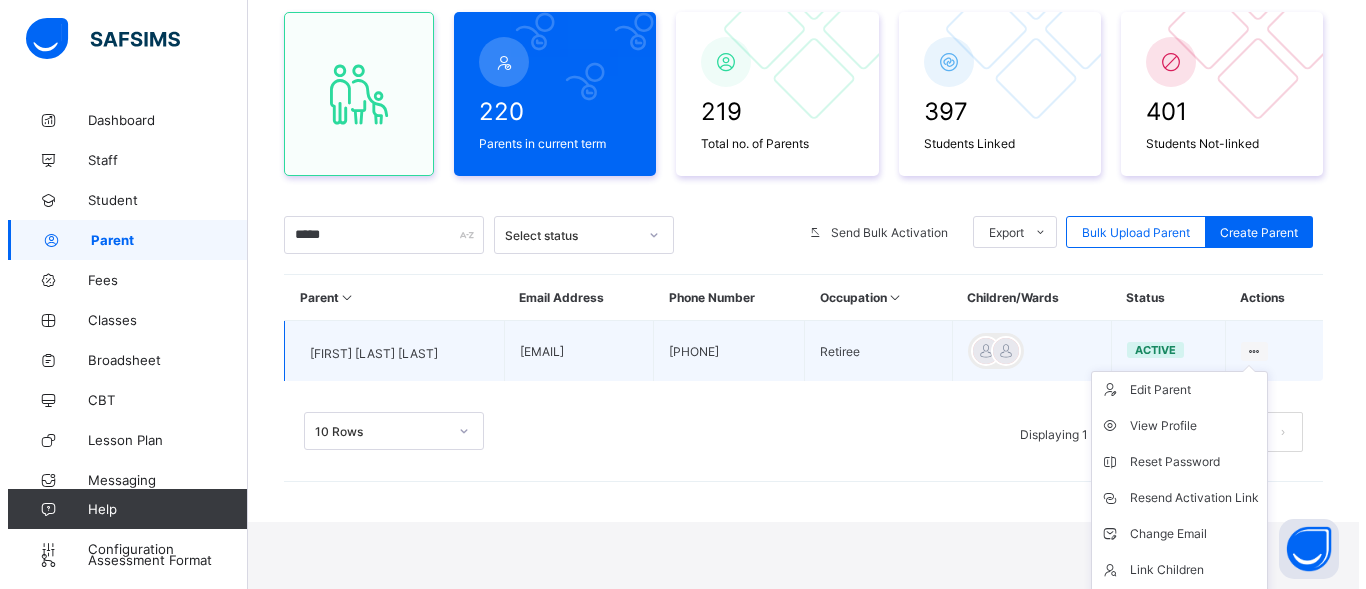 scroll, scrollTop: 190, scrollLeft: 0, axis: vertical 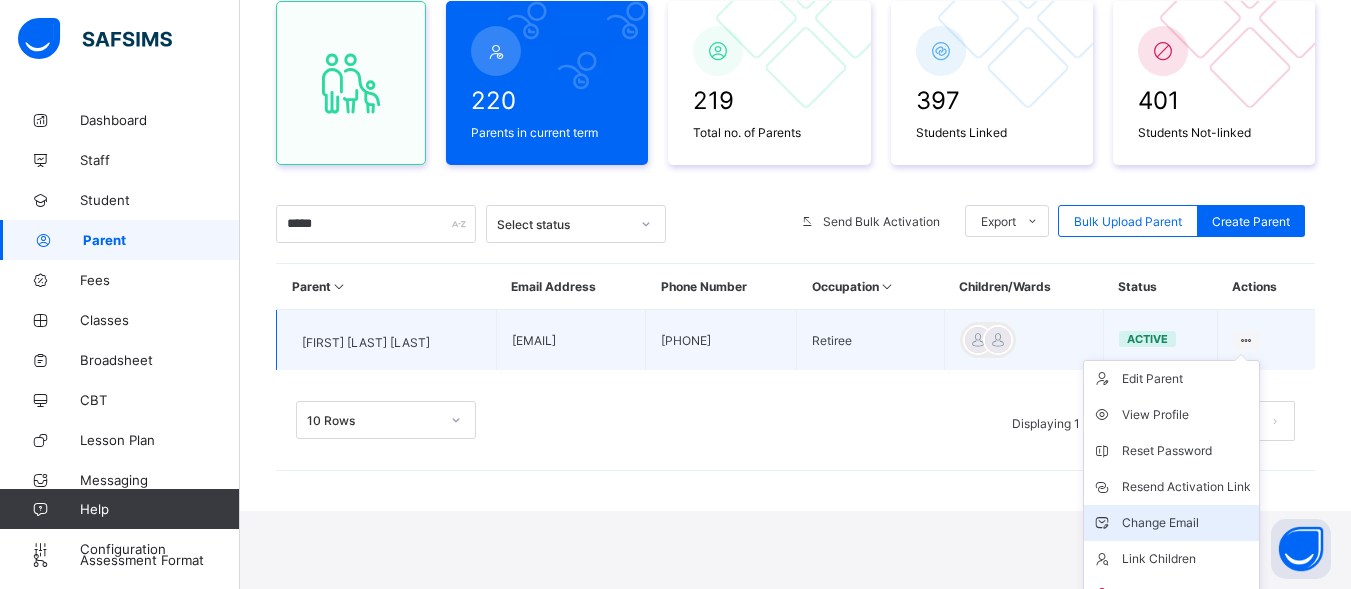 click on "Change Email" at bounding box center (1186, 523) 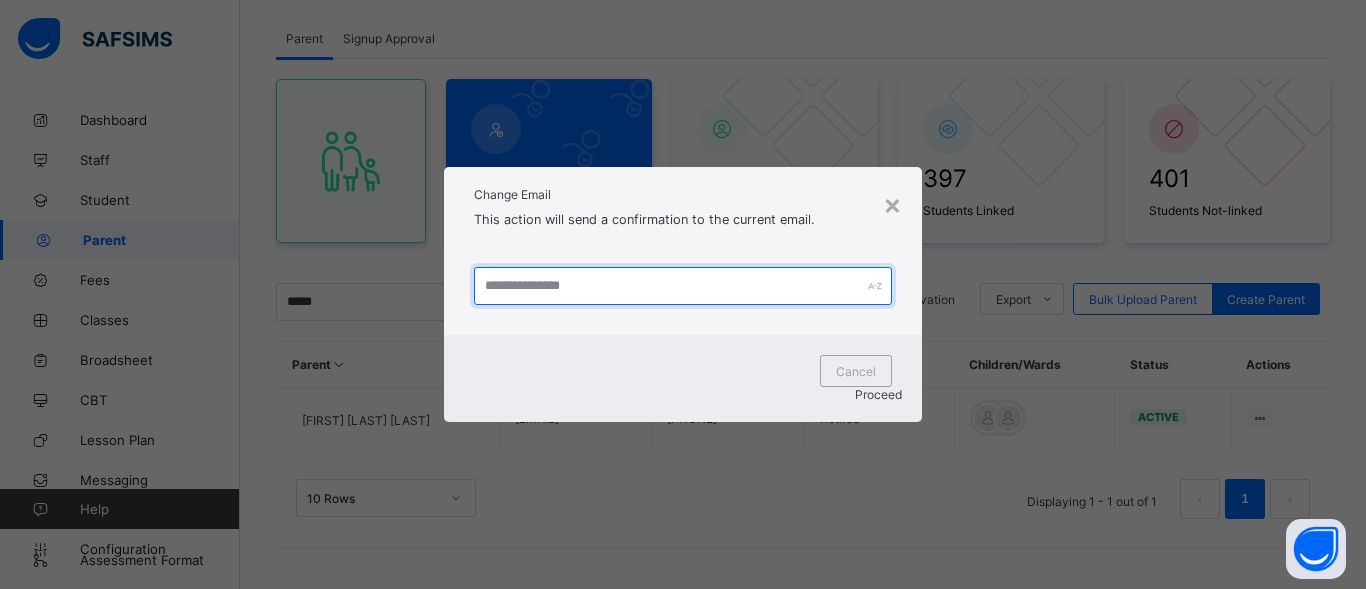 click at bounding box center (683, 286) 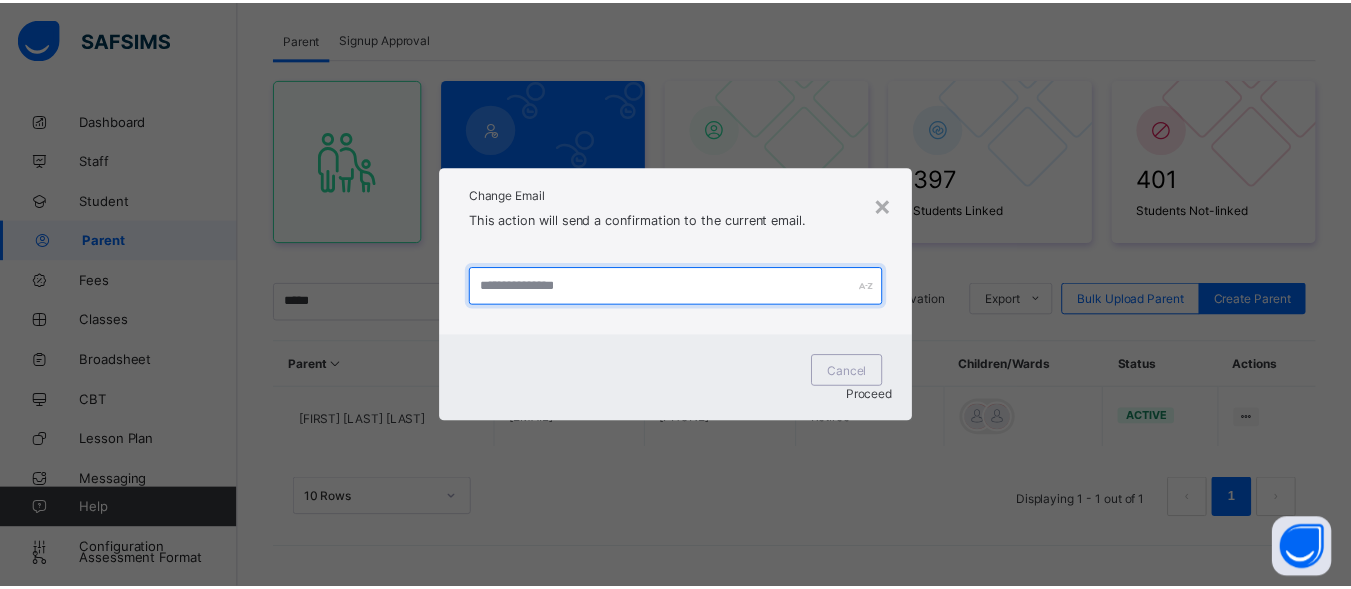 scroll, scrollTop: 112, scrollLeft: 0, axis: vertical 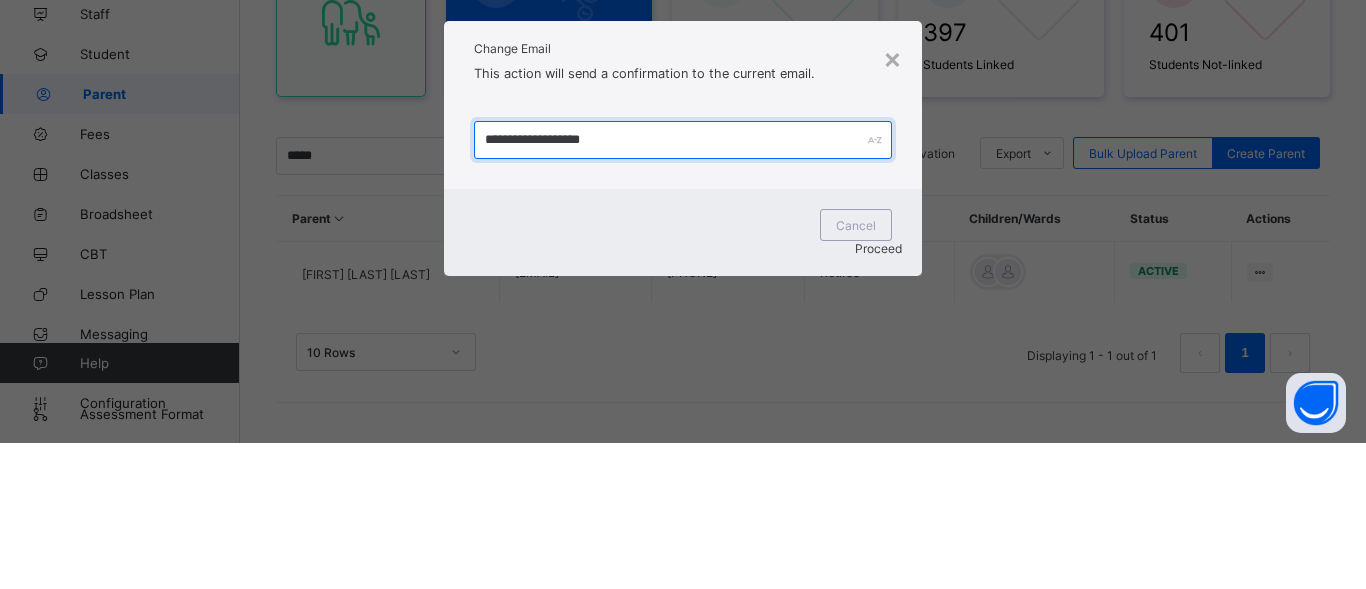 click on "**********" at bounding box center [683, 286] 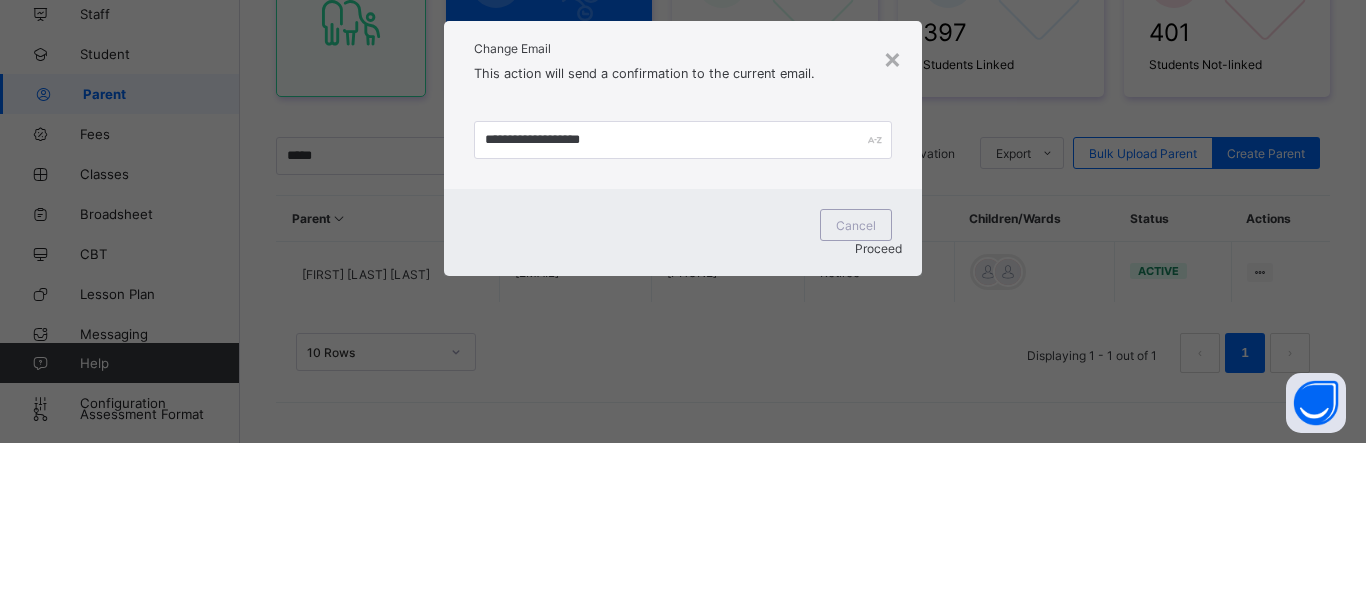 click on "**********" at bounding box center (683, 294) 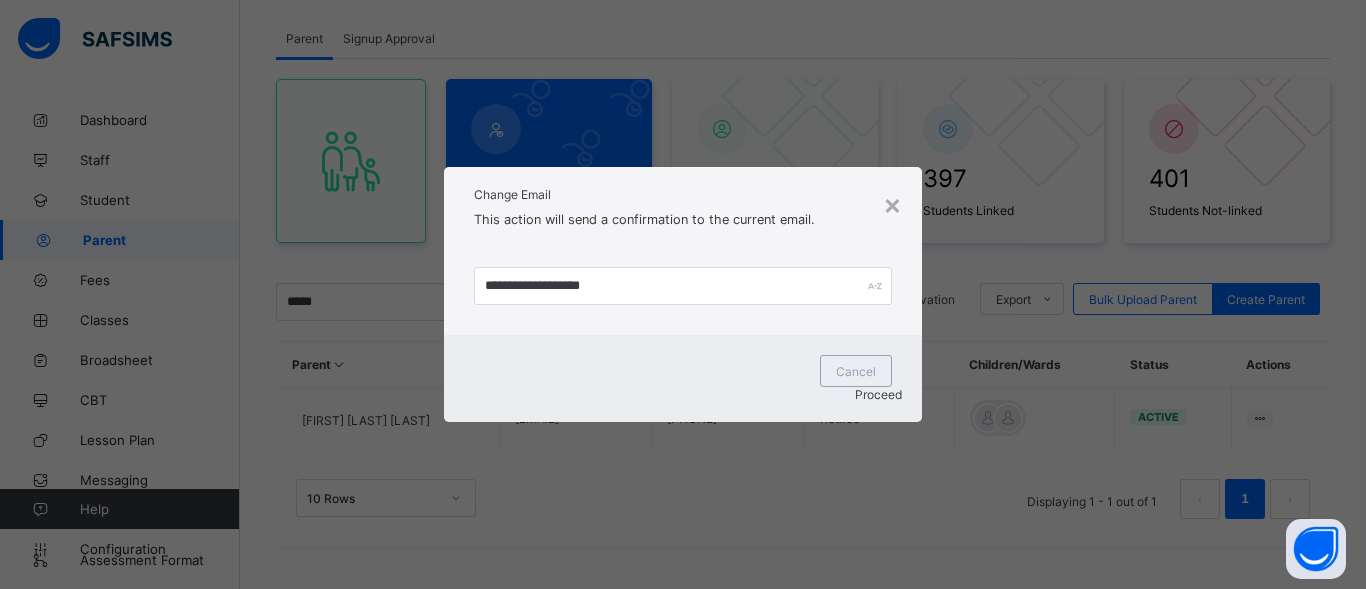 click on "Proceed" at bounding box center (878, 394) 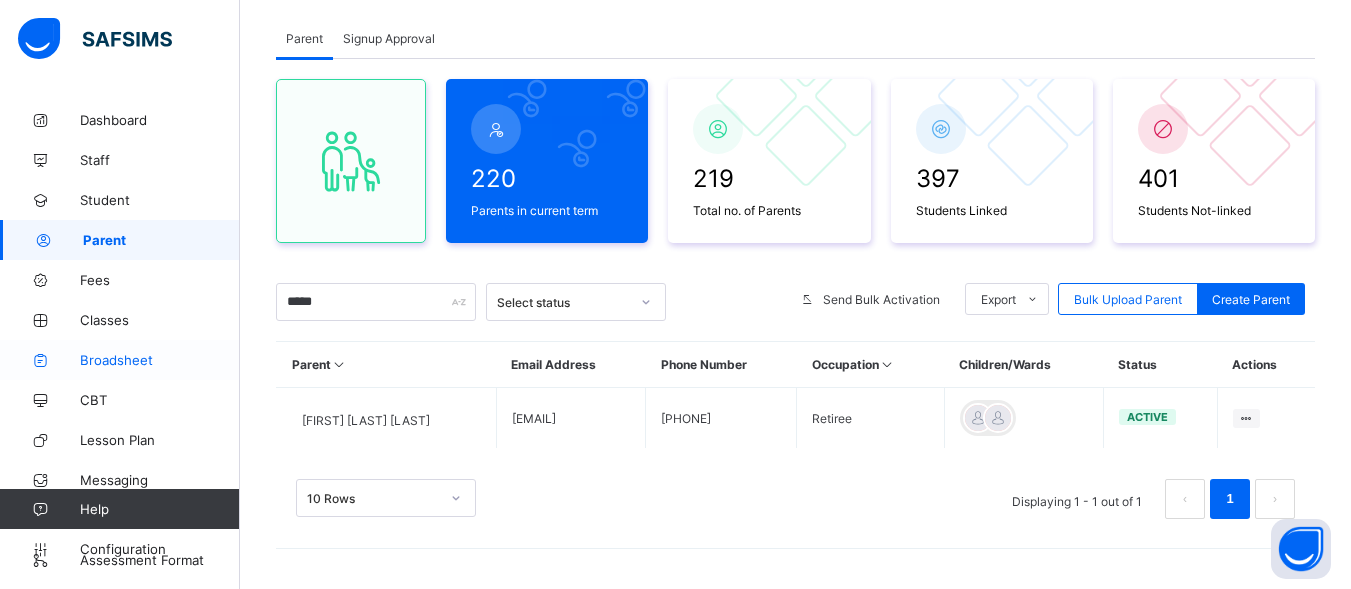 click on "Broadsheet" at bounding box center (120, 360) 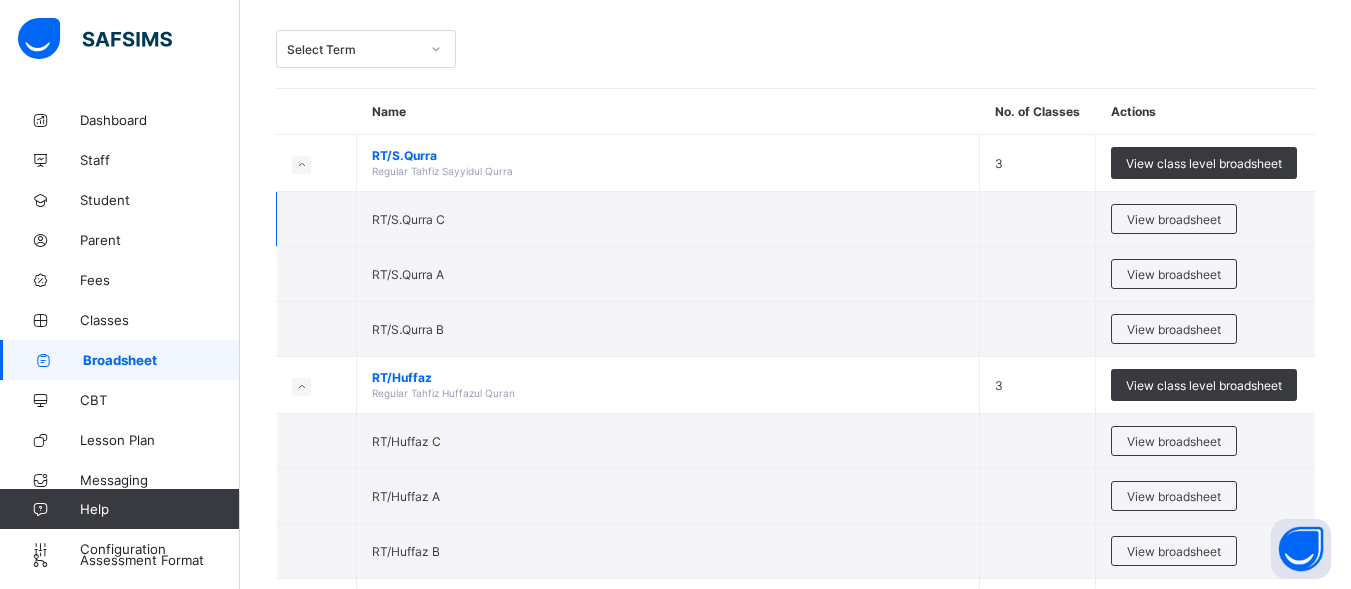 scroll, scrollTop: 98, scrollLeft: 0, axis: vertical 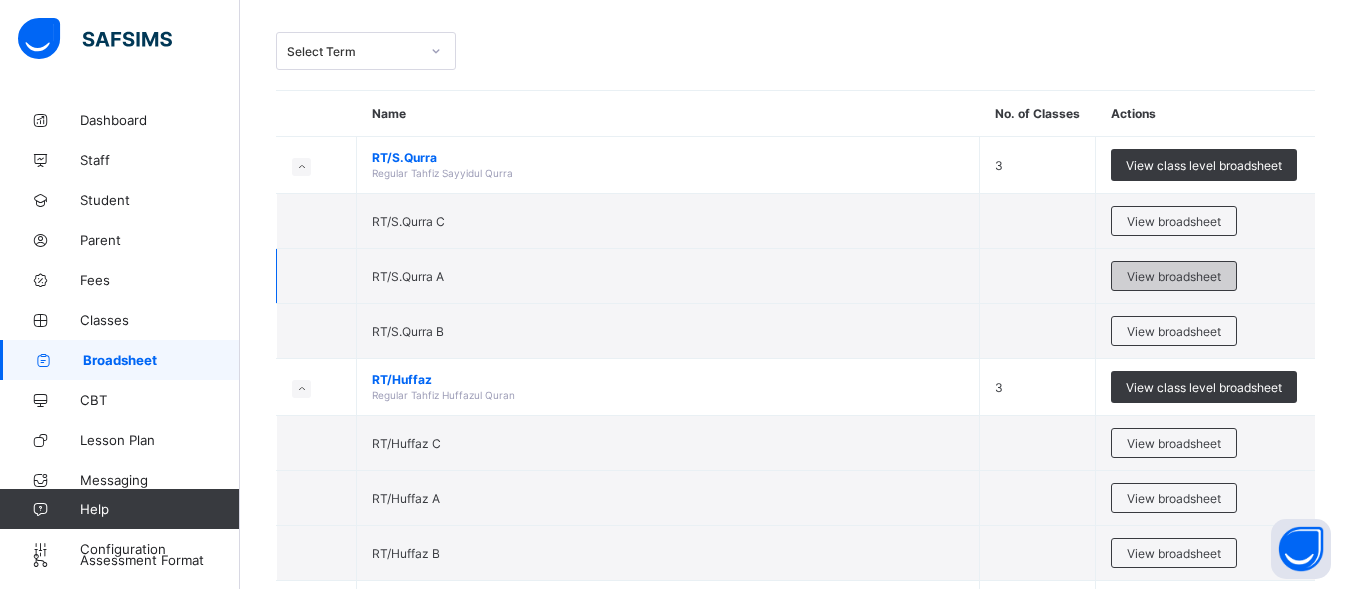 click on "View broadsheet" at bounding box center (1174, 276) 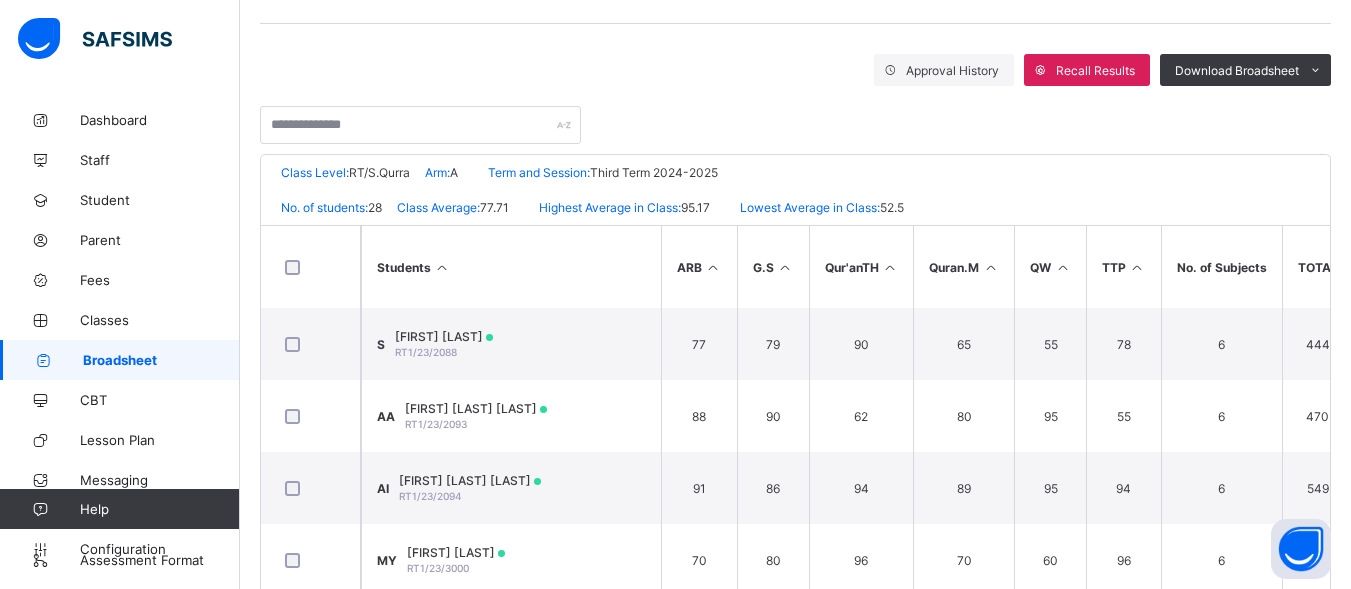 scroll, scrollTop: 316, scrollLeft: 0, axis: vertical 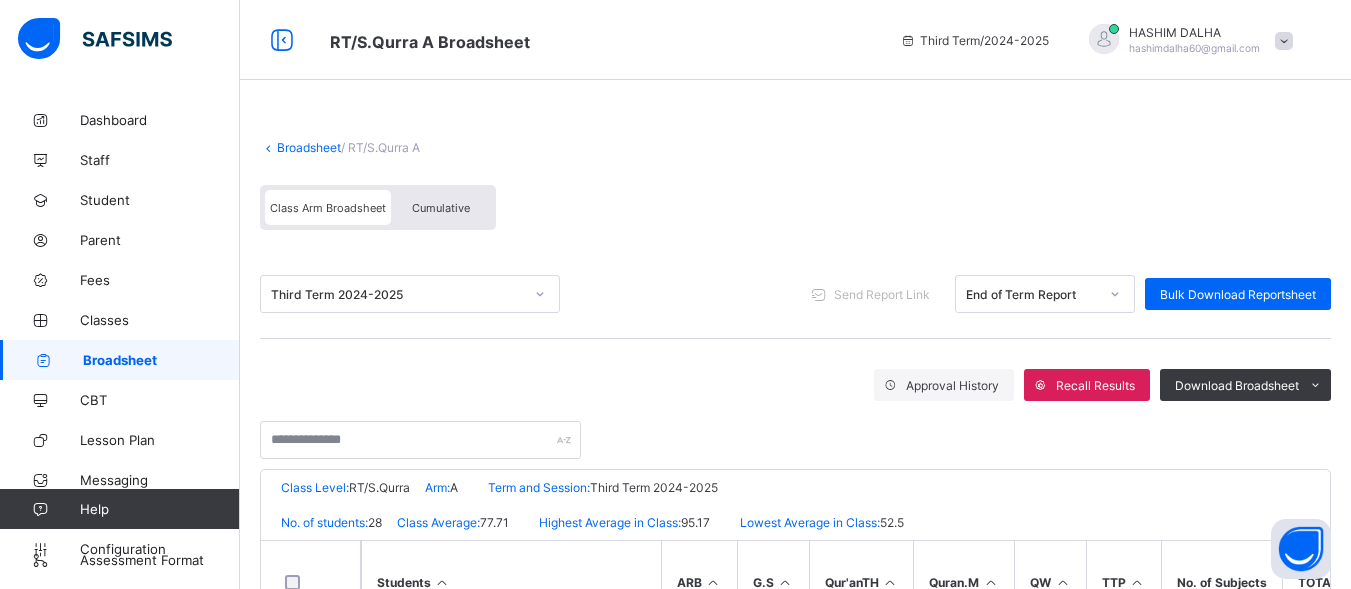 click on "Broadsheet" at bounding box center (309, 147) 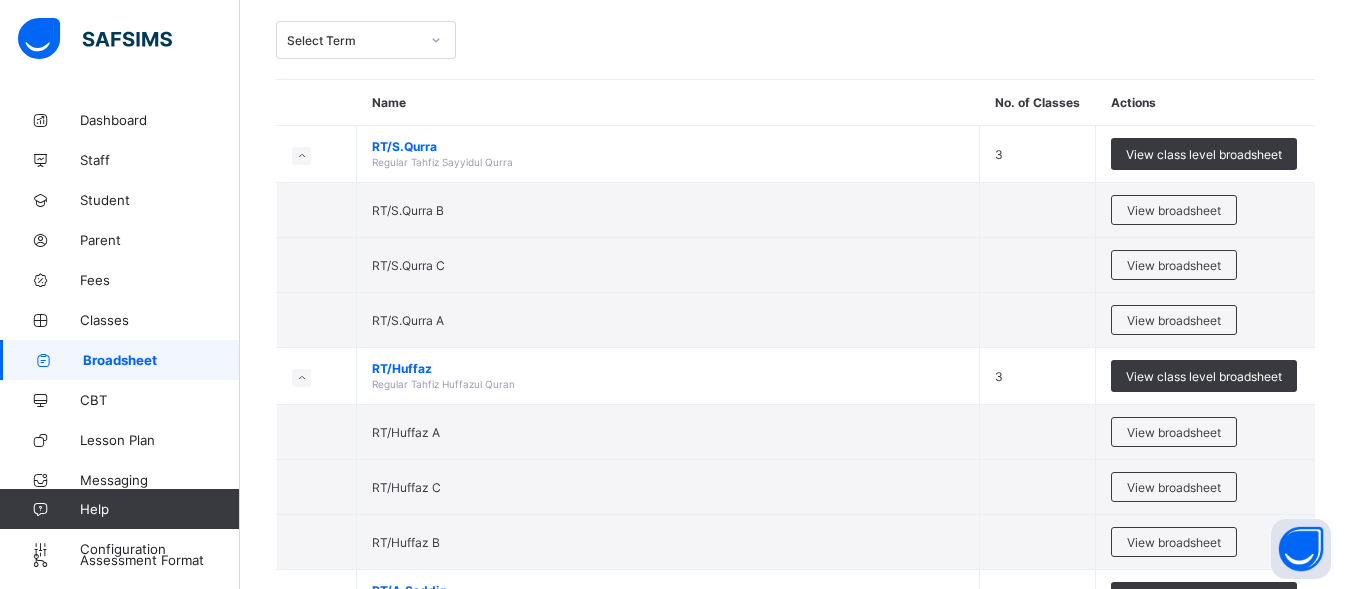 scroll, scrollTop: 120, scrollLeft: 0, axis: vertical 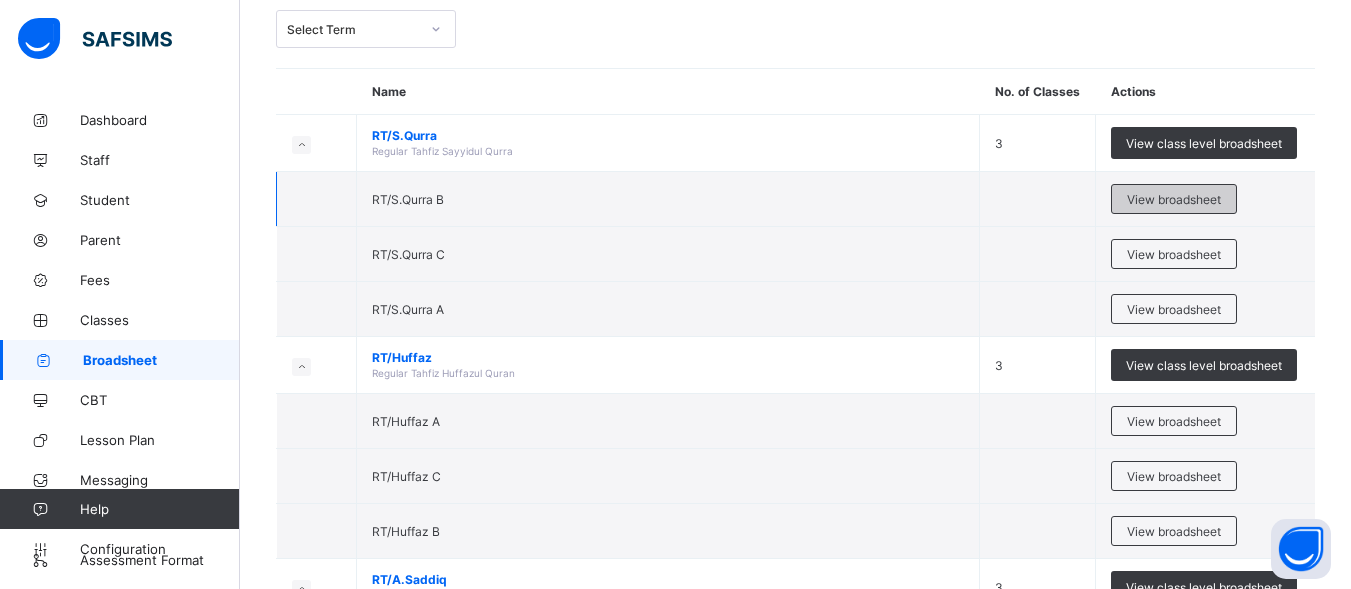 click on "View broadsheet" at bounding box center (1174, 199) 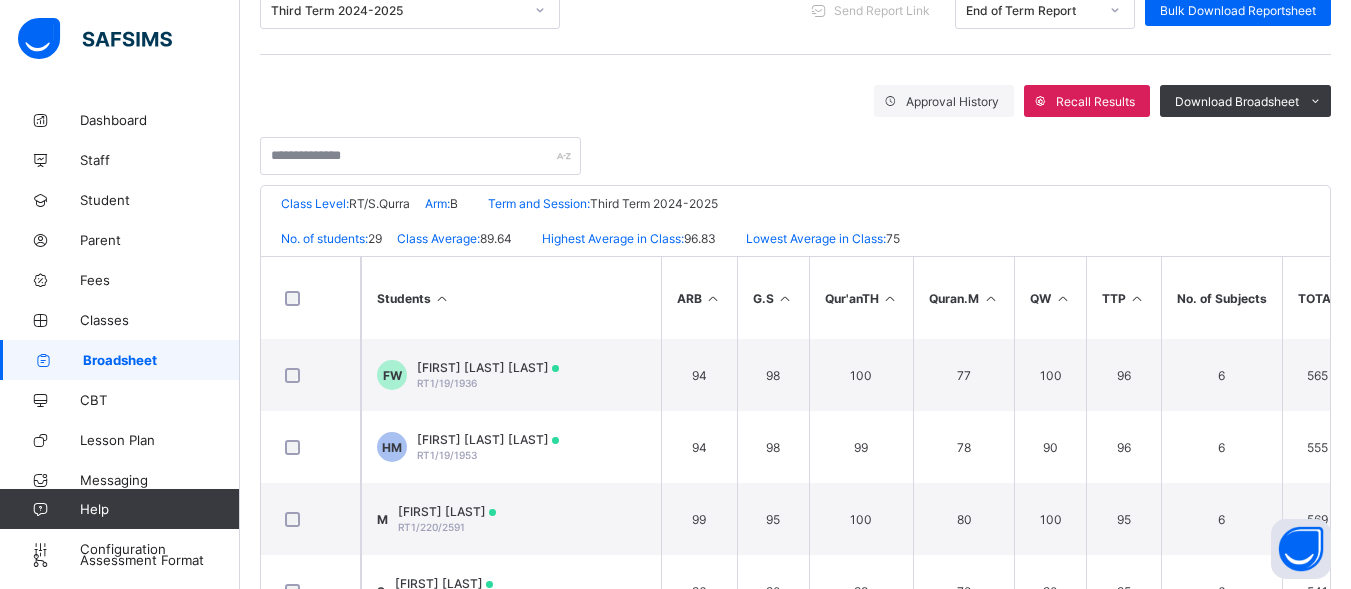 scroll, scrollTop: 285, scrollLeft: 0, axis: vertical 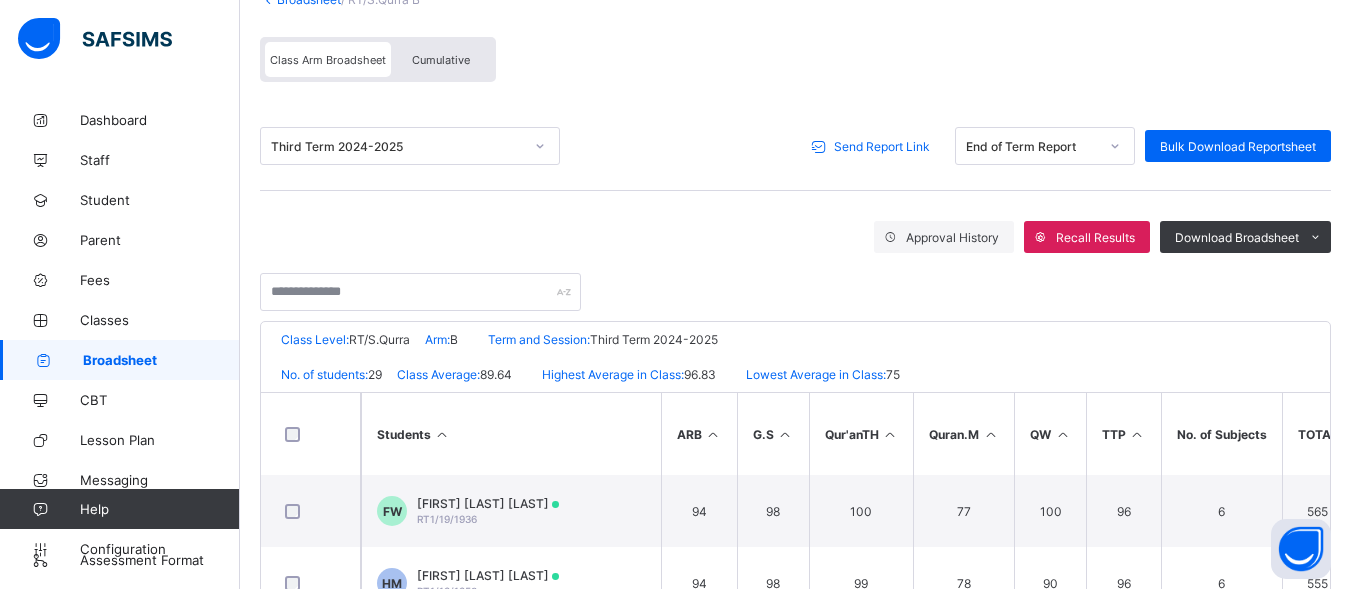 click on "Send Report Link" at bounding box center (882, 146) 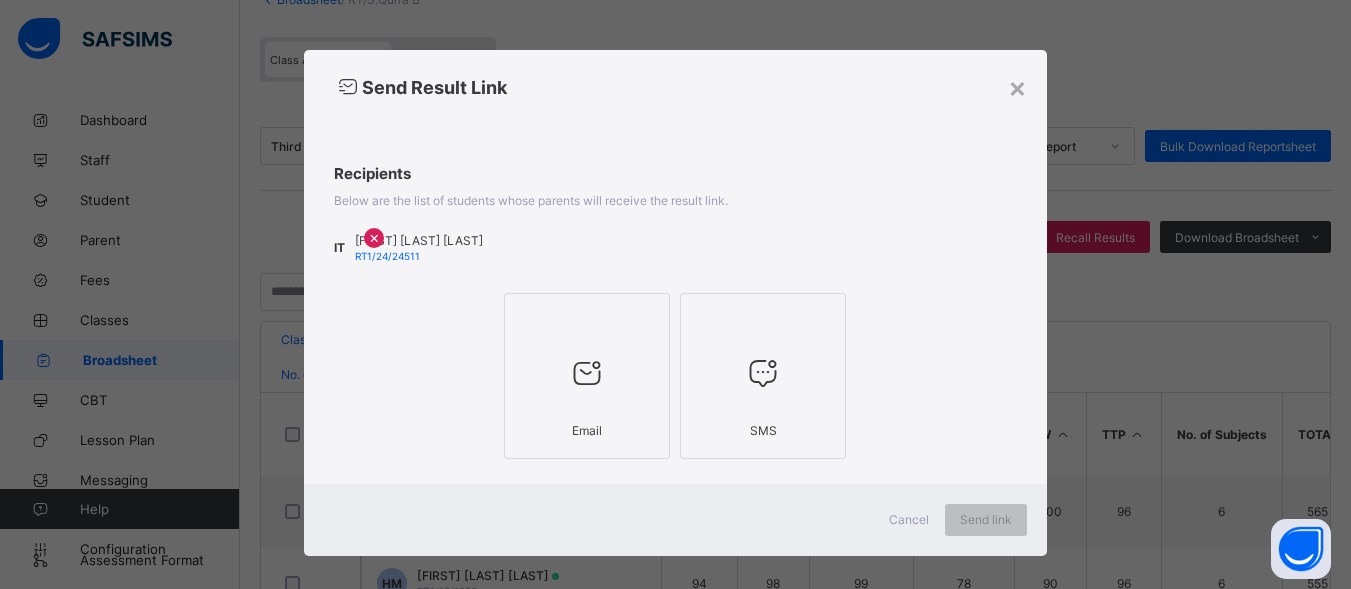 click at bounding box center (587, 373) 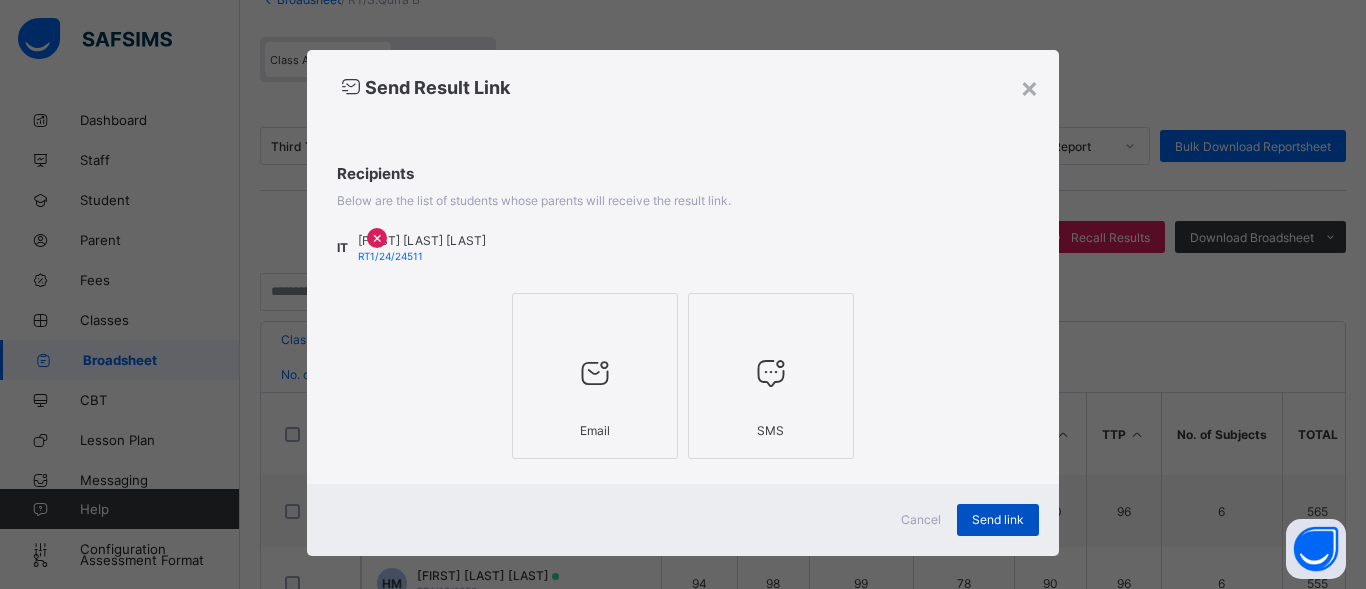 click on "Send link" at bounding box center [998, 519] 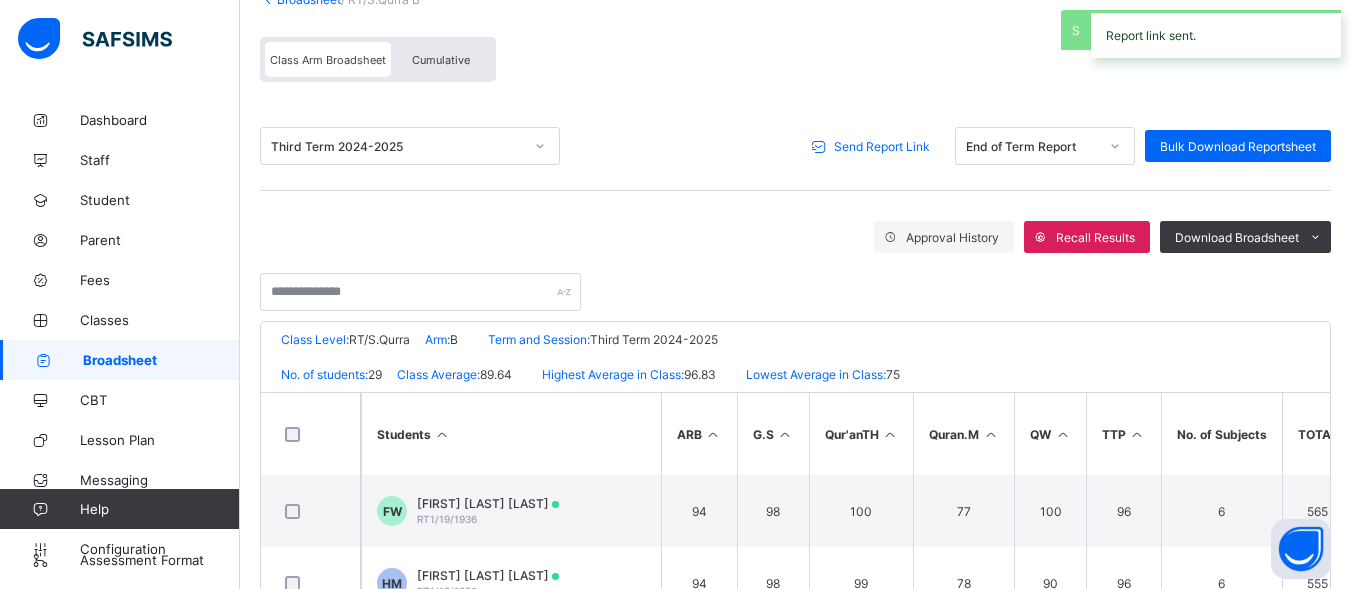 scroll, scrollTop: 0, scrollLeft: 0, axis: both 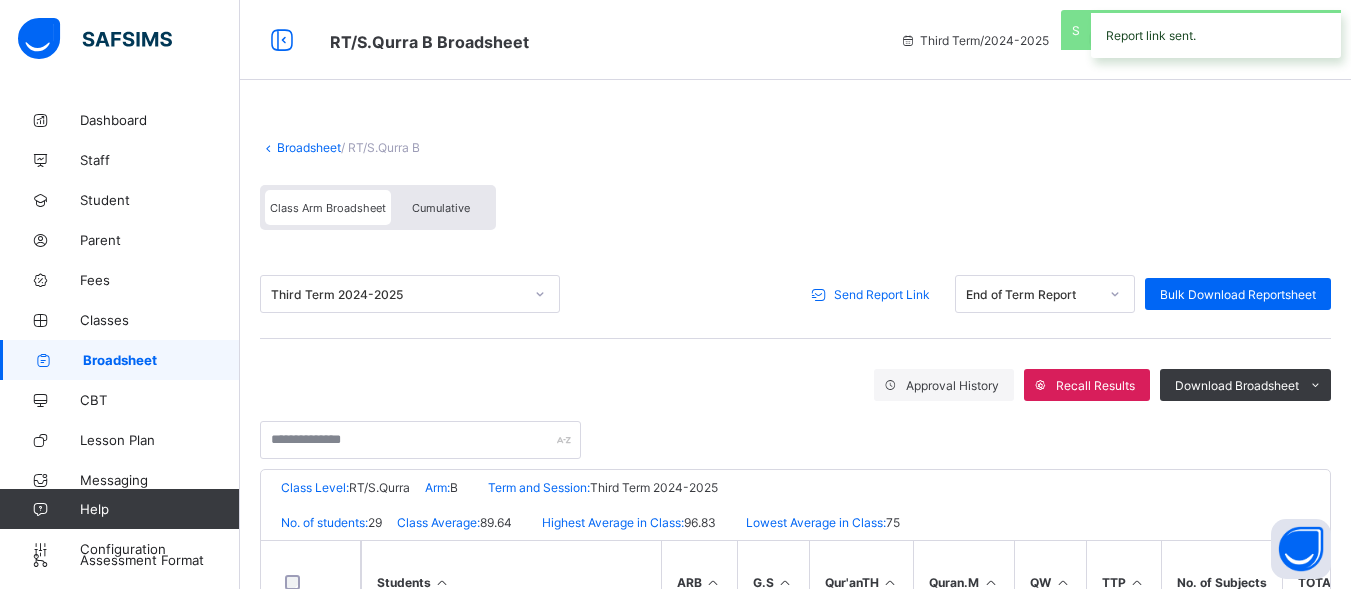 click on "Broadsheet" at bounding box center [309, 147] 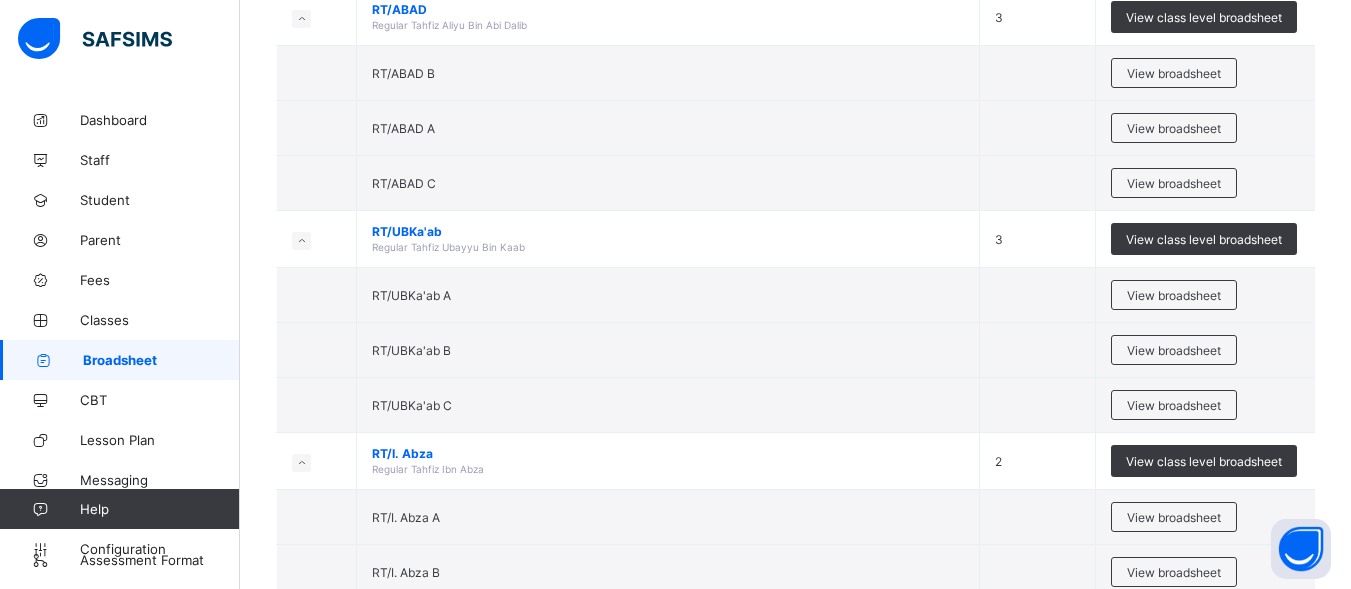 scroll, scrollTop: 1361, scrollLeft: 0, axis: vertical 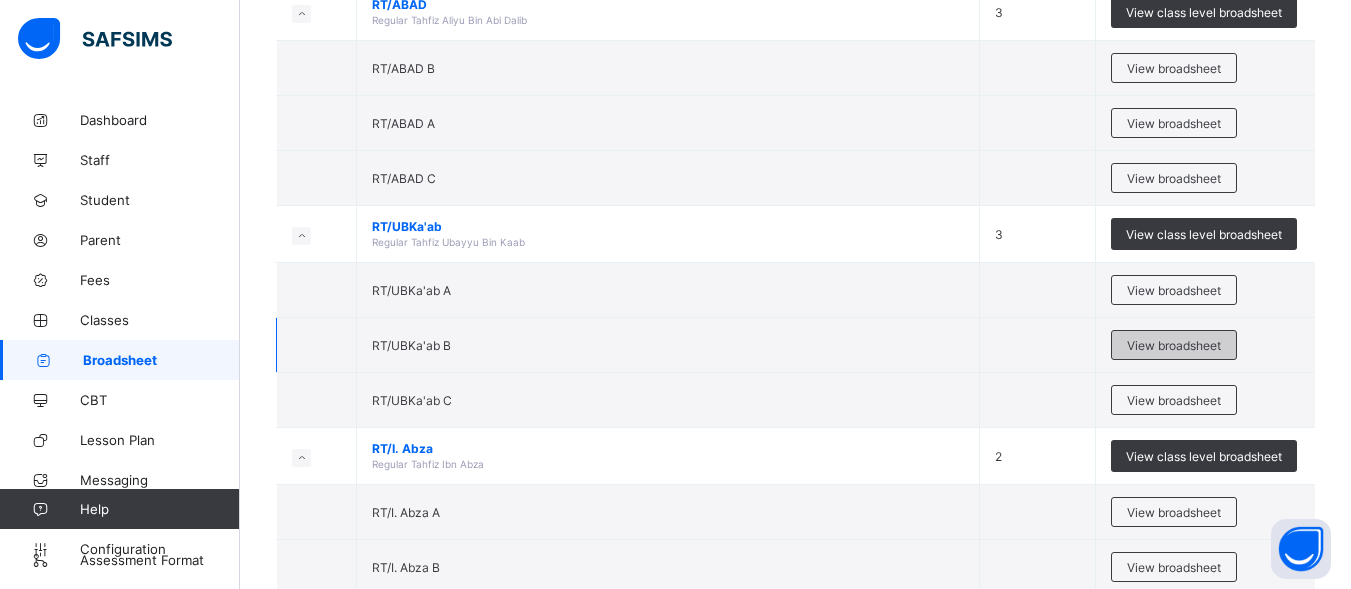 click on "View broadsheet" at bounding box center (1174, 345) 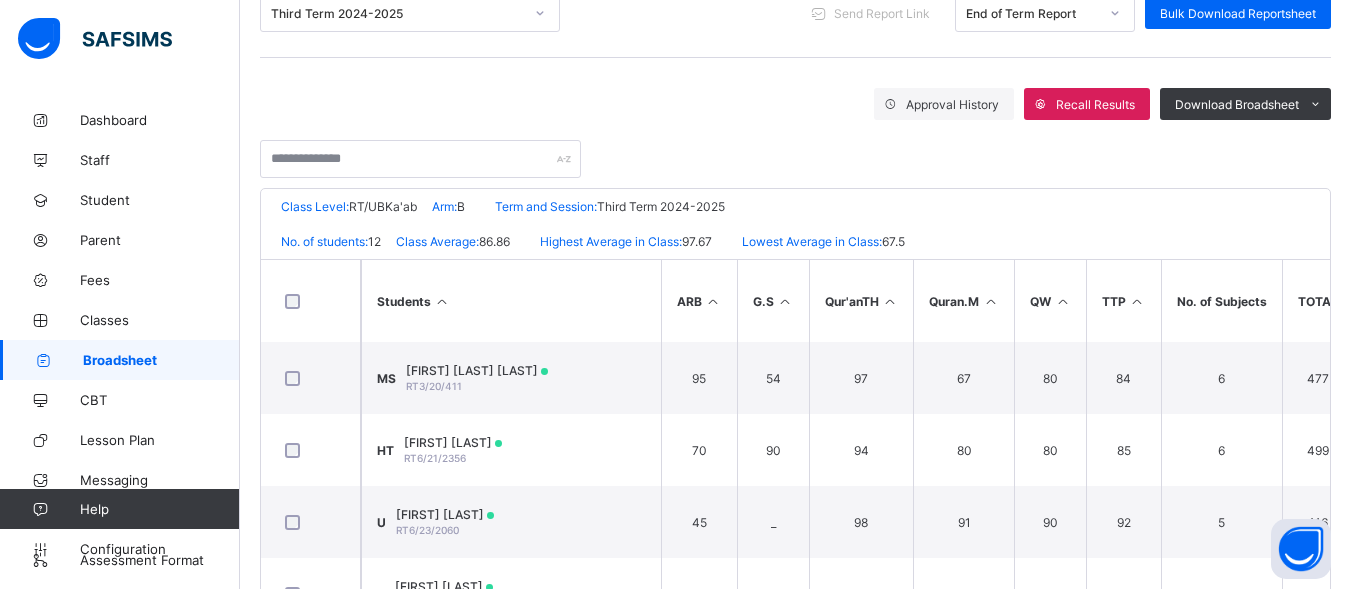 scroll, scrollTop: 321, scrollLeft: 0, axis: vertical 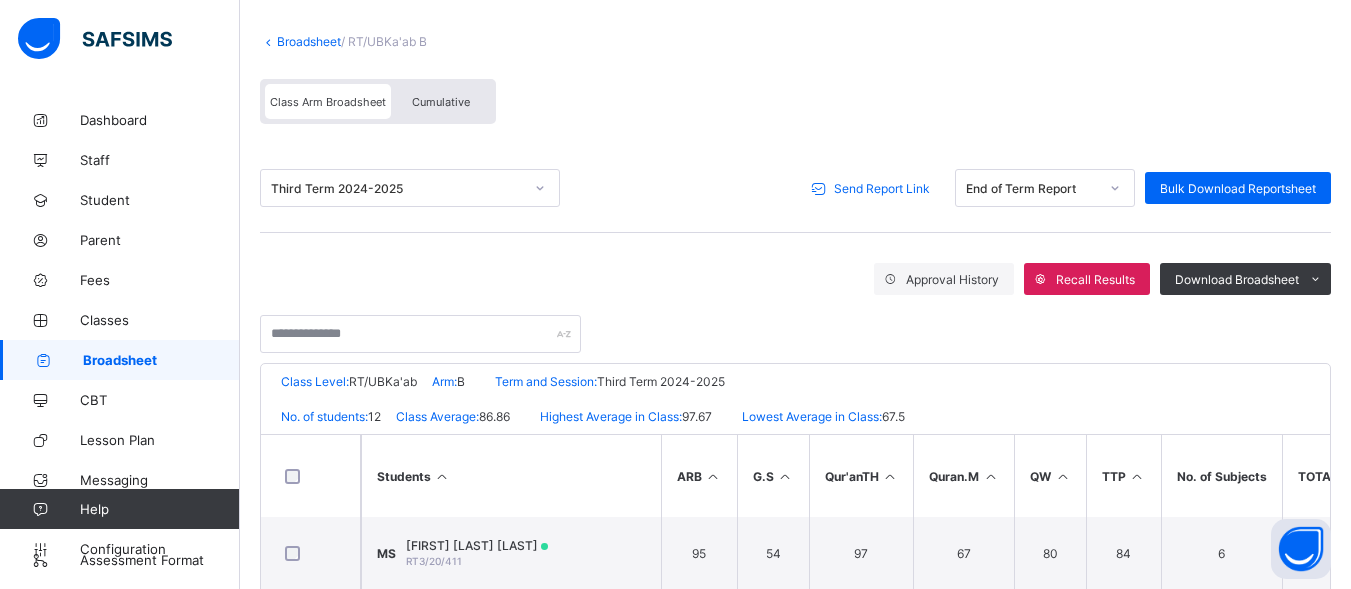 click on "Send Report Link" at bounding box center [882, 188] 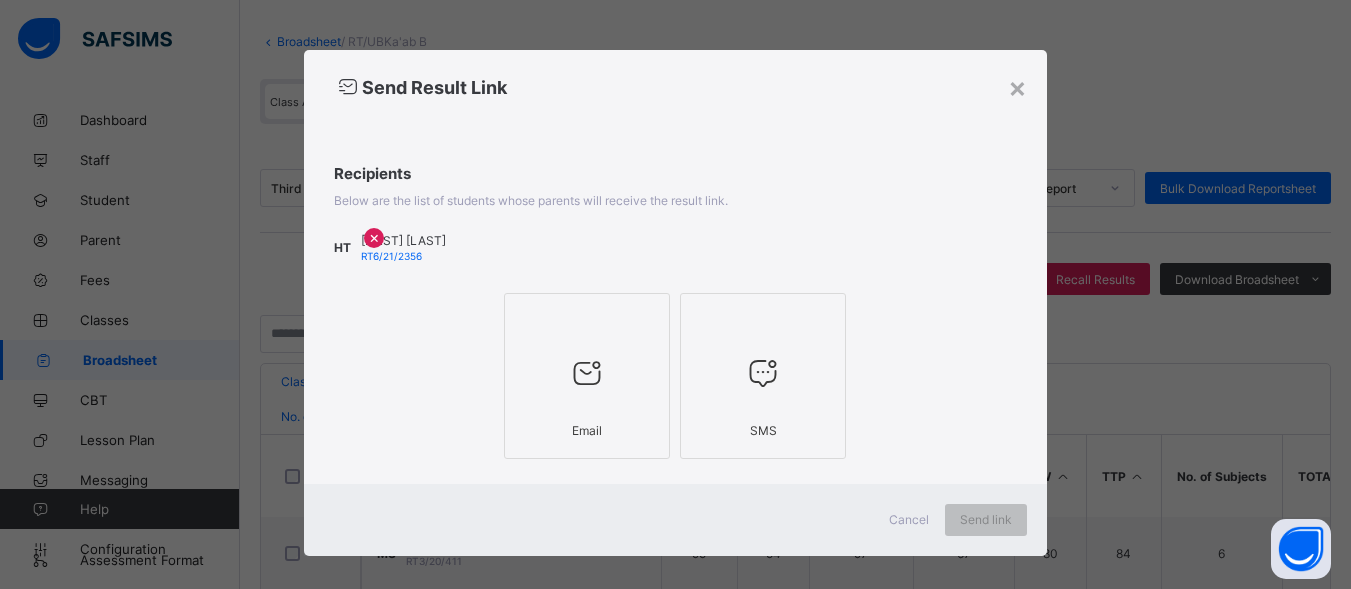 click at bounding box center [587, 373] 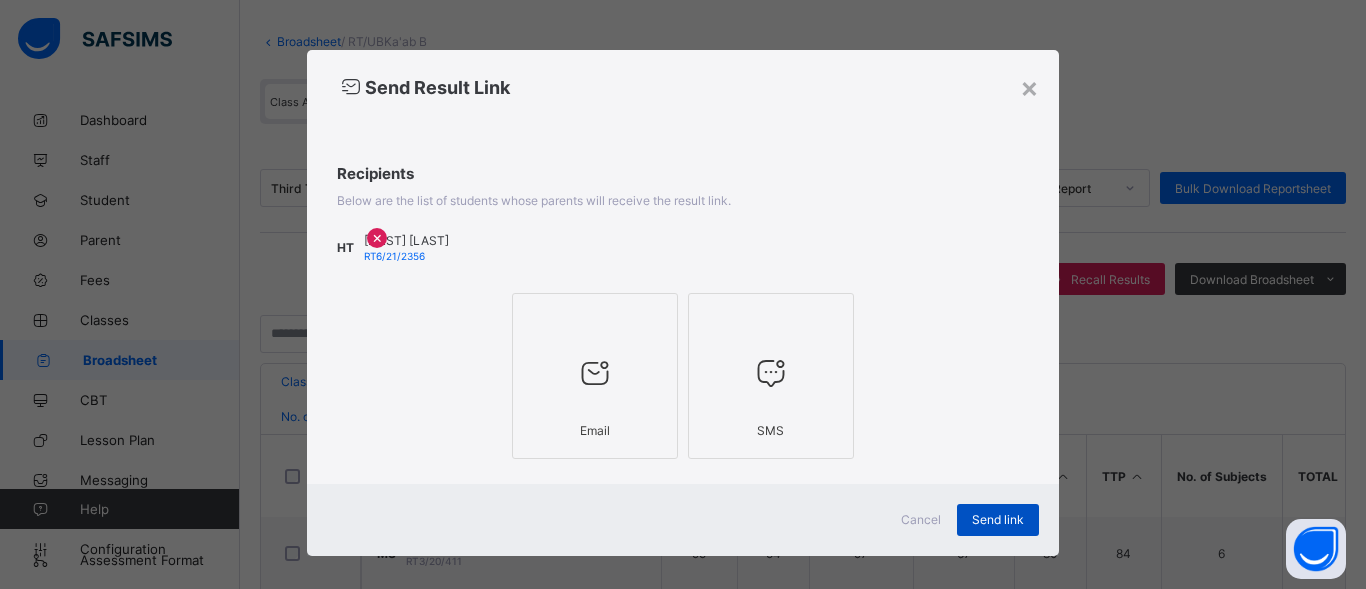 click on "Send link" at bounding box center (998, 519) 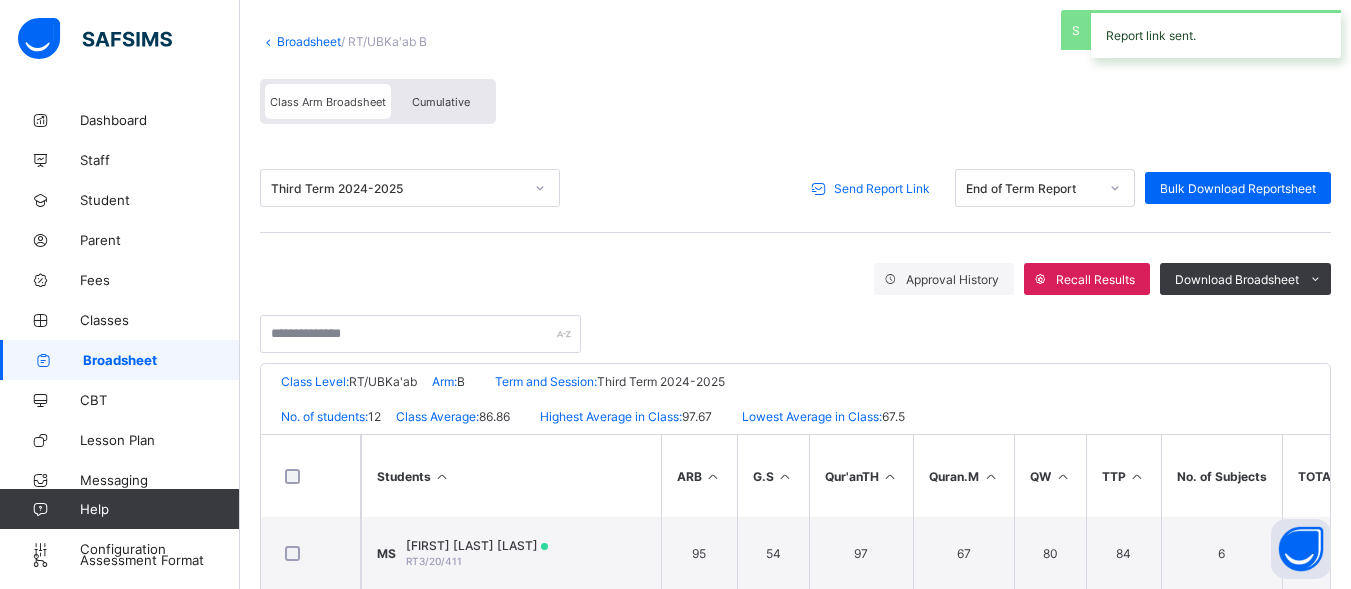 scroll, scrollTop: 0, scrollLeft: 0, axis: both 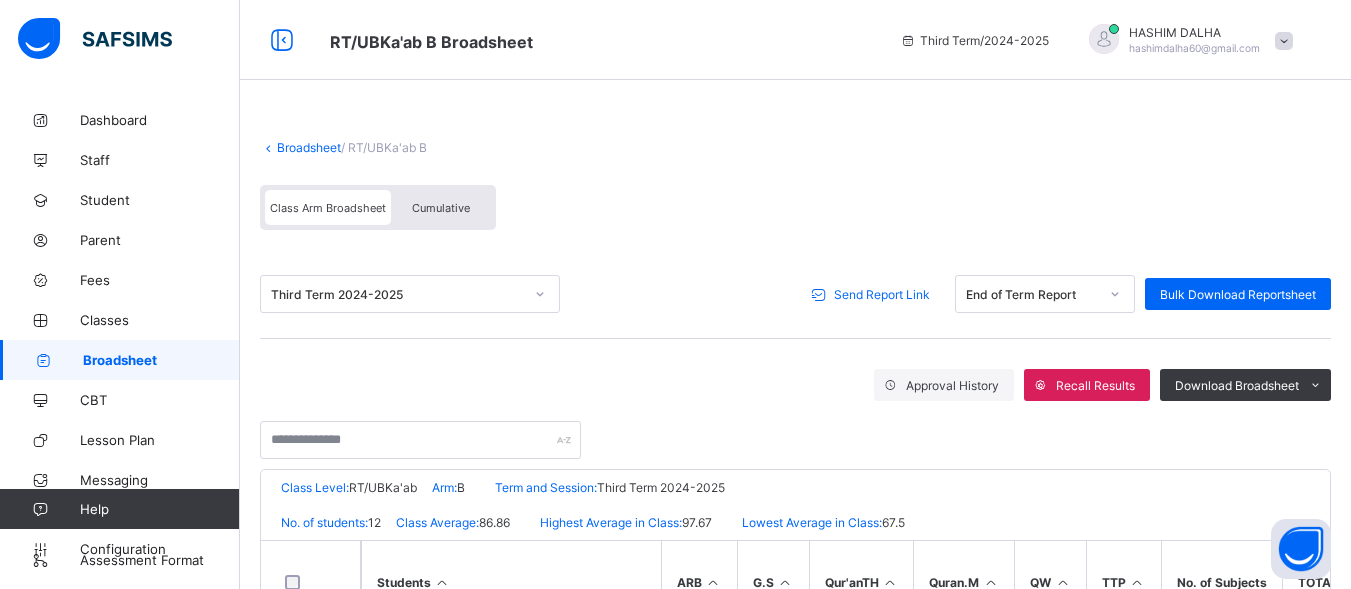 click on "Broadsheet" at bounding box center (309, 147) 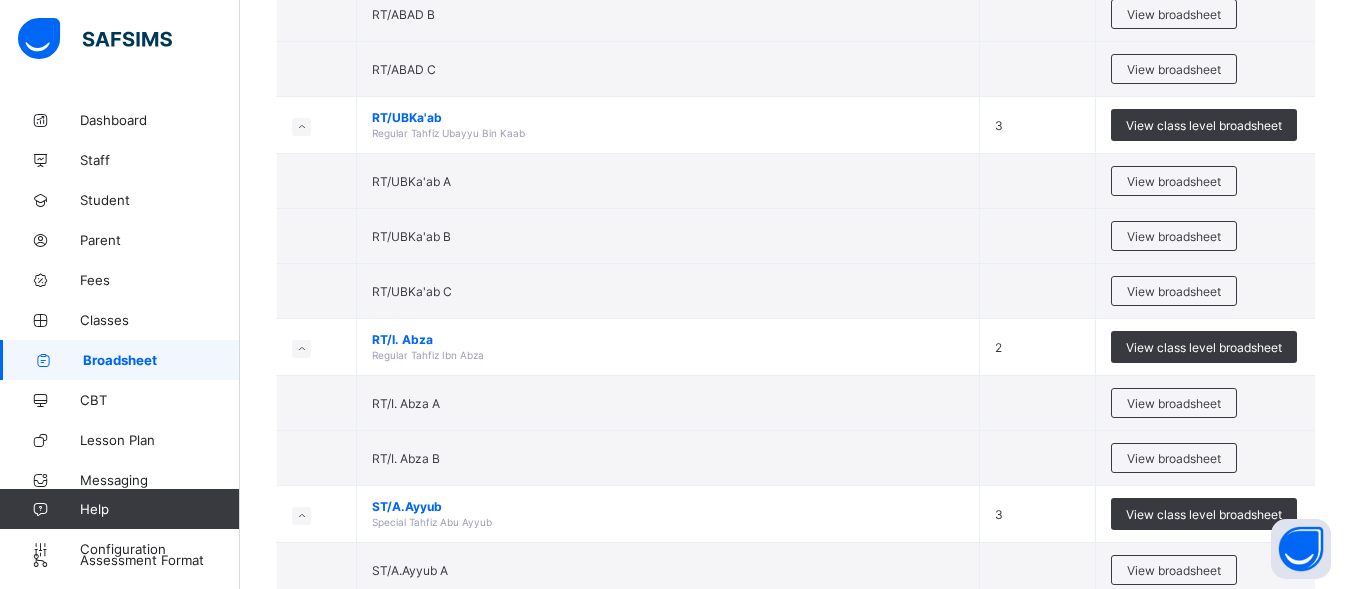 scroll, scrollTop: 1480, scrollLeft: 0, axis: vertical 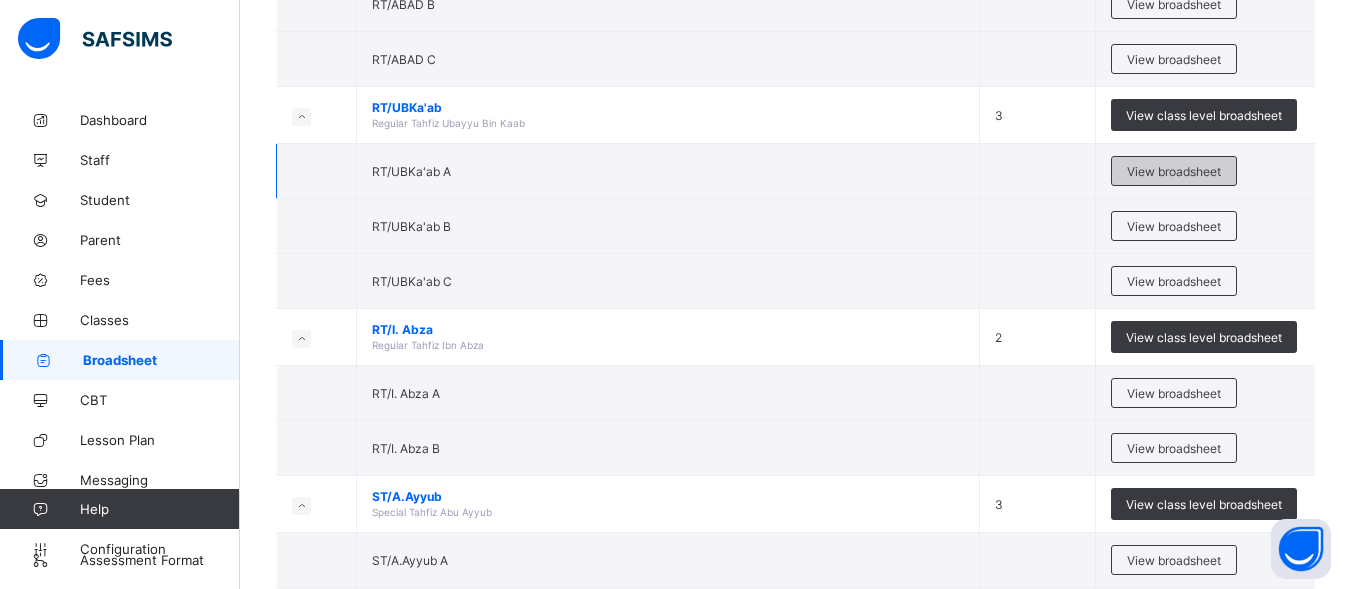 click on "View broadsheet" at bounding box center (1174, 171) 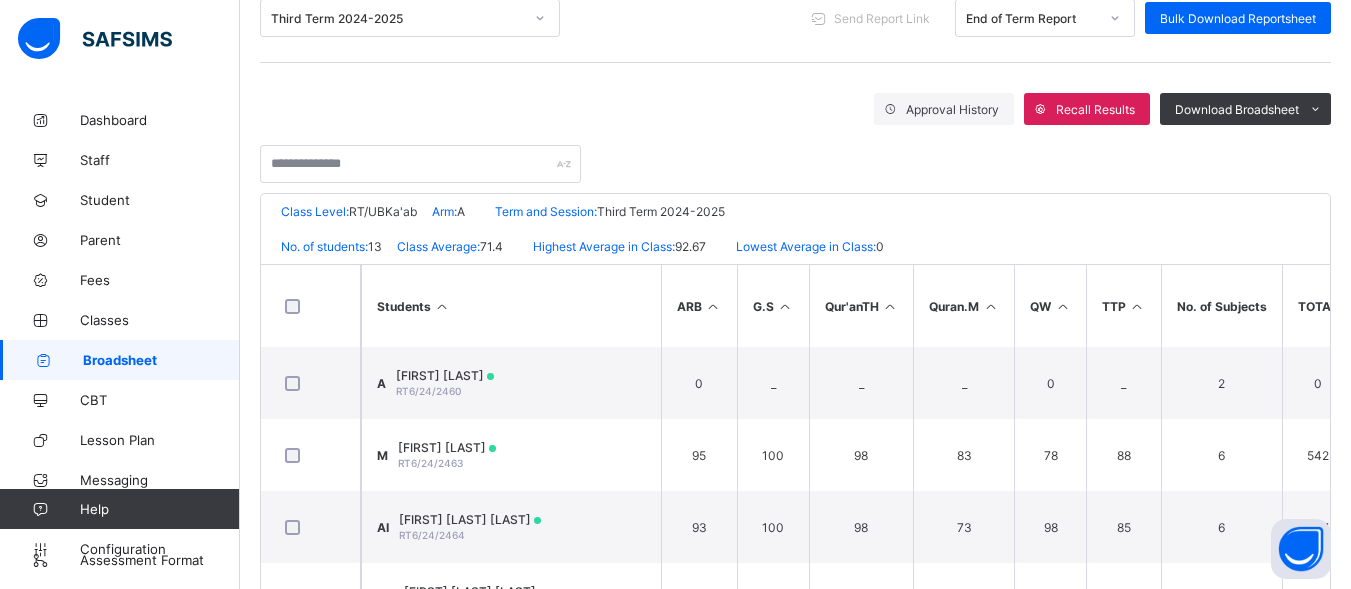 scroll, scrollTop: 293, scrollLeft: 0, axis: vertical 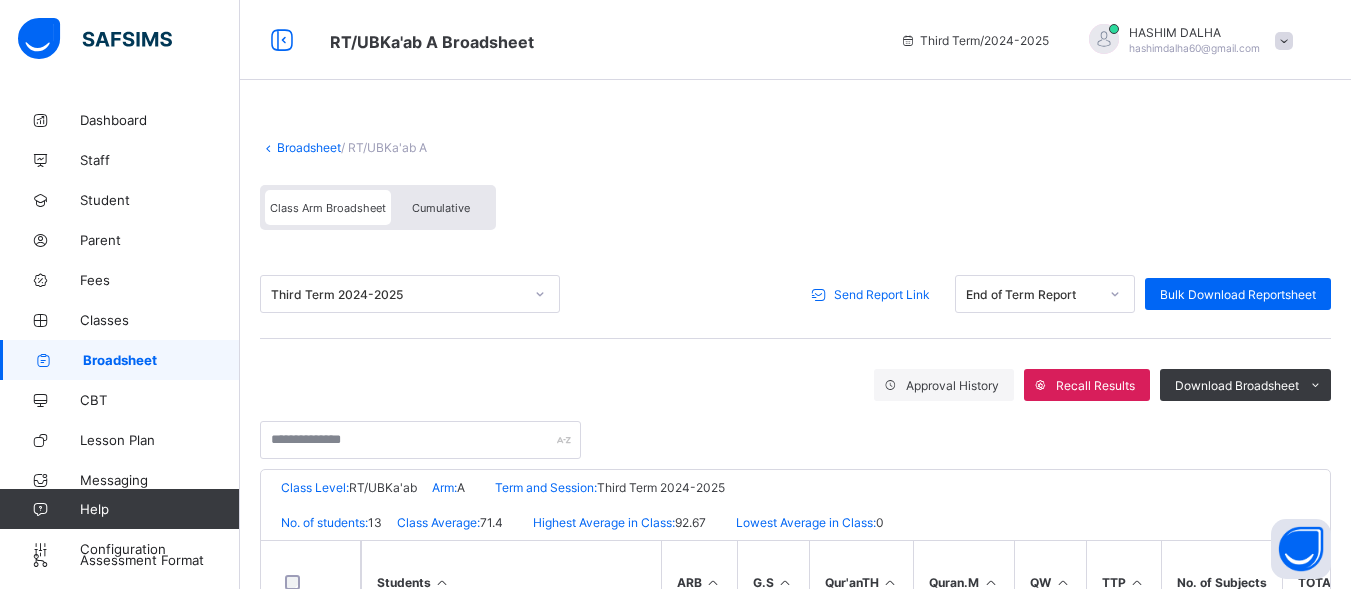 click on "Send Report Link" at bounding box center [882, 294] 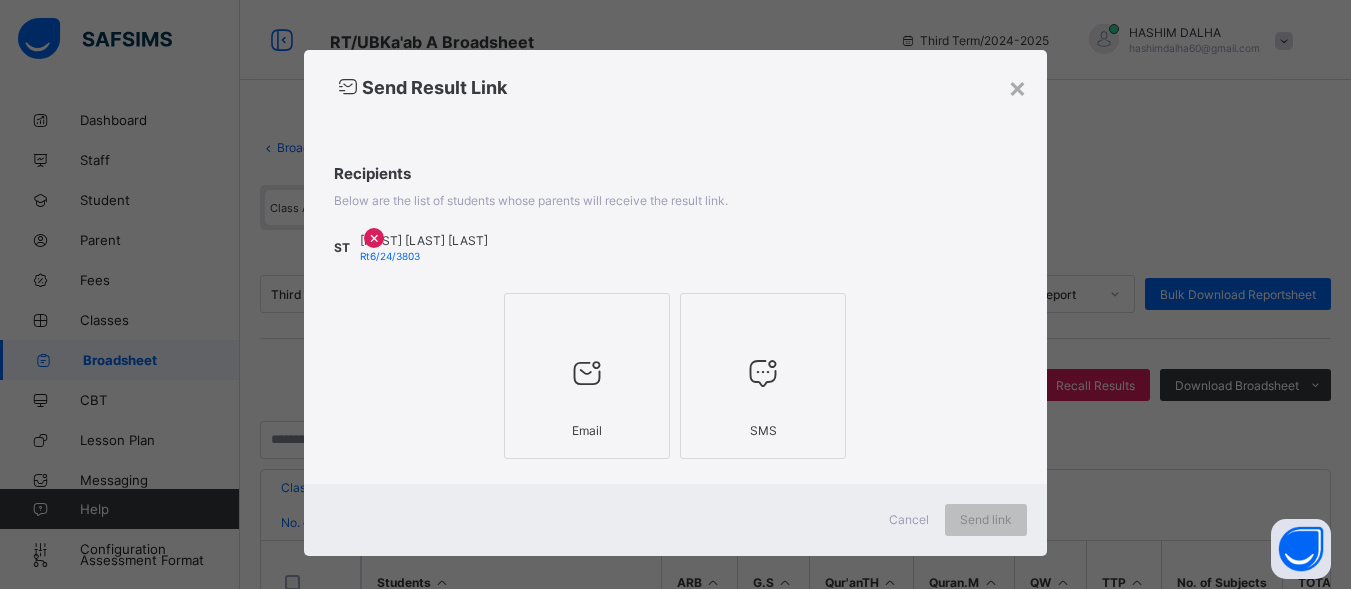 click at bounding box center (587, 373) 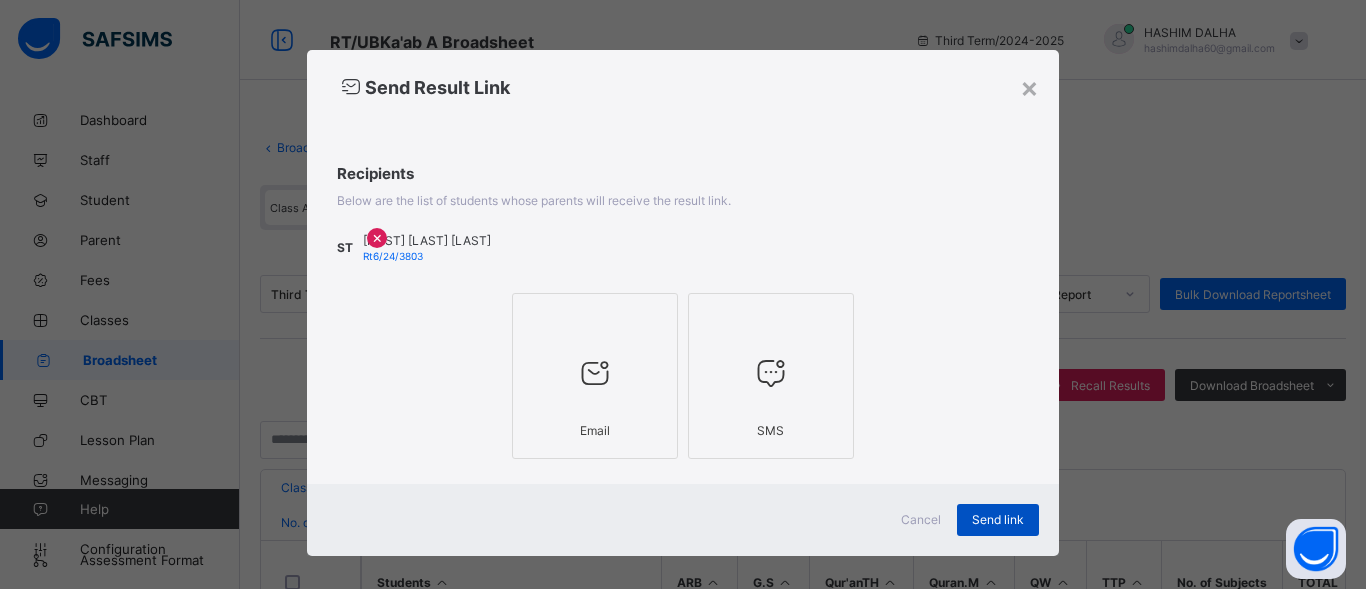 click on "Send link" at bounding box center (998, 519) 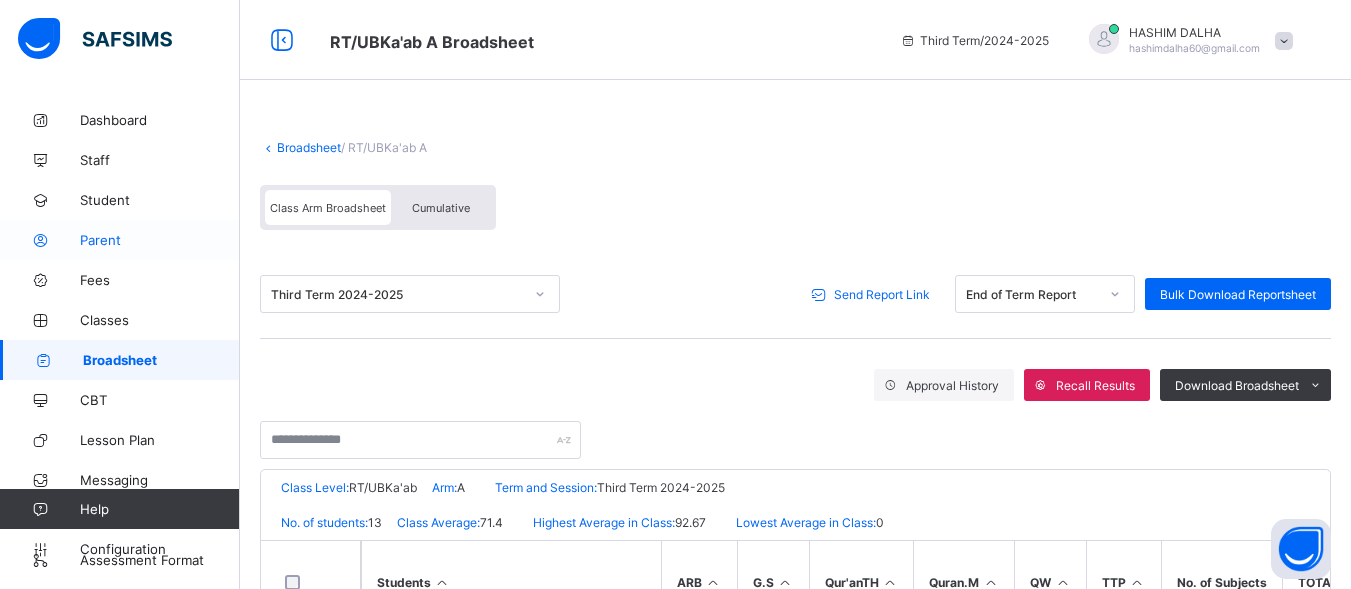 click on "Parent" at bounding box center [160, 240] 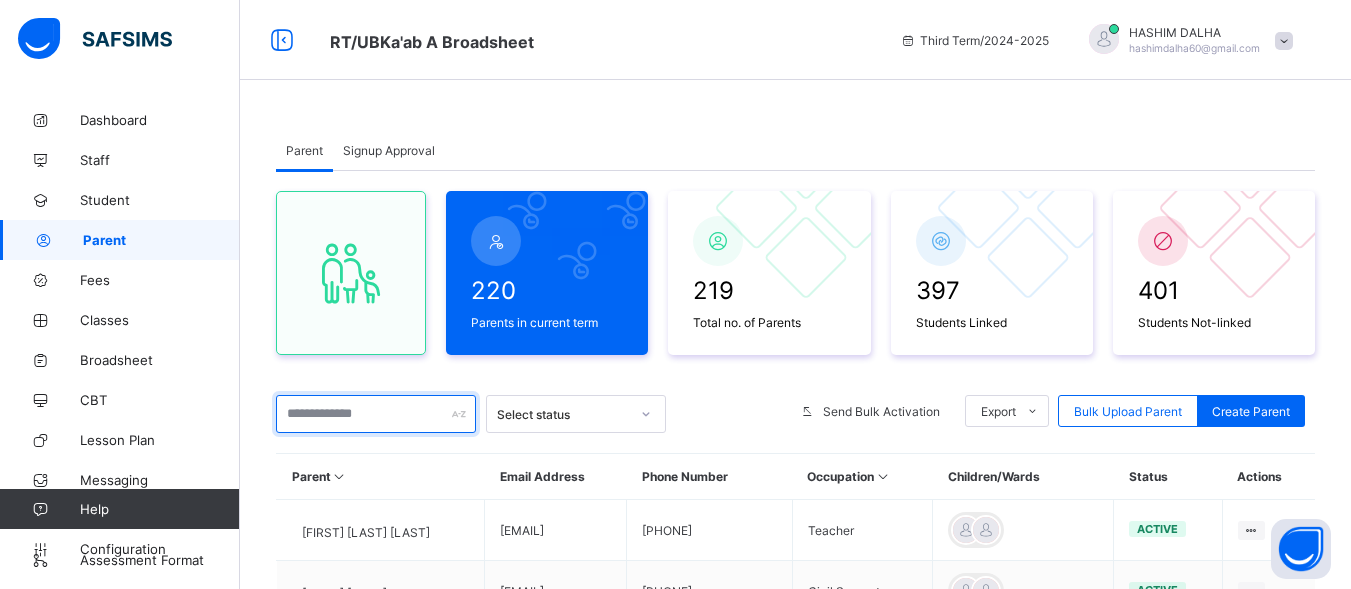 click at bounding box center [376, 414] 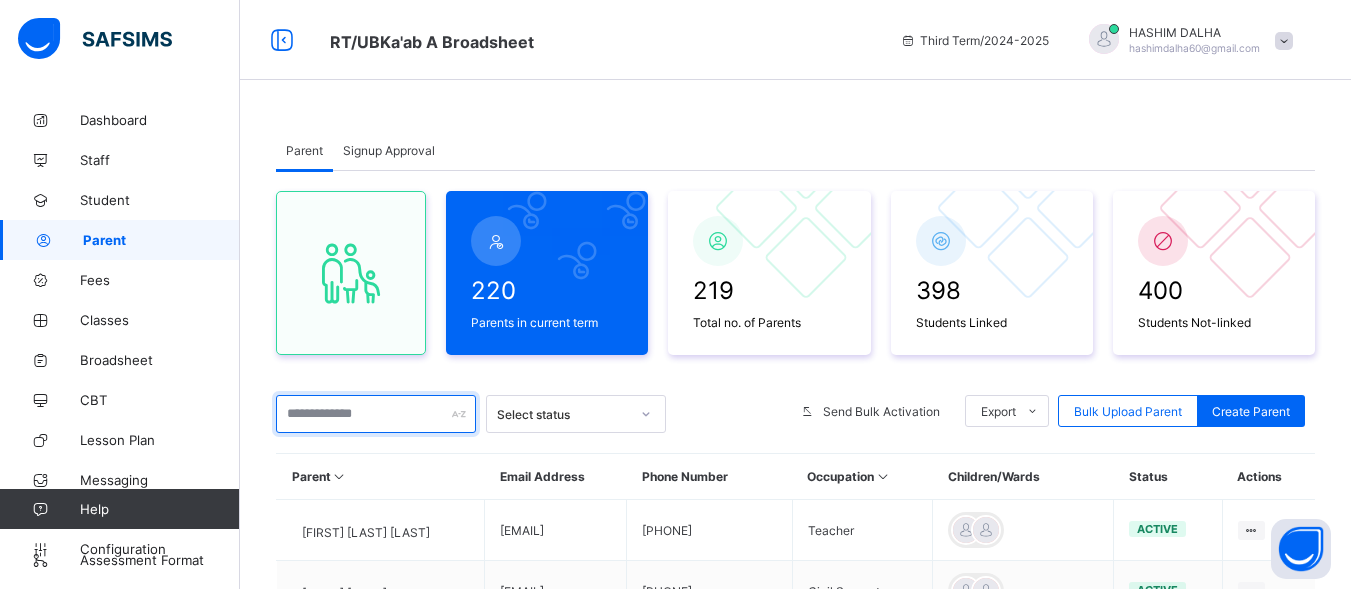 click at bounding box center (376, 414) 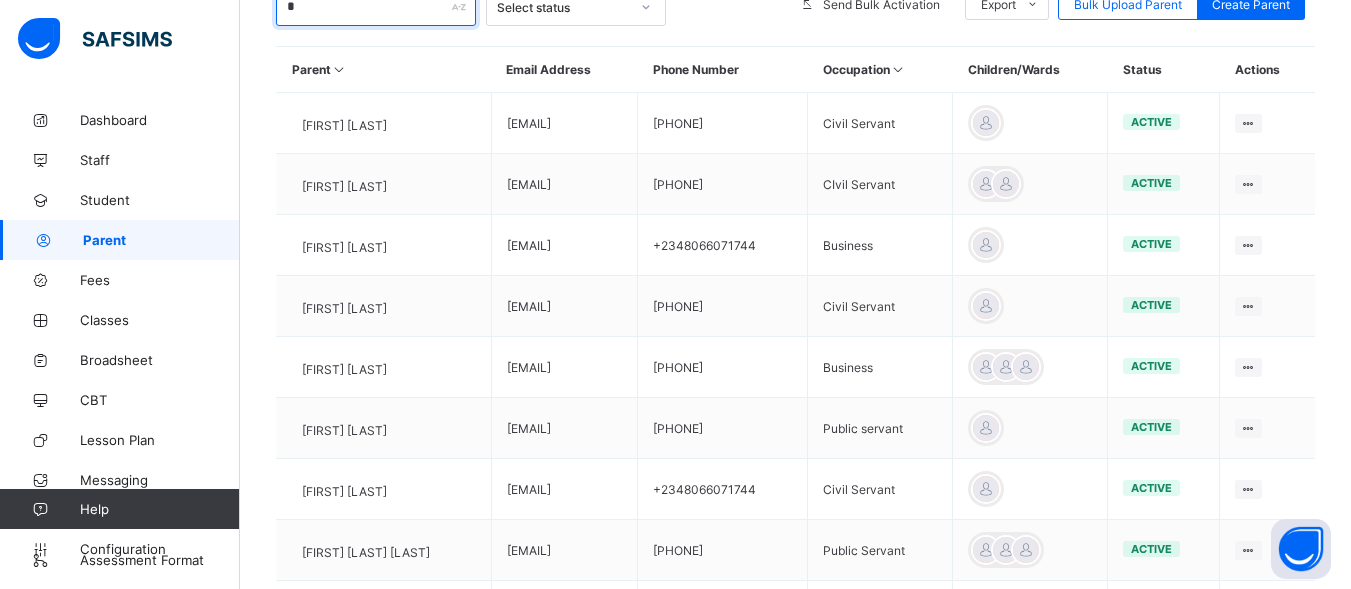 scroll, scrollTop: 411, scrollLeft: 0, axis: vertical 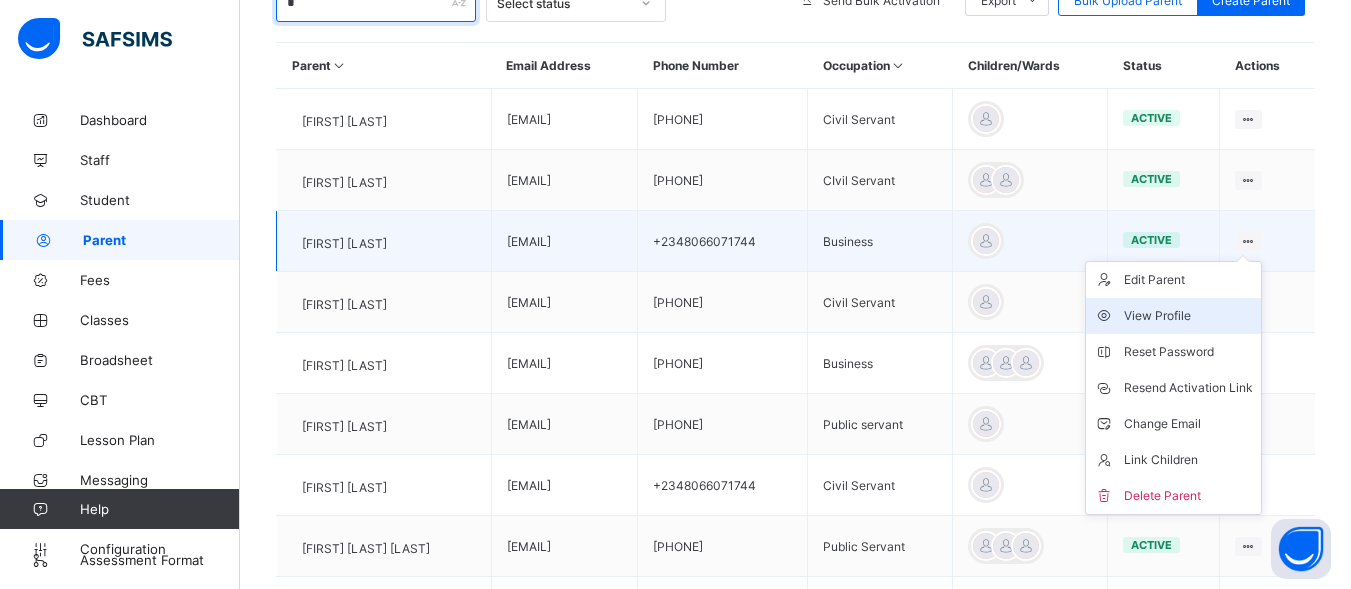 type on "*" 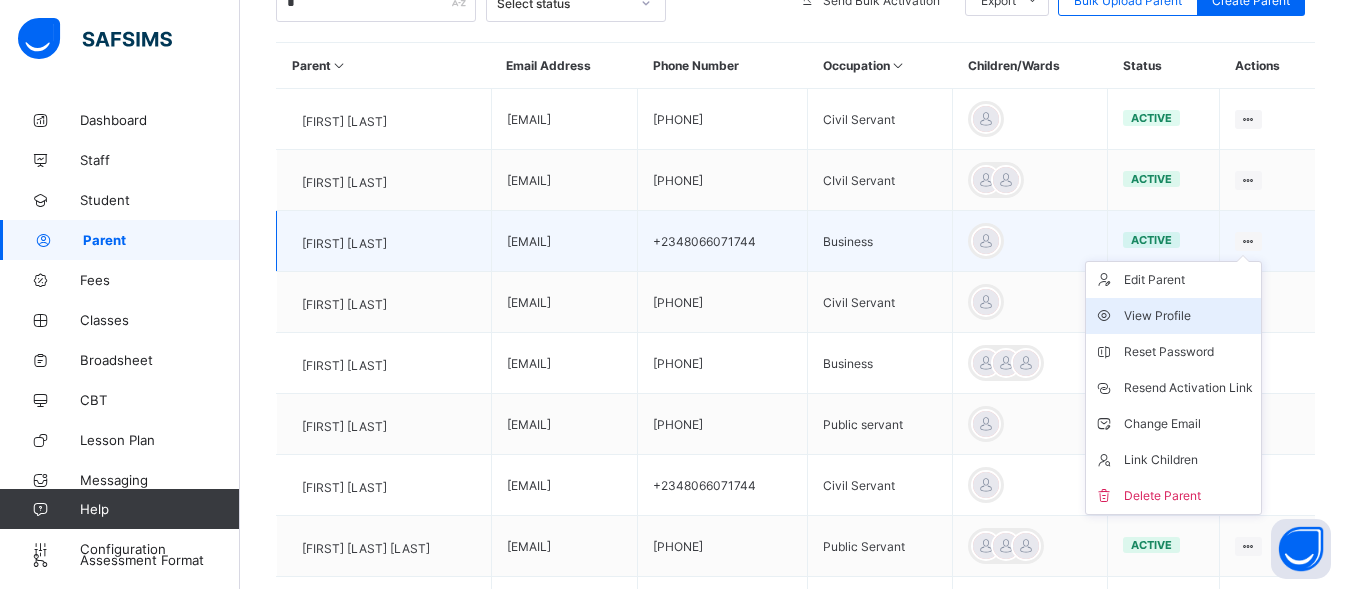 click on "View Profile" at bounding box center (1173, 316) 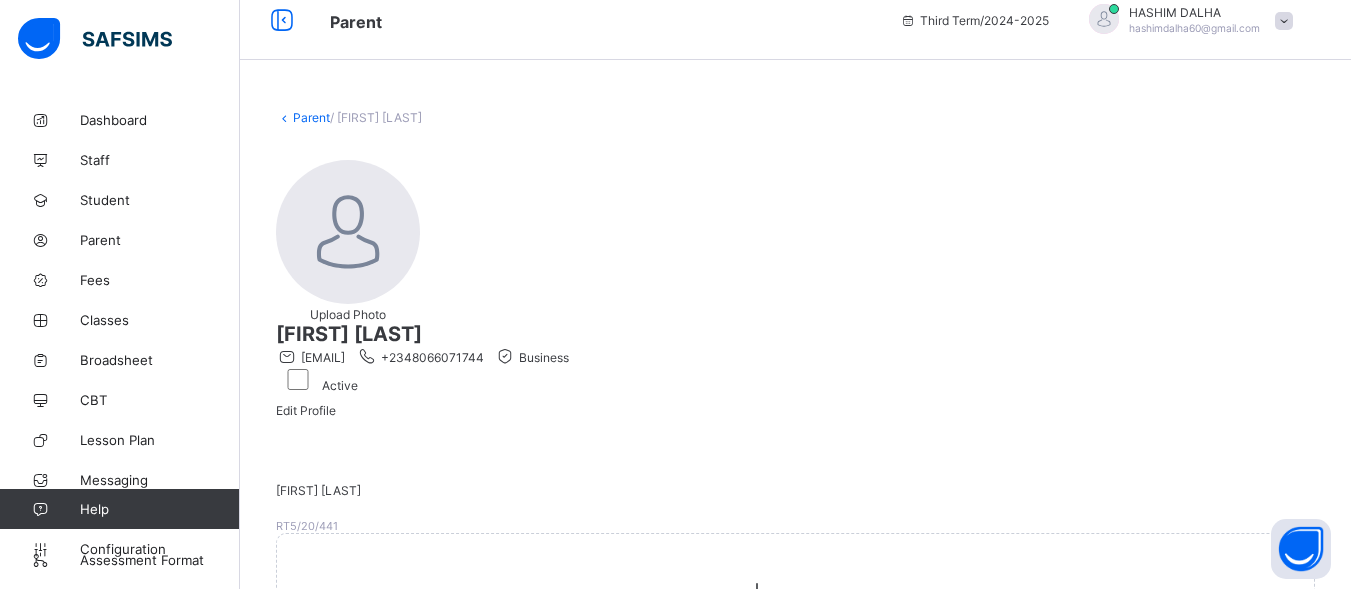 scroll, scrollTop: 0, scrollLeft: 0, axis: both 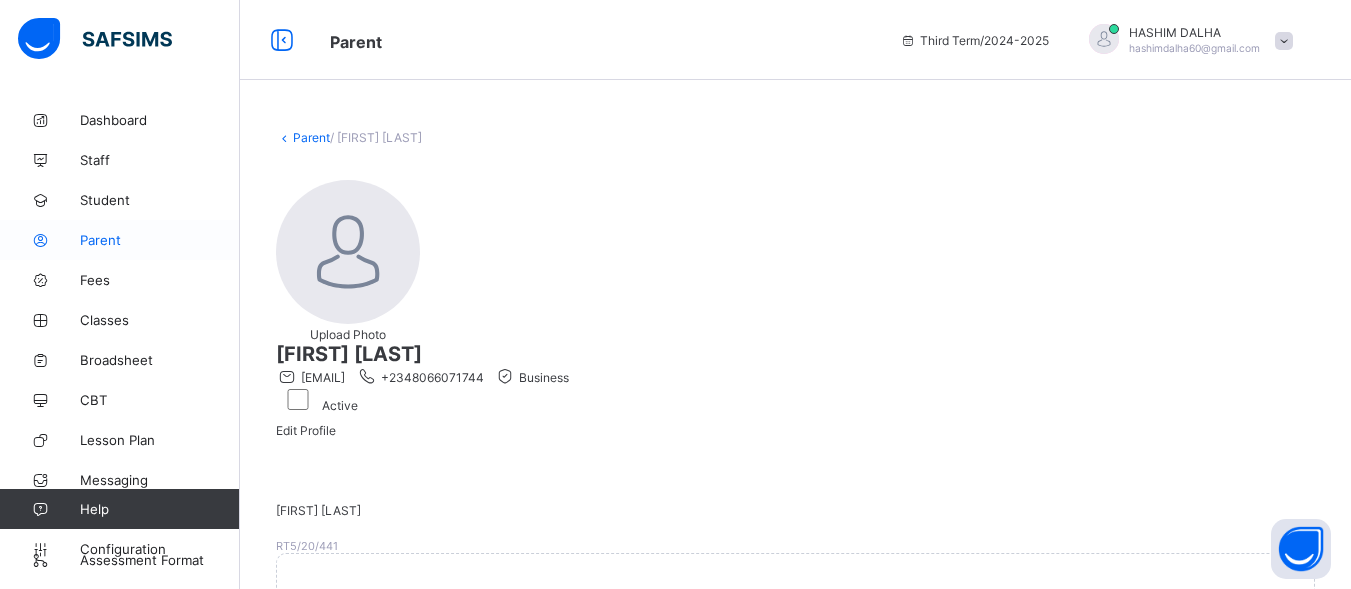 click on "Parent" at bounding box center [160, 240] 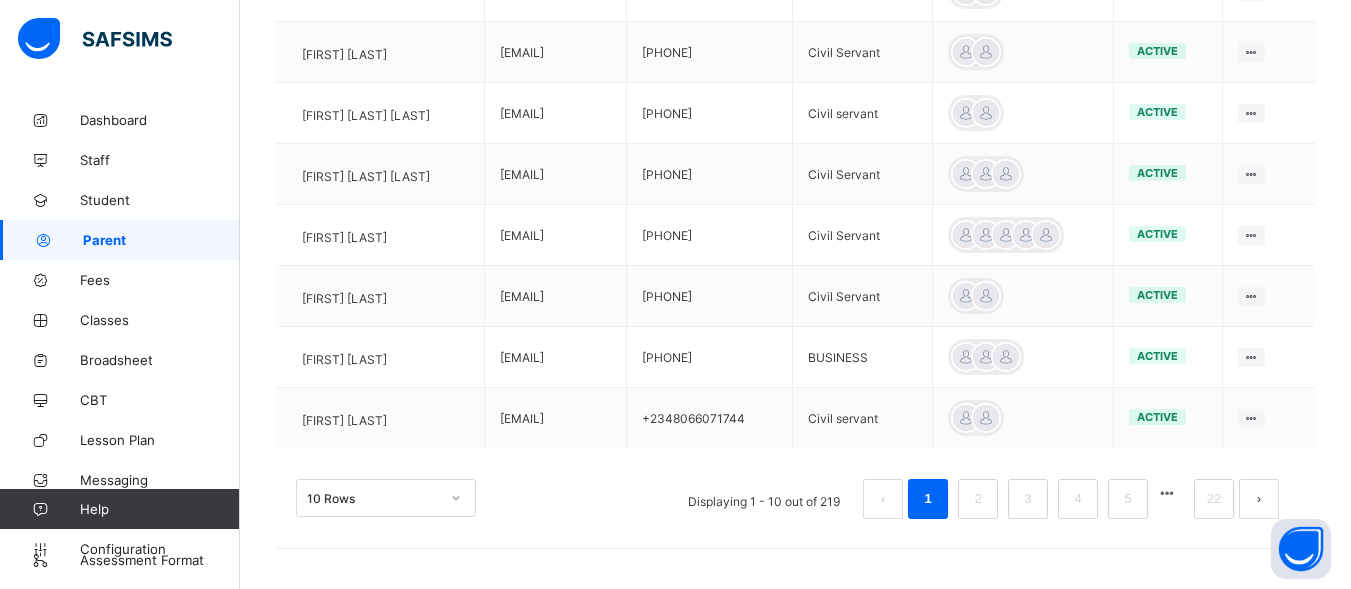 scroll, scrollTop: 676, scrollLeft: 0, axis: vertical 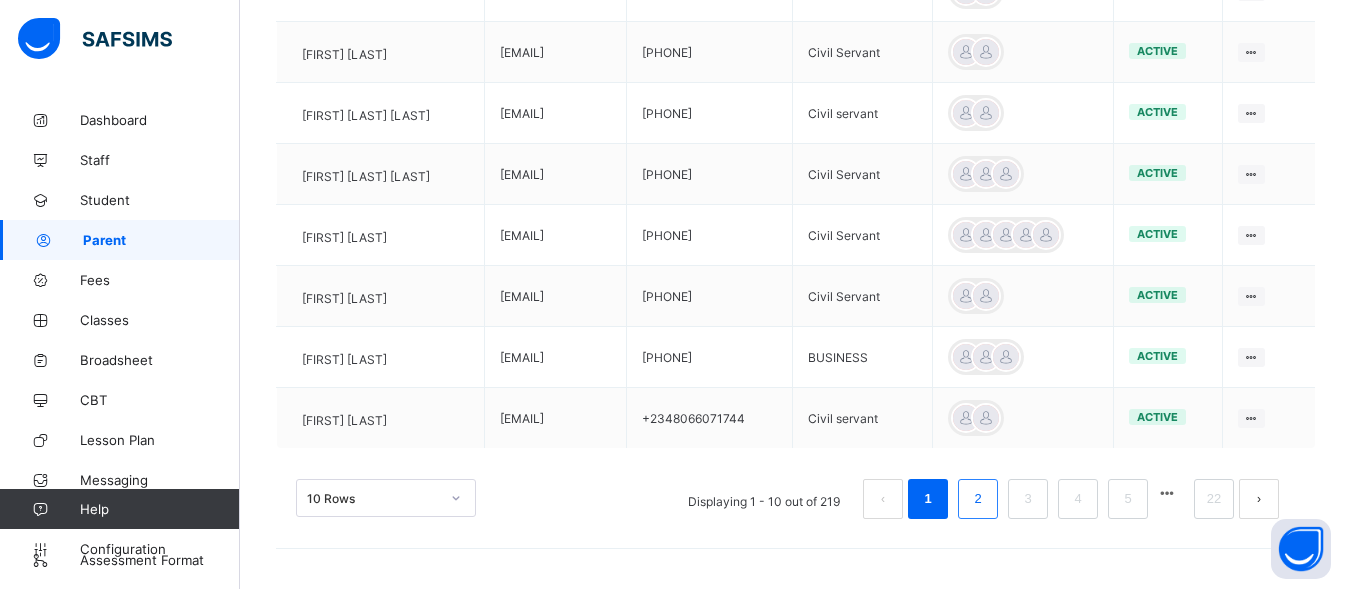 click on "2" at bounding box center (977, 499) 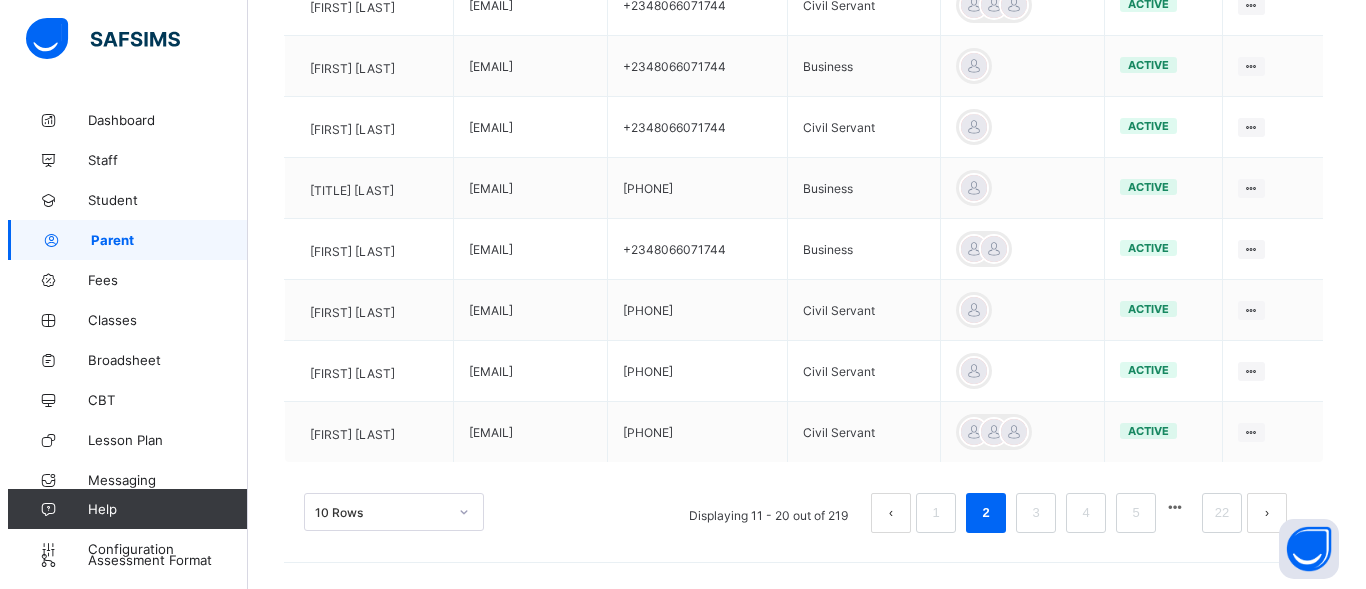 scroll, scrollTop: 661, scrollLeft: 0, axis: vertical 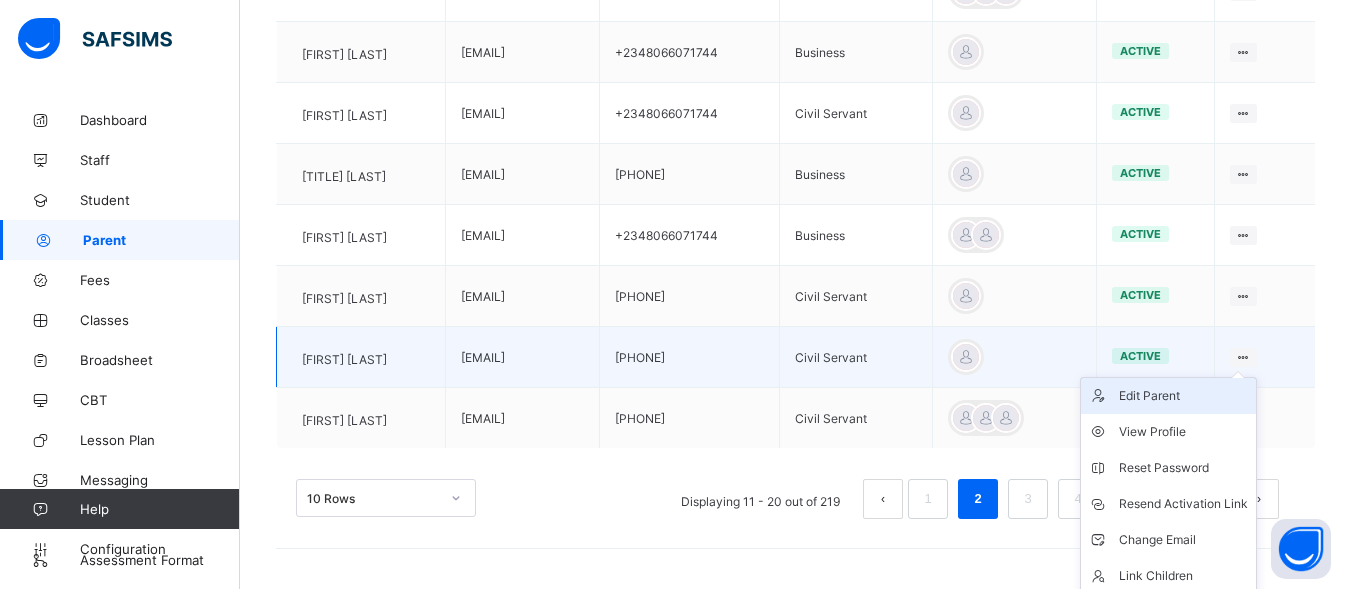 click on "Edit Parent" at bounding box center (1183, 396) 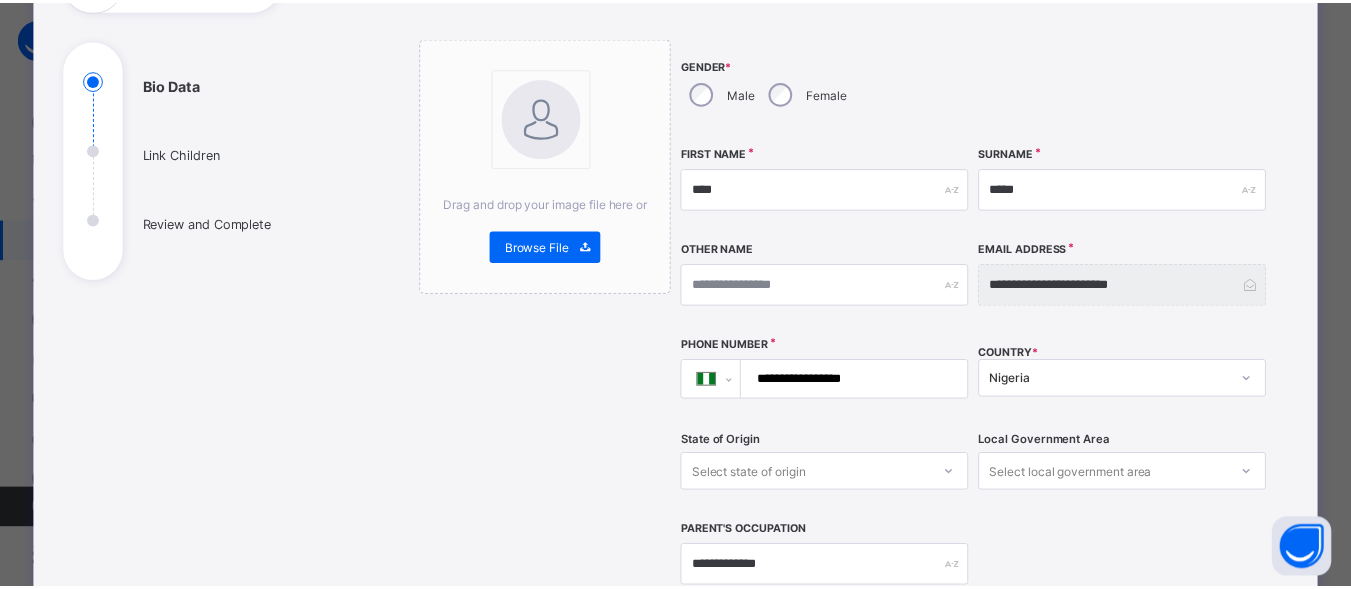 scroll, scrollTop: 194, scrollLeft: 0, axis: vertical 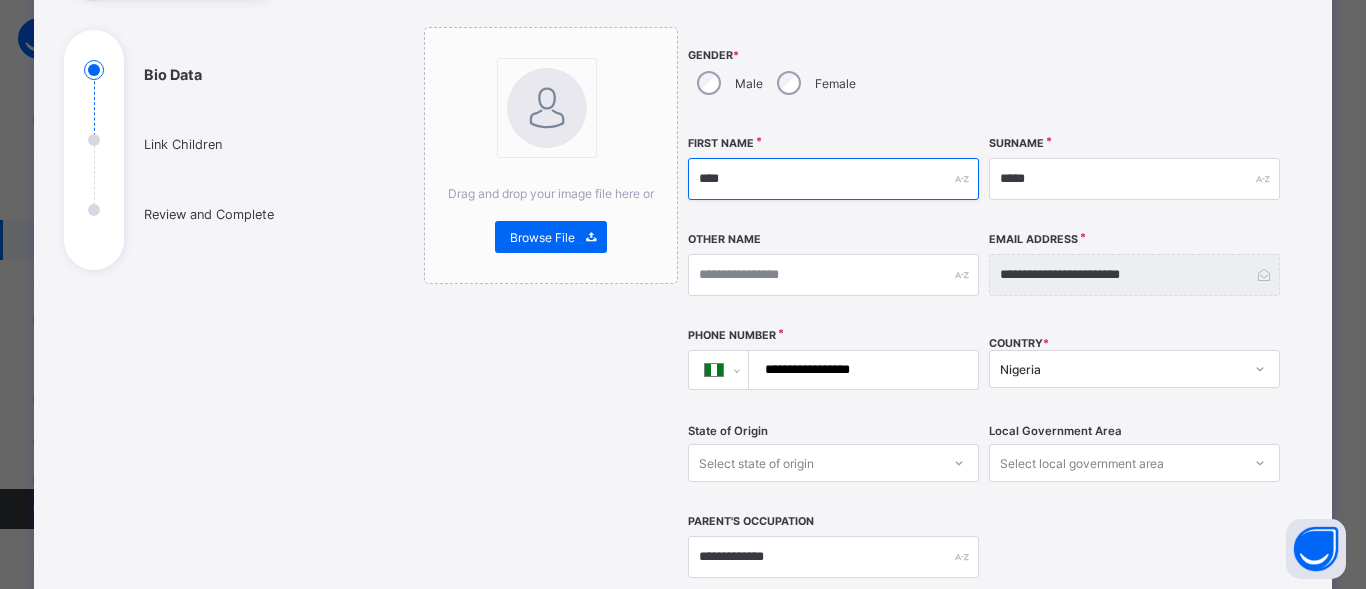 click on "****" at bounding box center [833, 179] 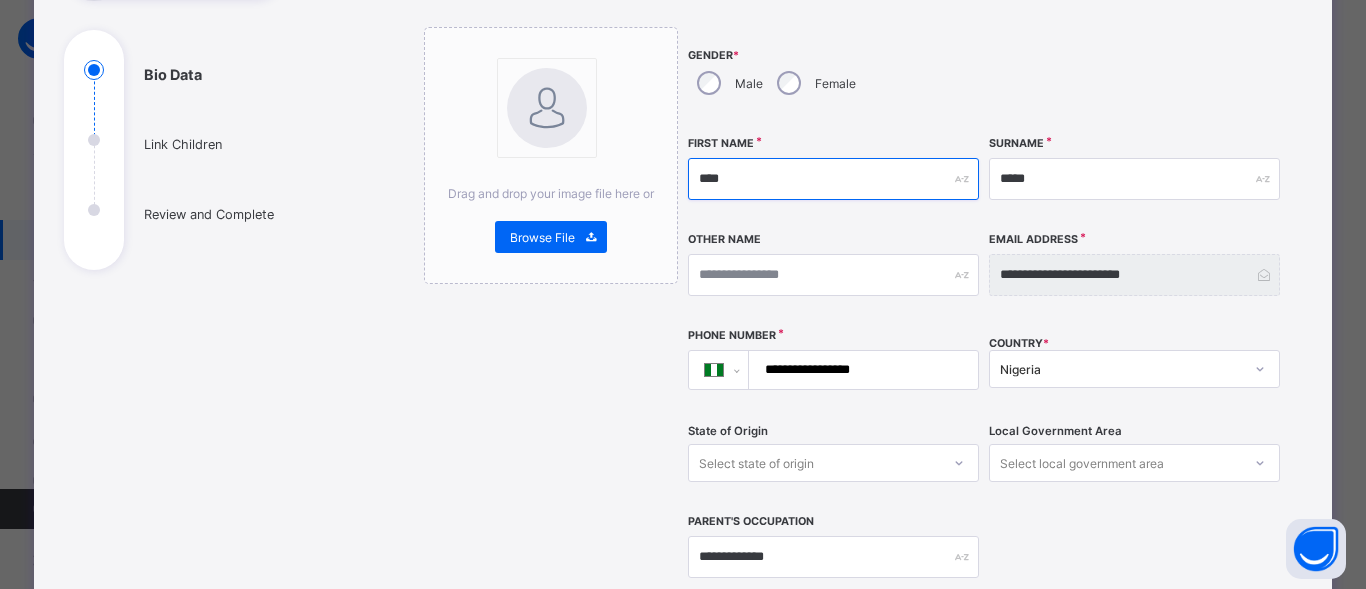 click on "****" at bounding box center (833, 179) 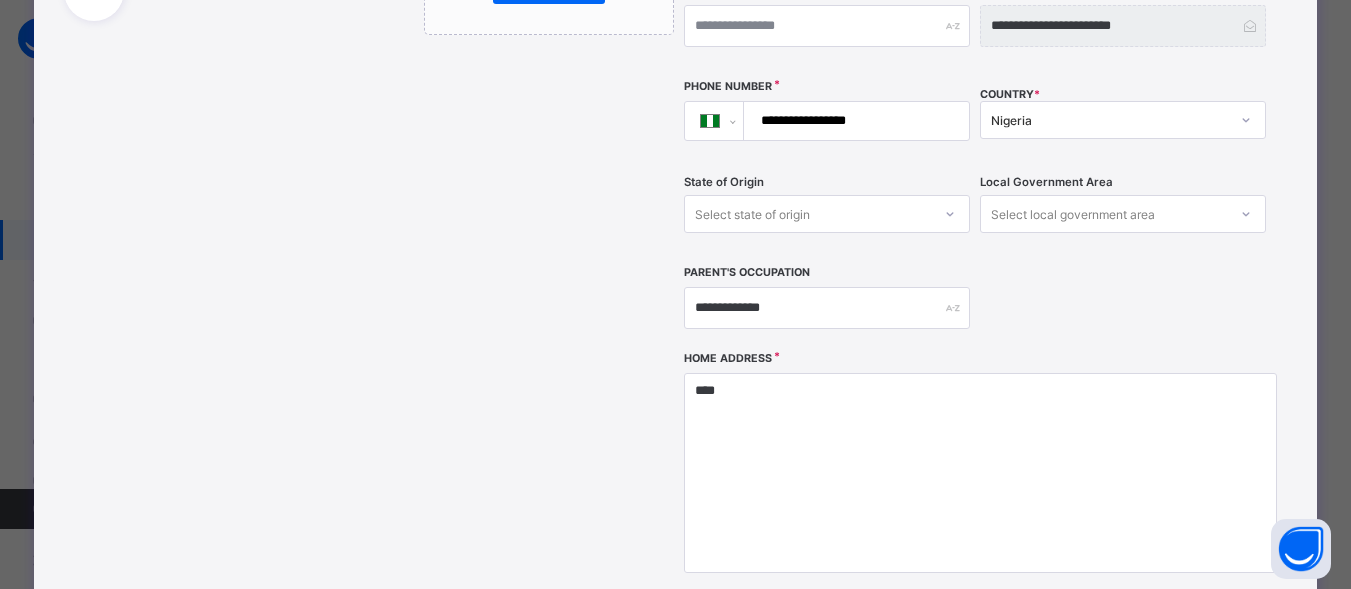 scroll, scrollTop: 446, scrollLeft: 0, axis: vertical 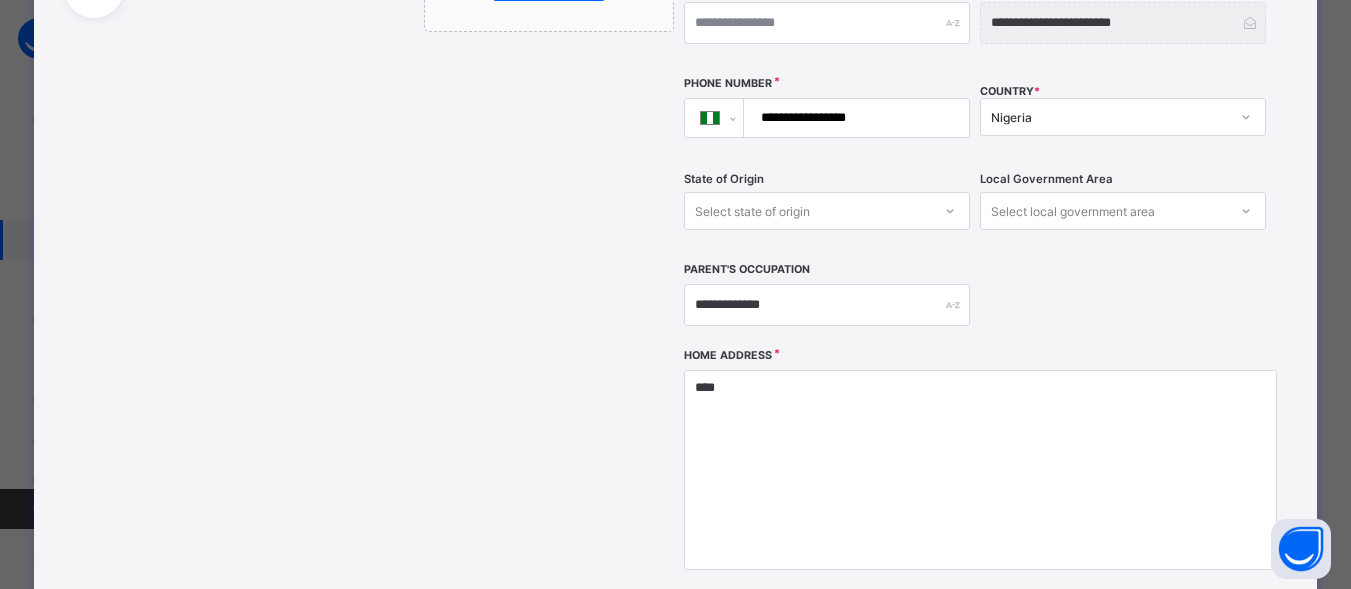 type on "********" 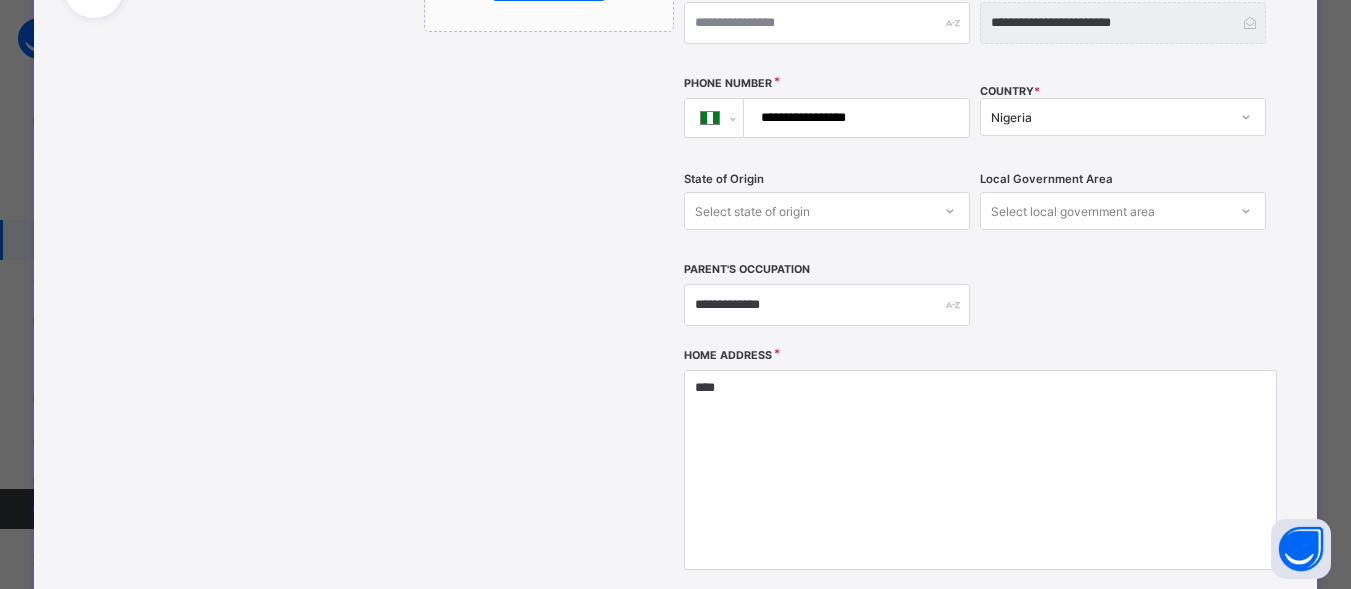 click on "**********" at bounding box center (853, 118) 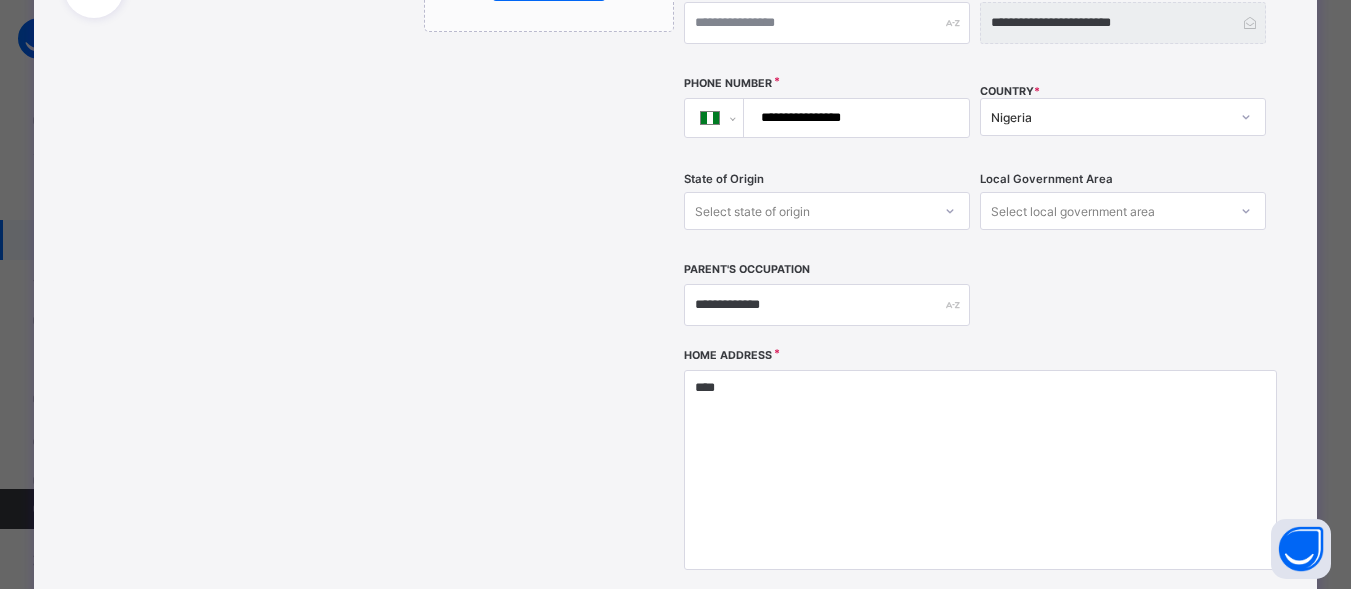 type on "**********" 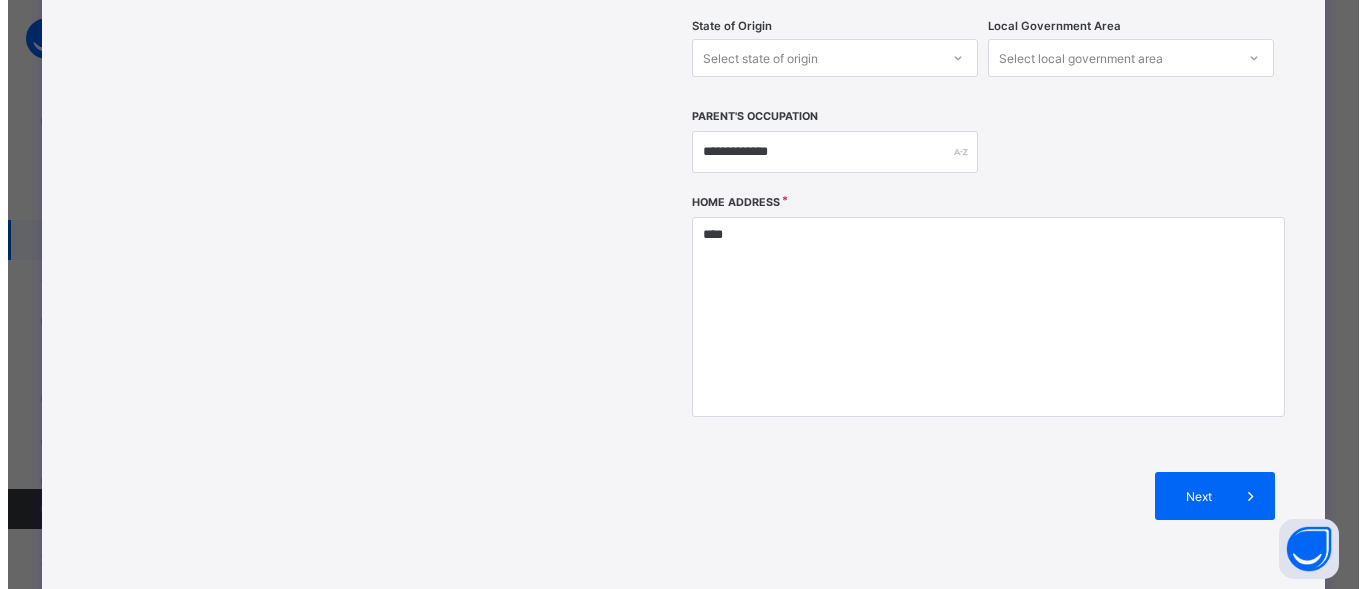 scroll, scrollTop: 607, scrollLeft: 0, axis: vertical 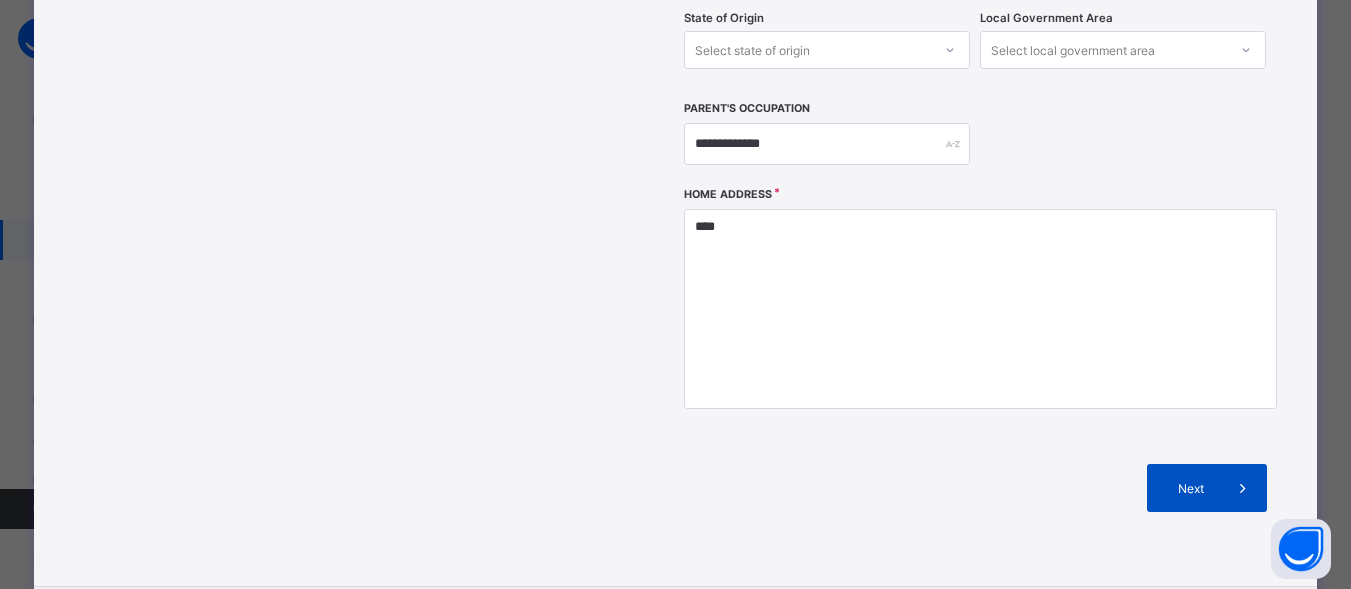 click on "Next" at bounding box center [1190, 488] 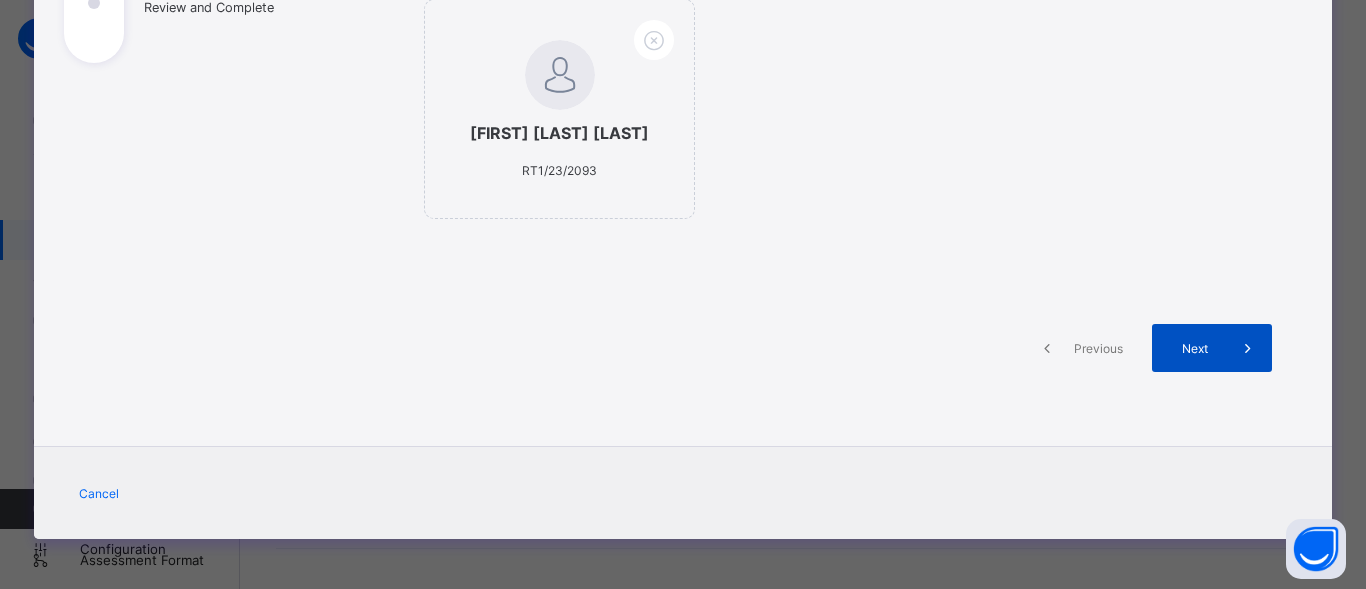 click on "Next" at bounding box center (1195, 348) 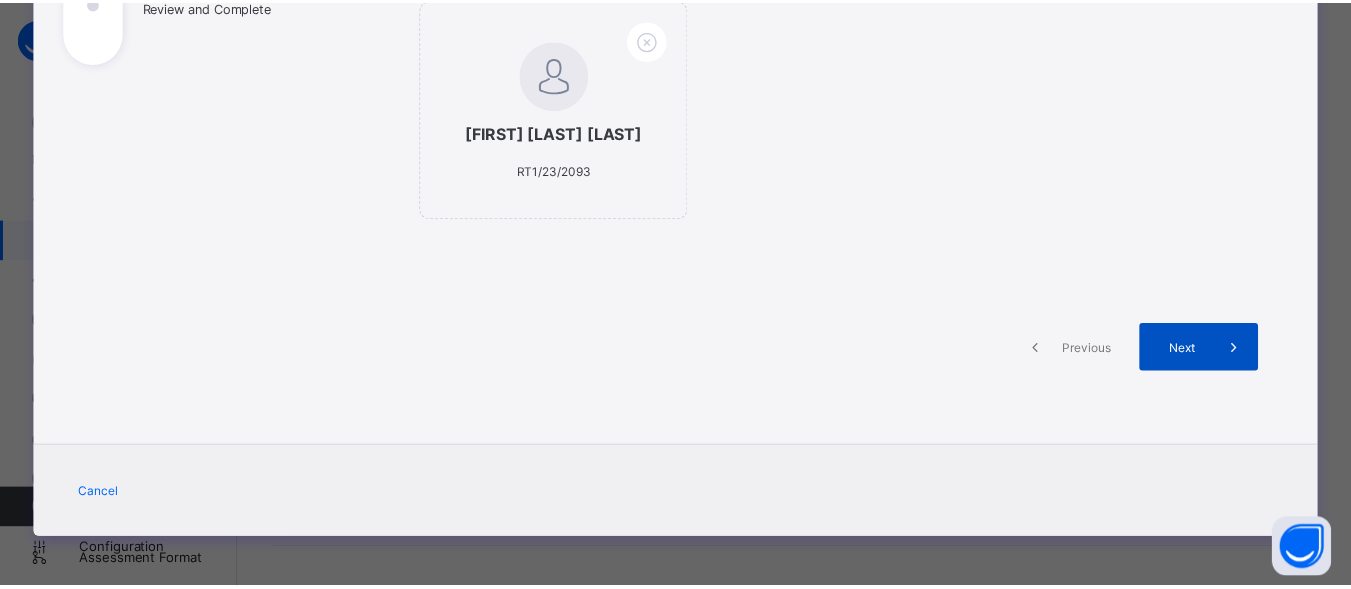 scroll, scrollTop: 607, scrollLeft: 0, axis: vertical 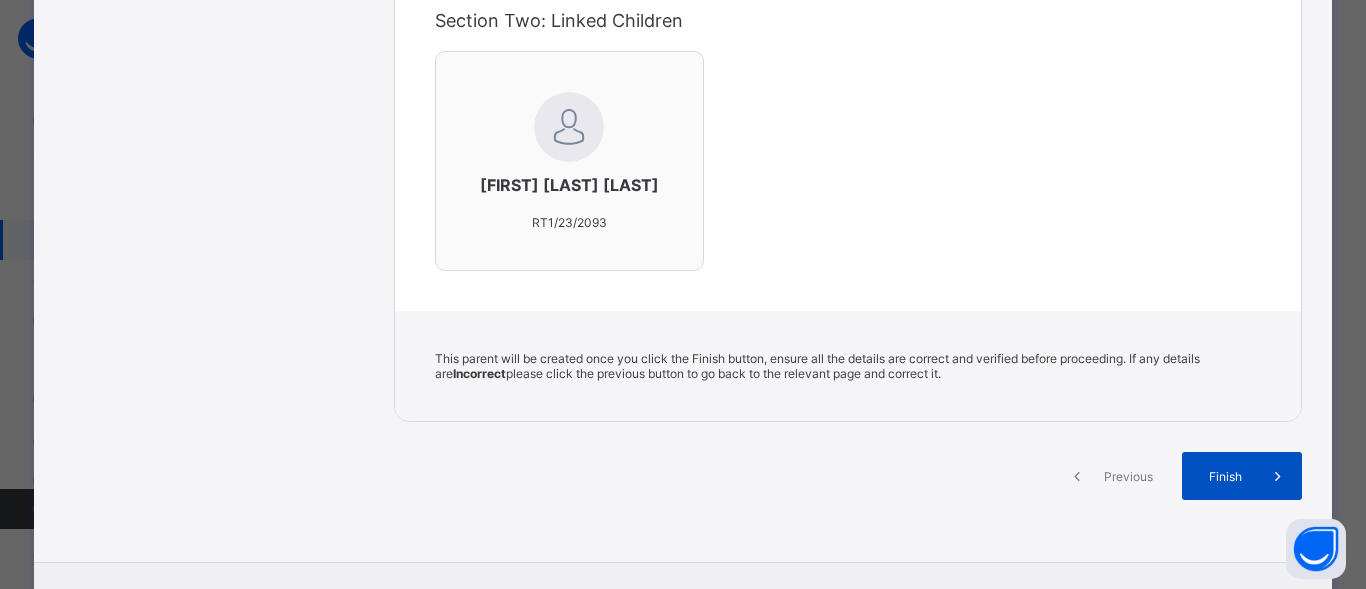 click on "Finish" at bounding box center (1225, 476) 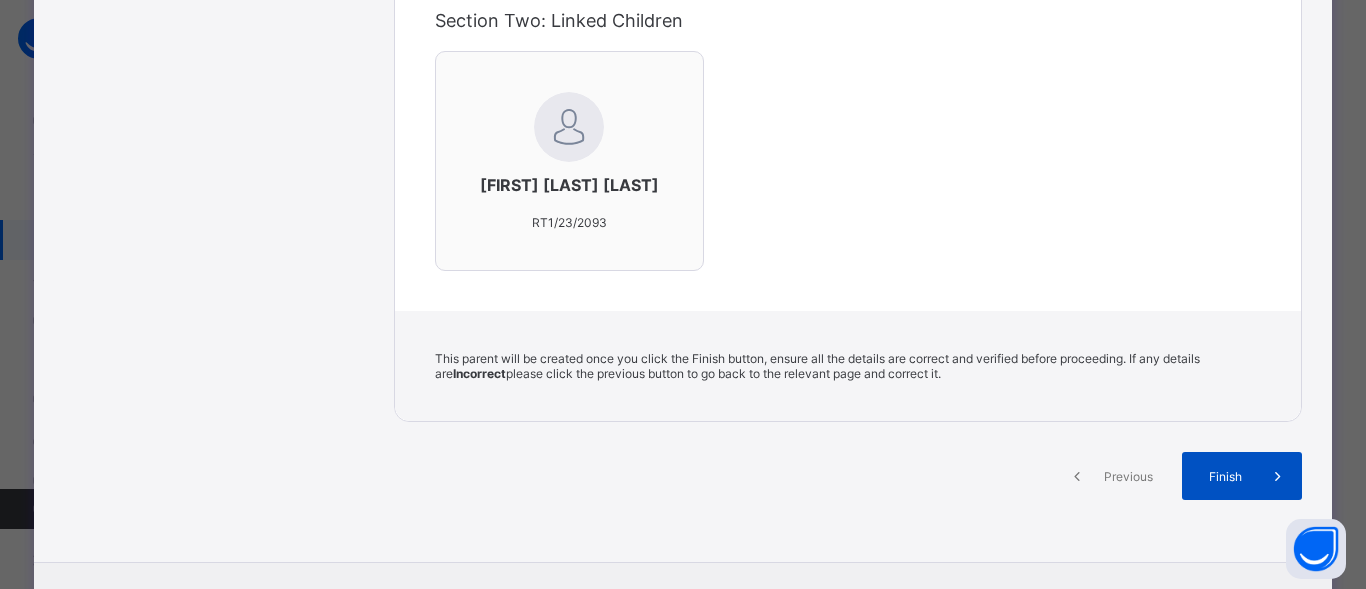click on "Finish" at bounding box center [1225, 476] 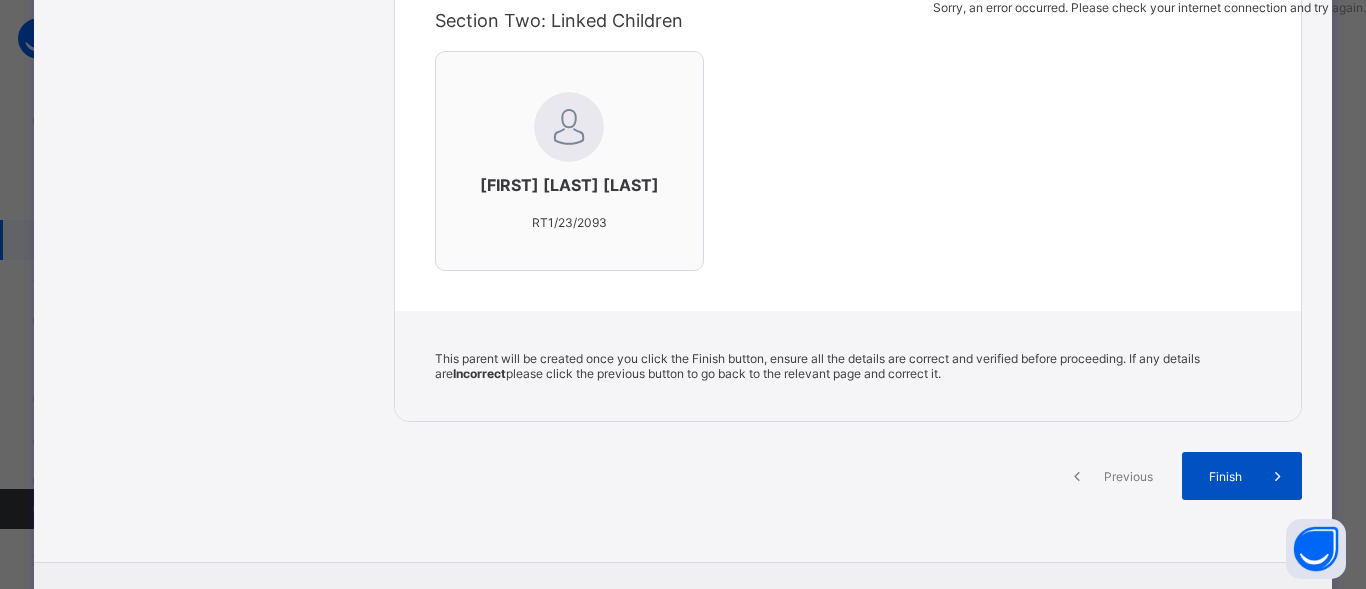 click on "Finish" at bounding box center [1225, 476] 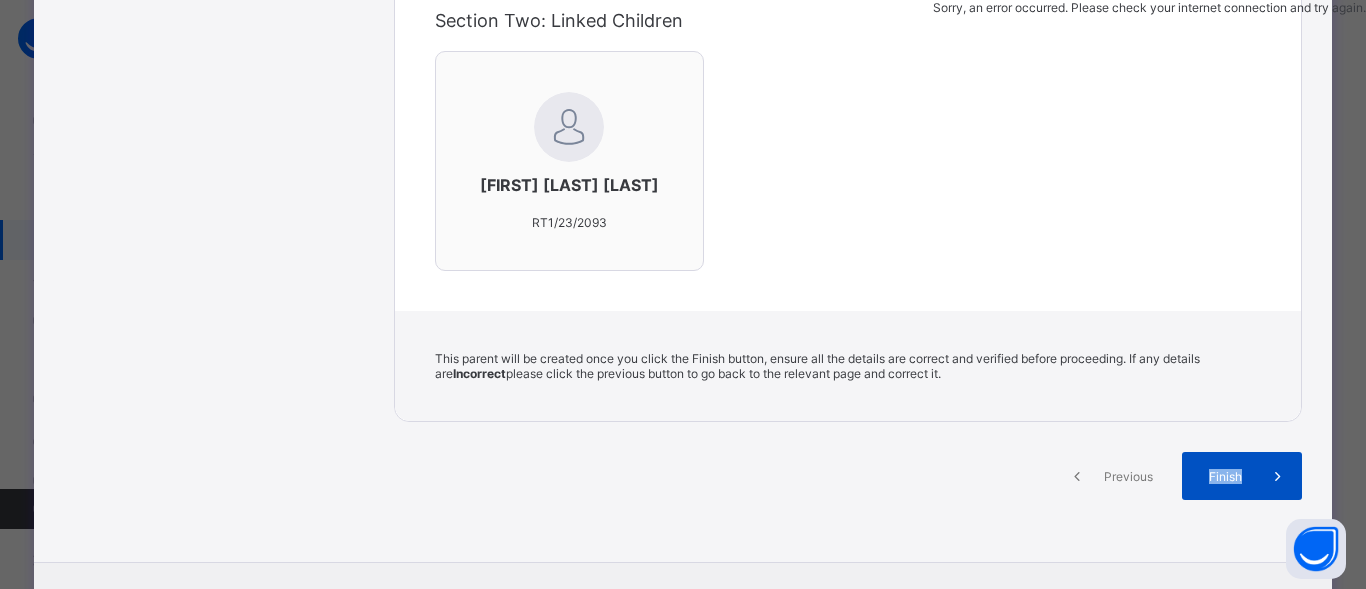 click on "Finish" at bounding box center [1225, 476] 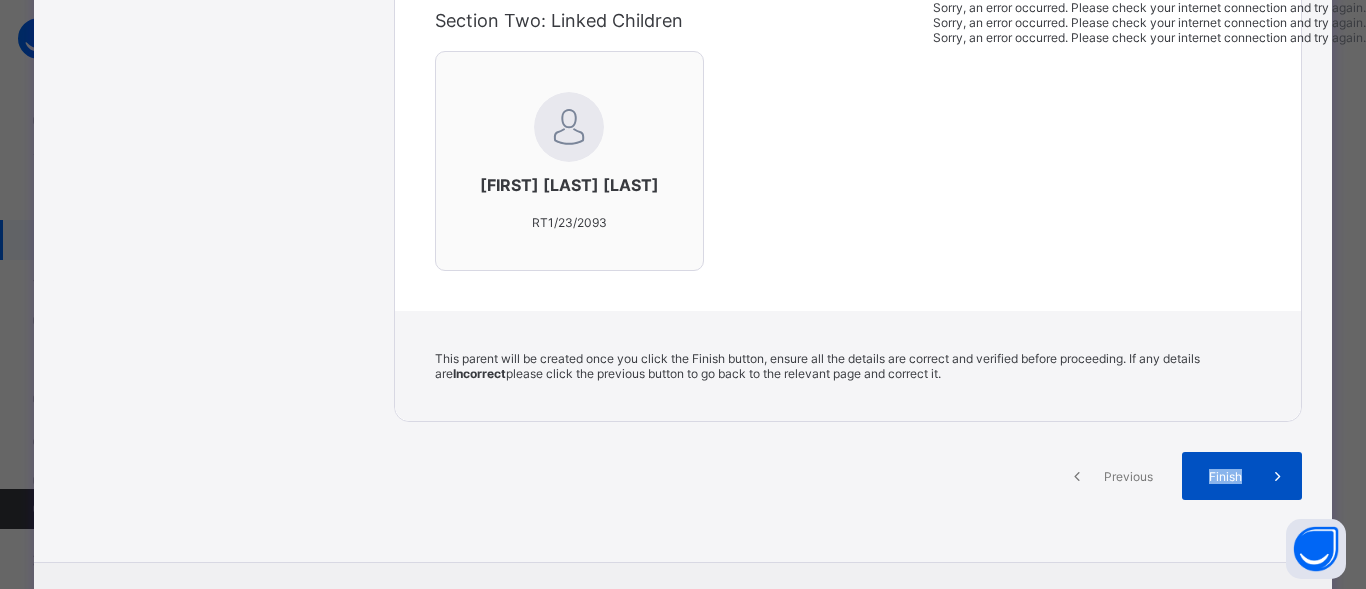 click on "Finish" at bounding box center (1225, 476) 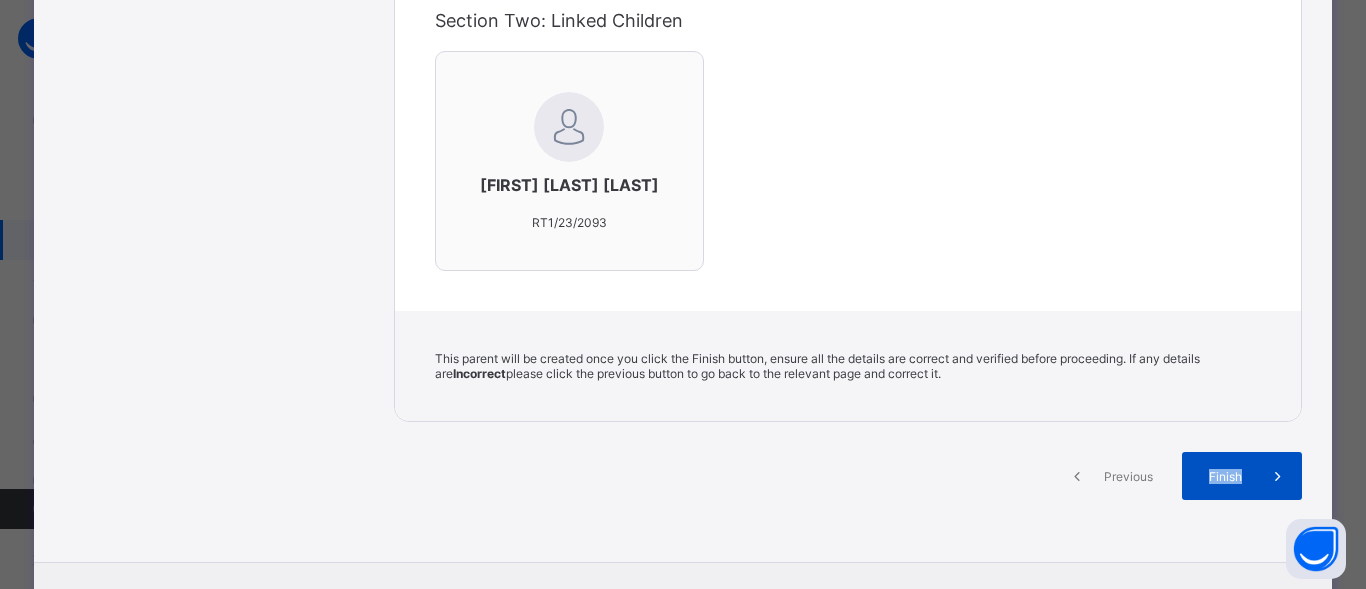 click on "Finish" at bounding box center [1225, 476] 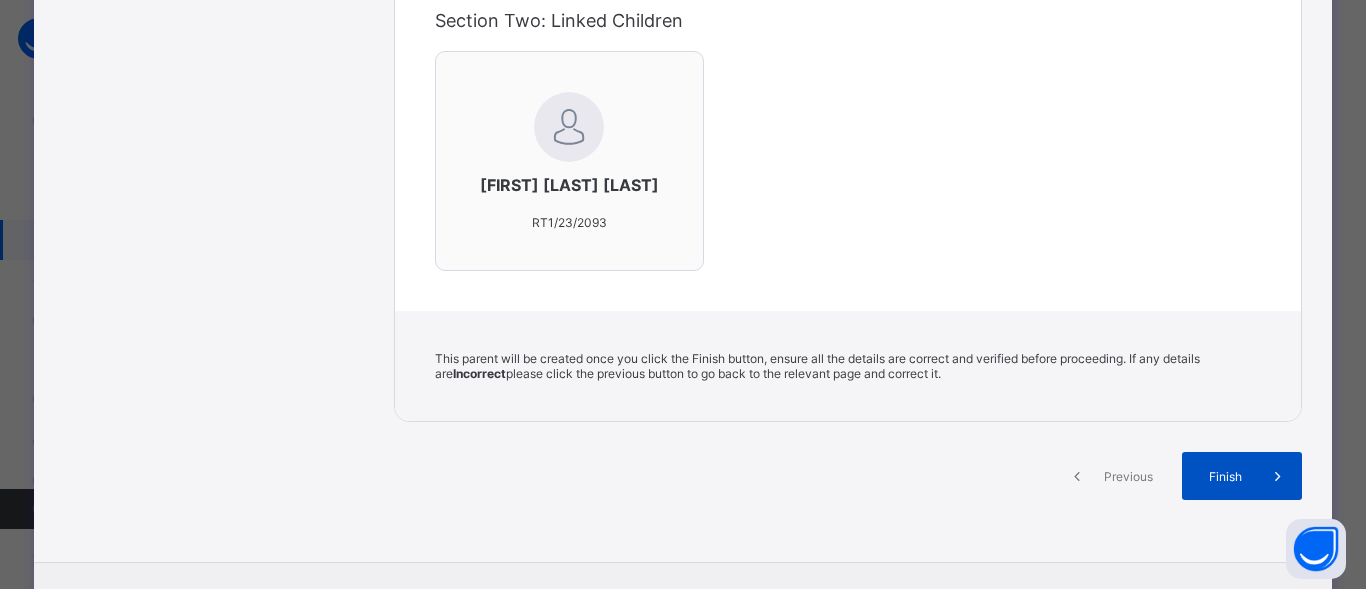 click on "Finish" at bounding box center (1242, 476) 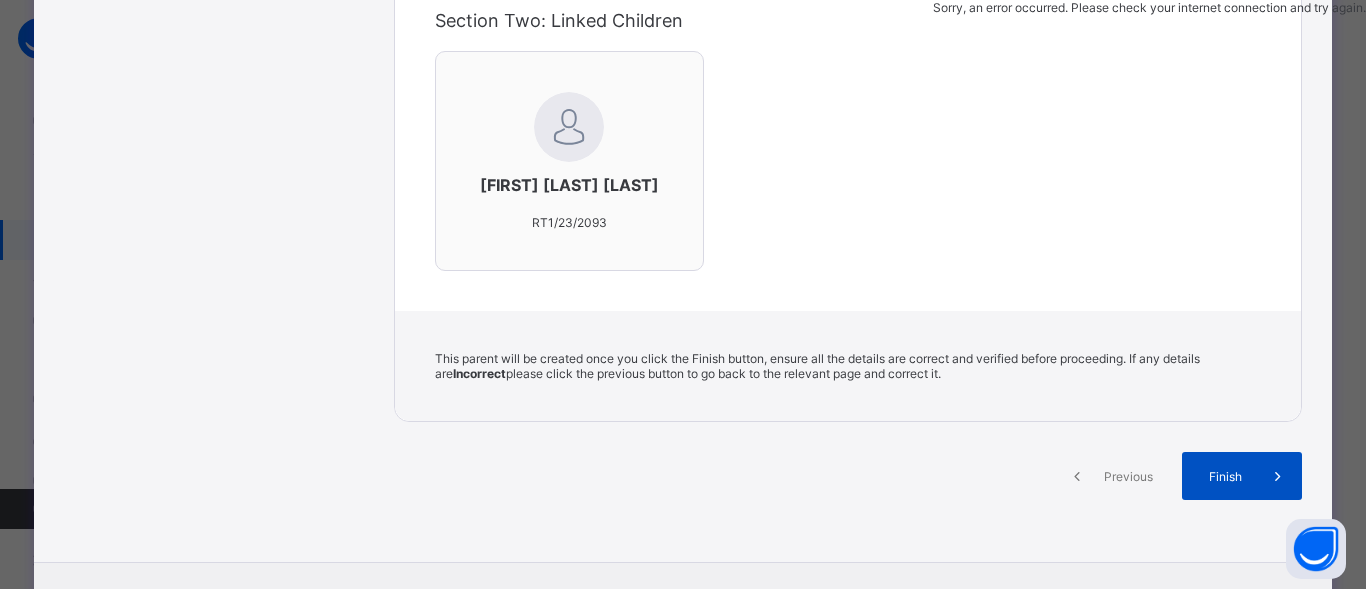 click on "Finish" at bounding box center [1242, 476] 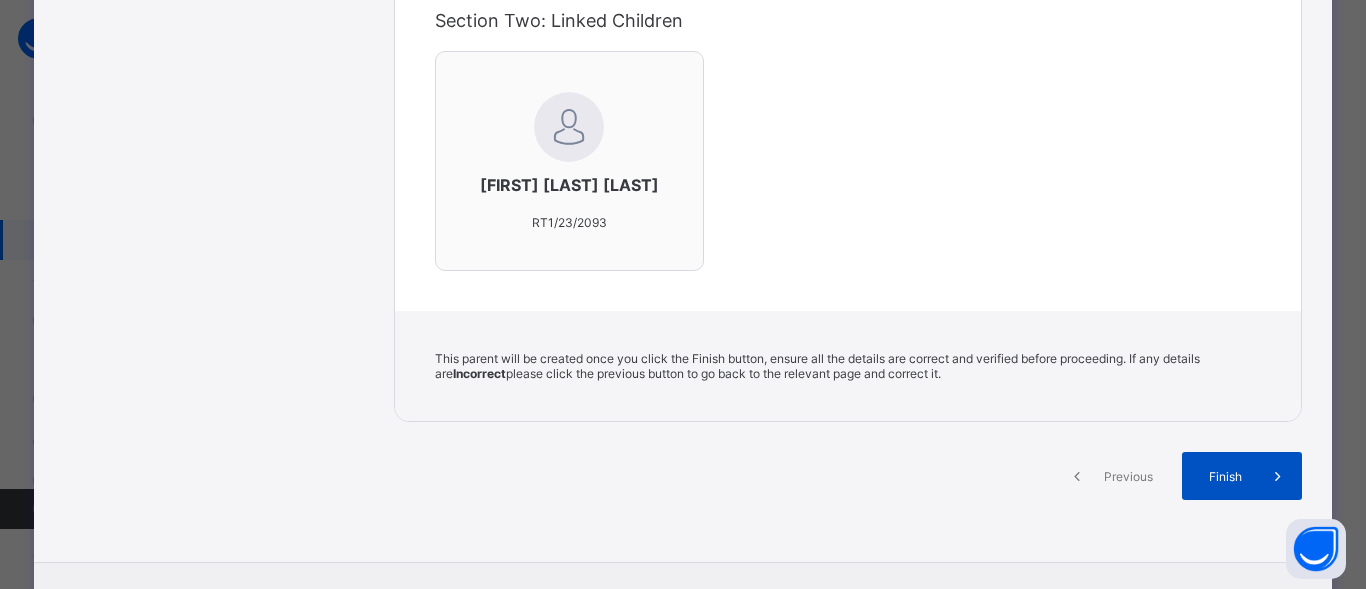 click on "Finish" at bounding box center (1225, 476) 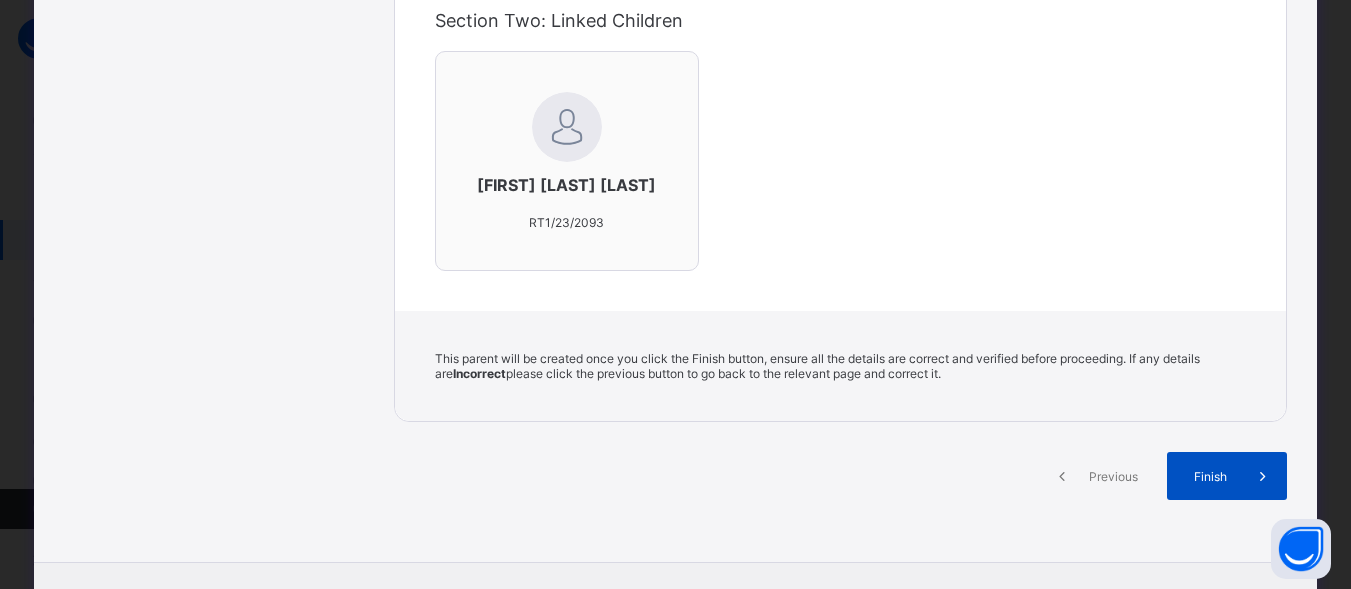 click on "Finish" at bounding box center [1210, 476] 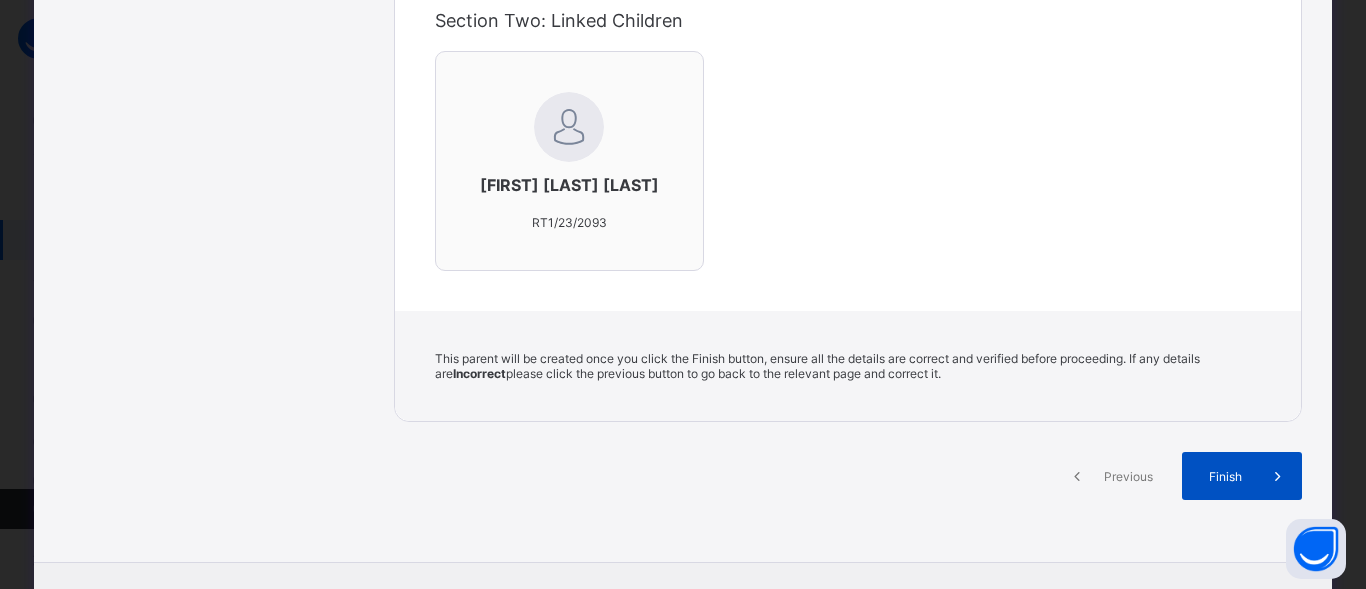 click on "Finish" at bounding box center (1225, 476) 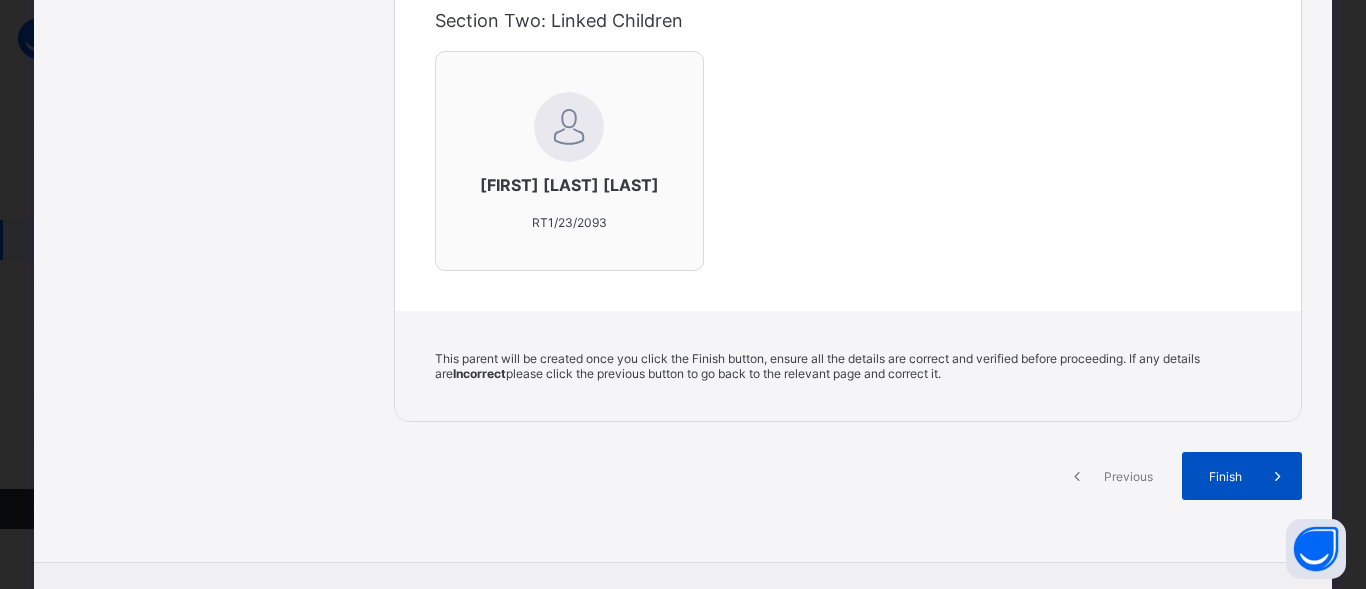 click on "Finish" at bounding box center (1225, 476) 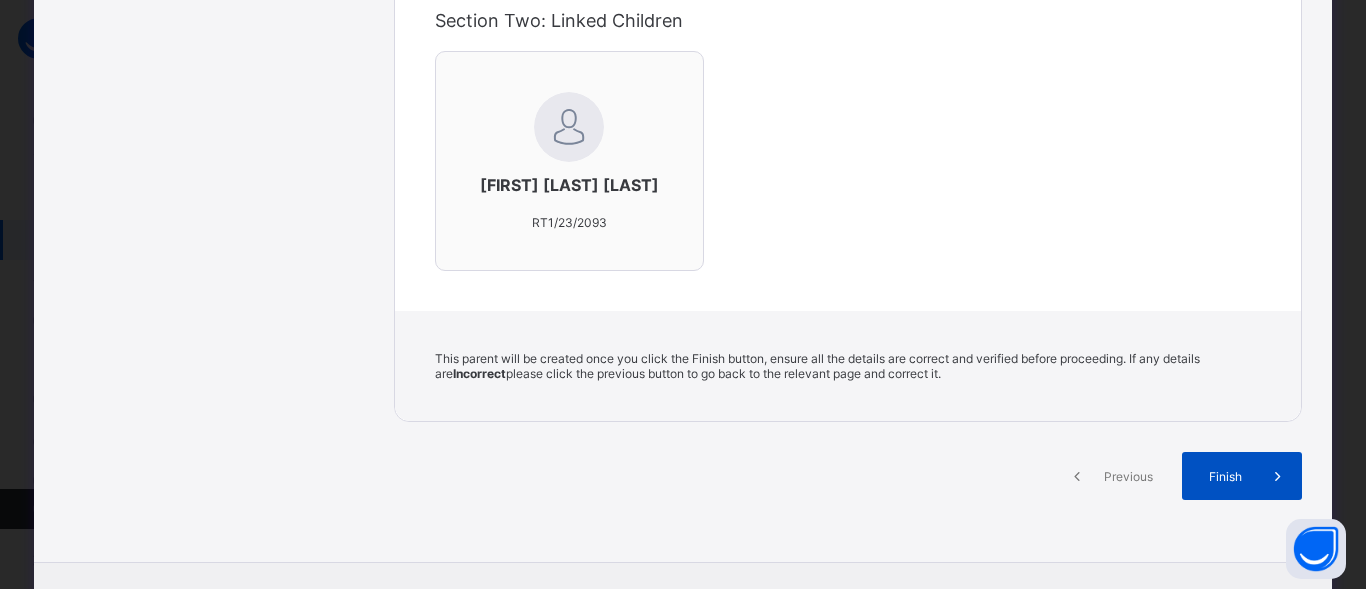 click on "Finish" at bounding box center [1225, 476] 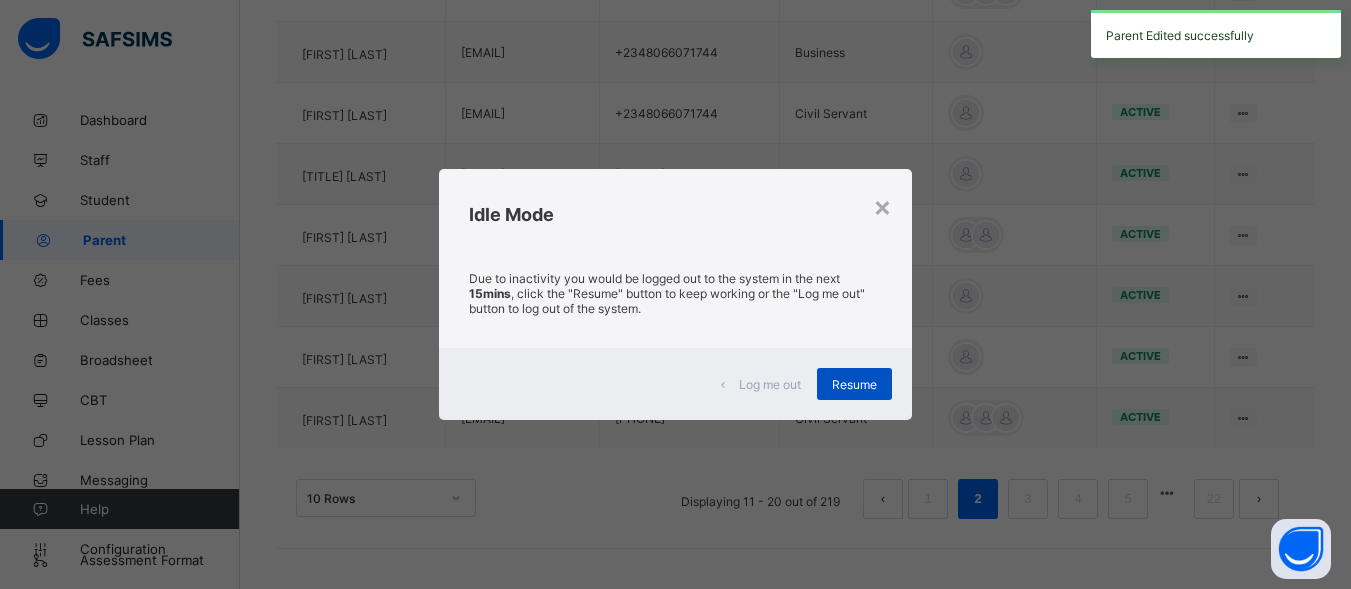click on "Resume" at bounding box center (854, 384) 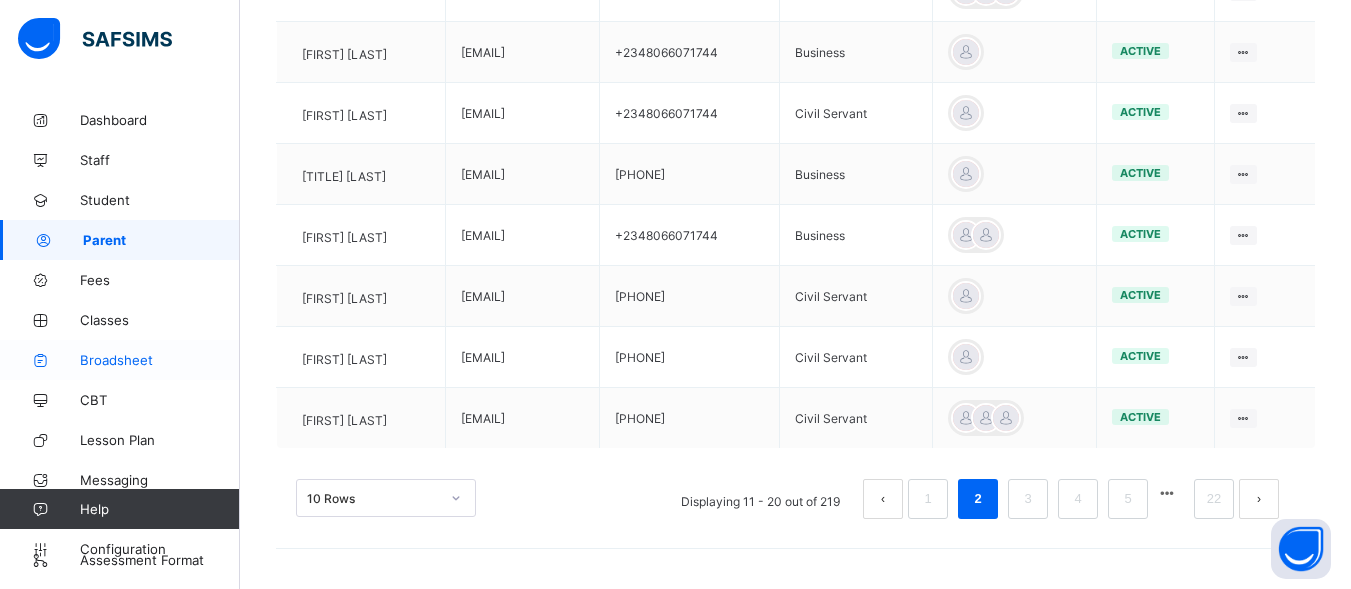 click on "Broadsheet" at bounding box center [160, 360] 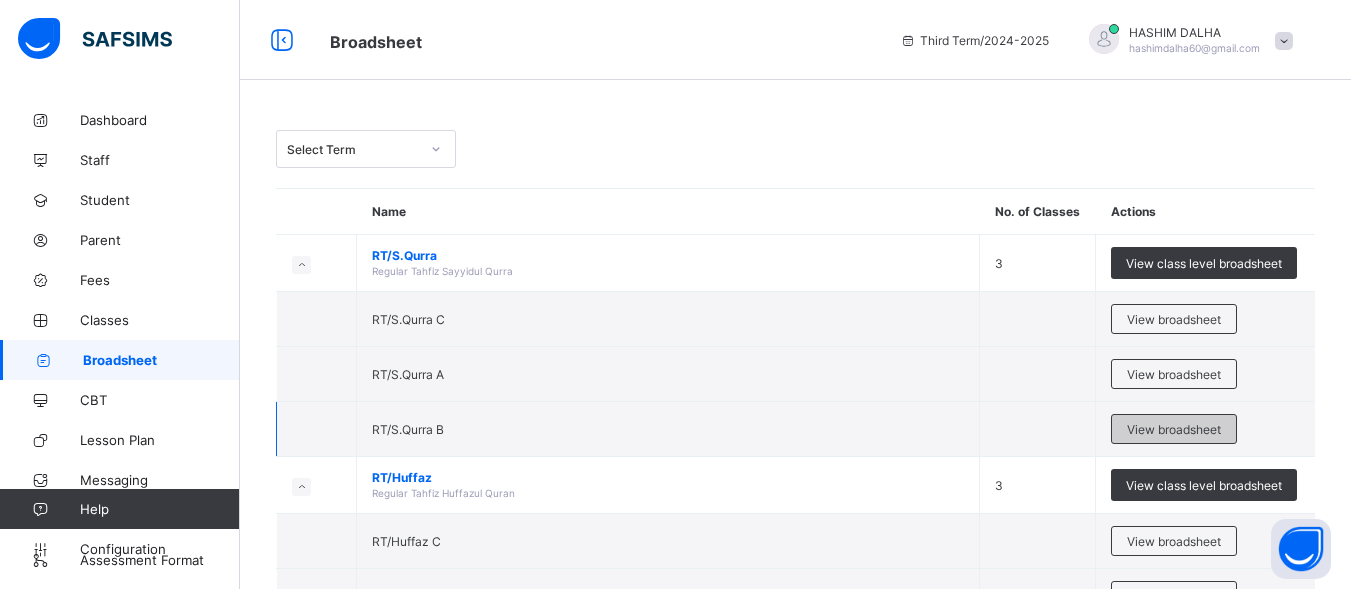 click on "View broadsheet" at bounding box center (1174, 429) 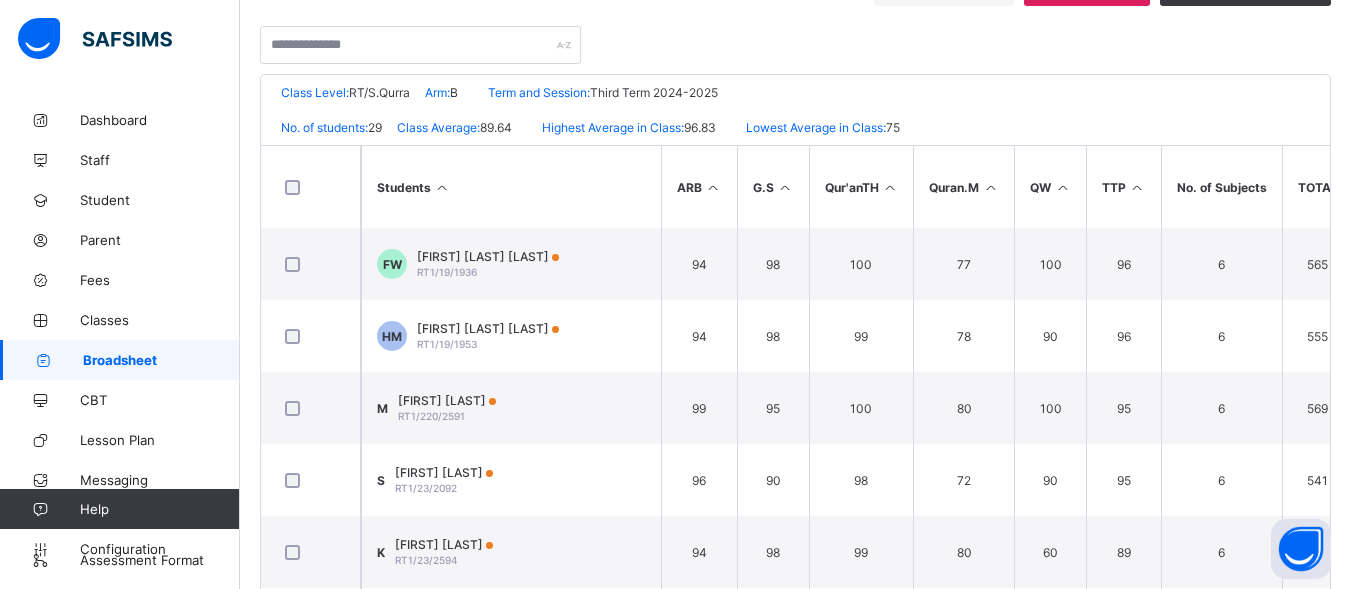 scroll, scrollTop: 412, scrollLeft: 0, axis: vertical 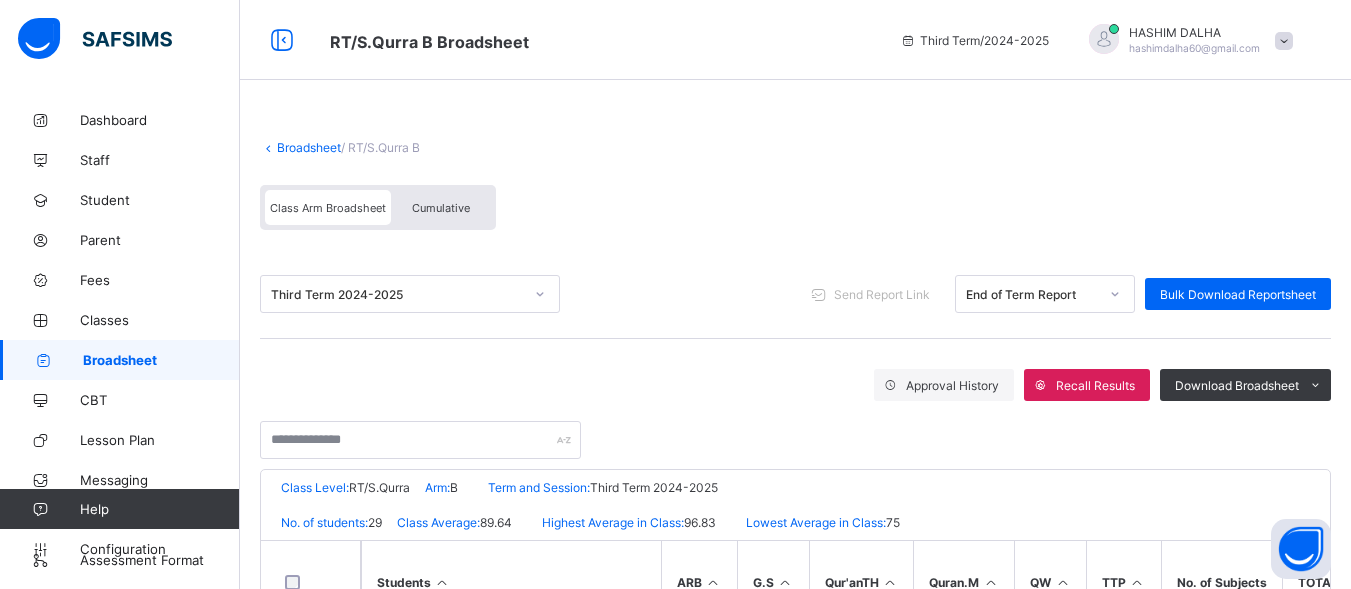 click on "Broadsheet" at bounding box center (309, 147) 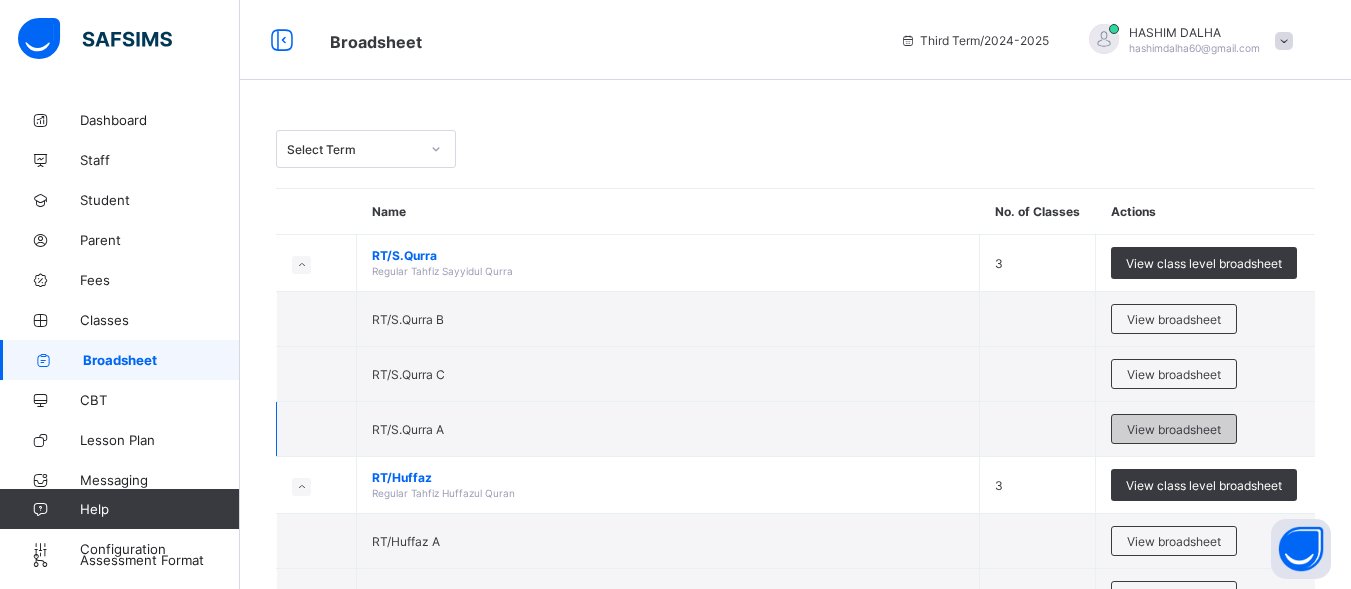click on "View broadsheet" at bounding box center [1174, 429] 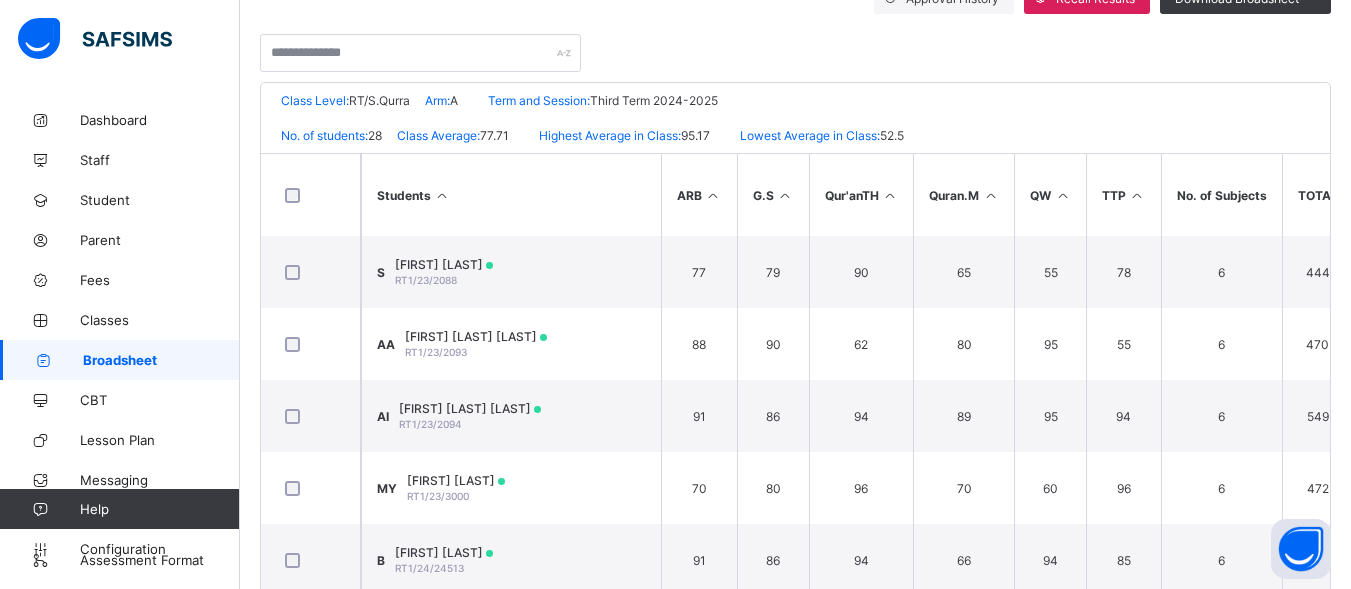 scroll, scrollTop: 393, scrollLeft: 0, axis: vertical 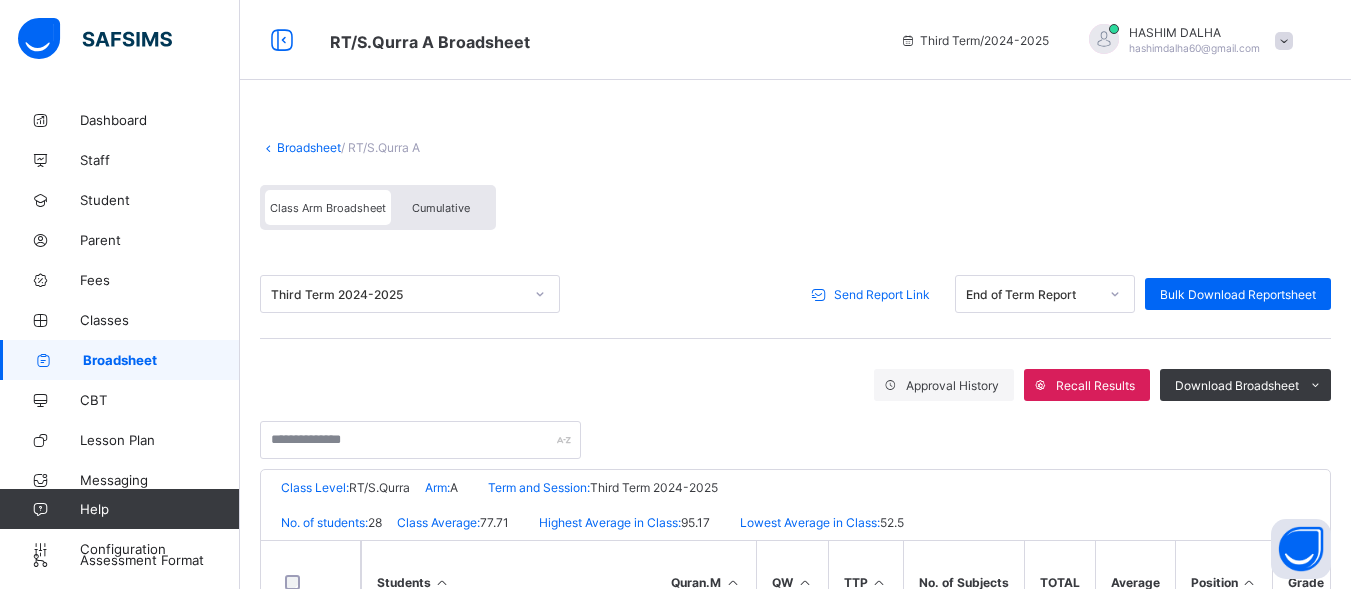 click on "Send Report Link" at bounding box center (882, 294) 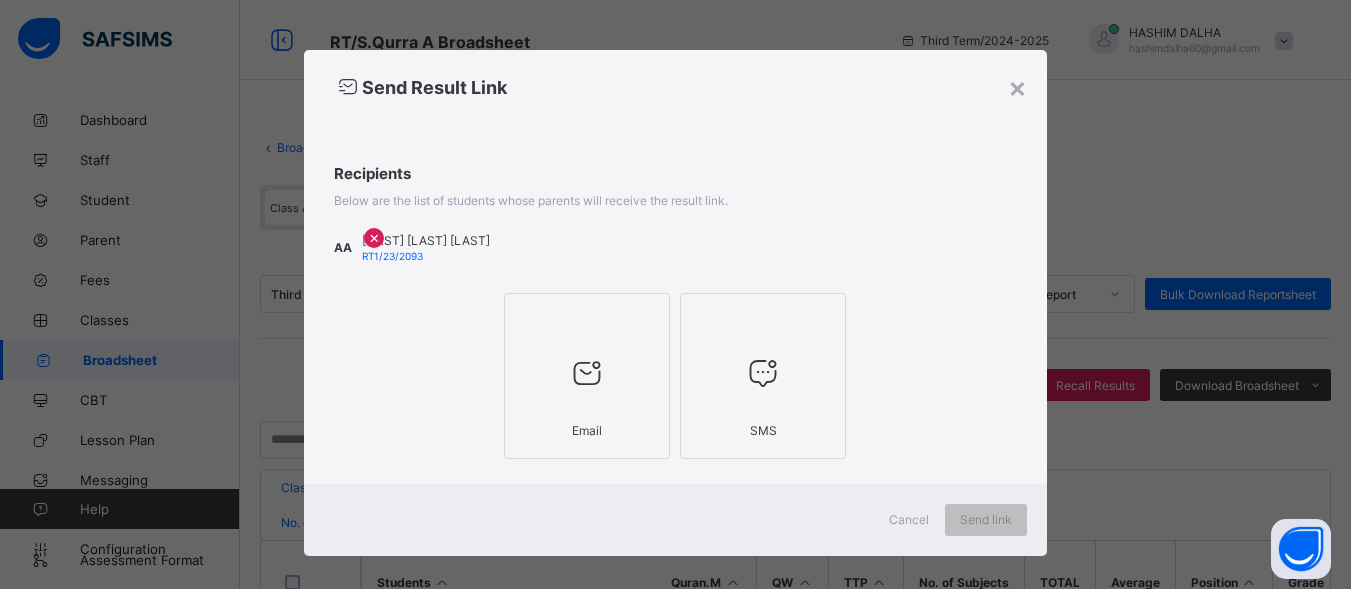click at bounding box center [587, 373] 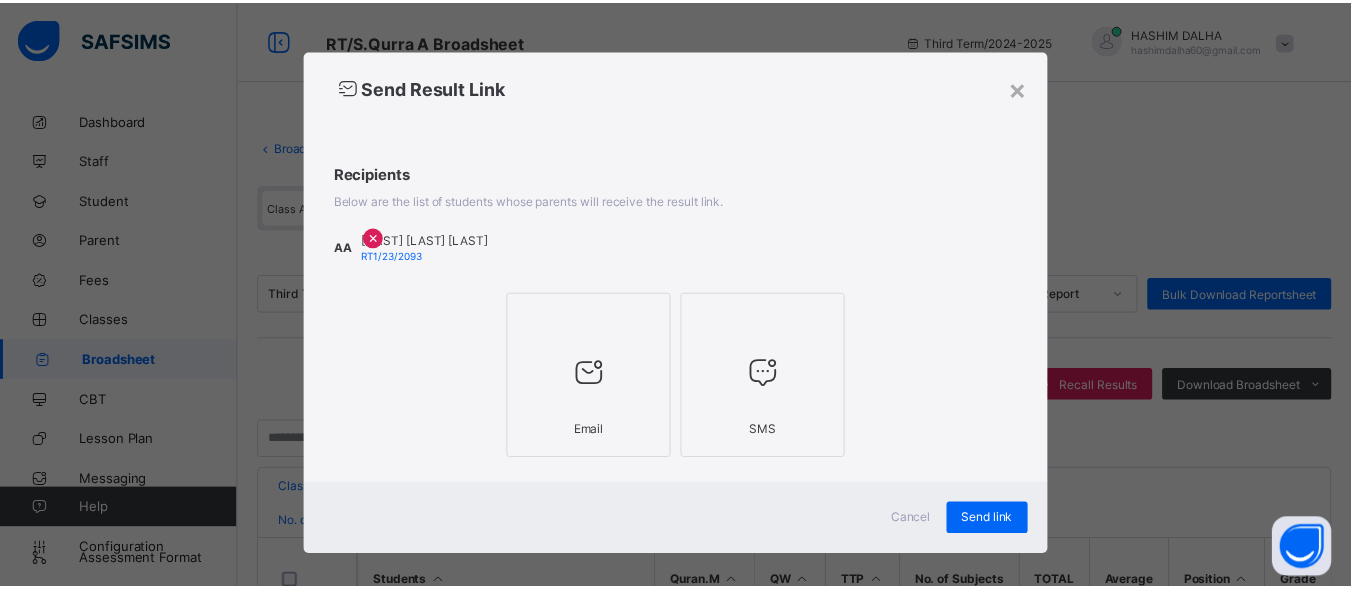 scroll, scrollTop: 37, scrollLeft: 0, axis: vertical 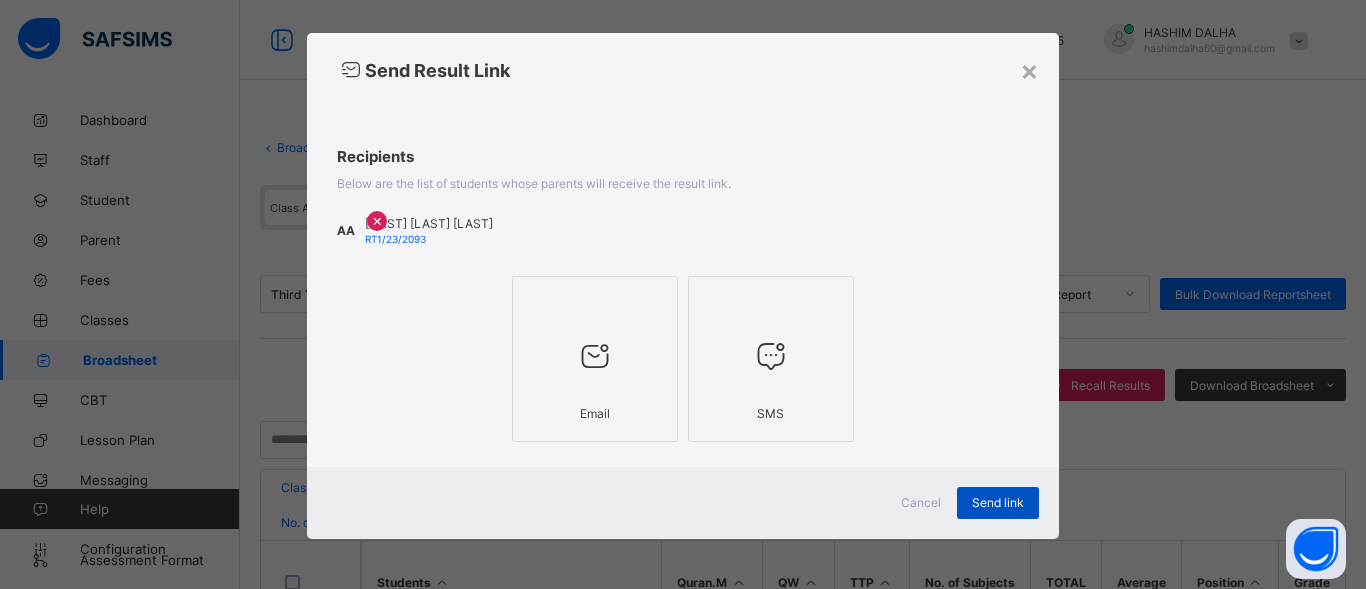 click on "Send link" at bounding box center (998, 502) 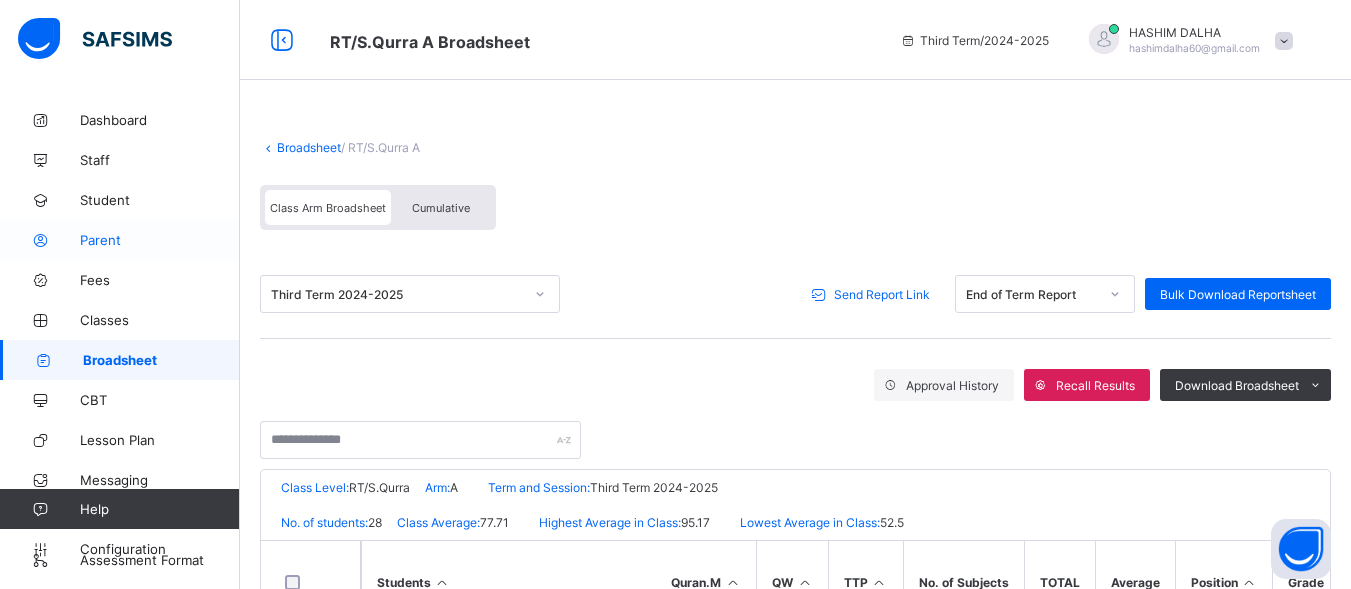 click on "Parent" at bounding box center (120, 240) 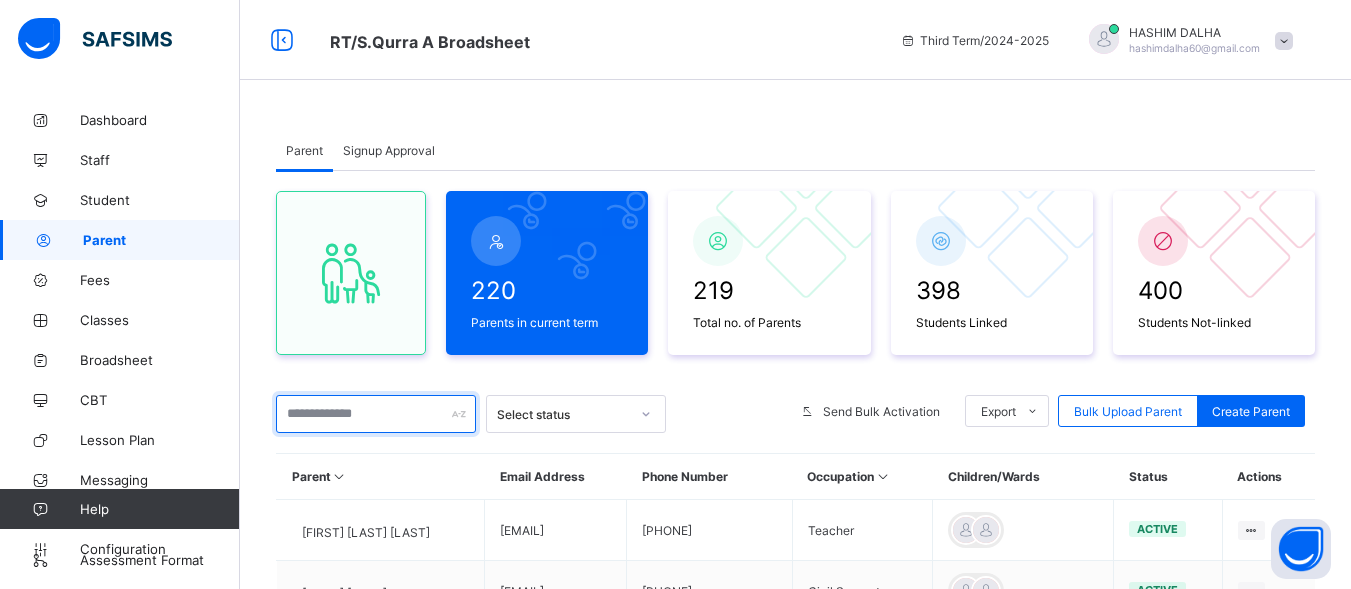 click at bounding box center (376, 414) 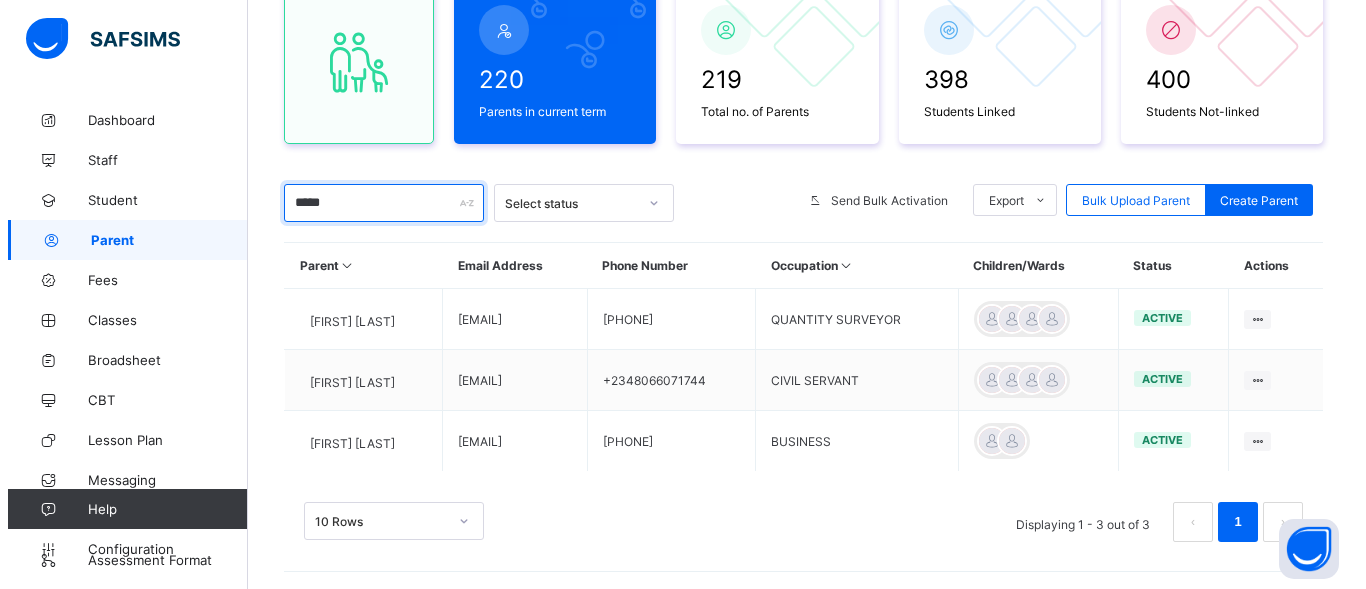 scroll, scrollTop: 234, scrollLeft: 0, axis: vertical 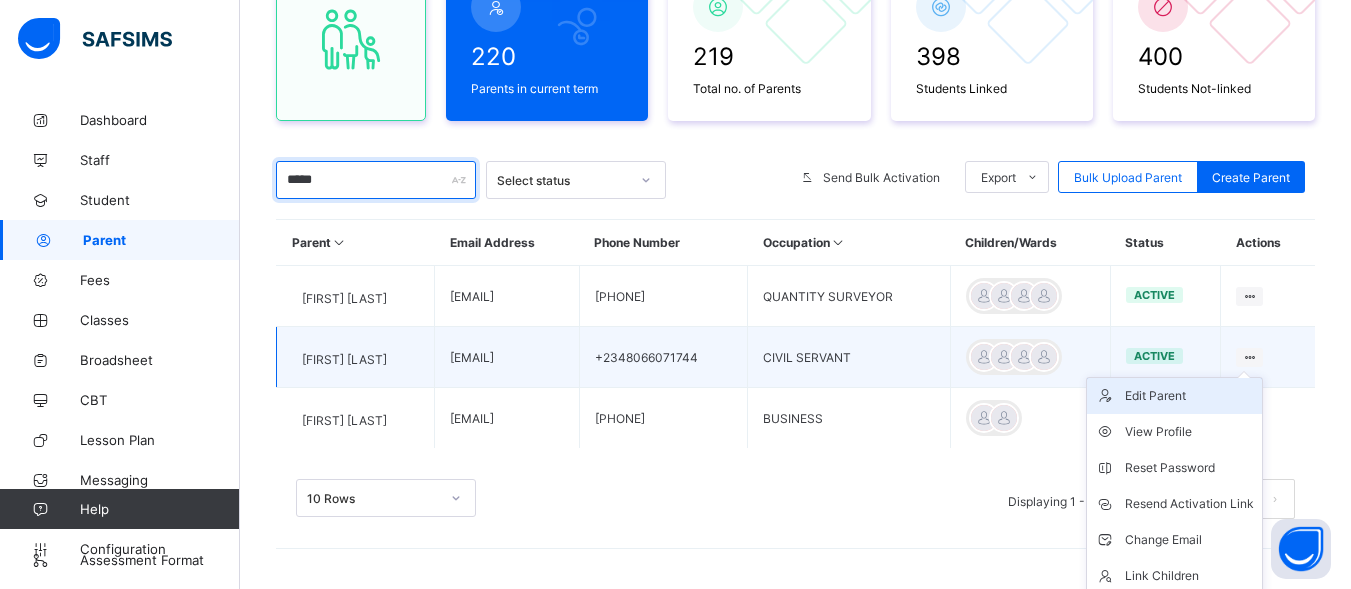 type on "*****" 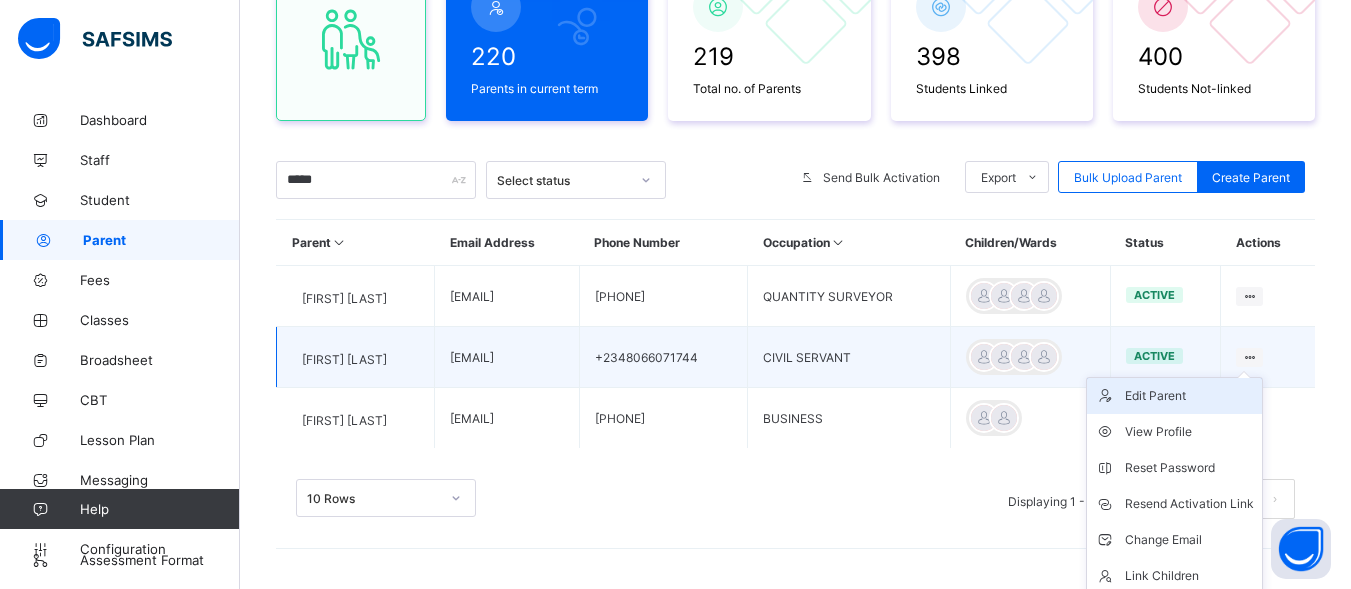 click on "Edit Parent" at bounding box center [1189, 396] 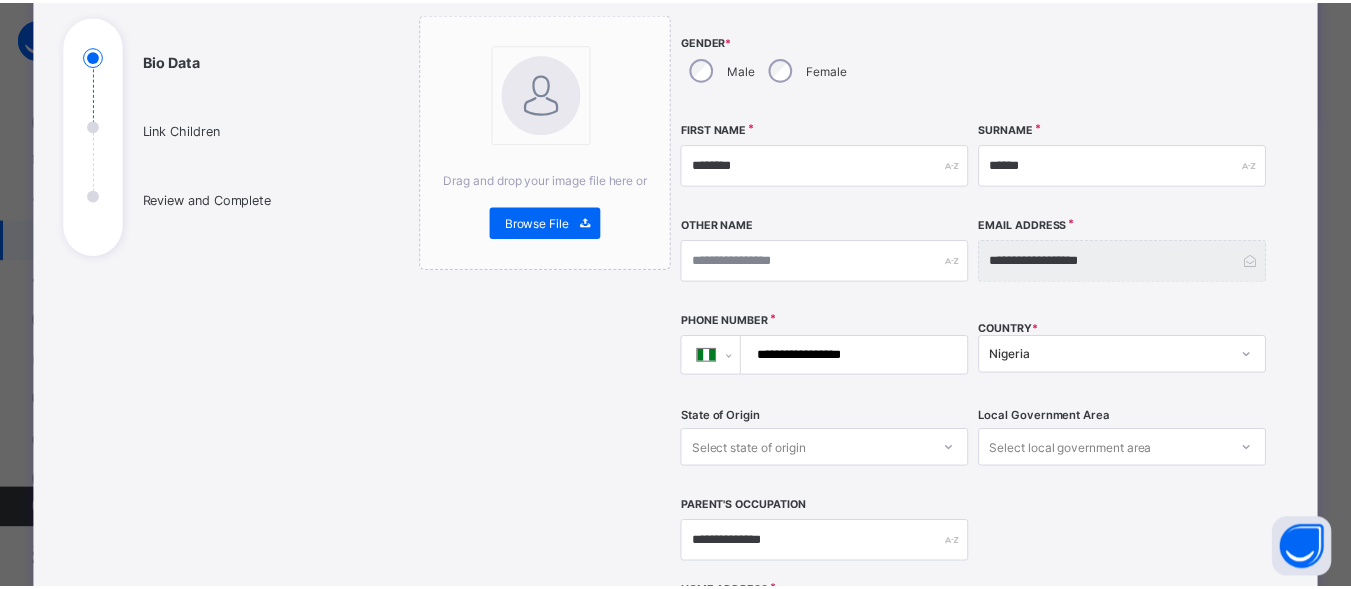 scroll, scrollTop: 212, scrollLeft: 0, axis: vertical 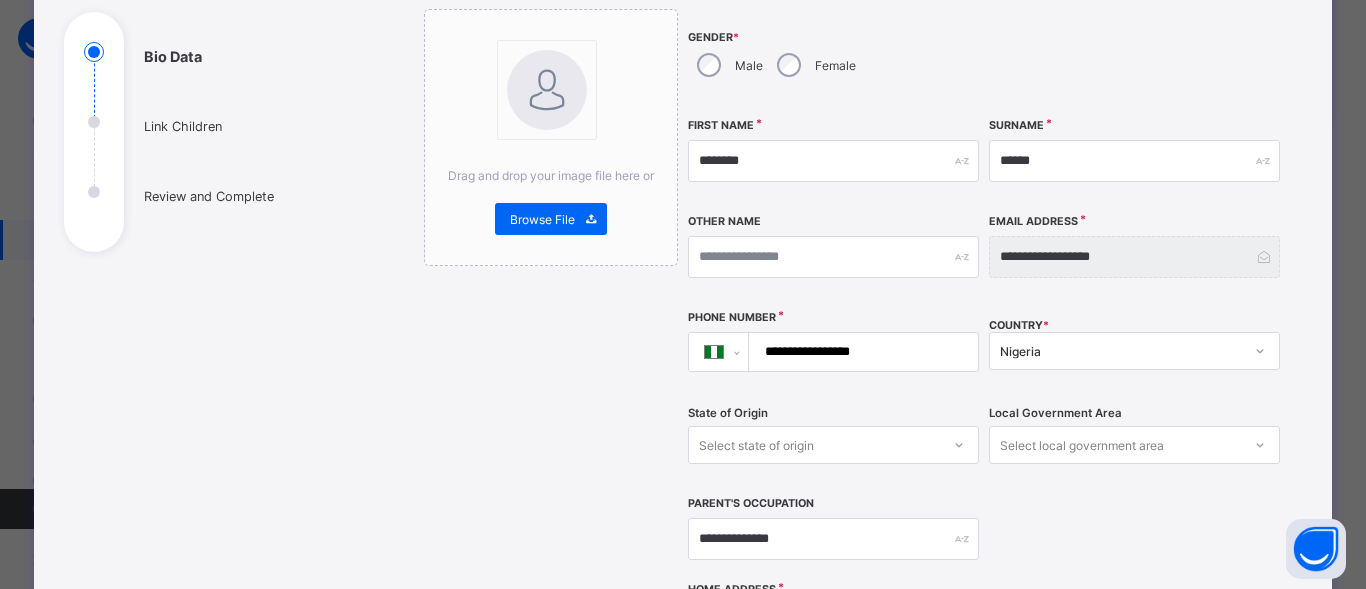 click on "**********" at bounding box center (859, 352) 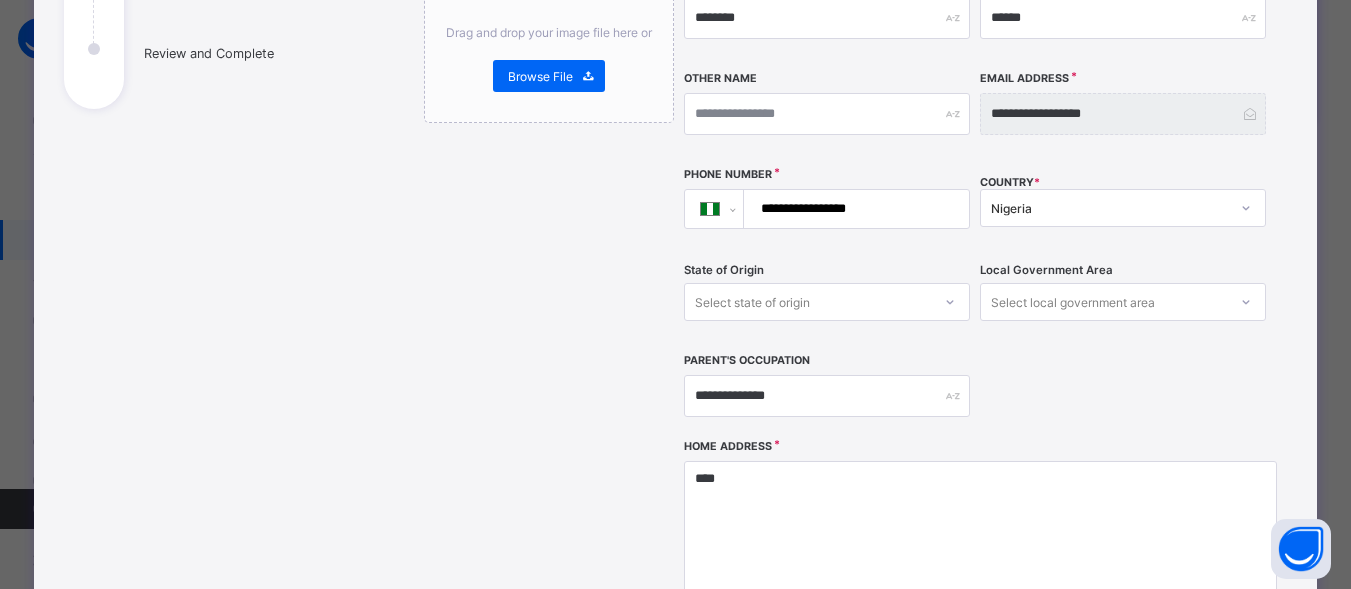 scroll, scrollTop: 378, scrollLeft: 0, axis: vertical 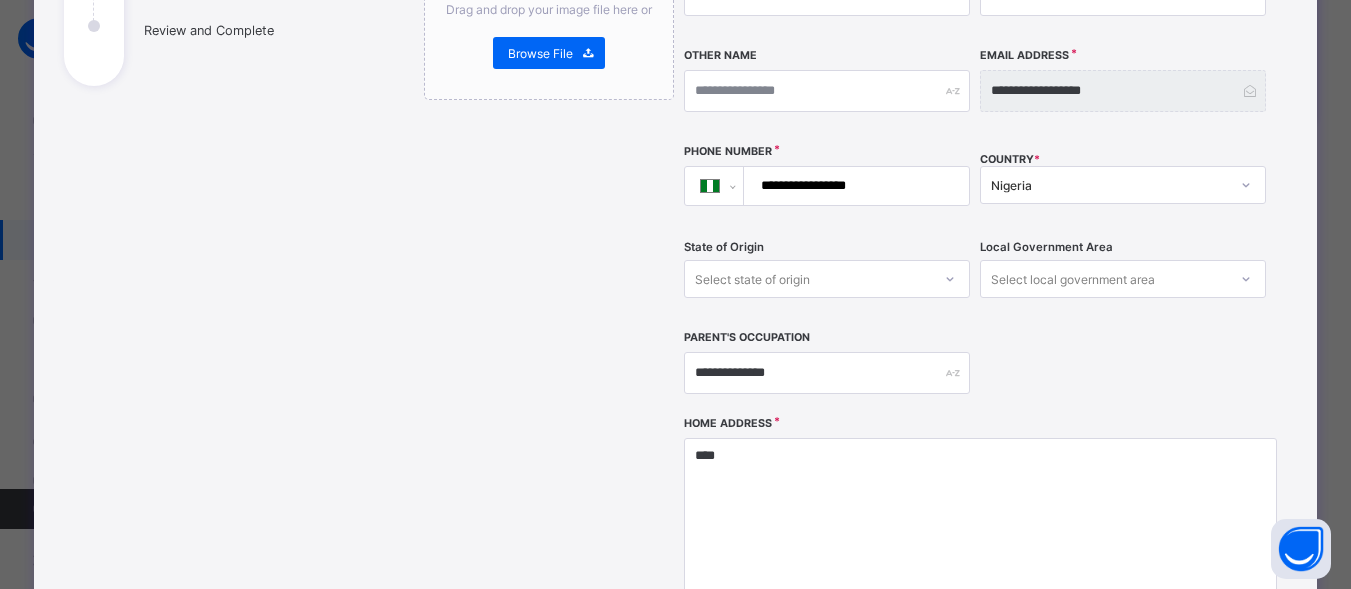 type on "**********" 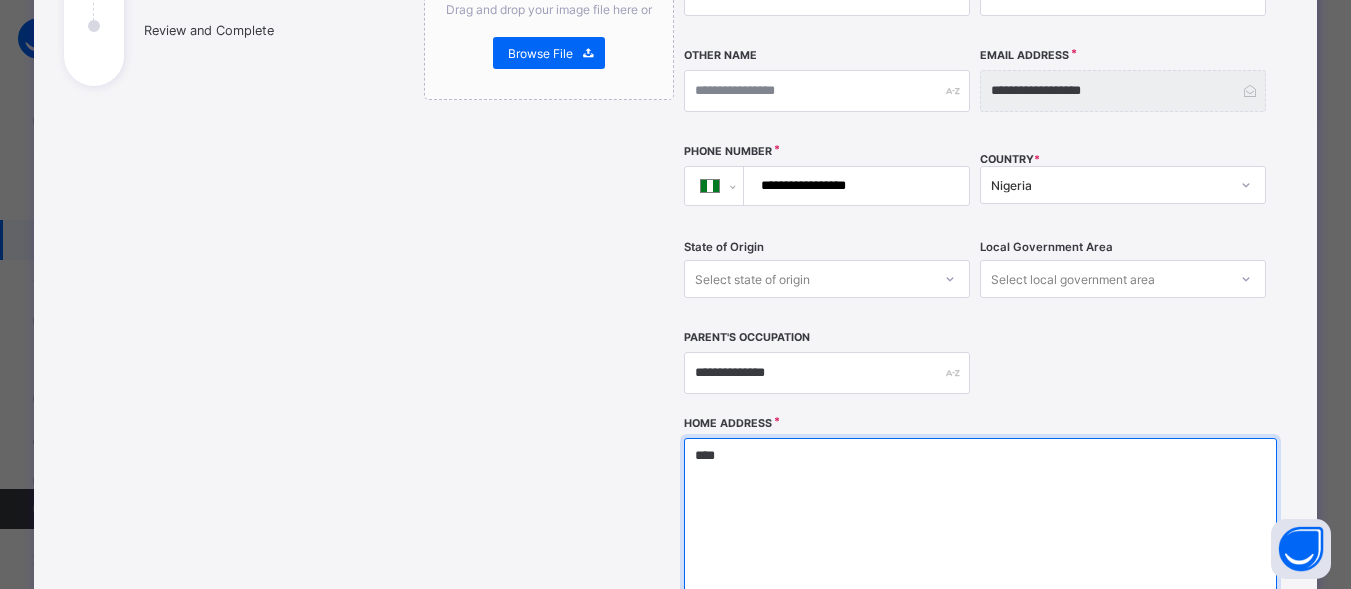click on "****" at bounding box center [980, 538] 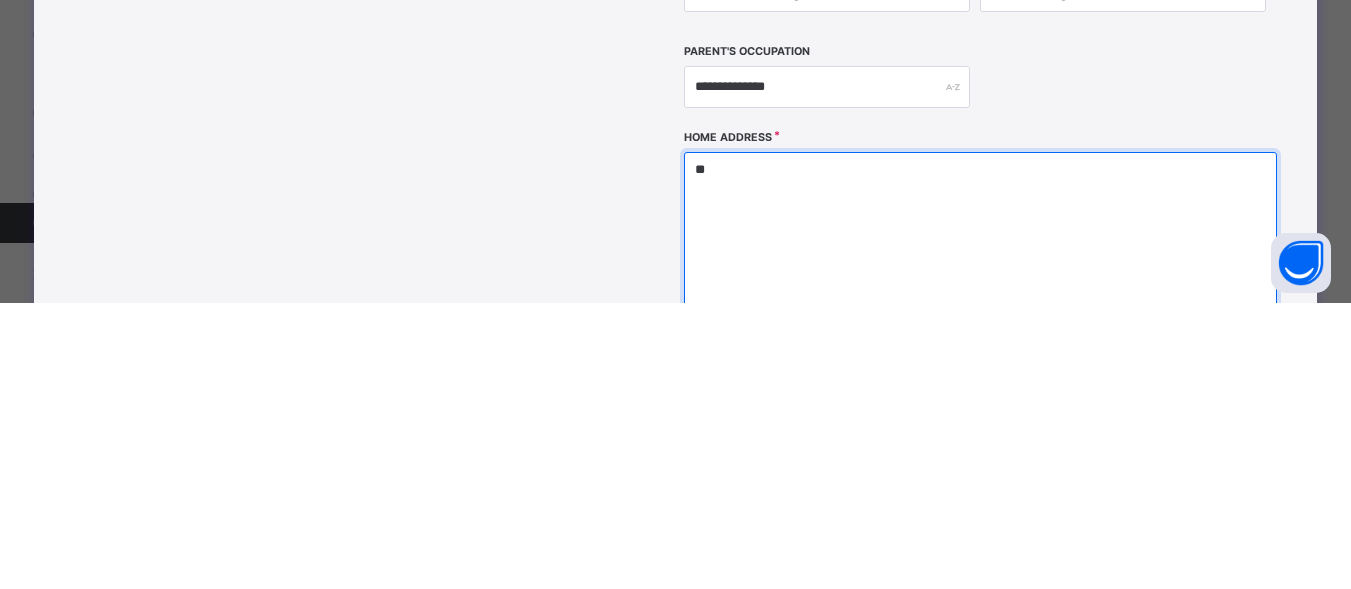 type on "*" 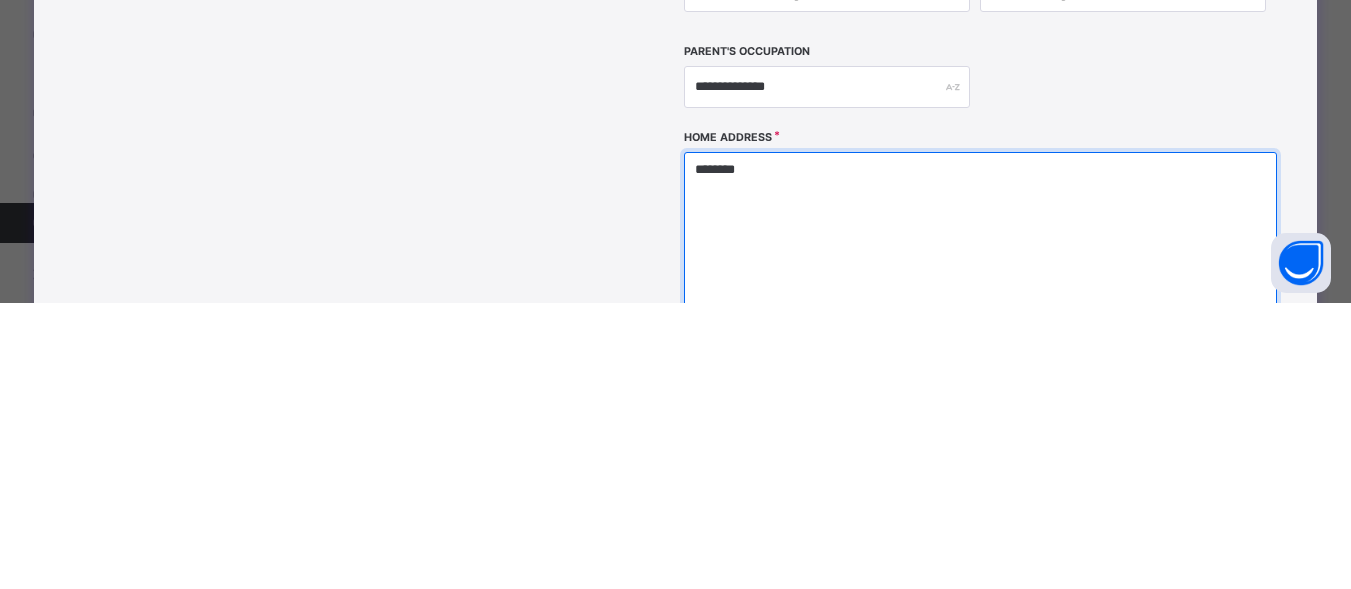type on "*********" 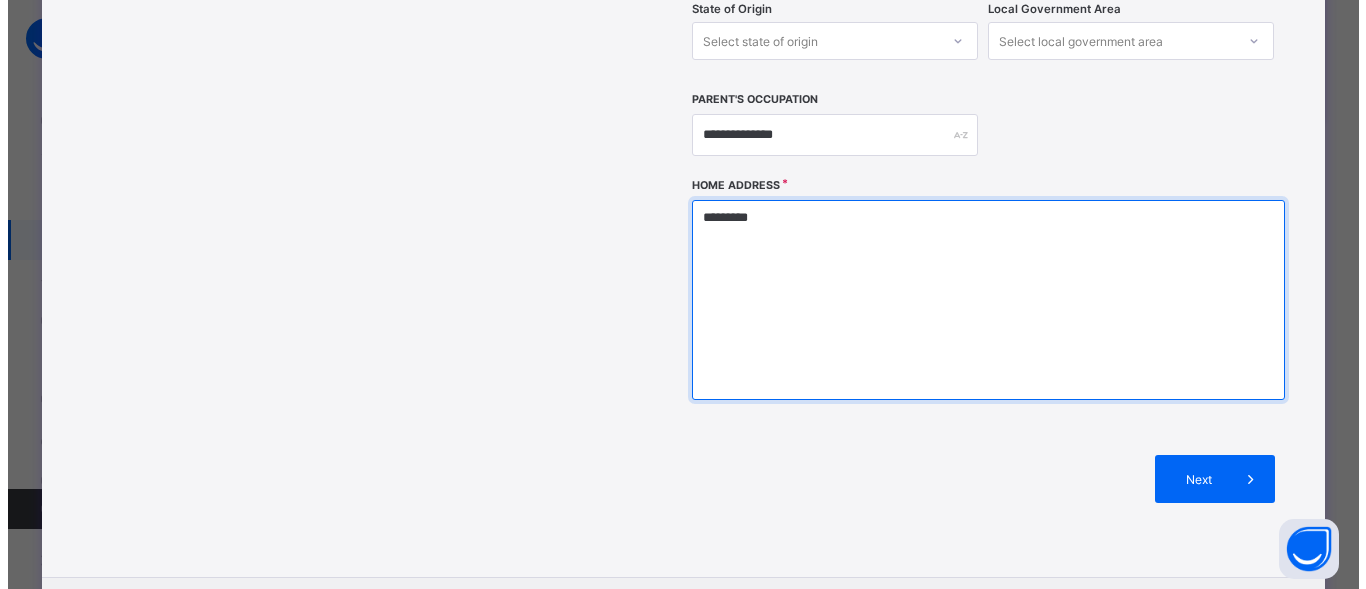 scroll, scrollTop: 748, scrollLeft: 0, axis: vertical 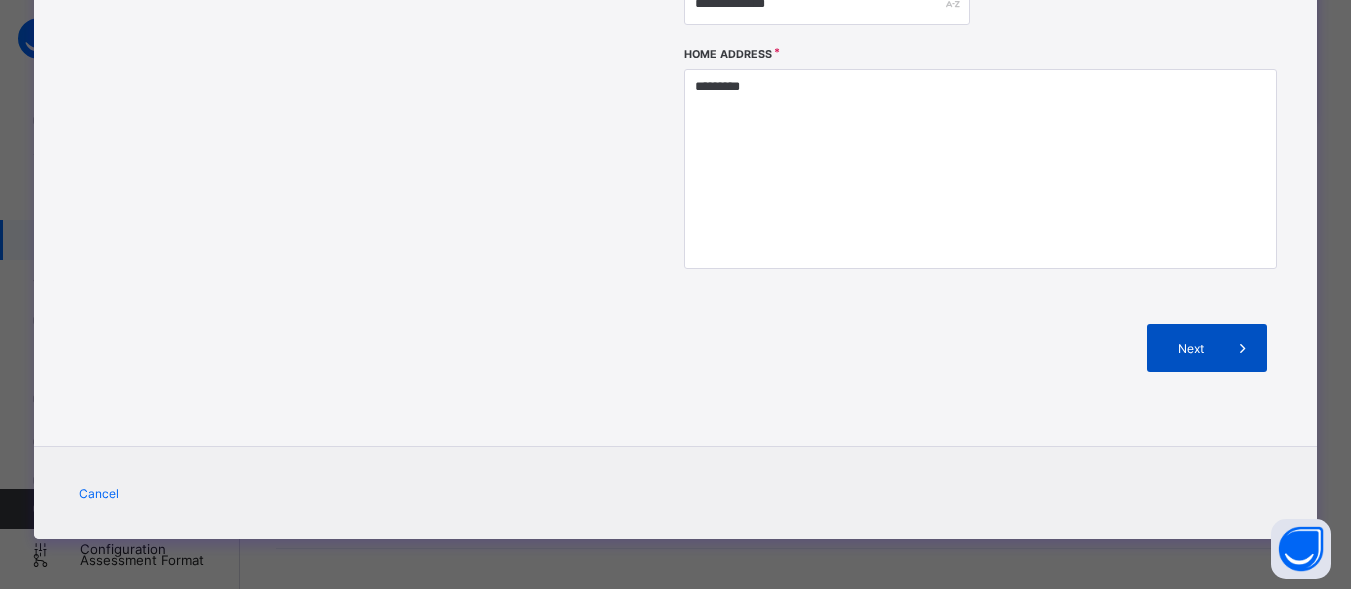 click on "Next" at bounding box center (1207, 348) 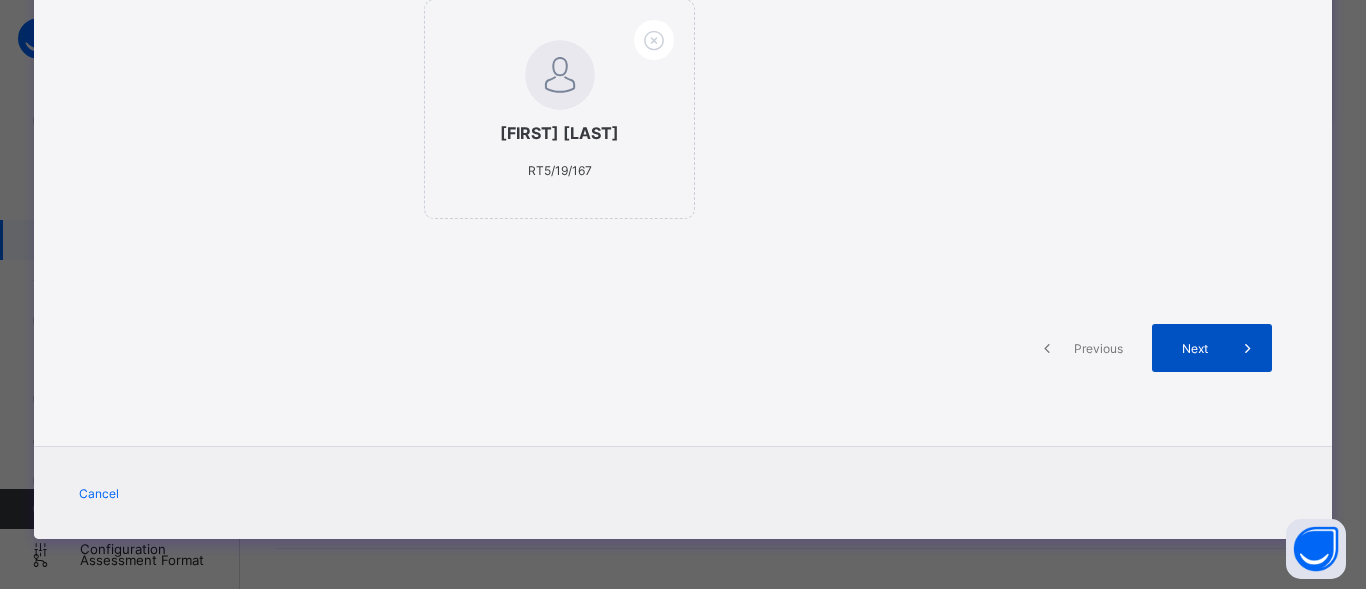 click on "Next" at bounding box center (1195, 348) 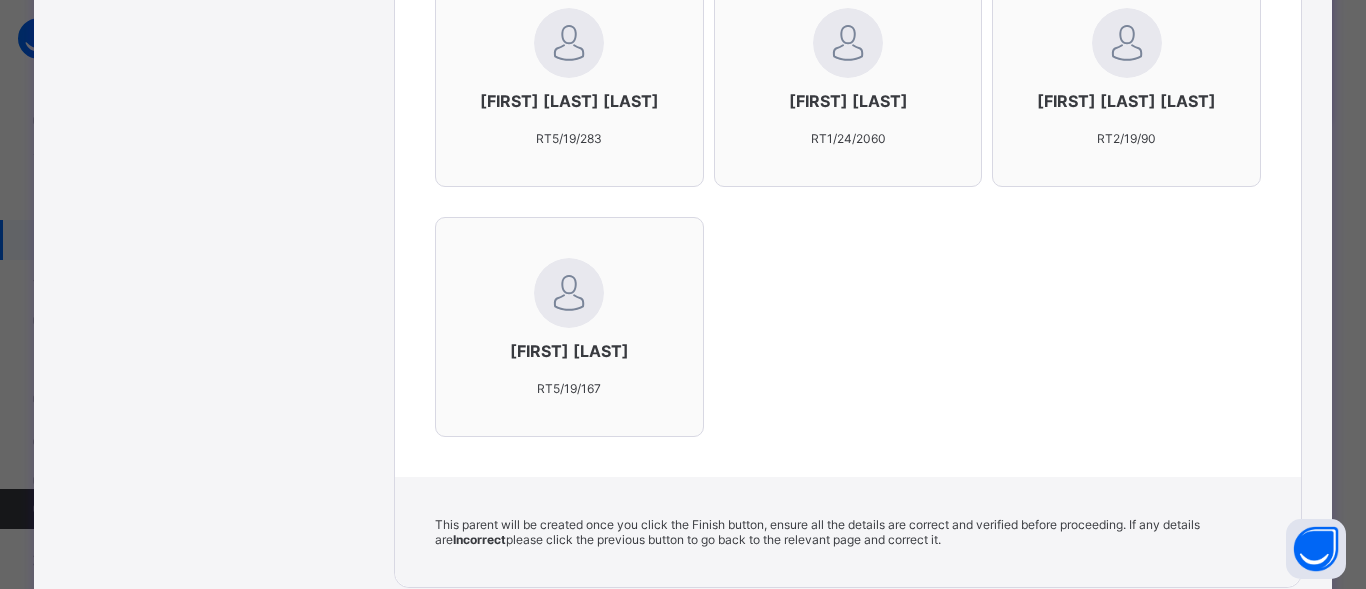 scroll, scrollTop: 651, scrollLeft: 0, axis: vertical 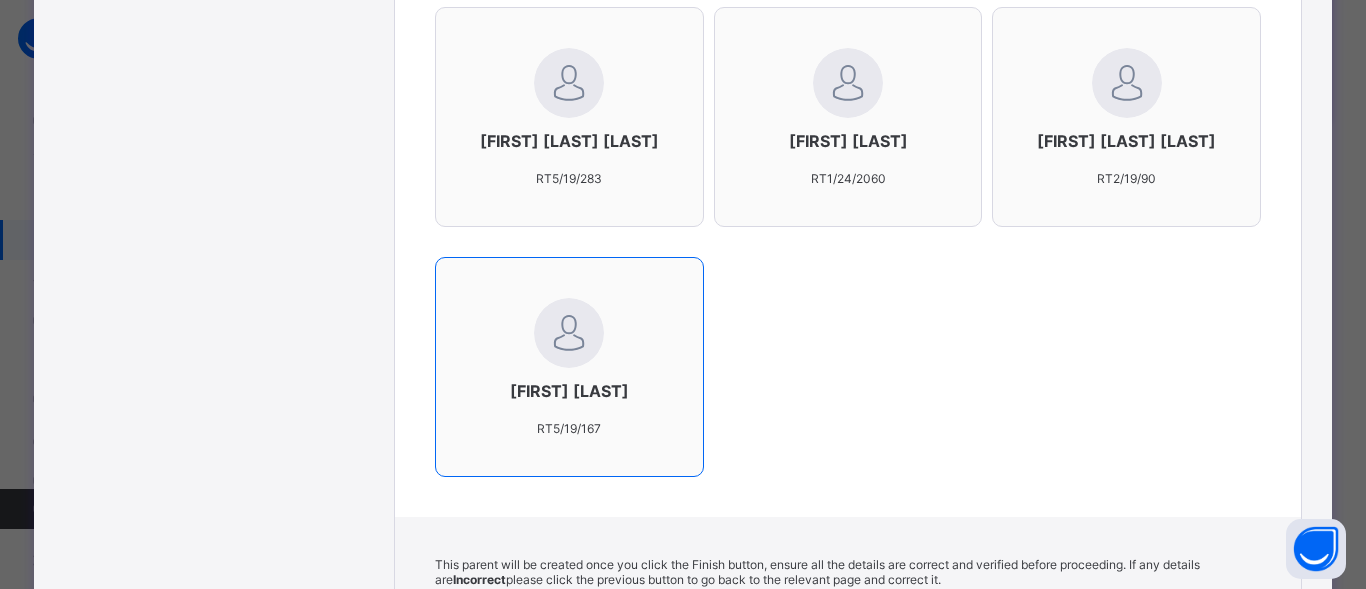 click on "[FIRST] [LAST] [LAST]       [ID]" at bounding box center (569, 367) 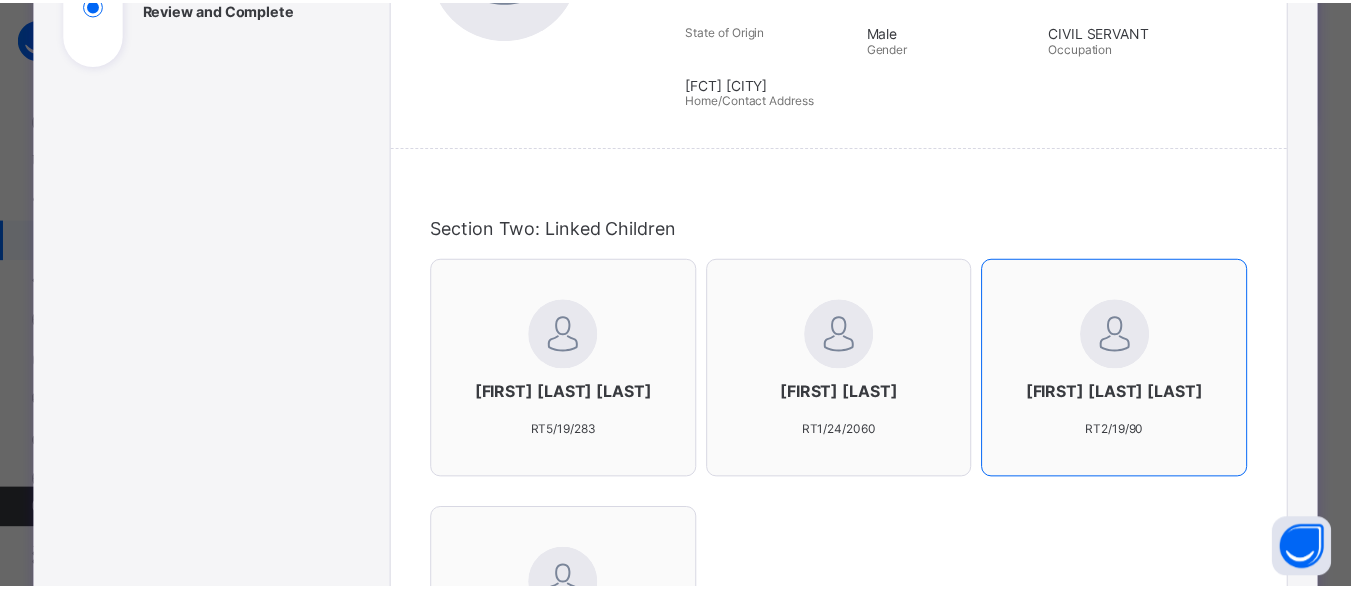 scroll, scrollTop: 0, scrollLeft: 0, axis: both 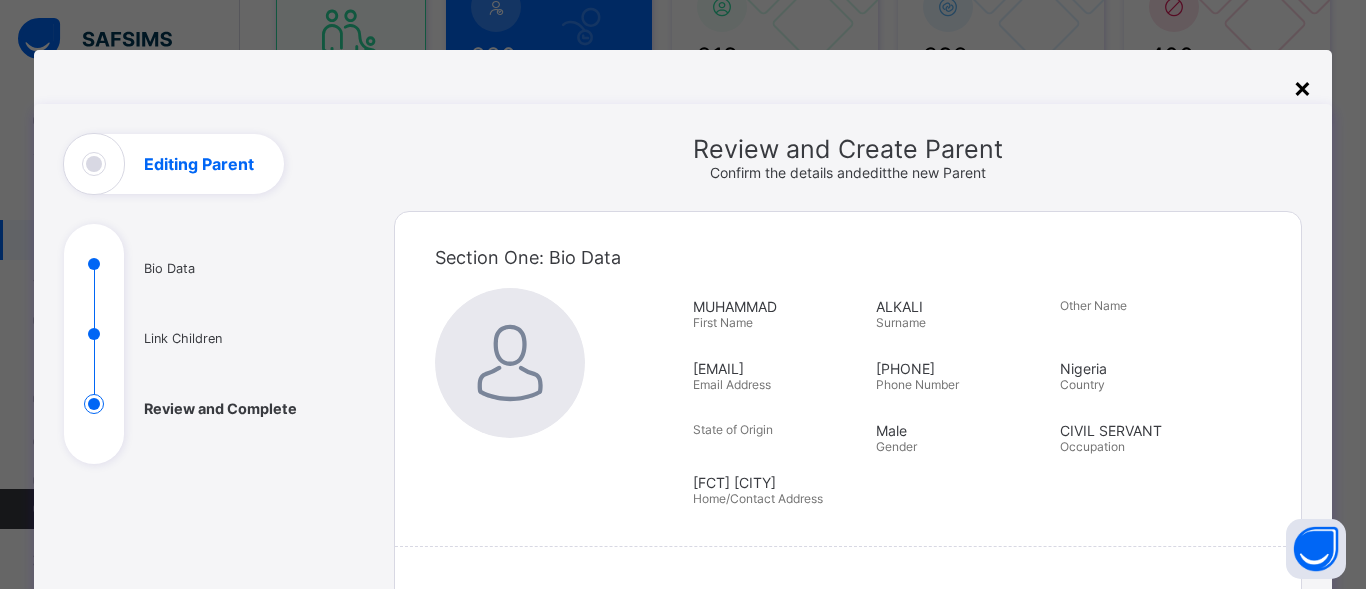click on "×" at bounding box center [1302, 87] 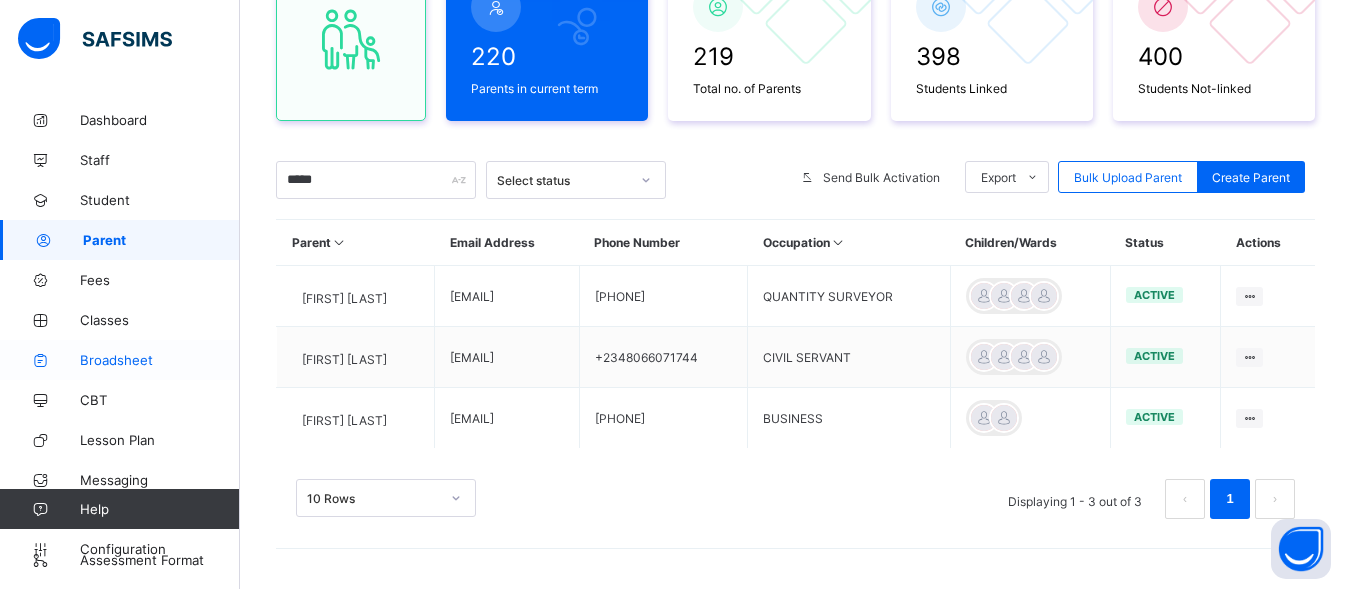 click on "Broadsheet" at bounding box center [160, 360] 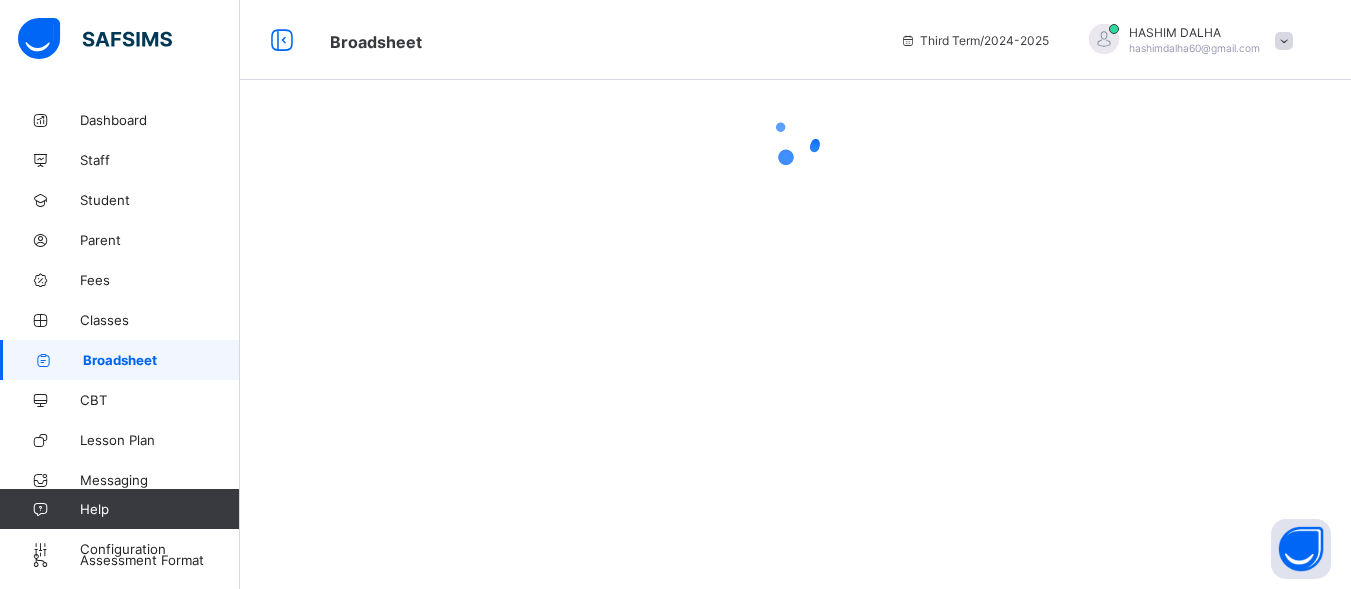 scroll, scrollTop: 0, scrollLeft: 0, axis: both 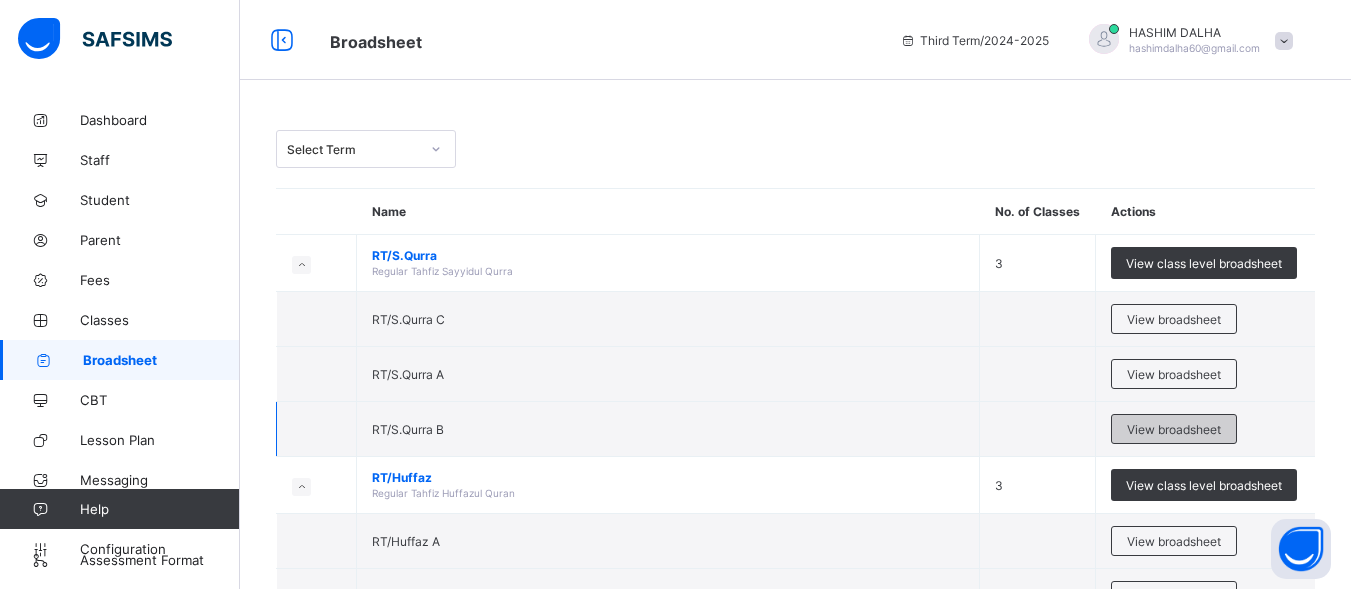 click on "View broadsheet" at bounding box center (1174, 429) 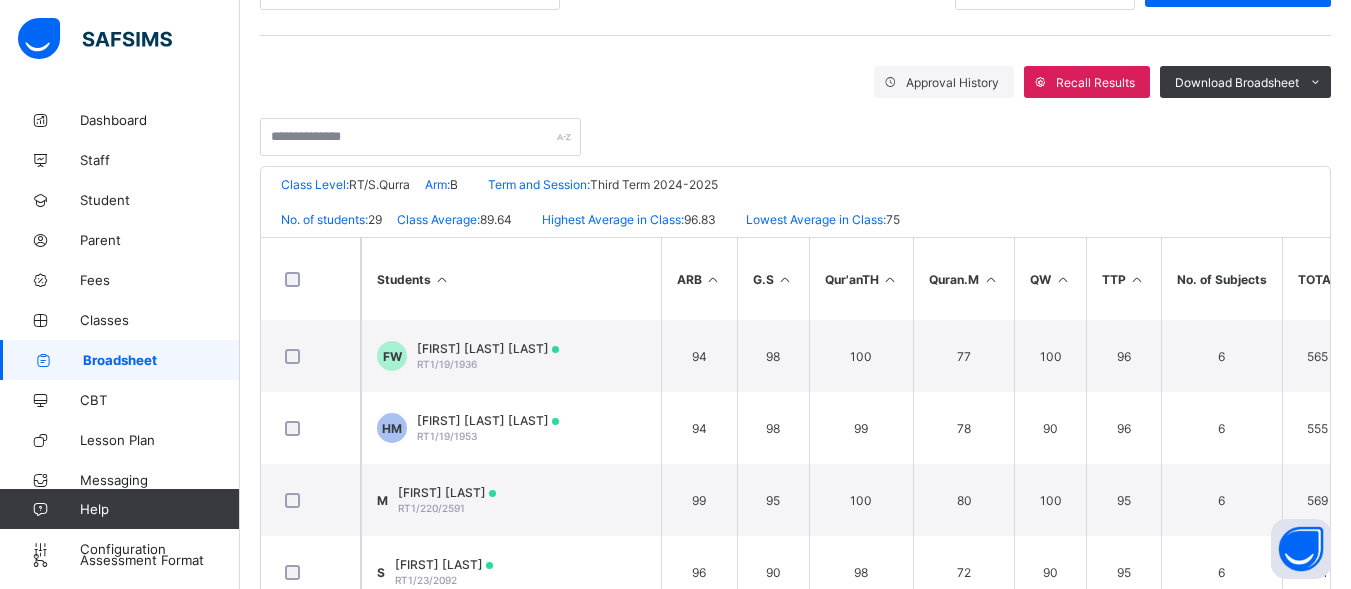 scroll, scrollTop: 353, scrollLeft: 0, axis: vertical 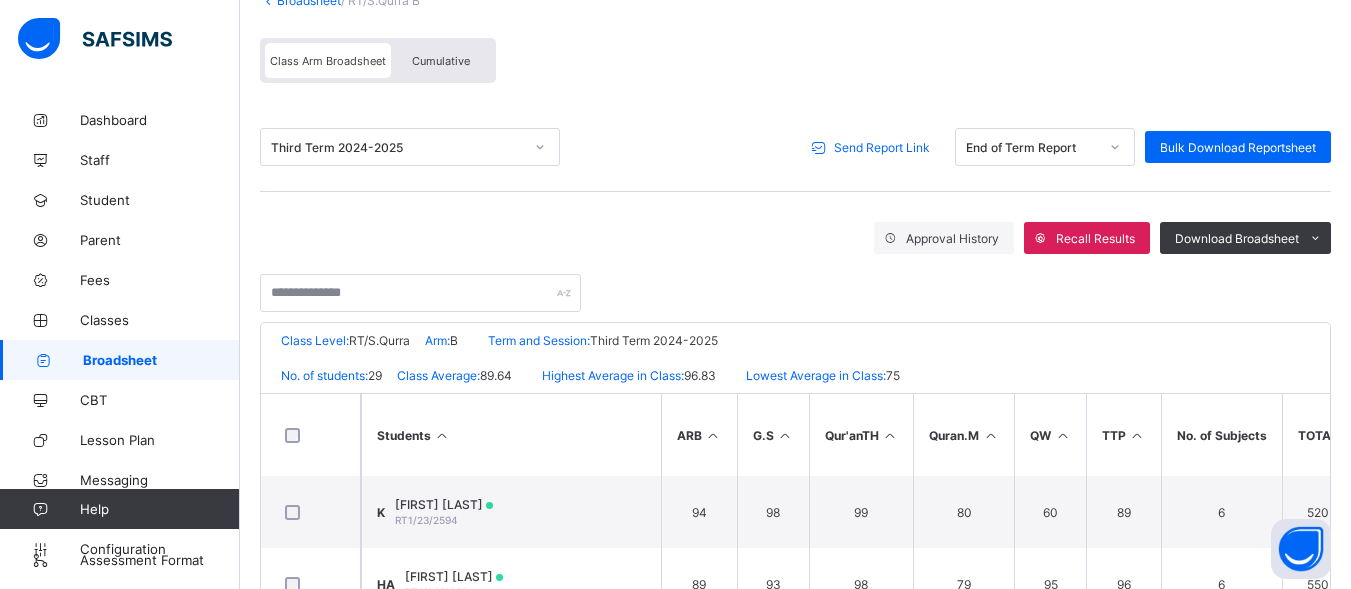 click on "Send Report Link" at bounding box center [882, 147] 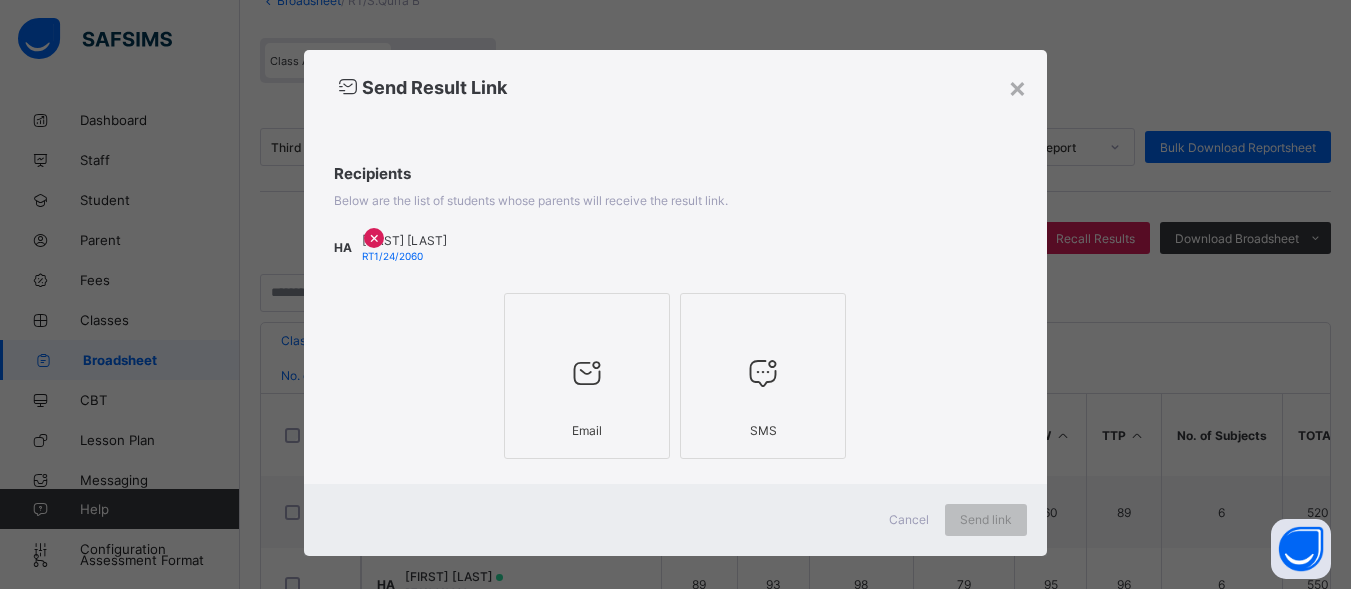 click at bounding box center (587, 373) 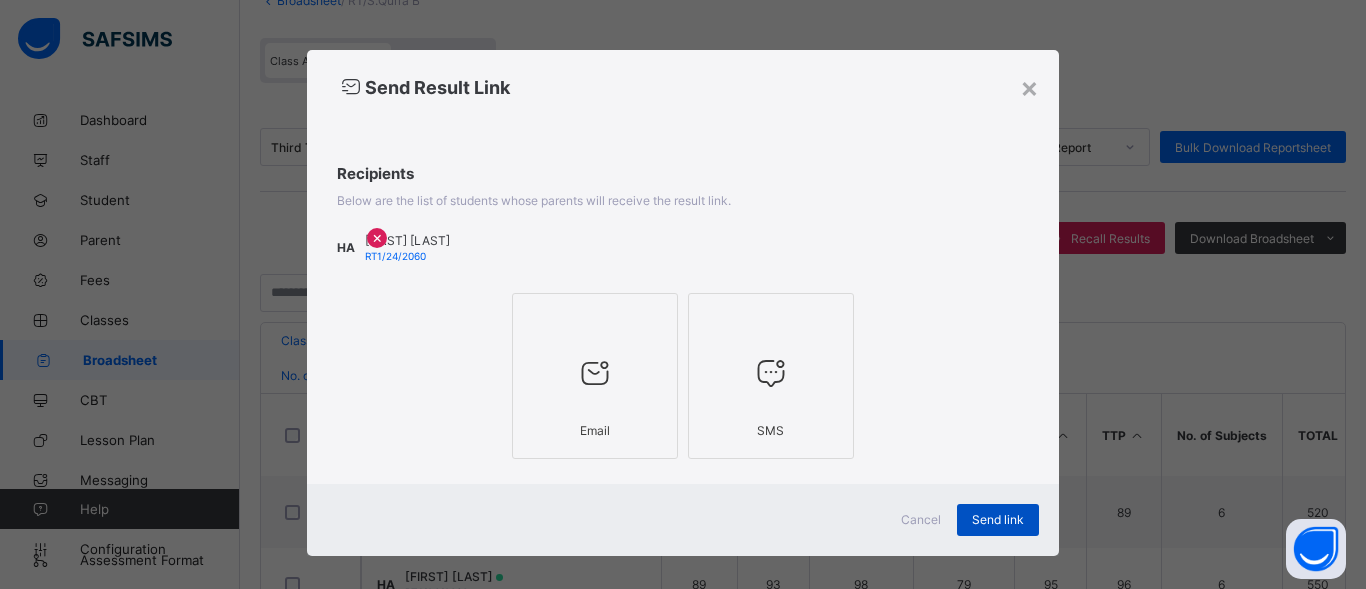 click on "Send link" at bounding box center [998, 519] 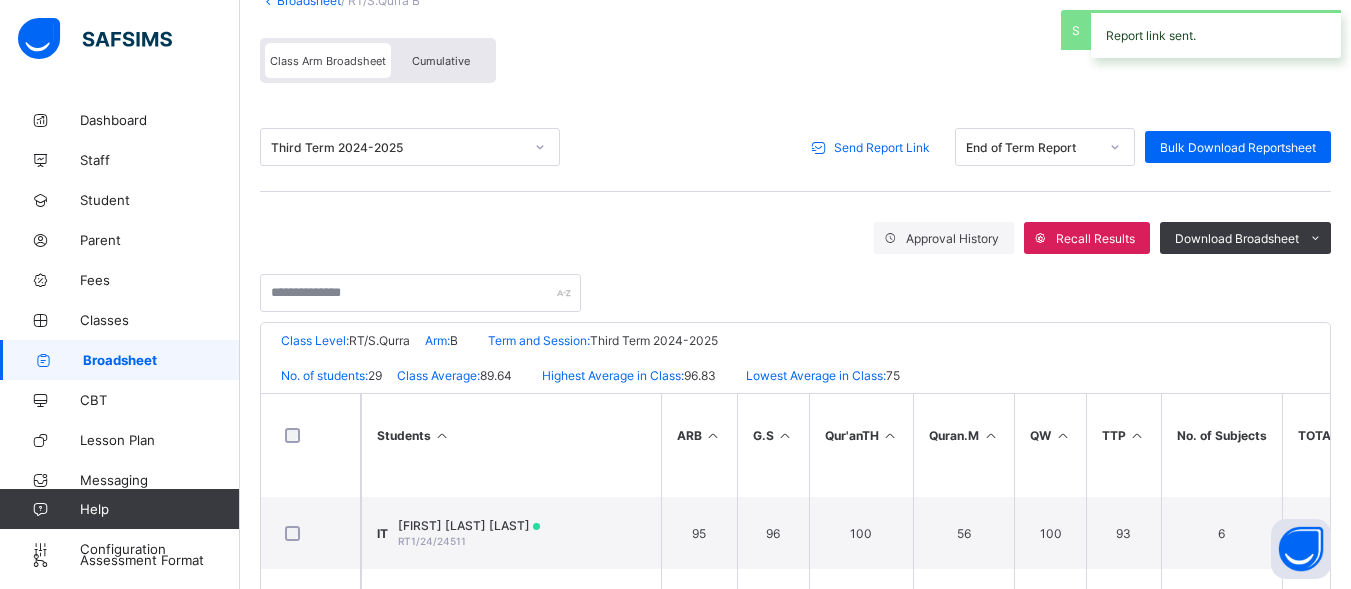 scroll, scrollTop: 424, scrollLeft: 0, axis: vertical 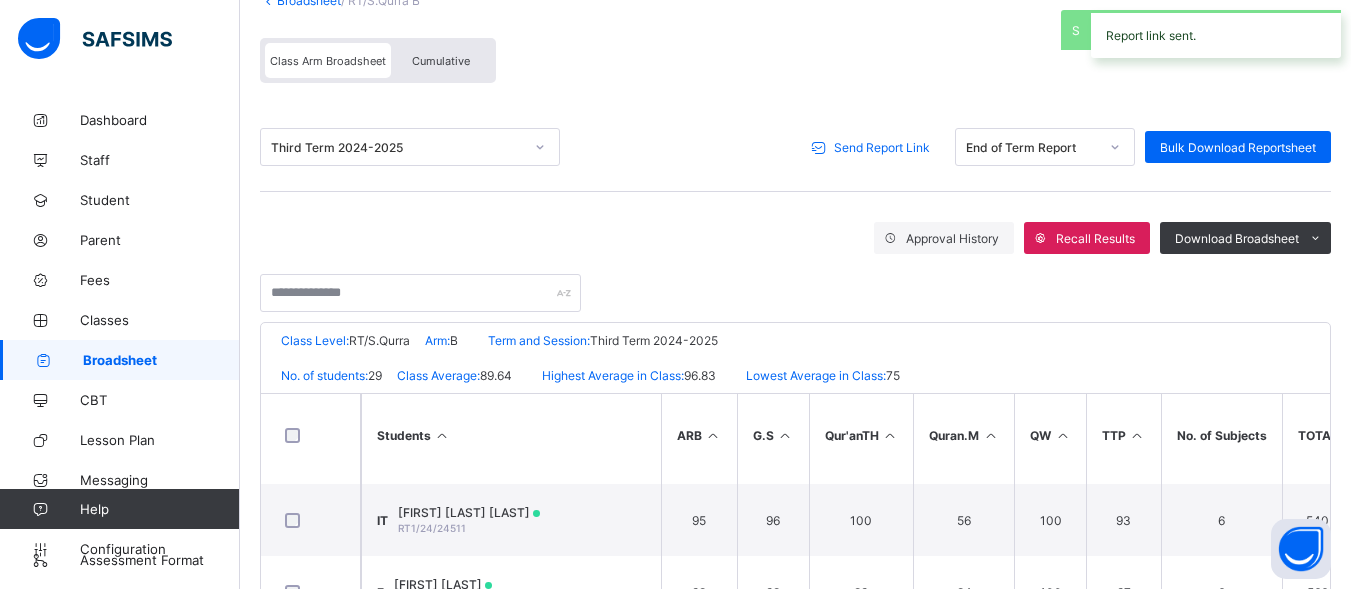 click on "Broadsheet" at bounding box center [309, 0] 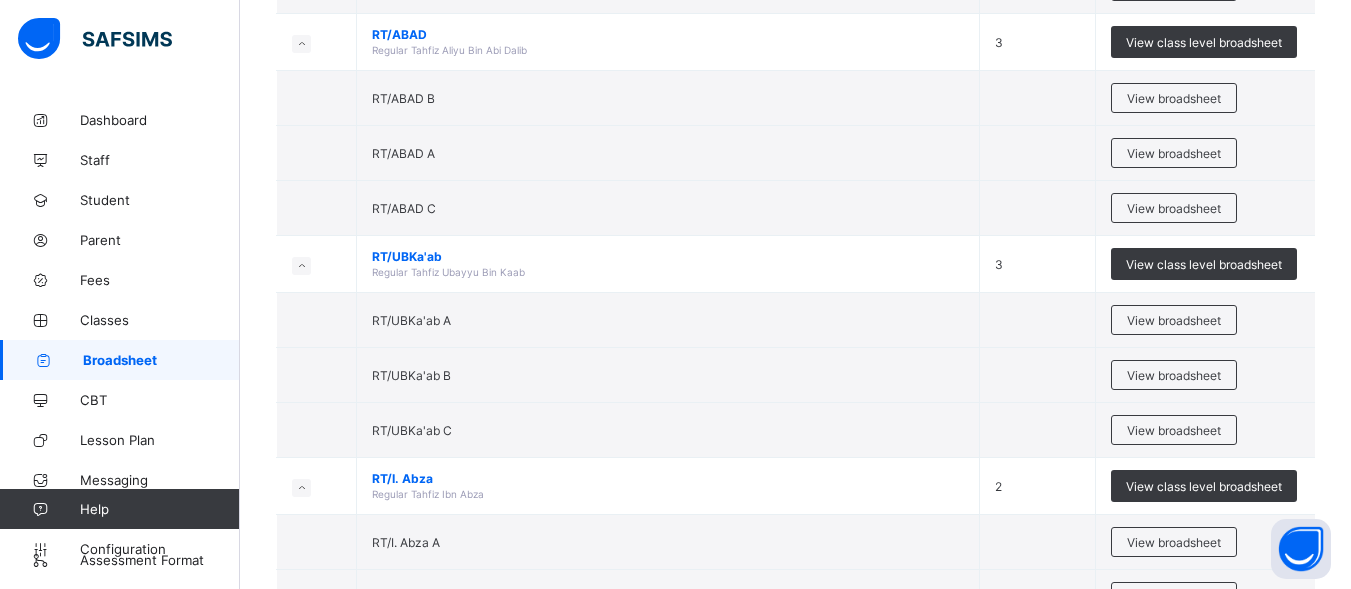 scroll, scrollTop: 1326, scrollLeft: 0, axis: vertical 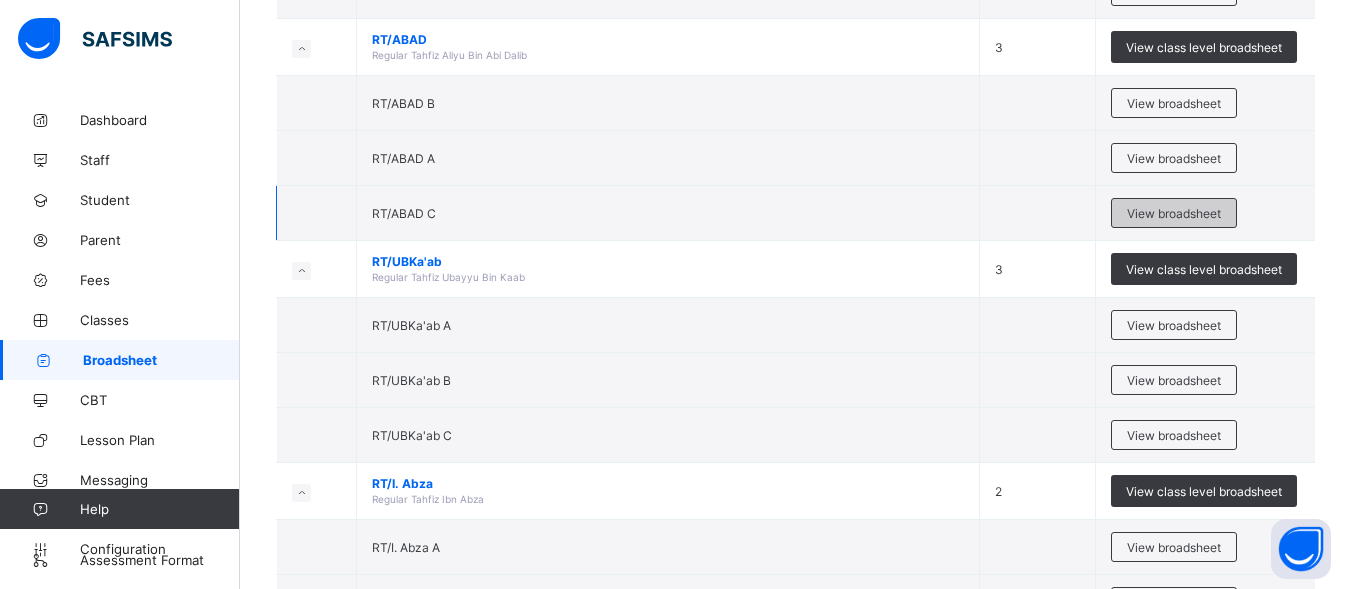 click on "View broadsheet" at bounding box center (1174, 213) 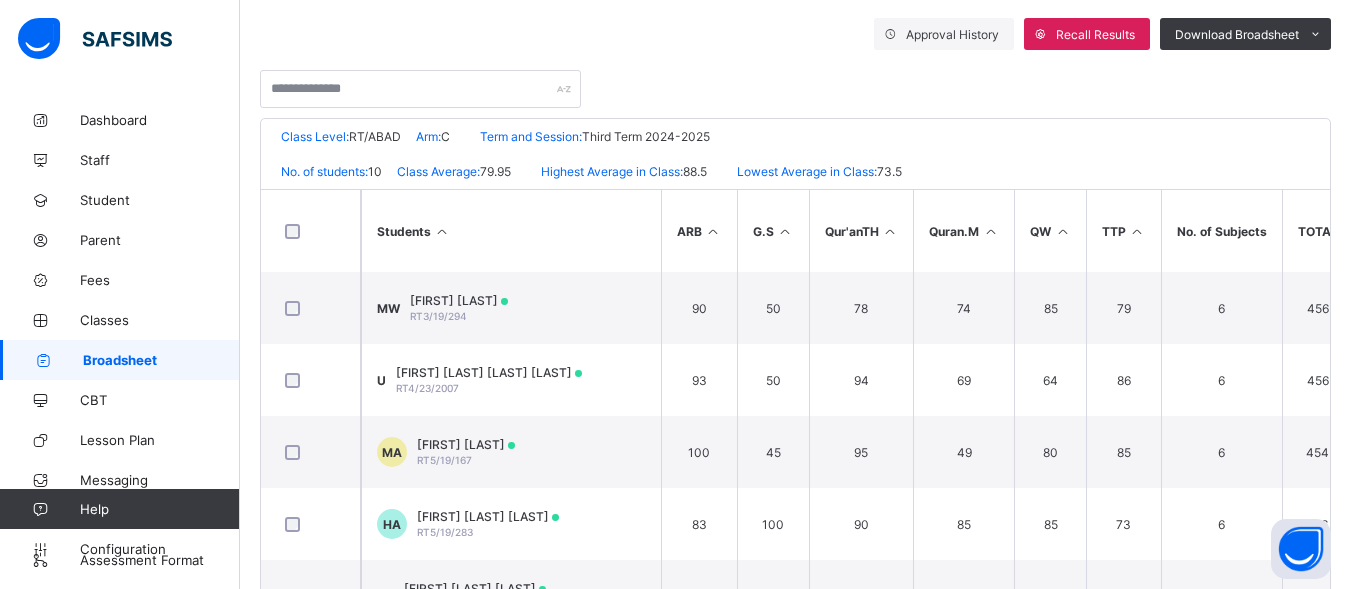 scroll, scrollTop: 352, scrollLeft: 0, axis: vertical 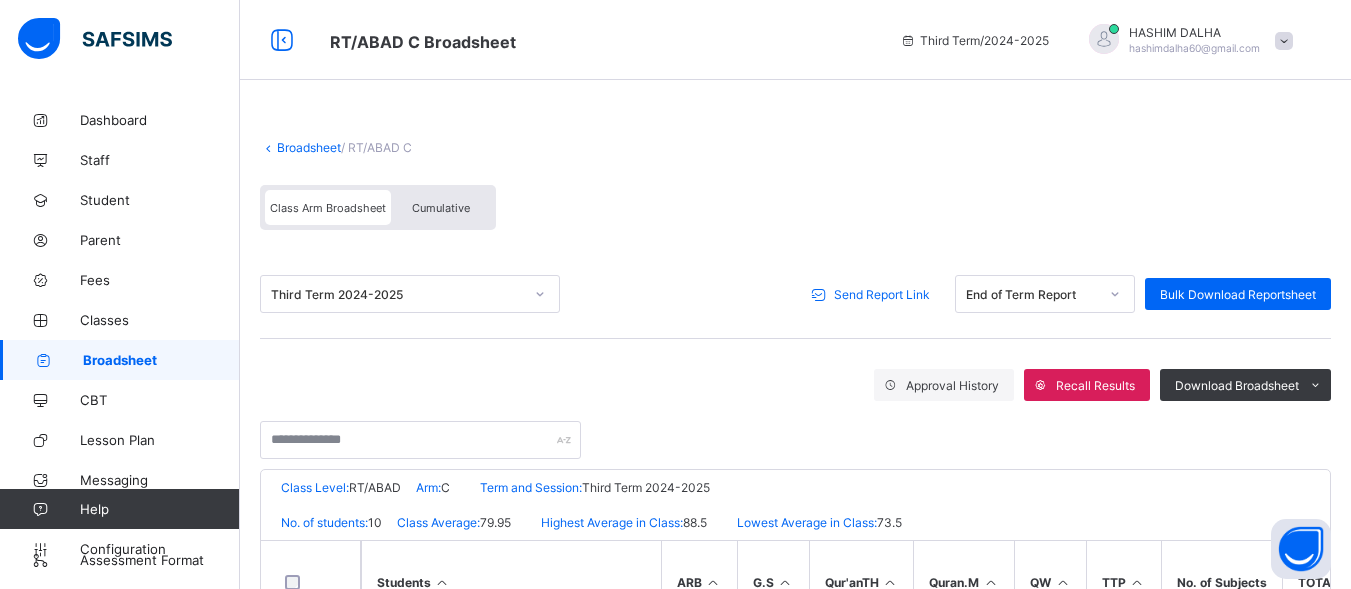 click on "Send Report Link" at bounding box center (882, 294) 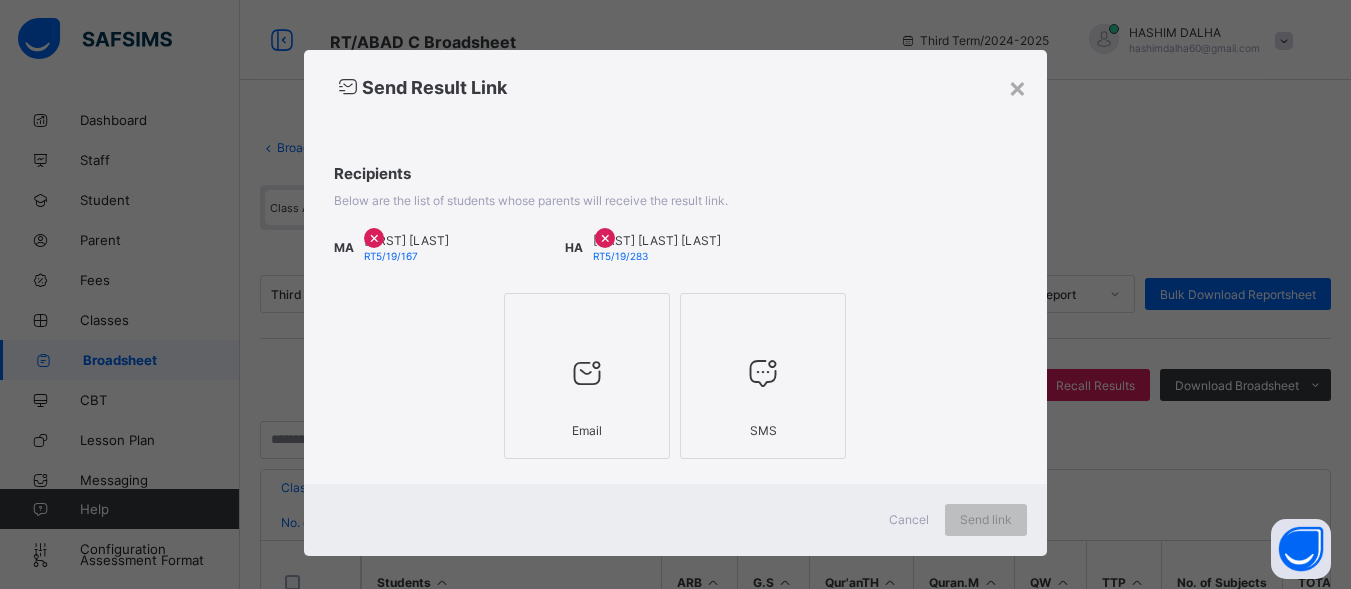 click at bounding box center (587, 373) 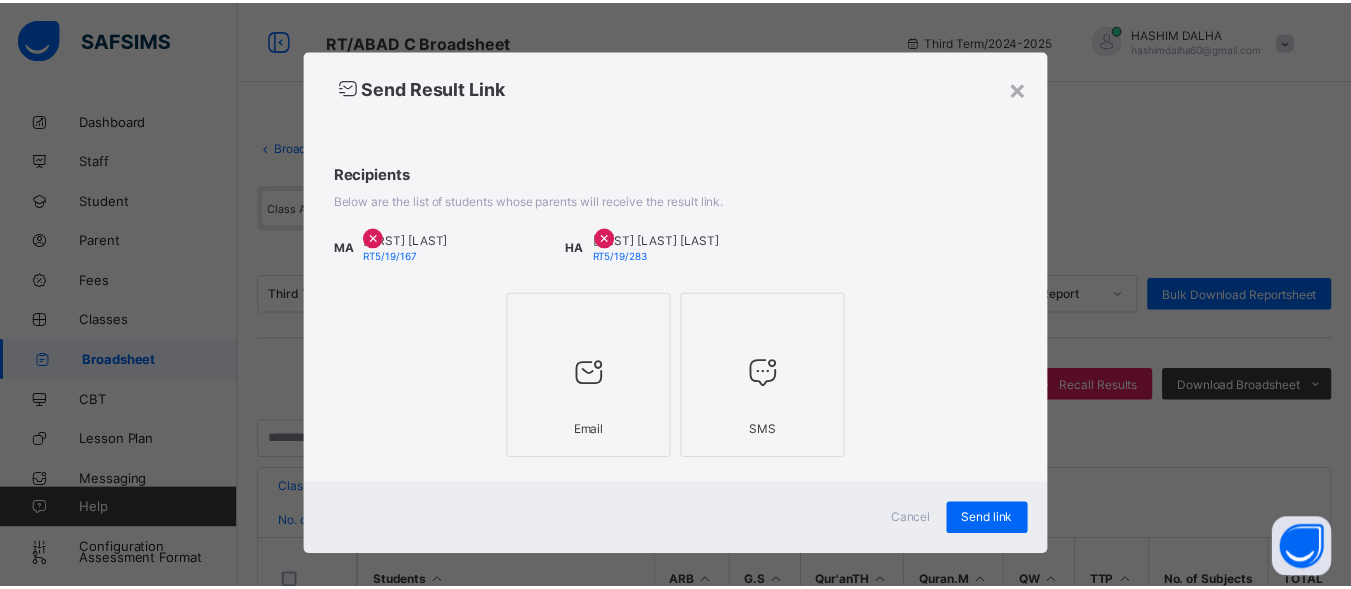 scroll, scrollTop: 37, scrollLeft: 0, axis: vertical 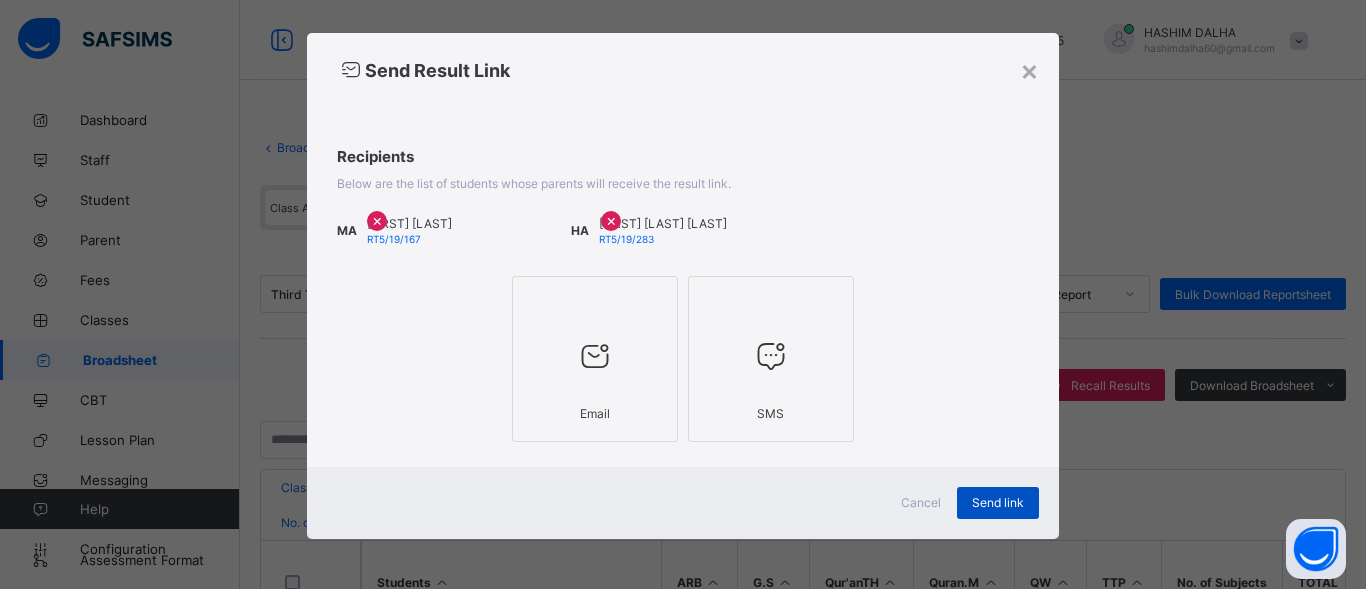 click on "Send link" at bounding box center (998, 502) 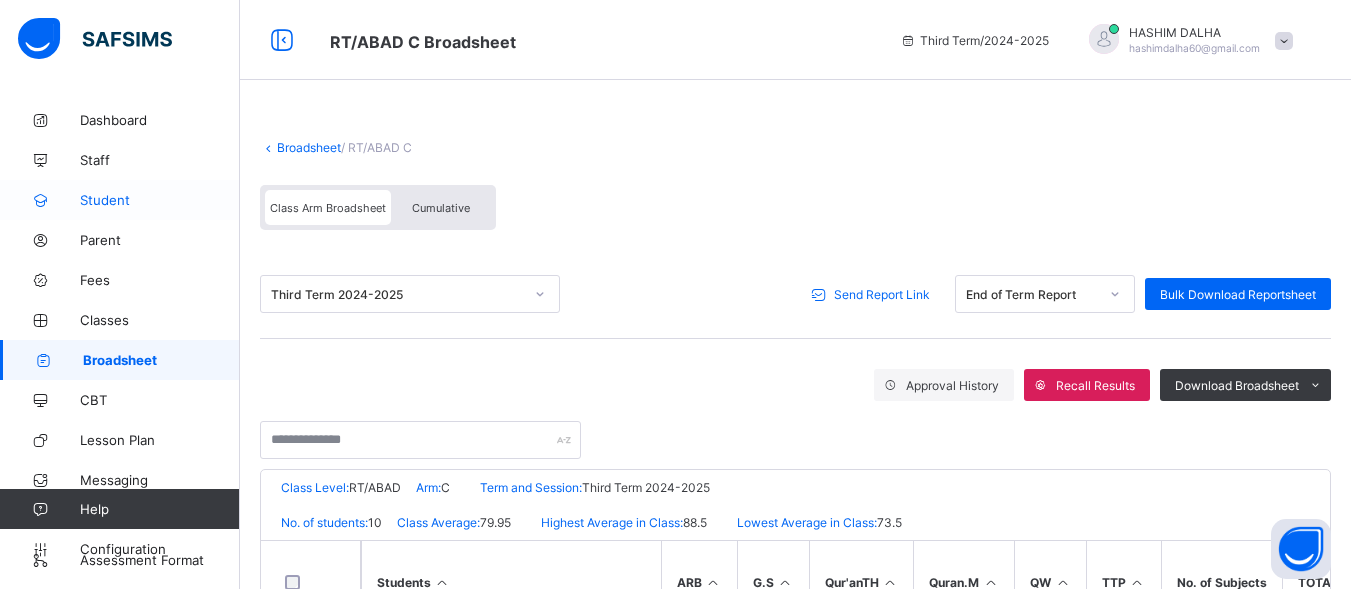 click on "Student" at bounding box center [160, 200] 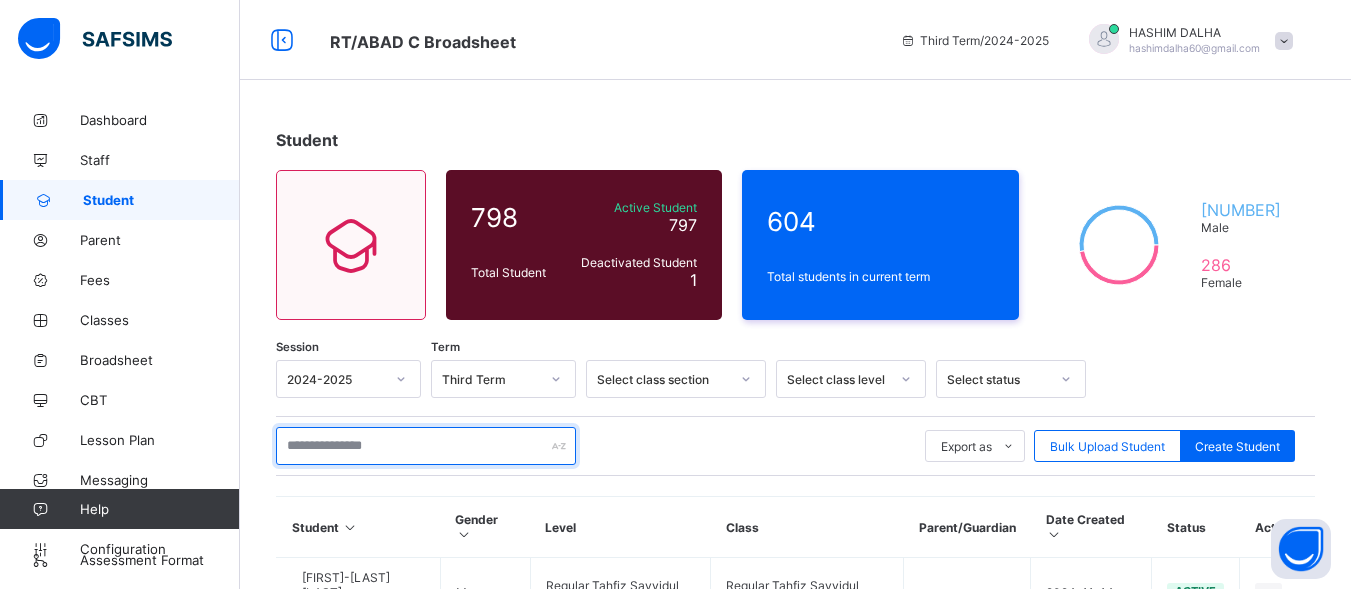 click at bounding box center [426, 446] 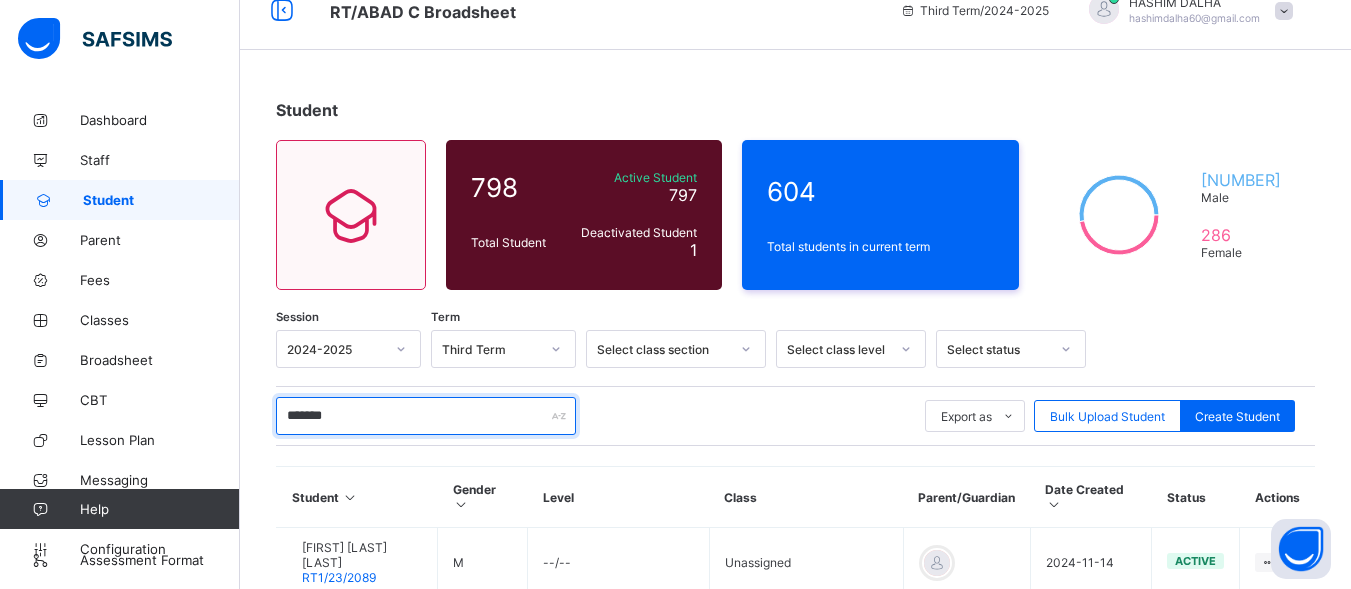 scroll, scrollTop: 0, scrollLeft: 0, axis: both 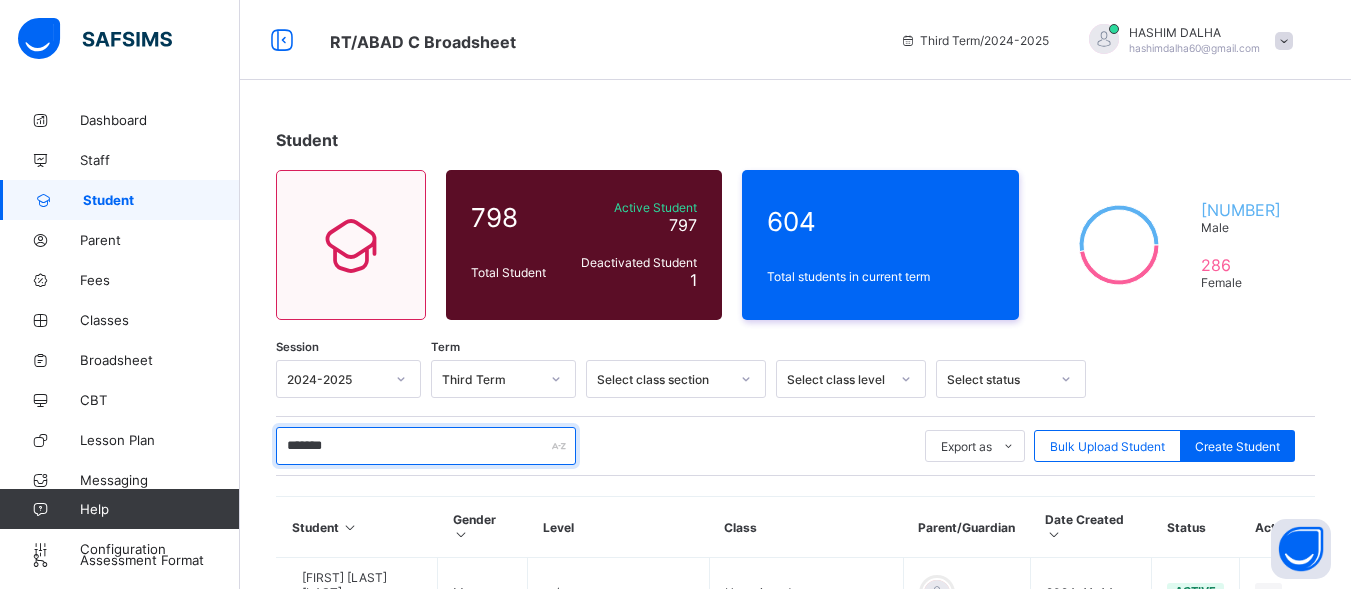 click on "*******" at bounding box center [426, 446] 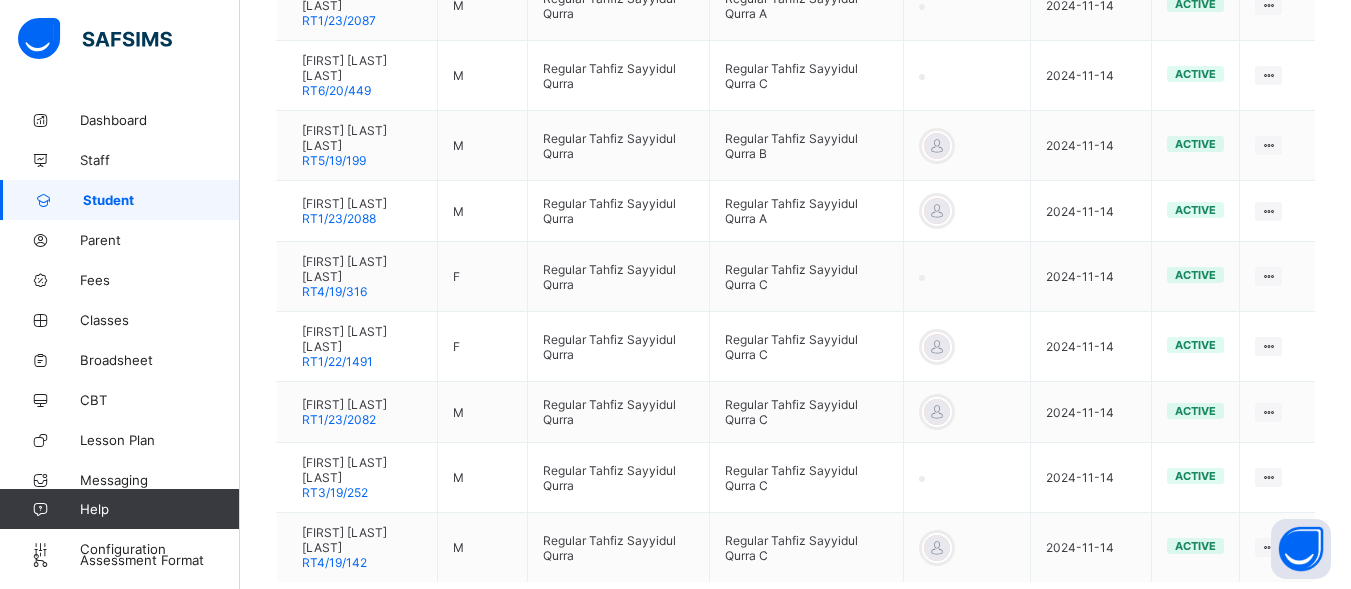 scroll, scrollTop: 673, scrollLeft: 0, axis: vertical 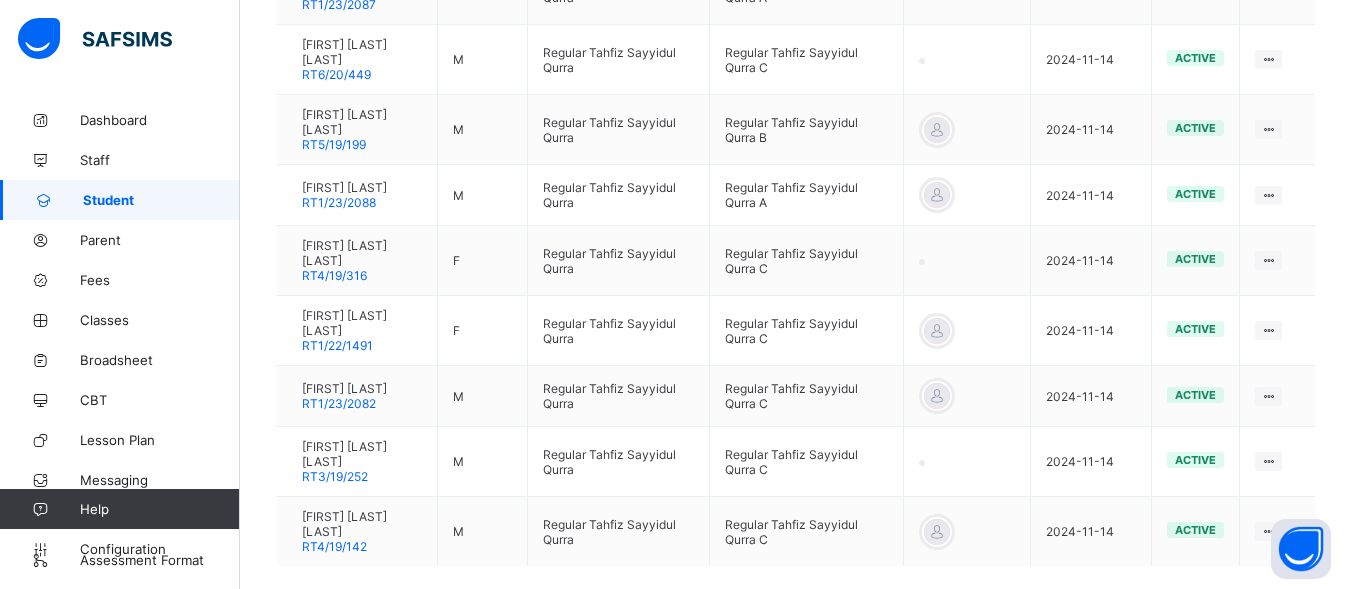 click on "2" at bounding box center (978, 617) 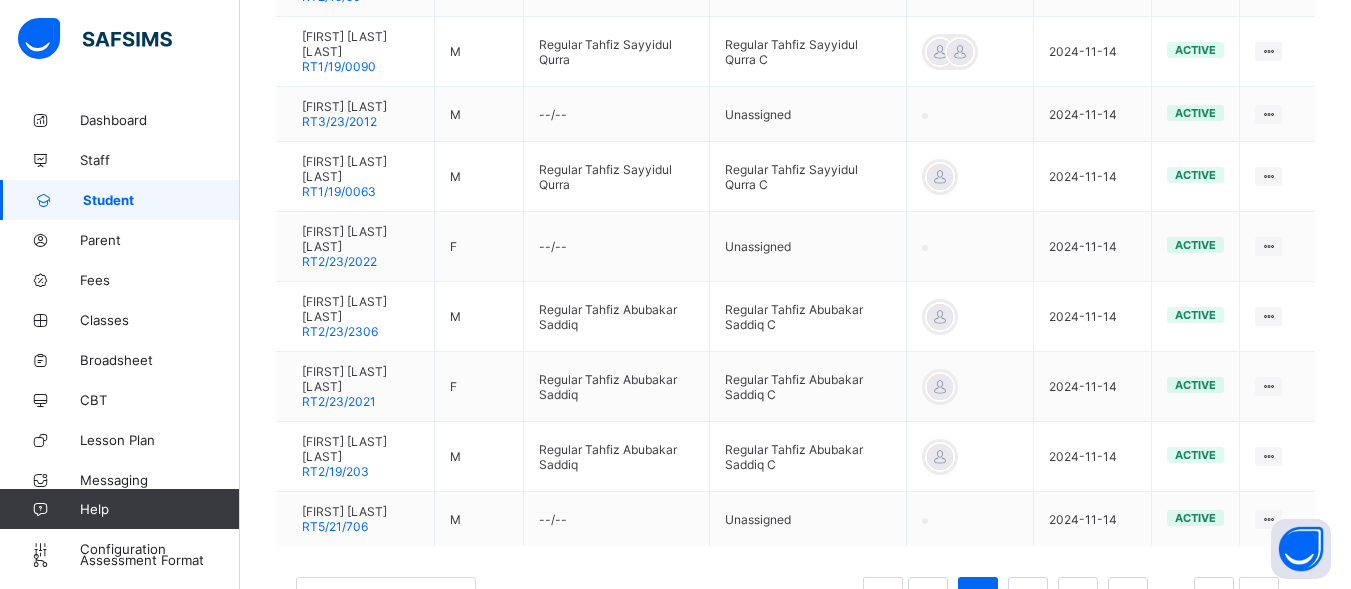 scroll, scrollTop: 732, scrollLeft: 0, axis: vertical 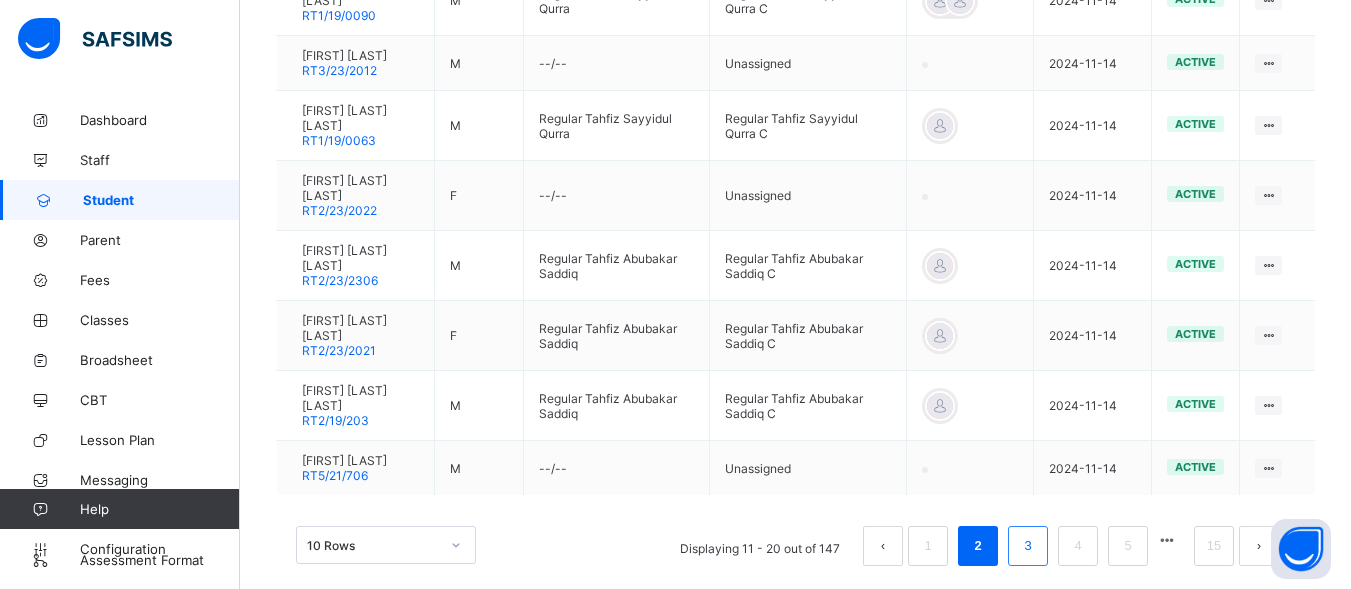 click on "3" at bounding box center (1027, 546) 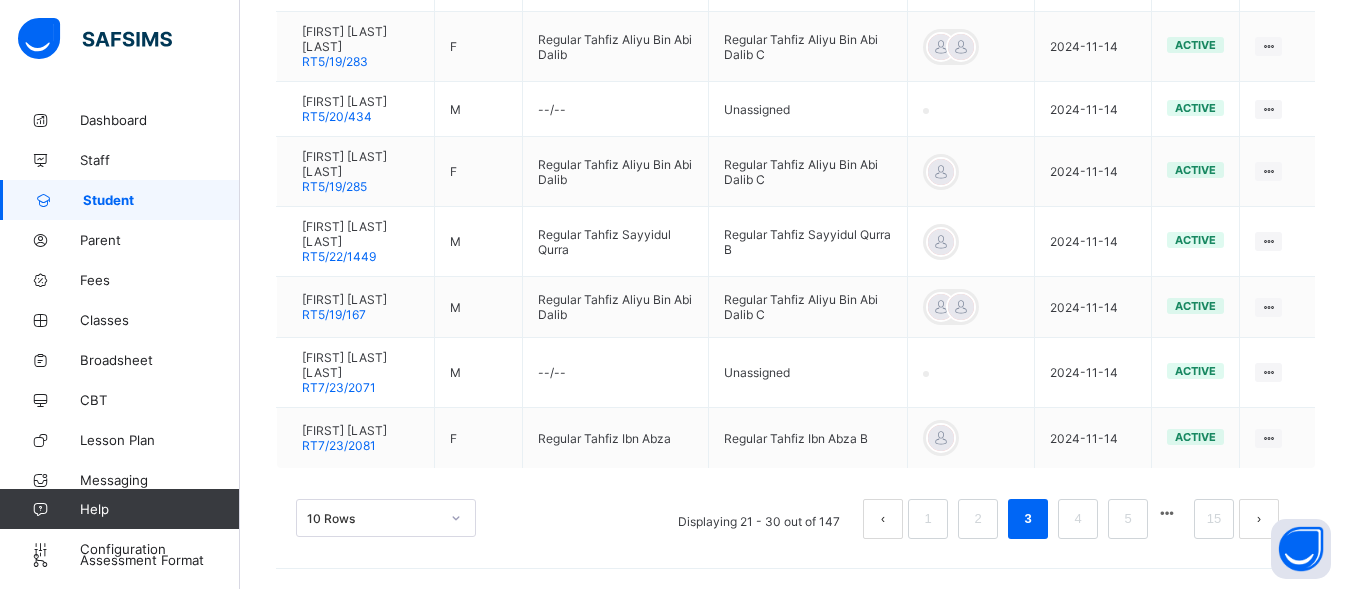scroll, scrollTop: 756, scrollLeft: 0, axis: vertical 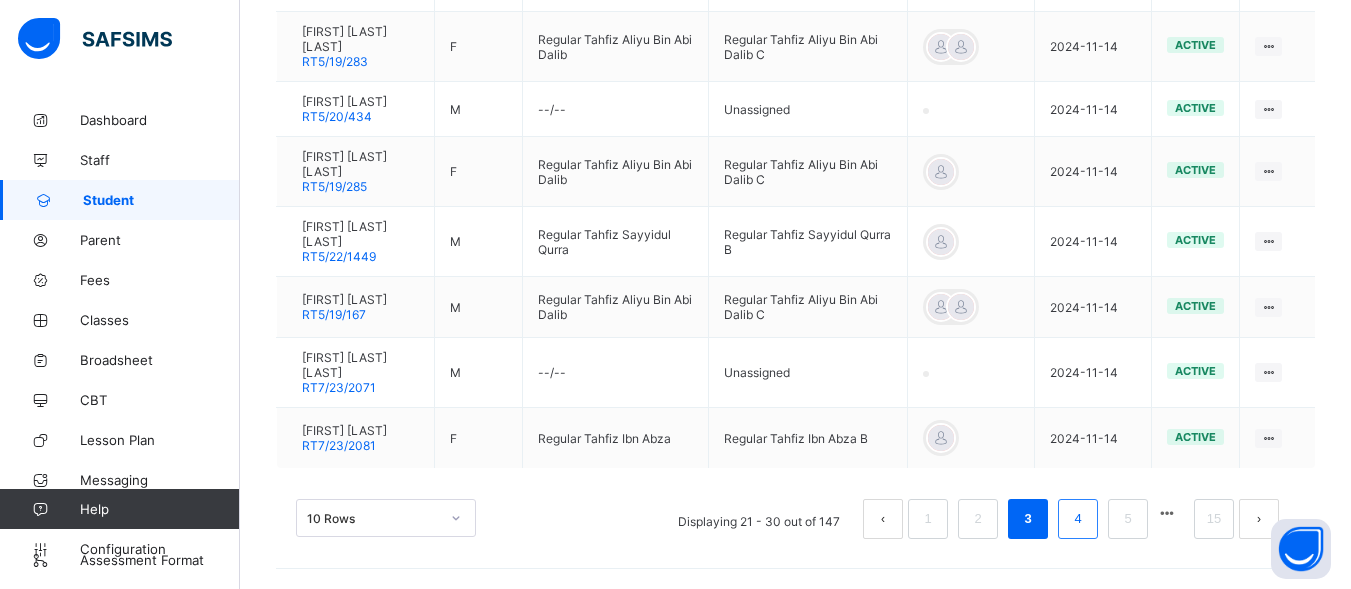 click on "4" at bounding box center (1077, 519) 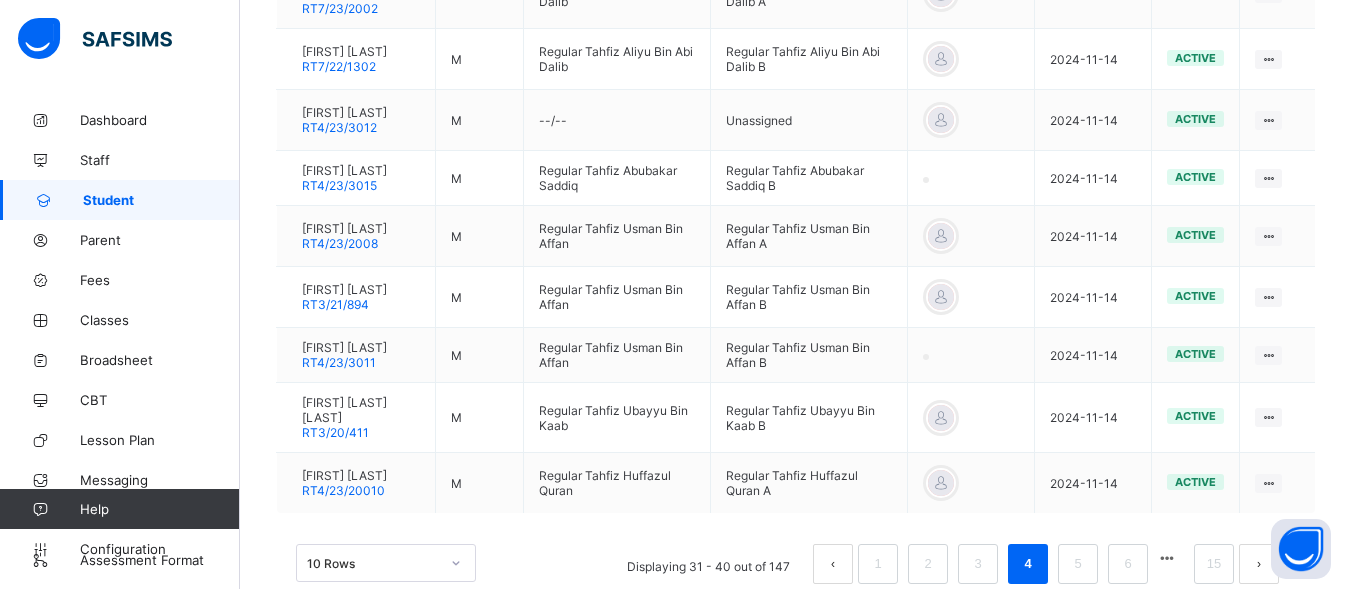 scroll, scrollTop: 714, scrollLeft: 0, axis: vertical 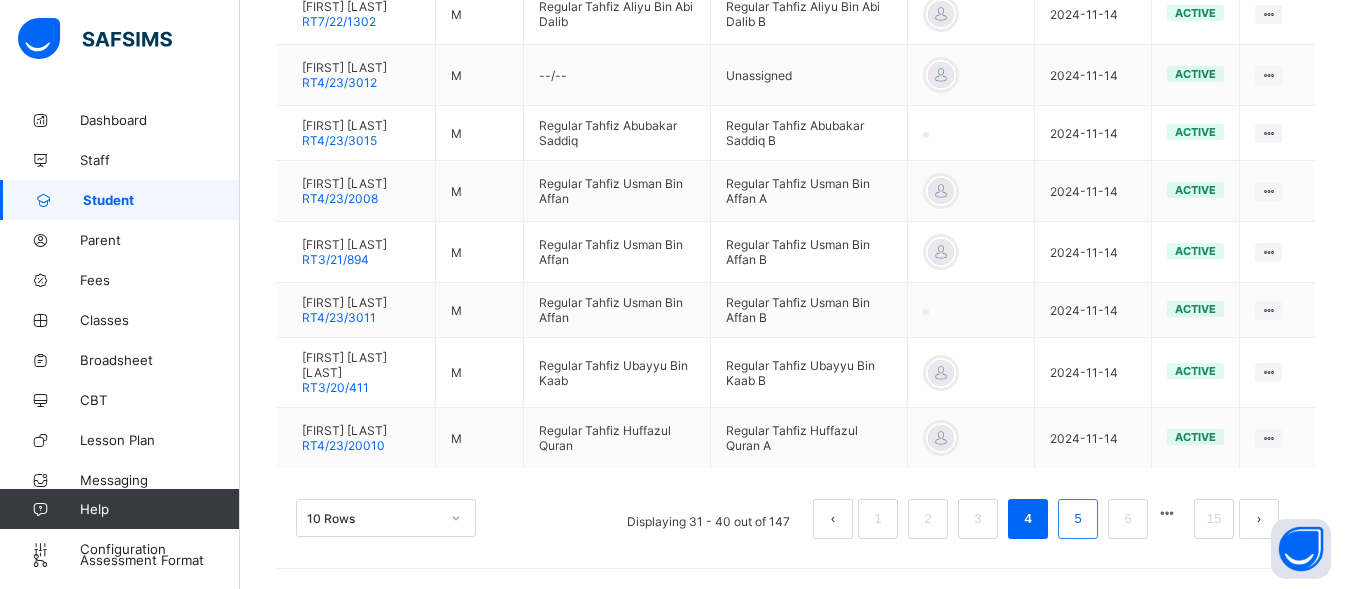 click on "5" at bounding box center [1077, 519] 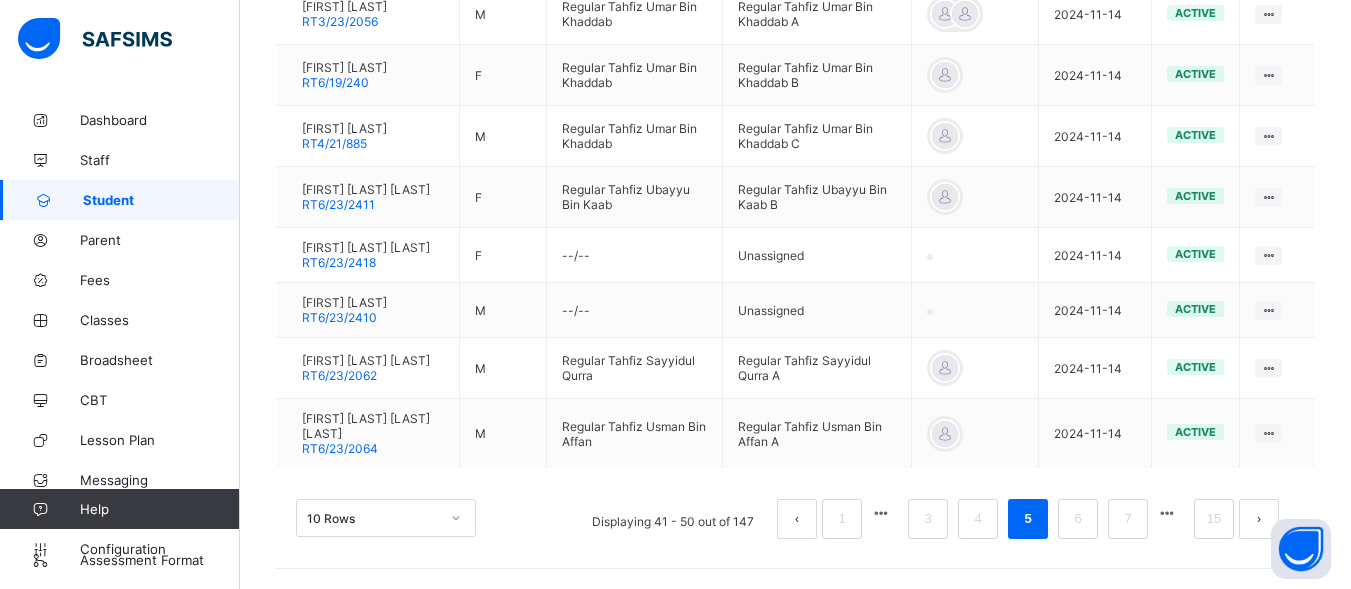 scroll, scrollTop: 756, scrollLeft: 0, axis: vertical 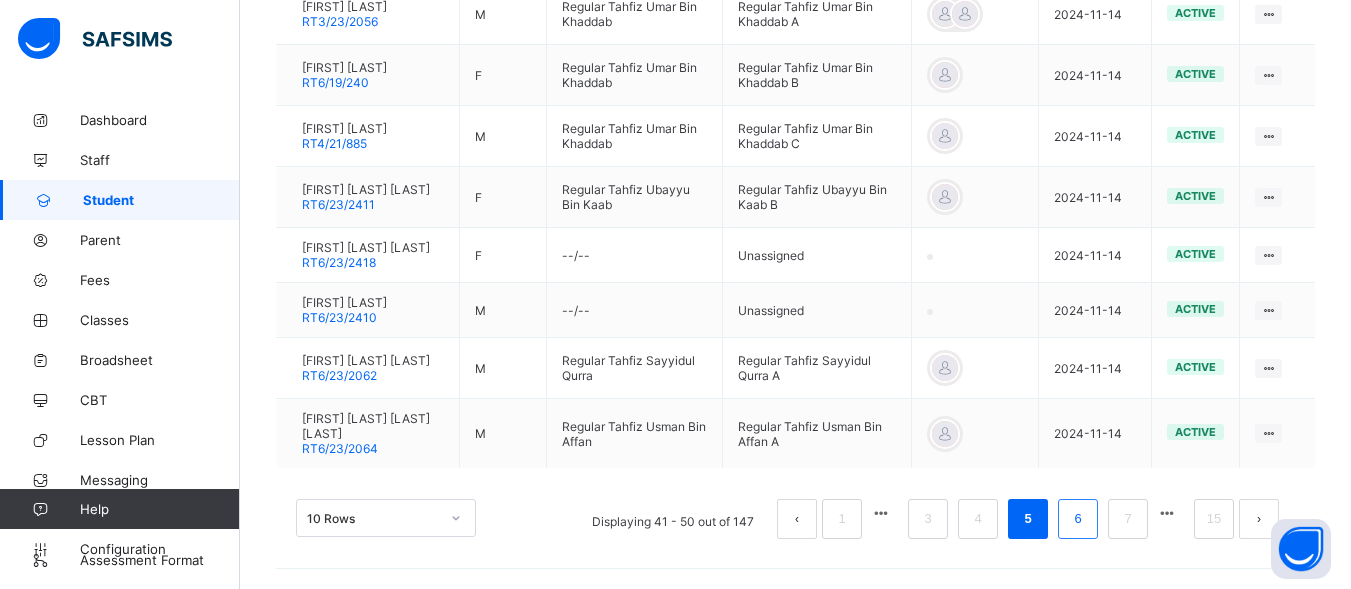 click on "6" at bounding box center [1077, 519] 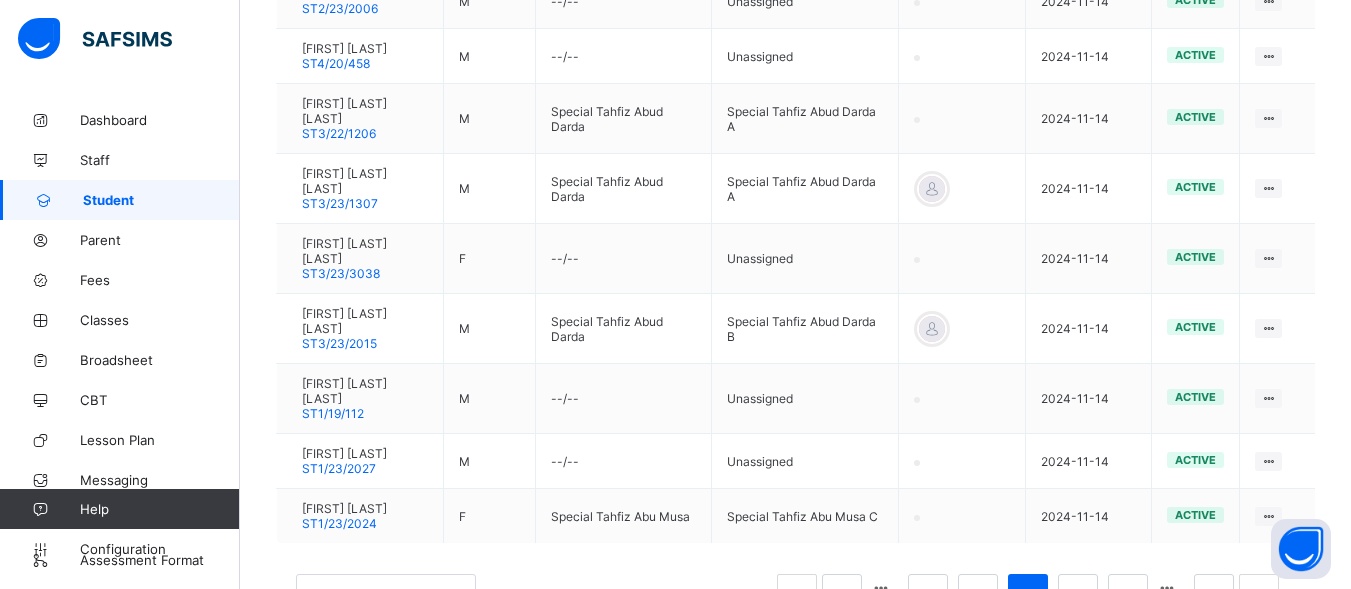 scroll, scrollTop: 666, scrollLeft: 0, axis: vertical 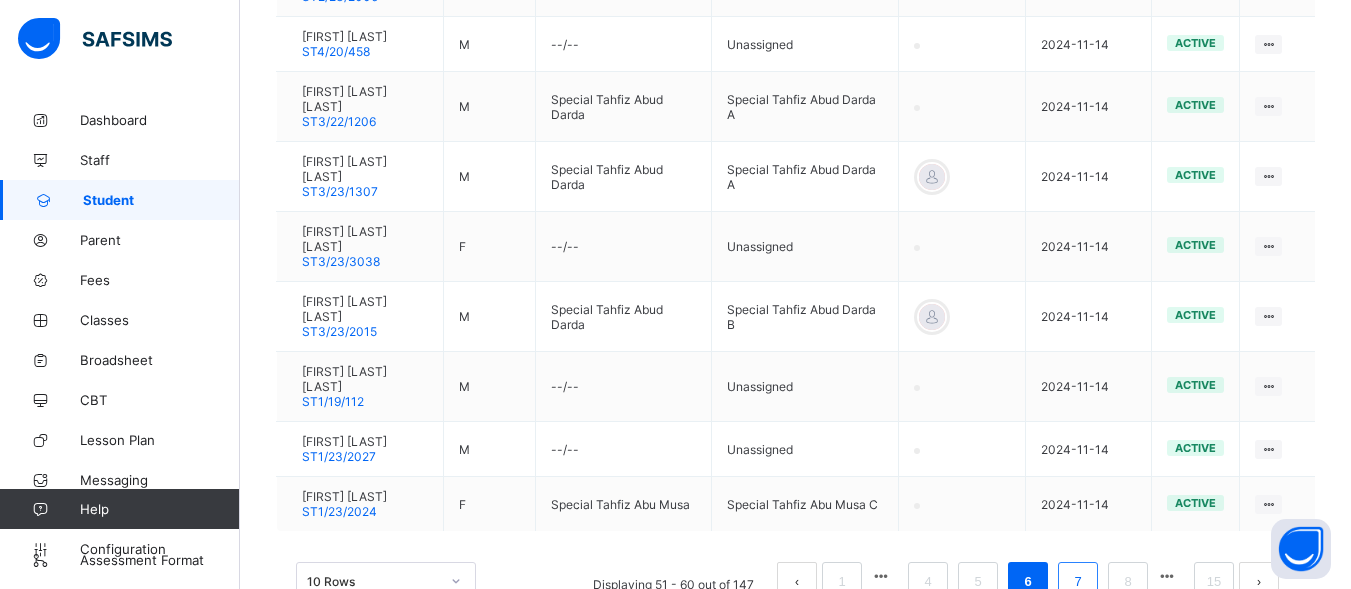 click on "7" at bounding box center (1077, 582) 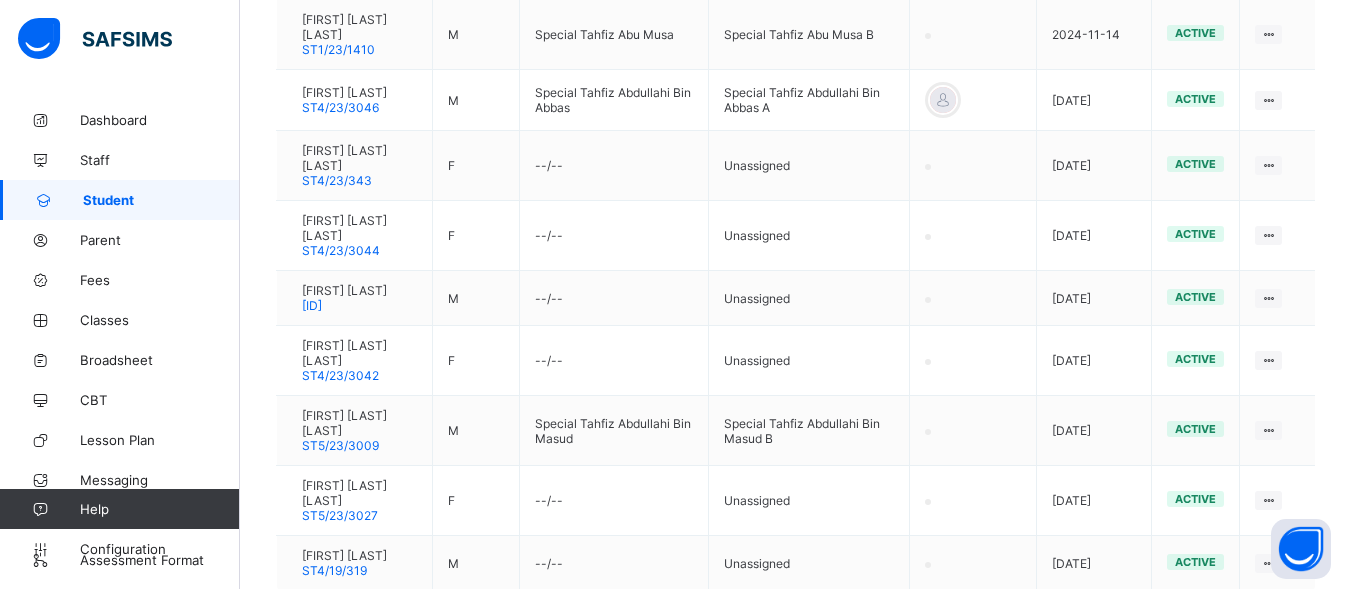 scroll, scrollTop: 669, scrollLeft: 0, axis: vertical 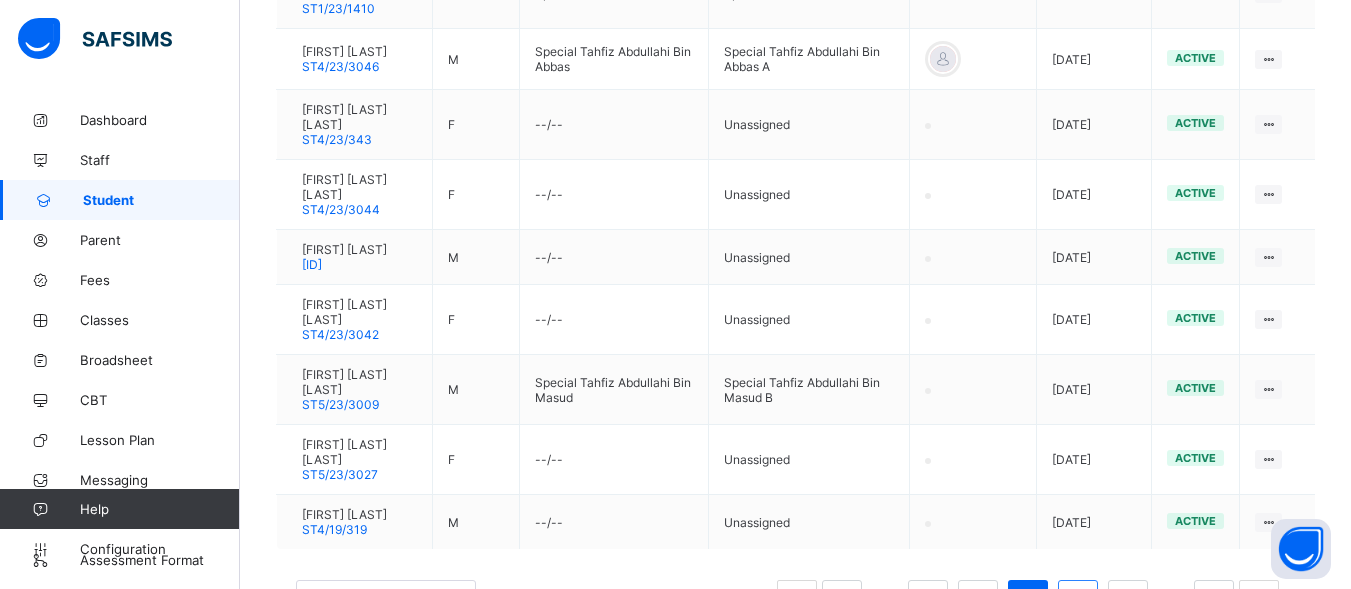 click on "8" at bounding box center (1077, 600) 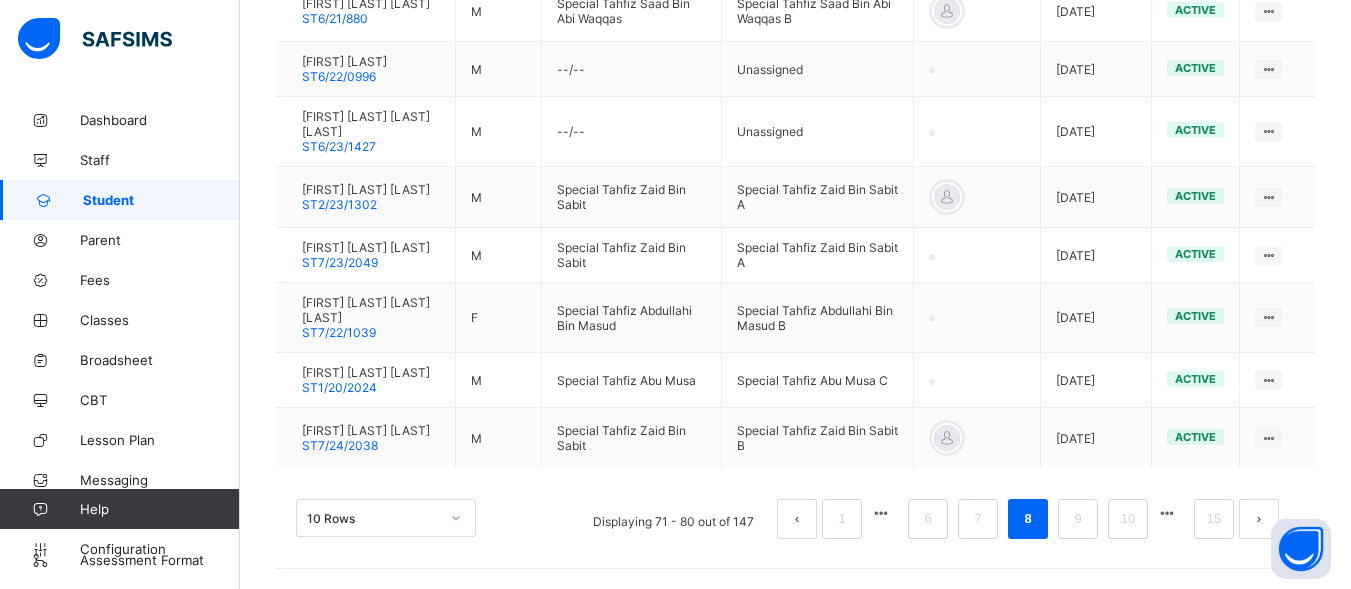 scroll, scrollTop: 735, scrollLeft: 0, axis: vertical 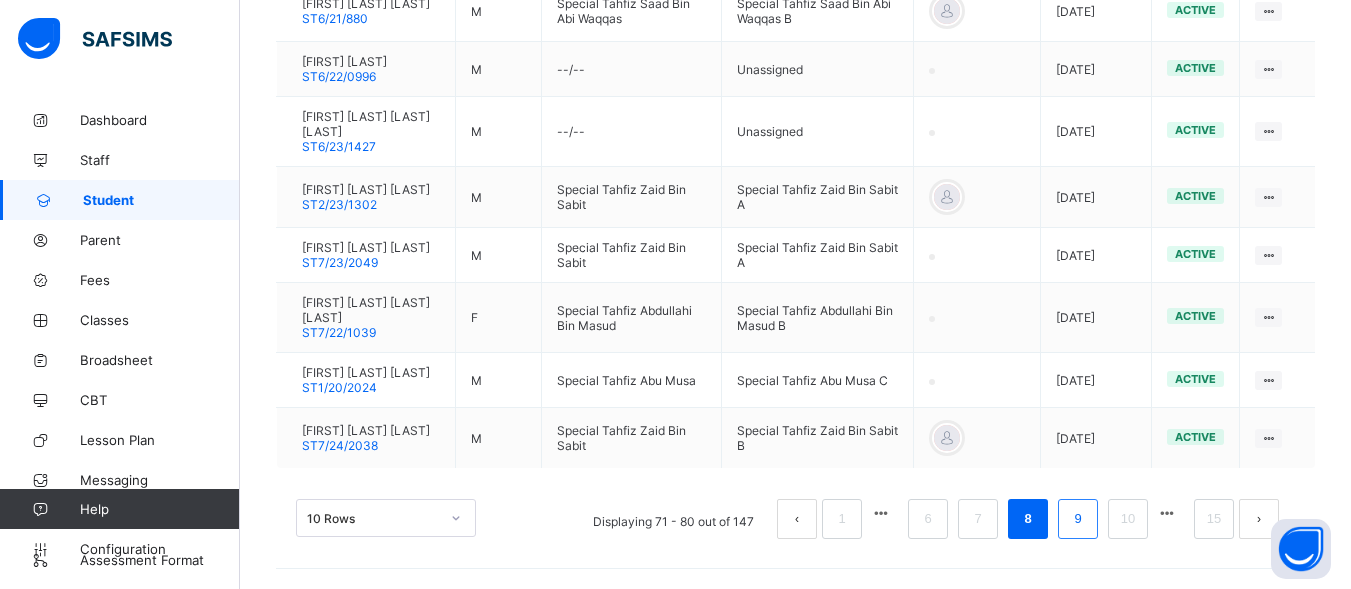 click on "9" at bounding box center (1077, 519) 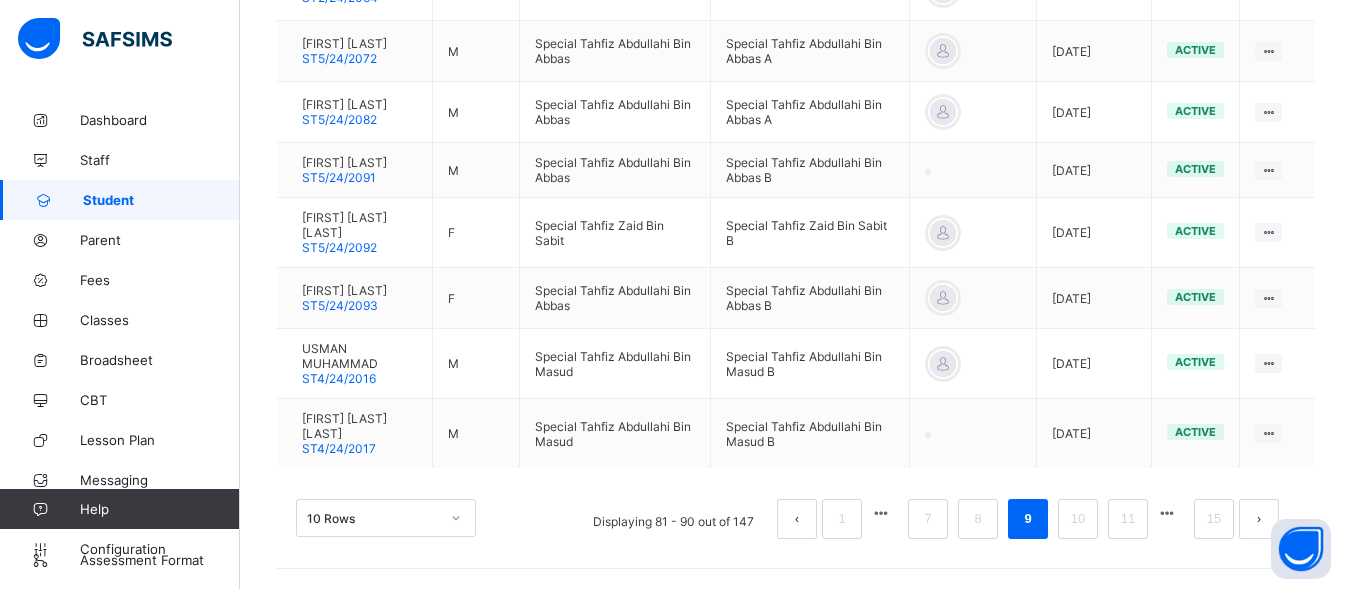 scroll, scrollTop: 769, scrollLeft: 0, axis: vertical 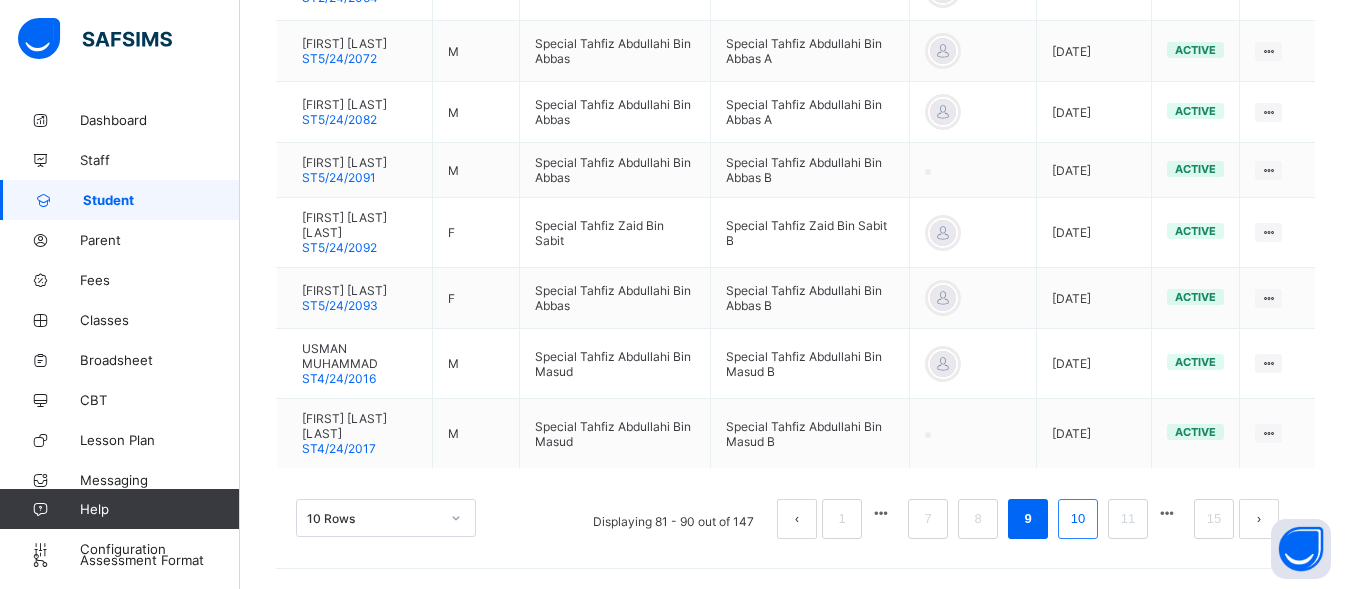 click on "10" at bounding box center [1078, 519] 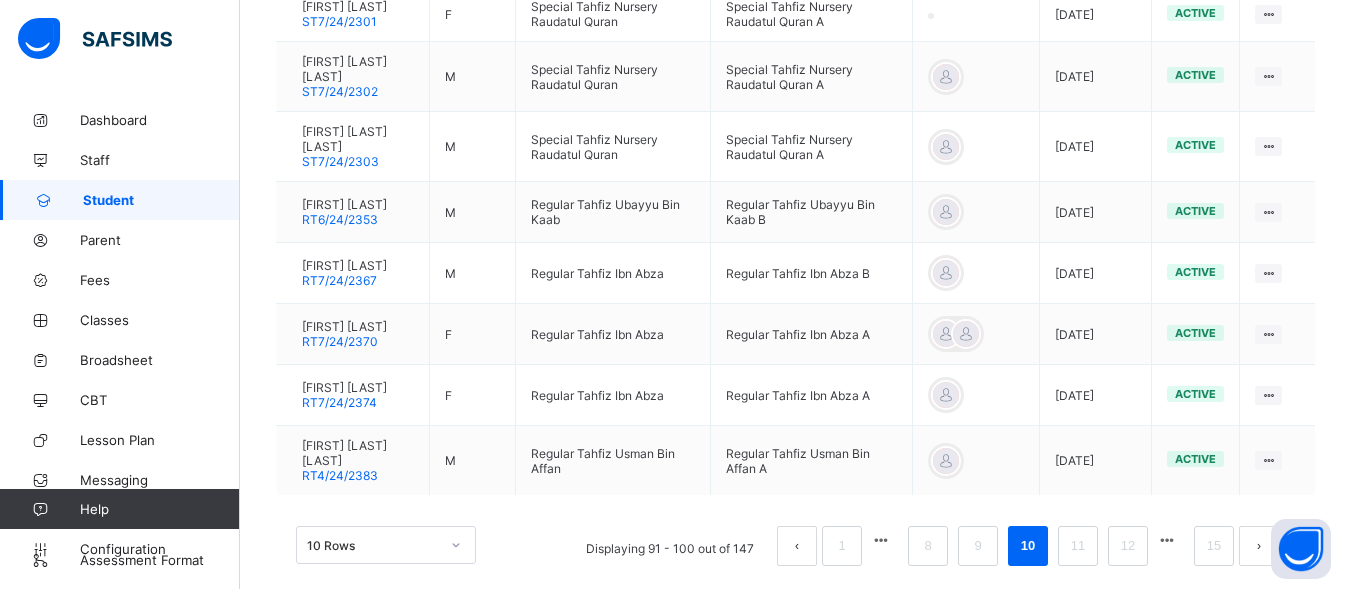 scroll, scrollTop: 762, scrollLeft: 0, axis: vertical 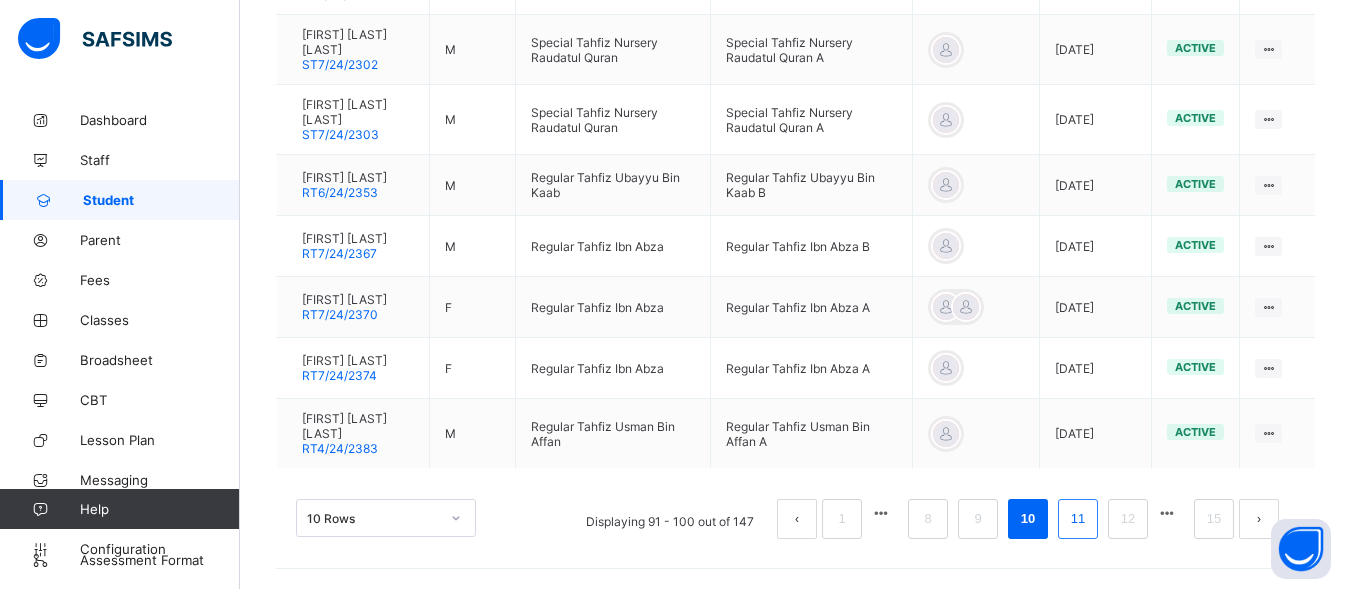 click on "11" at bounding box center (1078, 519) 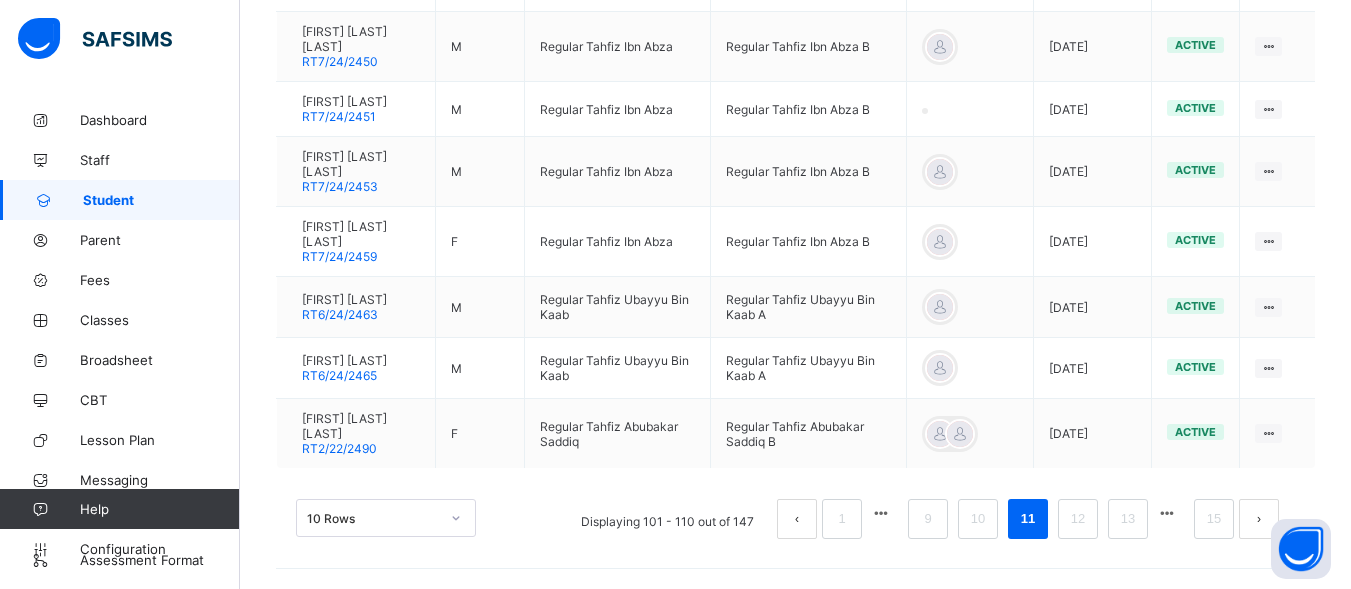 scroll, scrollTop: 747, scrollLeft: 0, axis: vertical 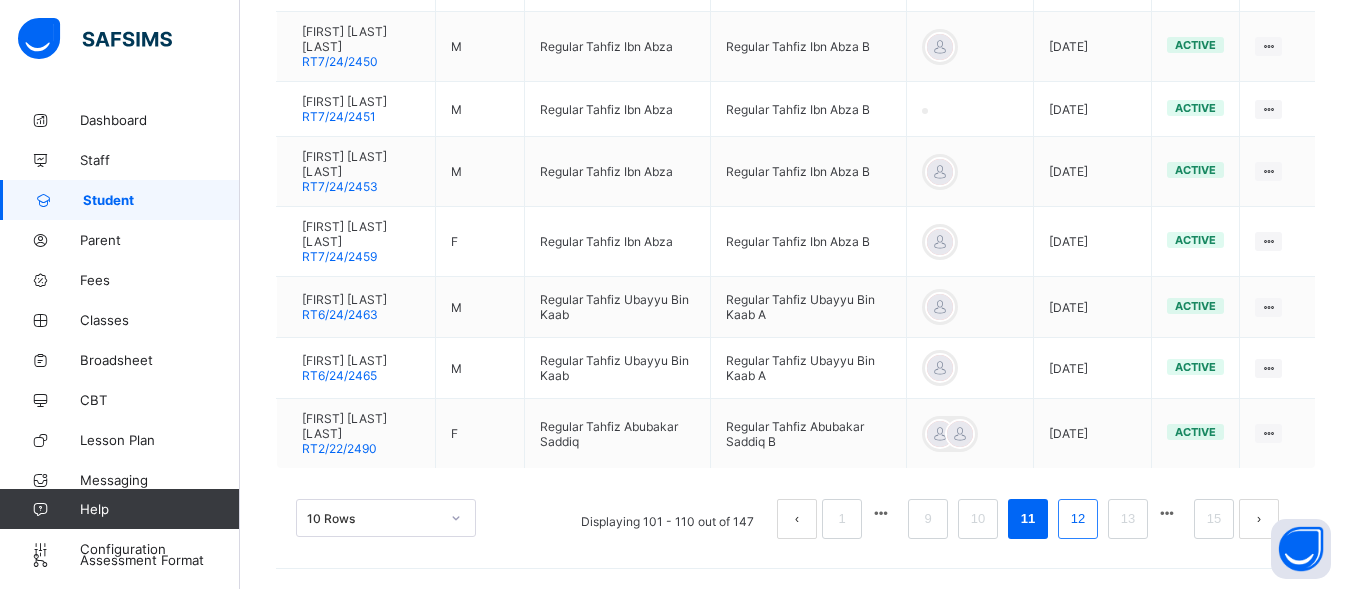 click on "12" at bounding box center [1078, 519] 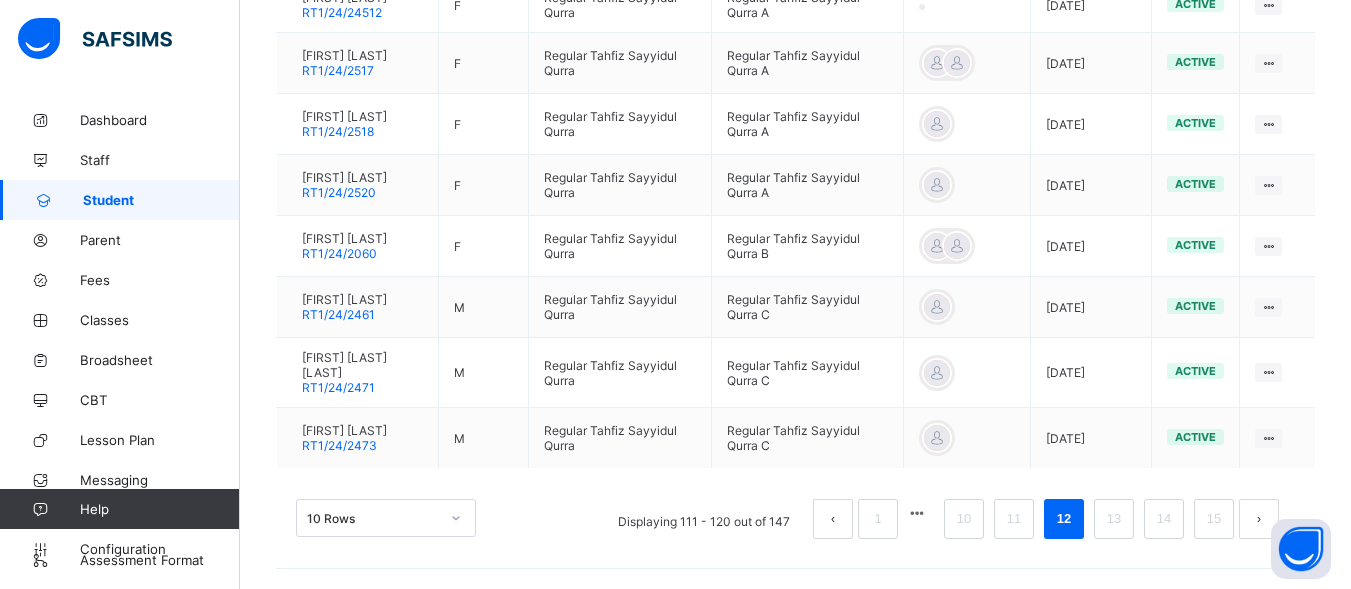scroll, scrollTop: 738, scrollLeft: 0, axis: vertical 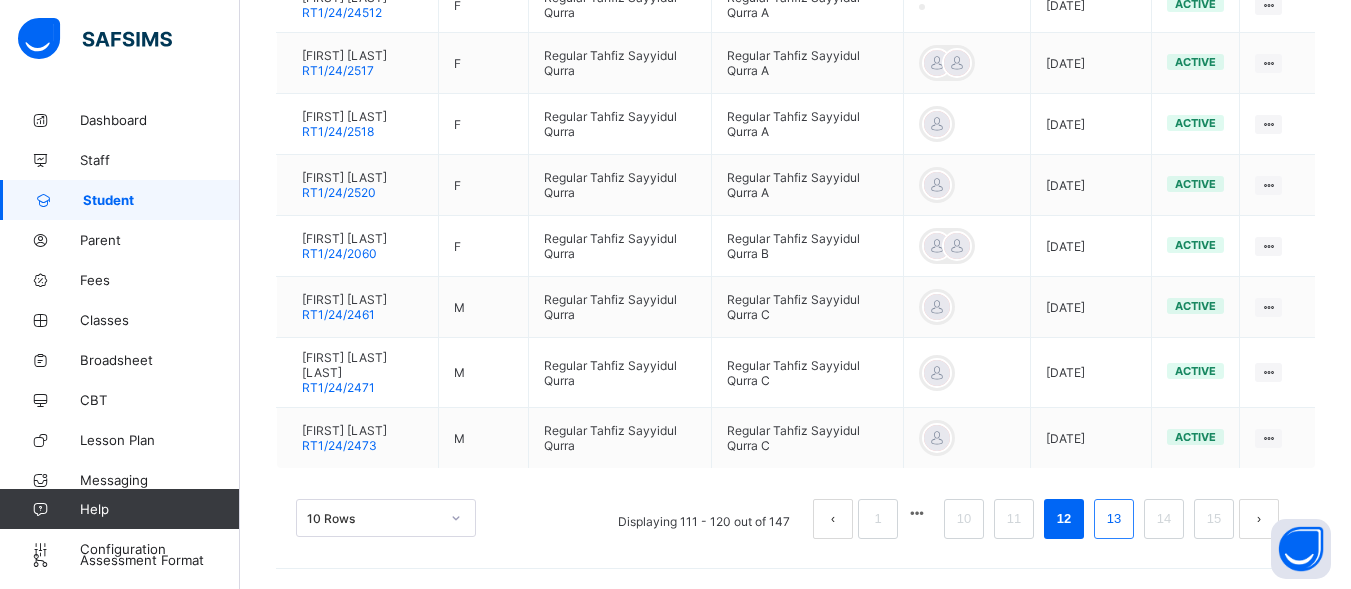 click on "13" at bounding box center [1114, 519] 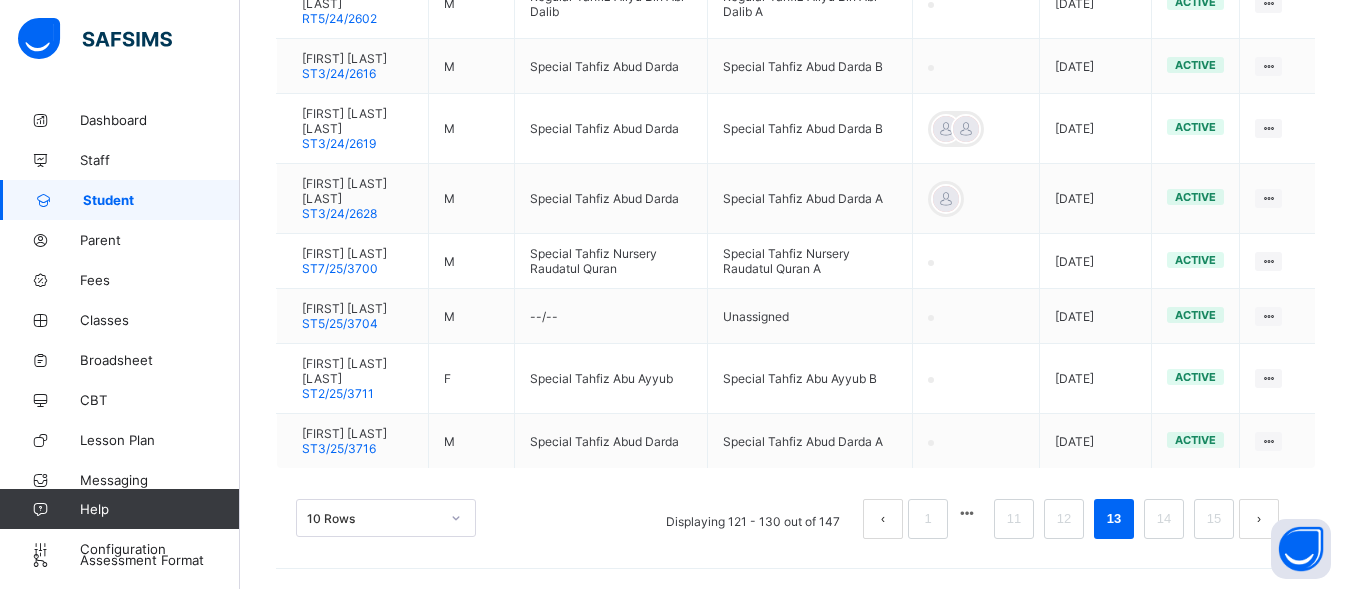 scroll, scrollTop: 750, scrollLeft: 0, axis: vertical 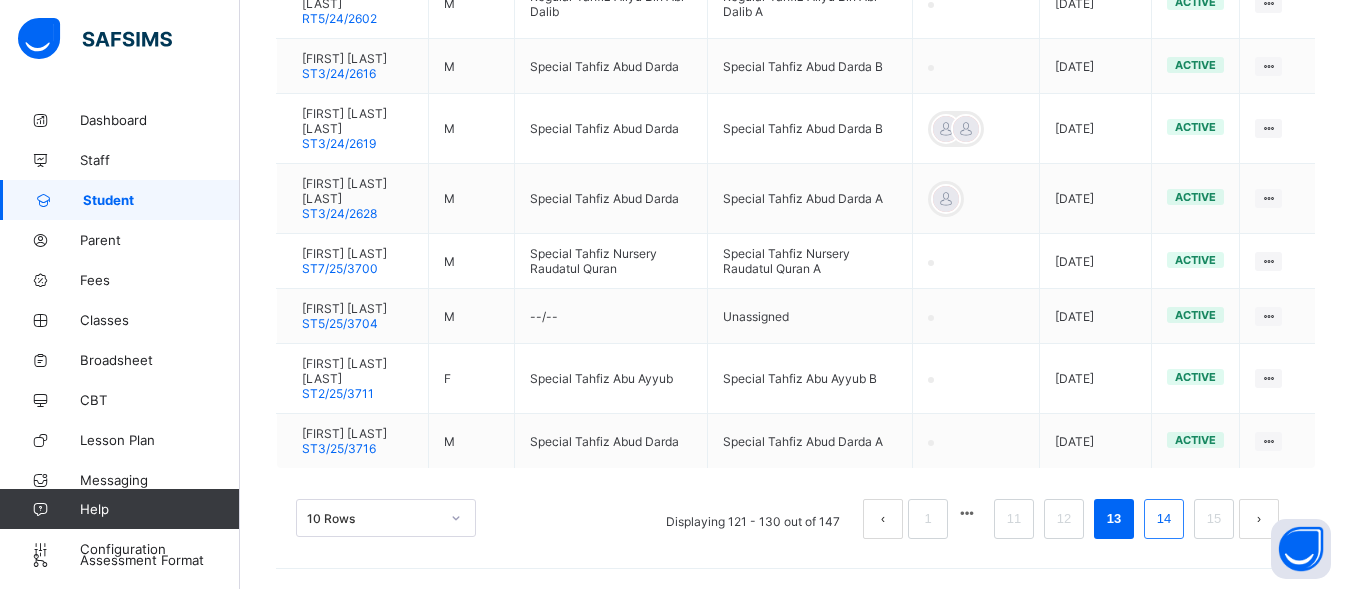 click on "14" at bounding box center [1164, 519] 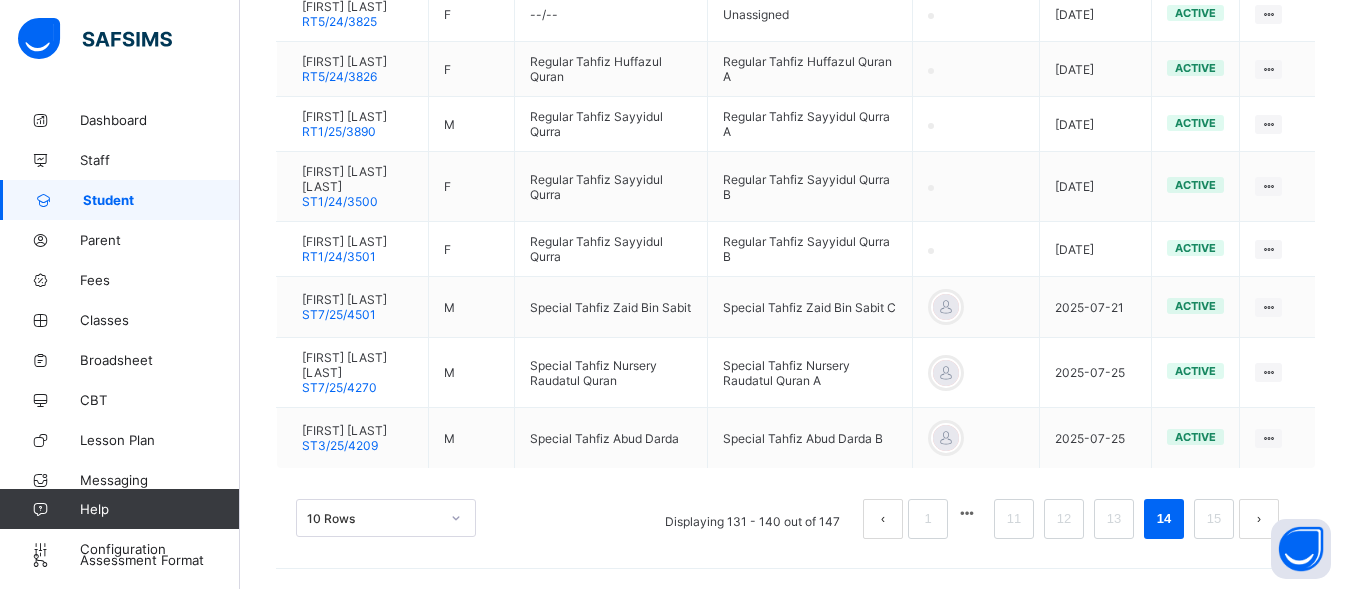scroll, scrollTop: 759, scrollLeft: 0, axis: vertical 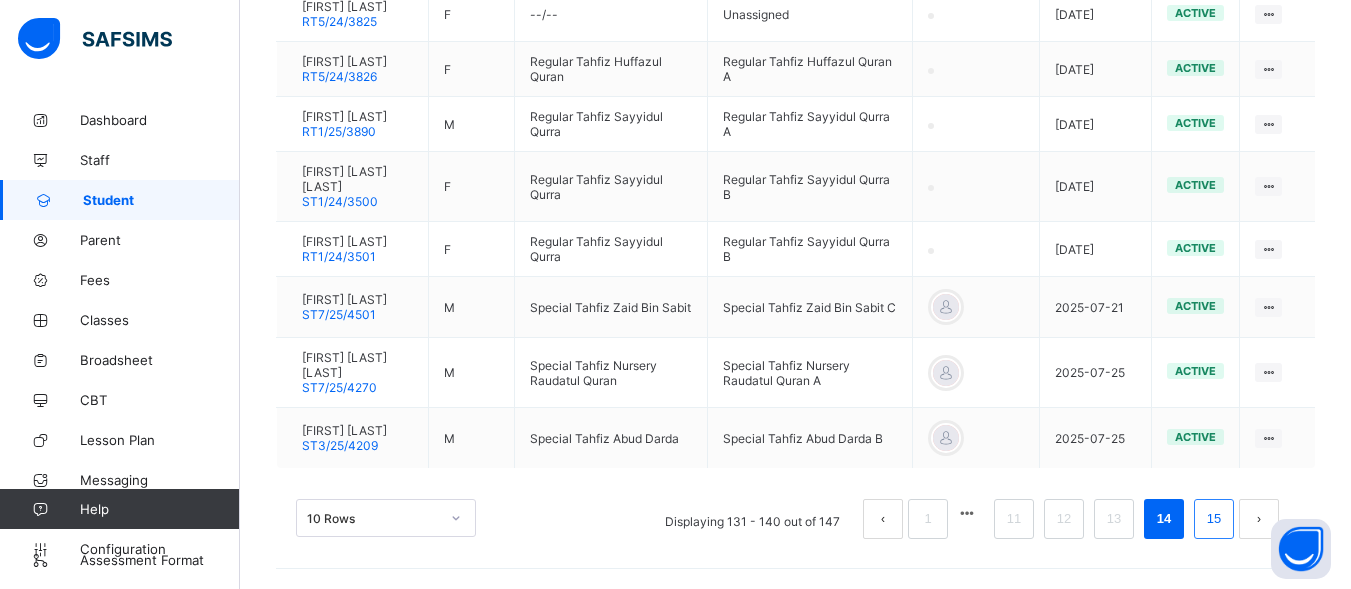 click on "15" at bounding box center [1214, 519] 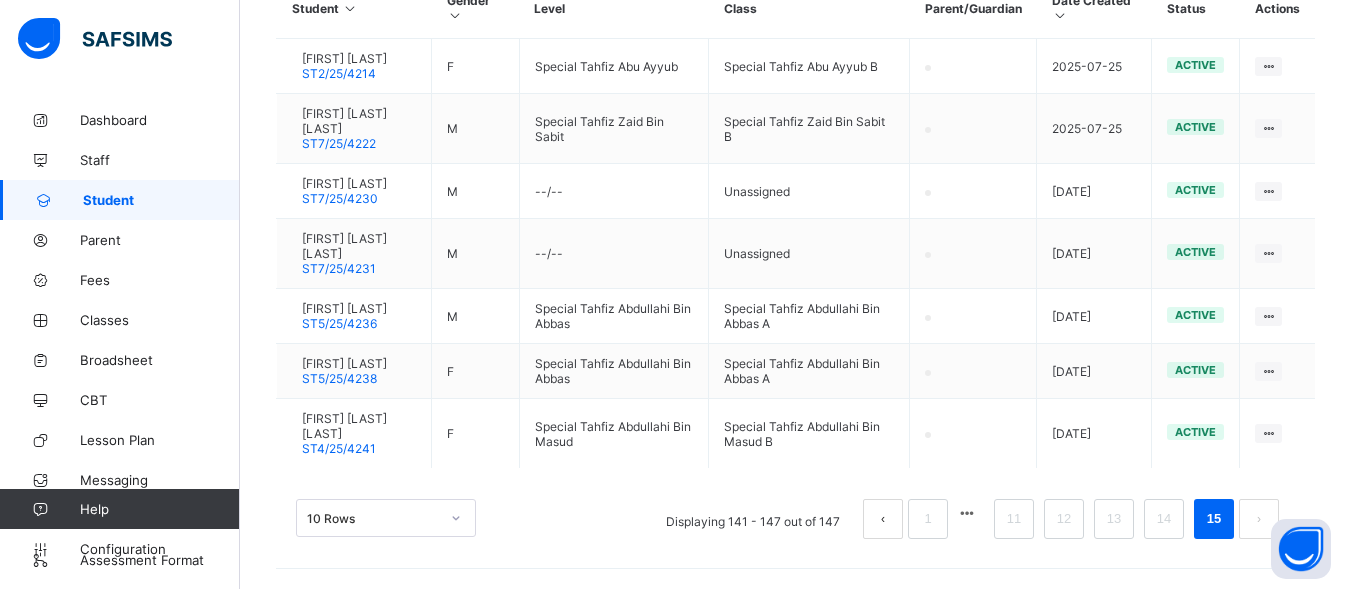 scroll, scrollTop: 564, scrollLeft: 0, axis: vertical 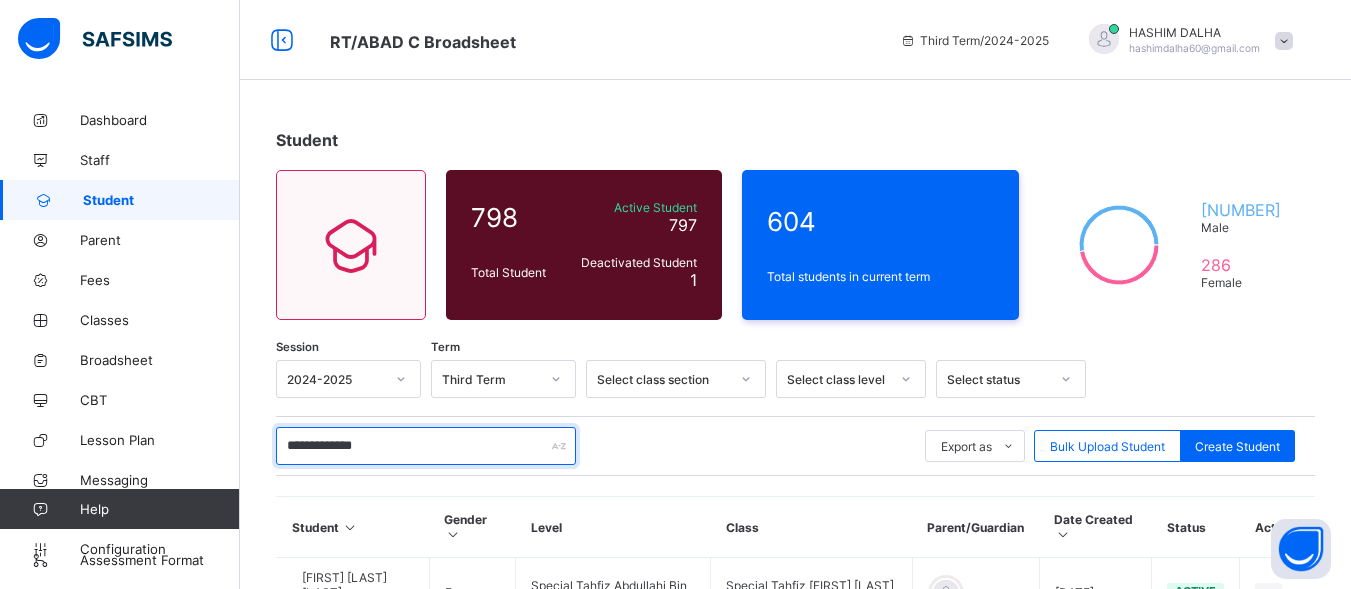 click on "**********" at bounding box center (426, 446) 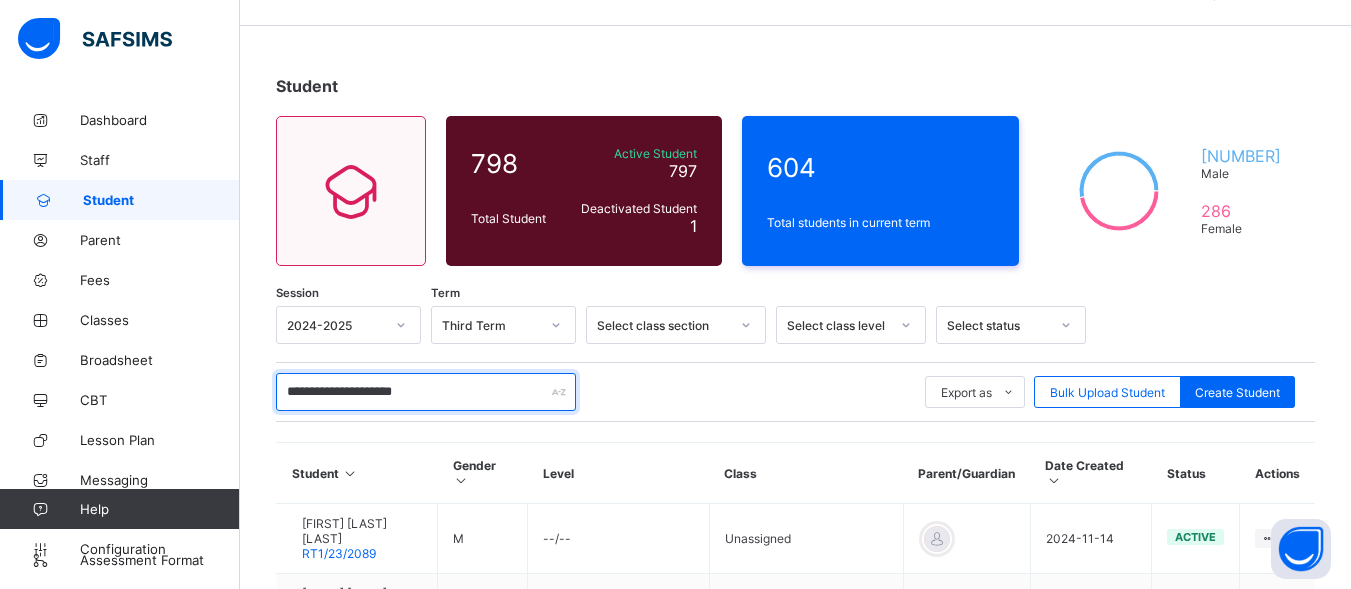 scroll, scrollTop: 0, scrollLeft: 0, axis: both 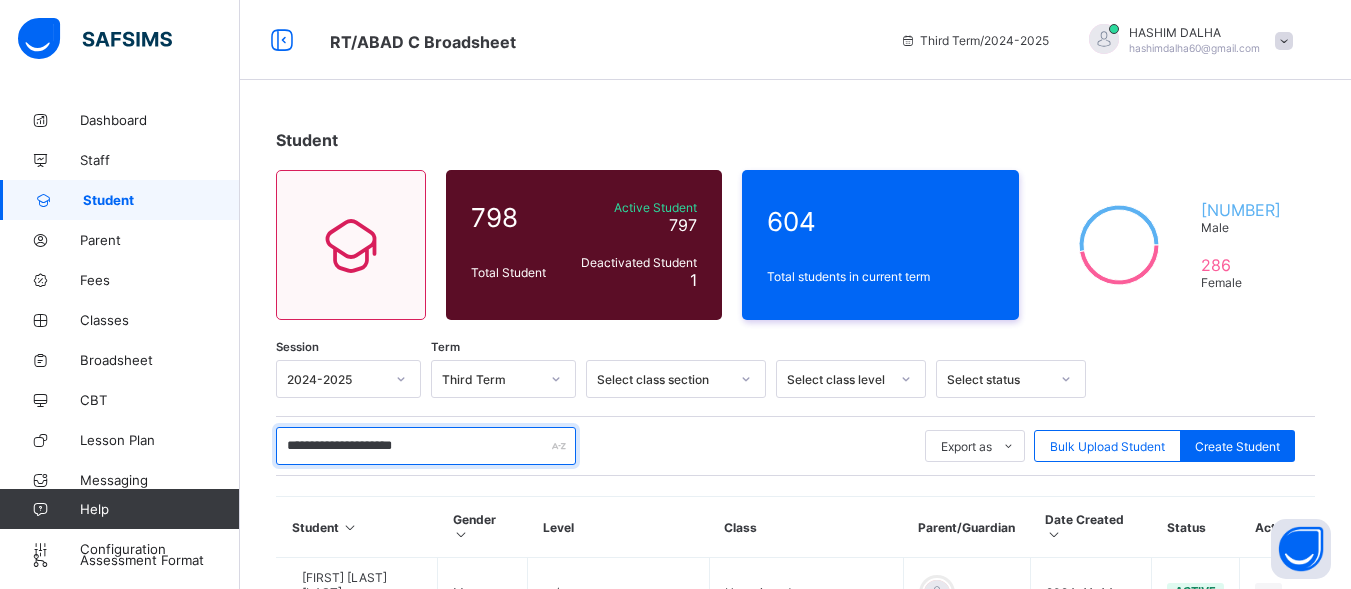 click on "**********" at bounding box center [426, 446] 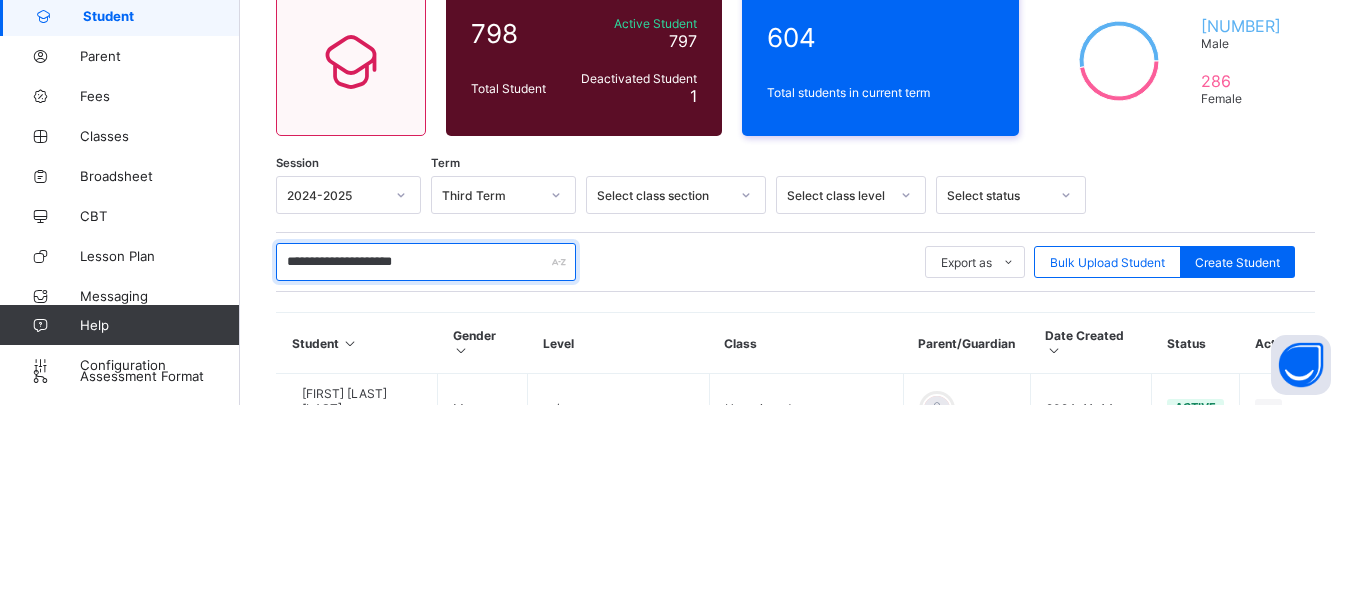 scroll, scrollTop: 8, scrollLeft: 0, axis: vertical 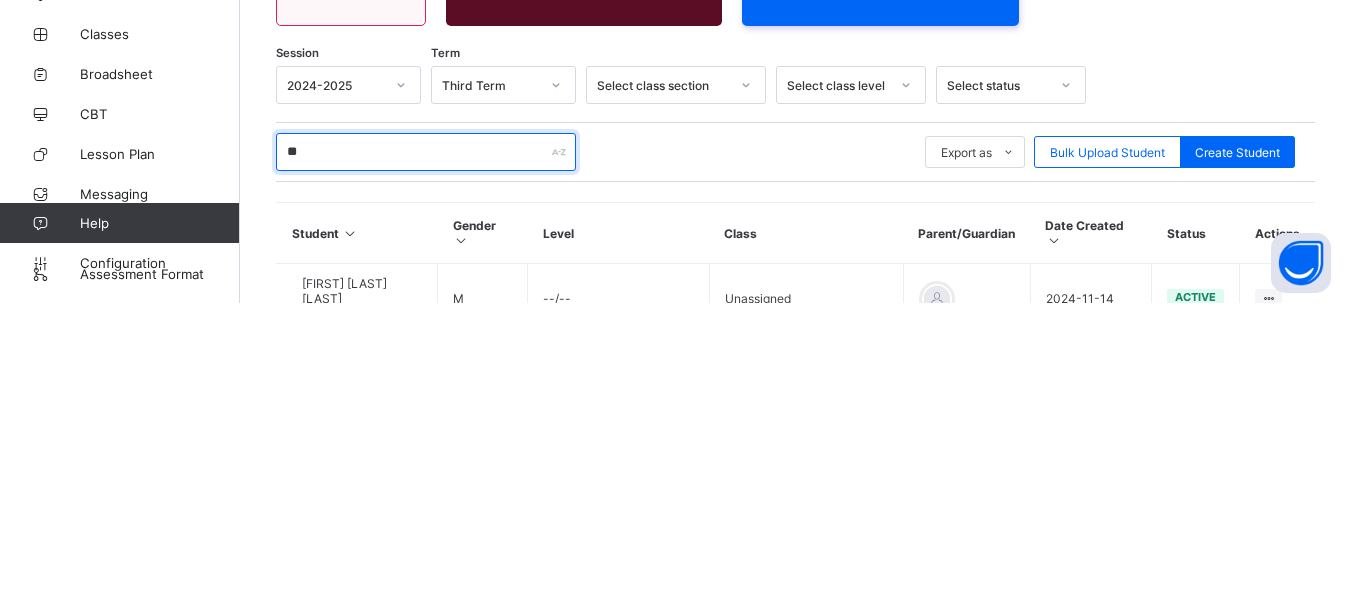 type on "*" 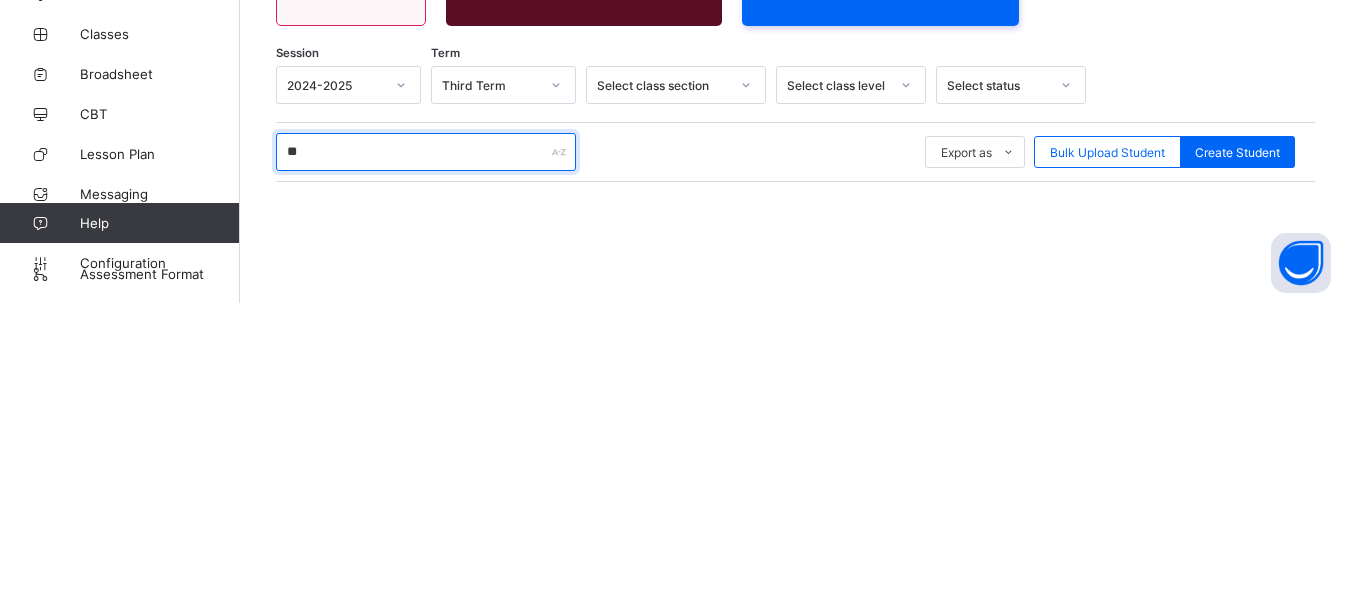 type on "*" 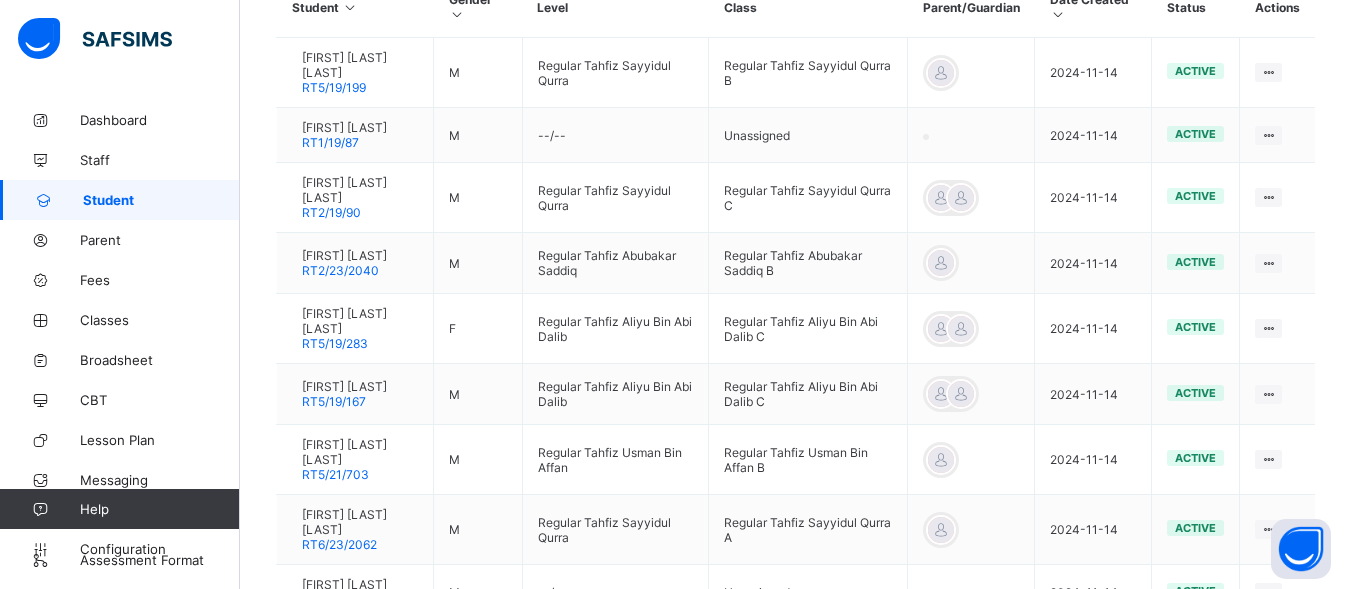 scroll, scrollTop: 544, scrollLeft: 0, axis: vertical 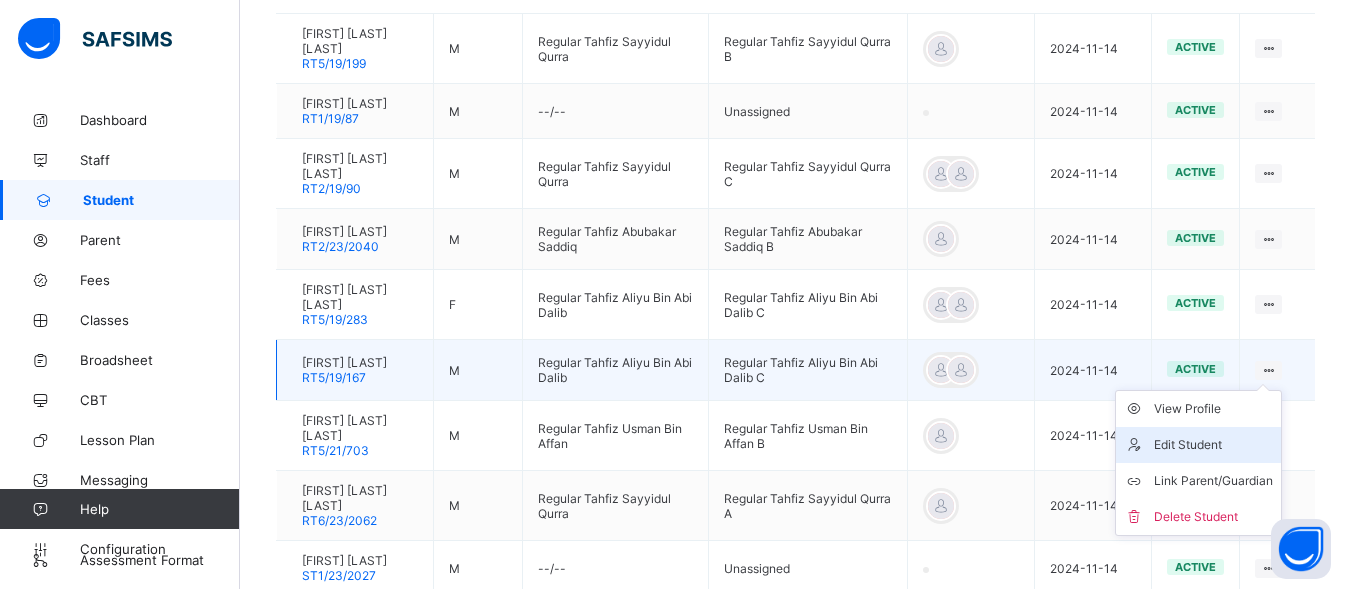 type on "******" 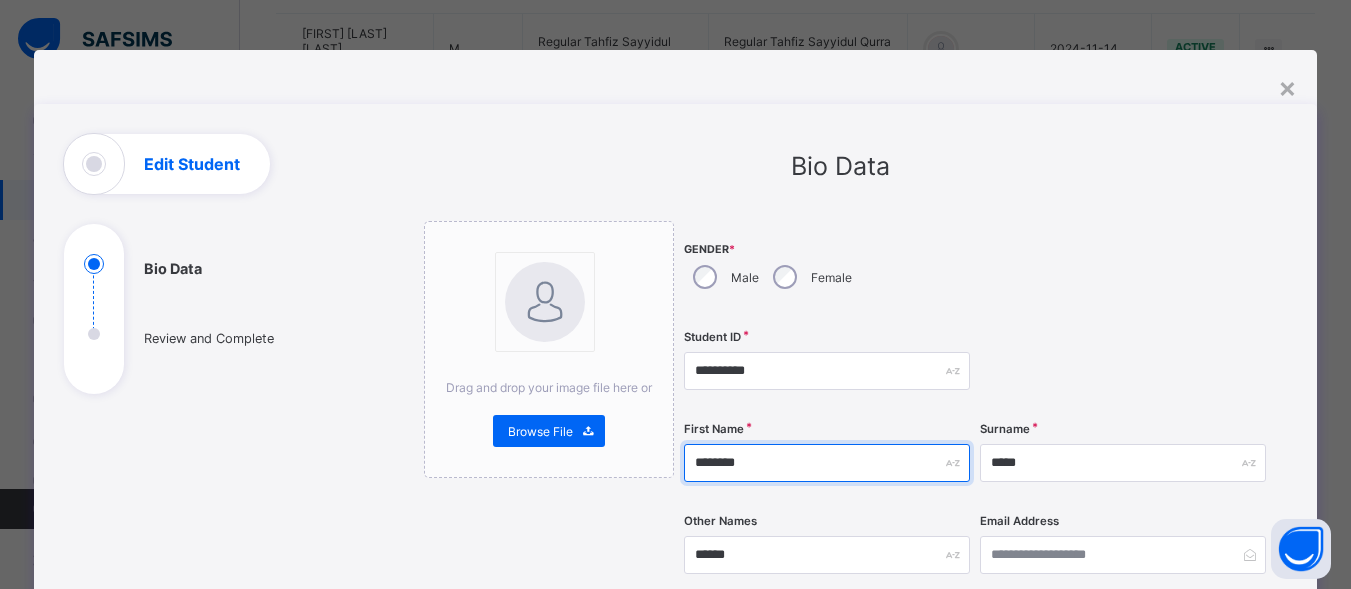 click on "********" at bounding box center [827, 463] 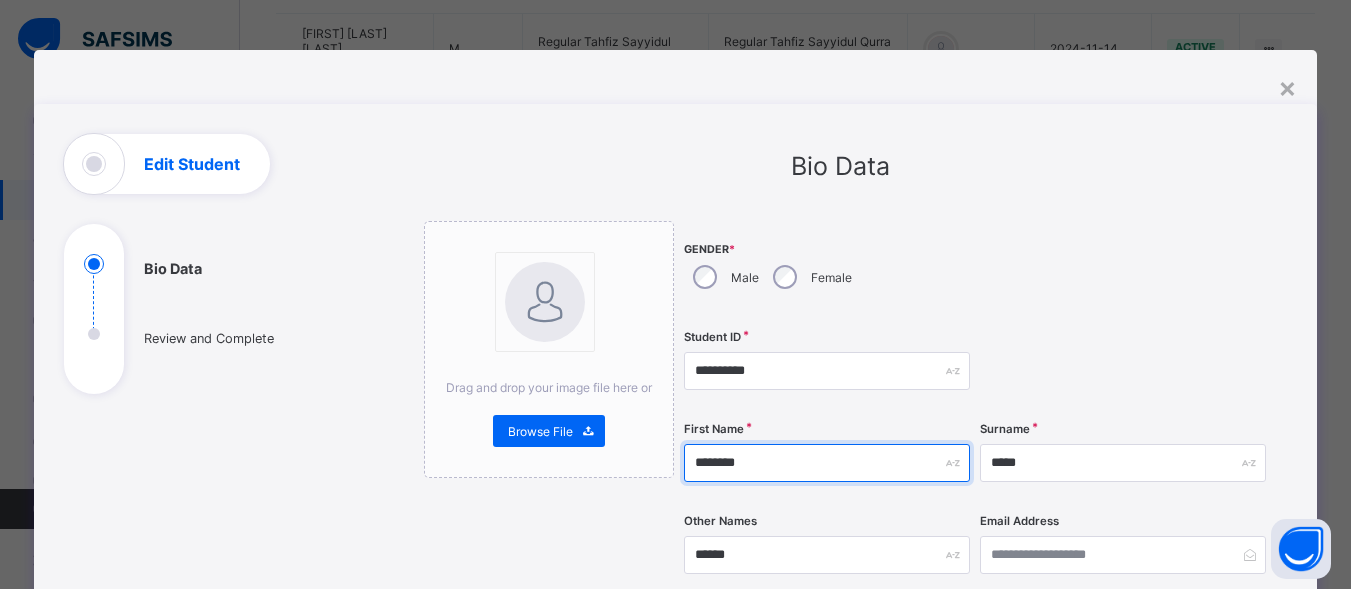 click on "********" at bounding box center (827, 463) 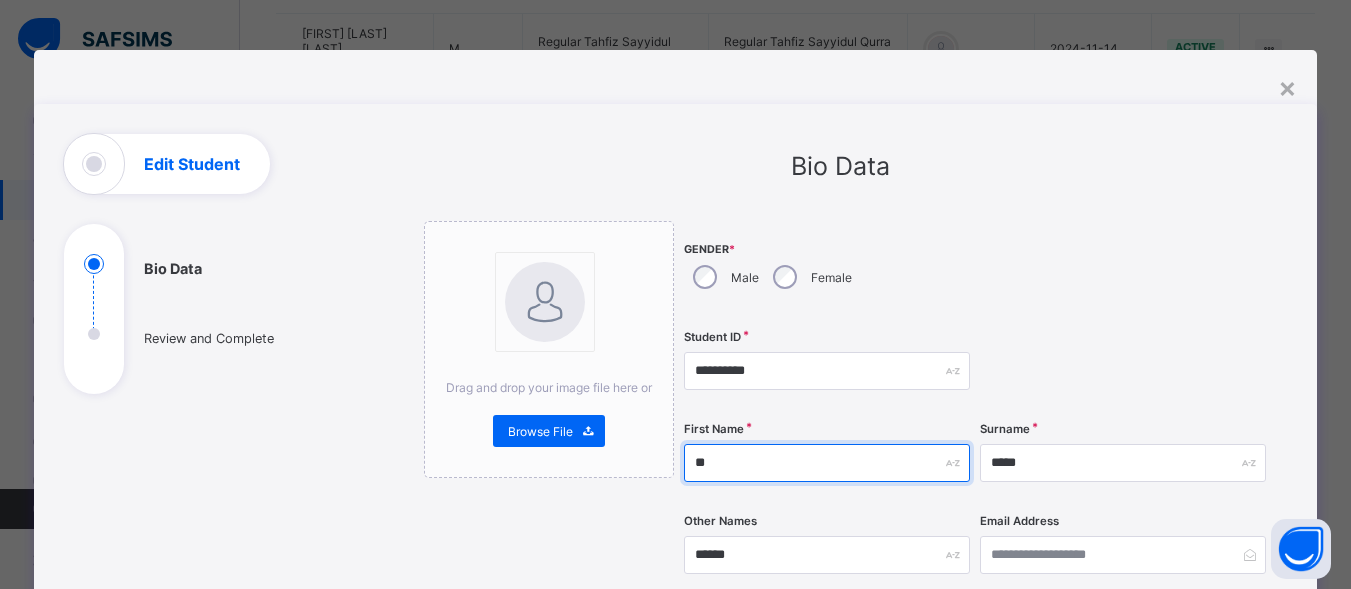 type on "*" 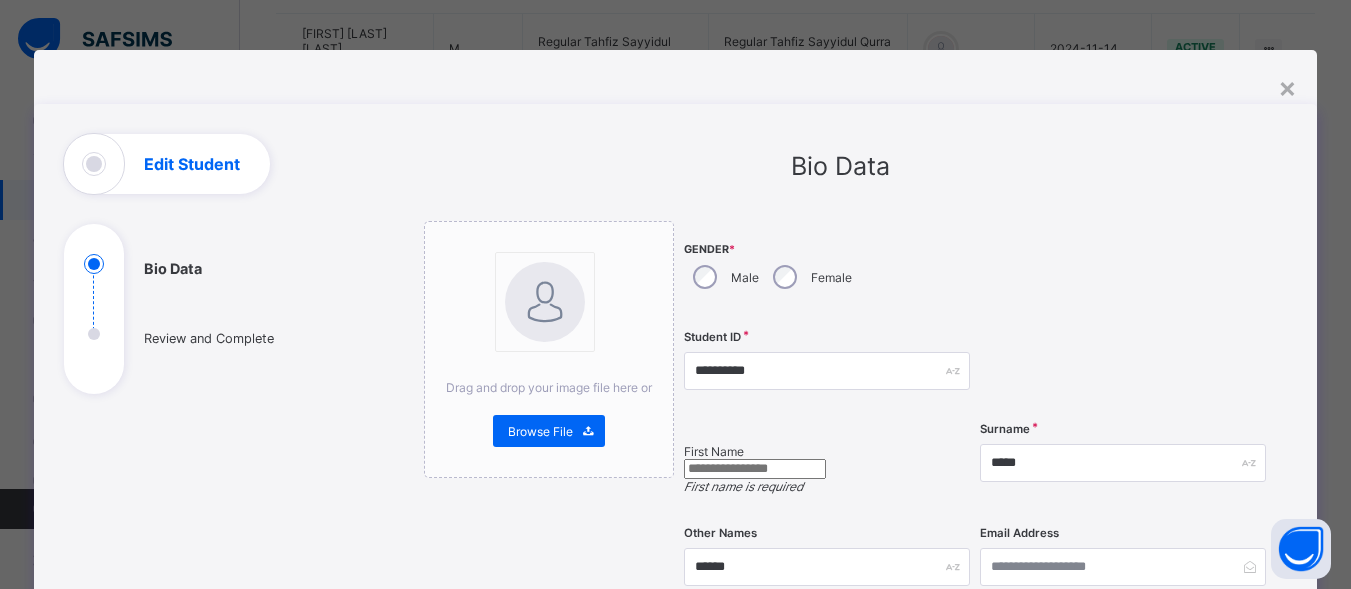 click at bounding box center (755, 469) 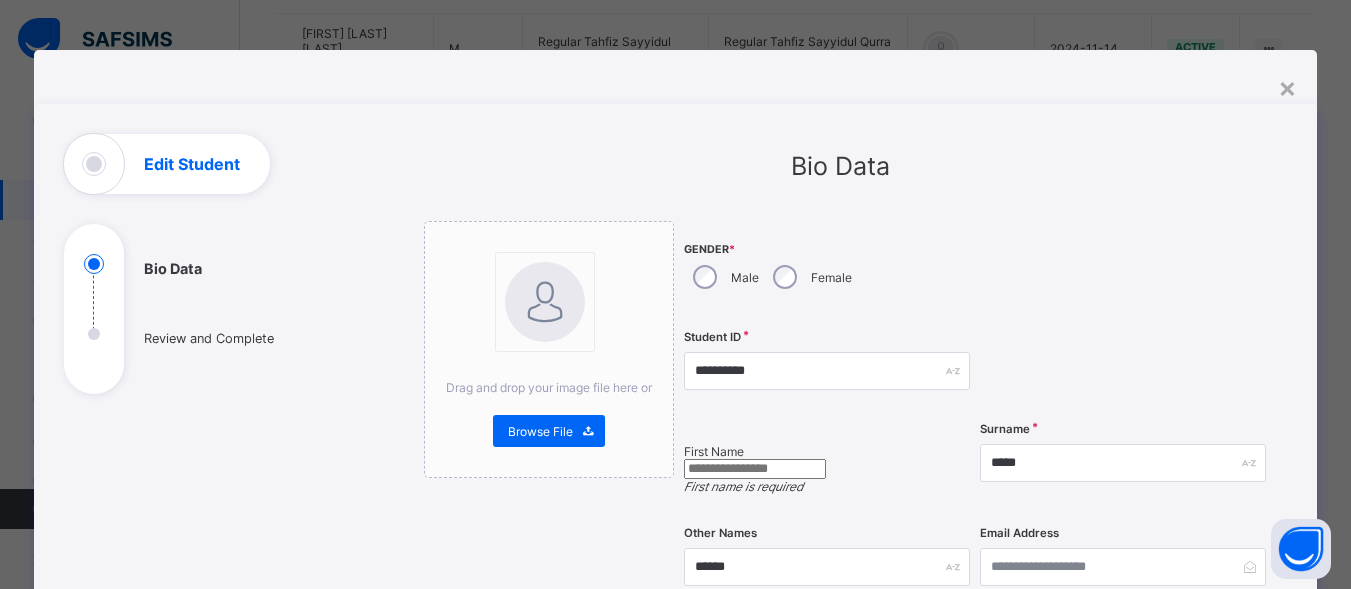 type on "*" 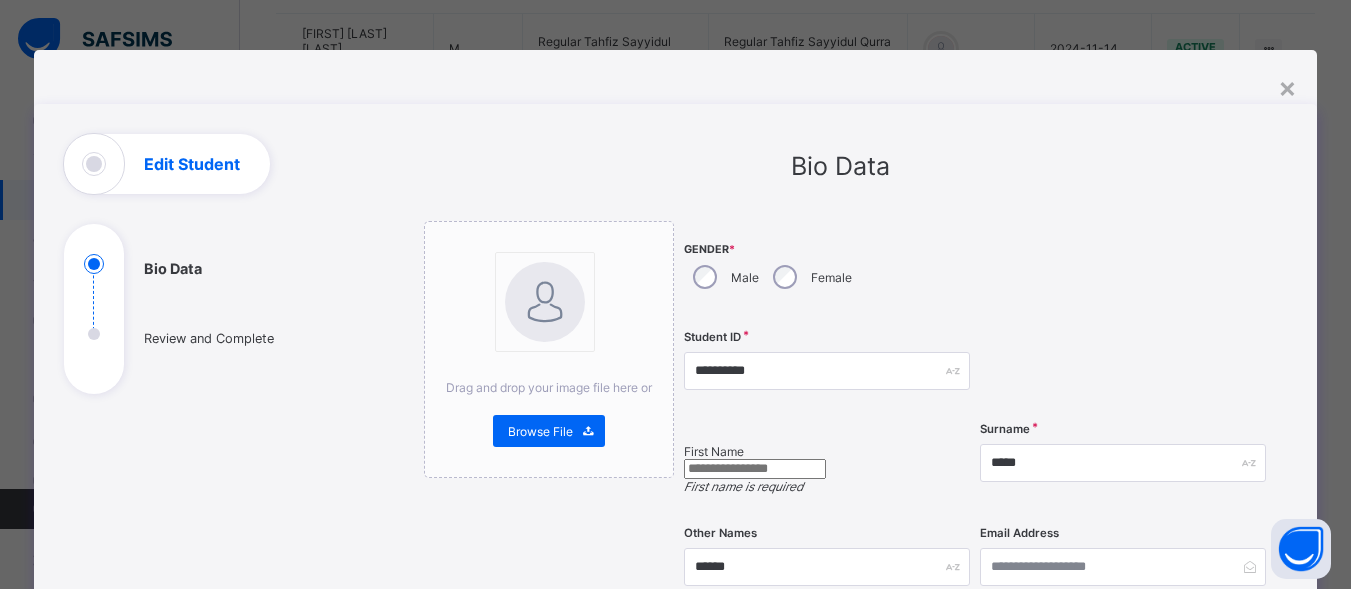 click at bounding box center [755, 469] 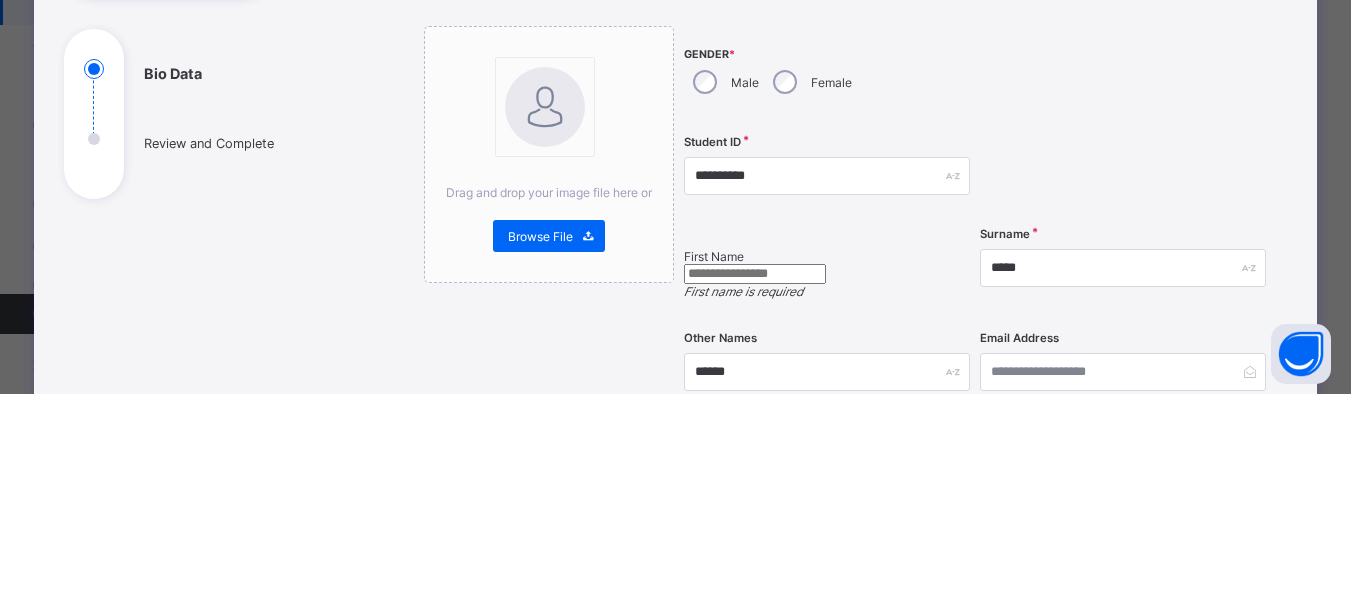 scroll, scrollTop: 569, scrollLeft: 0, axis: vertical 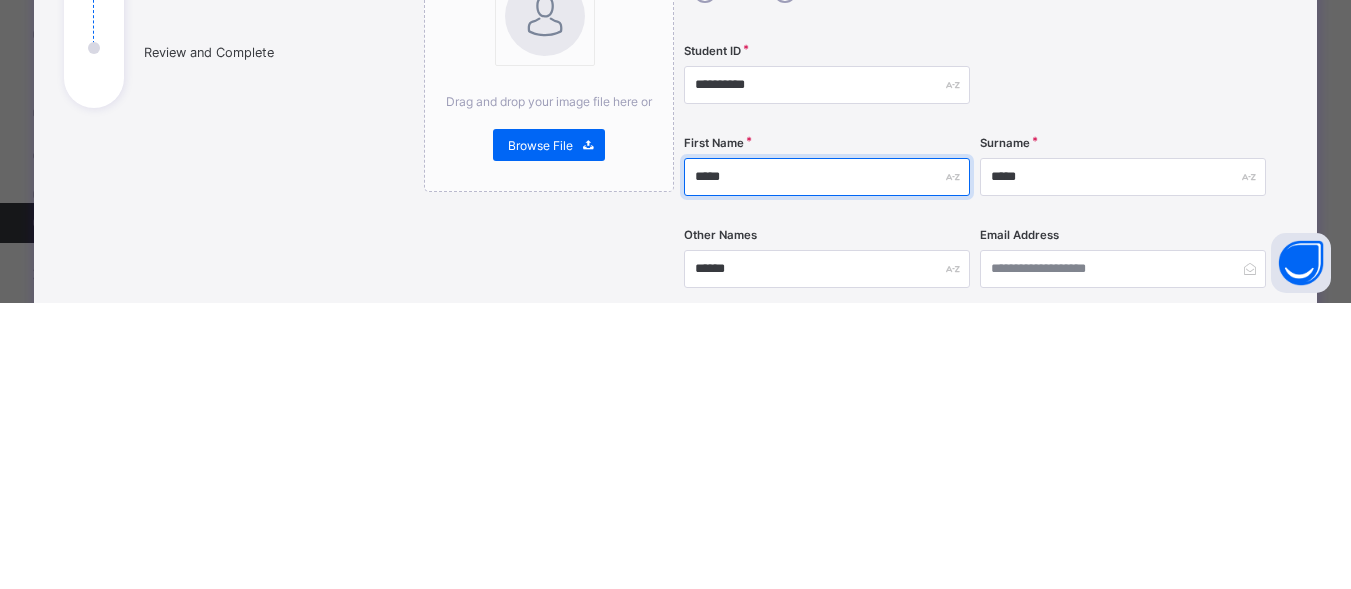 type on "*****" 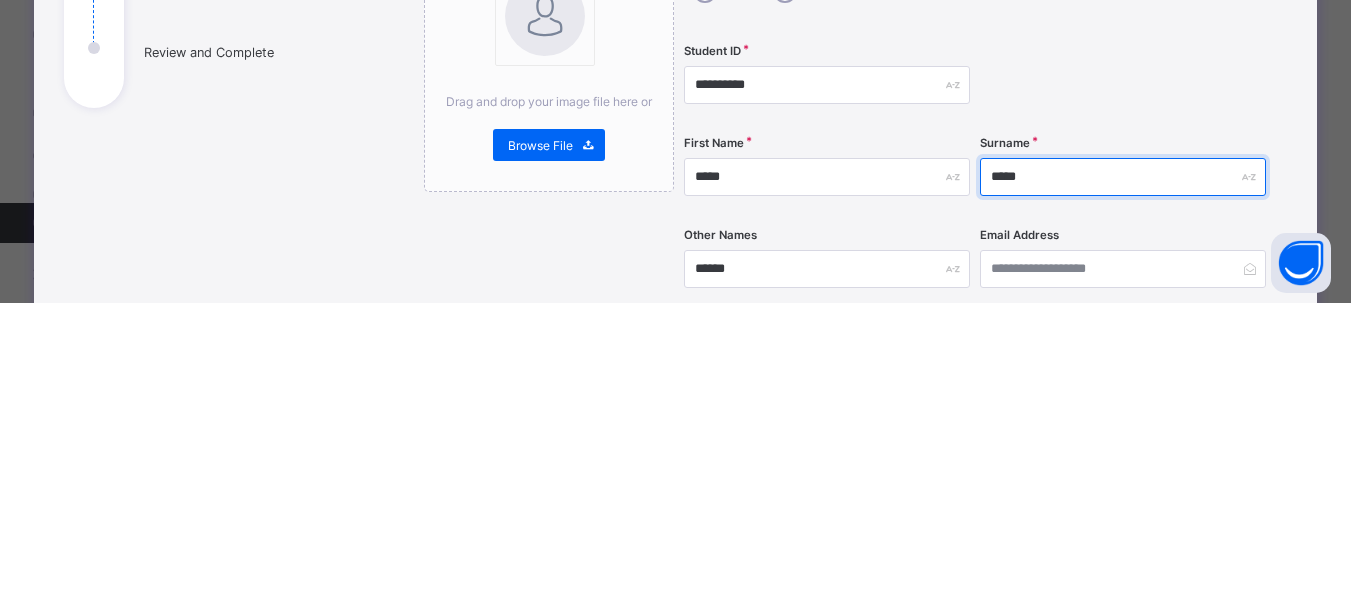 click on "*****" at bounding box center [1123, 463] 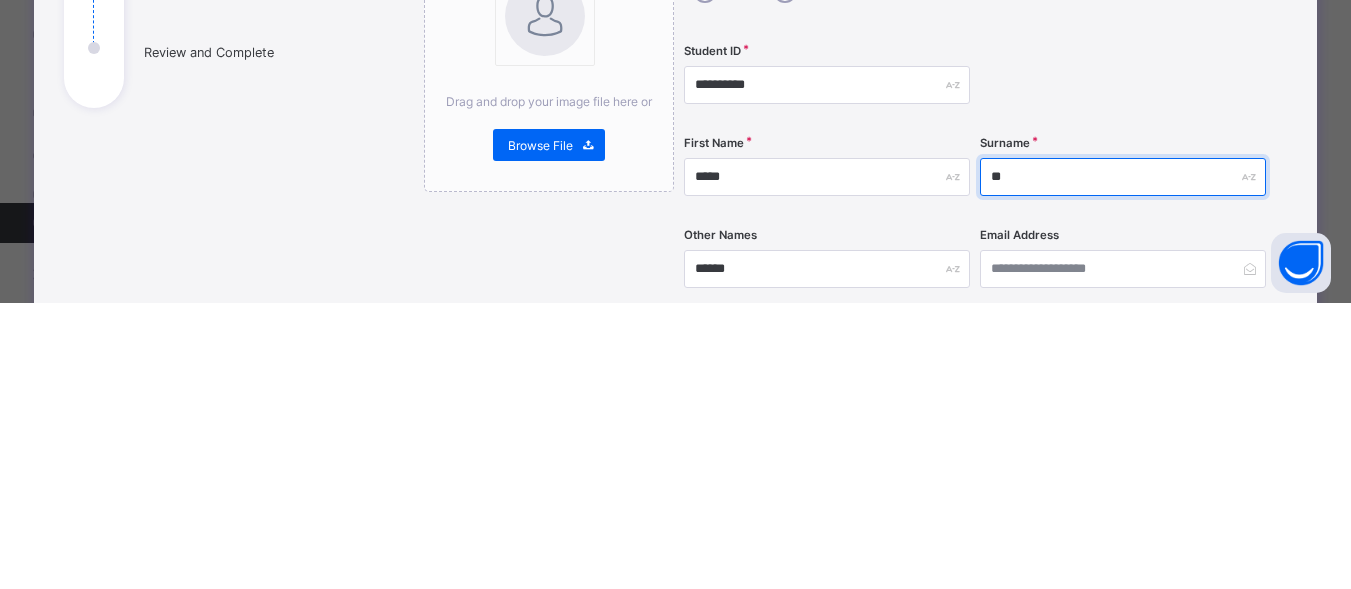 type on "*" 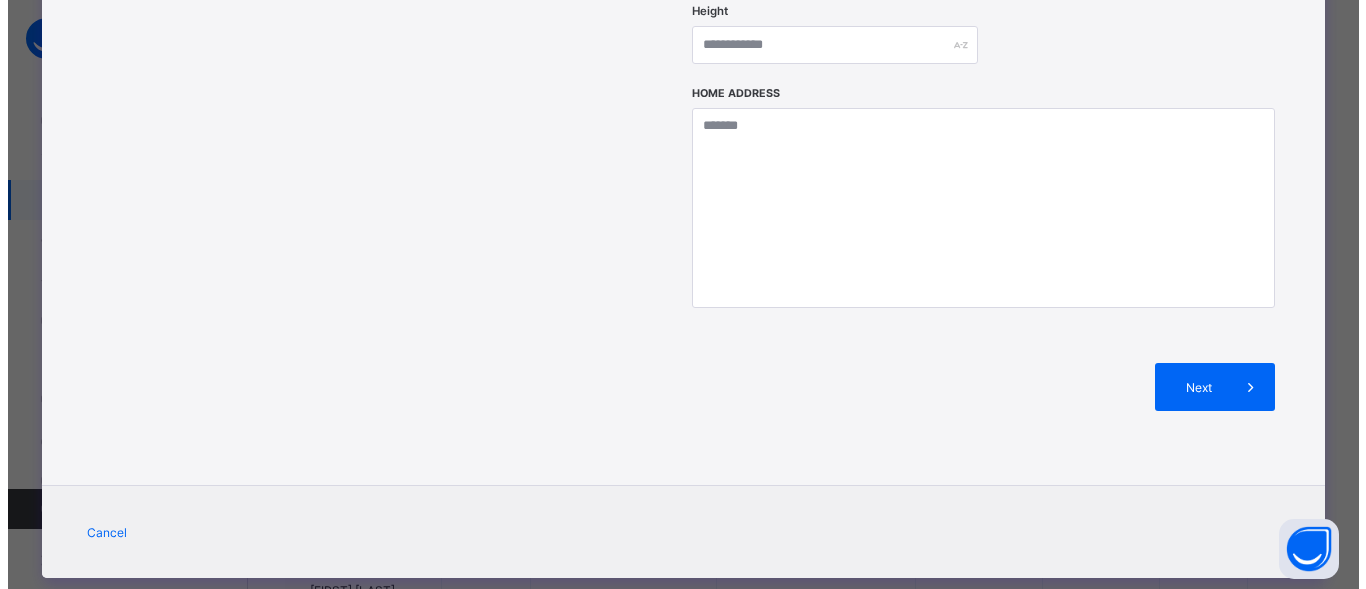 scroll, scrollTop: 920, scrollLeft: 0, axis: vertical 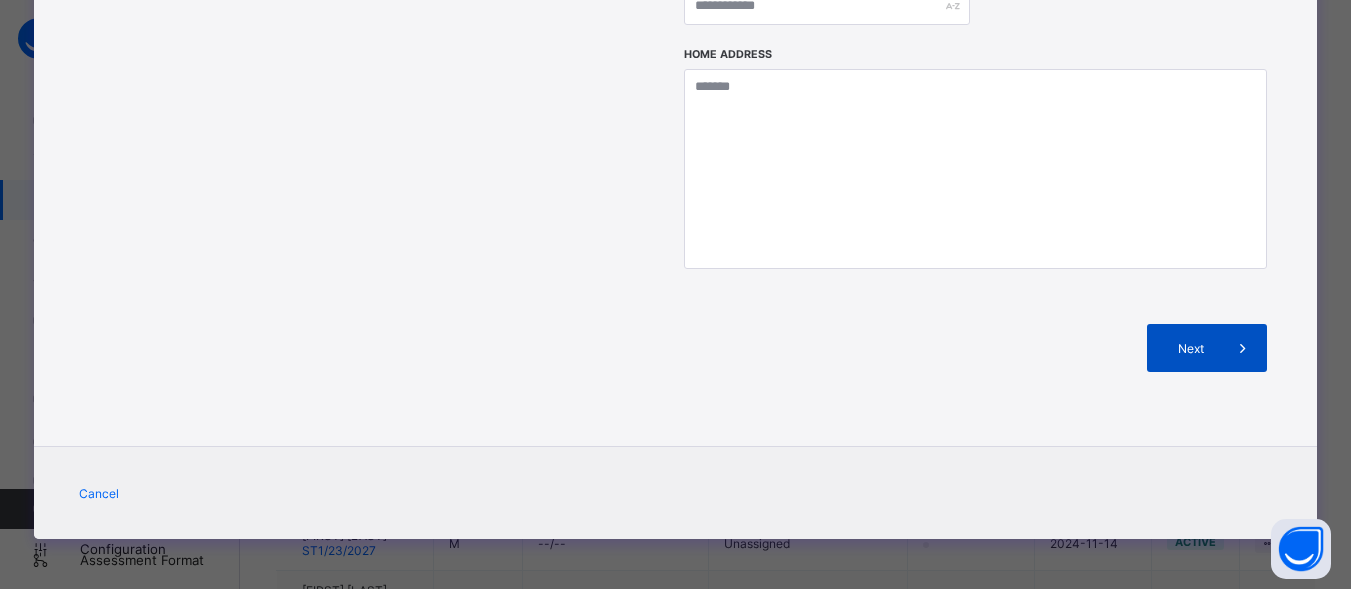 type on "********" 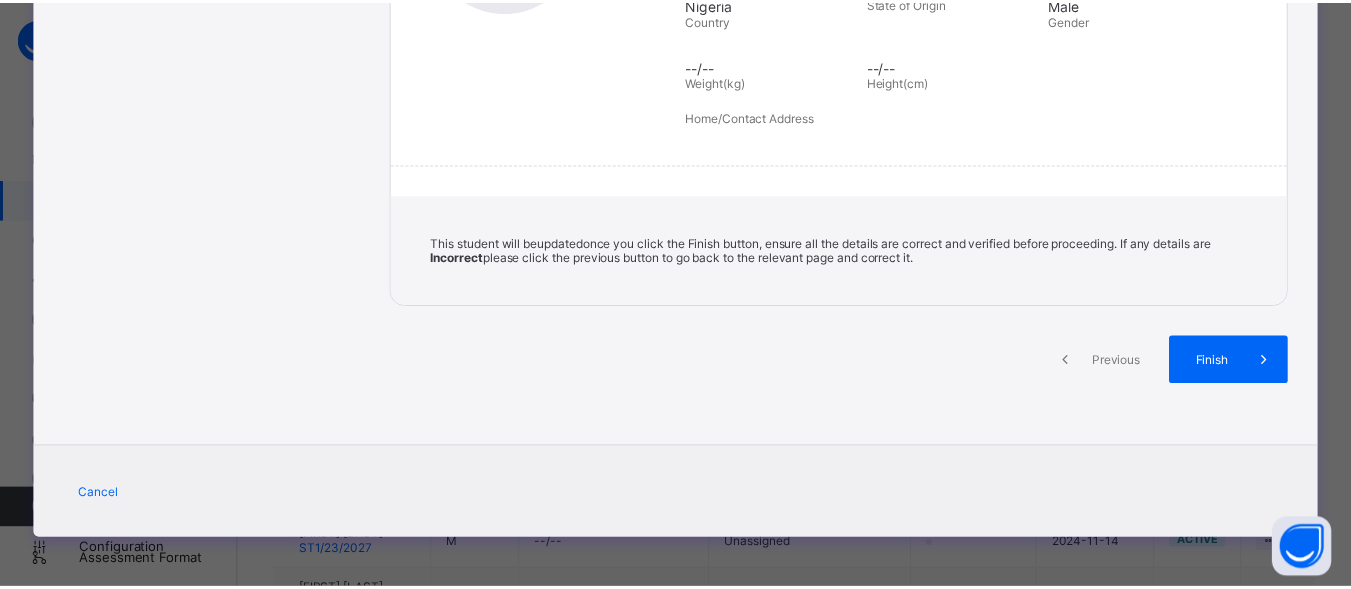 scroll, scrollTop: 427, scrollLeft: 0, axis: vertical 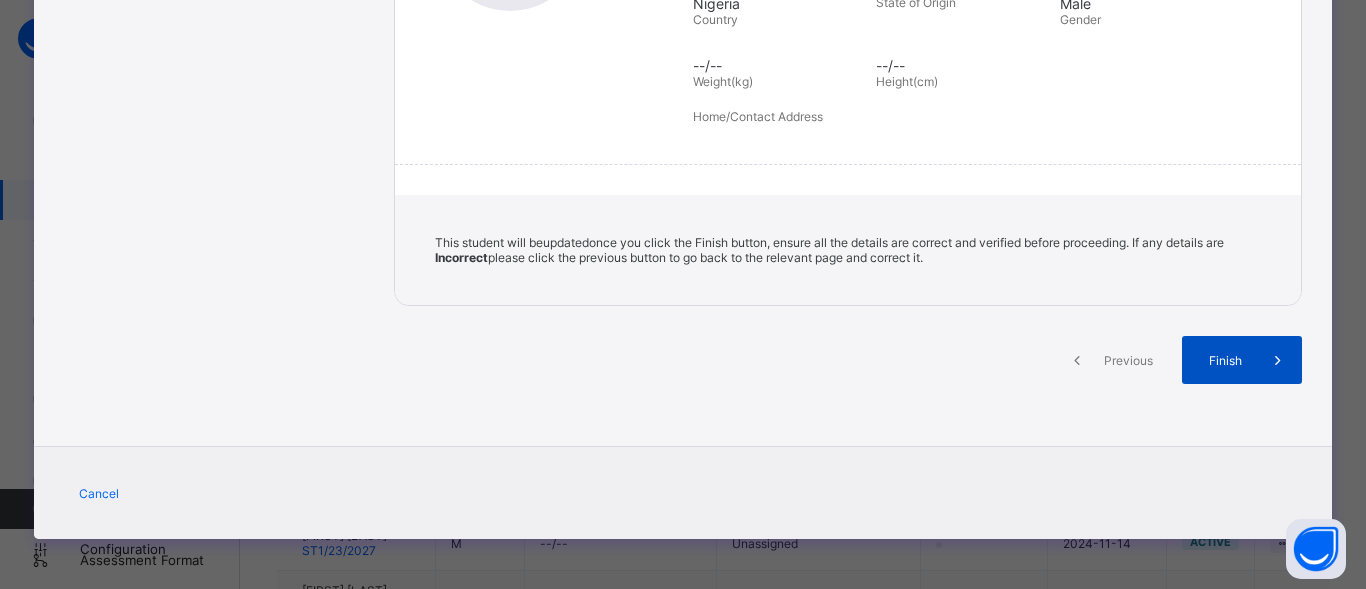 click on "Finish" at bounding box center [1225, 360] 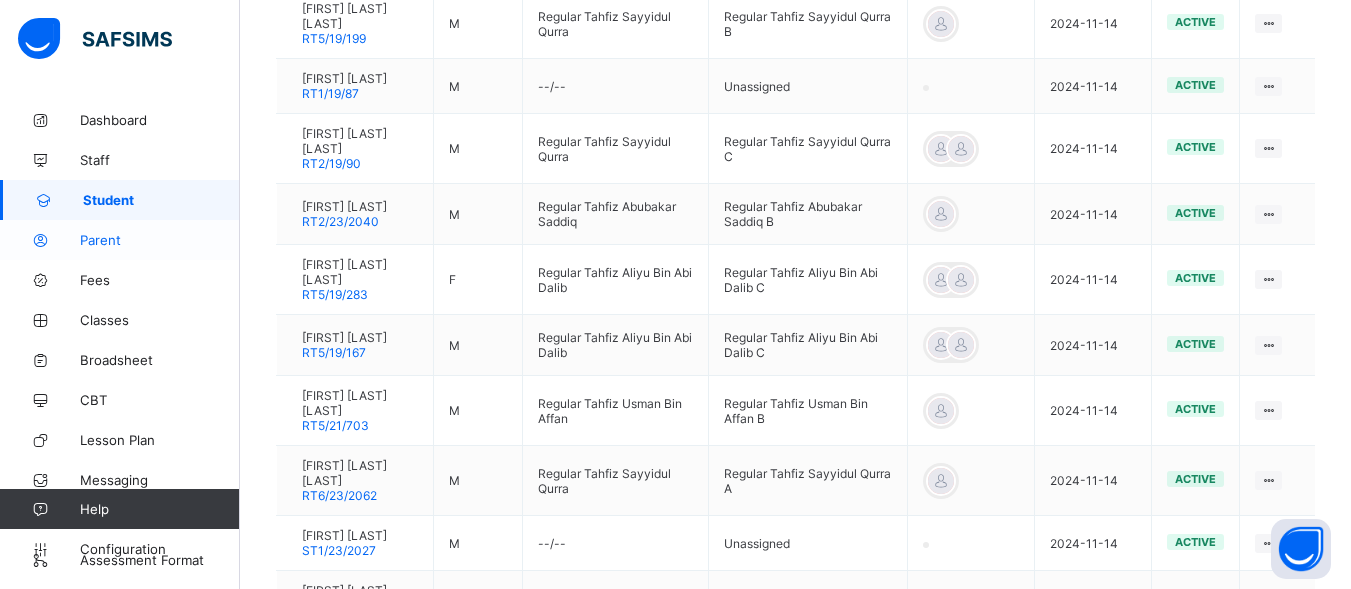 click on "Parent" at bounding box center (160, 240) 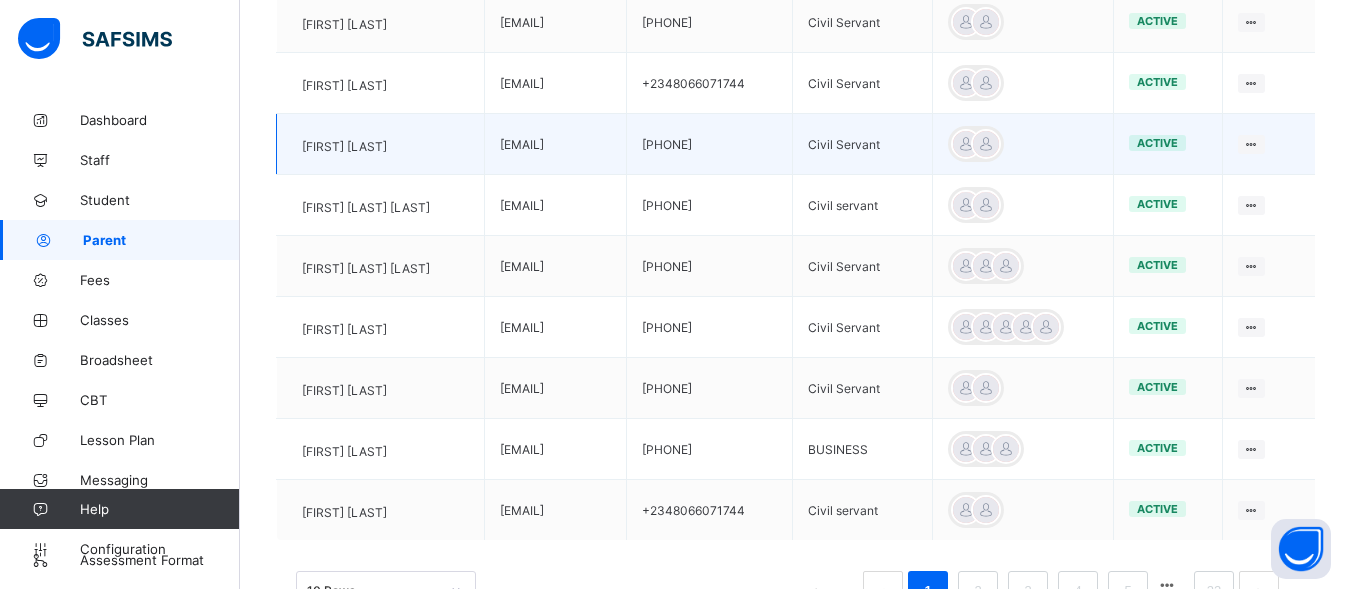 scroll, scrollTop: 293, scrollLeft: 0, axis: vertical 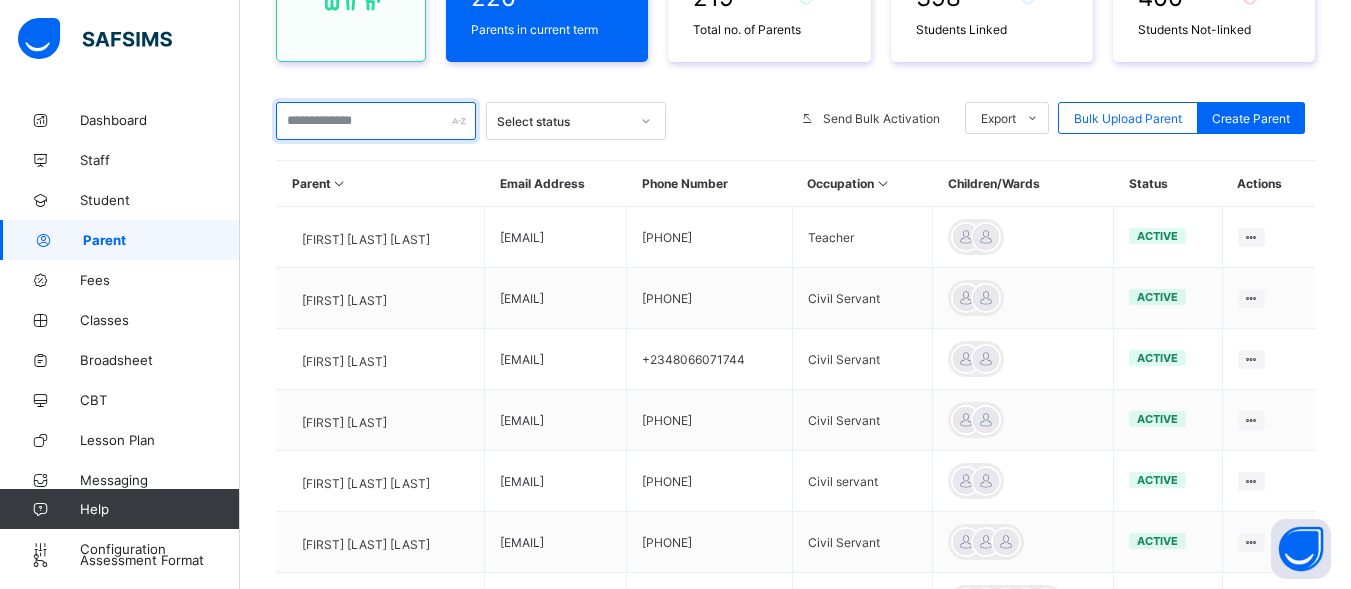 click at bounding box center (376, 121) 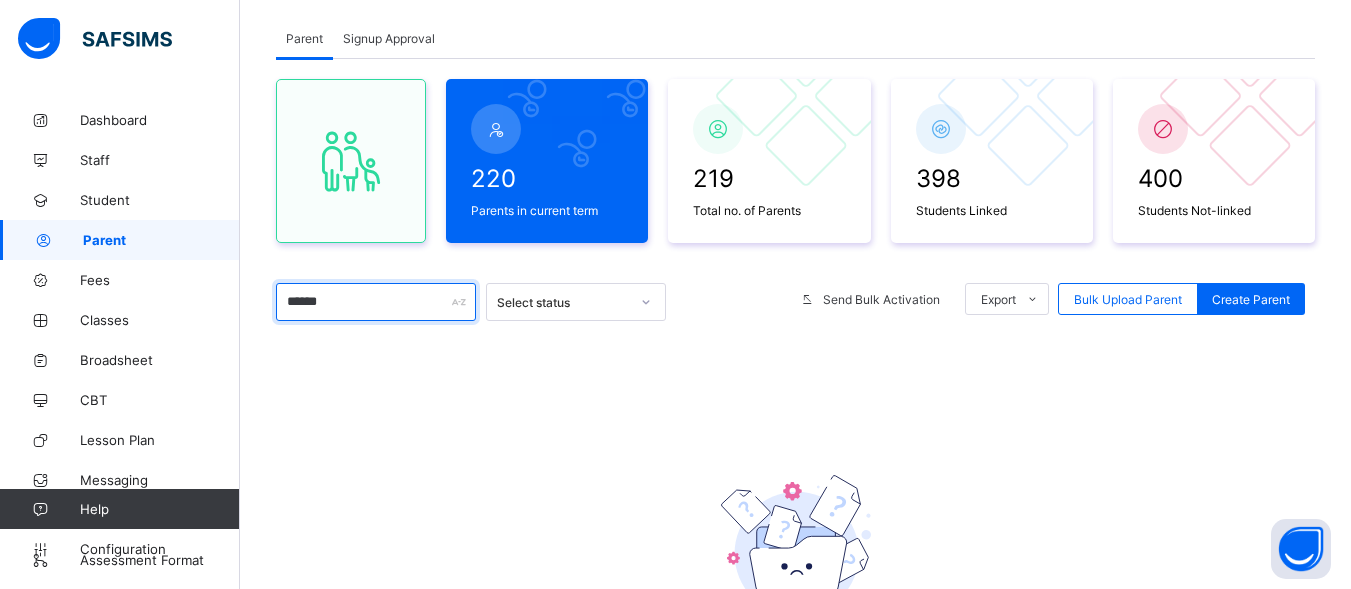 scroll, scrollTop: 173, scrollLeft: 0, axis: vertical 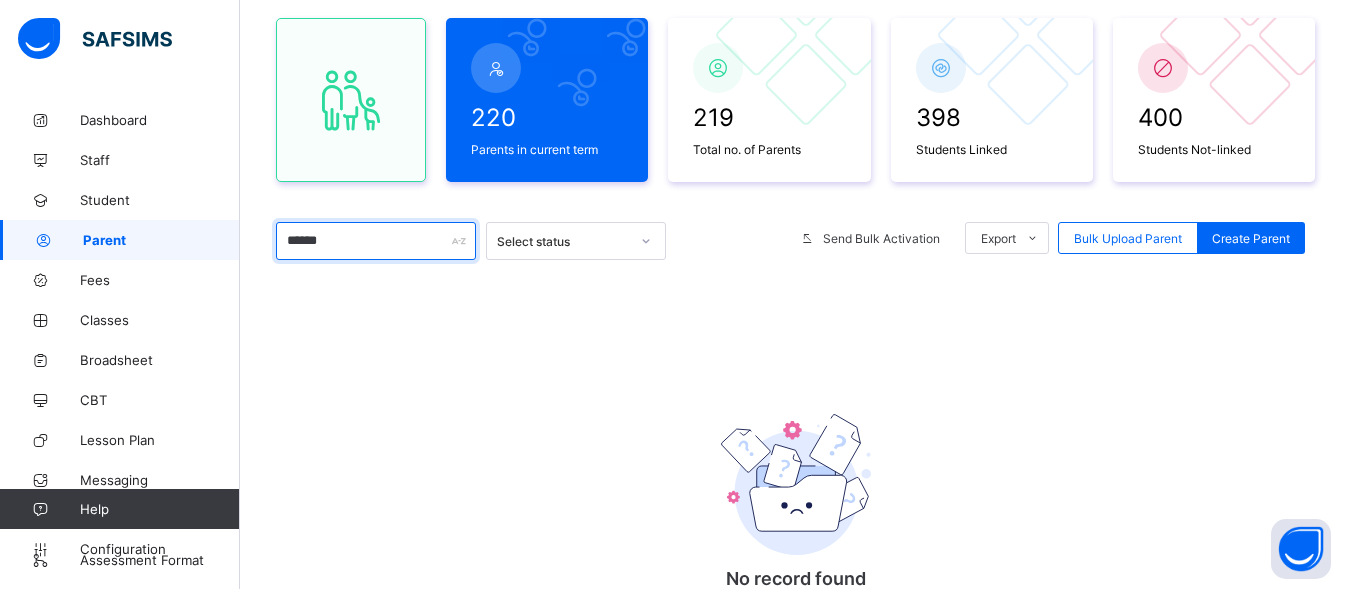 click on "******" at bounding box center [376, 241] 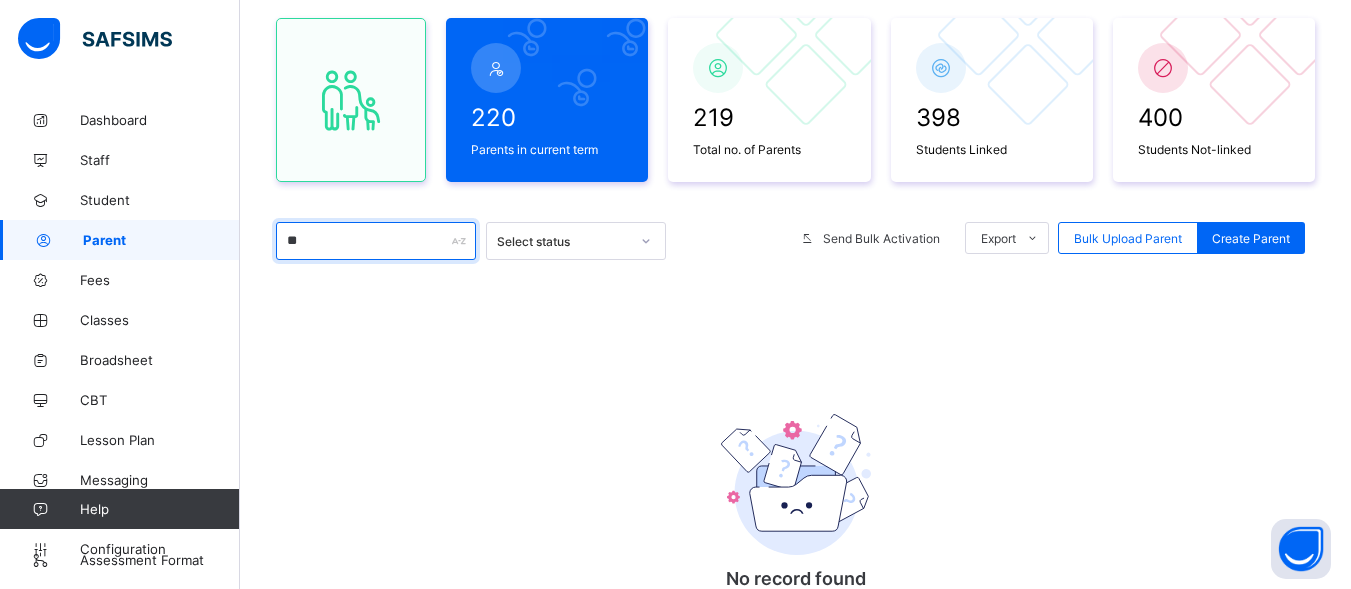 type on "*" 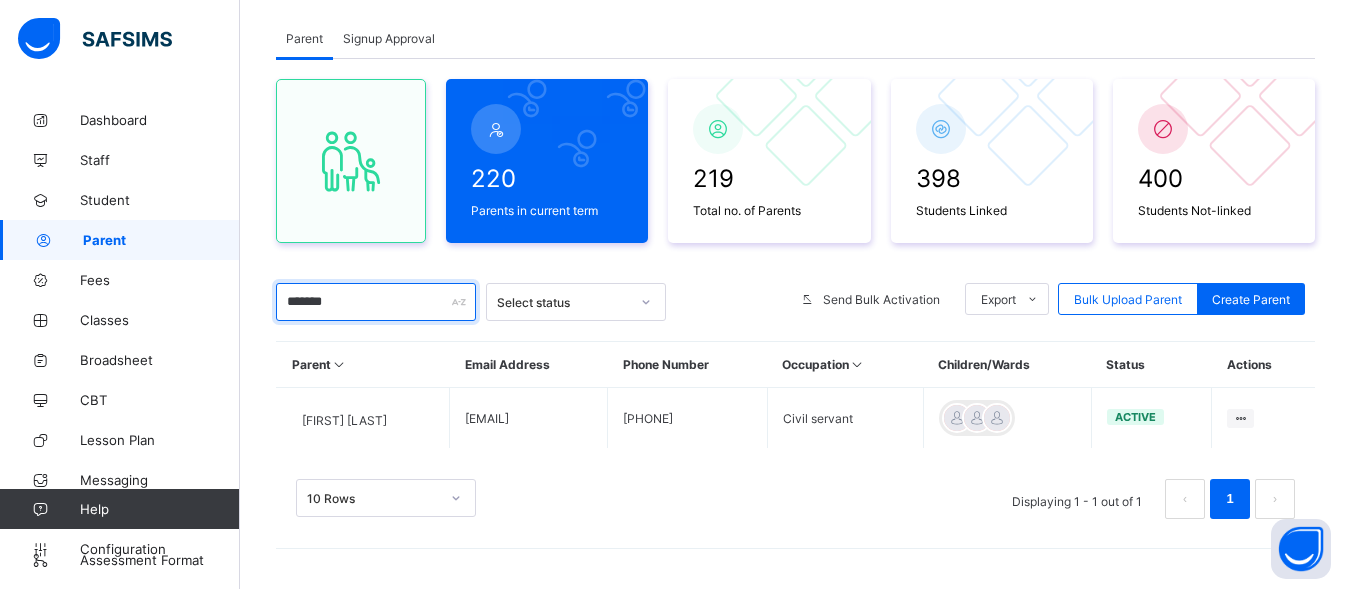 scroll, scrollTop: 112, scrollLeft: 0, axis: vertical 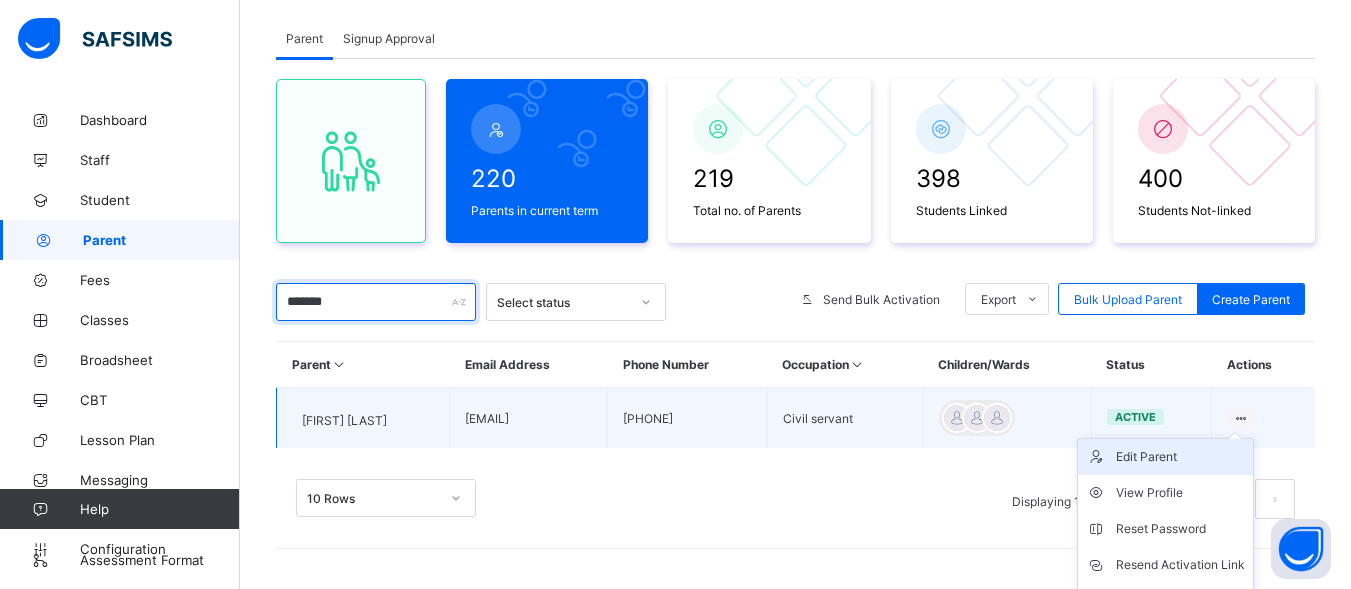 type on "*******" 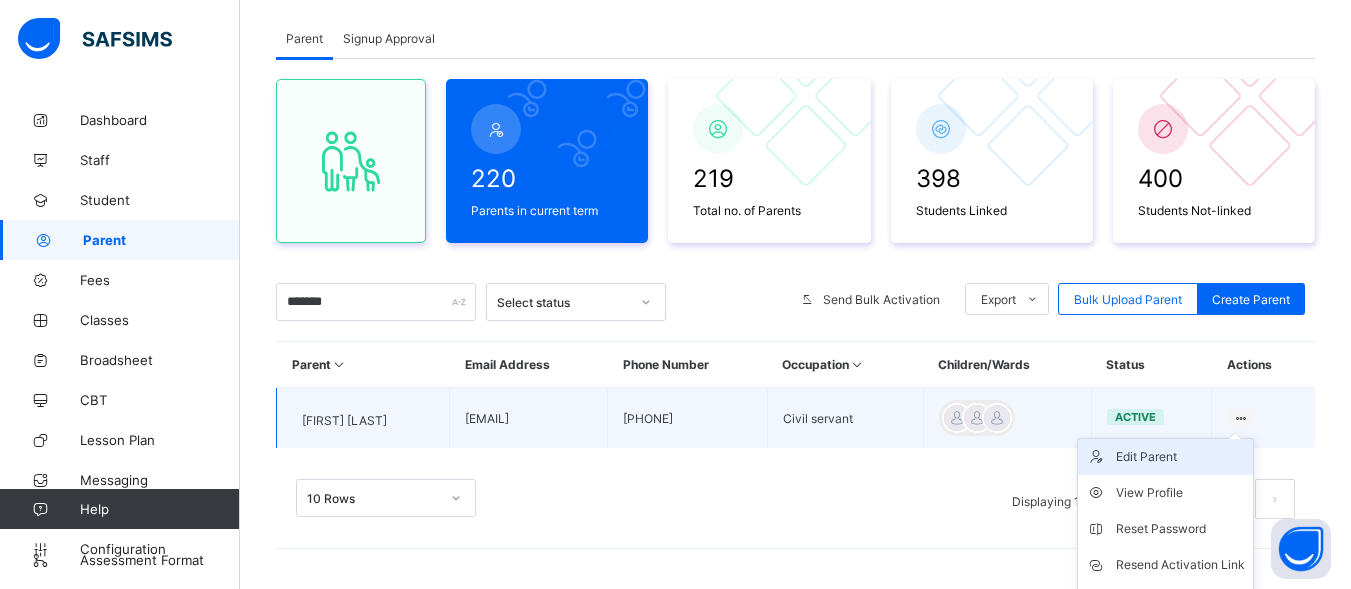 click on "Edit Parent" at bounding box center (1180, 457) 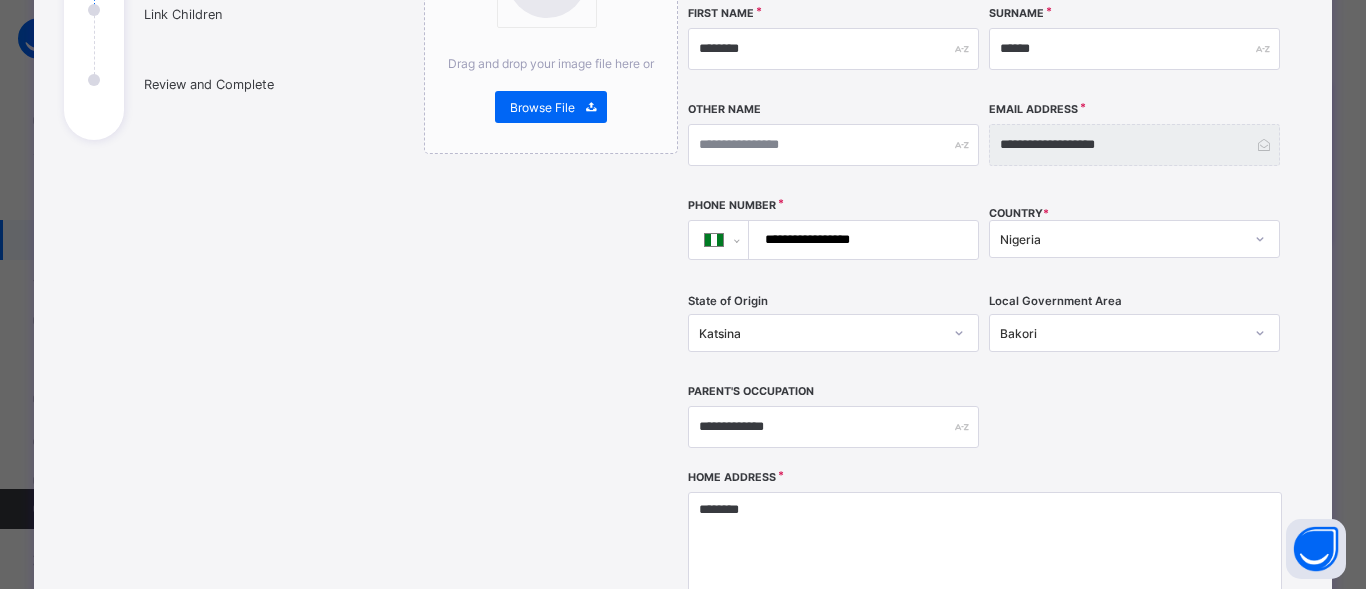 scroll, scrollTop: 0, scrollLeft: 0, axis: both 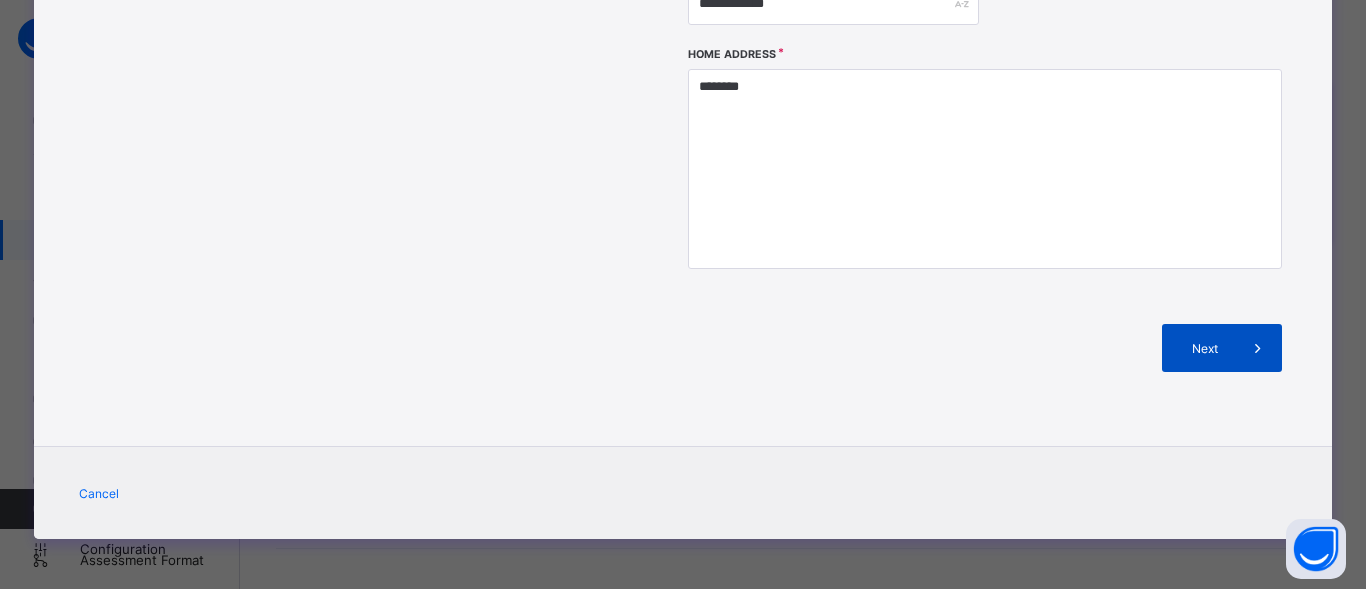 click on "Next" at bounding box center [1222, 348] 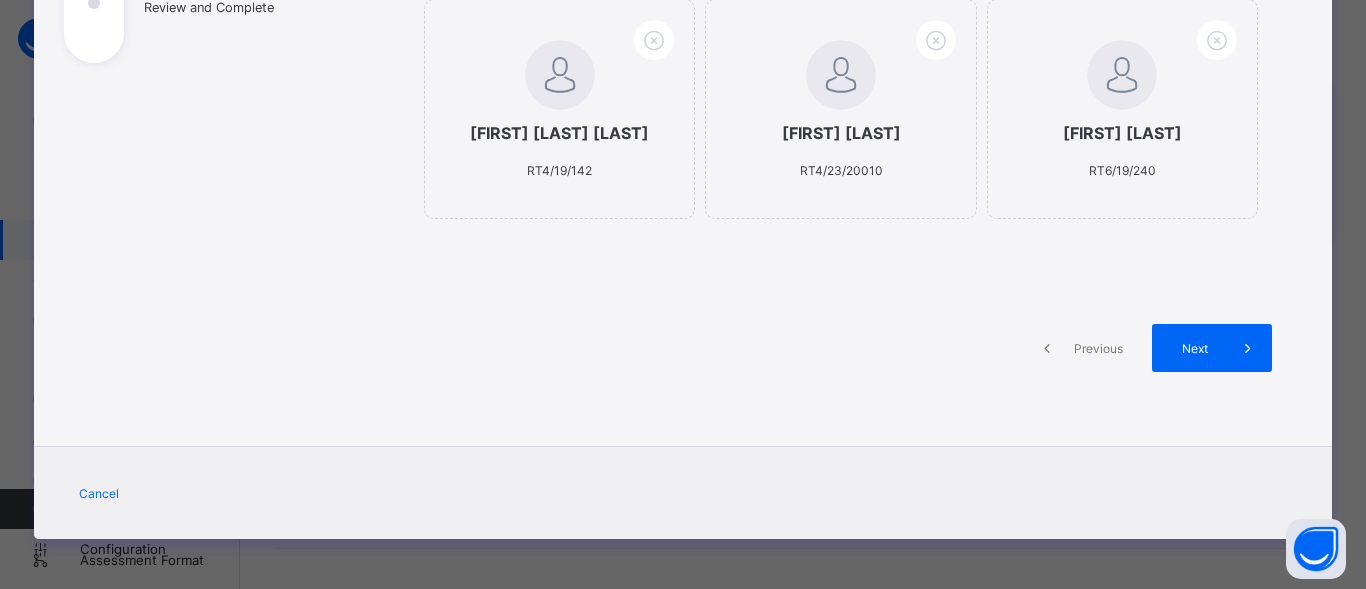 scroll, scrollTop: 421, scrollLeft: 0, axis: vertical 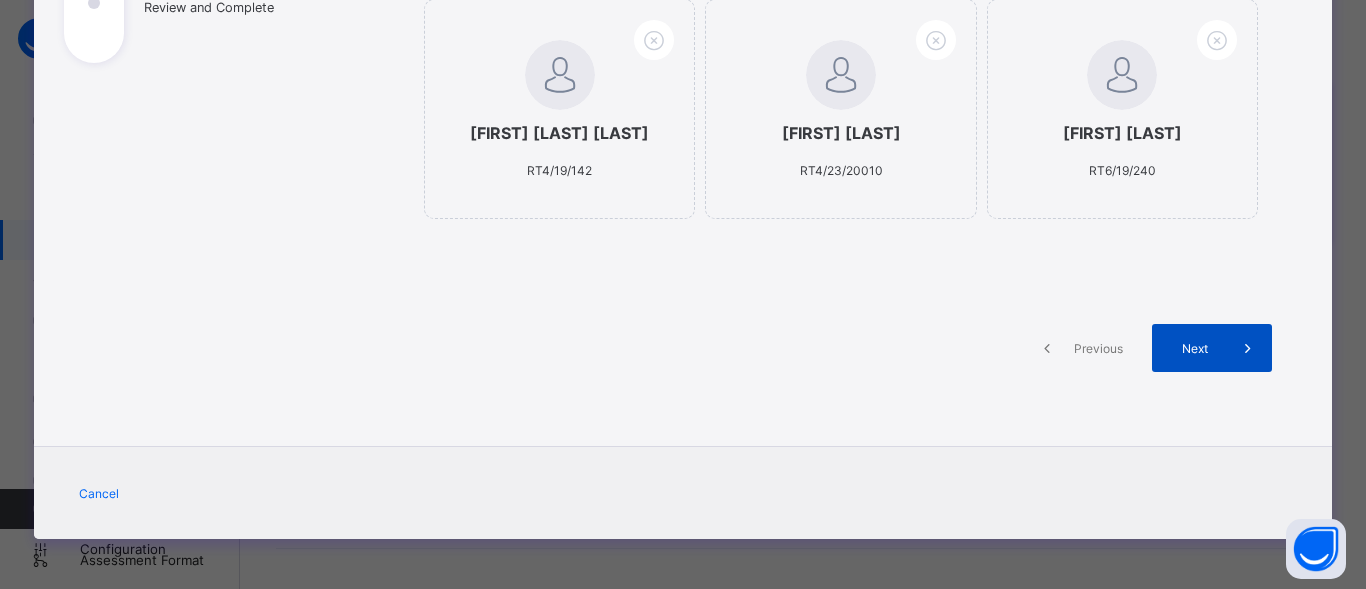 click on "Next" at bounding box center (1212, 348) 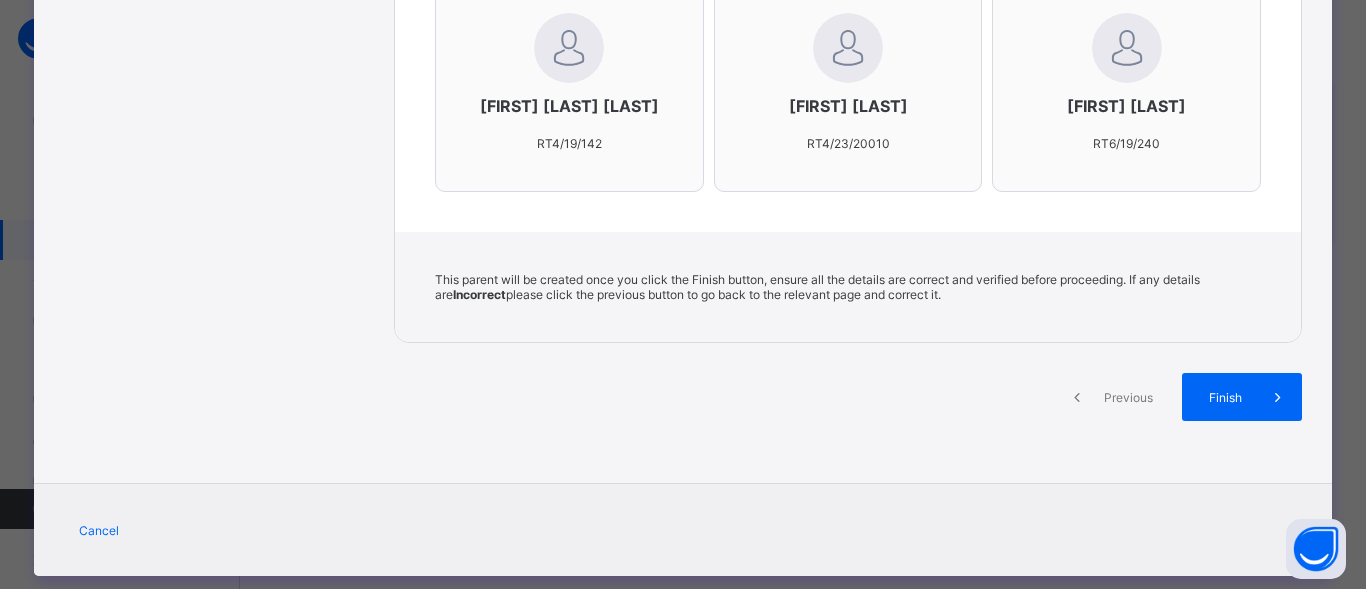 click at bounding box center [1077, 397] 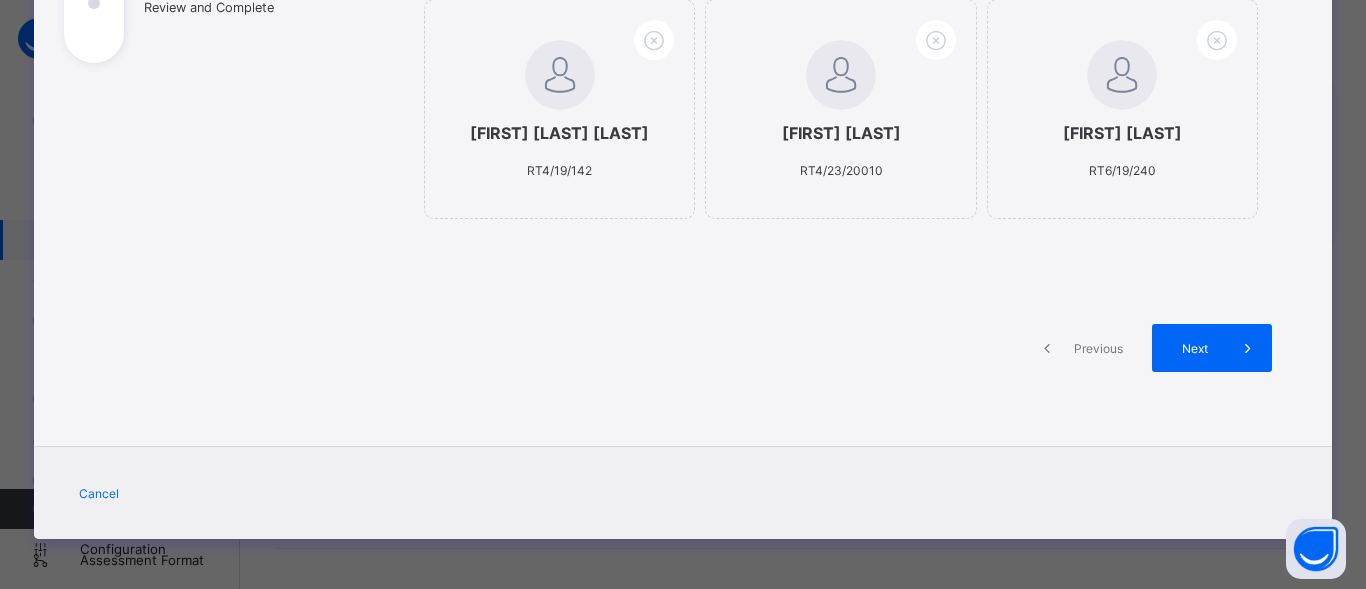 click at bounding box center [1047, 348] 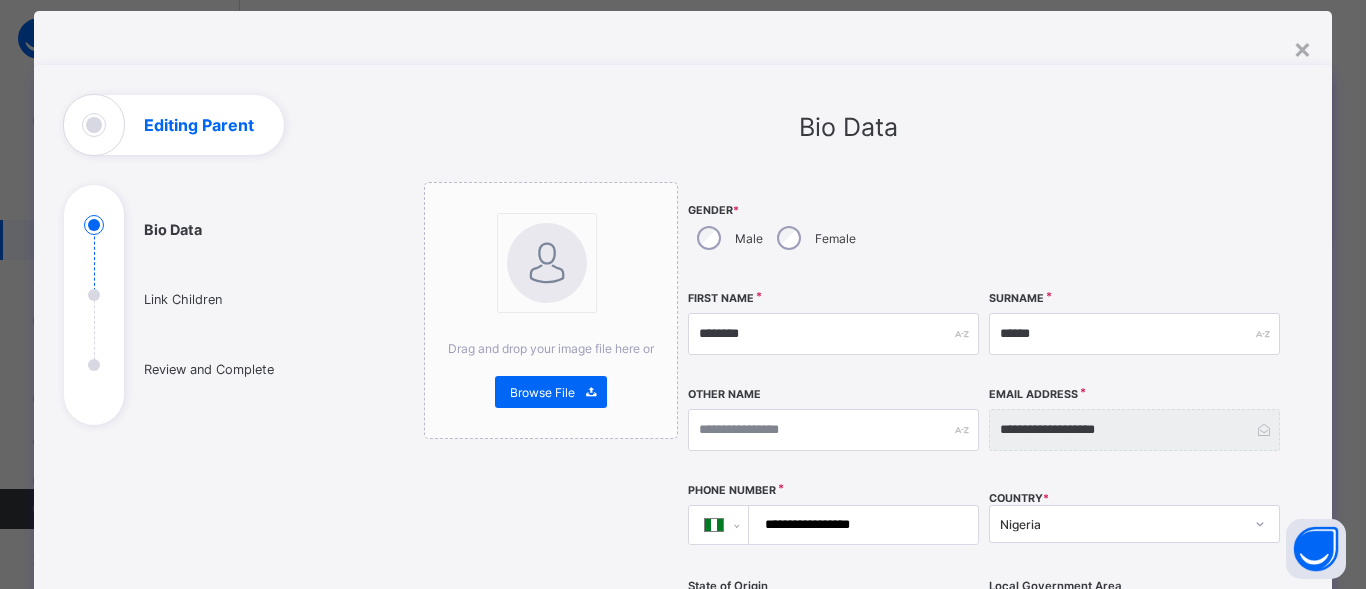 scroll, scrollTop: 60, scrollLeft: 0, axis: vertical 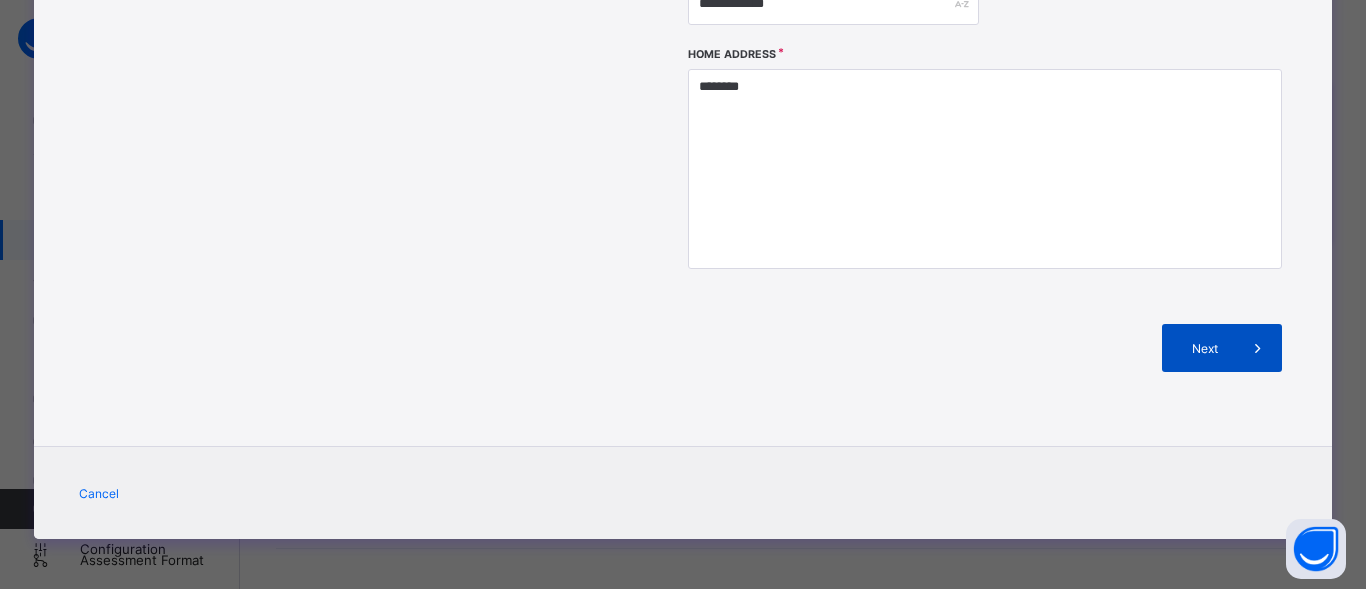 click on "Next" at bounding box center (1205, 348) 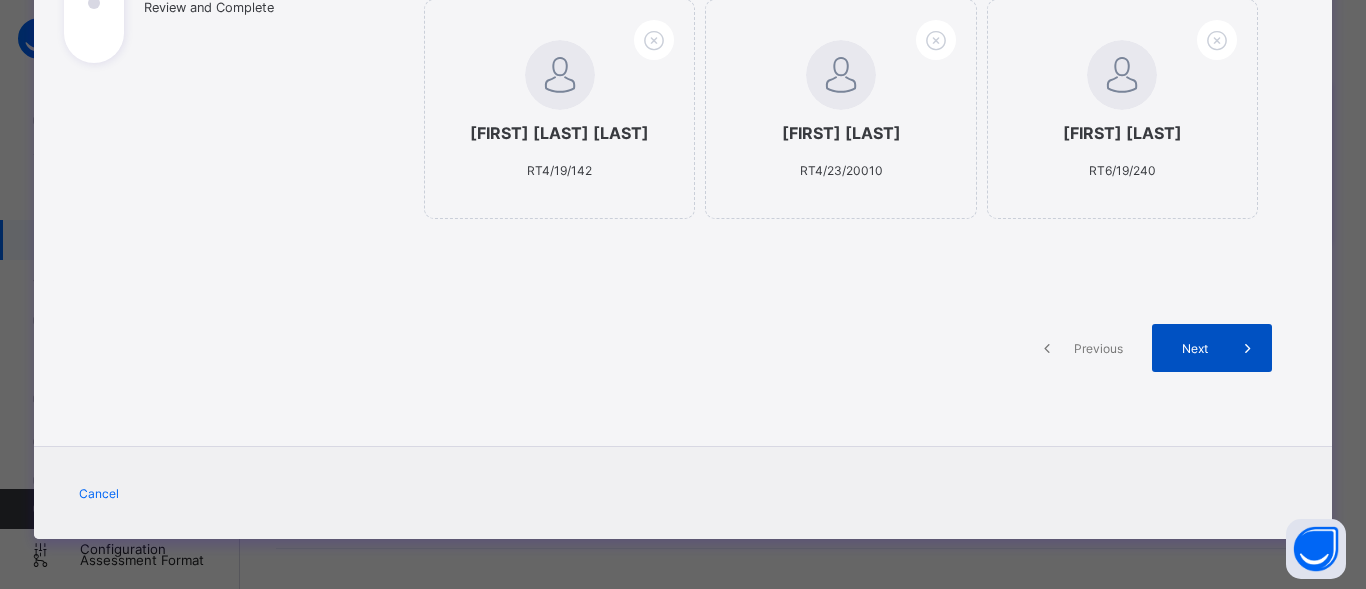 click on "Next" at bounding box center (1195, 348) 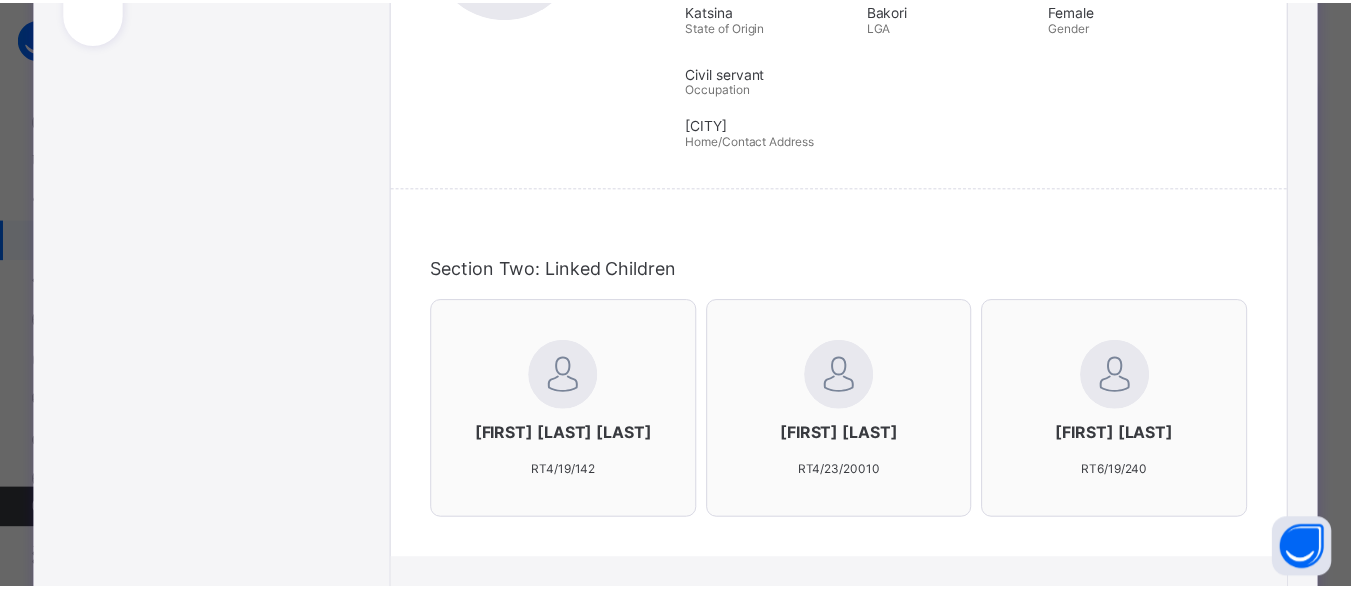 scroll, scrollTop: 748, scrollLeft: 0, axis: vertical 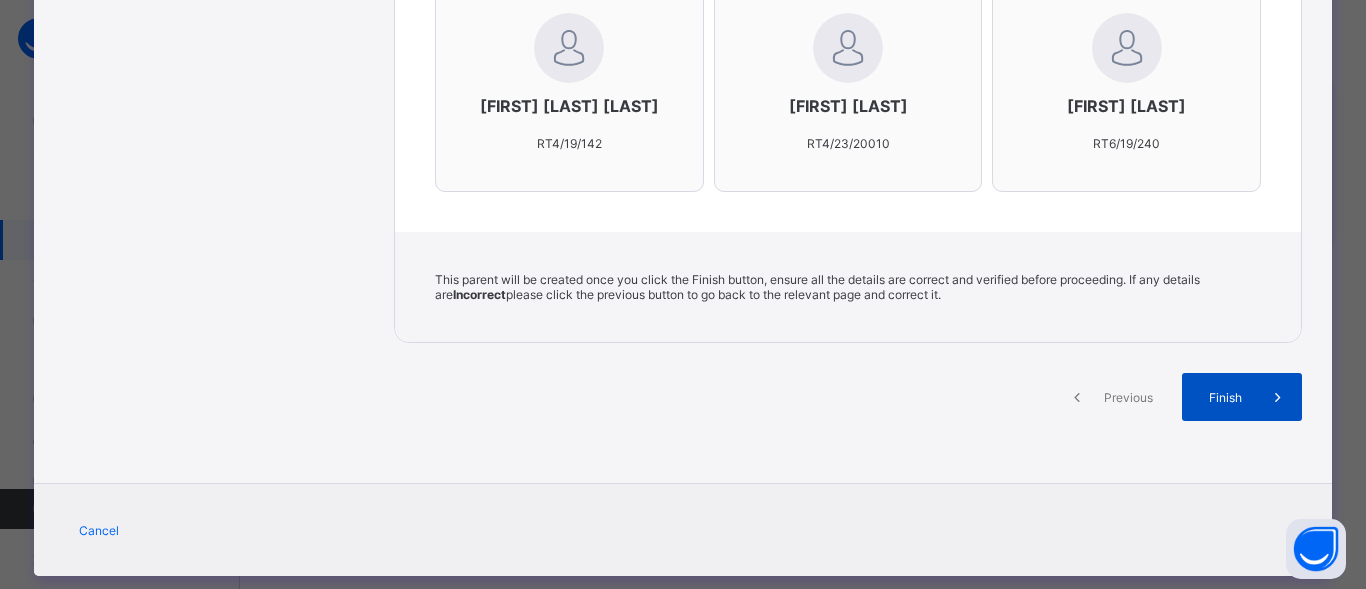 click on "Finish" at bounding box center [1225, 397] 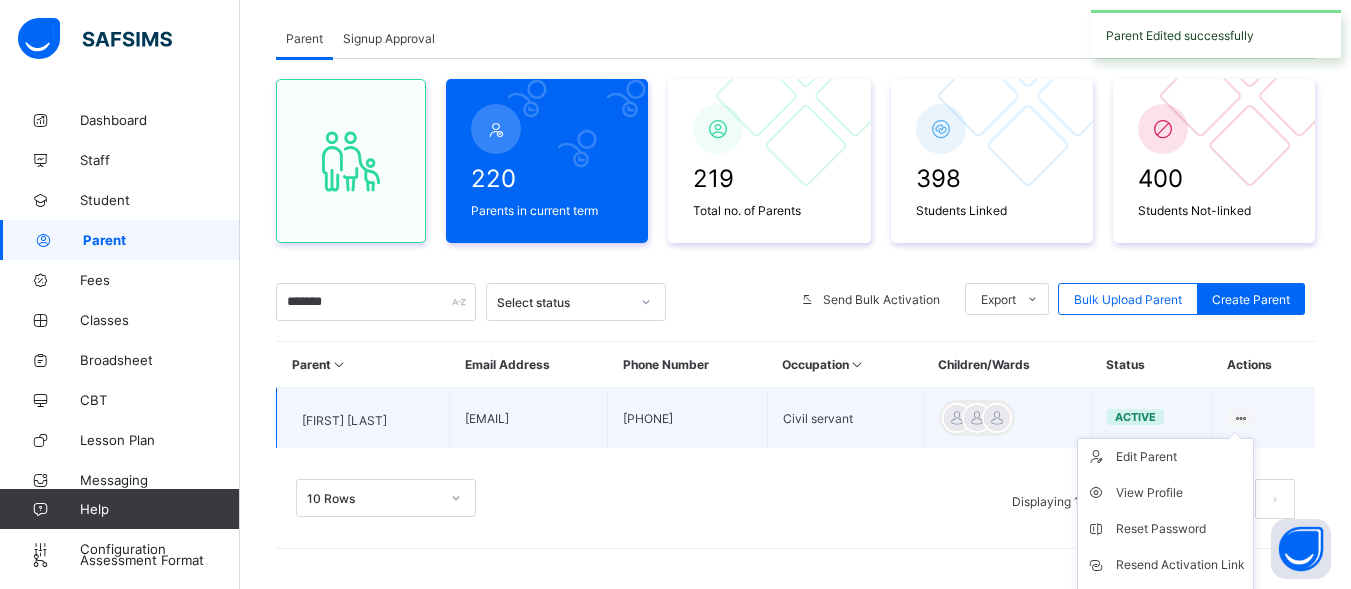 click on "Edit Parent View Profile Reset Password Resend Activation Link Change Email Link Children Delete Parent" at bounding box center (1165, 565) 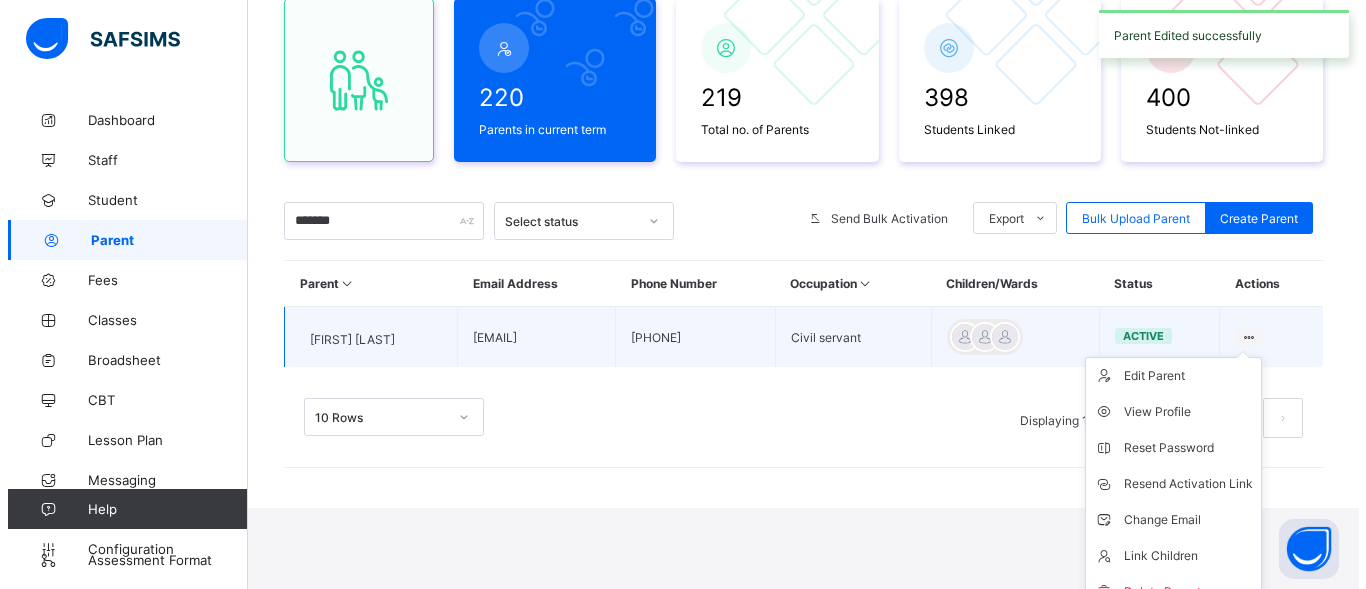 scroll, scrollTop: 215, scrollLeft: 0, axis: vertical 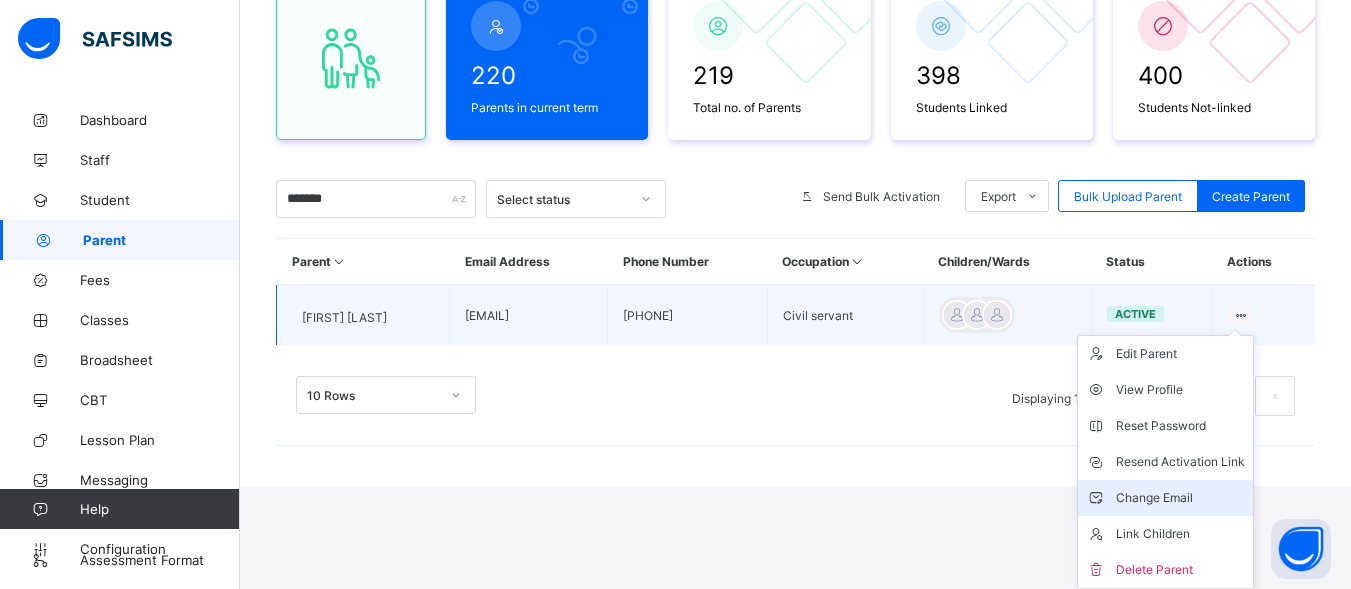 click on "Change Email" at bounding box center (1180, 498) 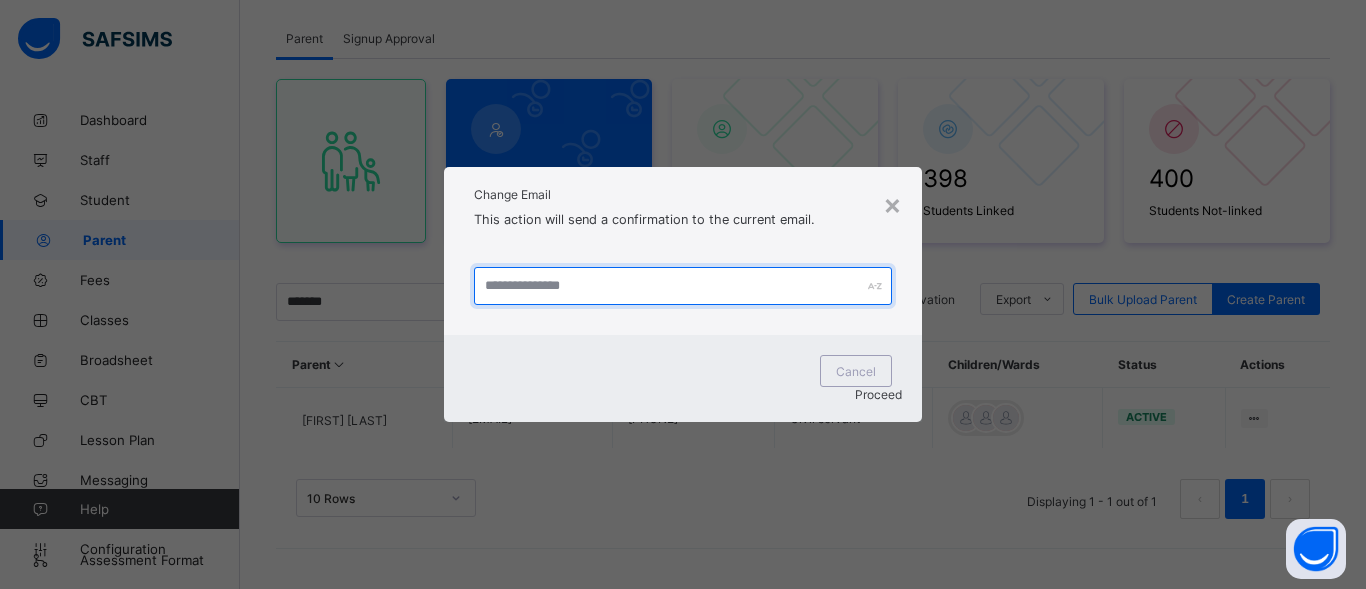 click at bounding box center [683, 286] 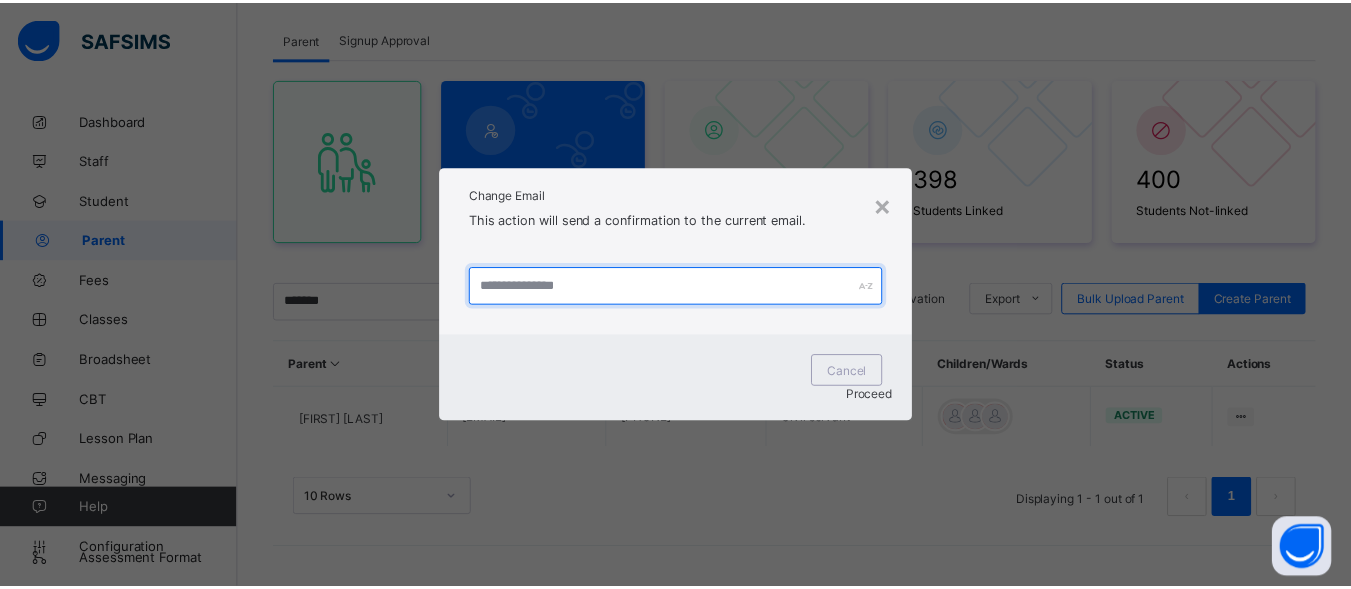 scroll, scrollTop: 112, scrollLeft: 0, axis: vertical 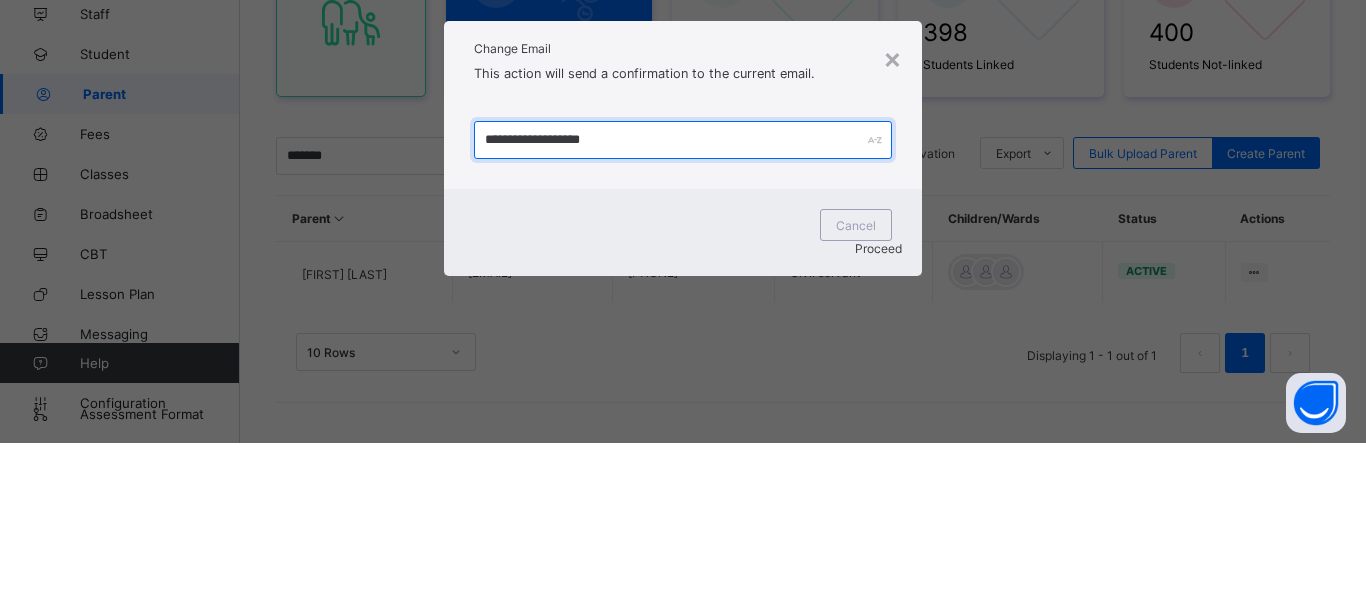 click on "**********" at bounding box center [683, 286] 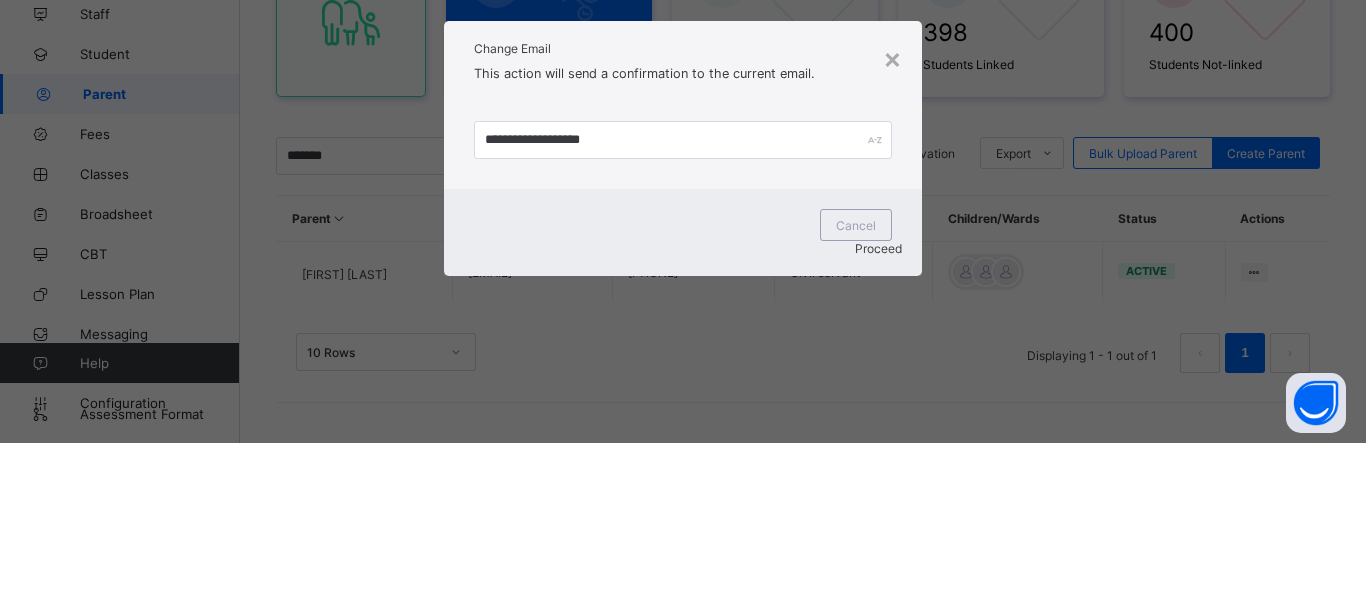 click on "**********" at bounding box center [683, 294] 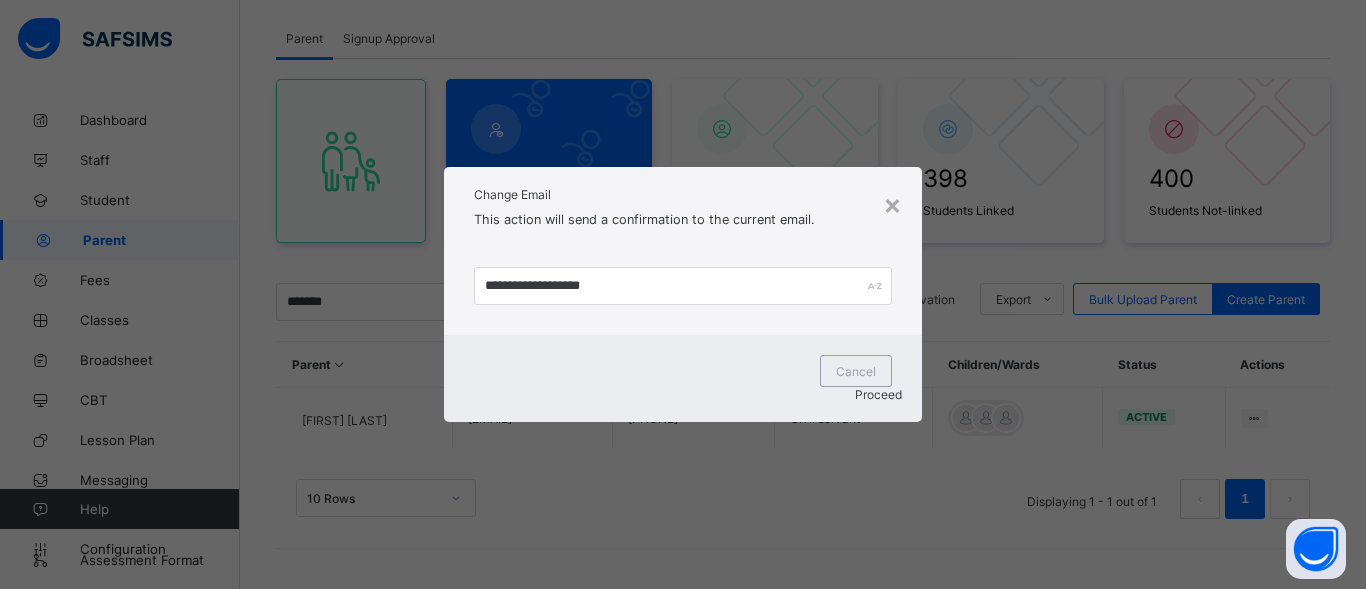 click on "Proceed" at bounding box center [878, 394] 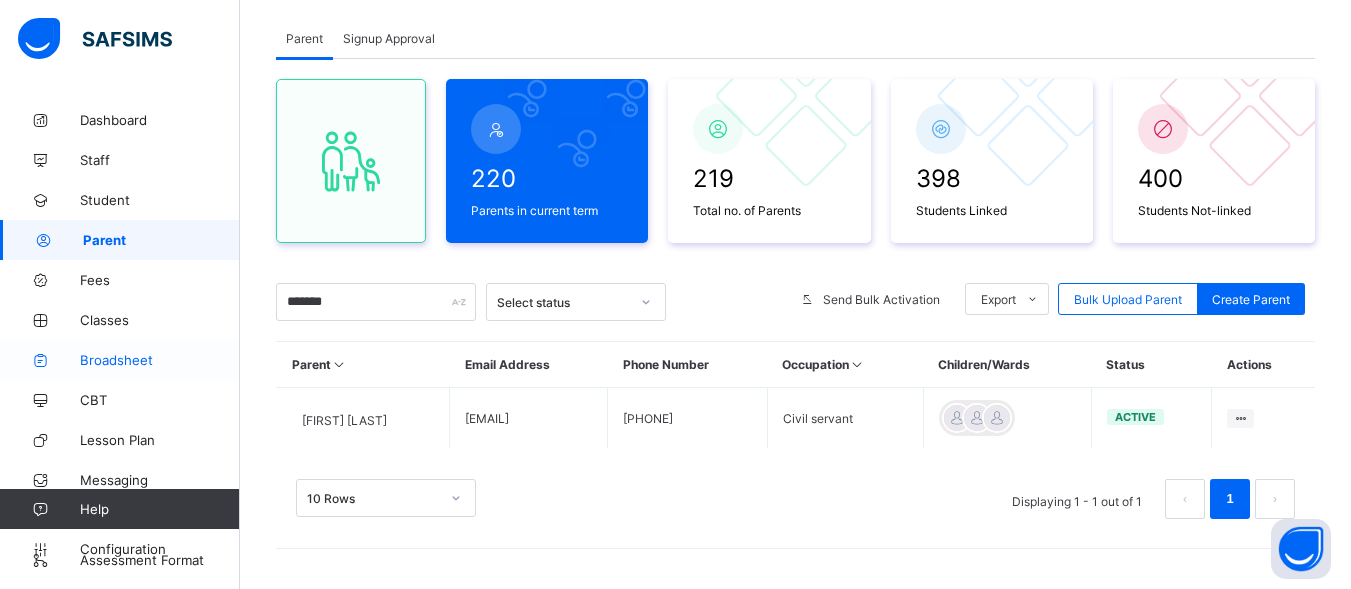 click on "Broadsheet" at bounding box center [160, 360] 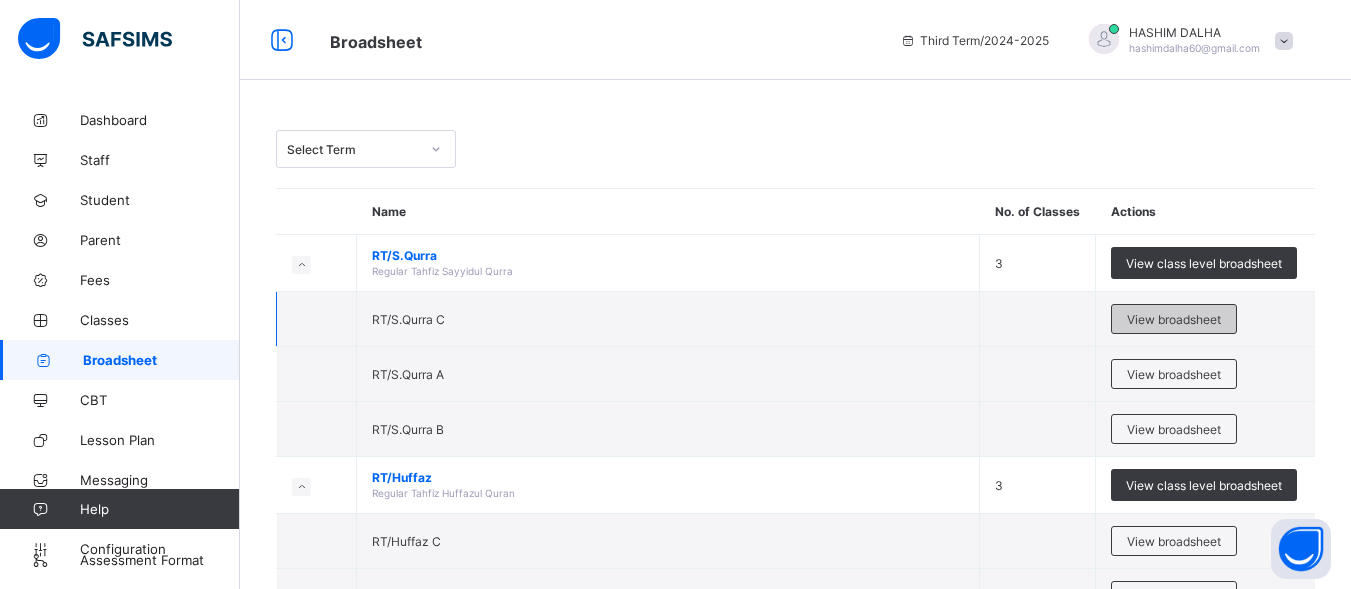 click on "View broadsheet" at bounding box center [1174, 319] 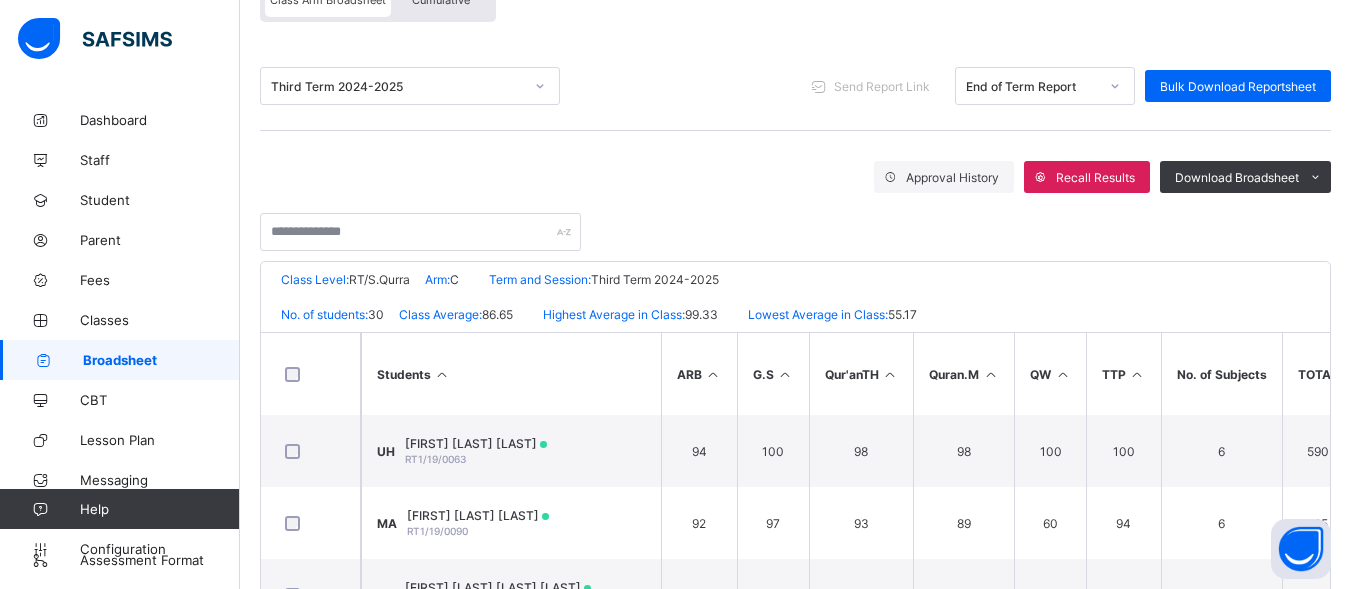 scroll, scrollTop: 231, scrollLeft: 0, axis: vertical 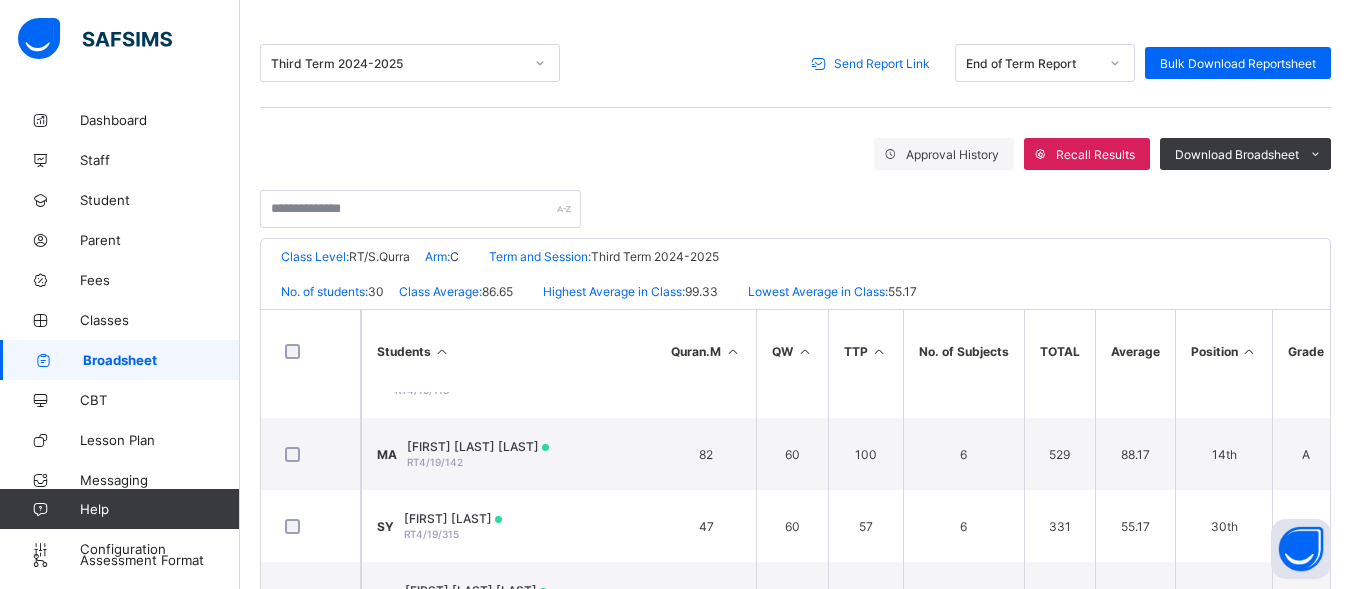 click on "Send Report Link" at bounding box center (882, 63) 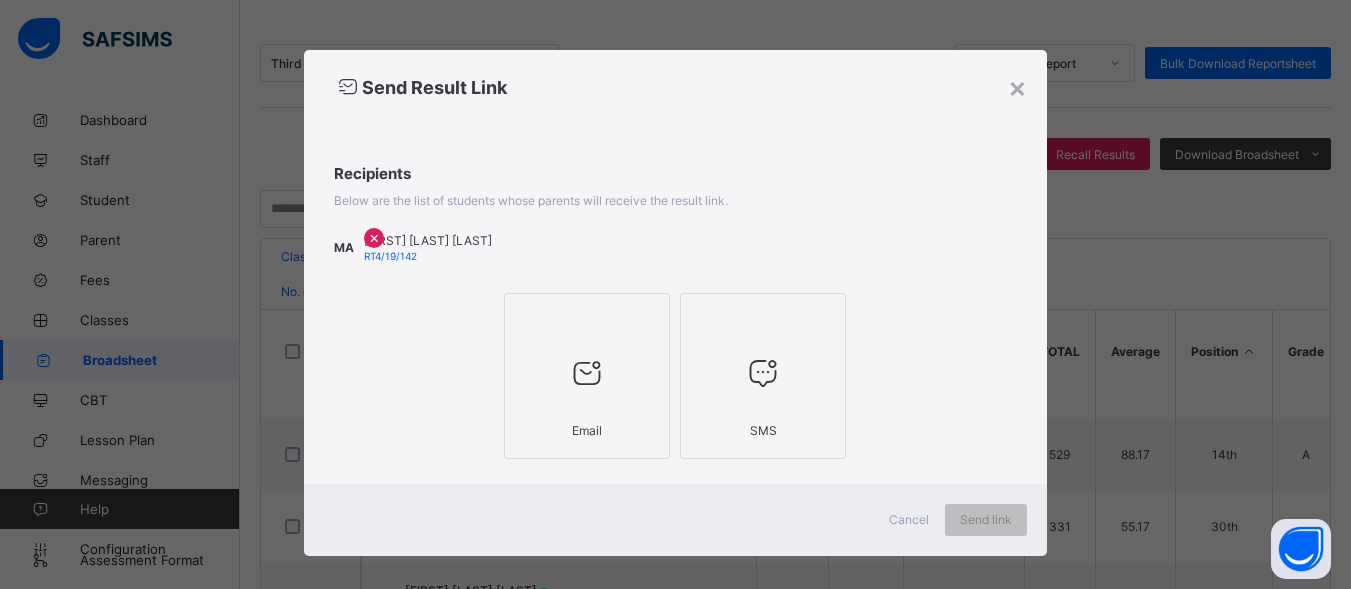 click at bounding box center (587, 373) 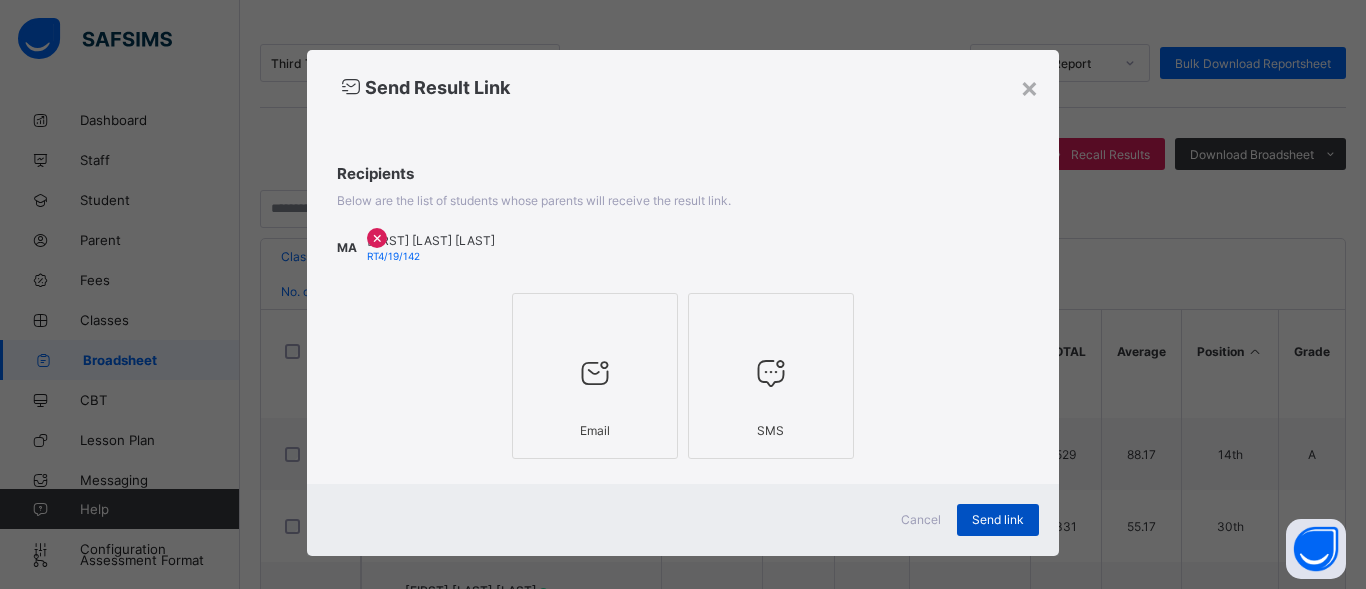 click on "Send link" at bounding box center (998, 520) 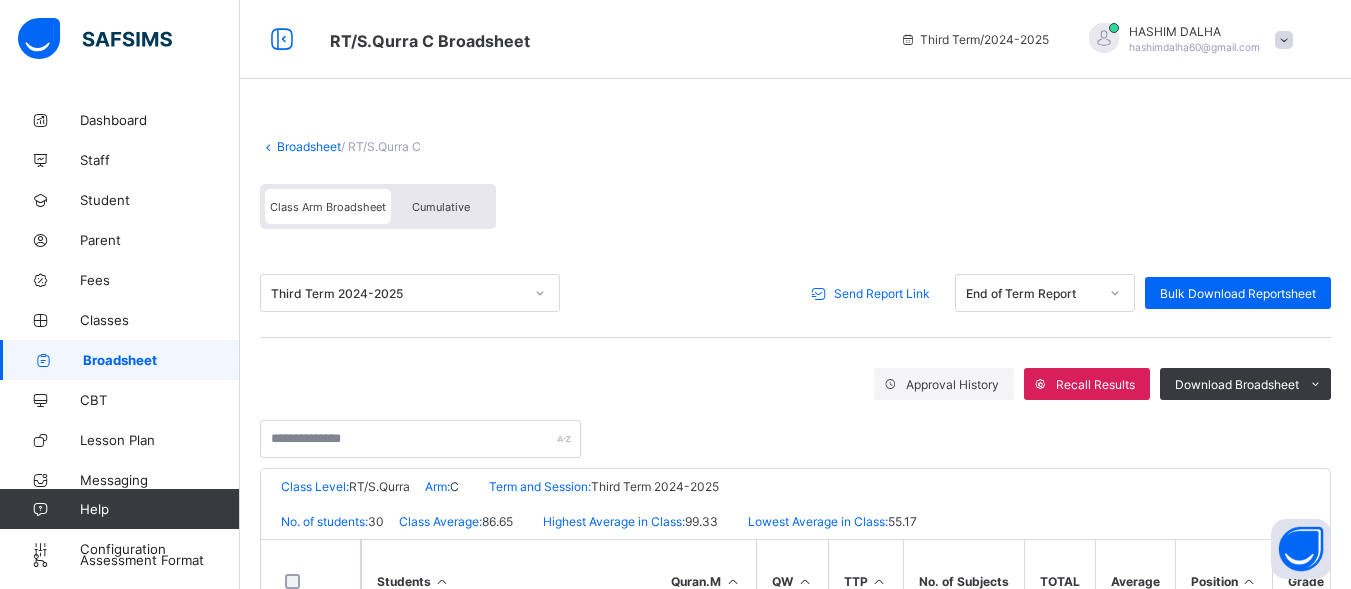 scroll, scrollTop: 0, scrollLeft: 0, axis: both 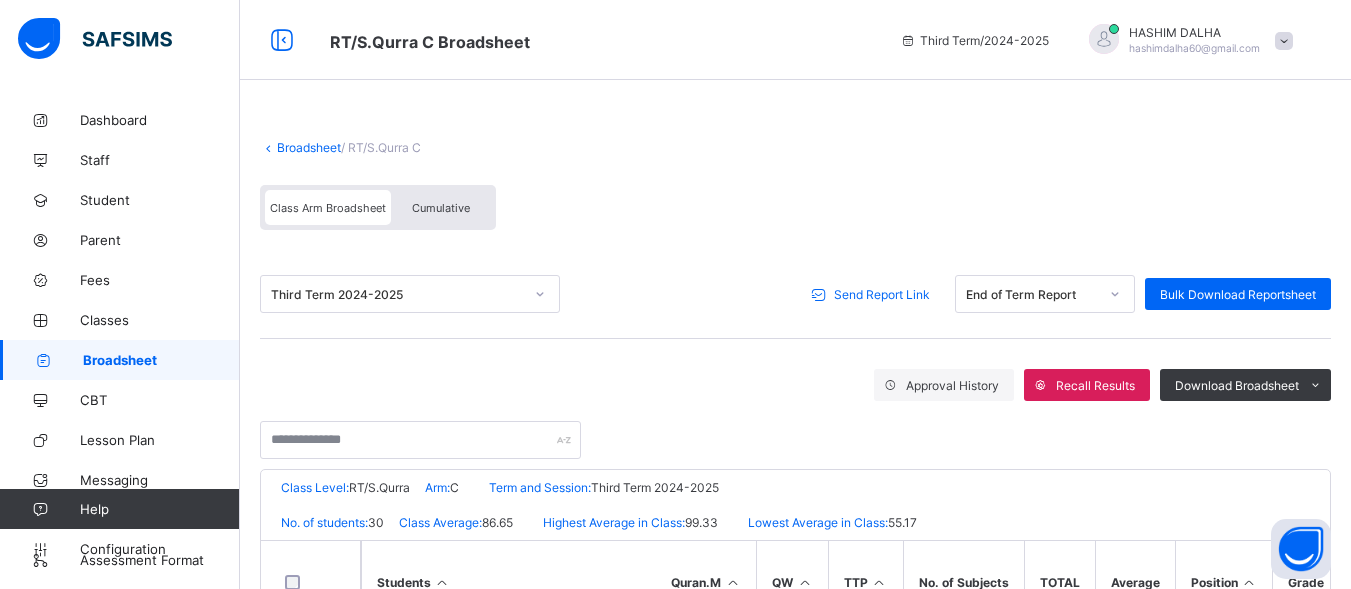 click on "Broadsheet" at bounding box center (309, 147) 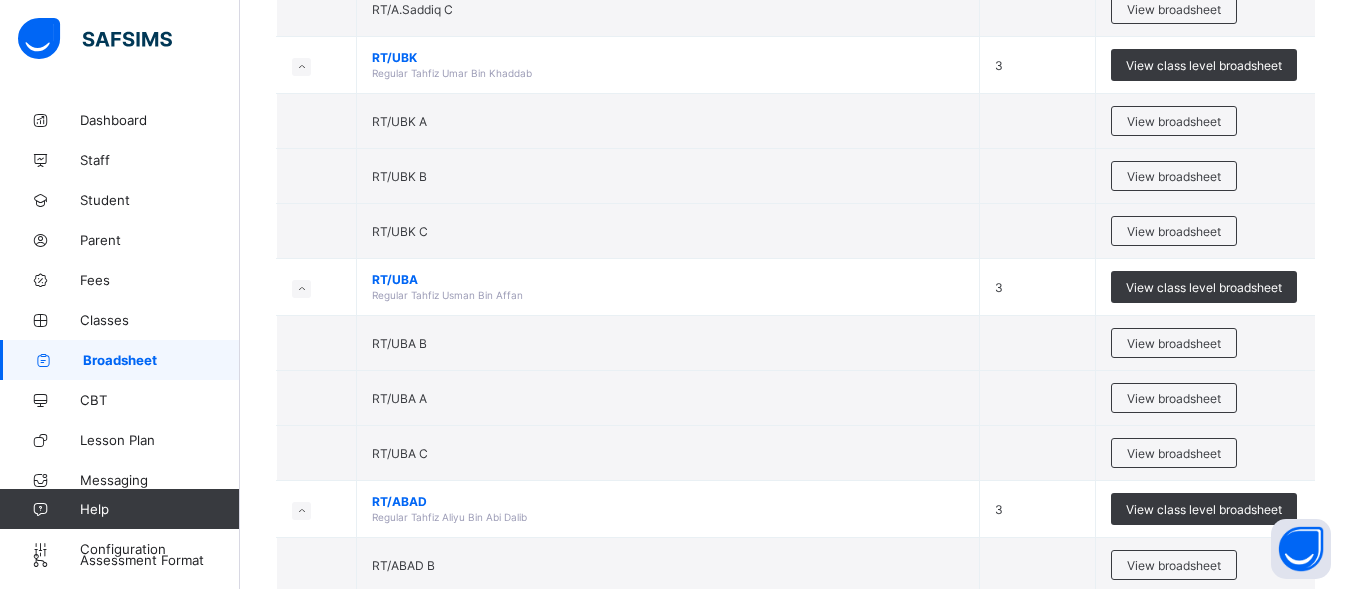 scroll, scrollTop: 867, scrollLeft: 0, axis: vertical 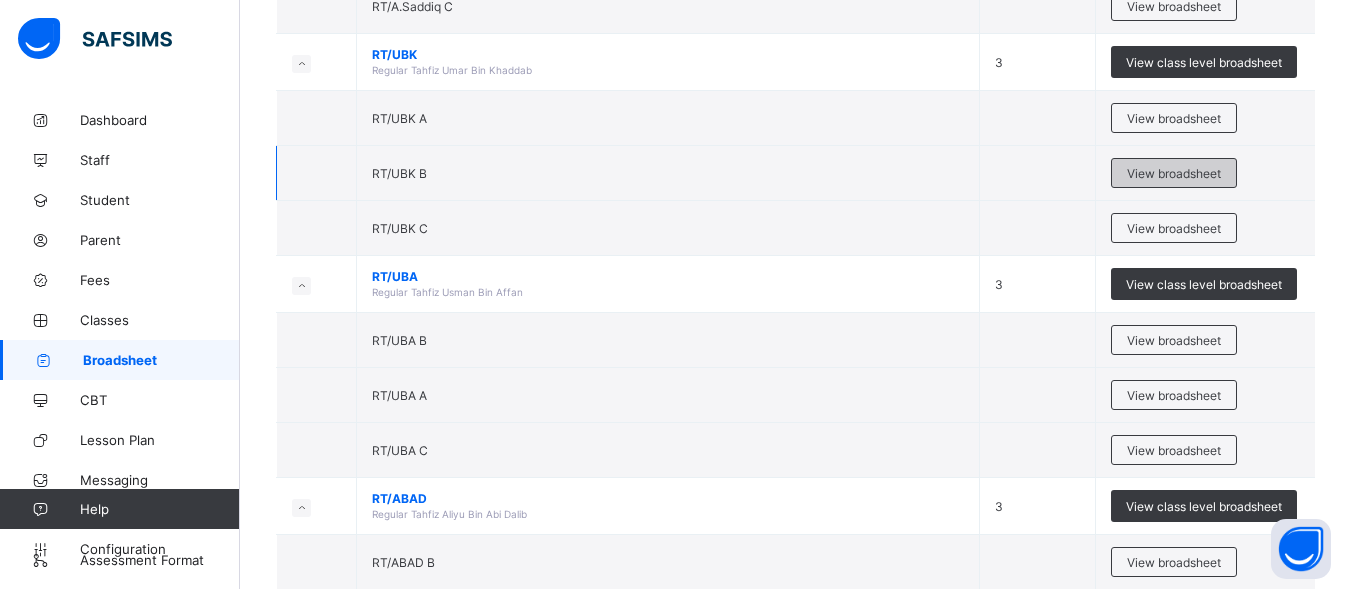click on "View broadsheet" at bounding box center [1174, 173] 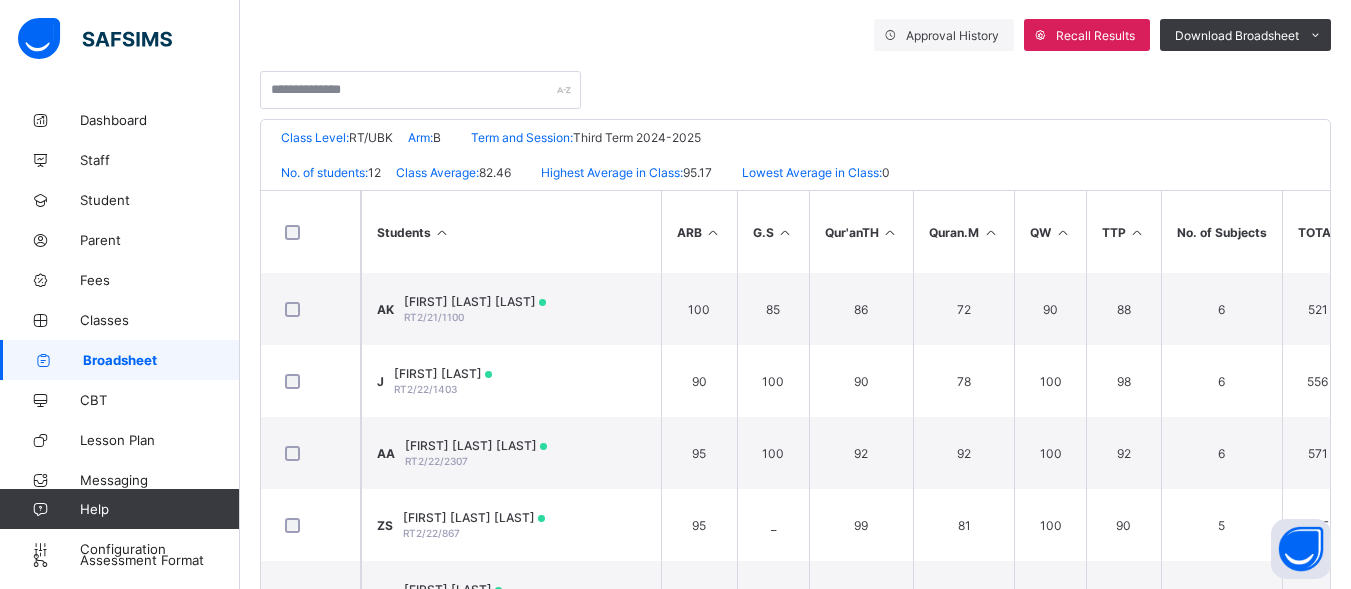 scroll, scrollTop: 364, scrollLeft: 0, axis: vertical 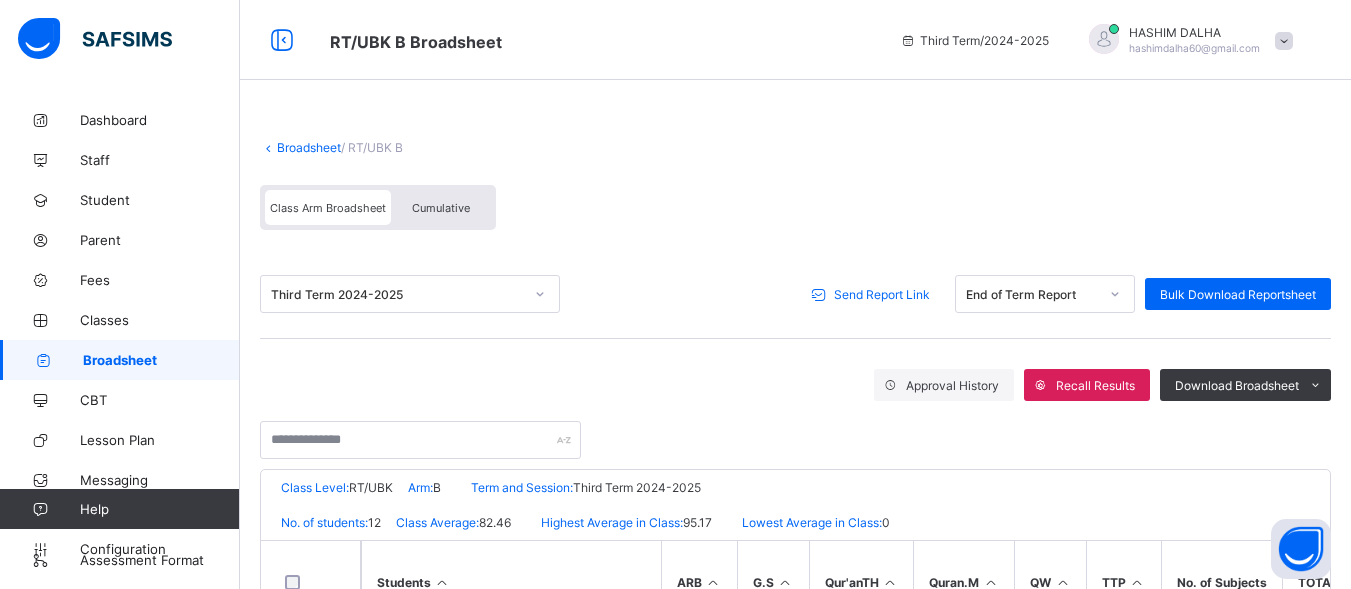 click on "Send Report Link" at bounding box center (882, 294) 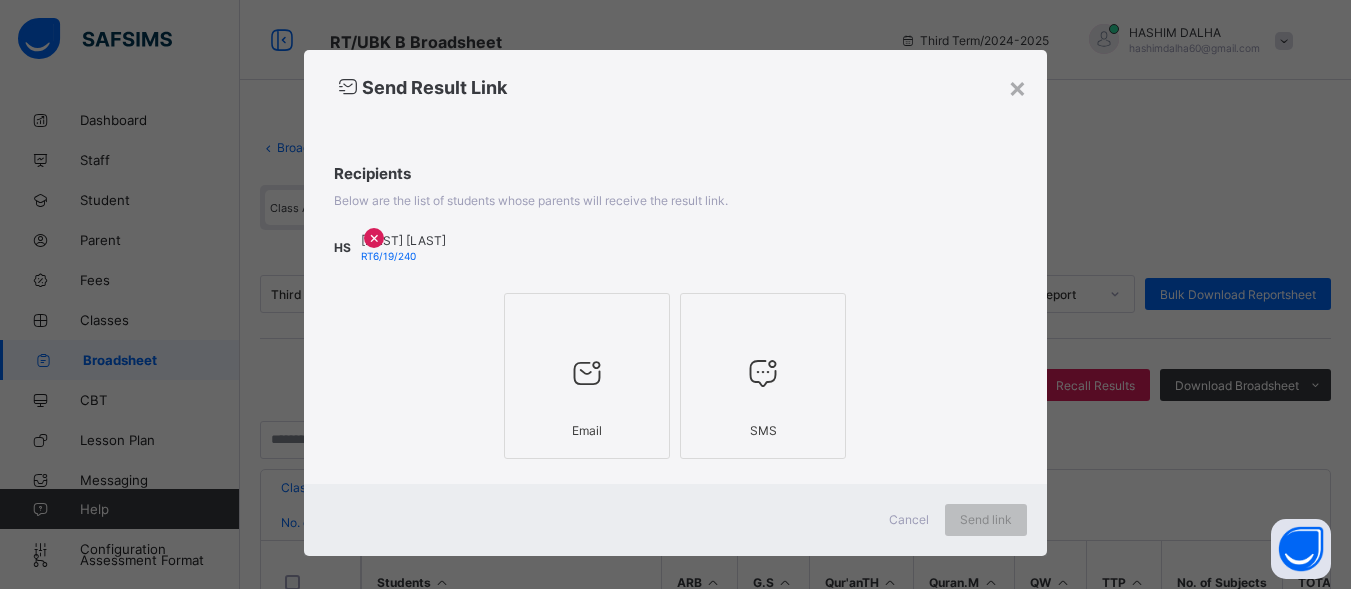 click at bounding box center [587, 373] 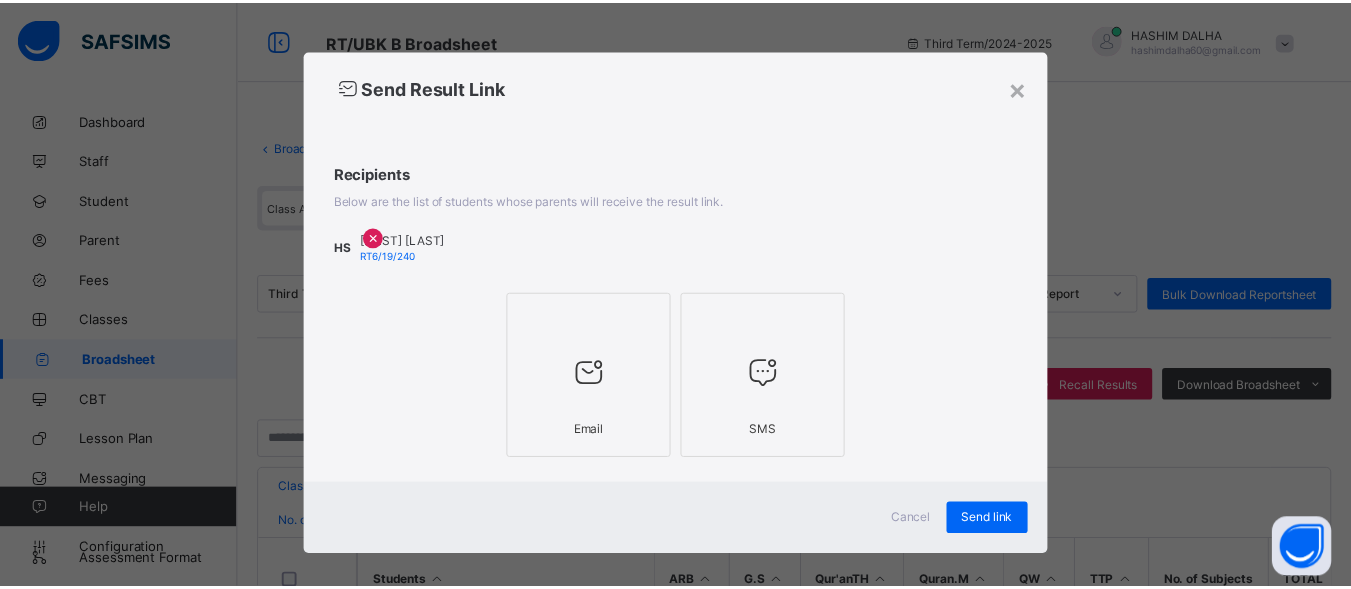 scroll, scrollTop: 37, scrollLeft: 0, axis: vertical 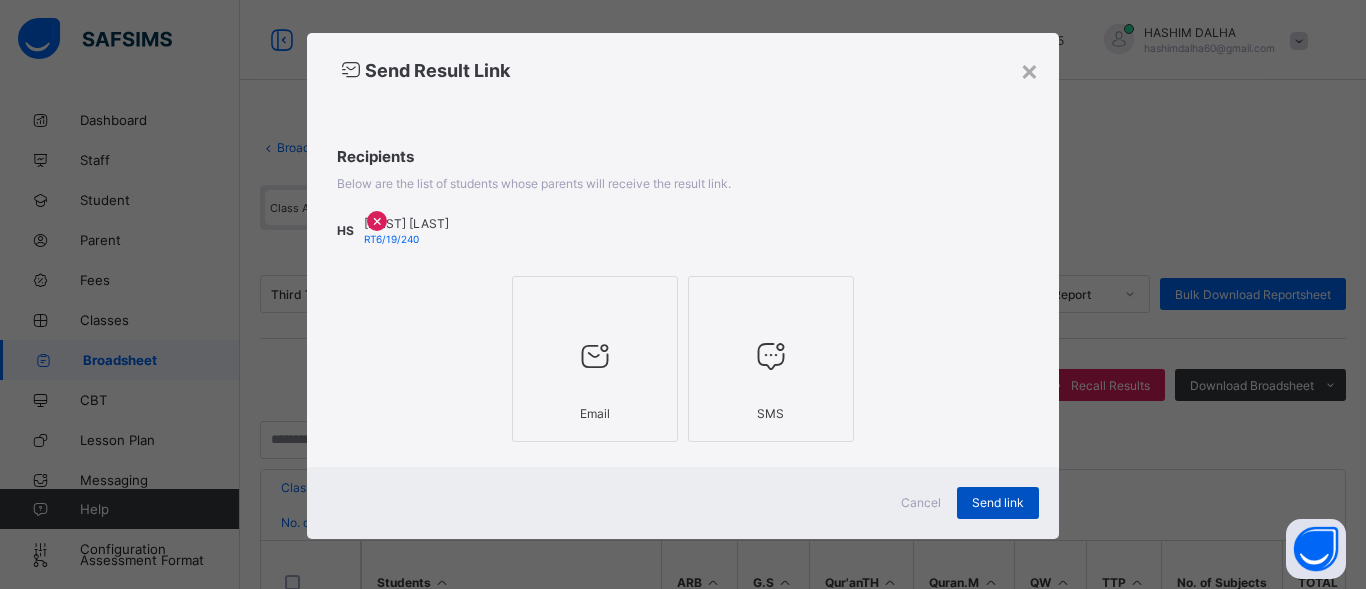 click on "Send link" at bounding box center (998, 502) 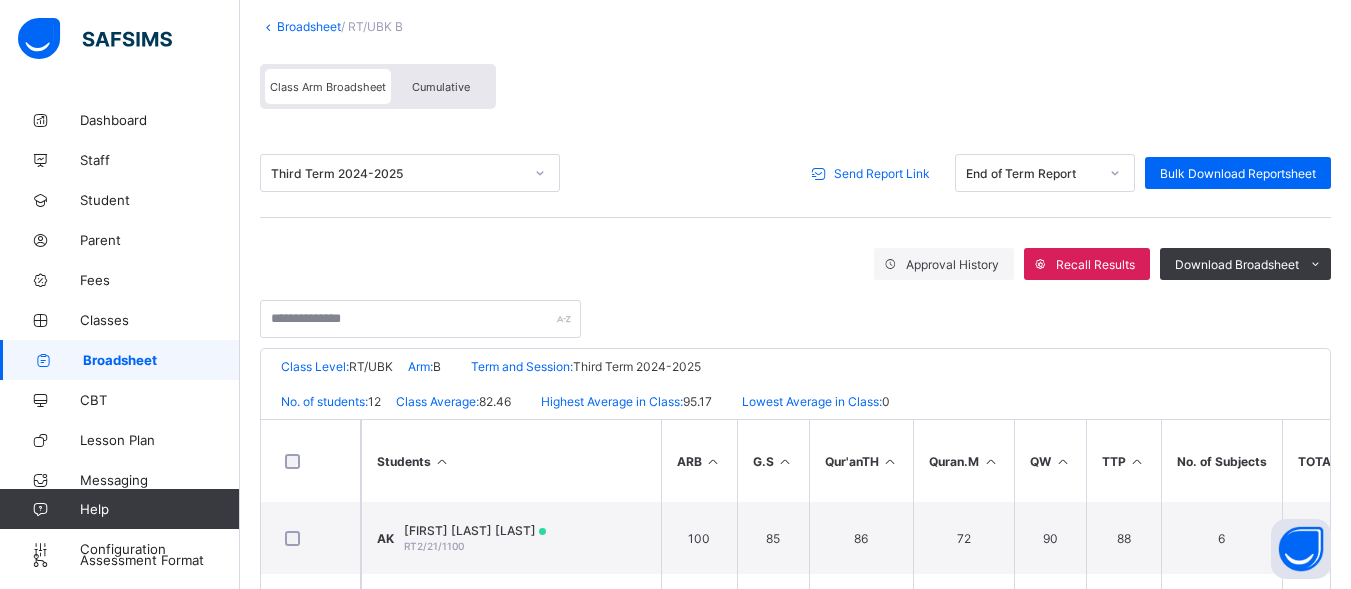 scroll, scrollTop: 0, scrollLeft: 0, axis: both 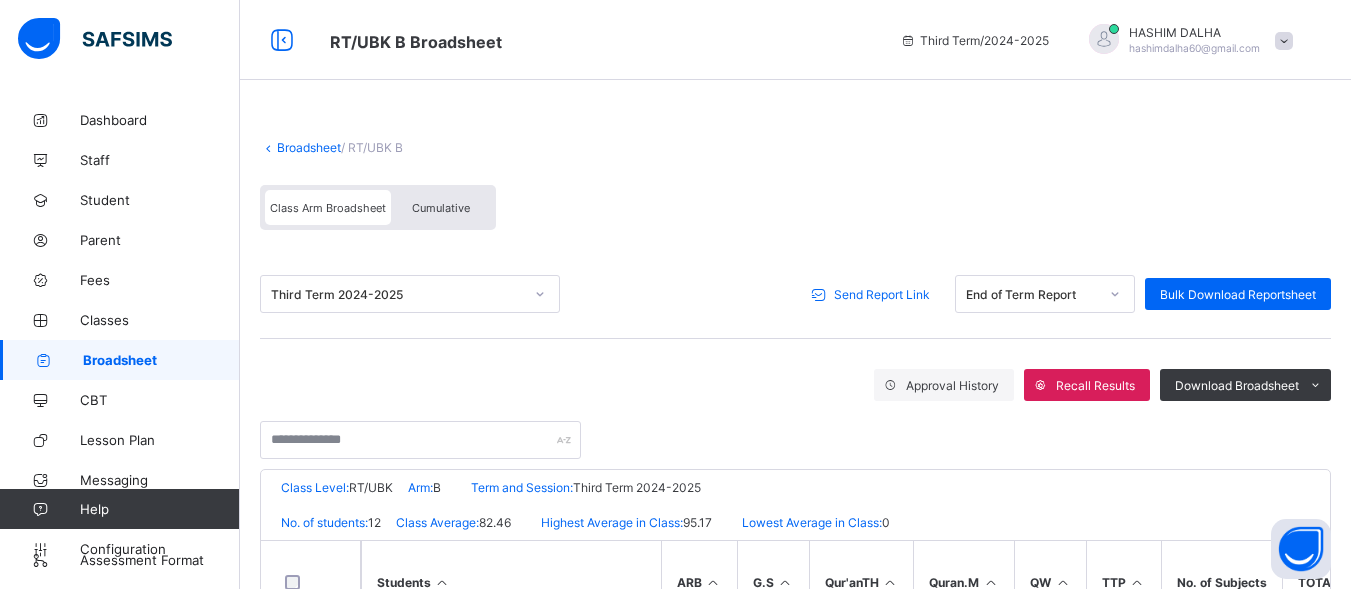 click on "Broadsheet" at bounding box center [309, 147] 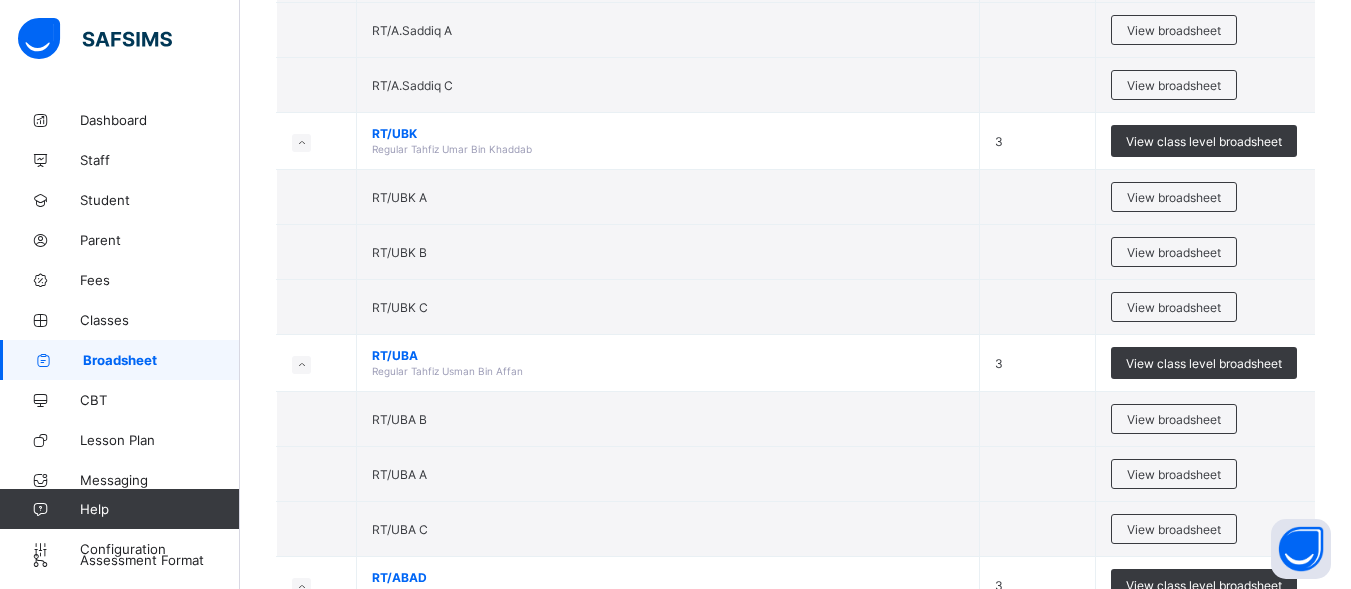 scroll, scrollTop: 790, scrollLeft: 0, axis: vertical 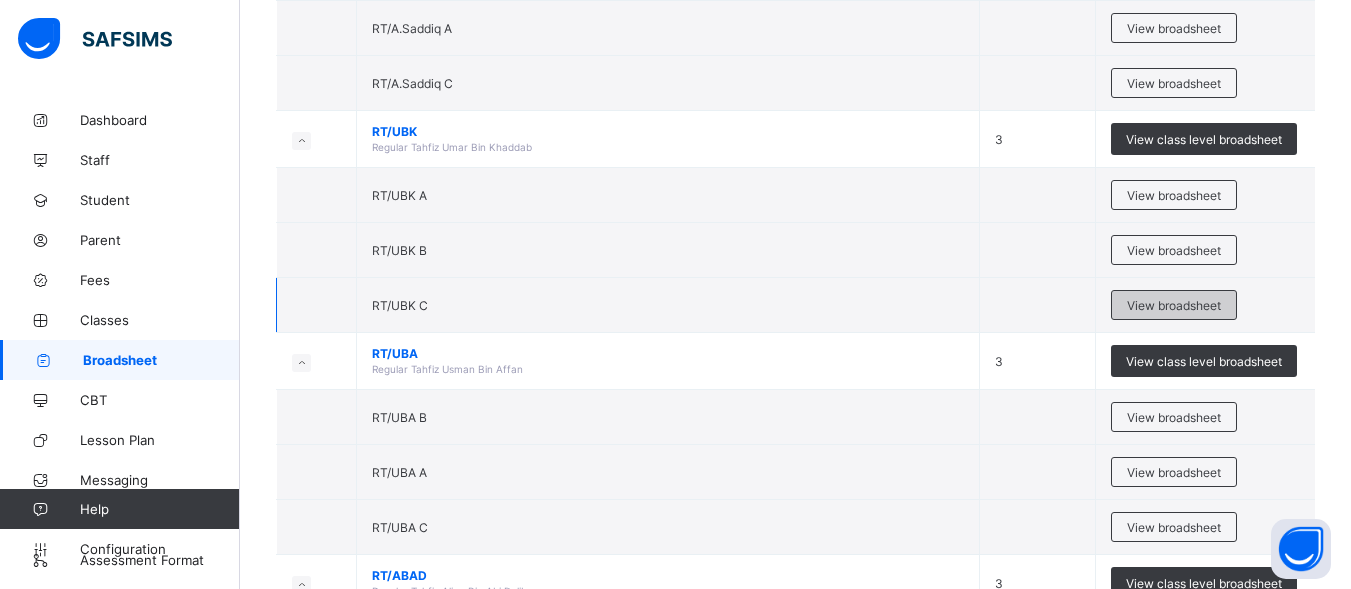 click on "View broadsheet" at bounding box center [1174, 305] 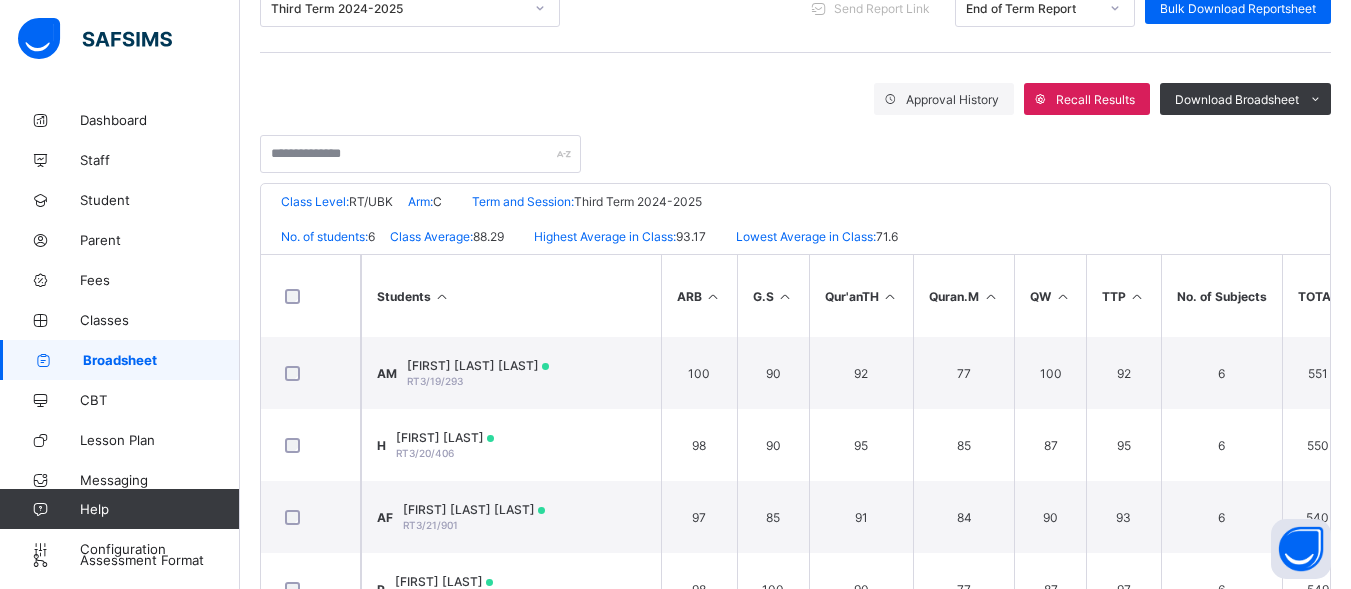 scroll, scrollTop: 290, scrollLeft: 0, axis: vertical 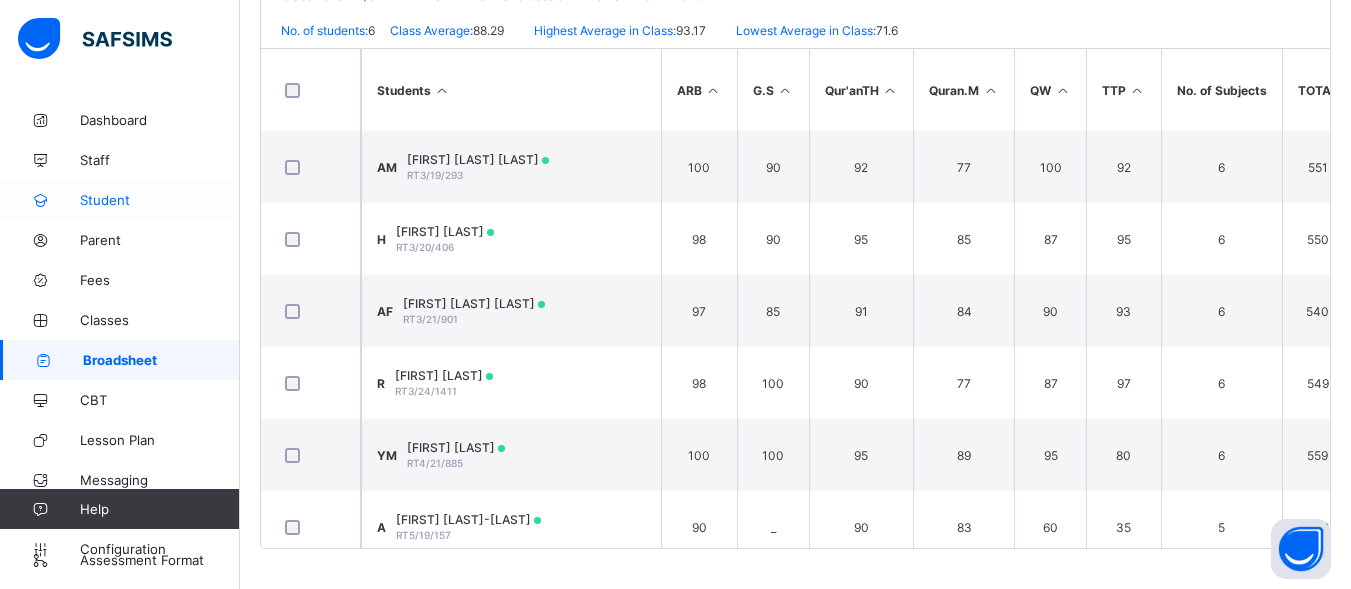 click on "Student" at bounding box center (120, 200) 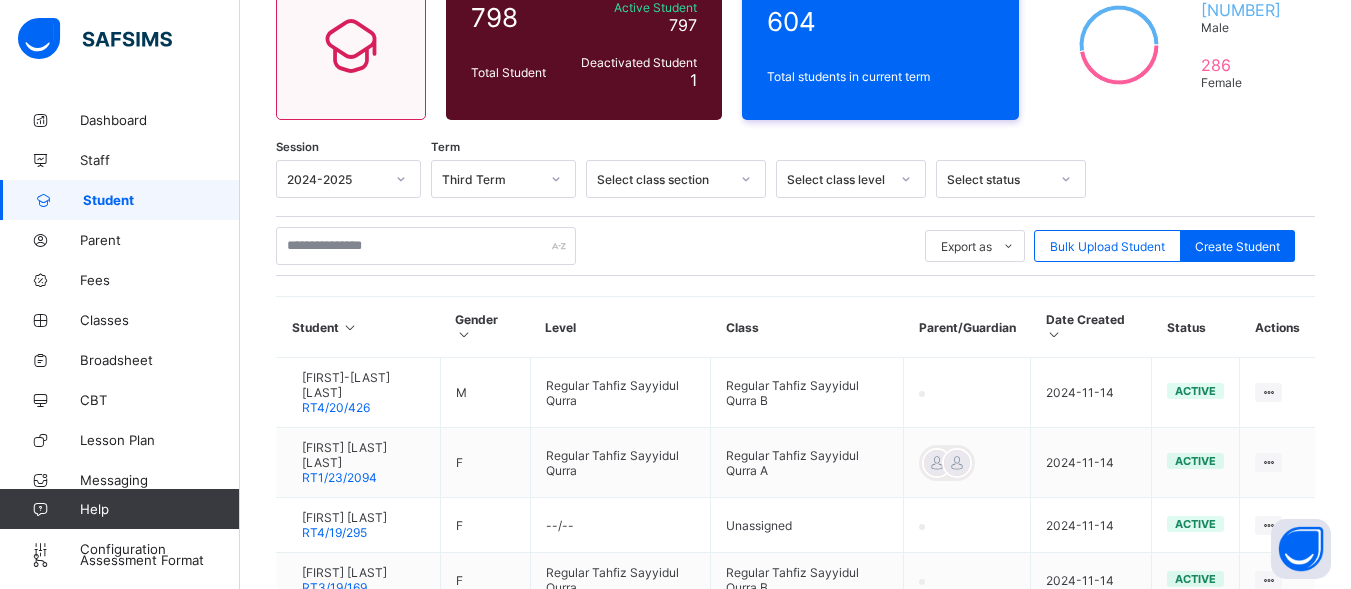 scroll, scrollTop: 201, scrollLeft: 0, axis: vertical 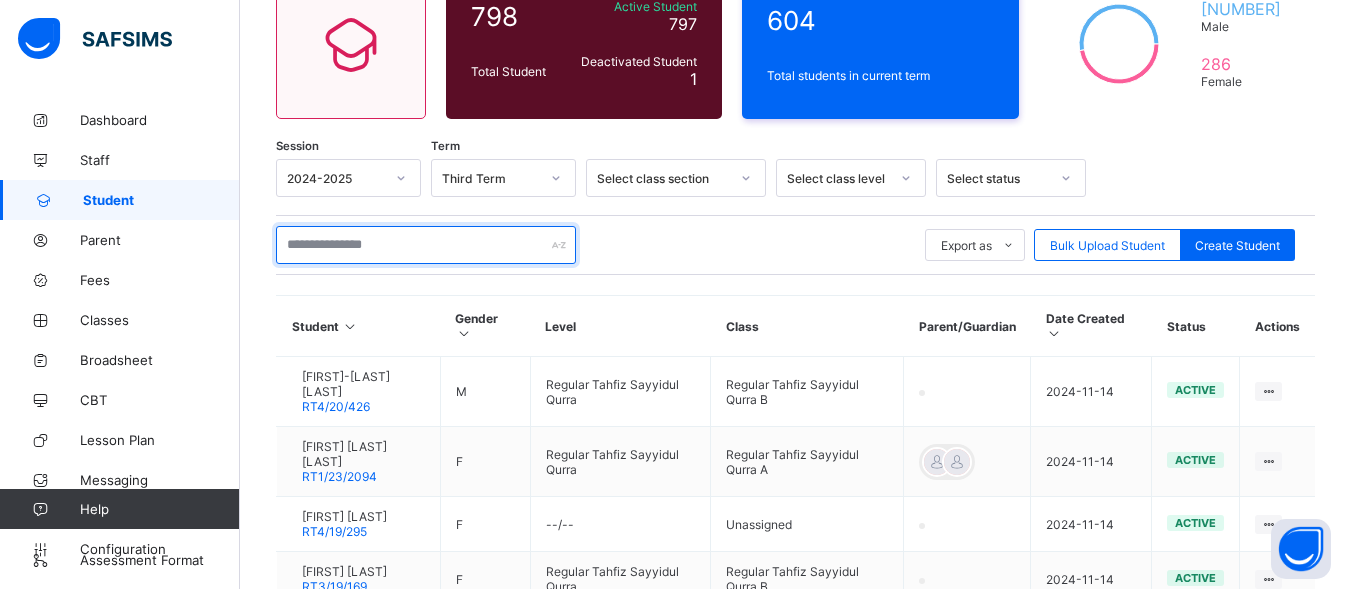 click at bounding box center [426, 245] 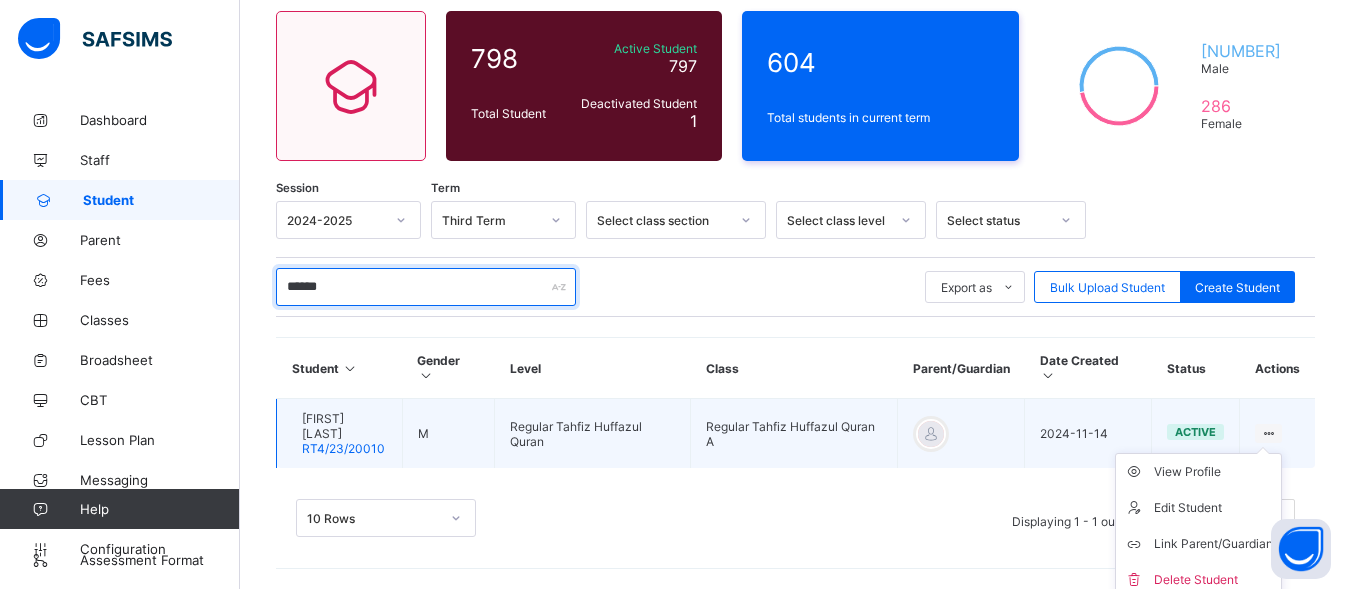 scroll, scrollTop: 169, scrollLeft: 0, axis: vertical 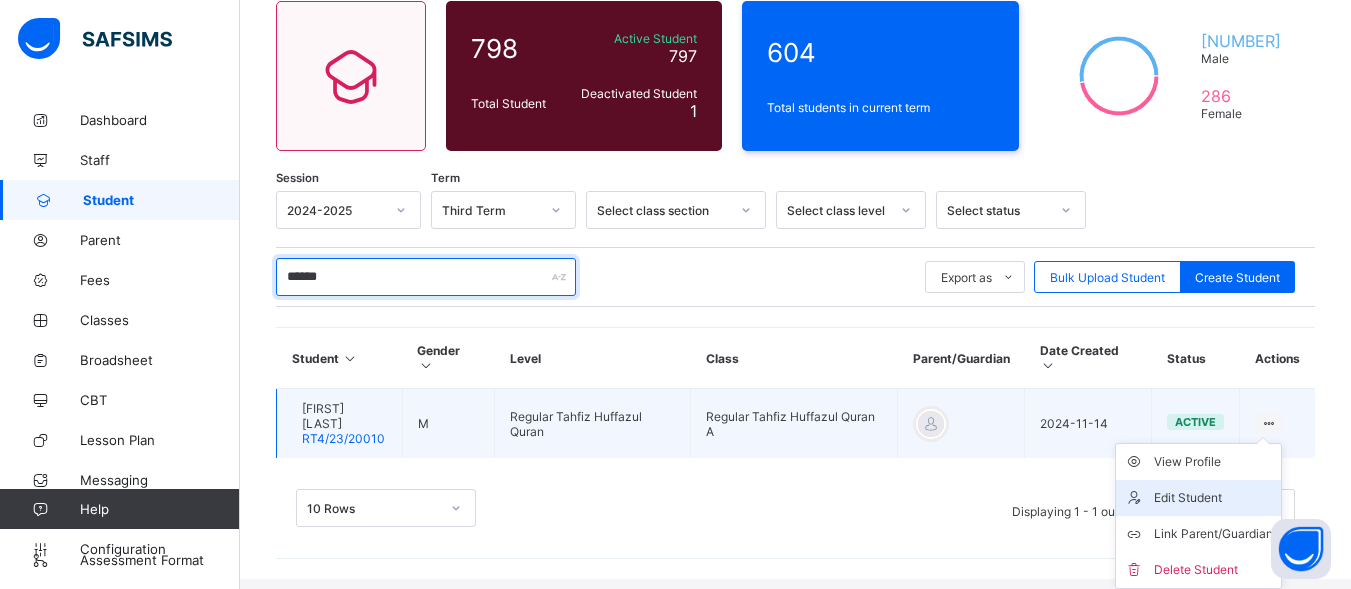 type on "******" 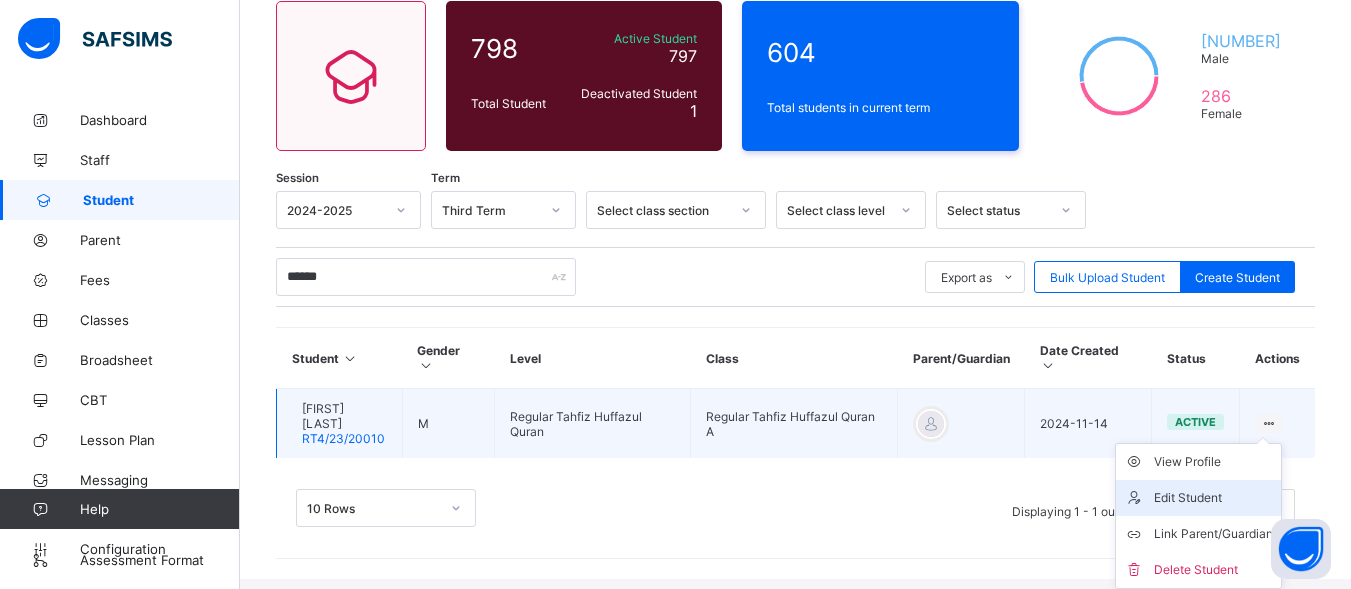 click on "Edit Student" at bounding box center (1213, 498) 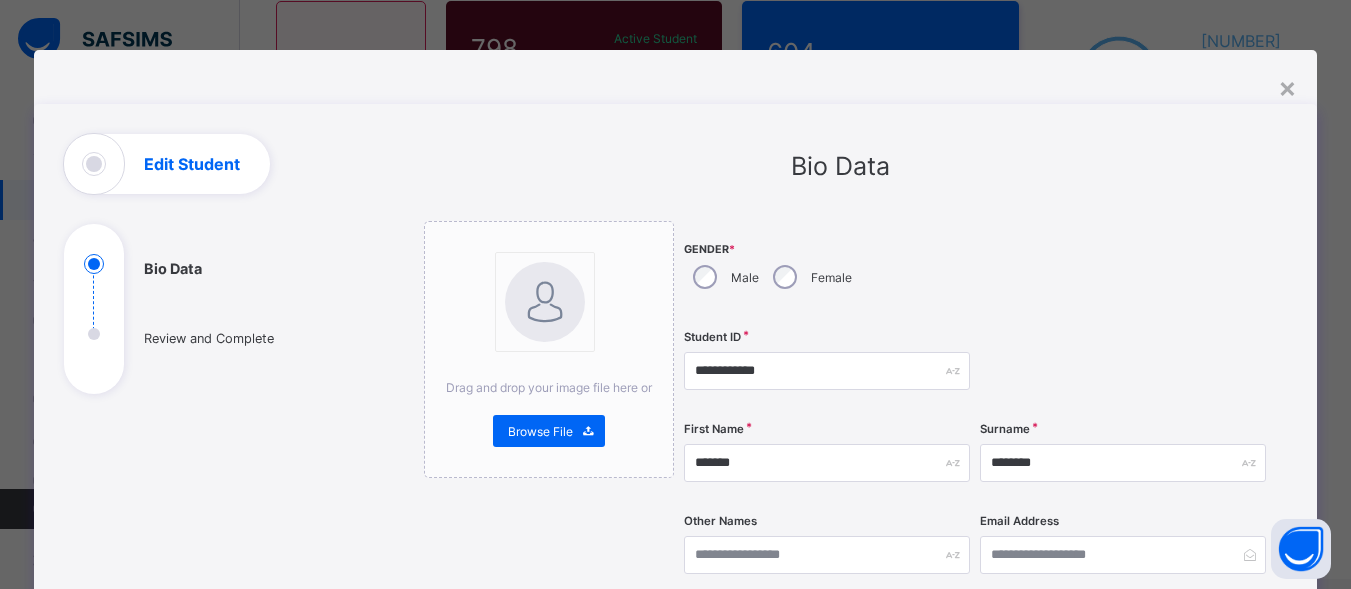 scroll, scrollTop: 159, scrollLeft: 0, axis: vertical 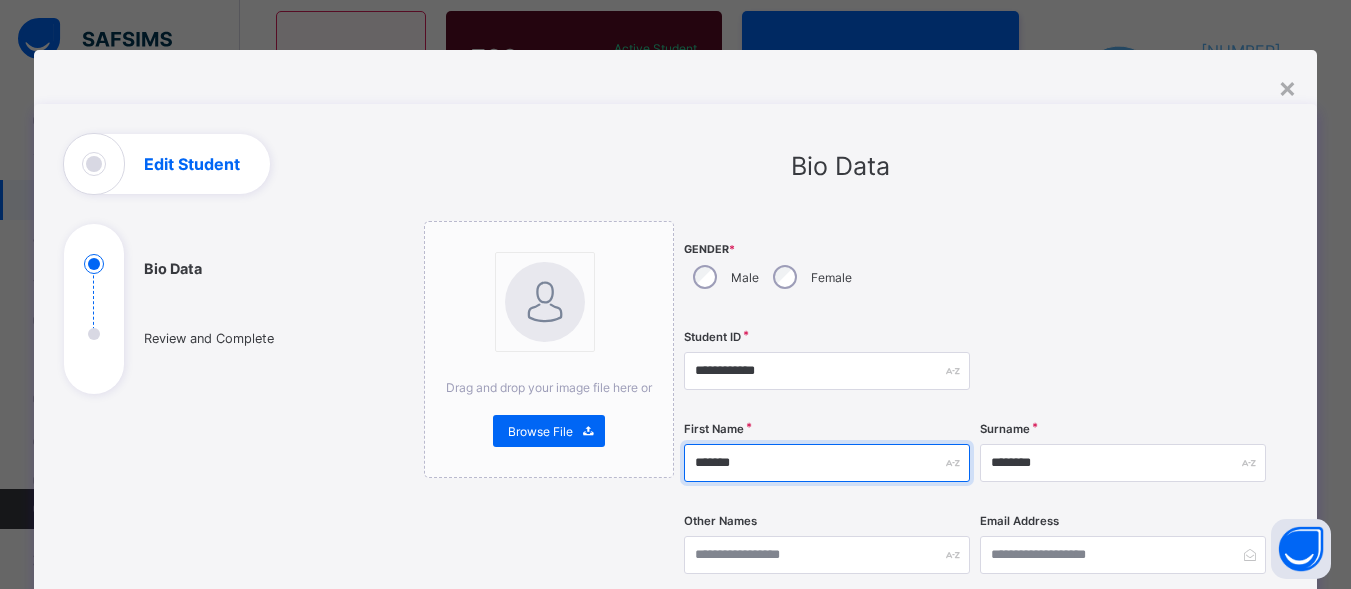 click on "*******" at bounding box center (827, 463) 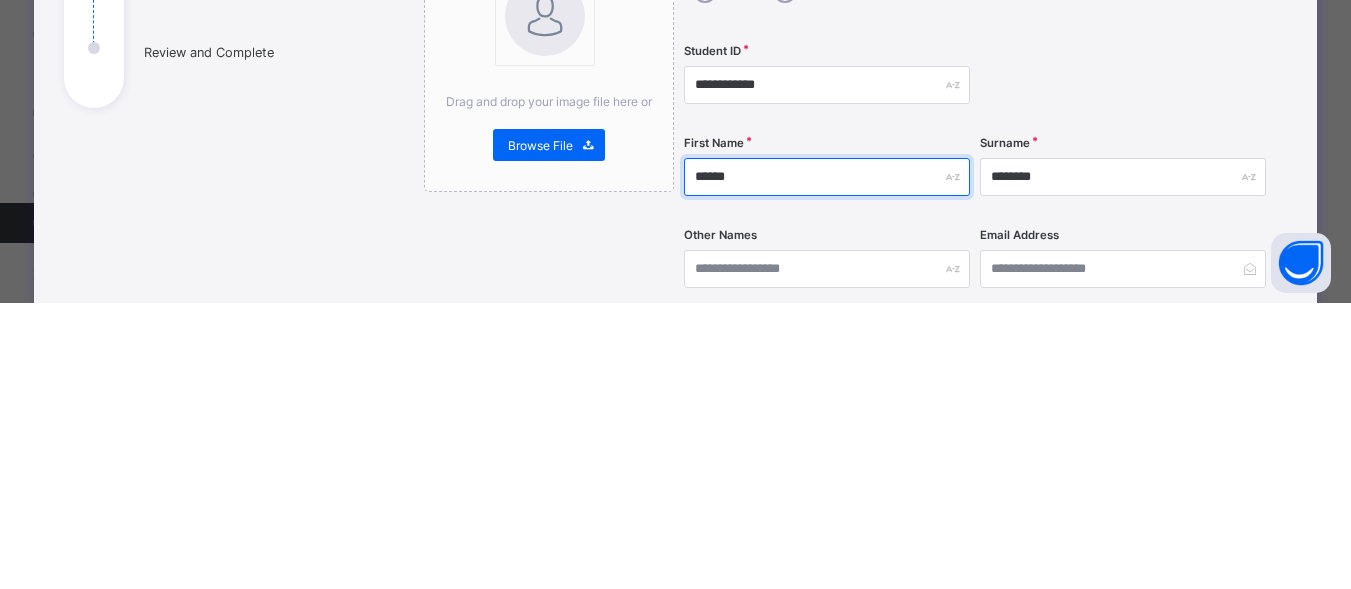 type on "******" 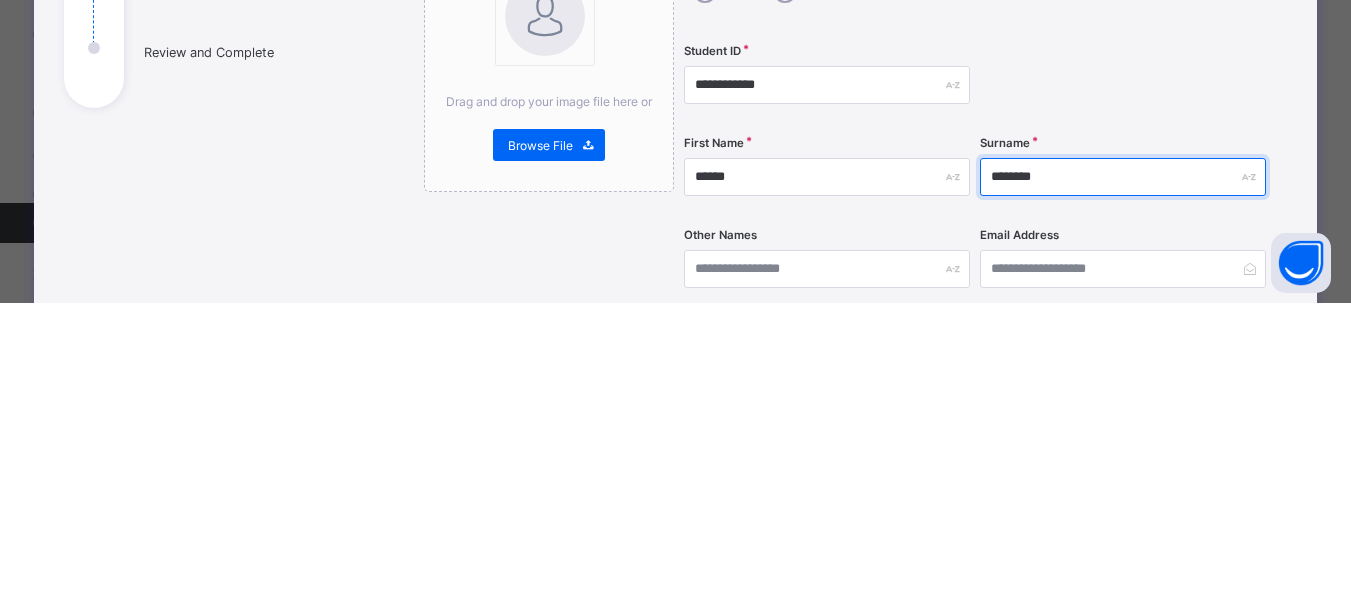 click on "********" at bounding box center (1123, 463) 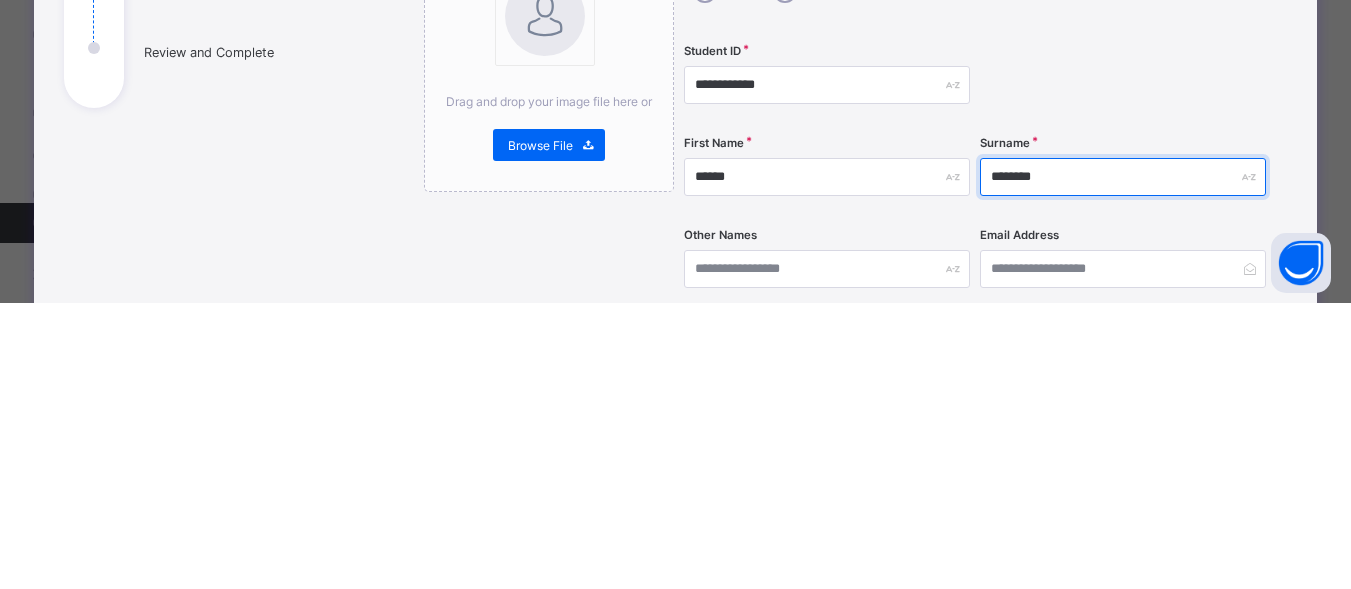 type on "********" 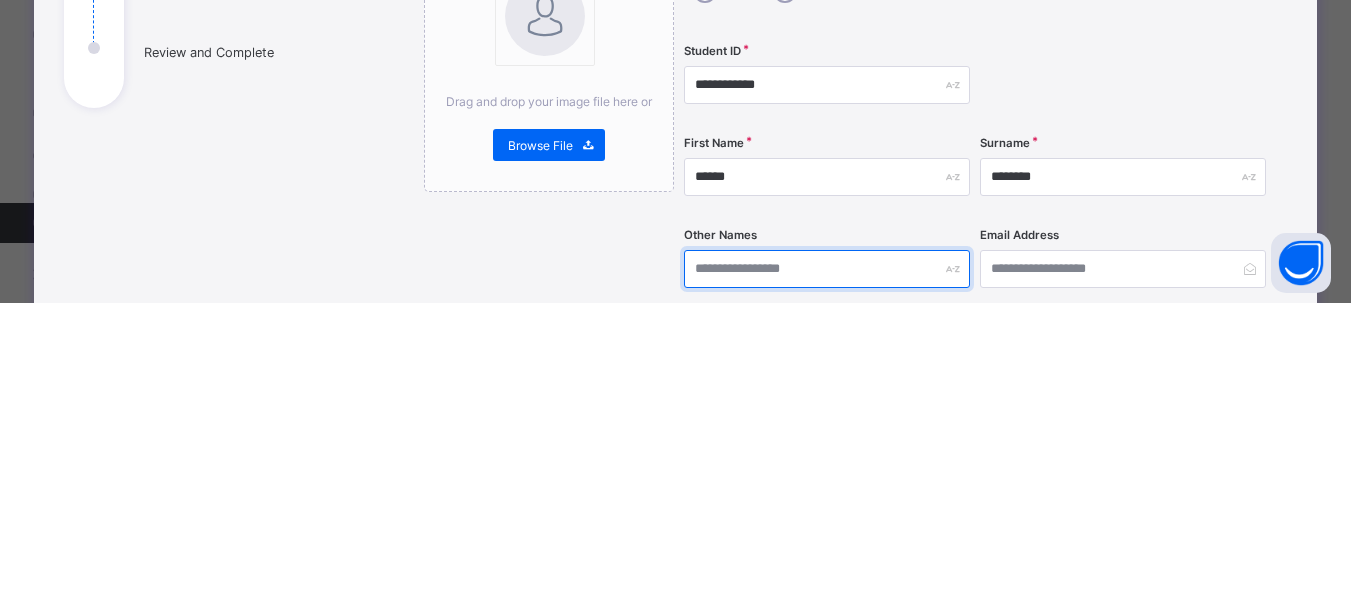 click at bounding box center (827, 555) 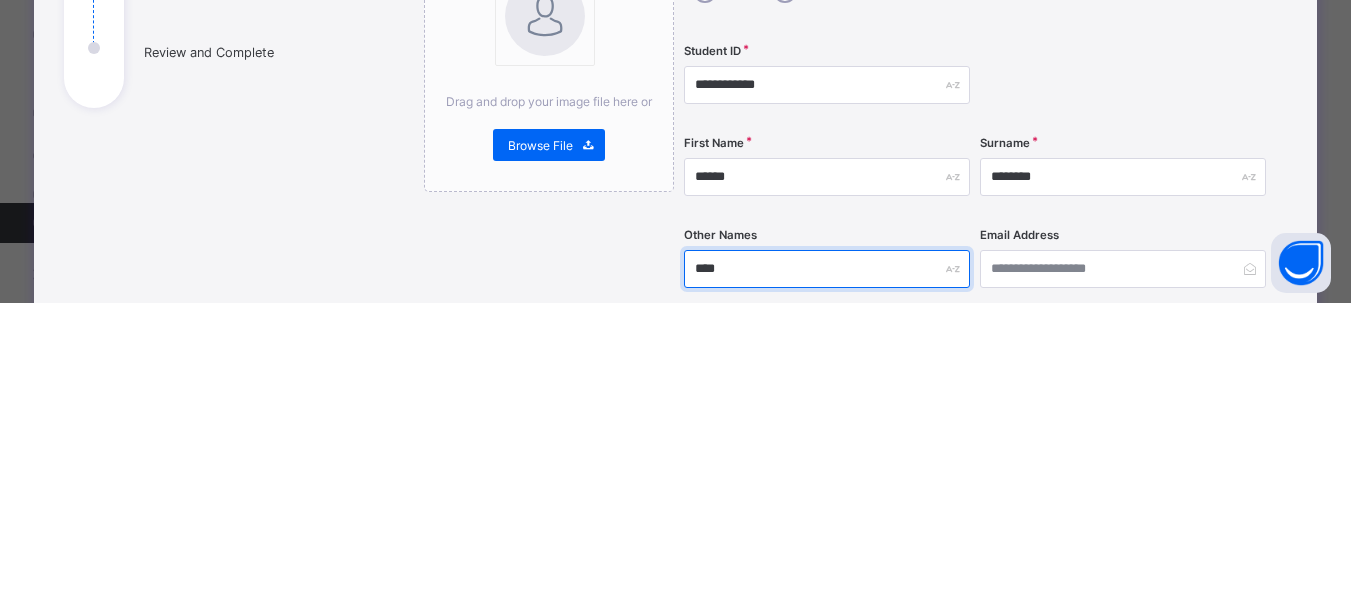 type on "*****" 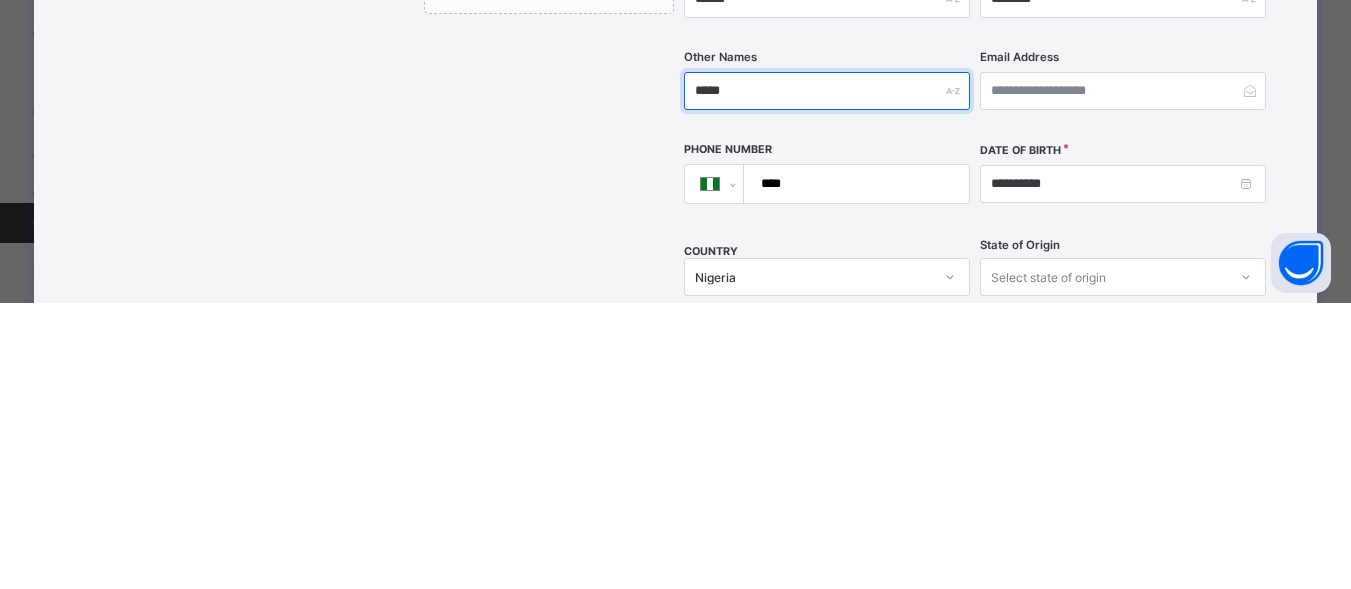 scroll, scrollTop: 180, scrollLeft: 0, axis: vertical 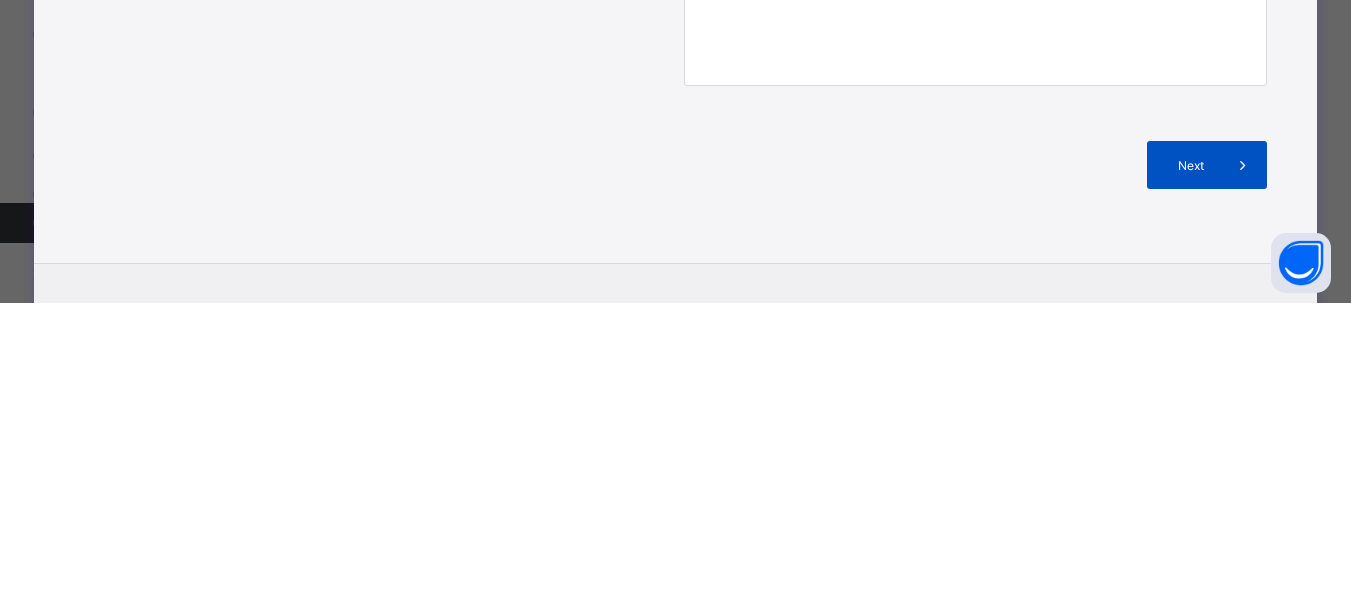 click on "Next" at bounding box center [1190, 451] 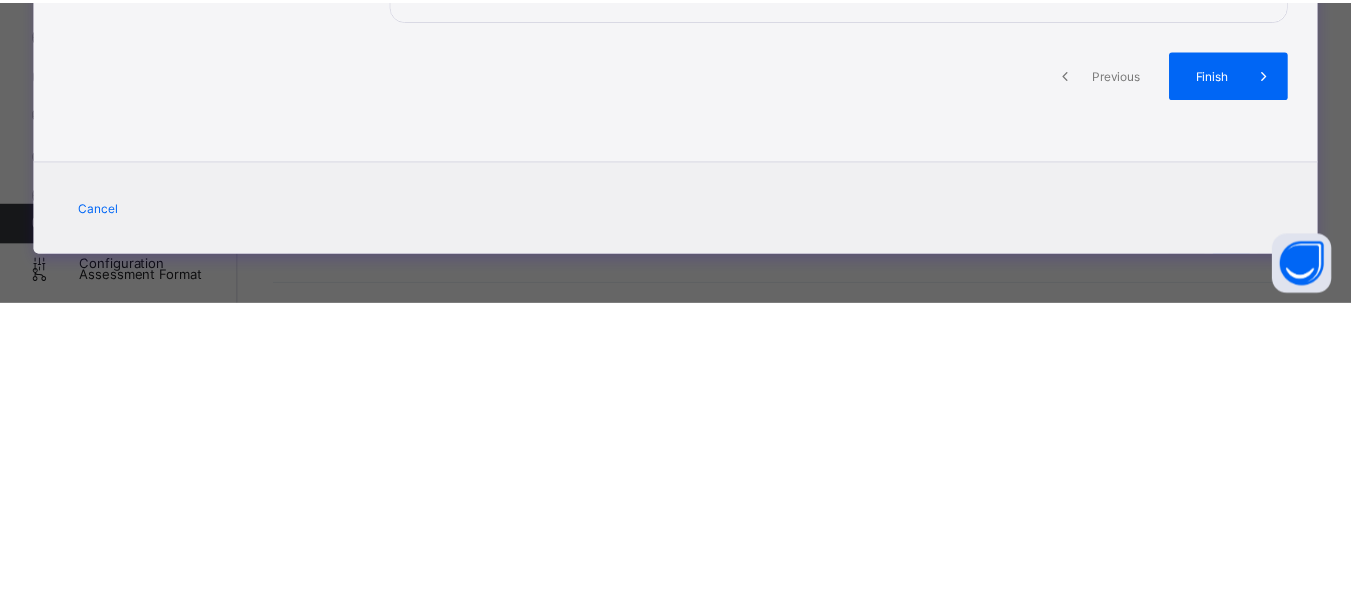 scroll, scrollTop: 427, scrollLeft: 0, axis: vertical 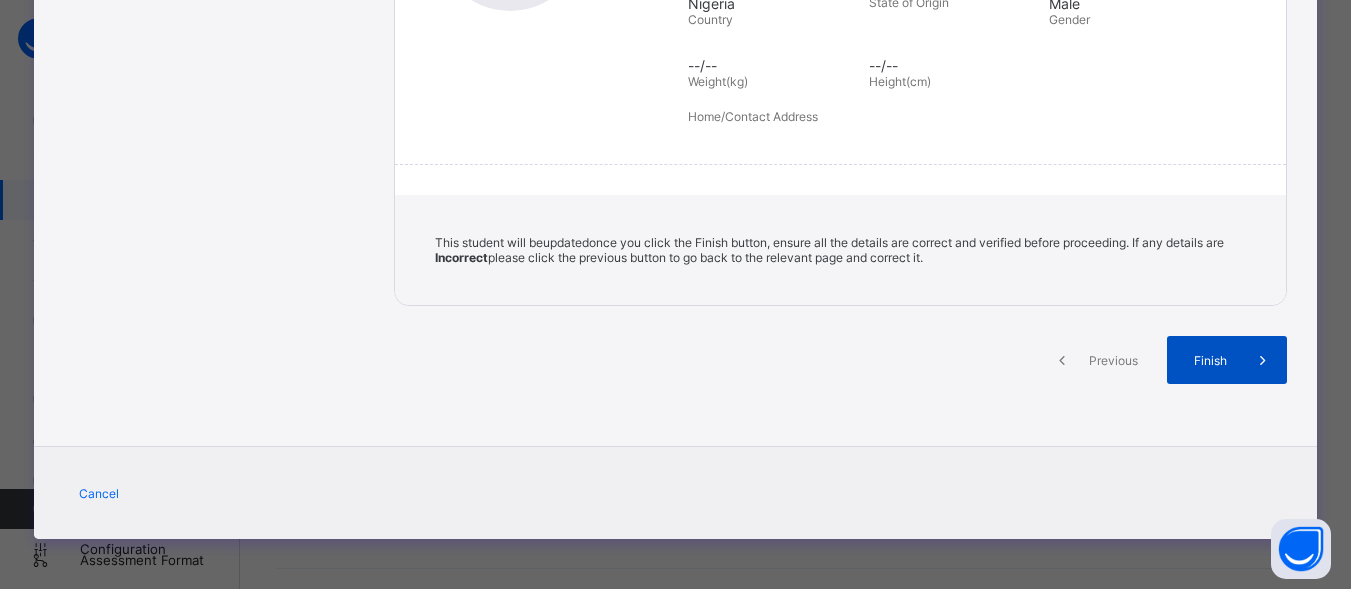 click on "Finish" at bounding box center [1210, 360] 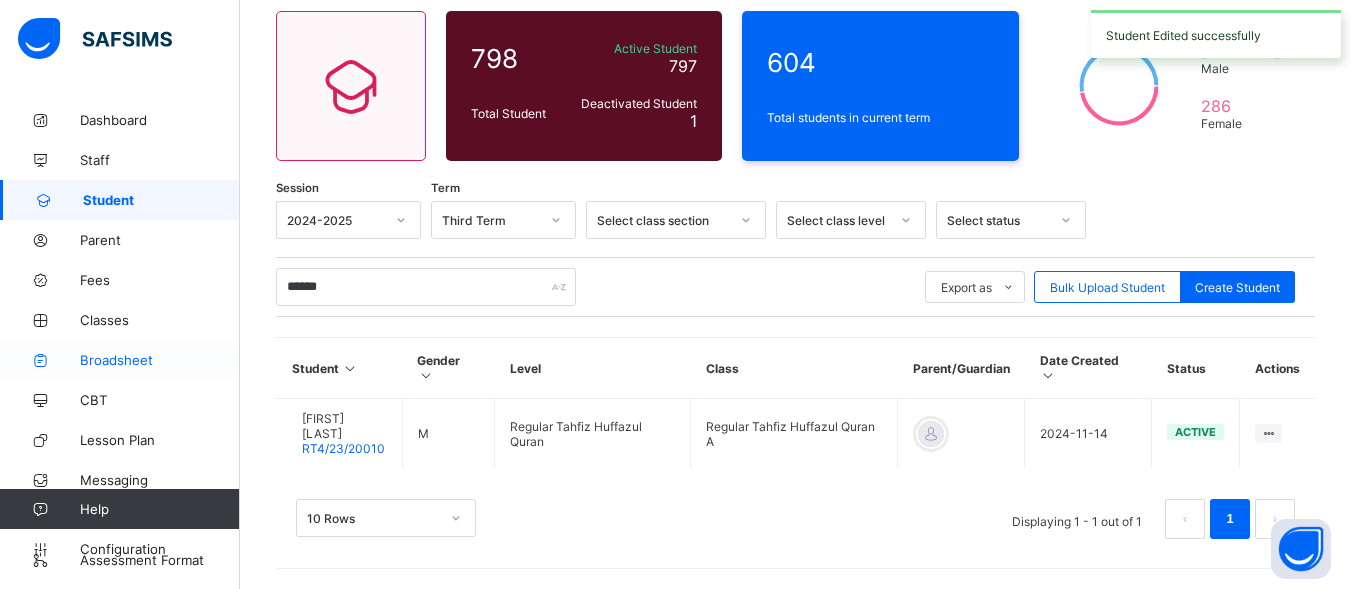 click on "Broadsheet" at bounding box center (160, 360) 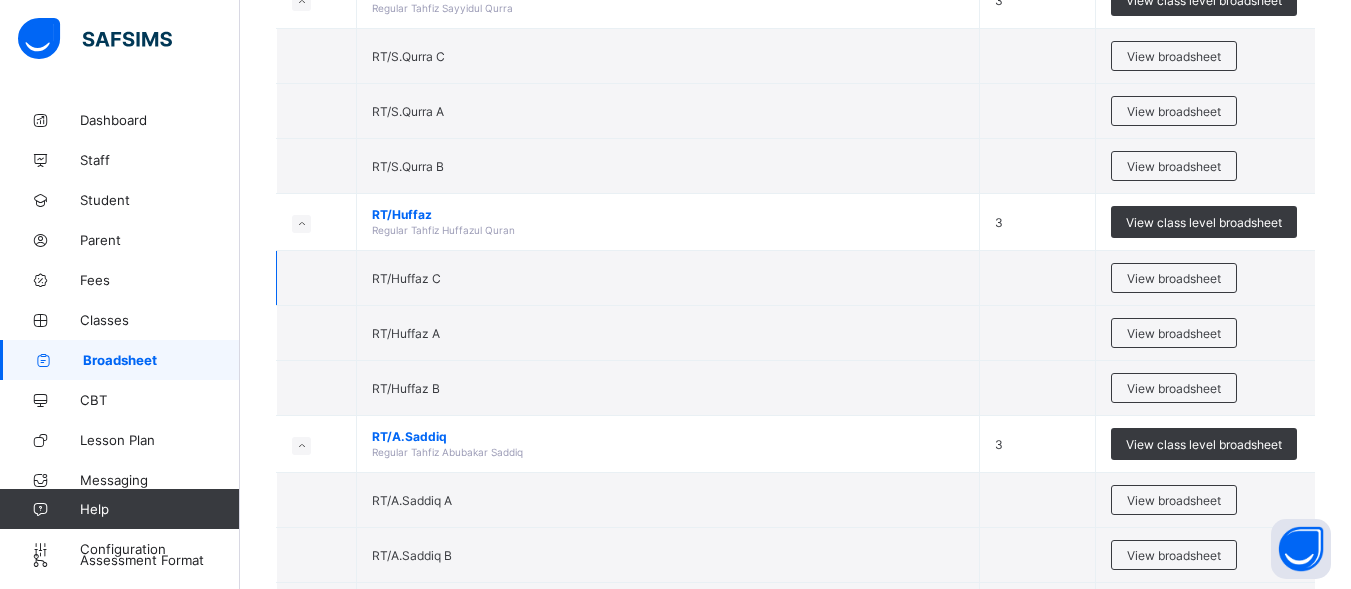 scroll, scrollTop: 264, scrollLeft: 0, axis: vertical 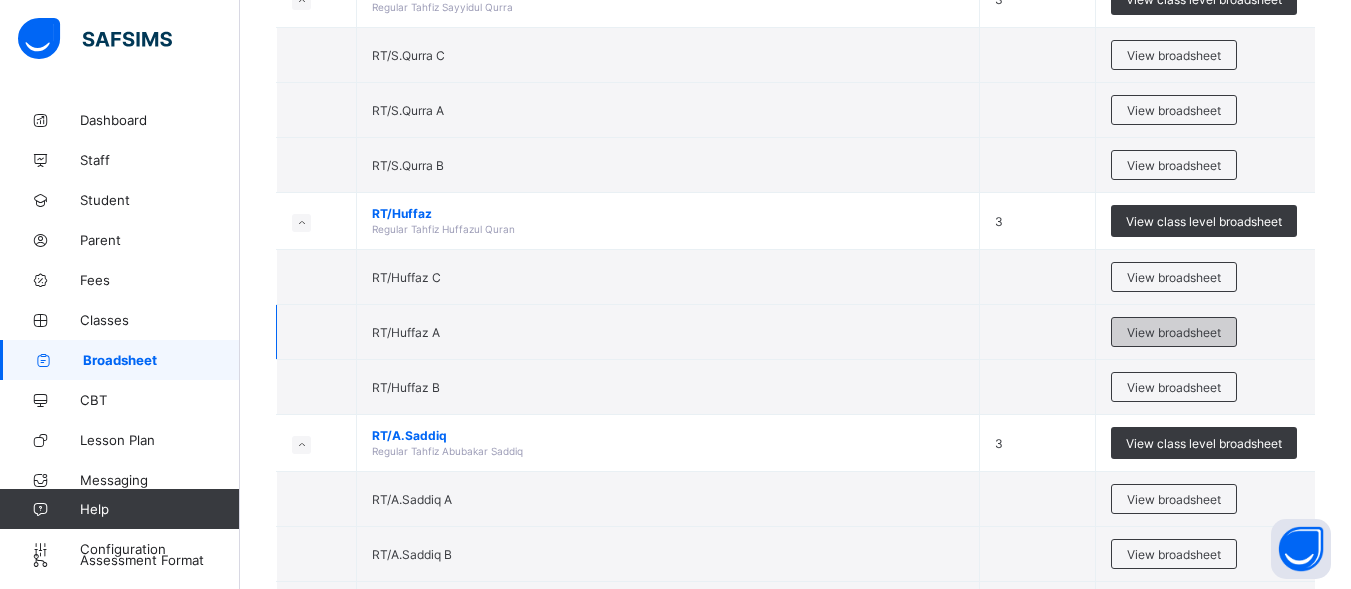 click on "View broadsheet" at bounding box center [1174, 332] 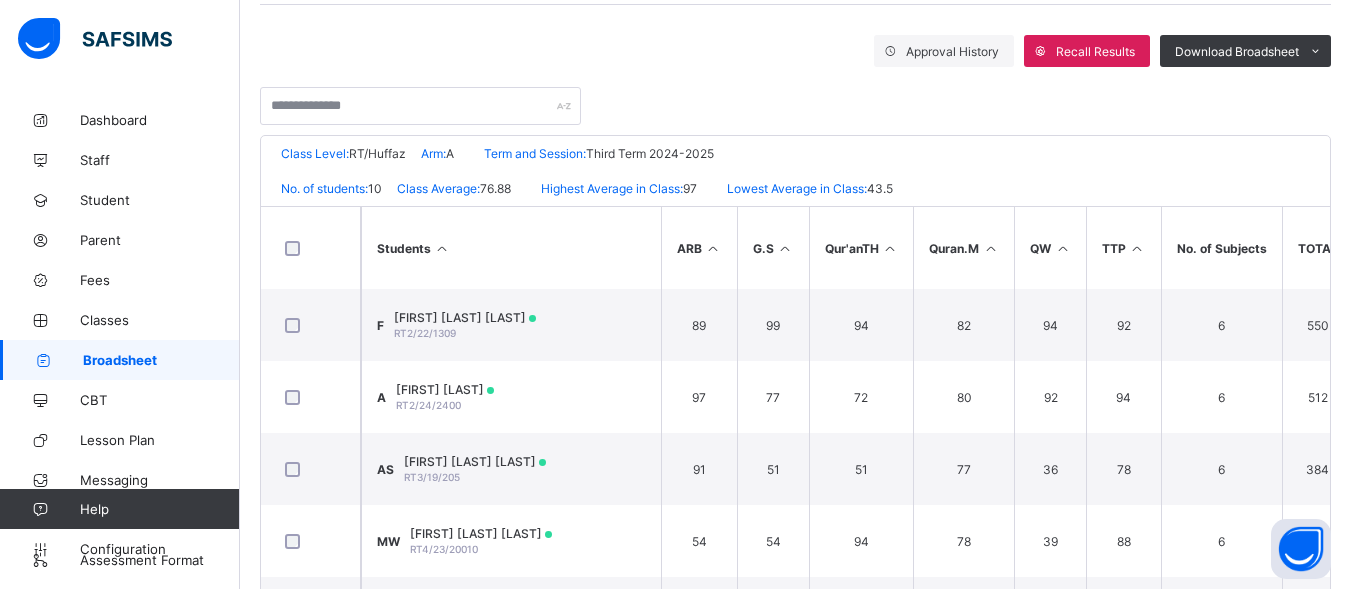 scroll, scrollTop: 351, scrollLeft: 0, axis: vertical 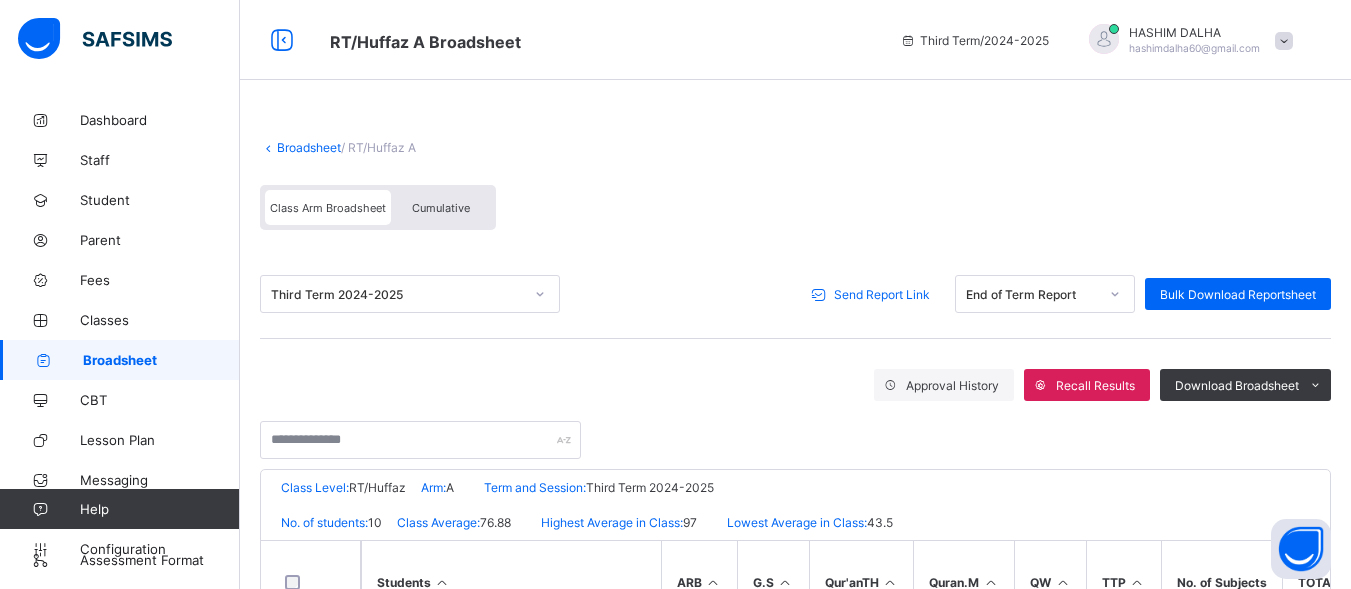 click on "Send Report Link" at bounding box center (882, 294) 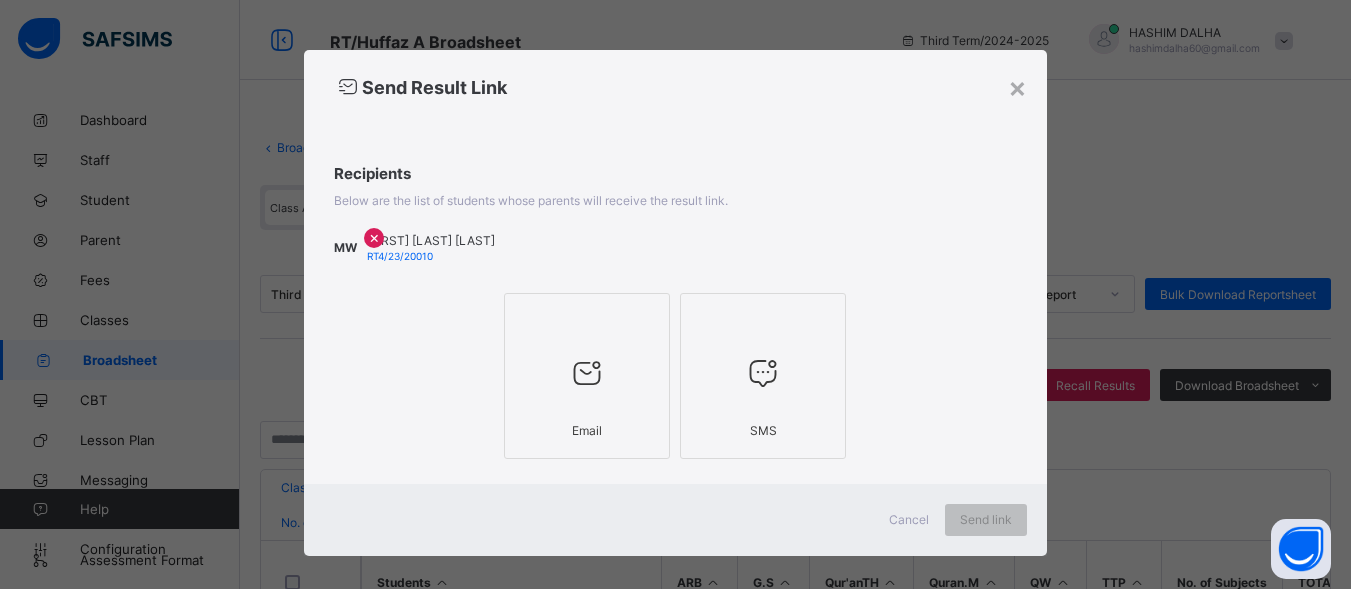 click at bounding box center [587, 373] 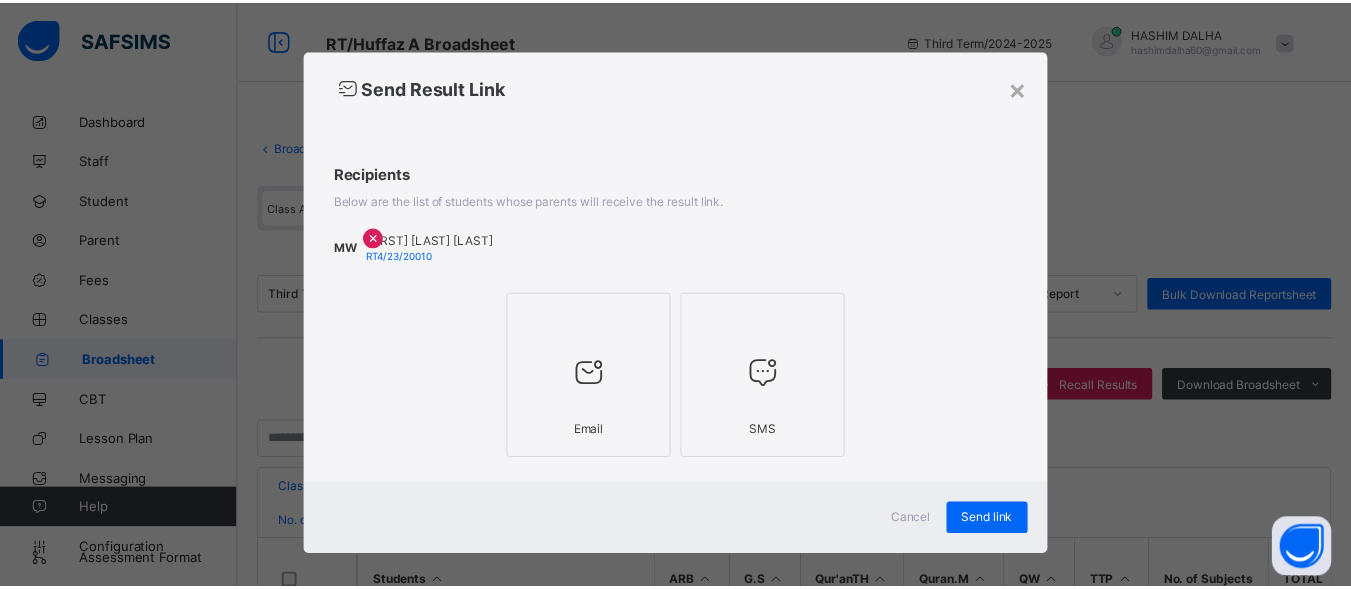 scroll, scrollTop: 37, scrollLeft: 0, axis: vertical 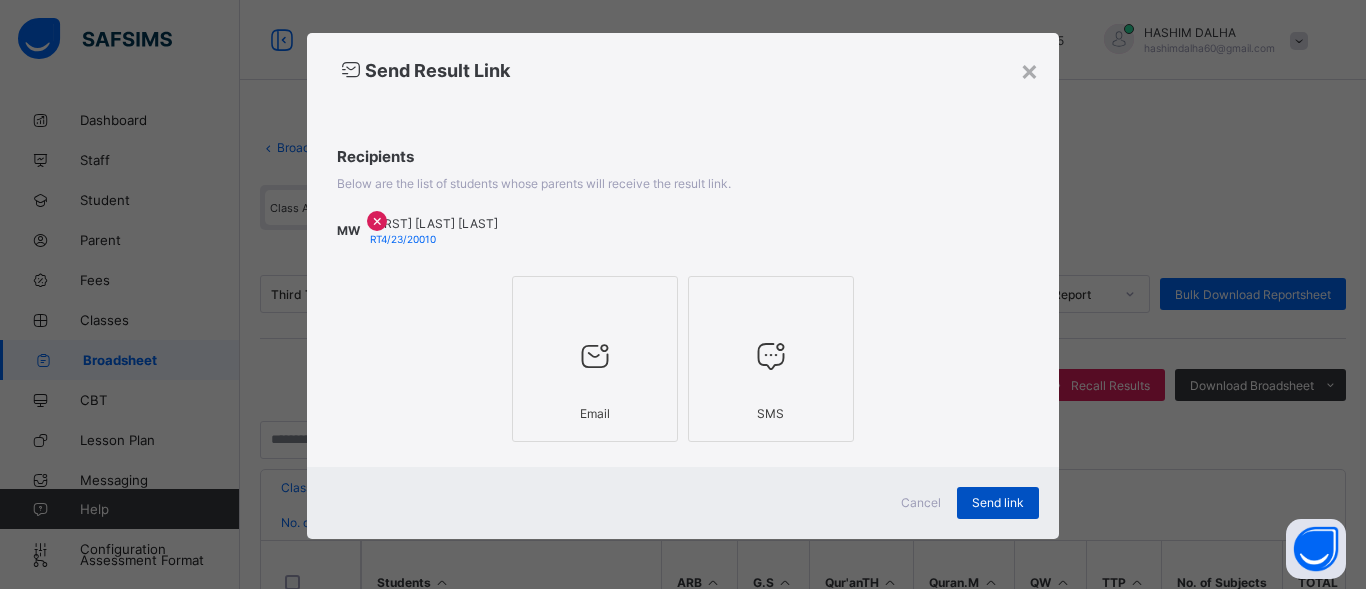click on "Send link" at bounding box center [998, 503] 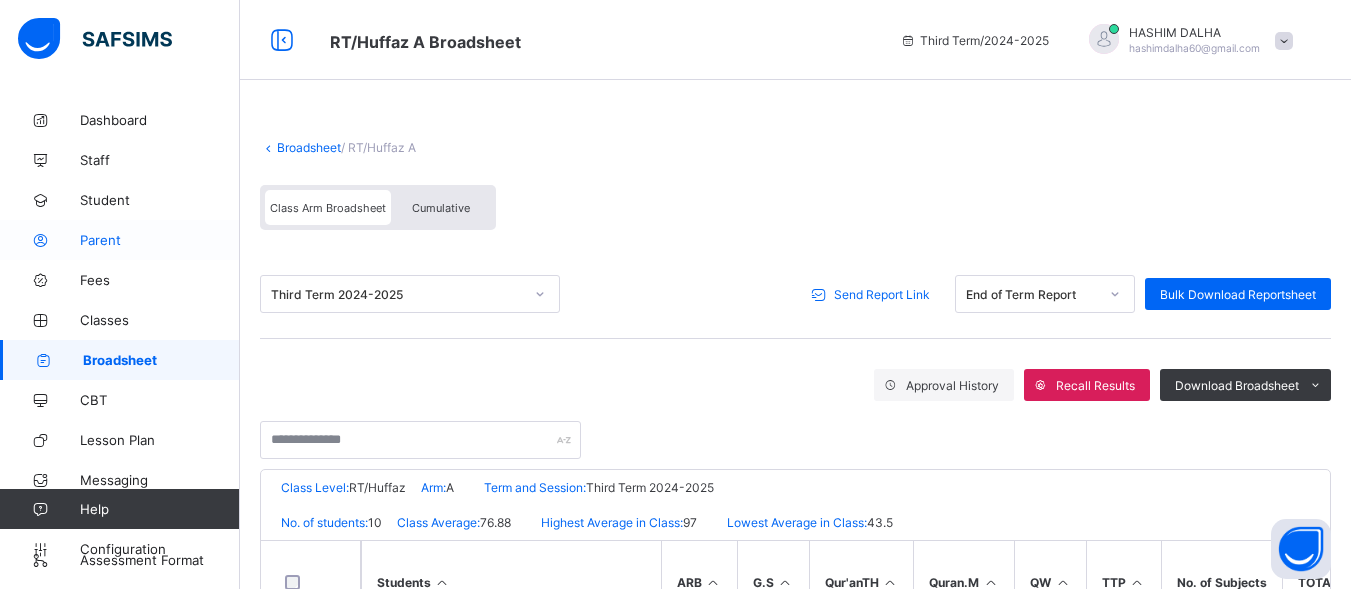 click on "Parent" at bounding box center (160, 240) 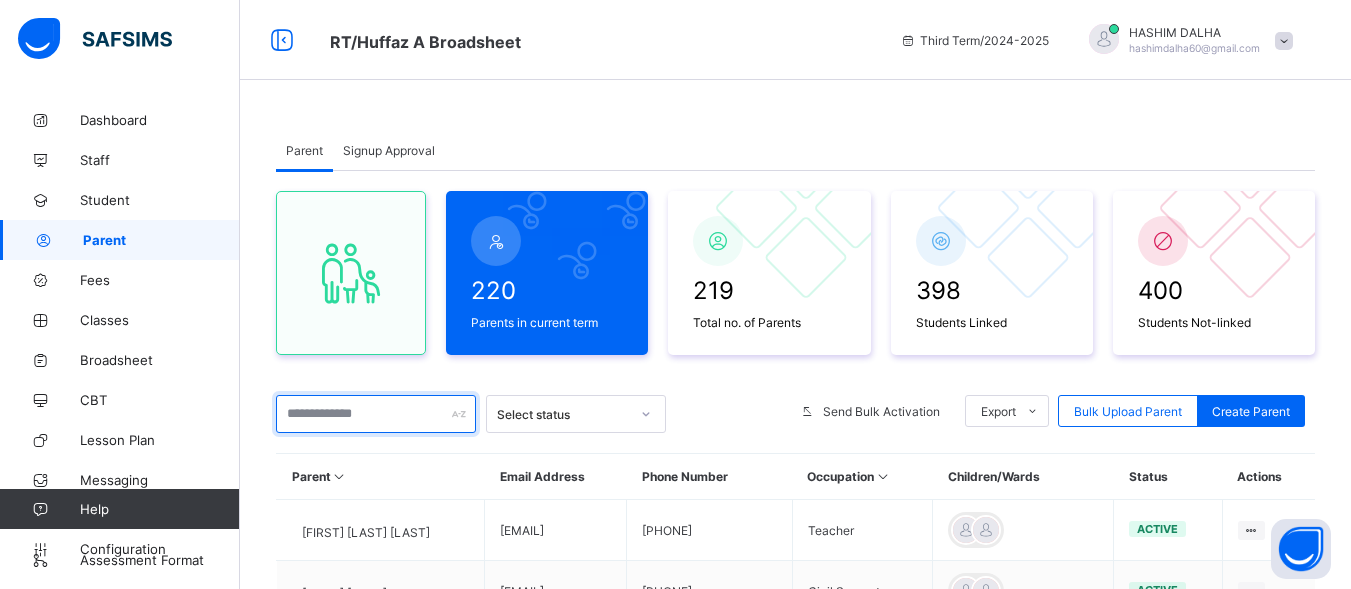 click at bounding box center (376, 414) 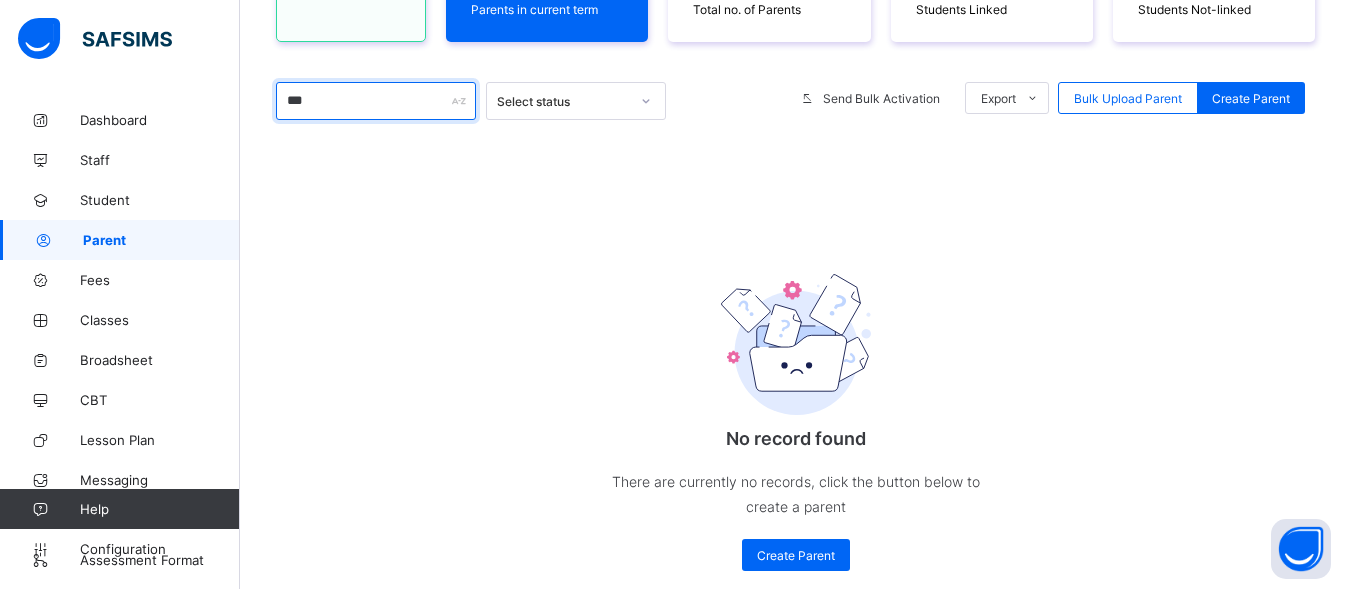 scroll, scrollTop: 250, scrollLeft: 0, axis: vertical 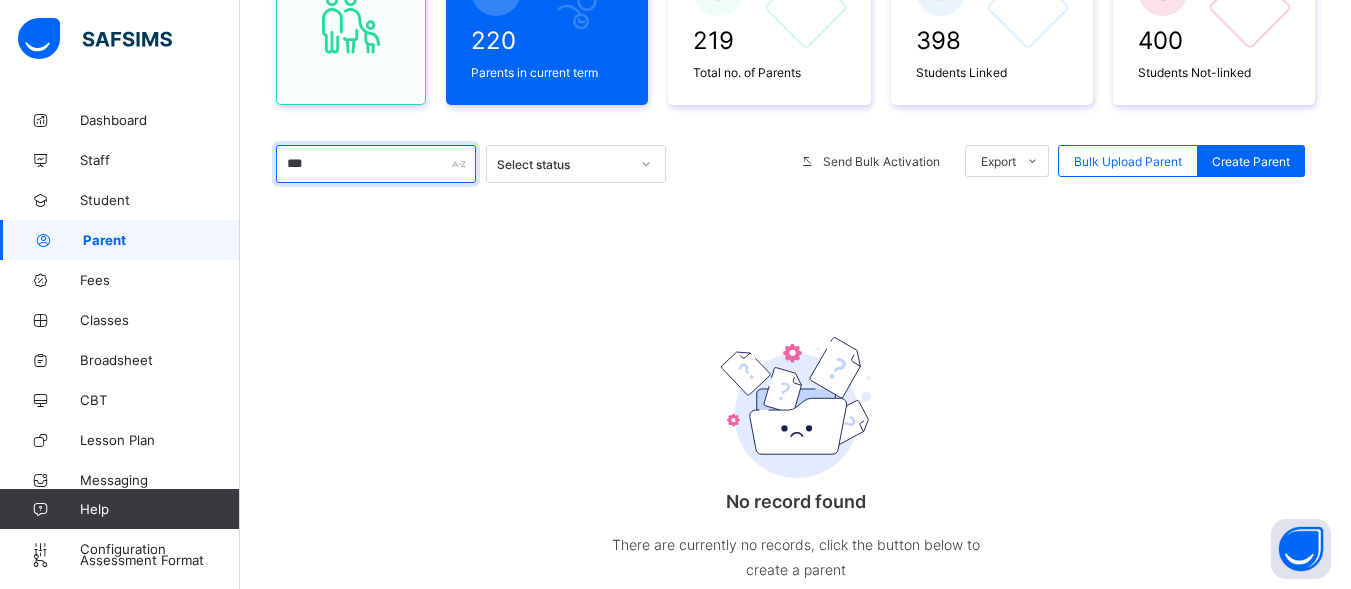 click on "***" at bounding box center [376, 164] 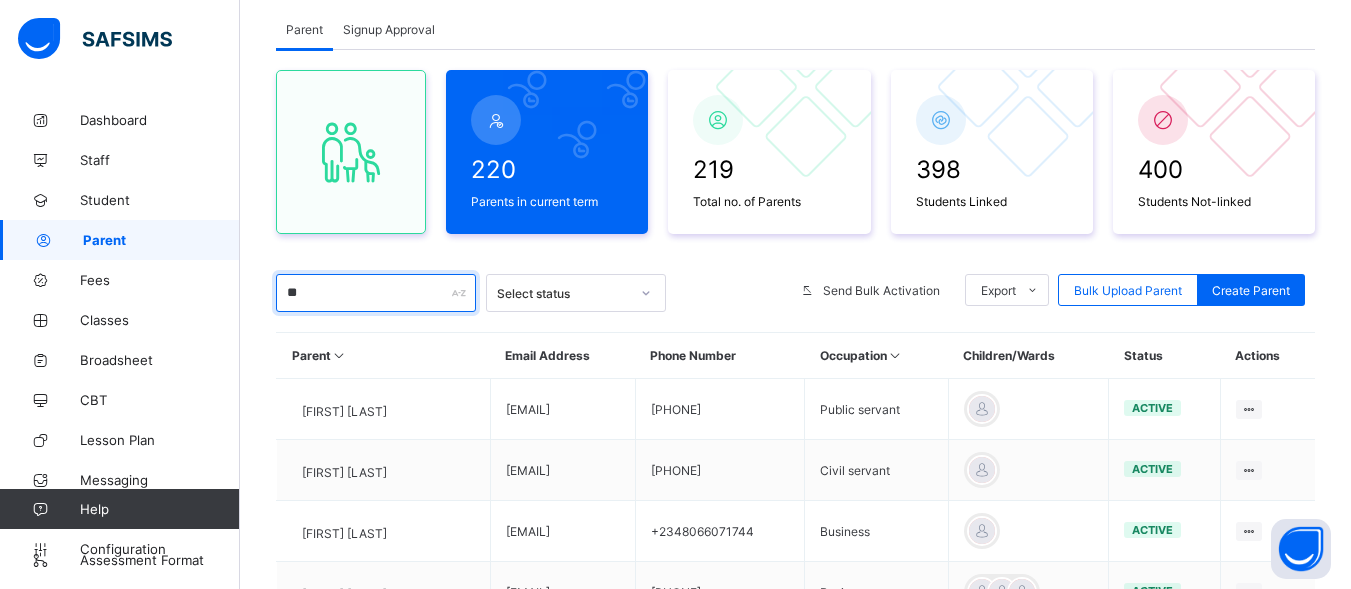 scroll, scrollTop: 0, scrollLeft: 0, axis: both 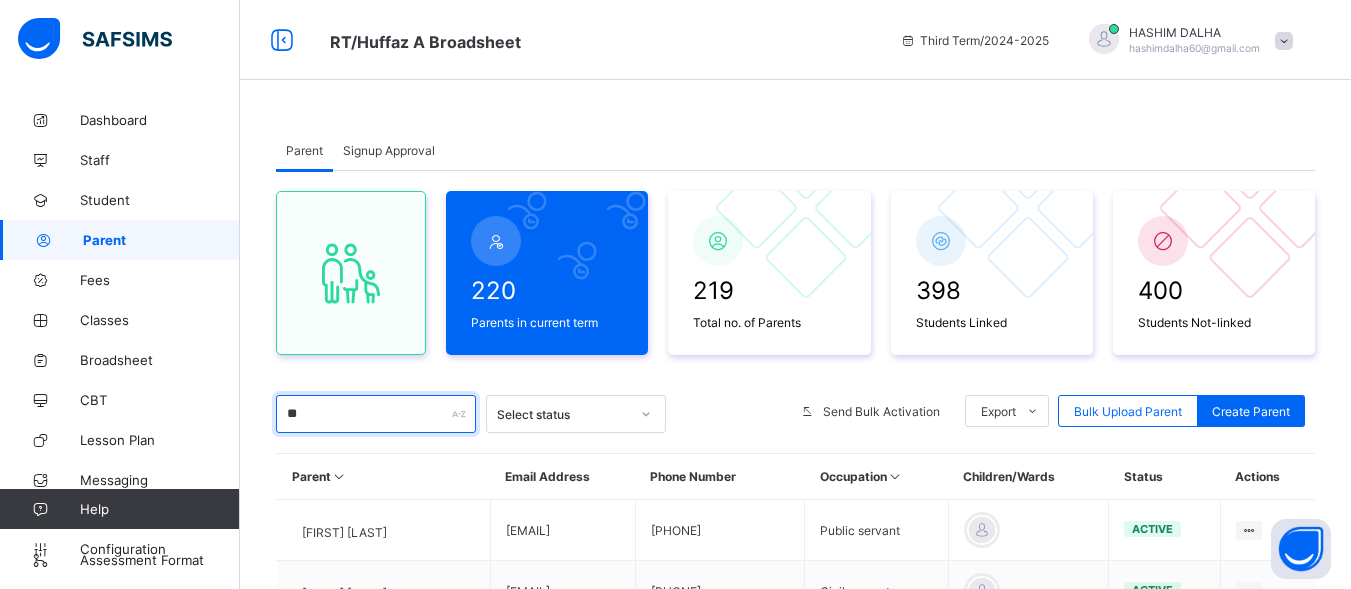 click on "**" at bounding box center (376, 414) 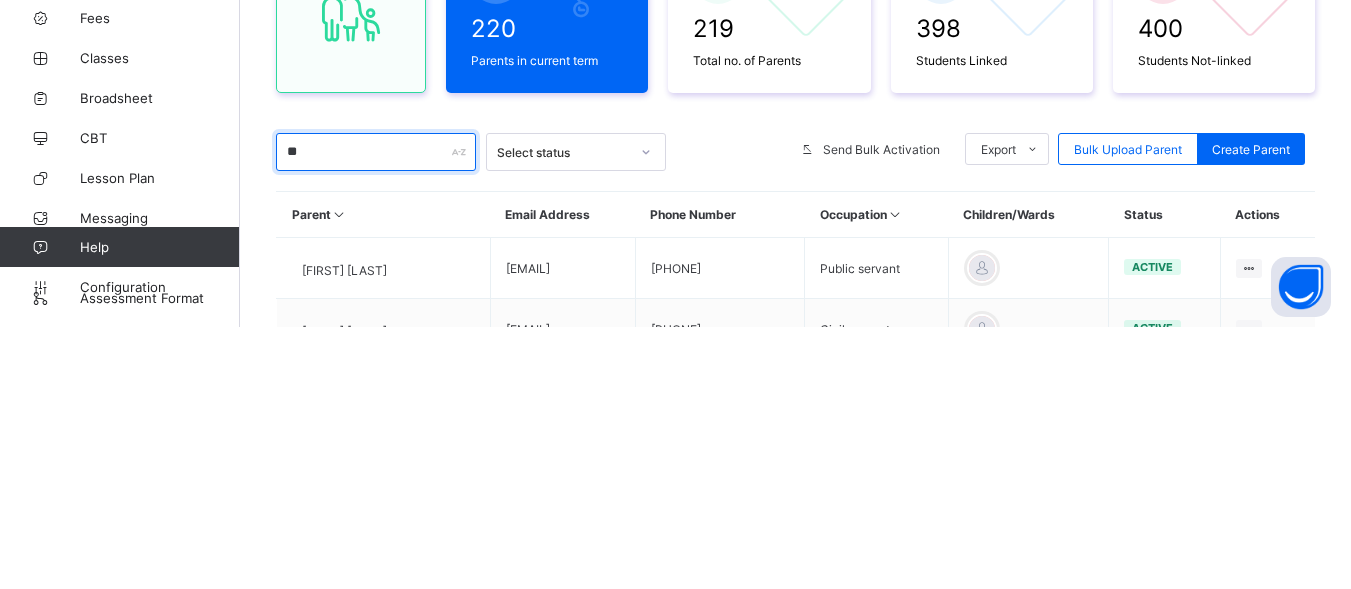 type on "*" 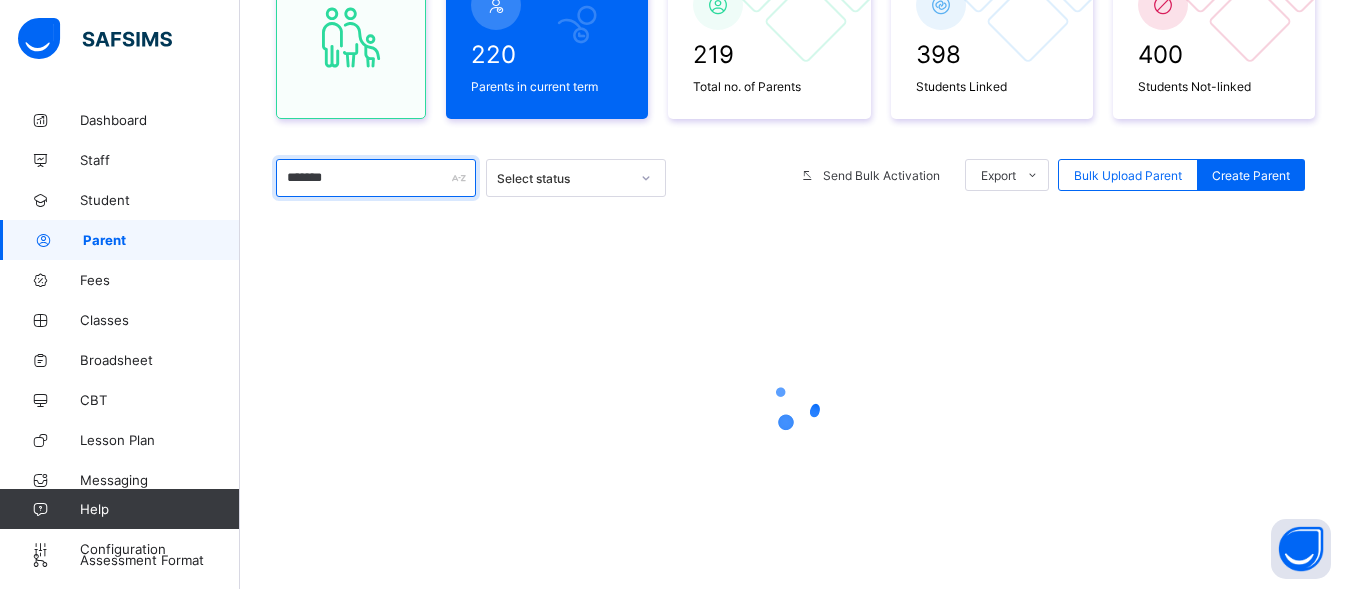 scroll, scrollTop: 292, scrollLeft: 0, axis: vertical 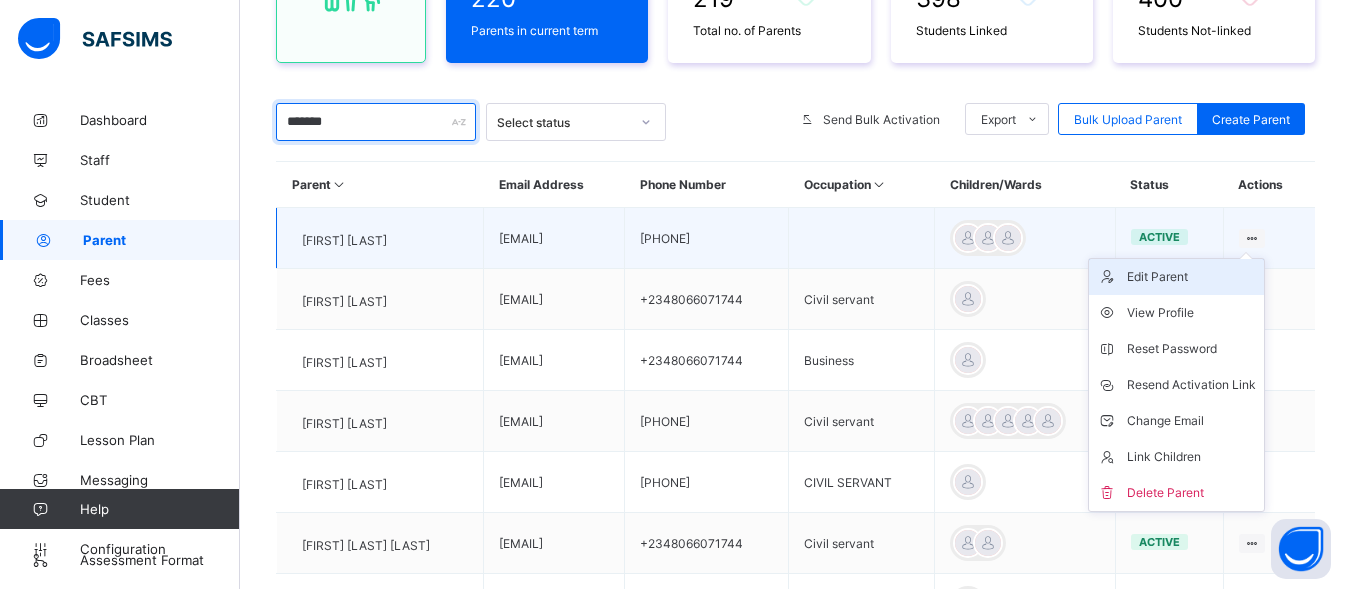 type on "*******" 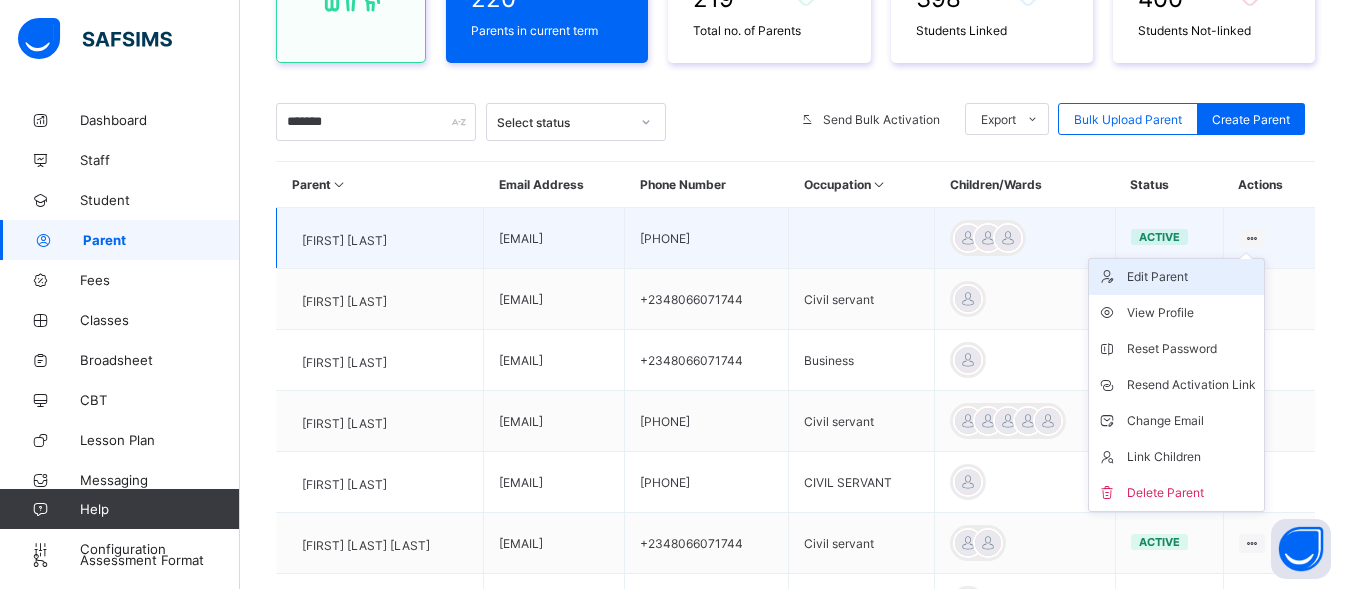 click on "Edit Parent" at bounding box center (1191, 277) 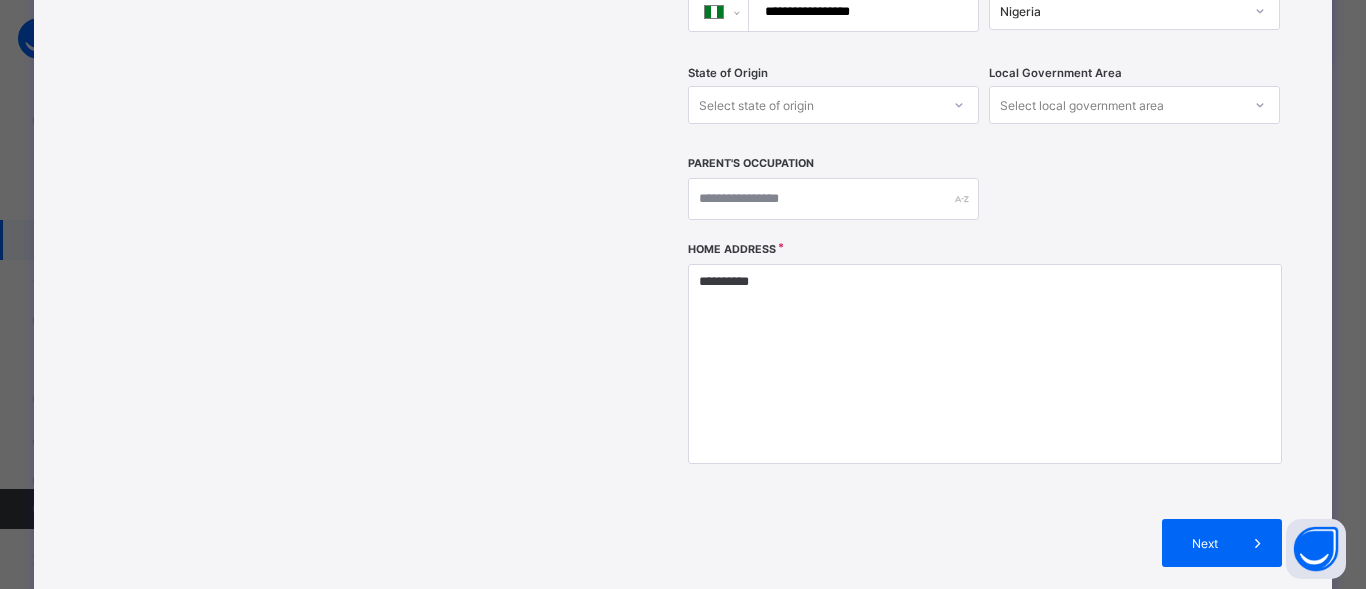 scroll, scrollTop: 548, scrollLeft: 0, axis: vertical 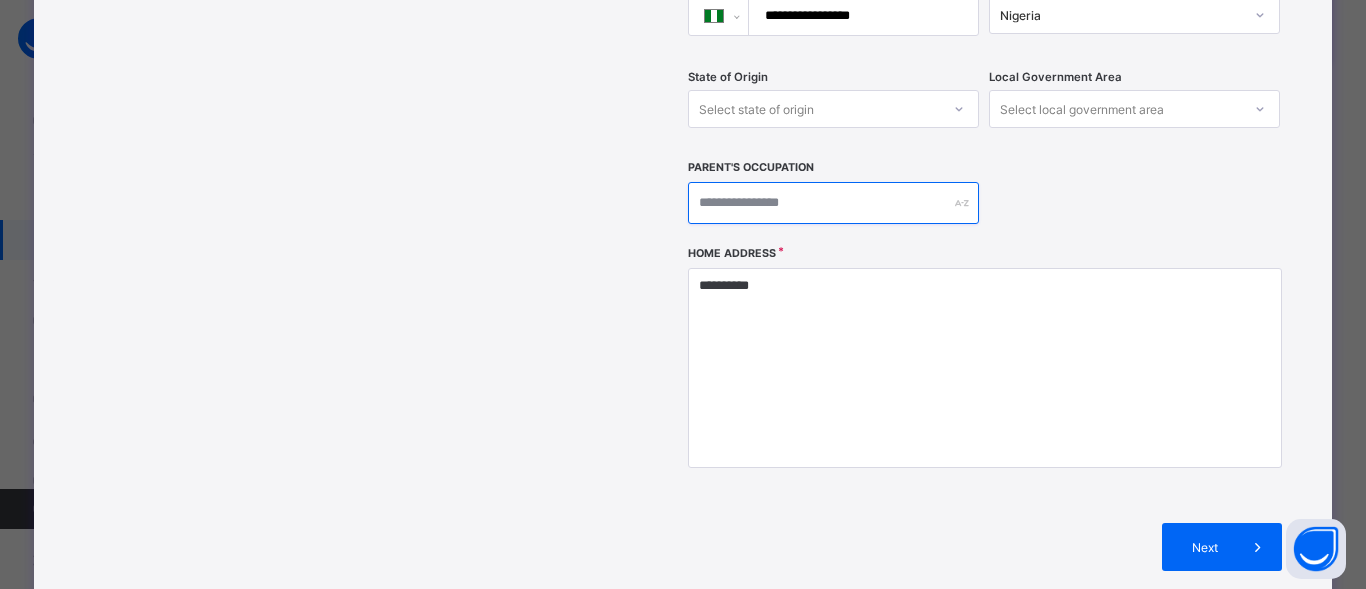 click at bounding box center [833, 203] 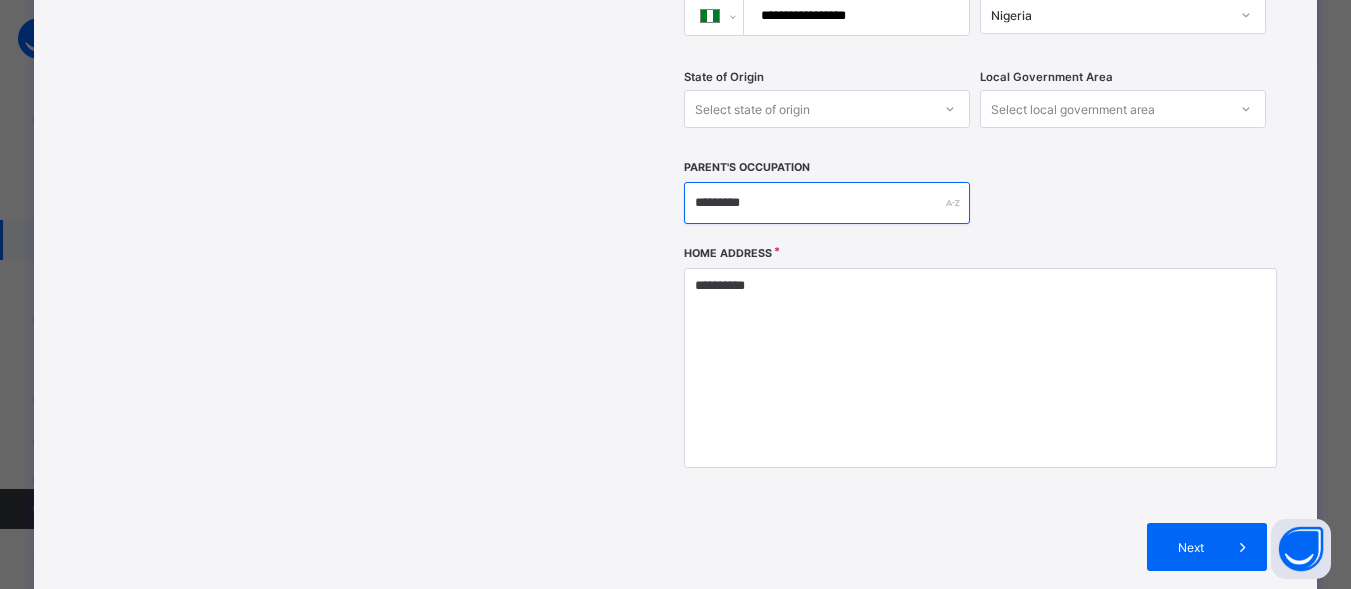 type on "**********" 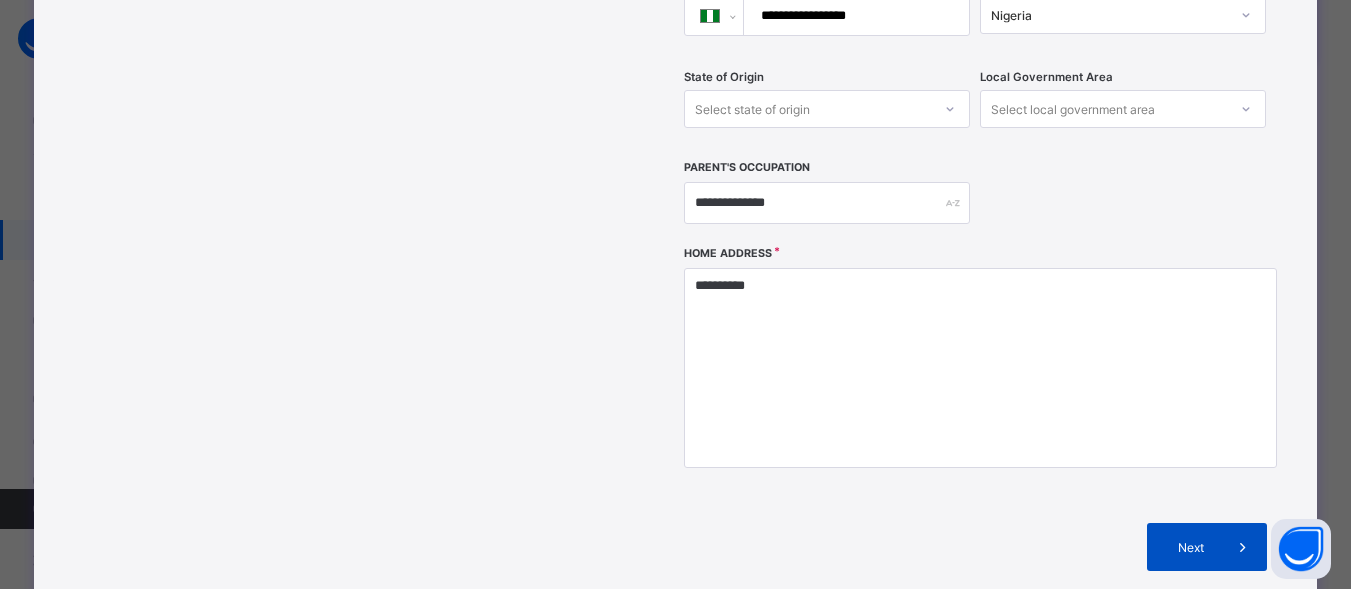 click on "Next" at bounding box center (1190, 547) 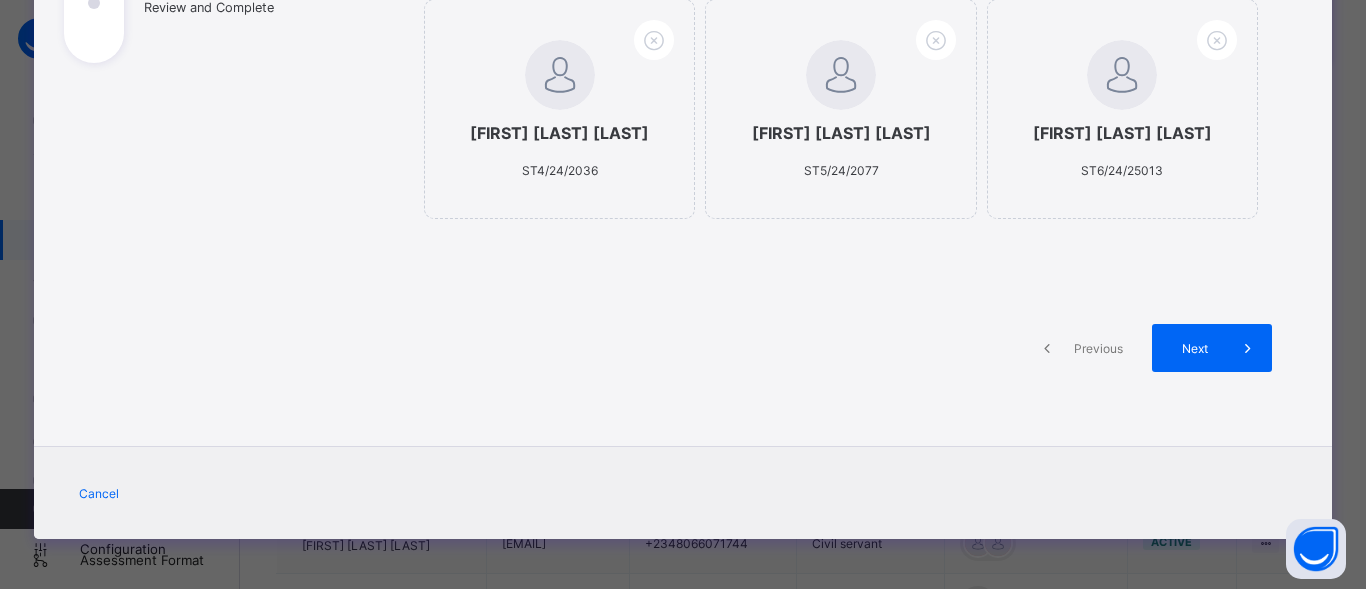 scroll, scrollTop: 421, scrollLeft: 0, axis: vertical 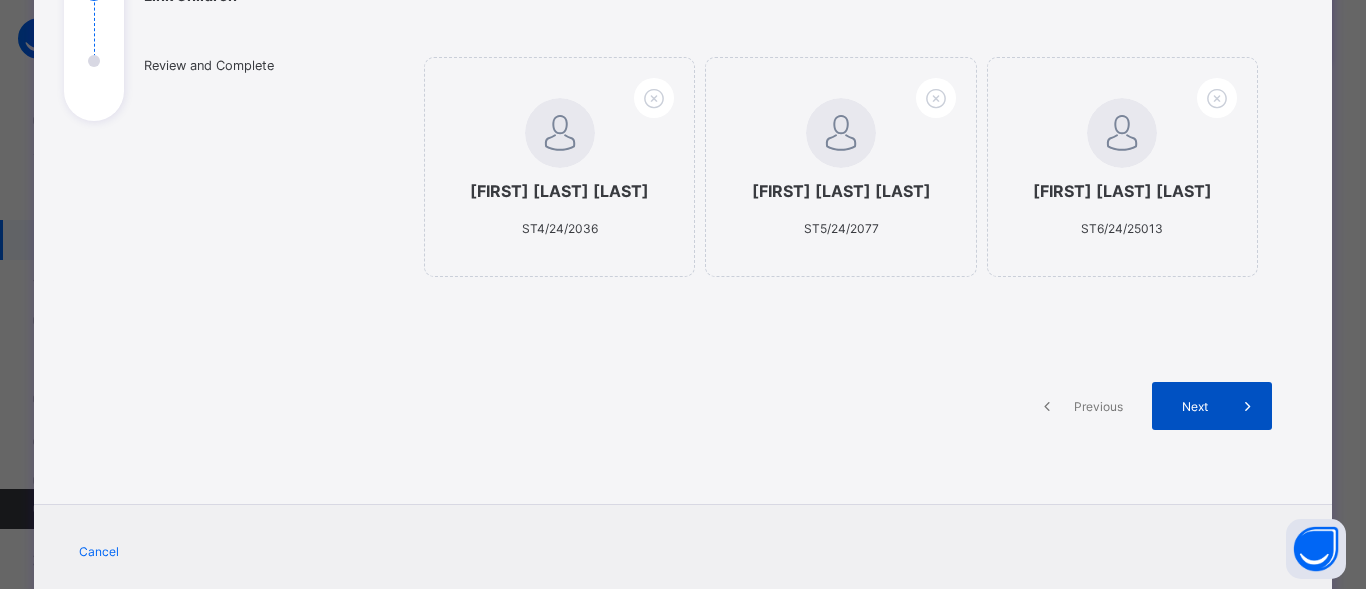 click on "Next" at bounding box center [1212, 406] 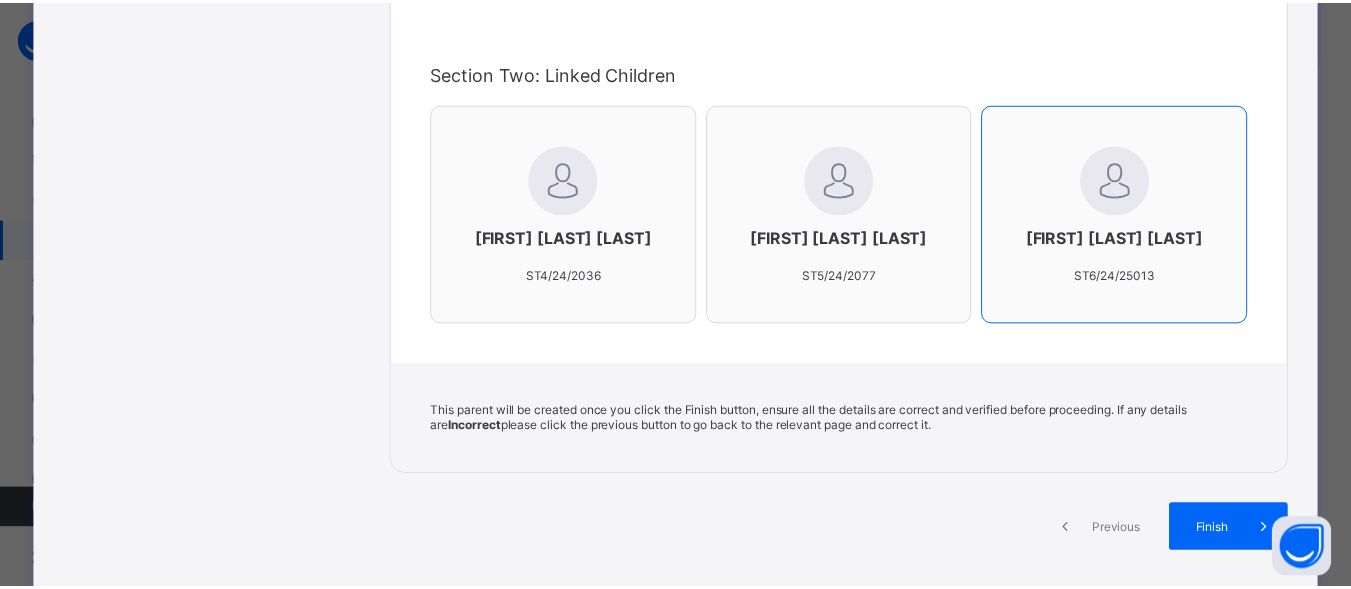 scroll, scrollTop: 743, scrollLeft: 0, axis: vertical 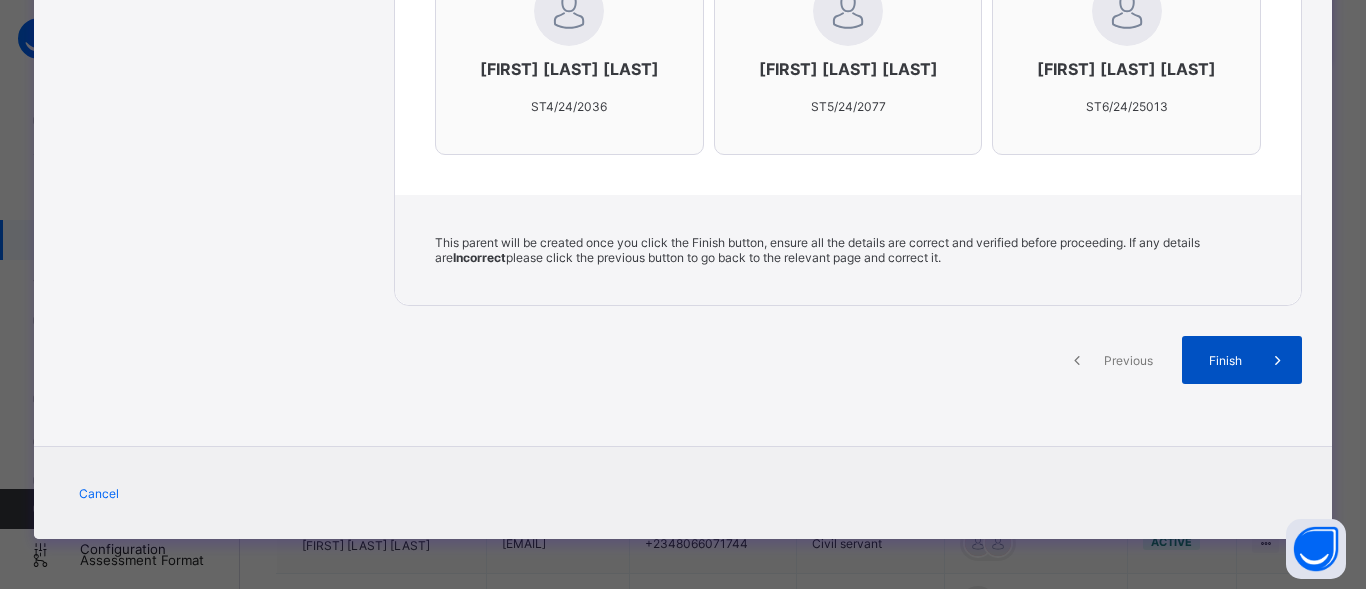 click on "Finish" at bounding box center [1225, 360] 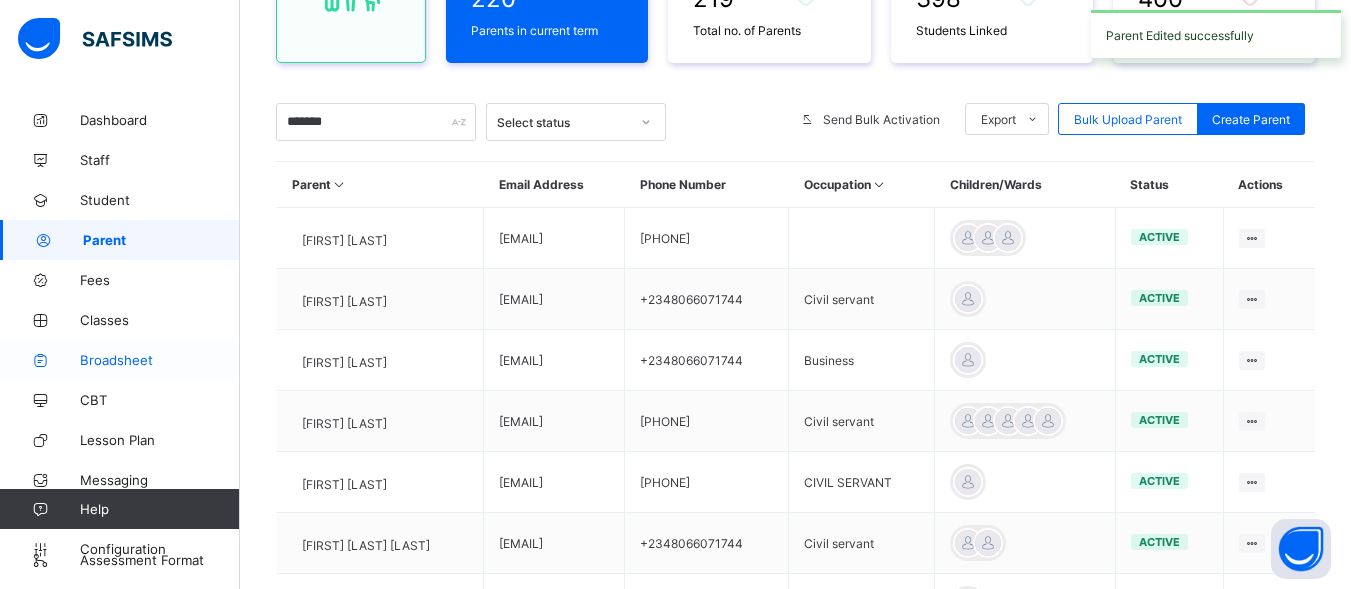click on "Broadsheet" at bounding box center [160, 360] 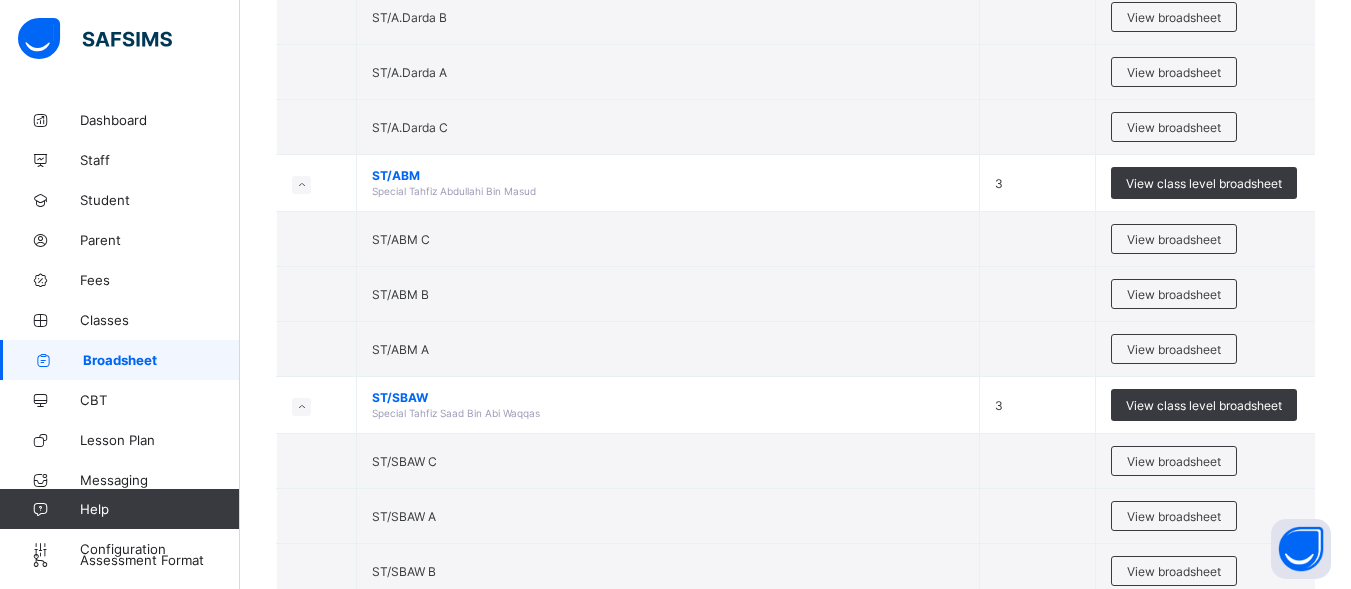 scroll, scrollTop: 2244, scrollLeft: 0, axis: vertical 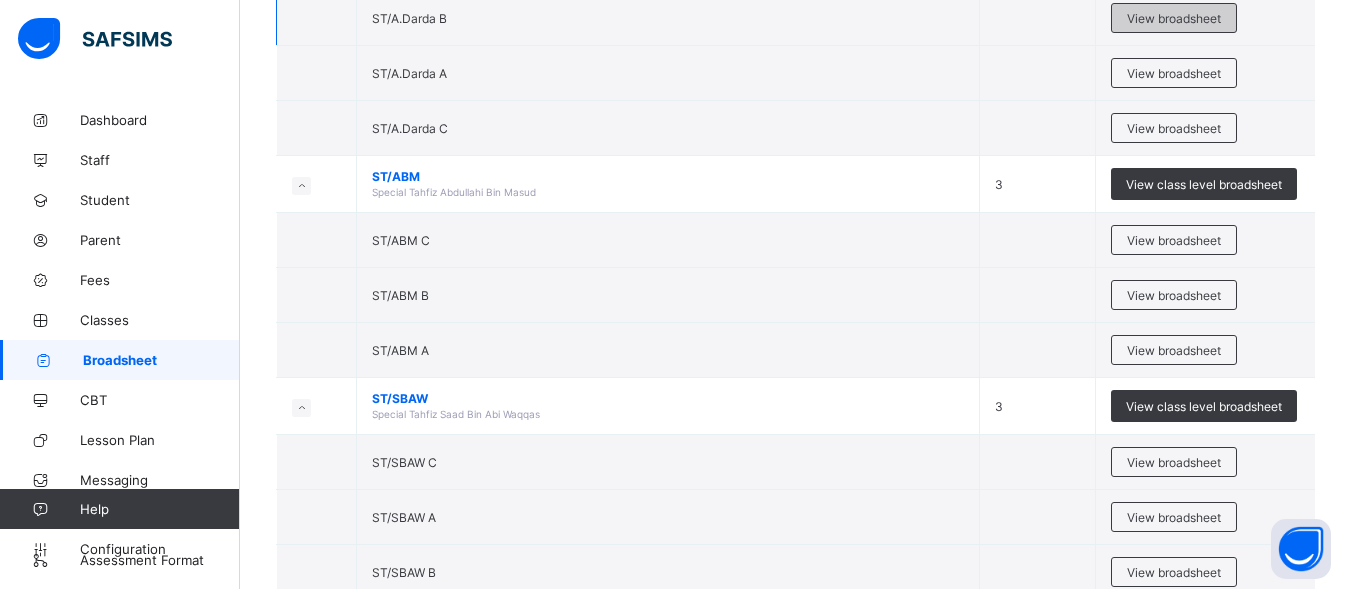 click on "View broadsheet" at bounding box center (1174, 18) 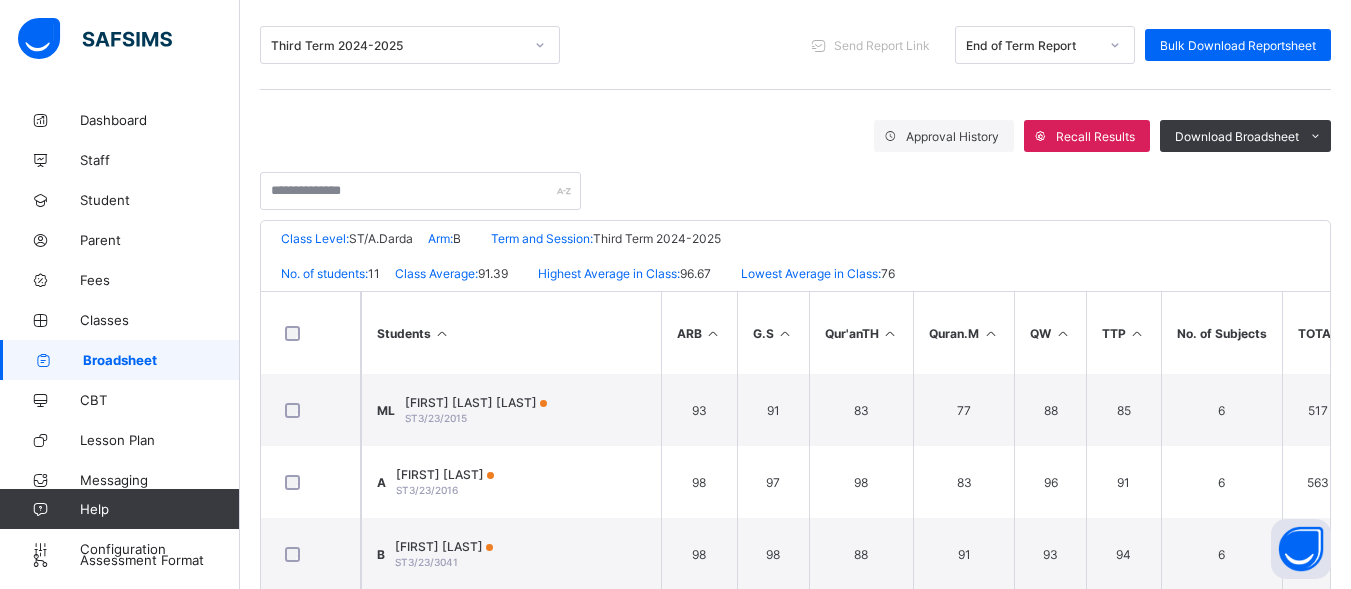scroll, scrollTop: 358, scrollLeft: 0, axis: vertical 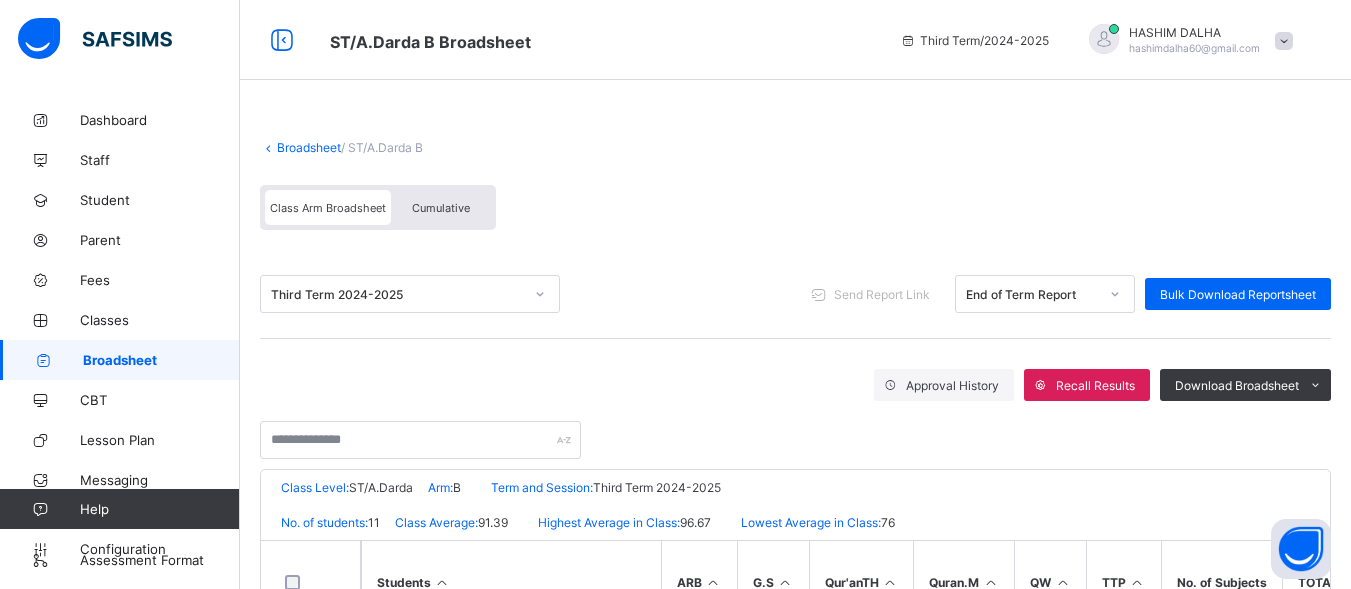 click on "Broadsheet" at bounding box center [309, 147] 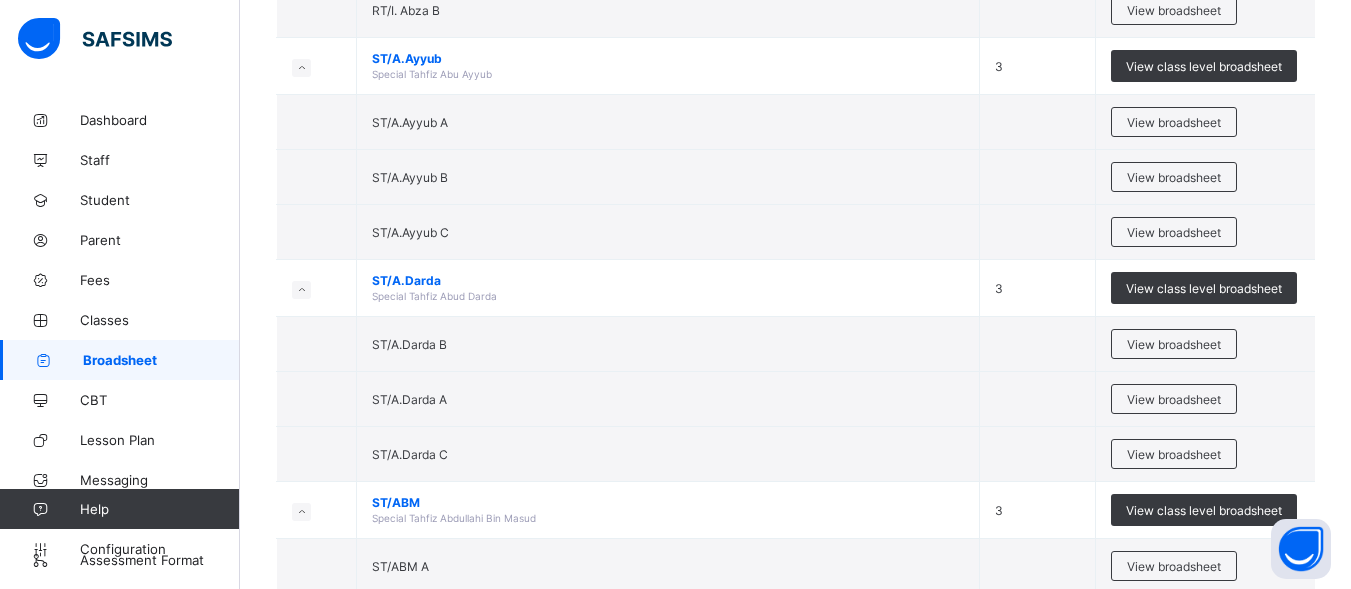 scroll, scrollTop: 1922, scrollLeft: 0, axis: vertical 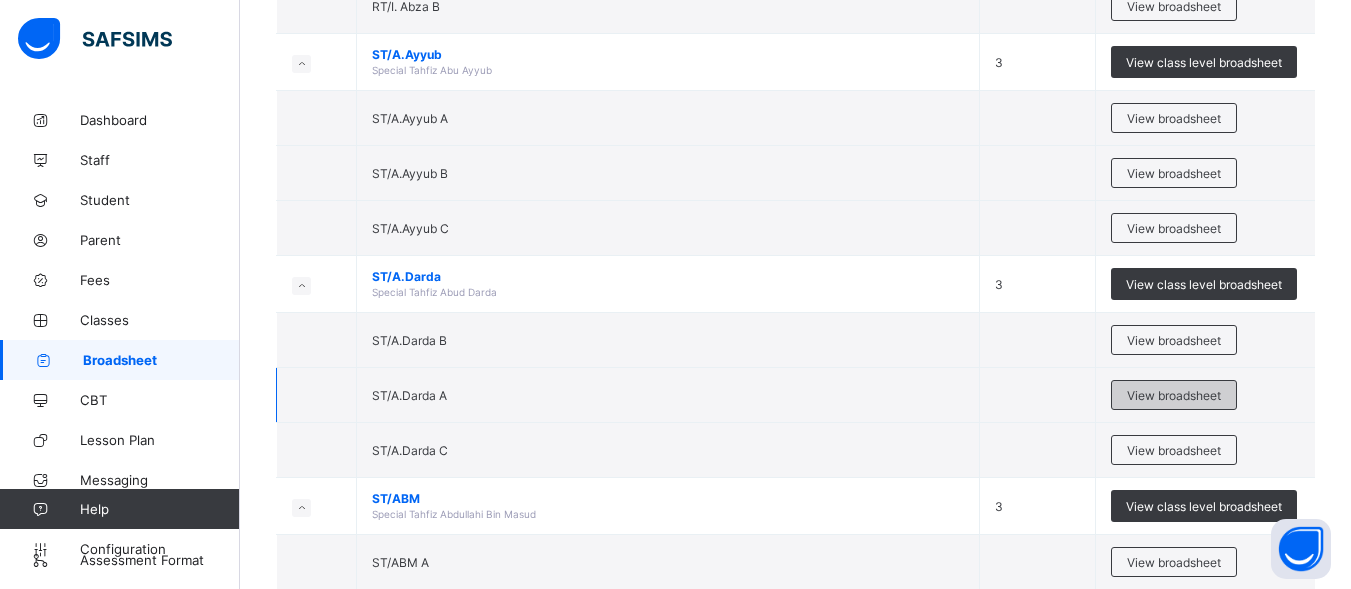 click on "View broadsheet" at bounding box center (1174, 395) 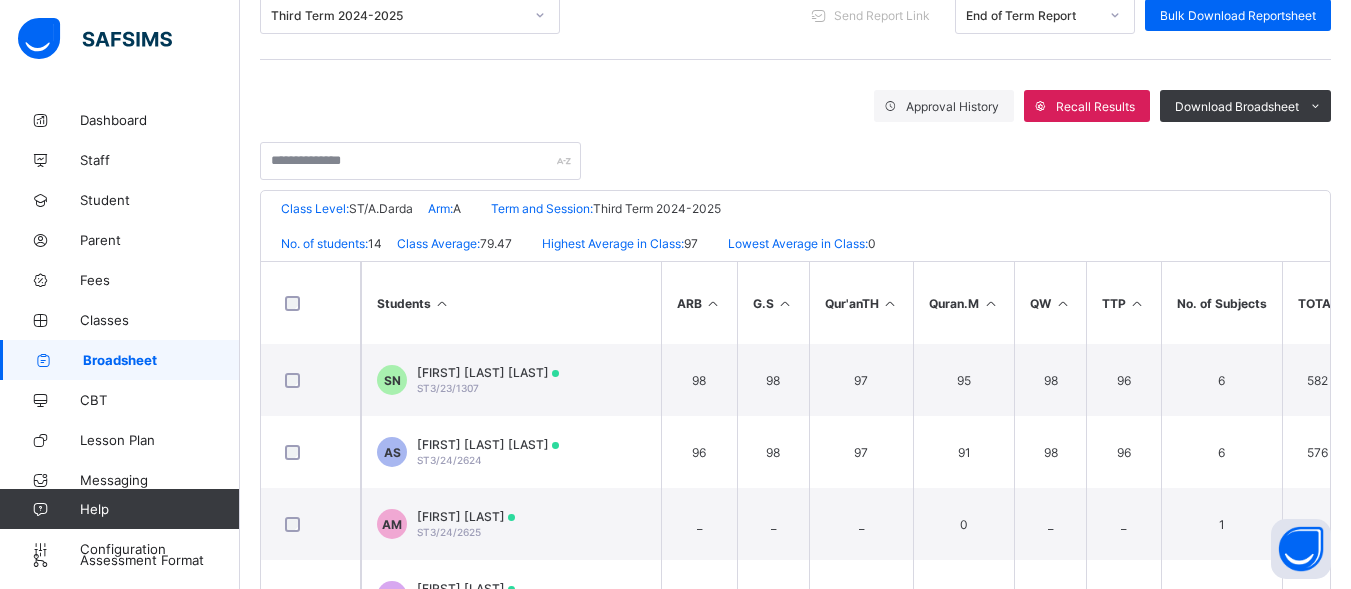 scroll, scrollTop: 337, scrollLeft: 0, axis: vertical 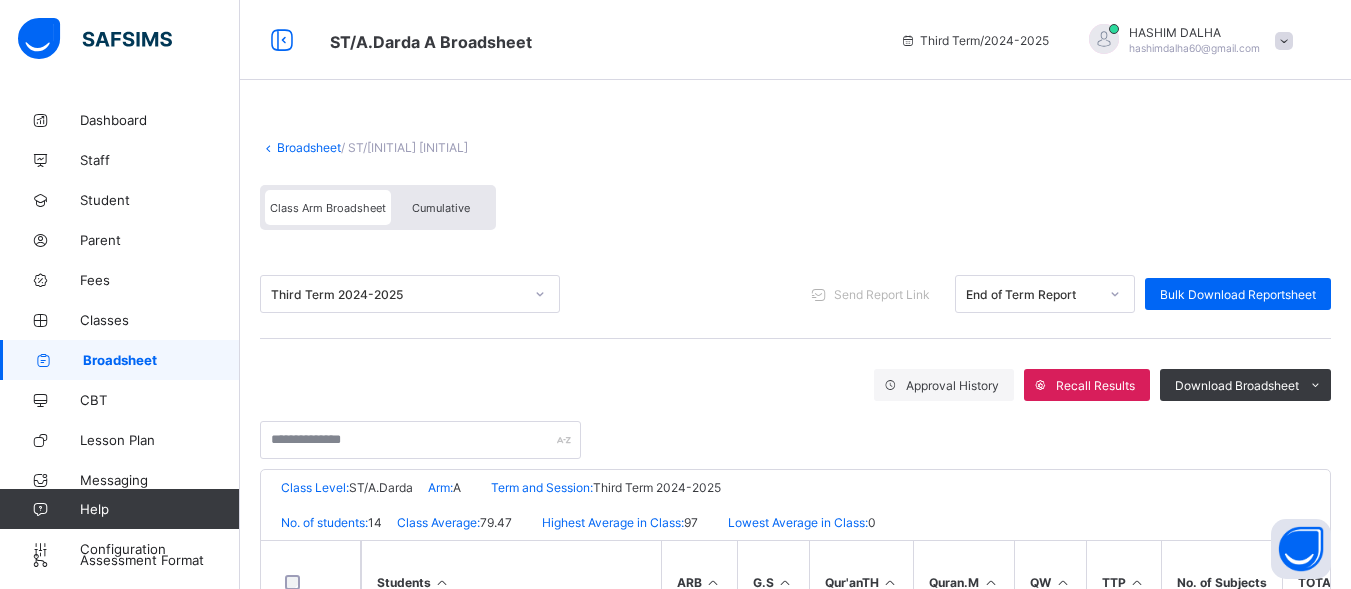 click on "Broadsheet" at bounding box center [309, 147] 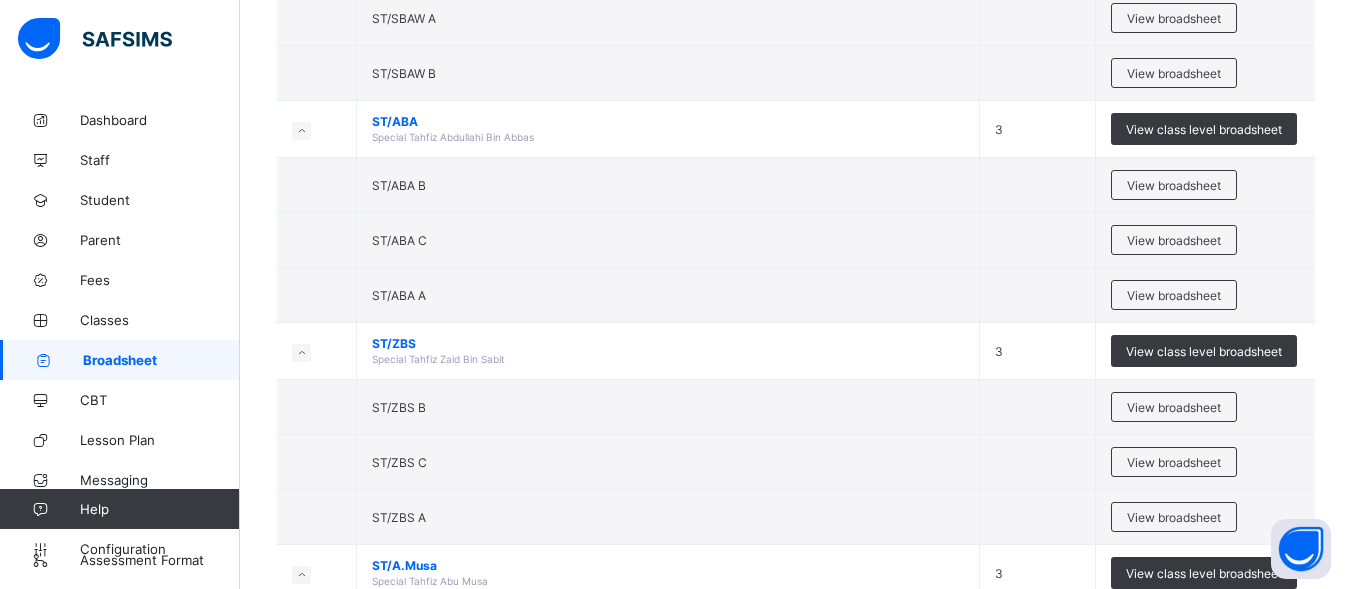 scroll, scrollTop: 2737, scrollLeft: 0, axis: vertical 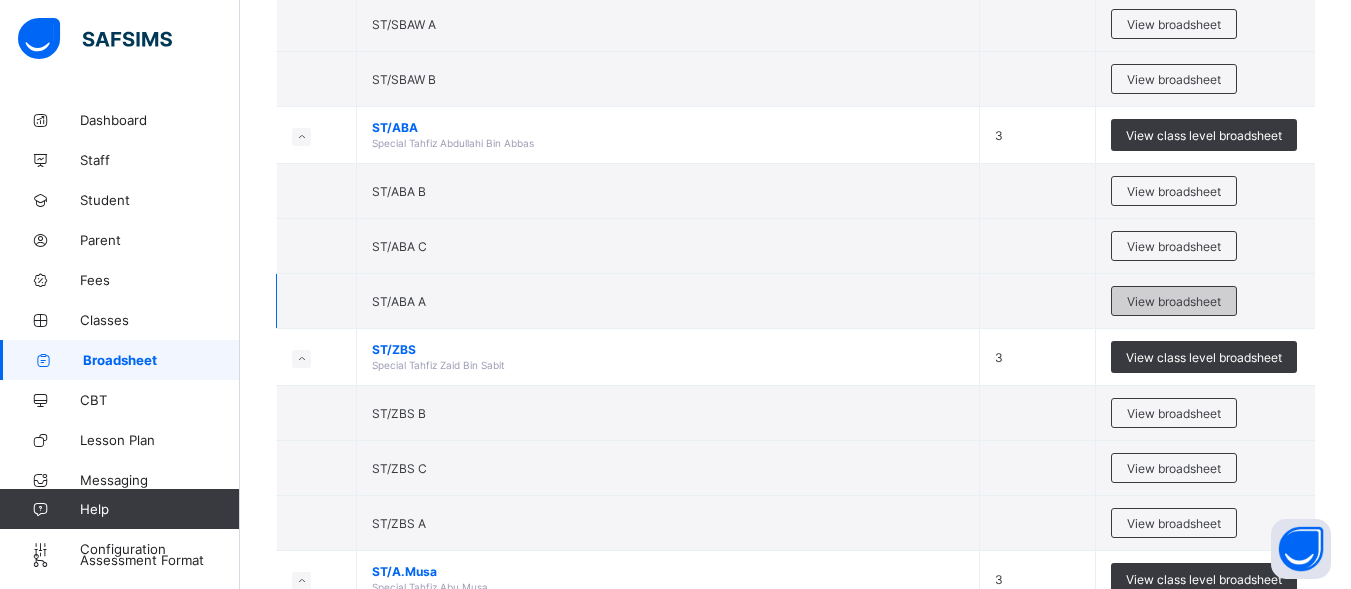 click on "View broadsheet" at bounding box center (1174, 301) 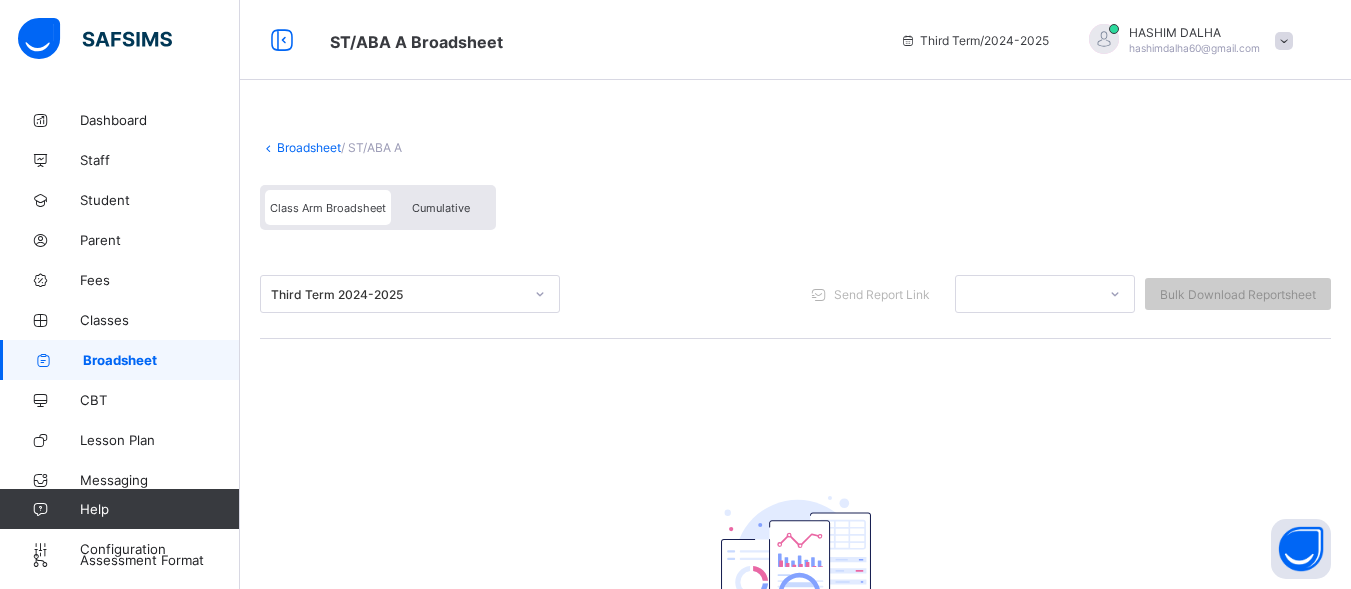 scroll, scrollTop: 199, scrollLeft: 0, axis: vertical 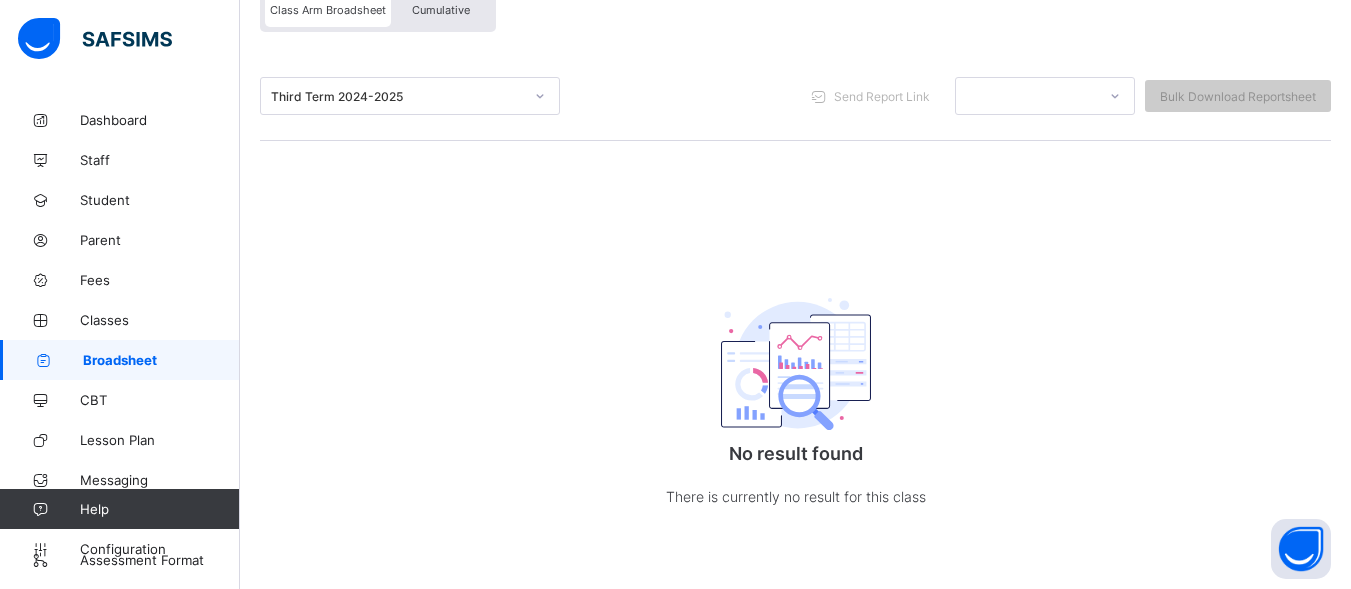 click on "Broadsheet  / ST/ABA A Class Arm Broadsheet Cumulative Third Term 2024-2025 Send Report Link Bulk Download Reportsheet No result found There is currently no result for this class × Download Broadsheet Excel Please select the Assessment you want to download the broadsheet for: ALL Cancel Download           undefined undefined   Pending View Reportsheet     Position               /undefined         Final Grade                 Total Score                 Final Average                 No. of Subjects                 No. in Class                 Class Average                 High. Average in Class                 Low. Average in Class             Assessments     Subjects         Total         Grade         Position         Out of         Class average     Form Teacher's comment   Head Teacher's comment   Close   Approve Student Results             ST/ABA A Approve Student Results Form Teacher's comment   Head Teacher's comment   Close" at bounding box center [795, 245] 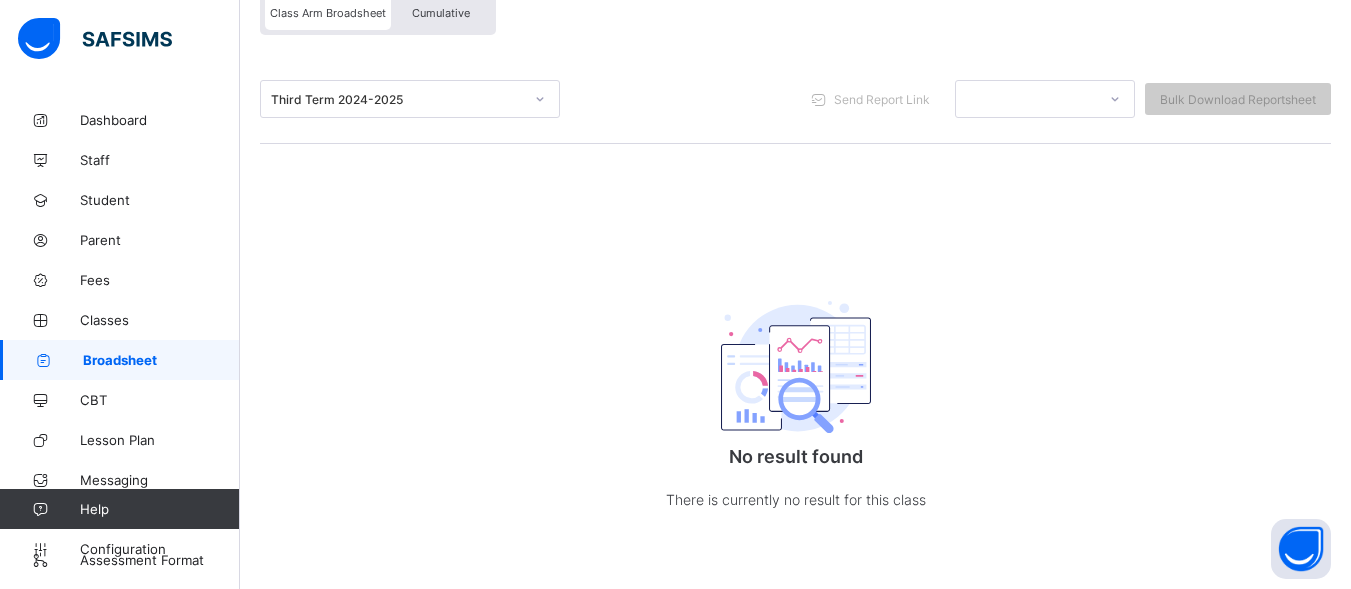 scroll, scrollTop: 0, scrollLeft: 0, axis: both 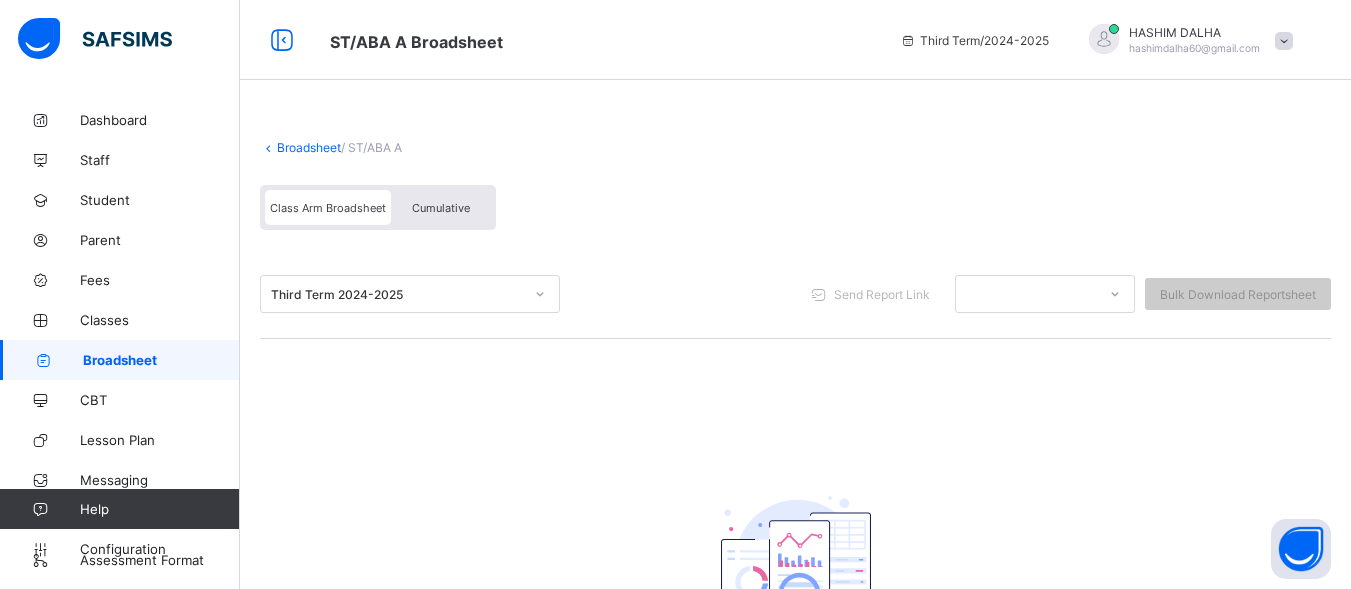click on "Broadsheet" at bounding box center (161, 360) 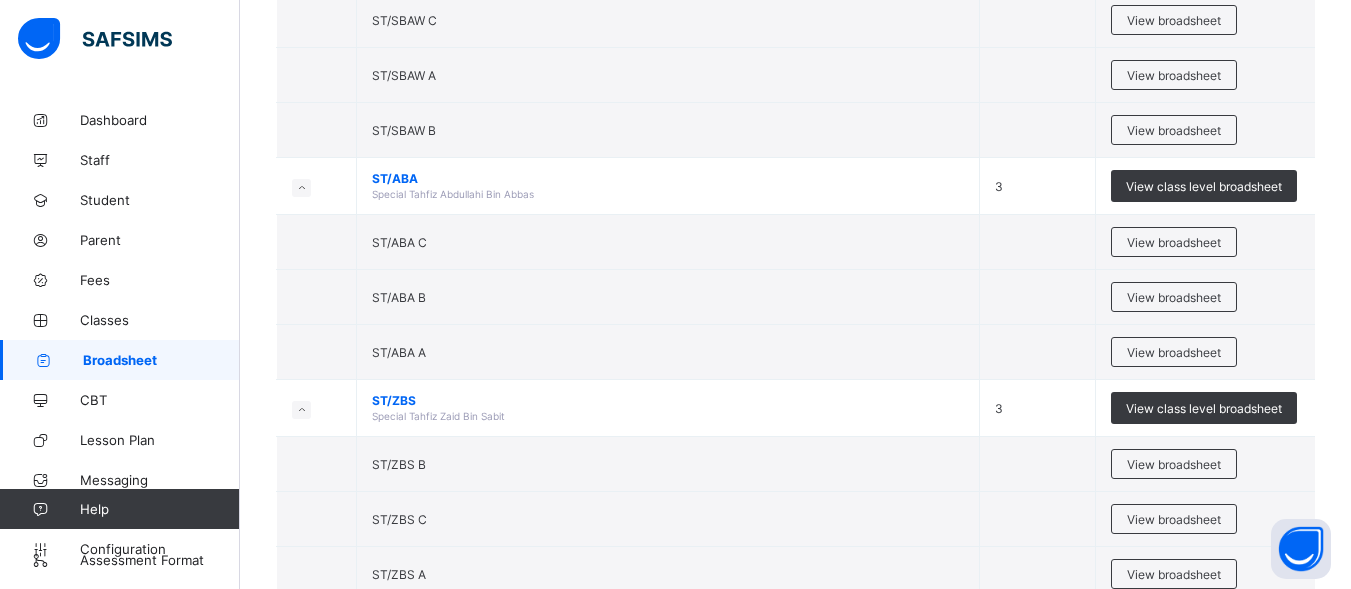 scroll, scrollTop: 2690, scrollLeft: 0, axis: vertical 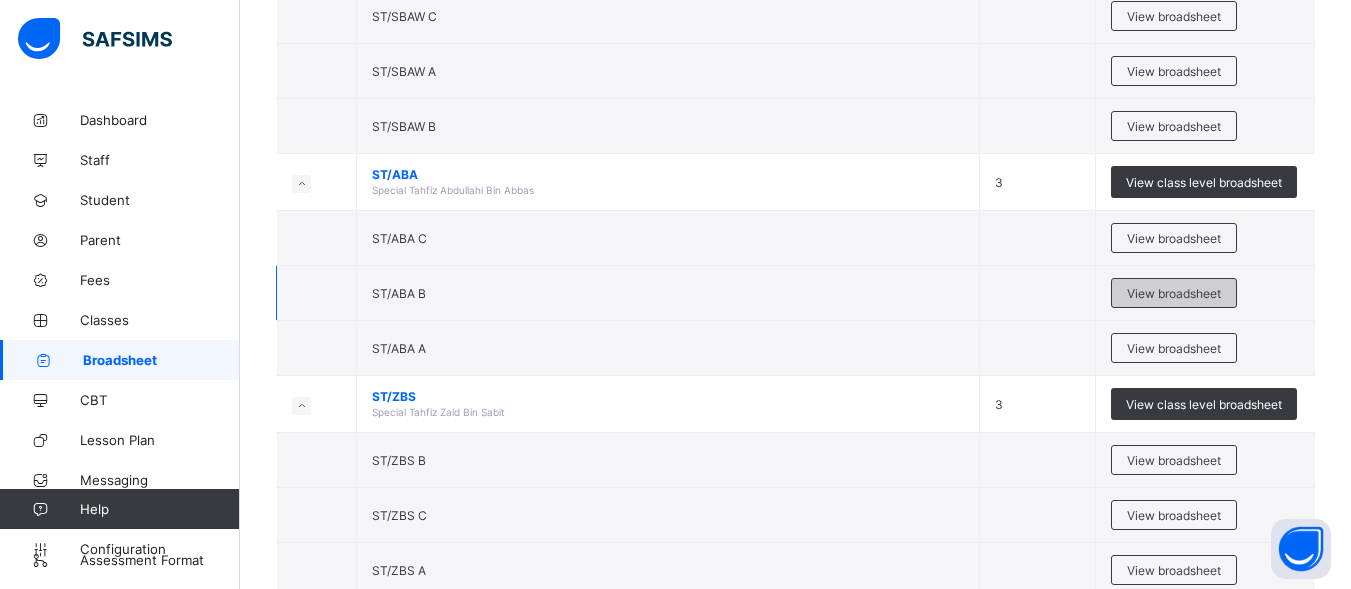 click on "View broadsheet" at bounding box center [1174, 293] 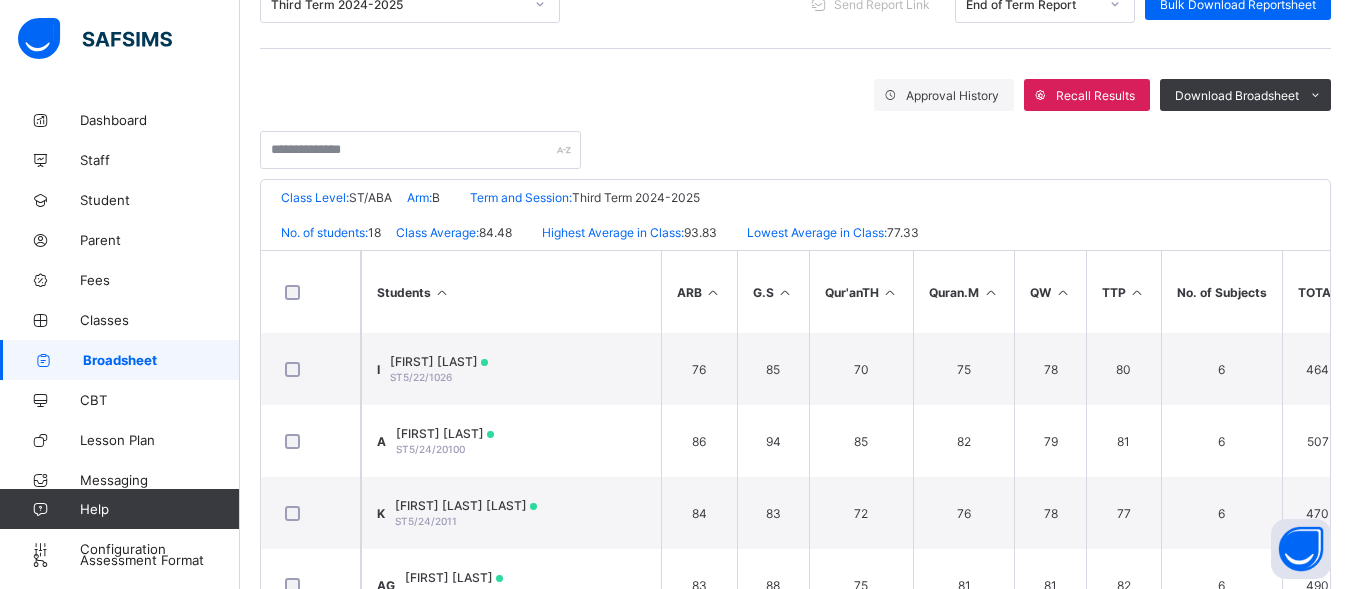 scroll, scrollTop: 293, scrollLeft: 0, axis: vertical 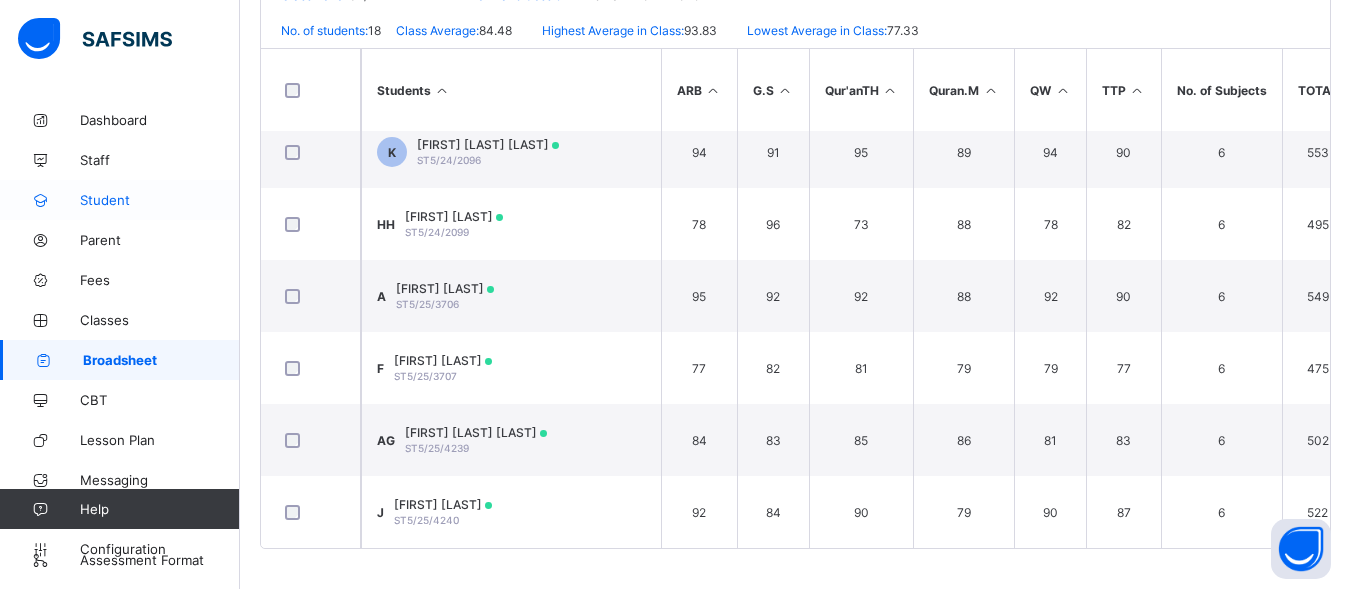 click on "Student" at bounding box center (160, 200) 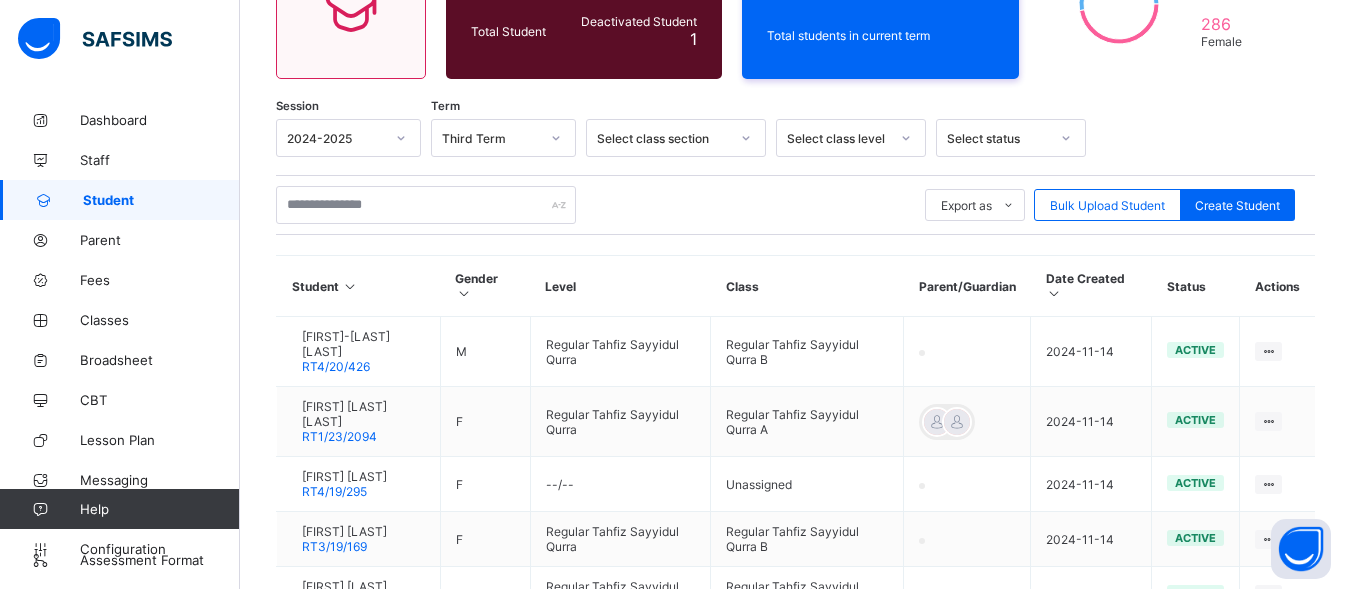scroll, scrollTop: 230, scrollLeft: 0, axis: vertical 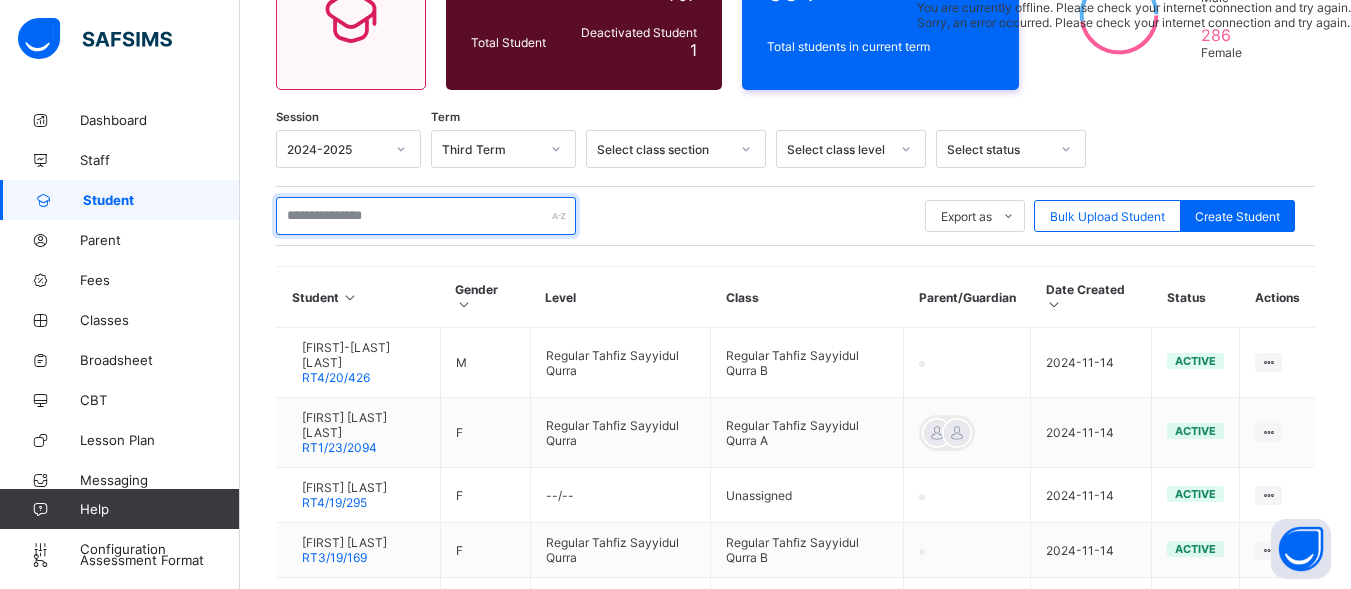 click at bounding box center [426, 216] 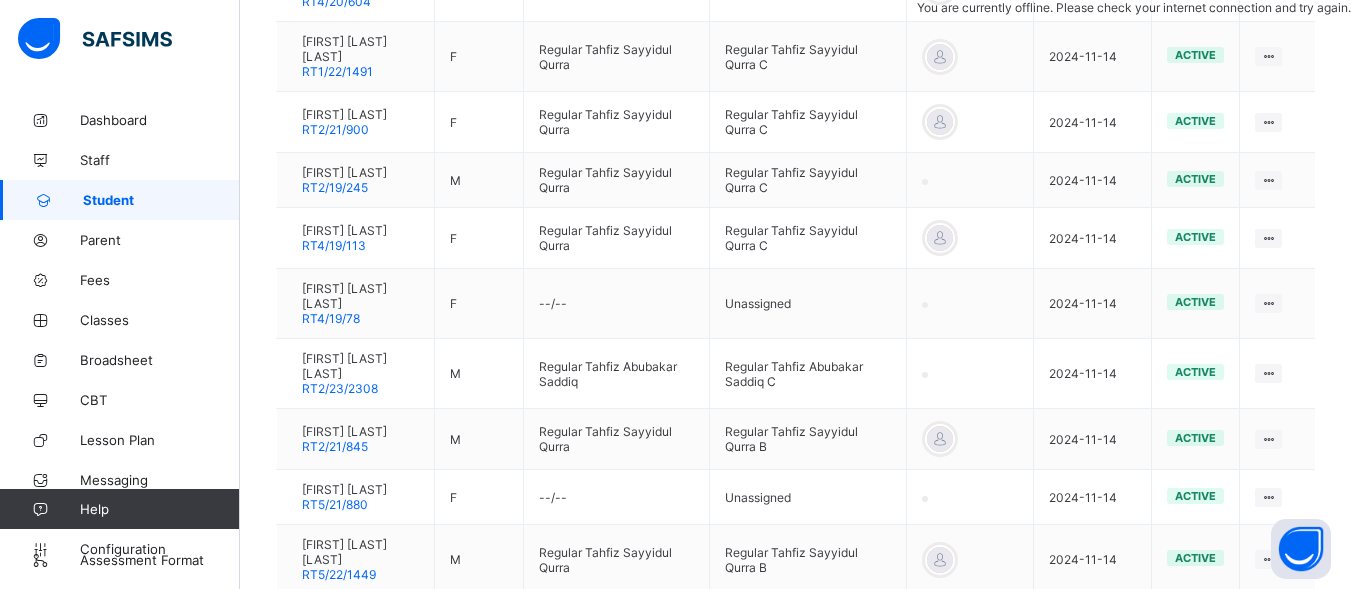 scroll, scrollTop: 708, scrollLeft: 0, axis: vertical 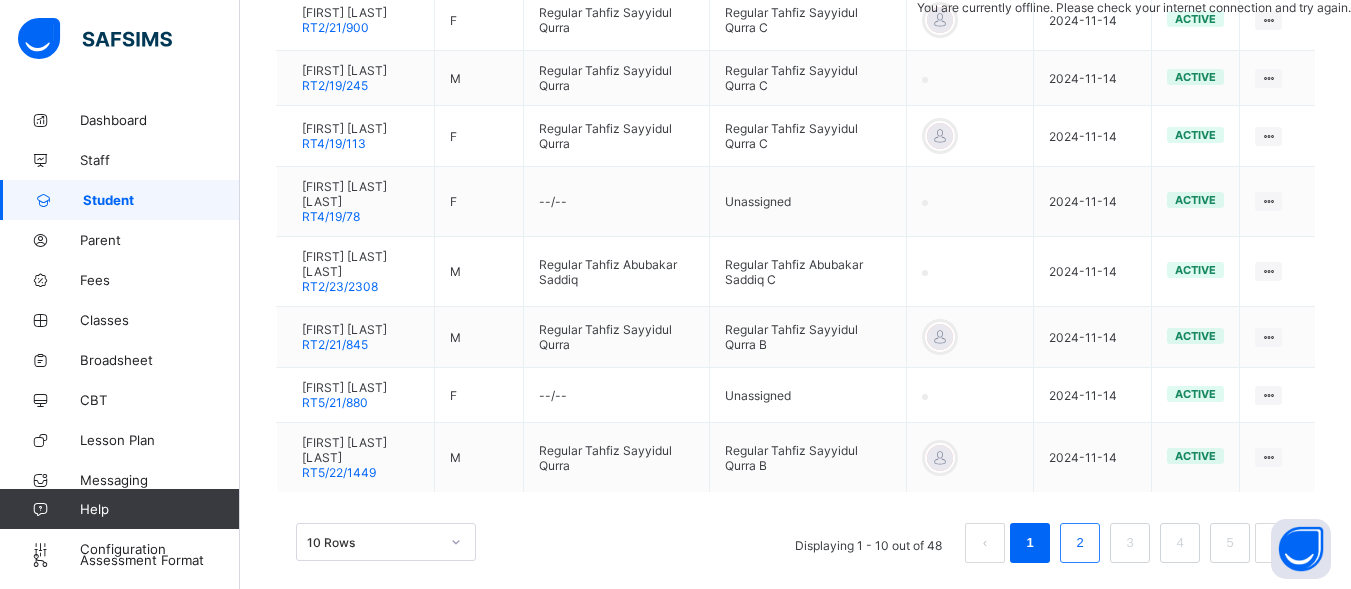 click on "2" at bounding box center (1079, 543) 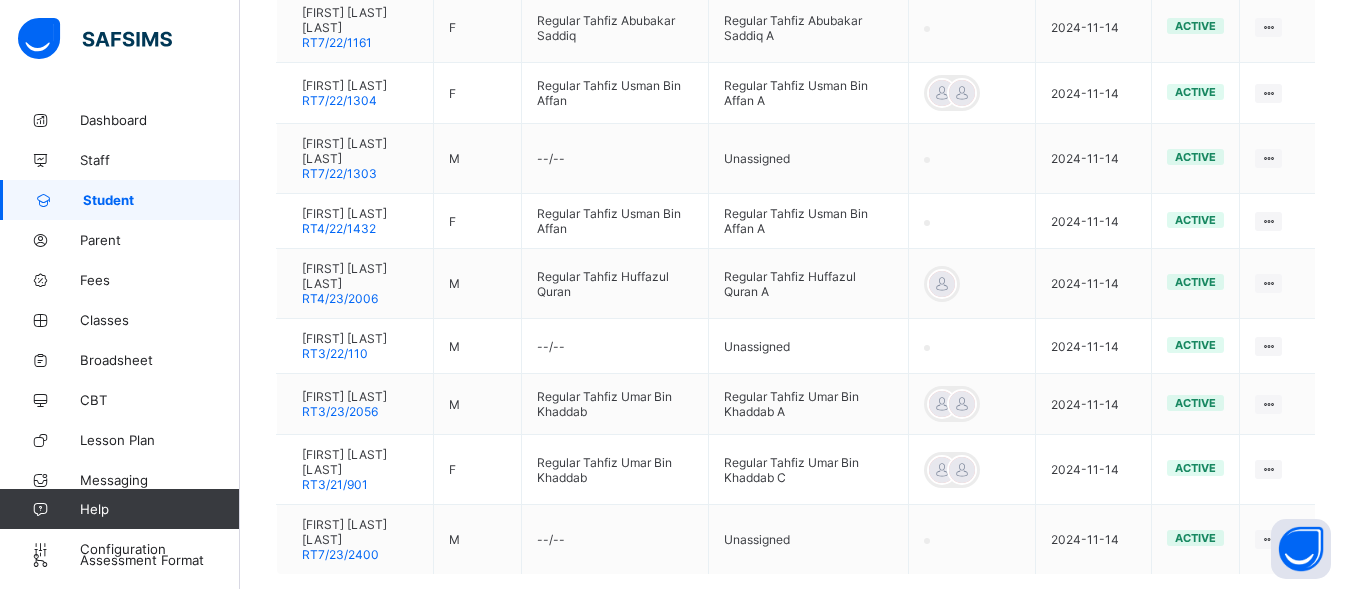 scroll, scrollTop: 711, scrollLeft: 0, axis: vertical 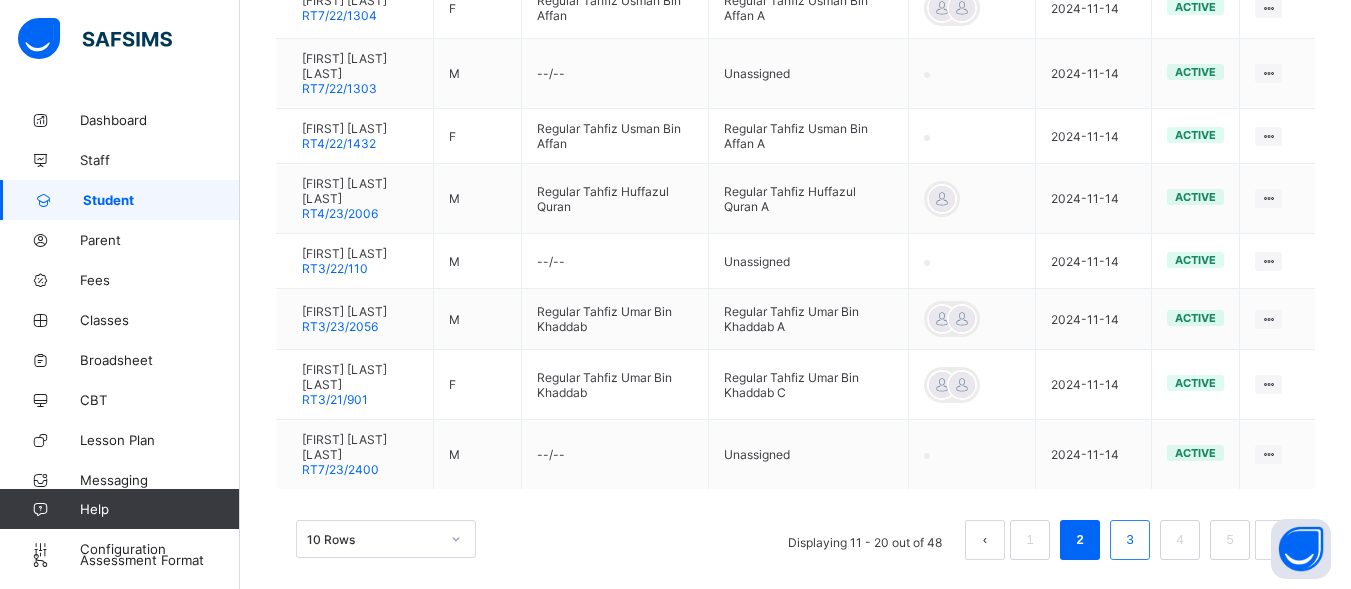 click on "3" at bounding box center [1129, 540] 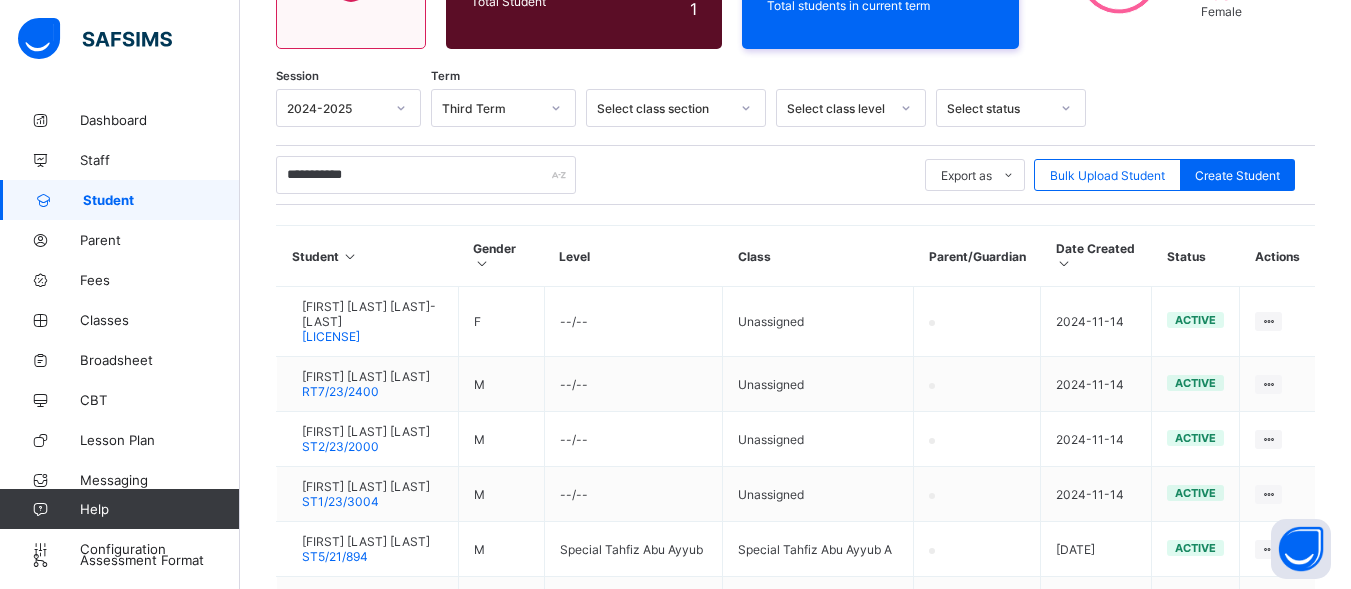scroll, scrollTop: 284, scrollLeft: 0, axis: vertical 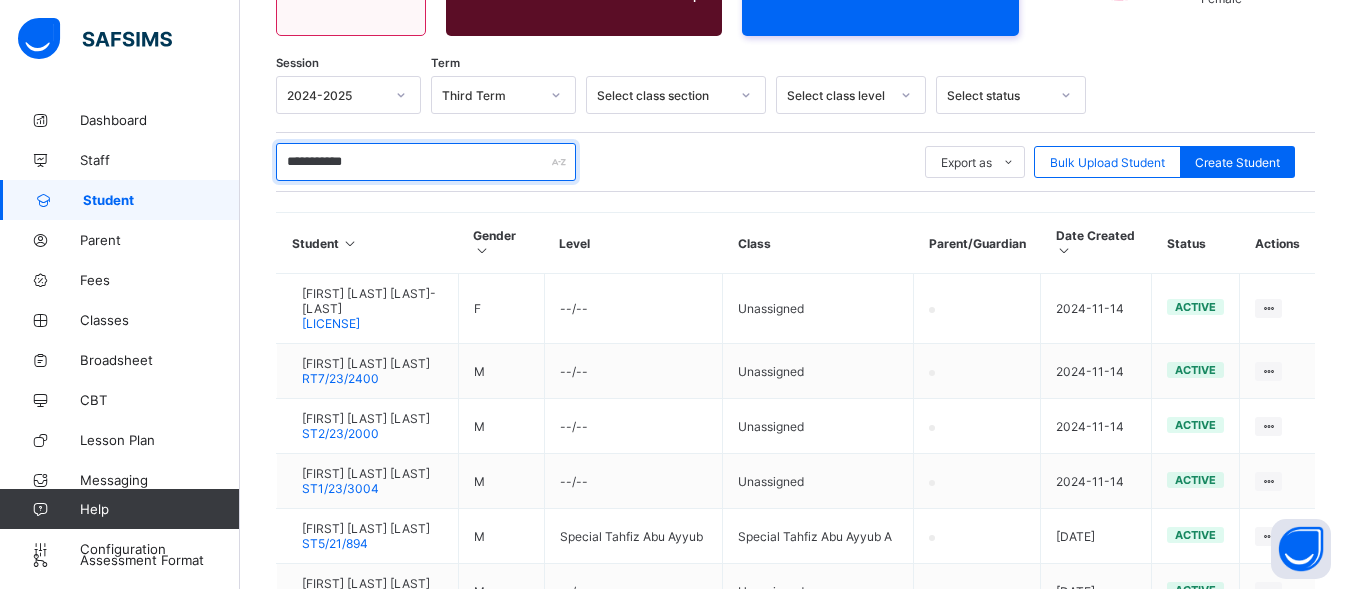 click on "**********" at bounding box center (426, 162) 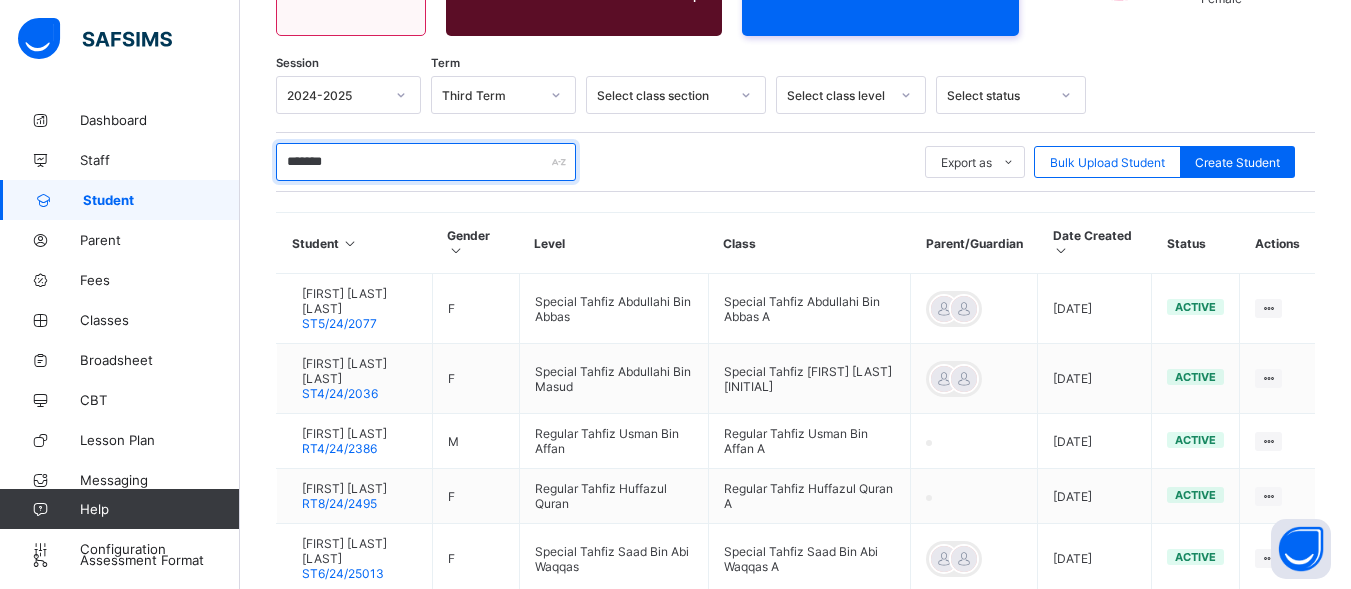 type on "******" 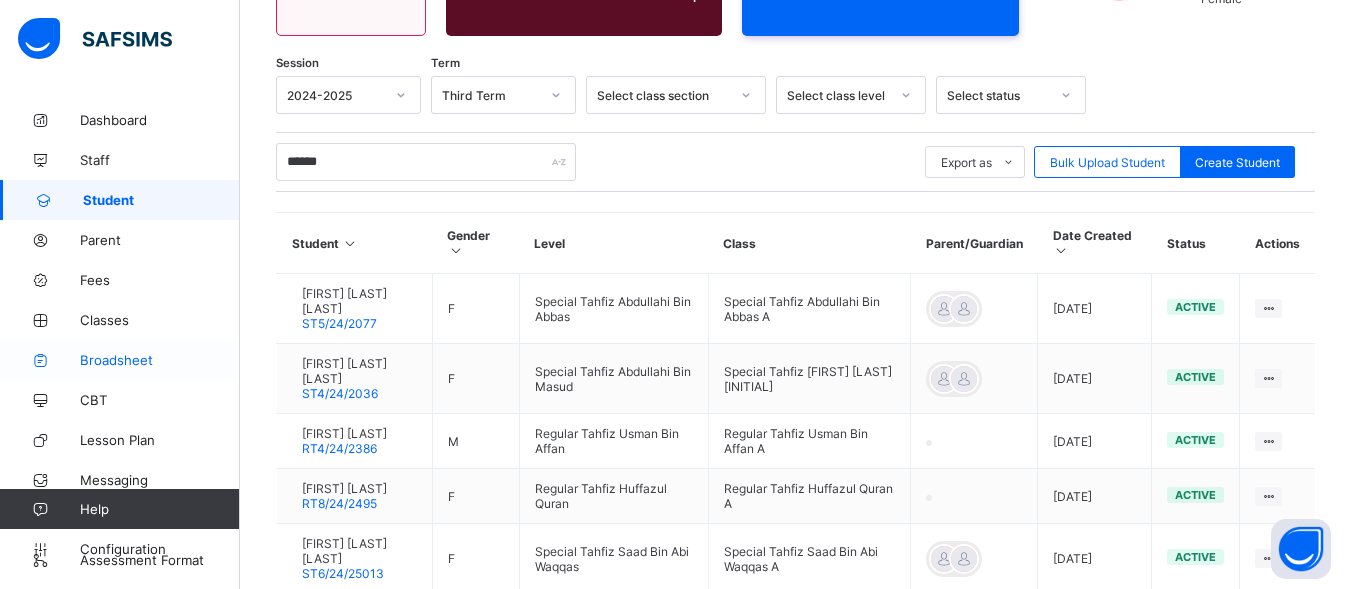 click on "Broadsheet" at bounding box center [120, 360] 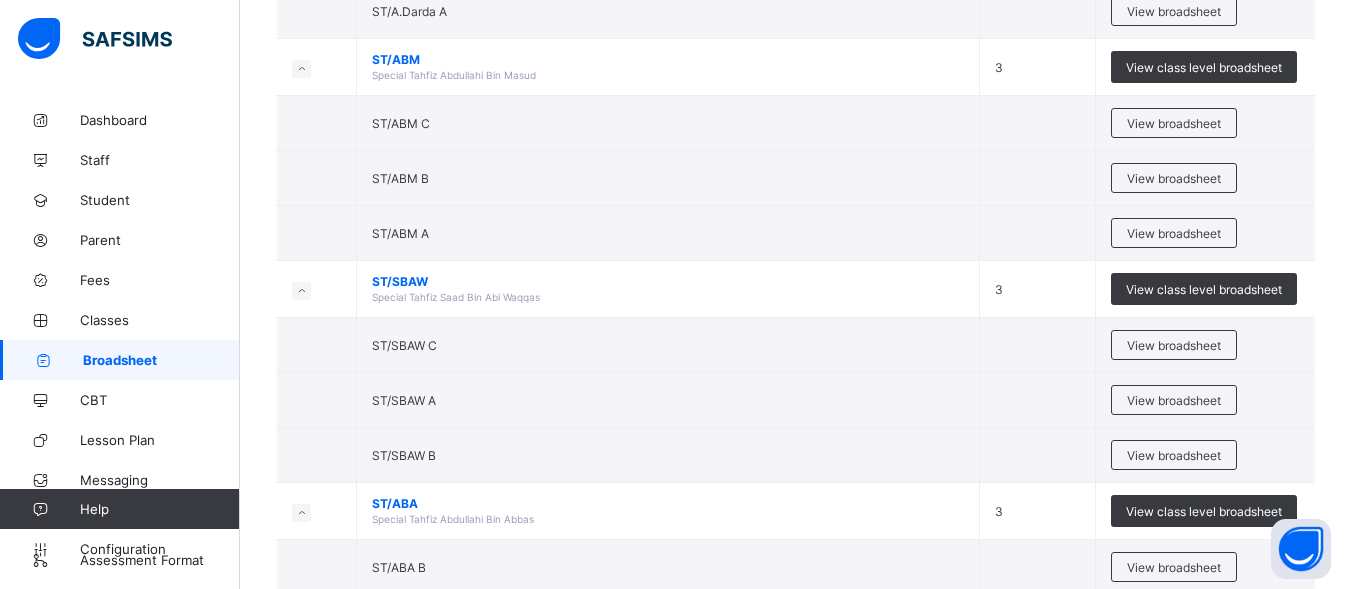 scroll, scrollTop: 2365, scrollLeft: 0, axis: vertical 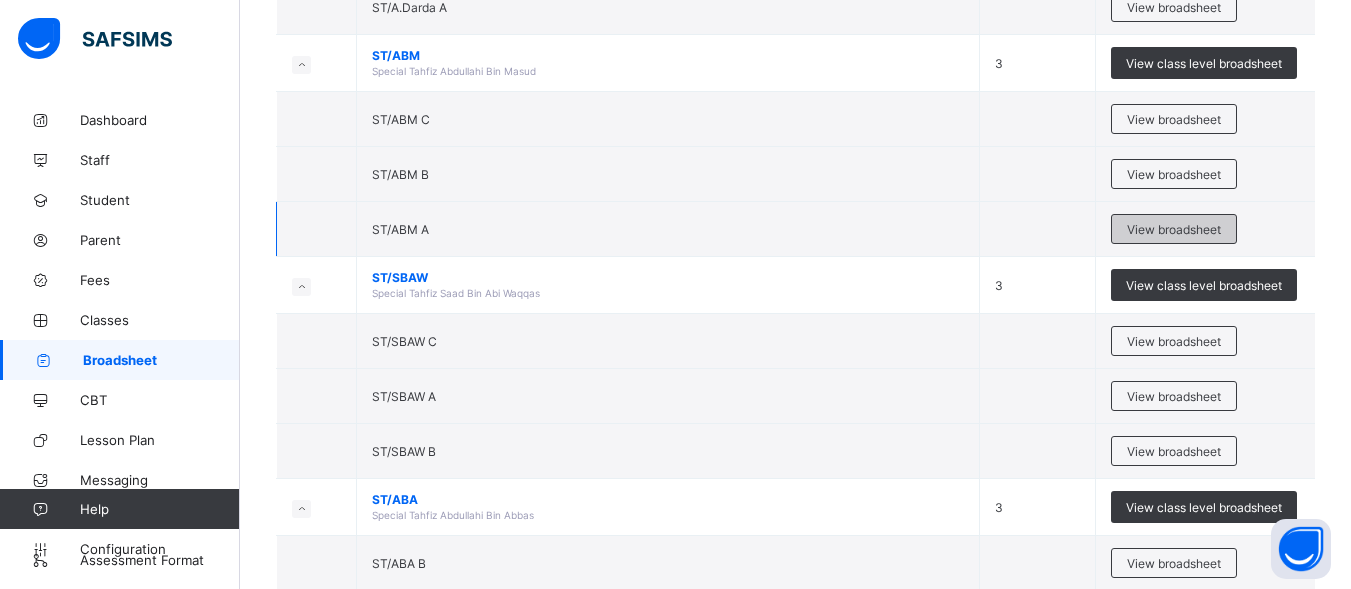 click on "View broadsheet" at bounding box center [1174, 229] 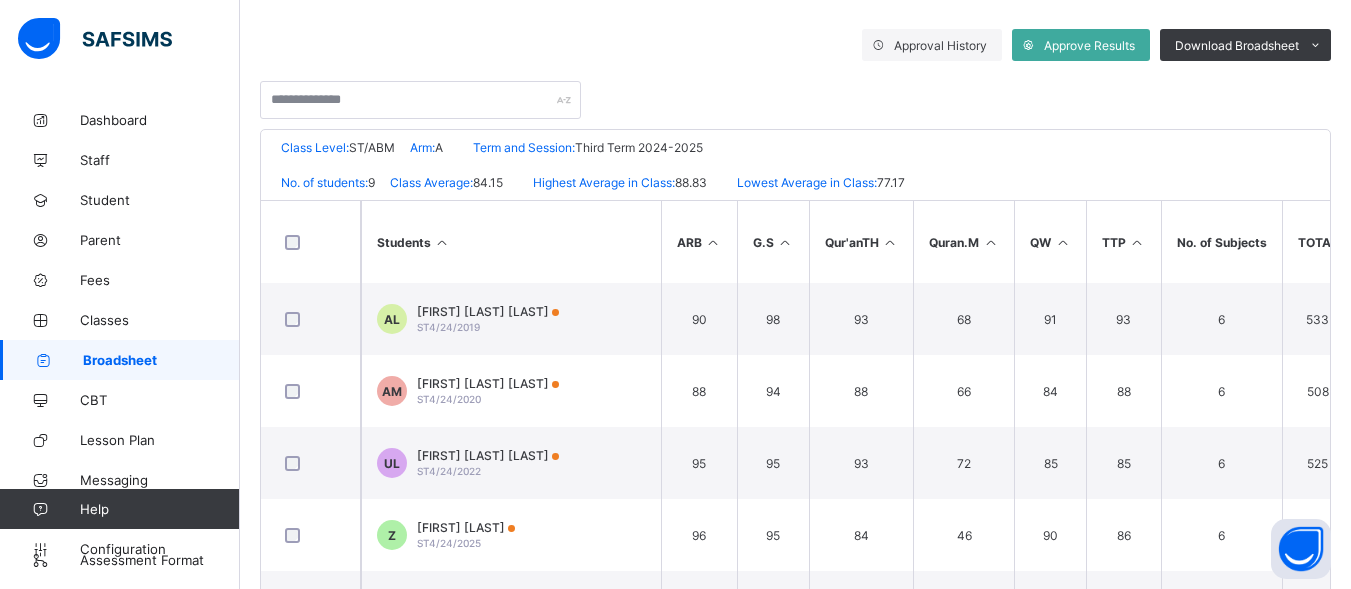 scroll, scrollTop: 349, scrollLeft: 0, axis: vertical 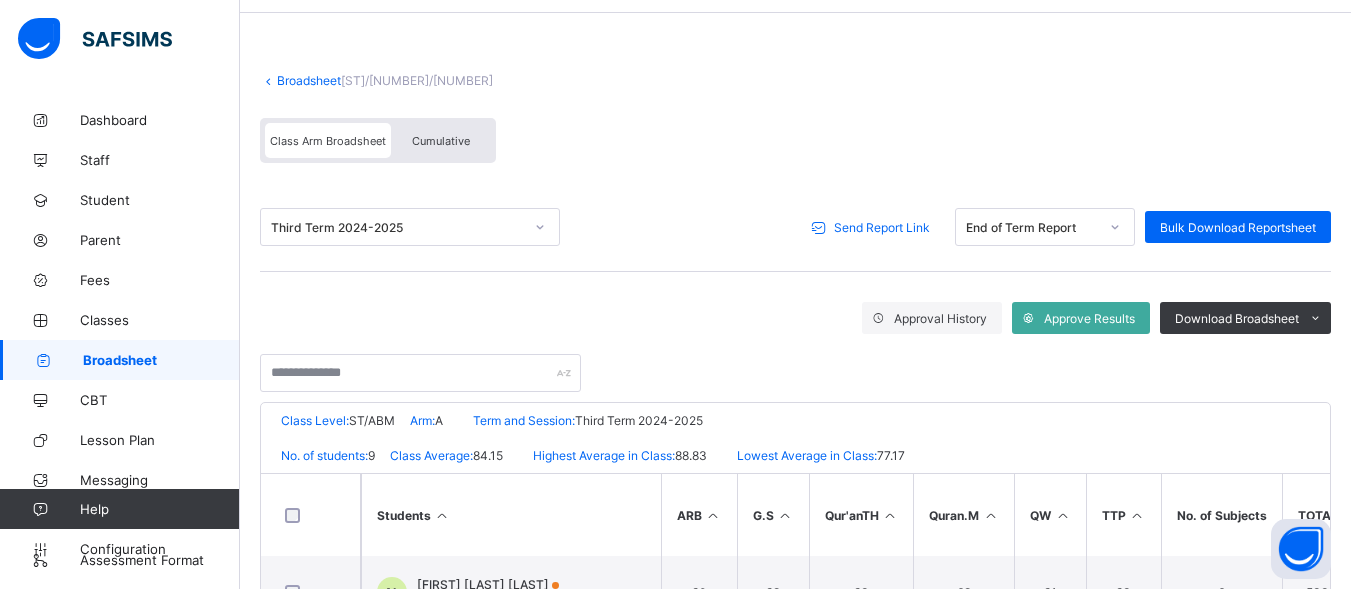 click on "Send Report Link" at bounding box center [882, 227] 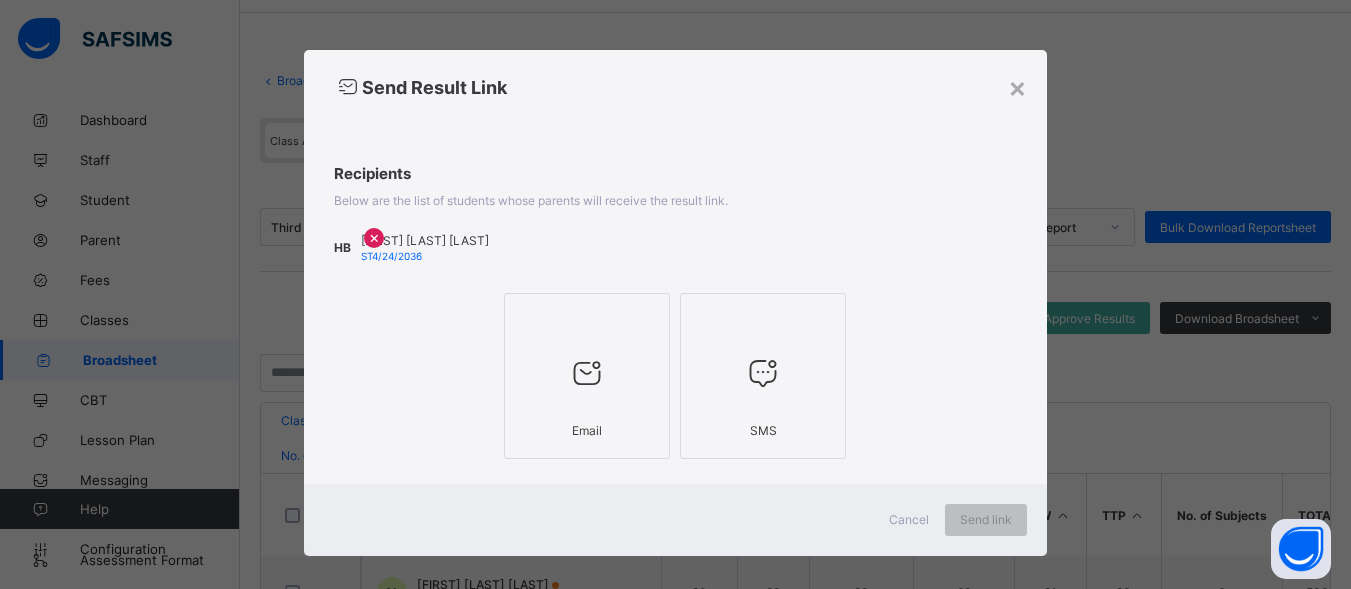 click at bounding box center [587, 373] 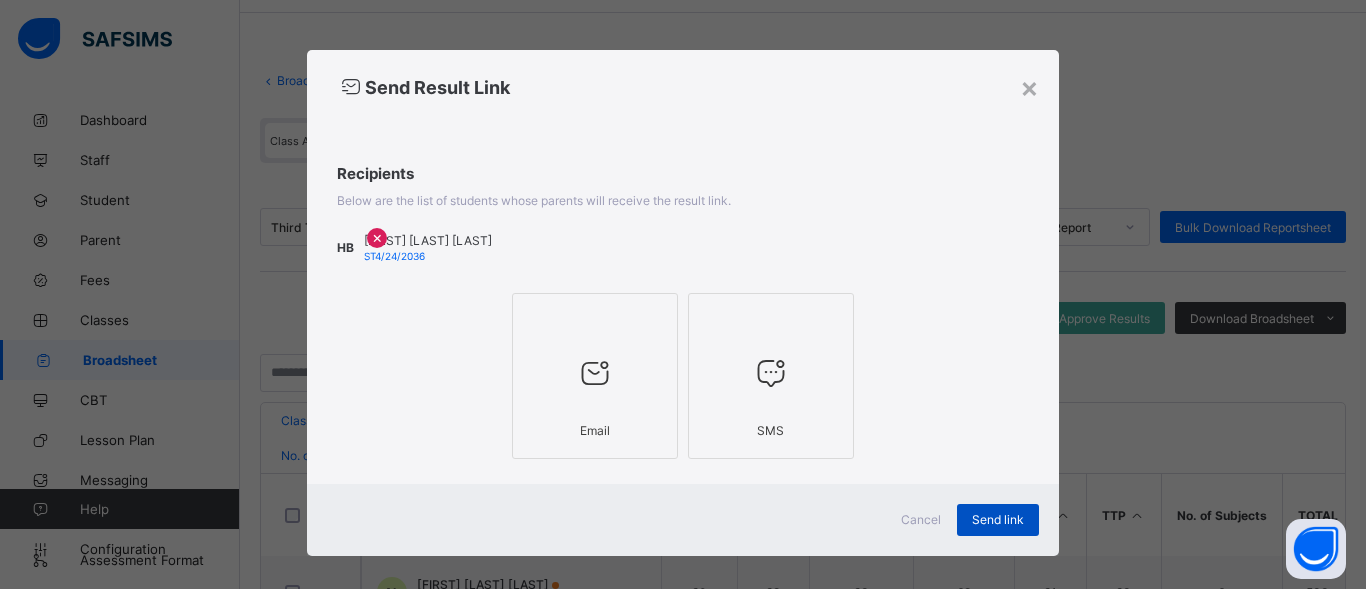 click on "Send link" at bounding box center (998, 520) 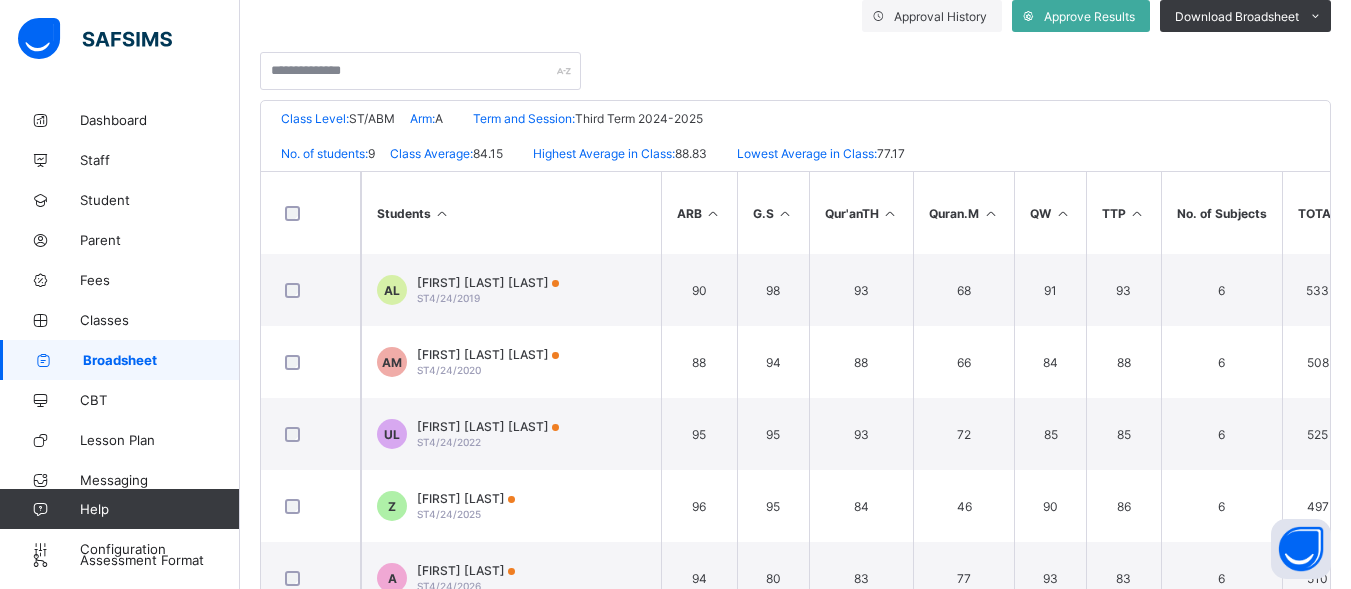 scroll, scrollTop: 0, scrollLeft: 0, axis: both 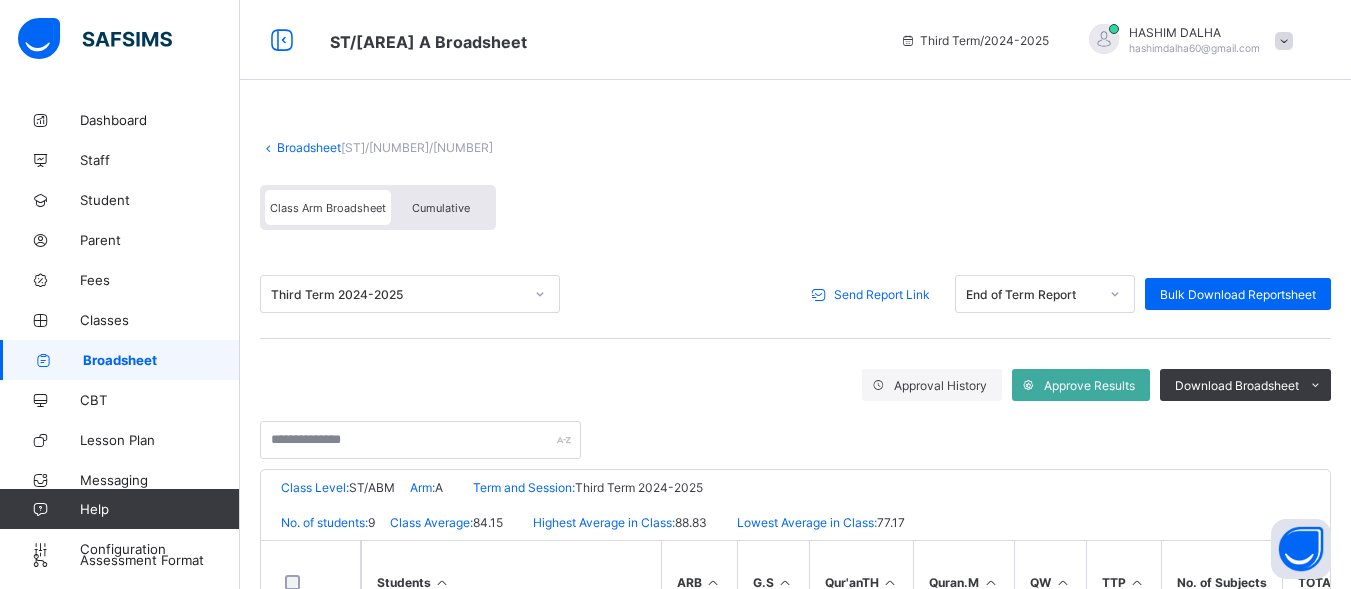 click on "Broadsheet" at bounding box center [309, 147] 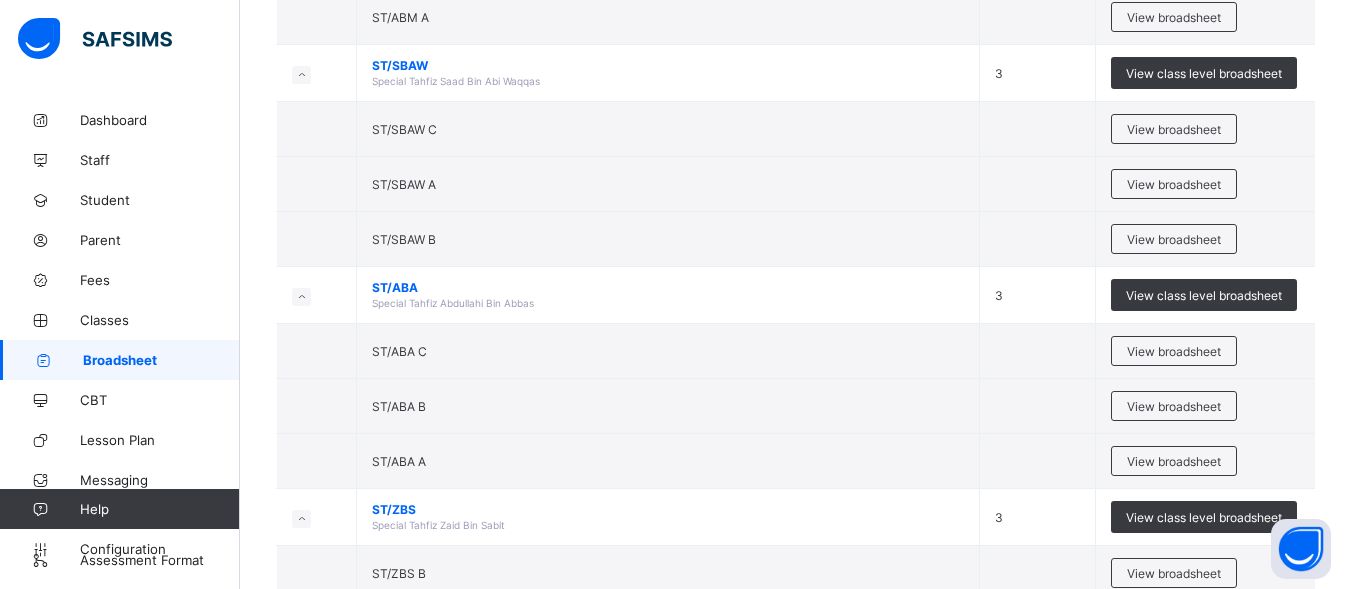 scroll, scrollTop: 2578, scrollLeft: 0, axis: vertical 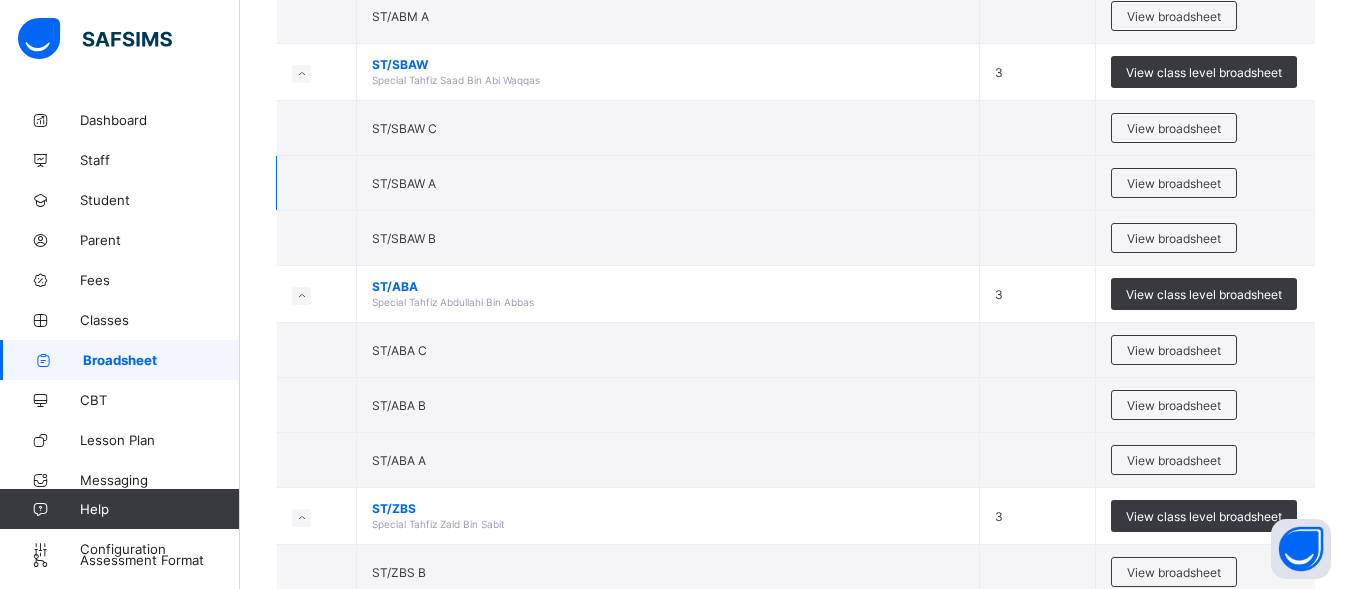 click at bounding box center (317, 183) 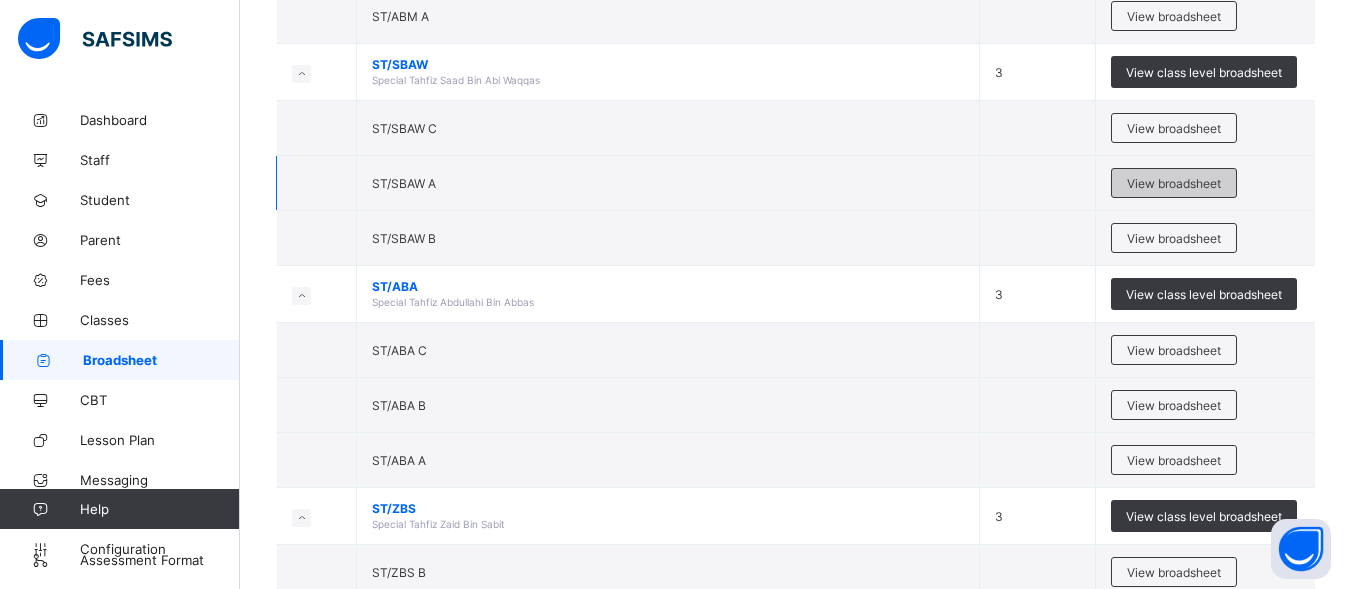 click on "View broadsheet" at bounding box center [1174, 183] 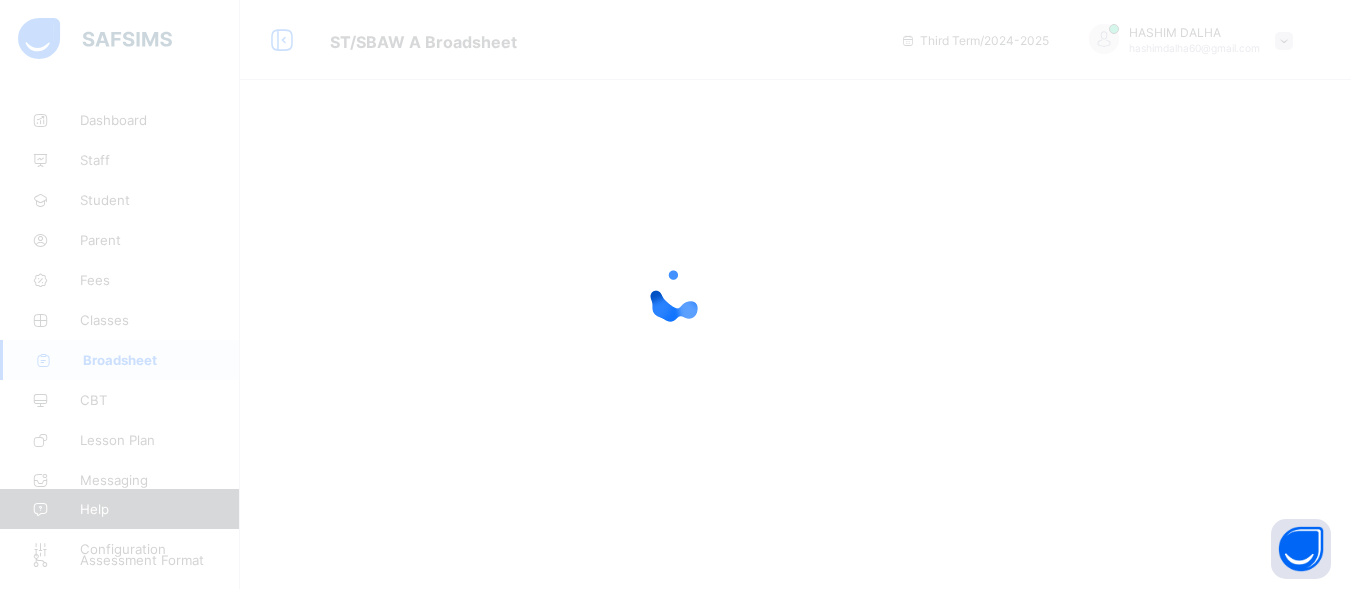 click at bounding box center (675, 294) 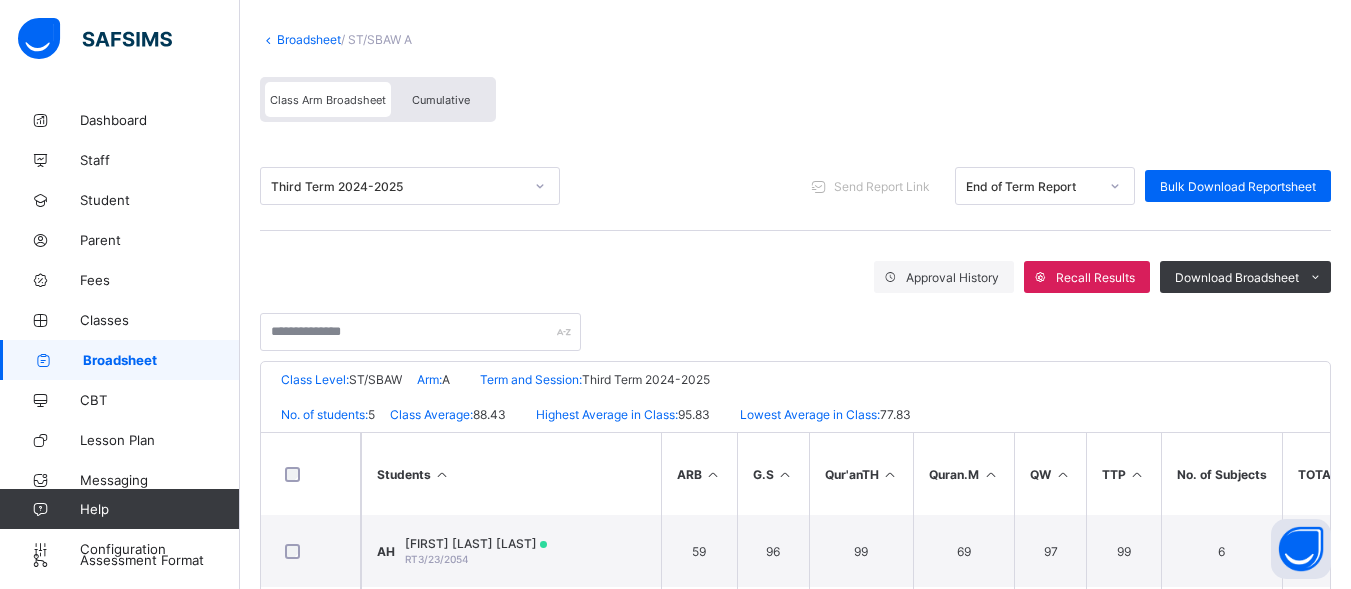 scroll, scrollTop: 0, scrollLeft: 0, axis: both 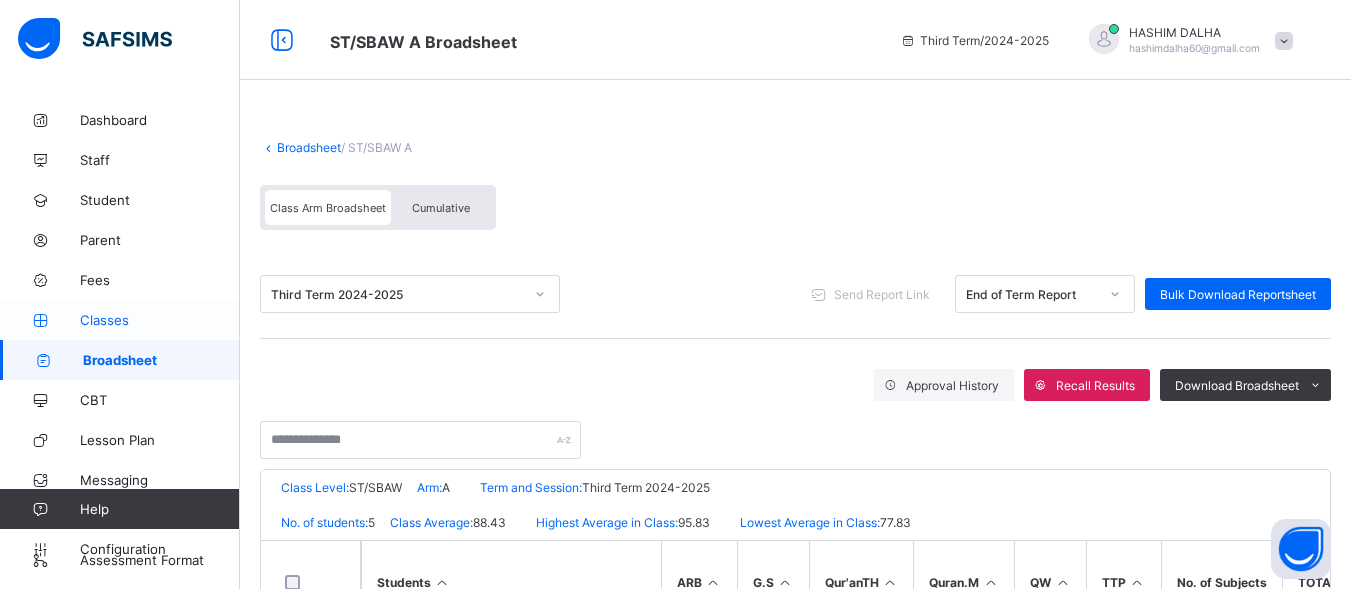 click on "Classes" at bounding box center (160, 320) 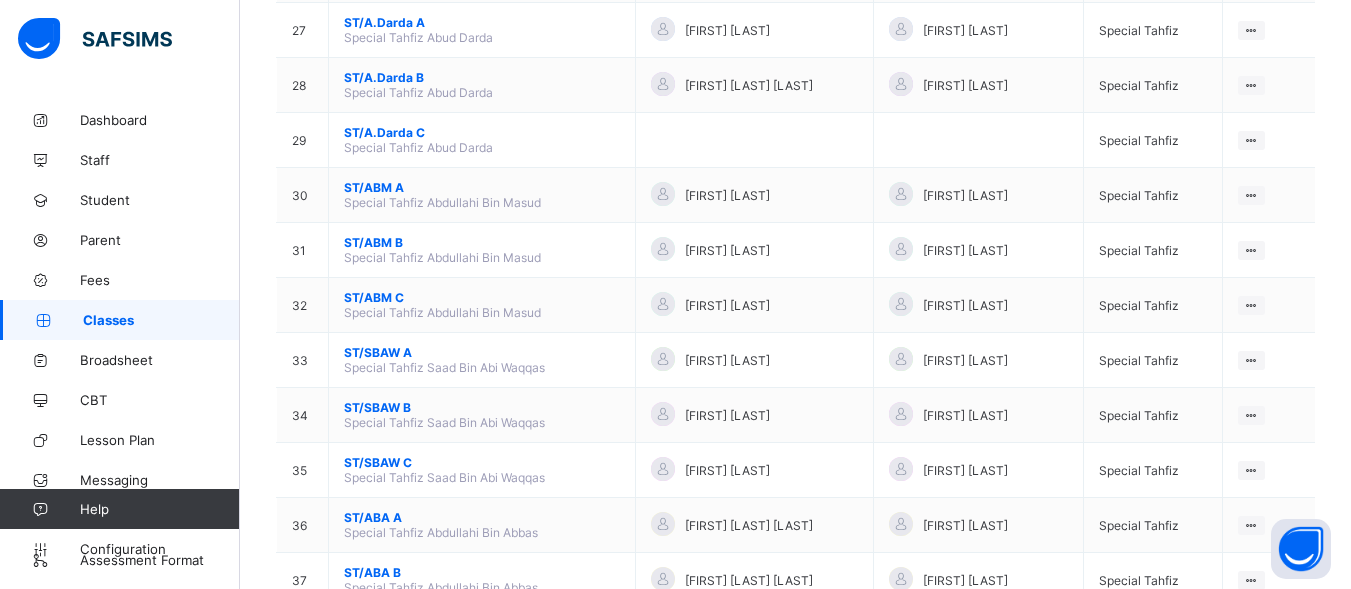 scroll, scrollTop: 1667, scrollLeft: 0, axis: vertical 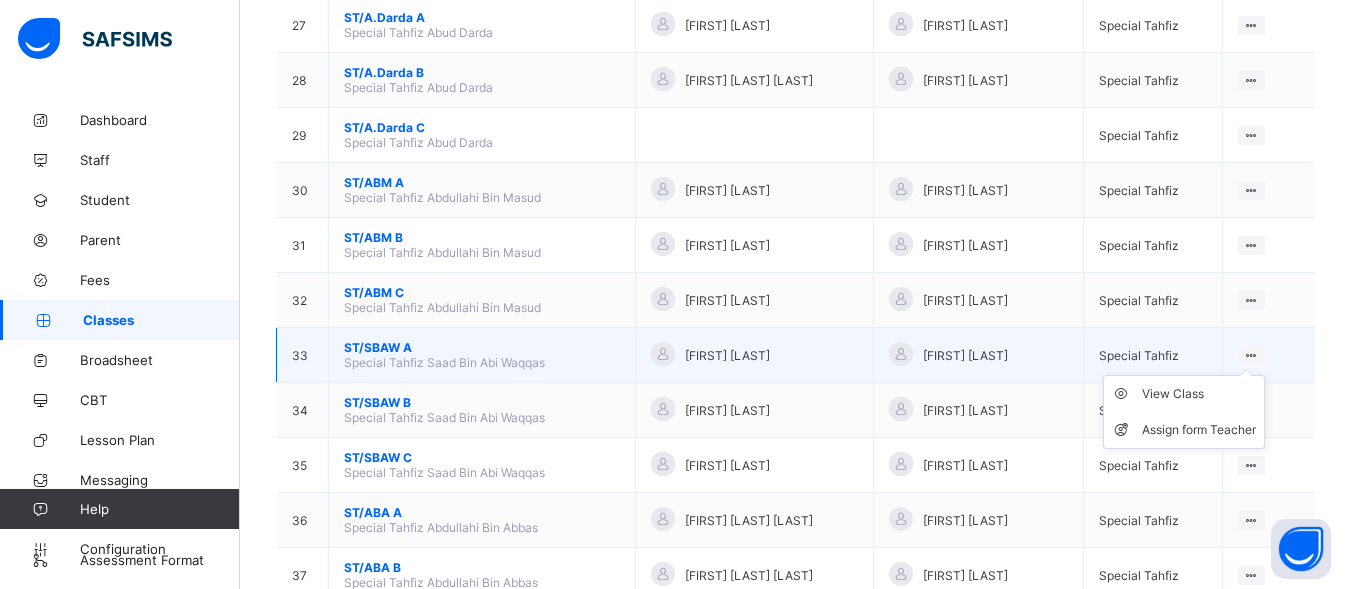 click at bounding box center (1251, 355) 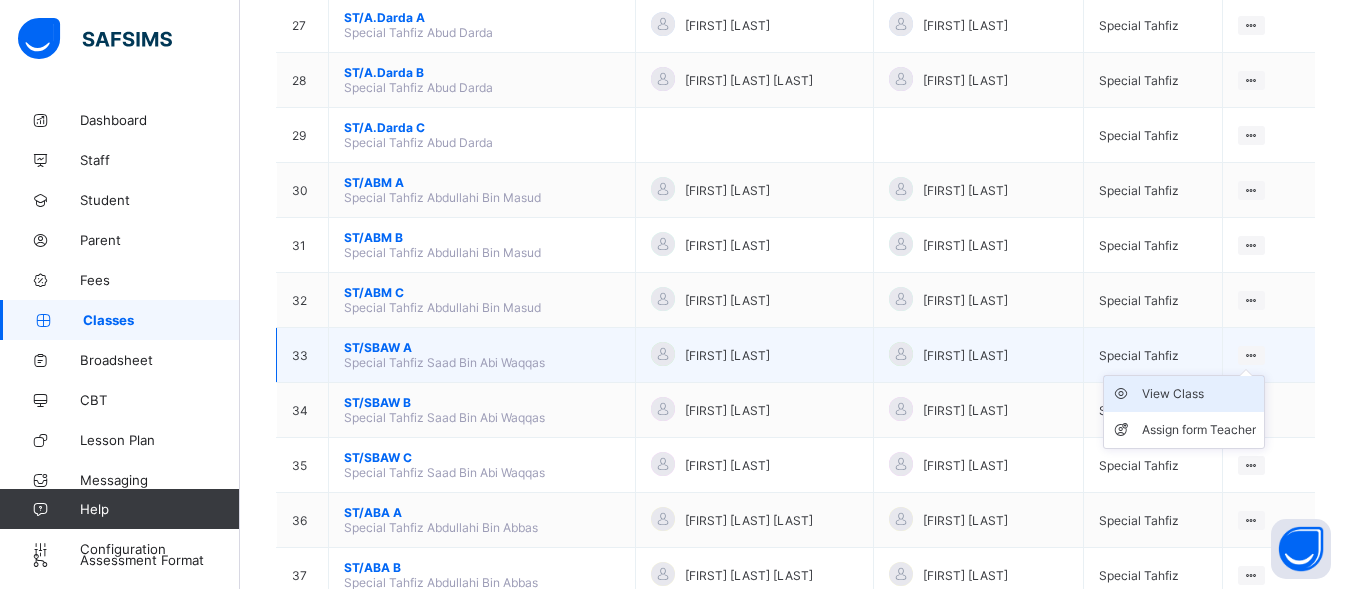 click on "View Class" at bounding box center (1184, 394) 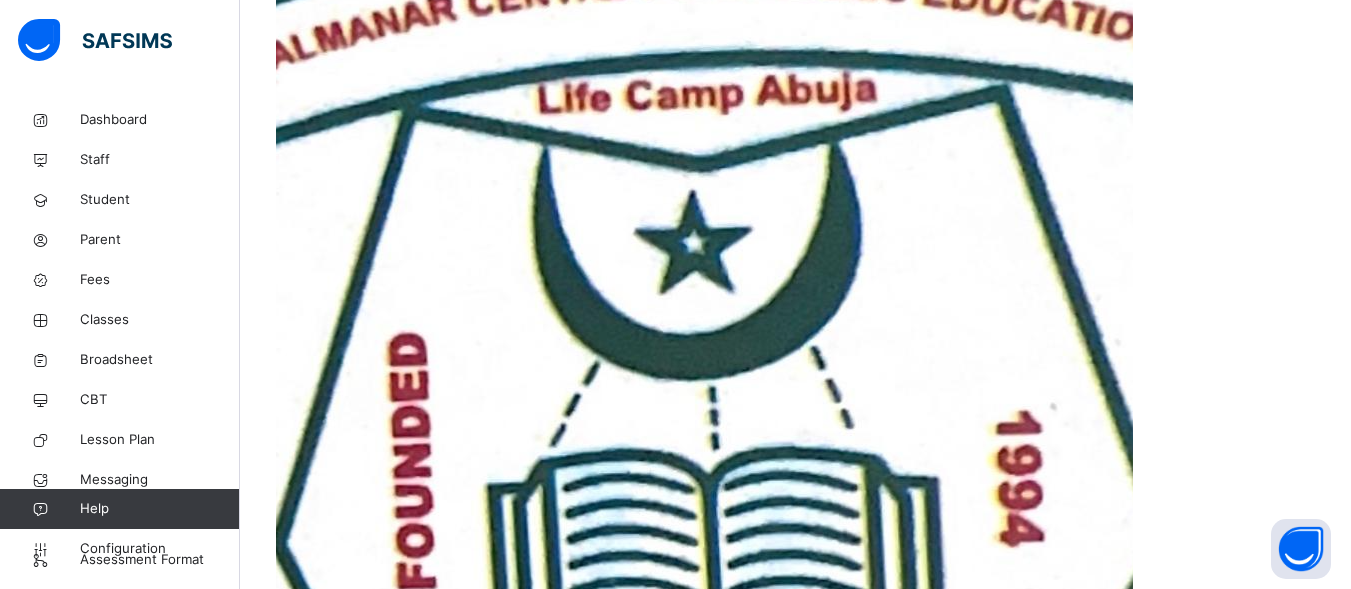 scroll, scrollTop: 645, scrollLeft: 0, axis: vertical 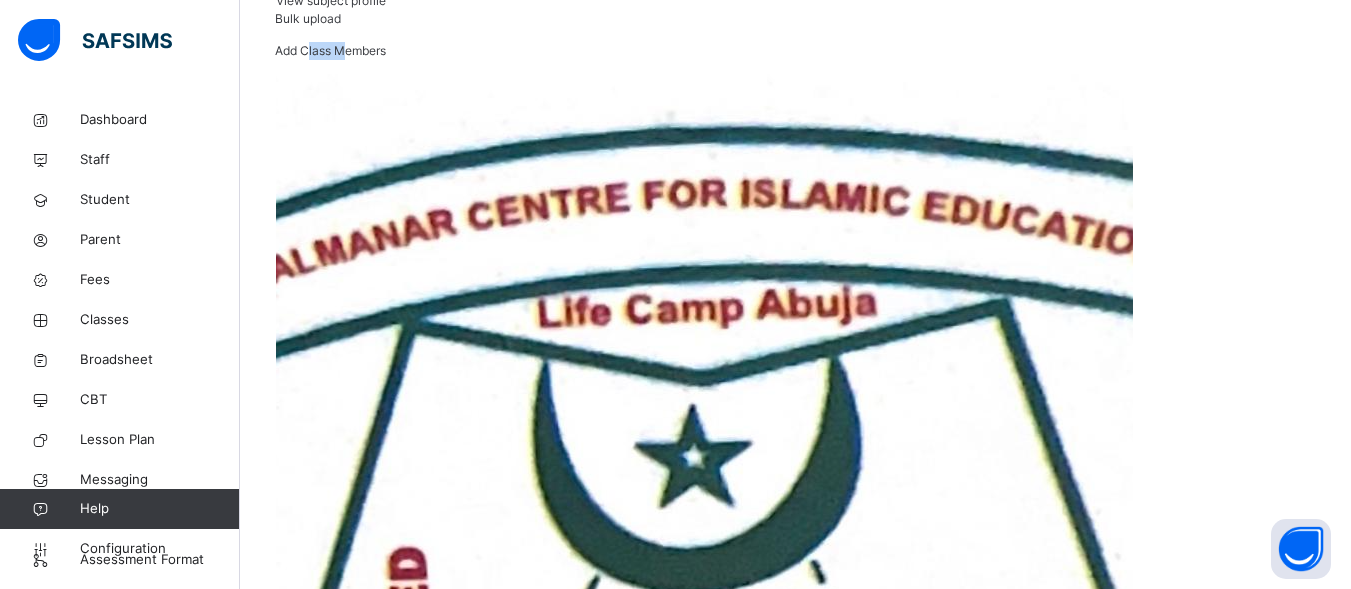 drag, startPoint x: 1197, startPoint y: 405, endPoint x: 1267, endPoint y: 173, distance: 242.33035 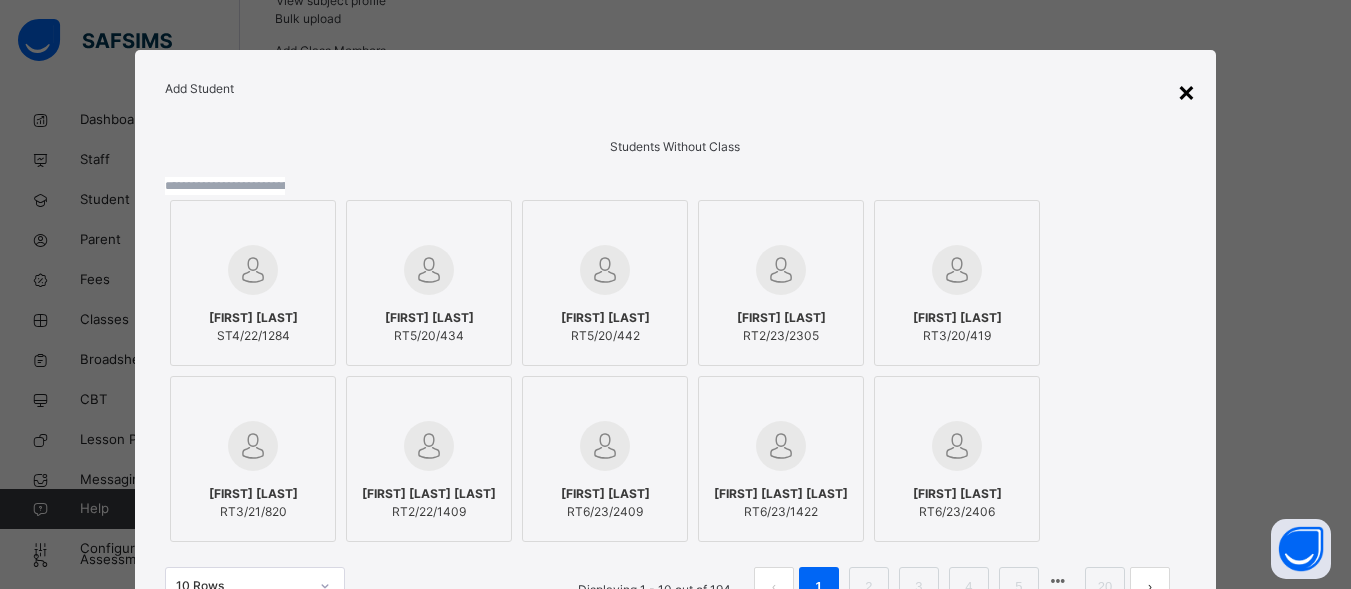 click on "×" at bounding box center [1186, 91] 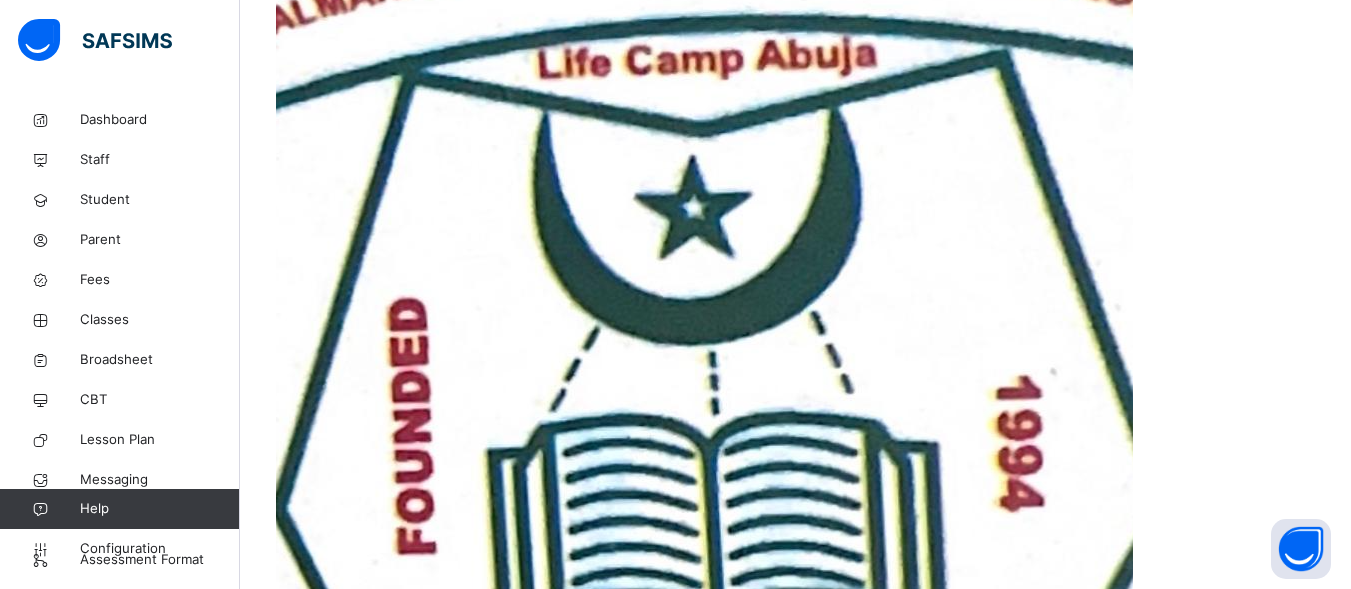 scroll, scrollTop: 645, scrollLeft: 0, axis: vertical 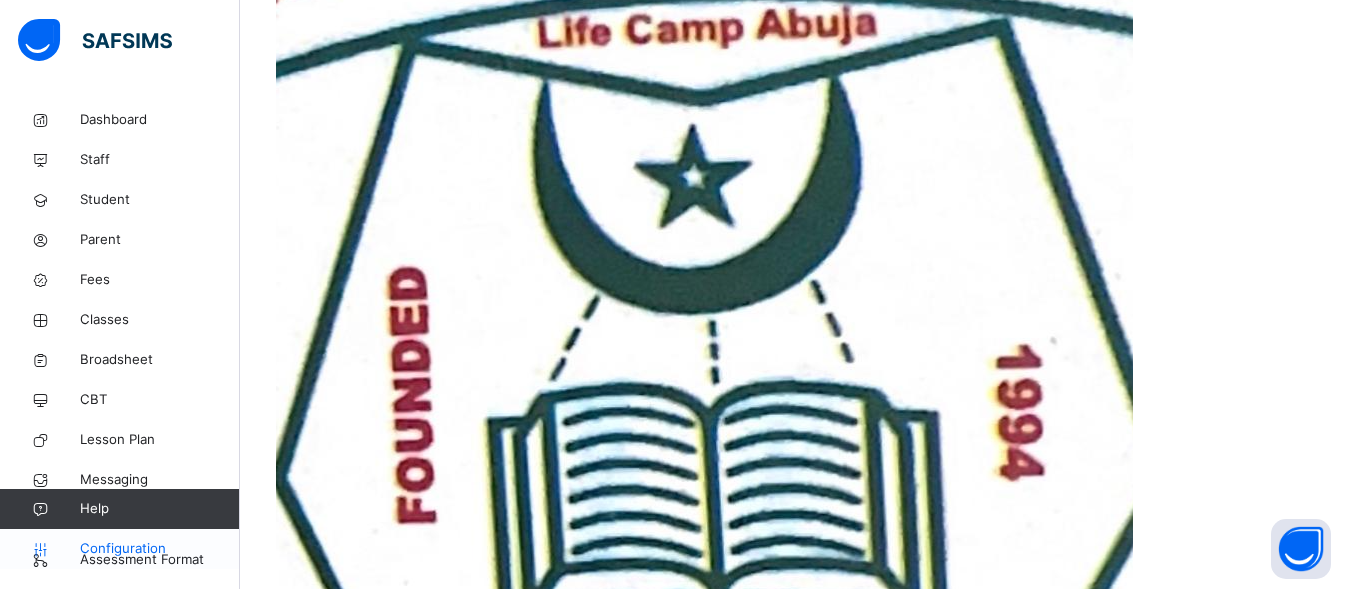 click on "Configuration" at bounding box center [119, 549] 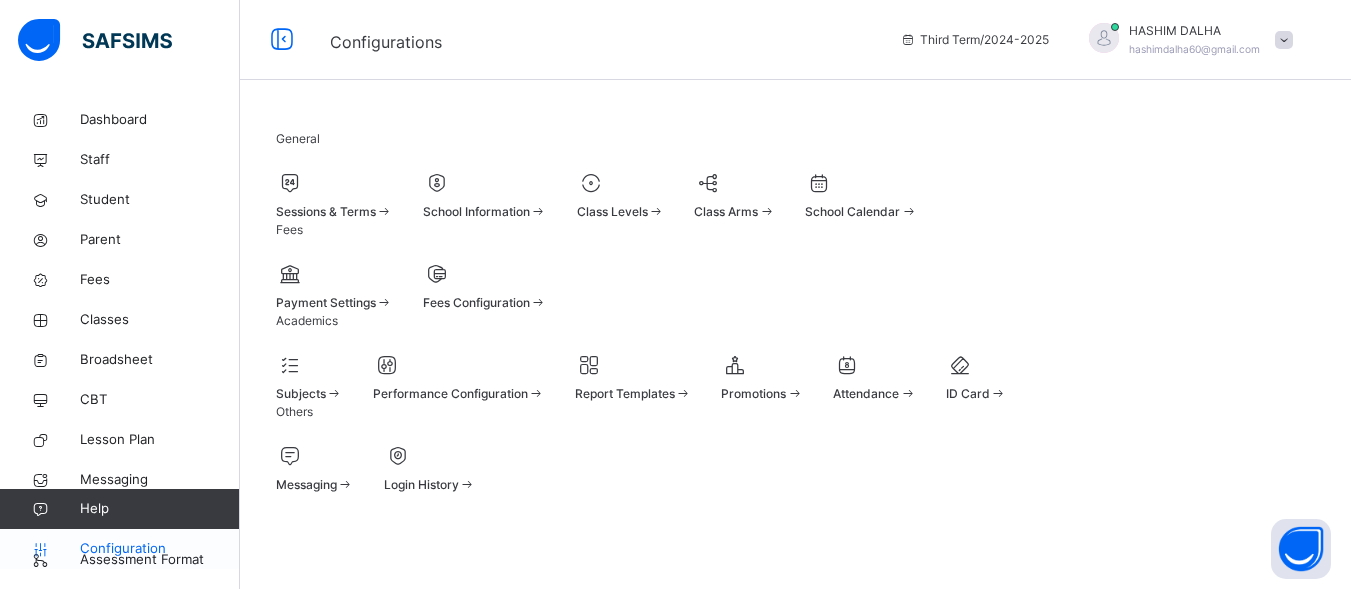 scroll, scrollTop: 0, scrollLeft: 0, axis: both 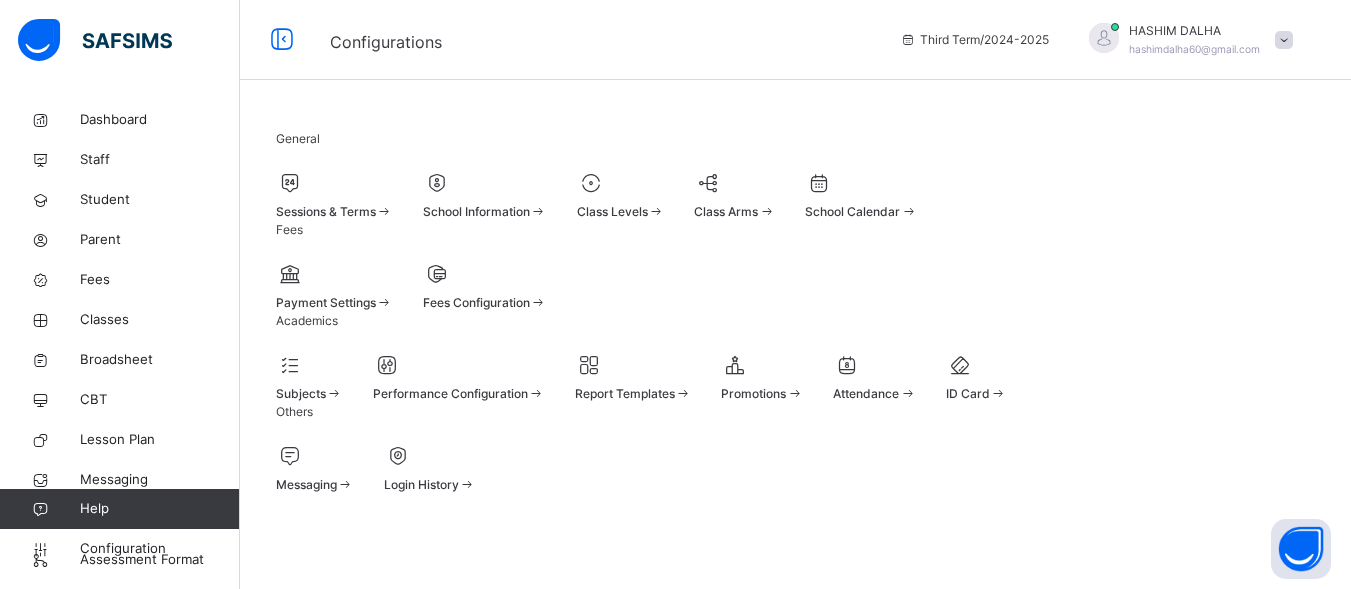 click at bounding box center [334, 183] 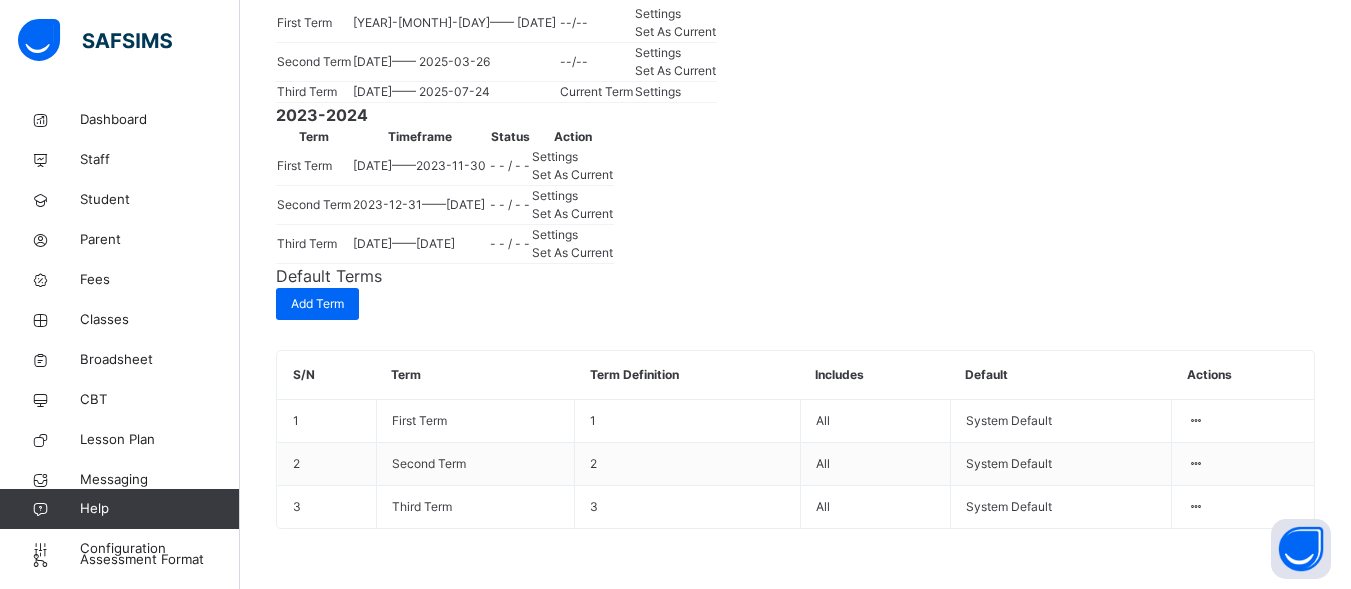 scroll, scrollTop: 363, scrollLeft: 0, axis: vertical 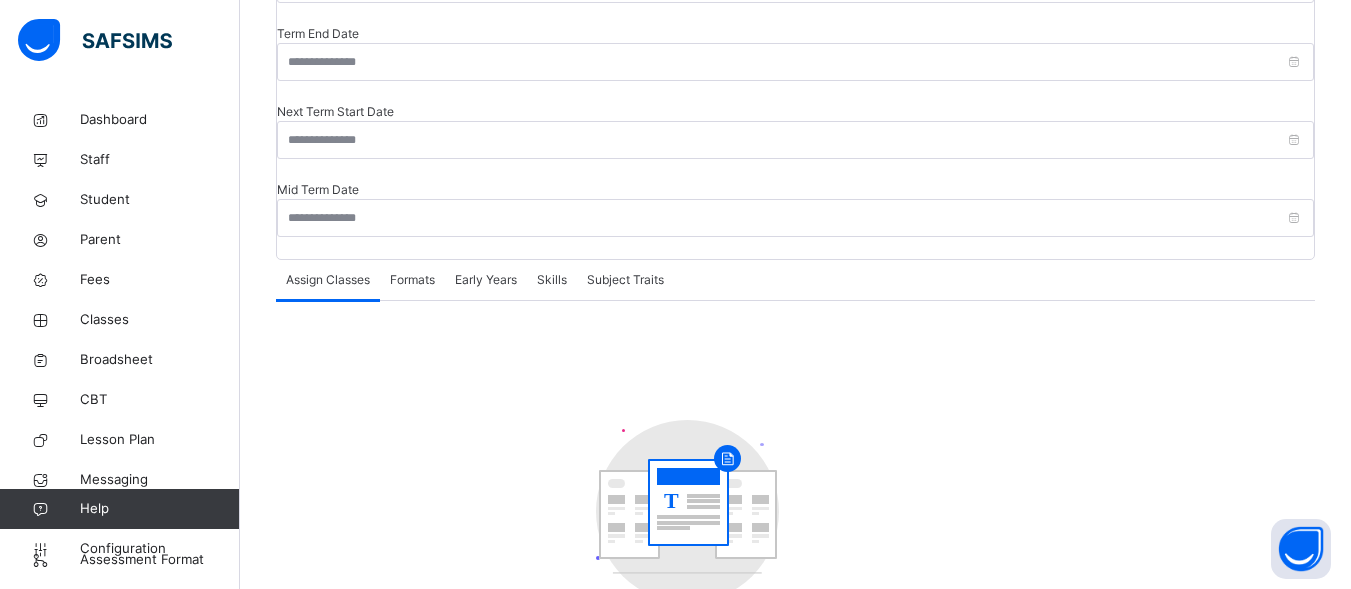 type on "**********" 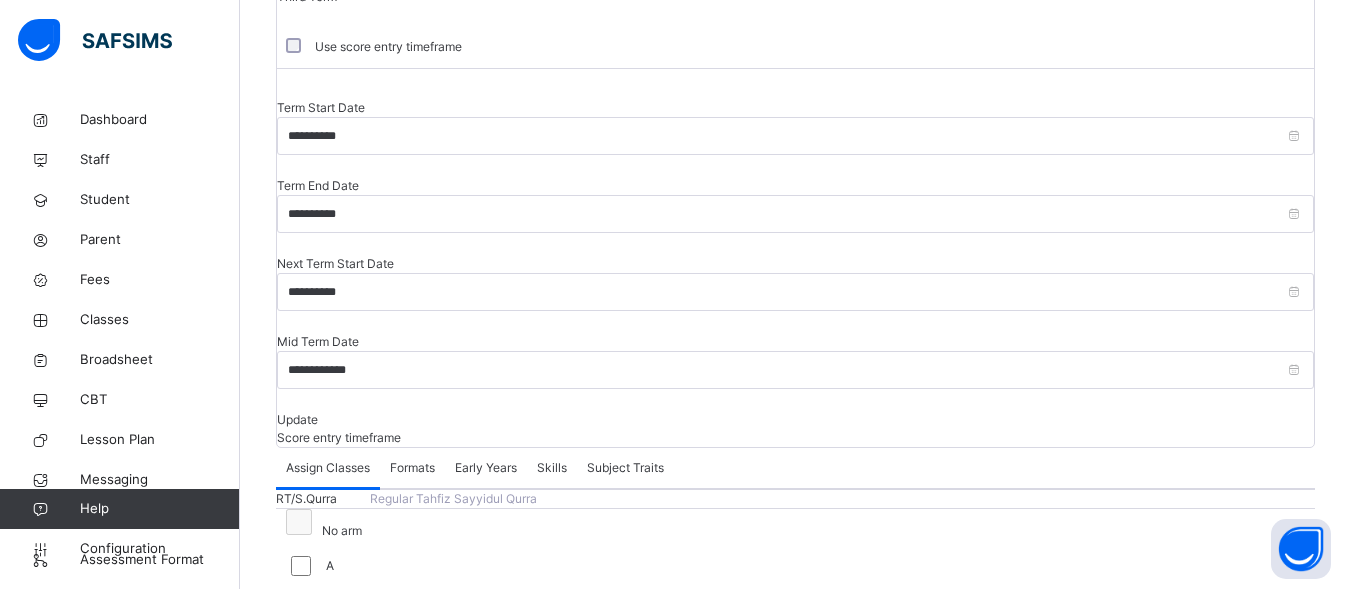 scroll, scrollTop: 0, scrollLeft: 0, axis: both 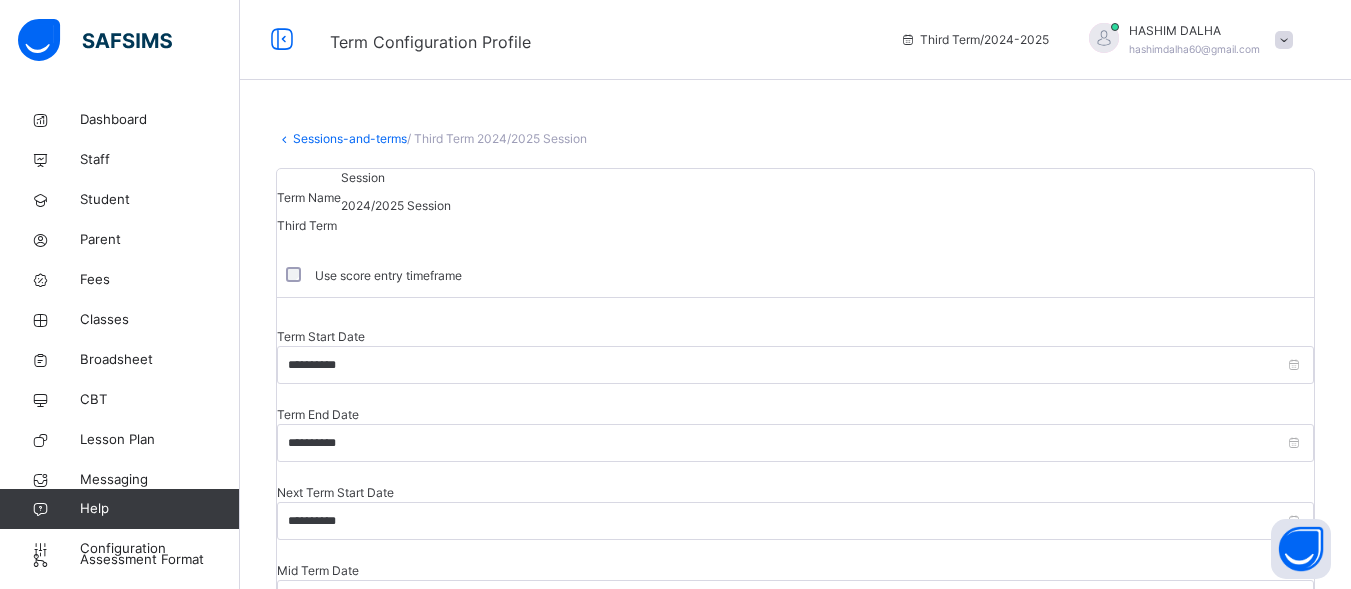 click on "Score entry timeframe" at bounding box center [339, 666] 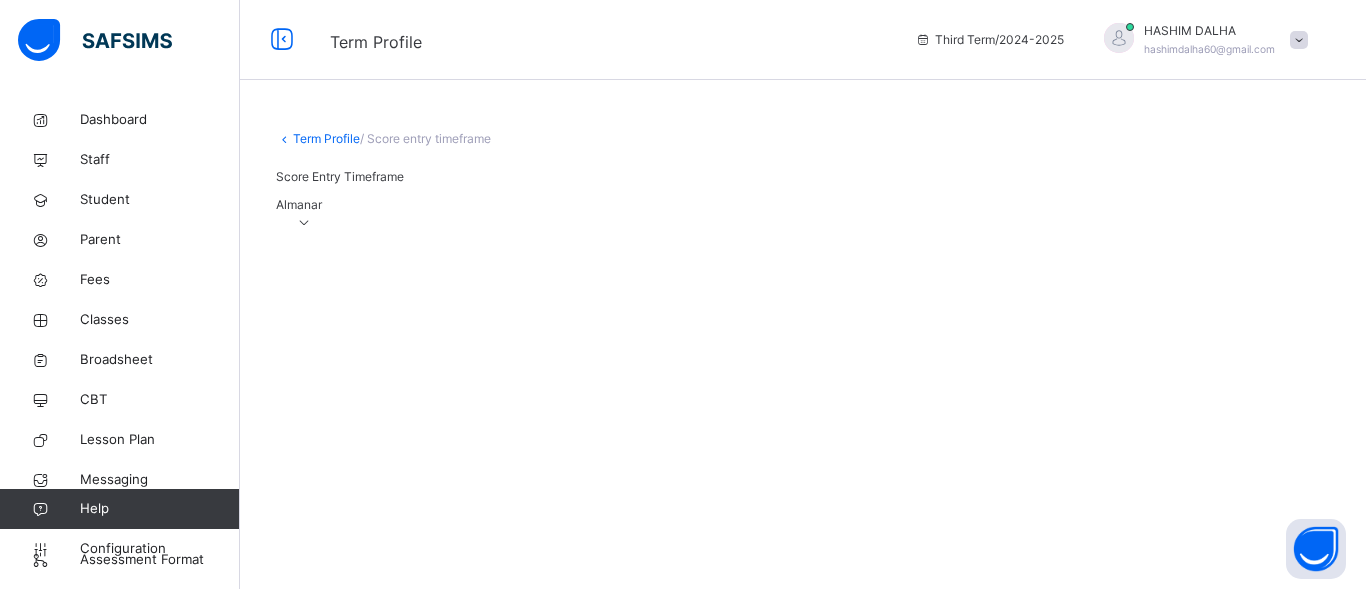 click at bounding box center [803, 223] 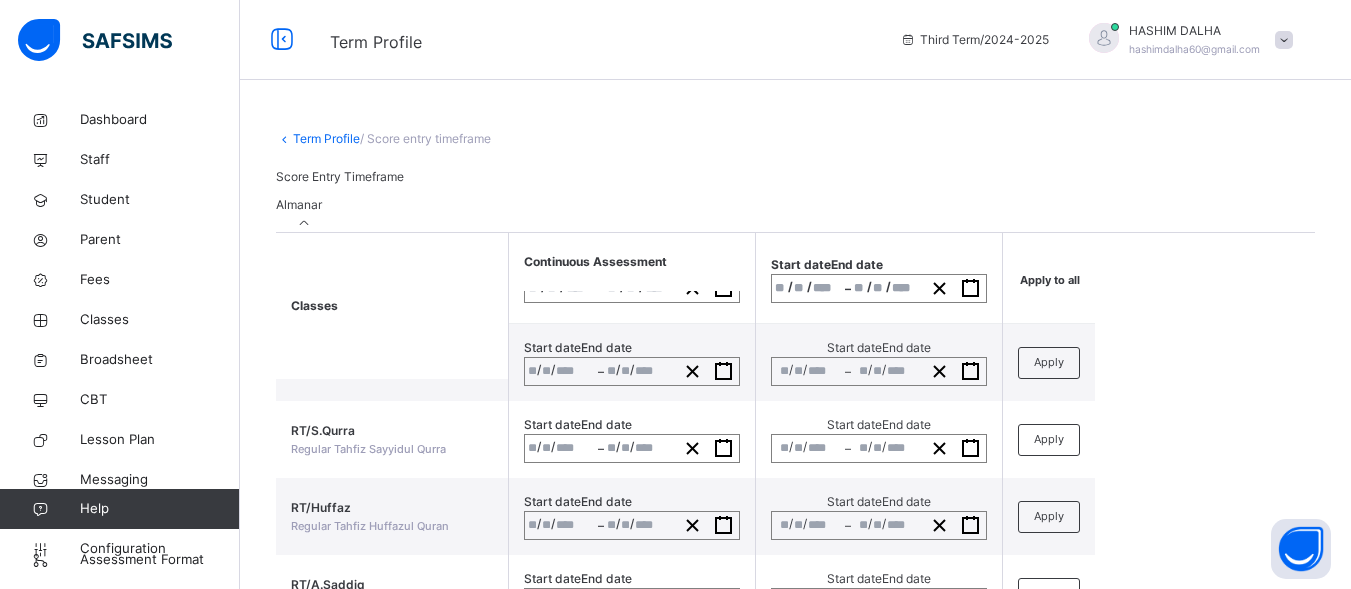 scroll, scrollTop: 0, scrollLeft: 0, axis: both 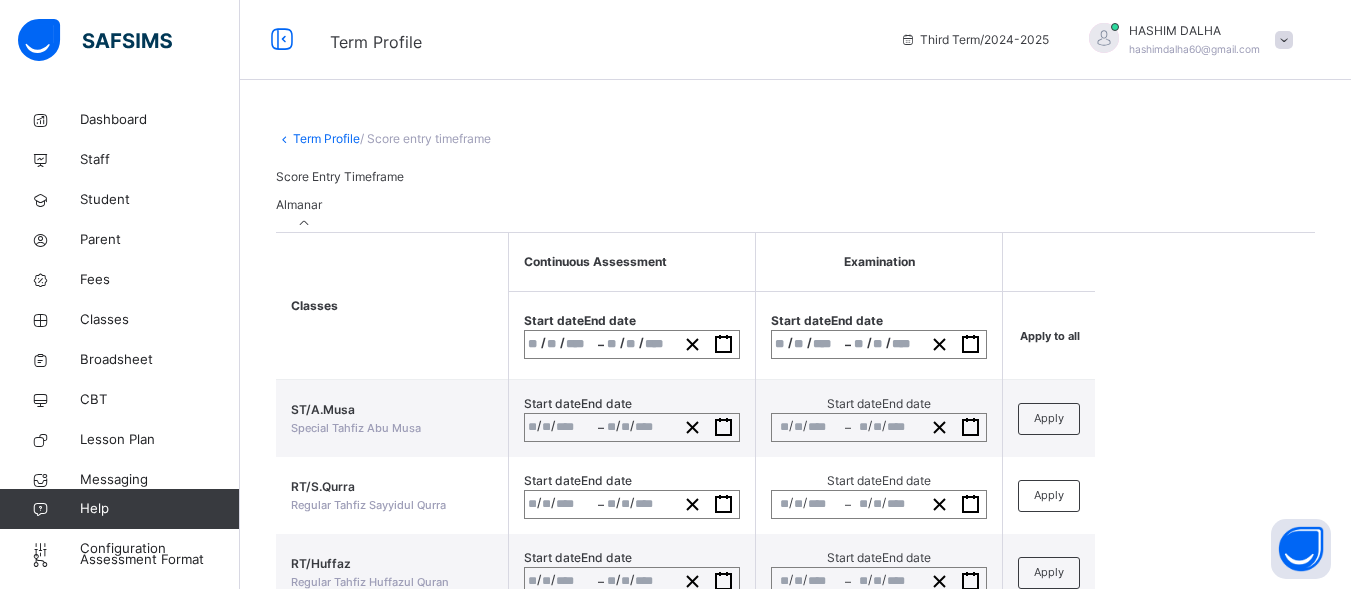 click on "/ / – / /" at bounding box center [632, 344] 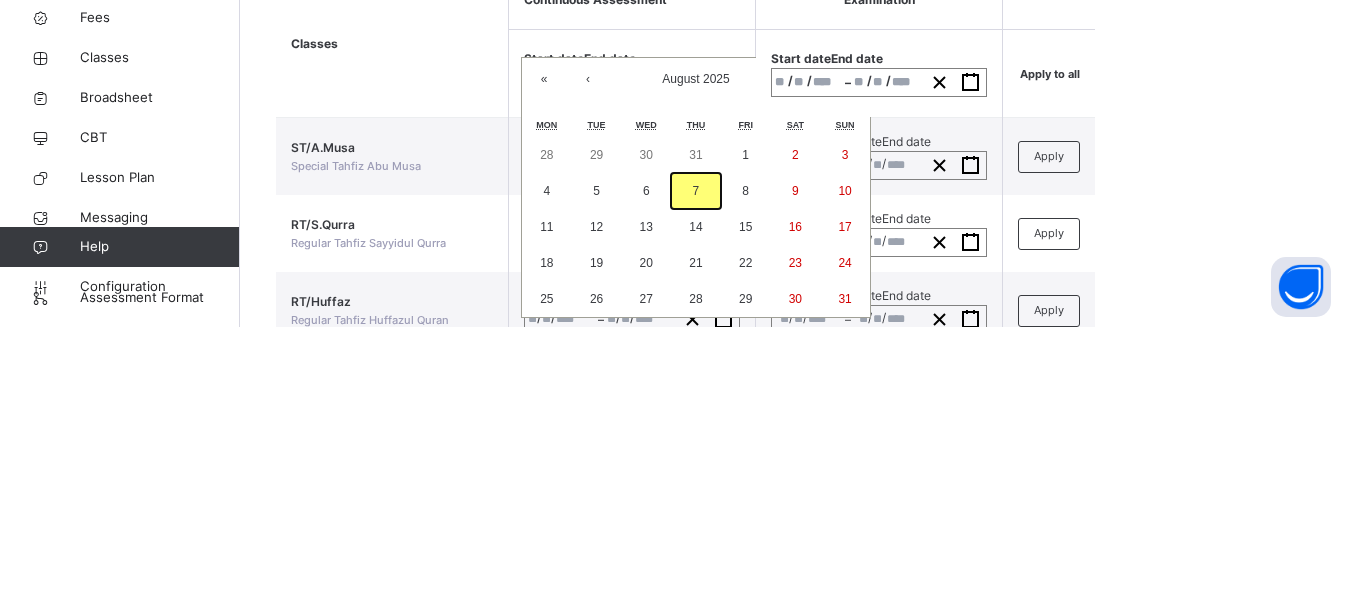 click on "7" at bounding box center (696, 453) 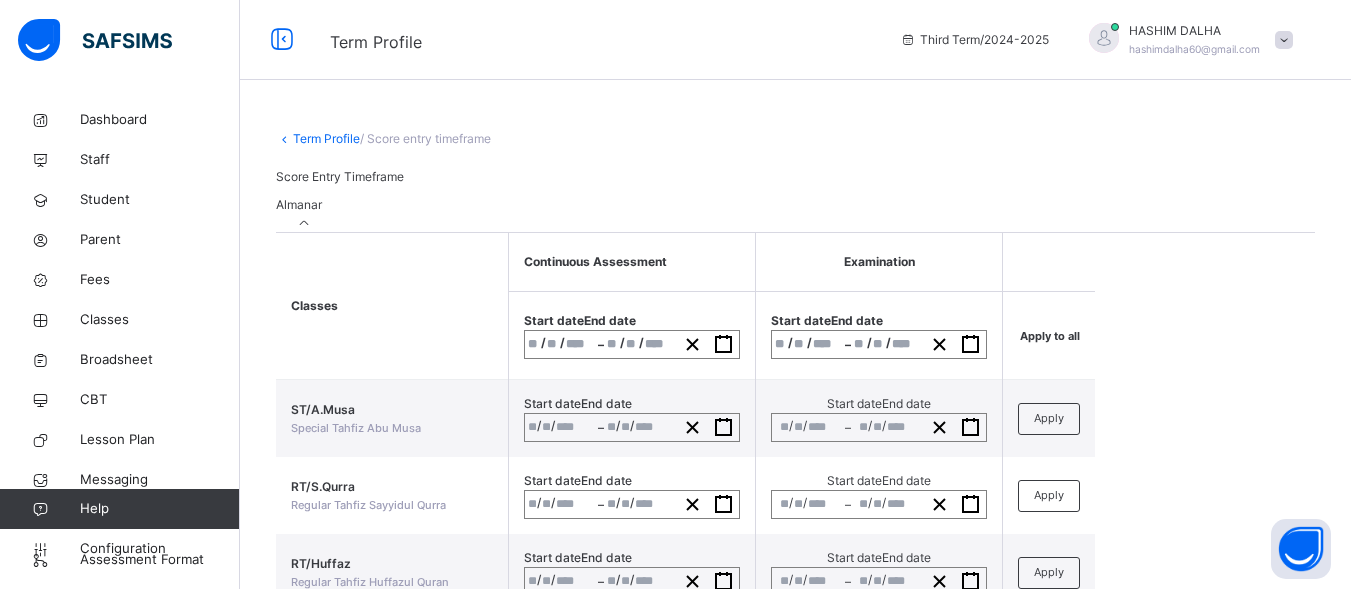 click on "/ / – / /" at bounding box center [879, 344] 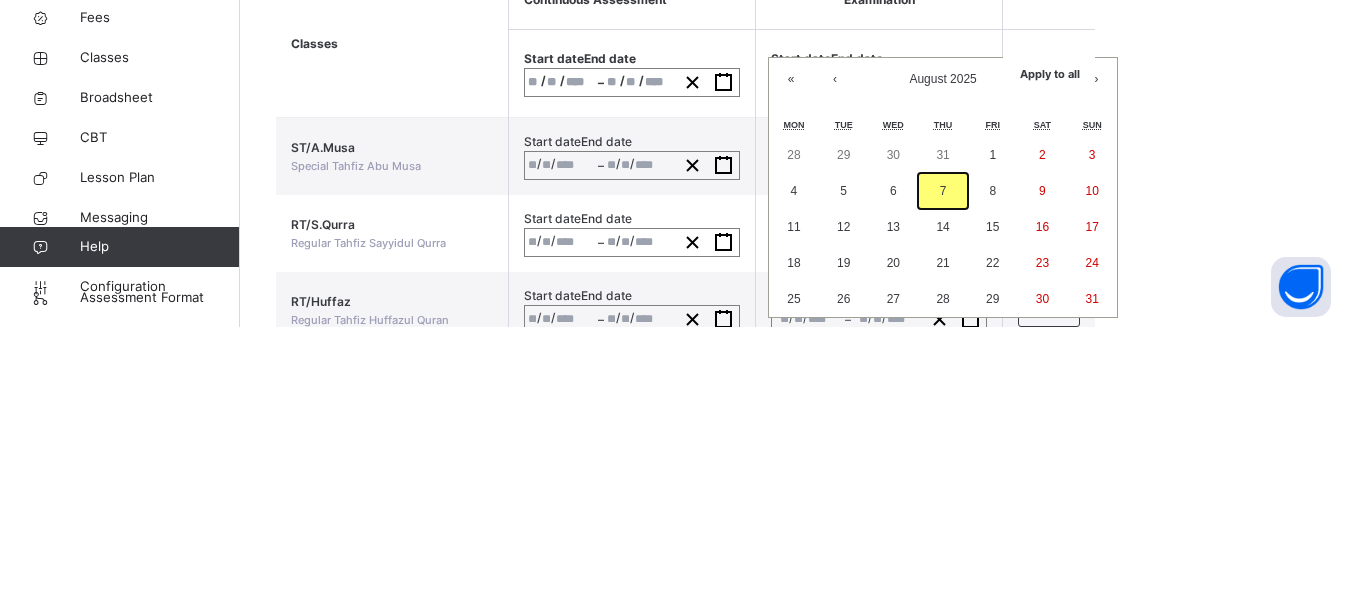 click on "7" at bounding box center (943, 453) 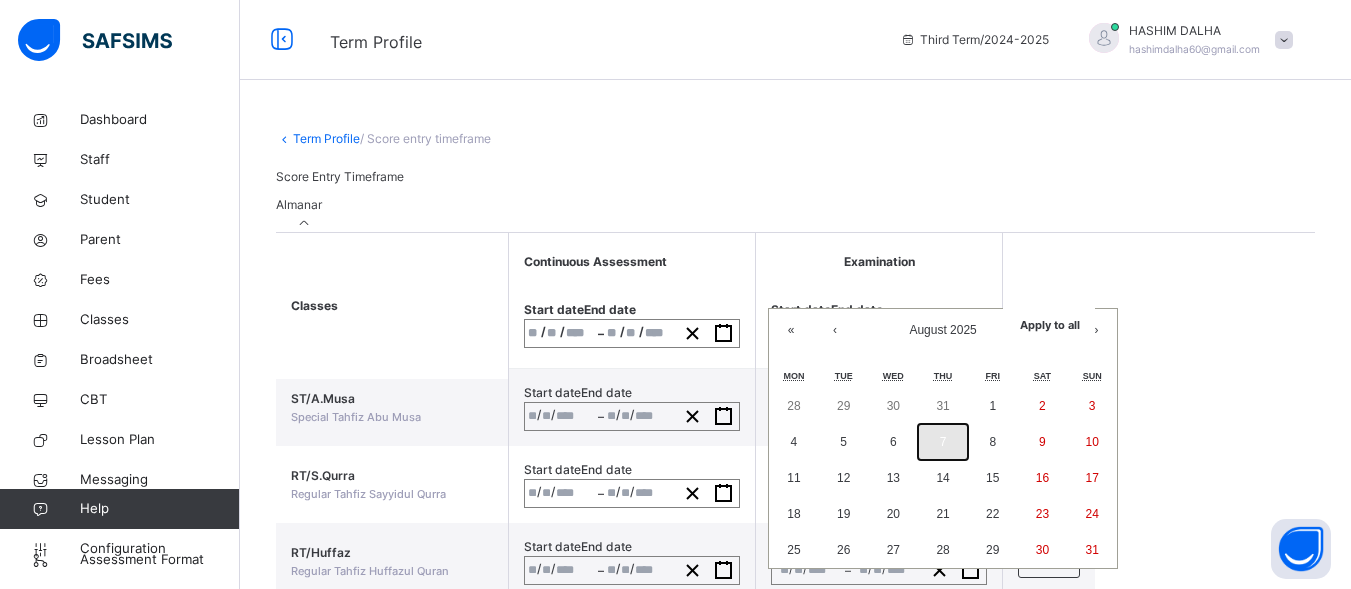 scroll, scrollTop: 0, scrollLeft: 0, axis: both 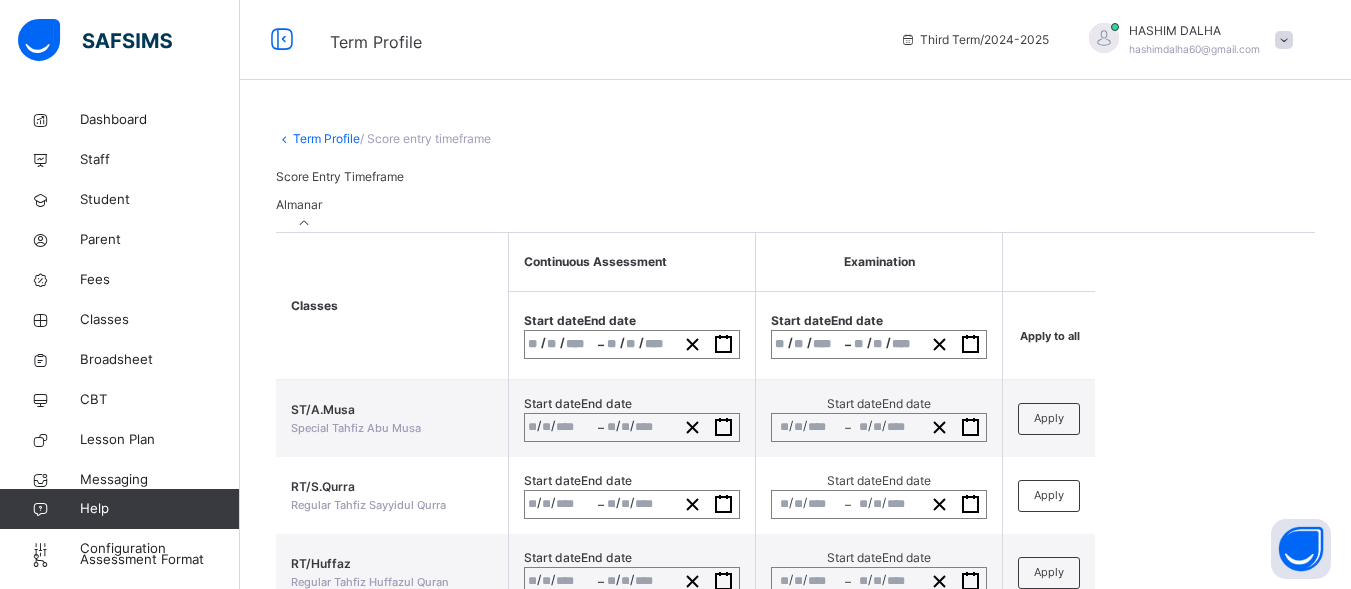 click on "/ / – / / « ‹ August 2025 › » Mon Tue Wed Thu Fri Sat Sun 28 29 30 31 1 2 3 4 5 6 7 8 9 10 11 12 13 14 15 16 17 18 19 20 21 22 23 24 25 26 27 28 29 30 31" at bounding box center (632, 344) 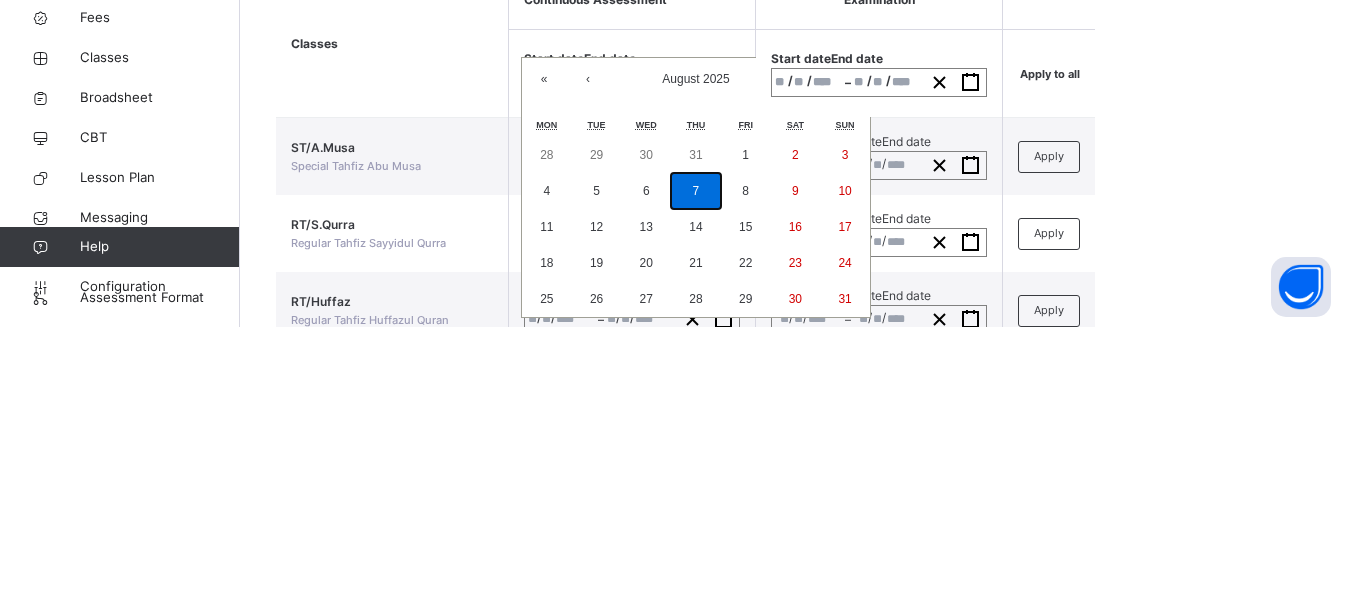 click on "7" at bounding box center [696, 453] 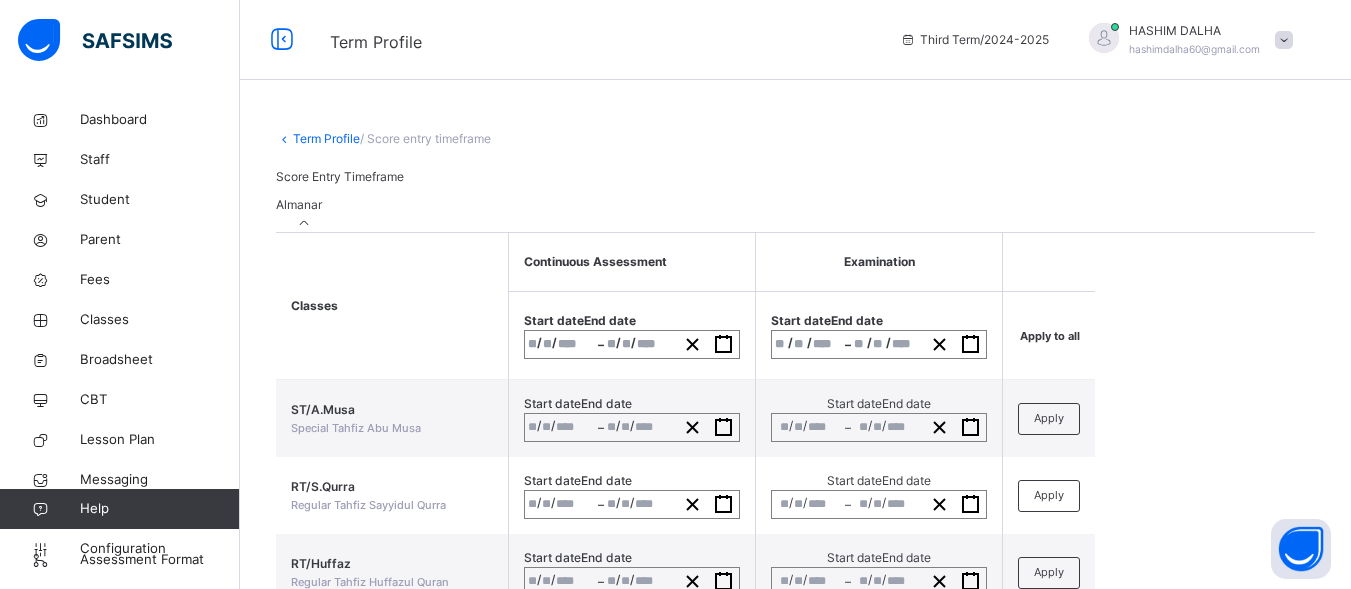 click on "/ / – / / « ‹ August 2025 › » Mon Tue Wed Thu Fri Sat Sun 28 29 30 31 1 2 3 4 5 6 7 8 9 10 11 12 13 14 15 16 17 18 19 20 21 22 23 24 25 26 27 28 29 30 31" at bounding box center [879, 344] 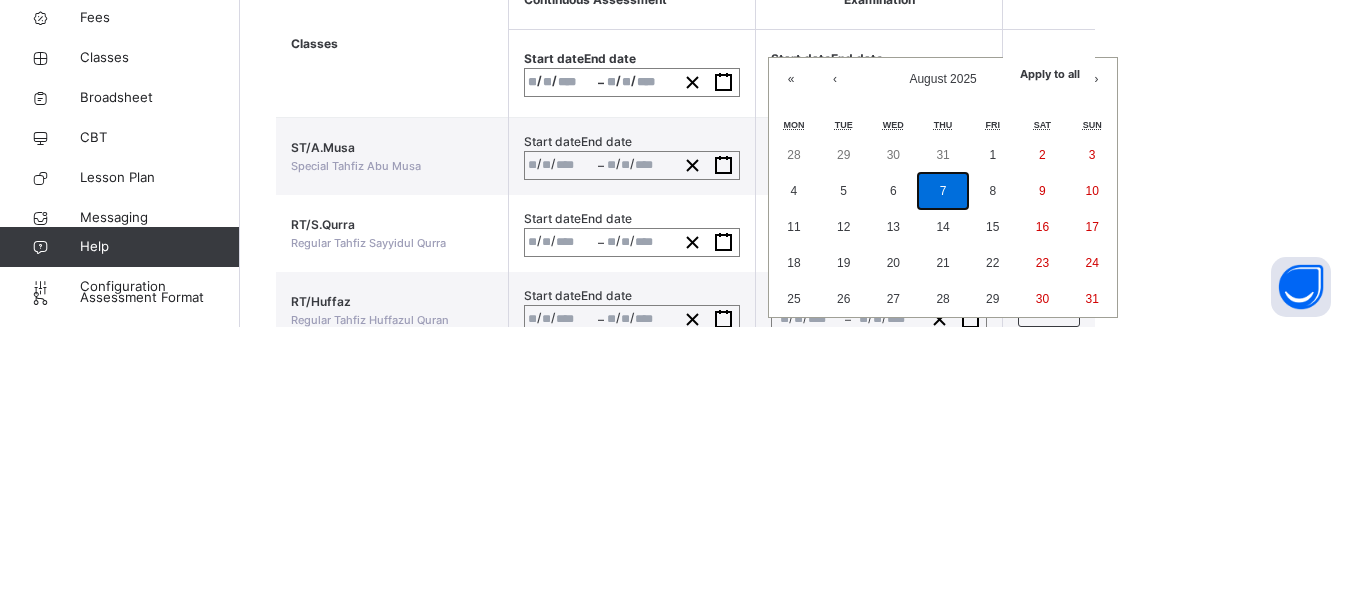 click on "7" at bounding box center (943, 453) 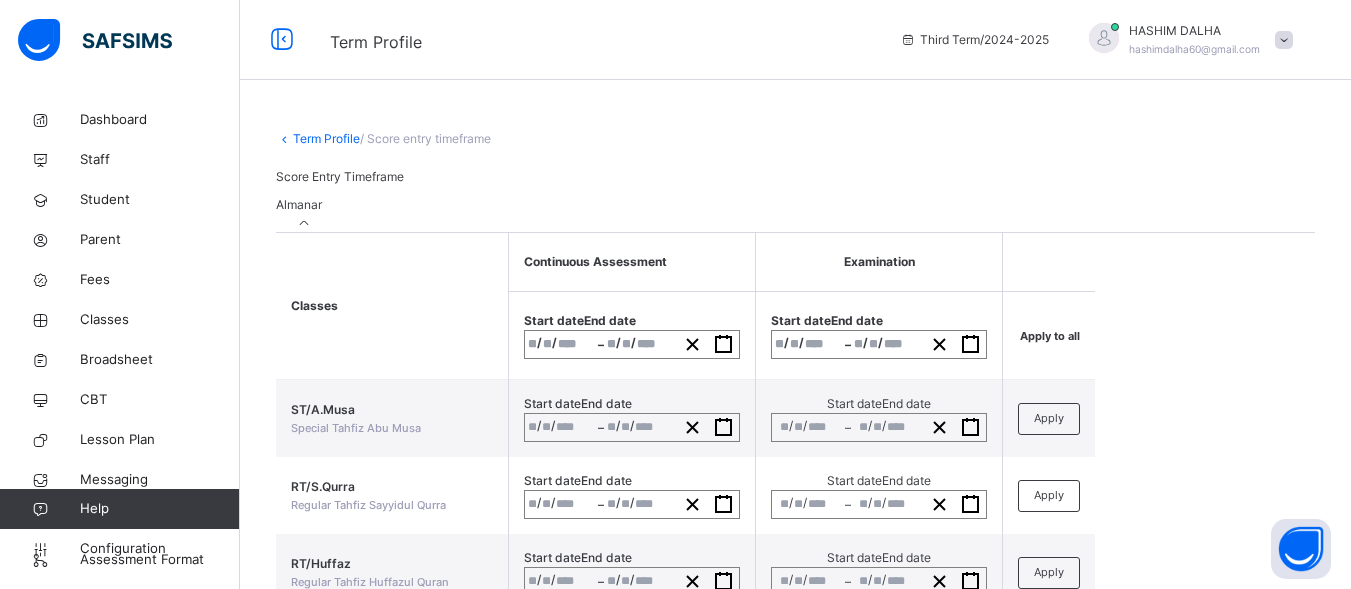 click on "Apply to all" at bounding box center (1050, 336) 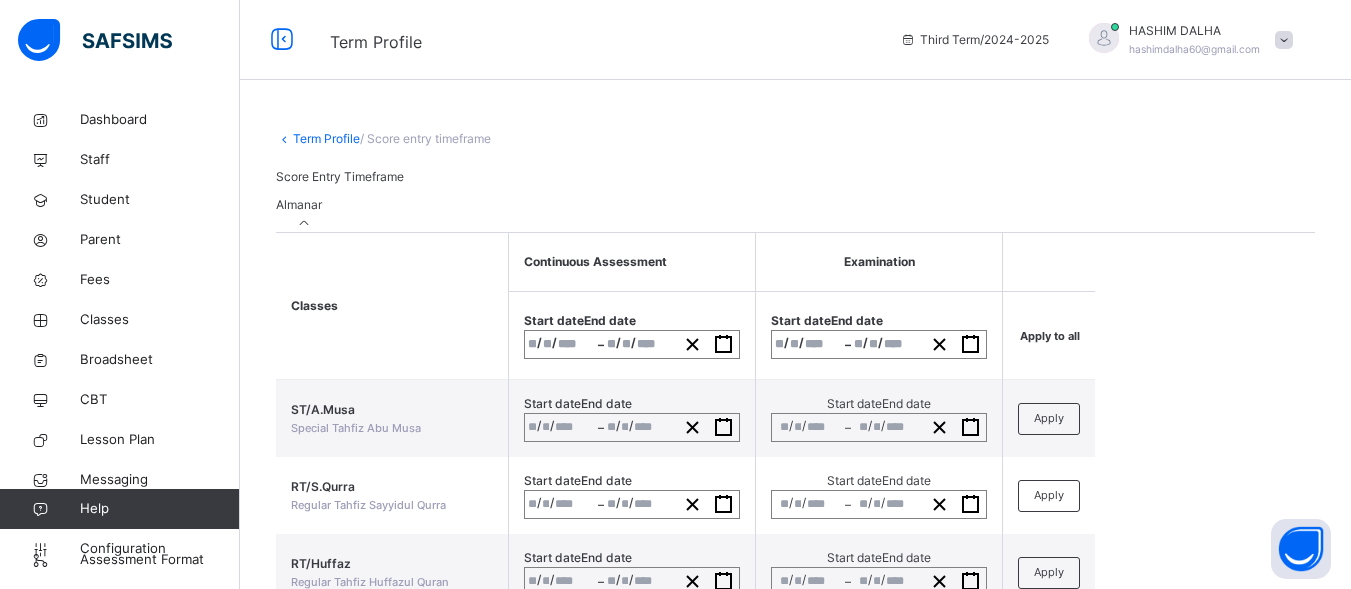 click on "Apply to all" at bounding box center (1050, 336) 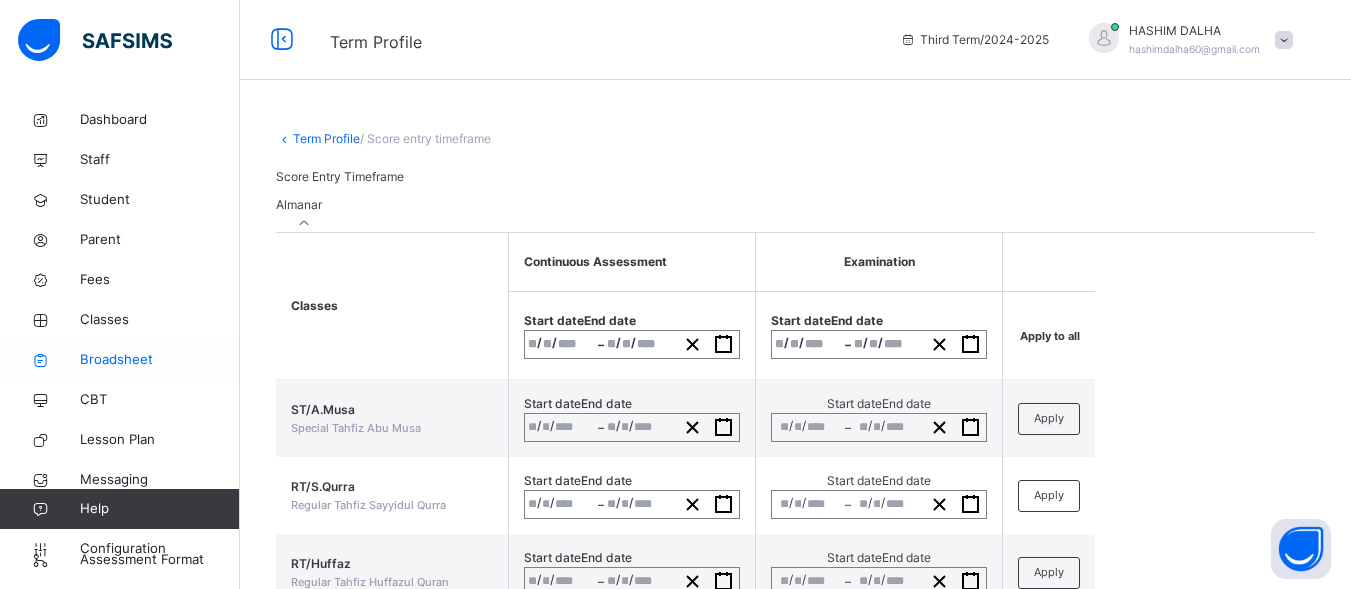 click on "Broadsheet" at bounding box center [160, 360] 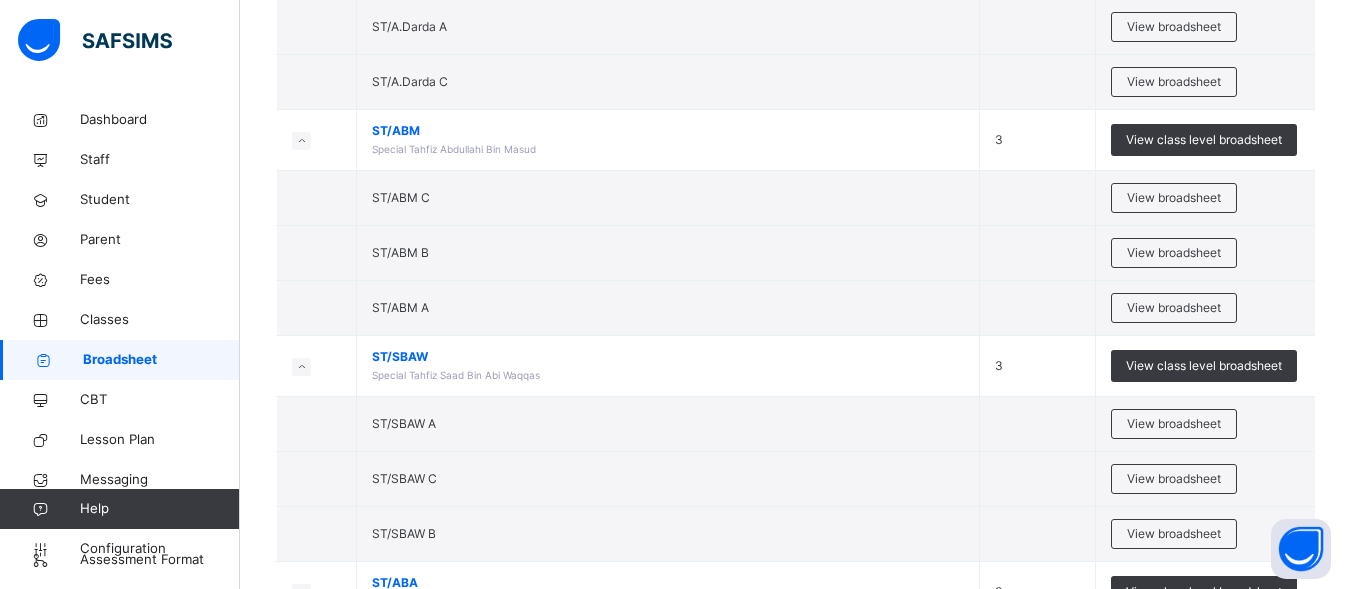 scroll, scrollTop: 2366, scrollLeft: 0, axis: vertical 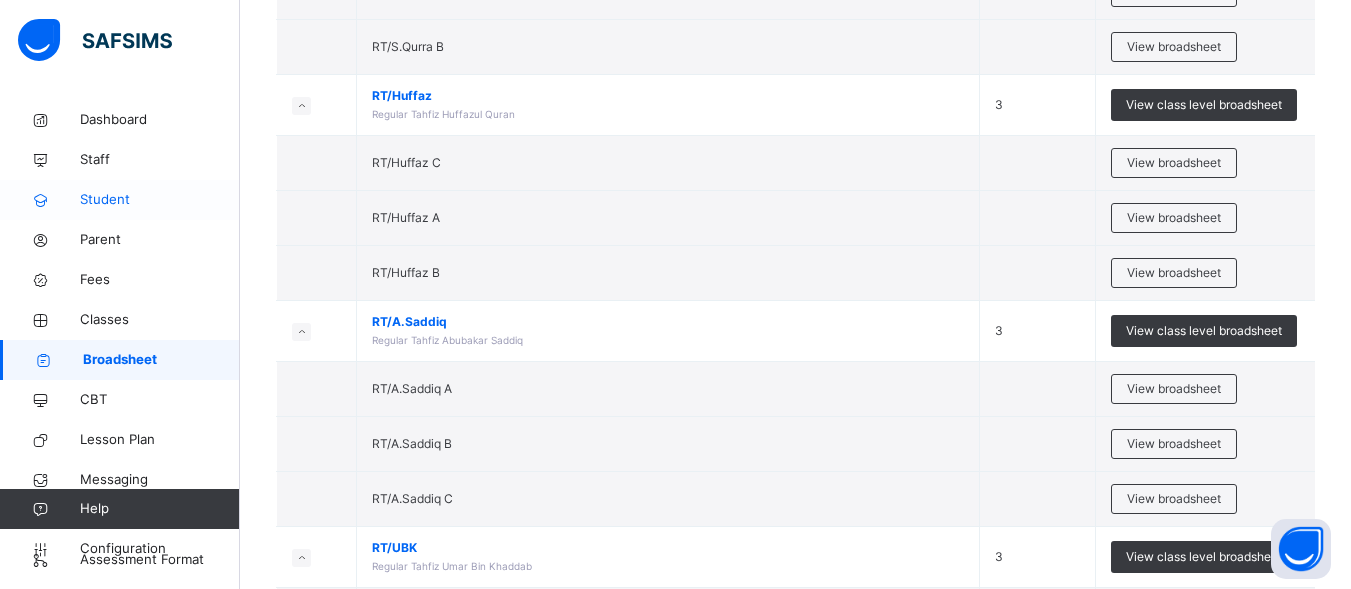 click on "Student" at bounding box center [160, 200] 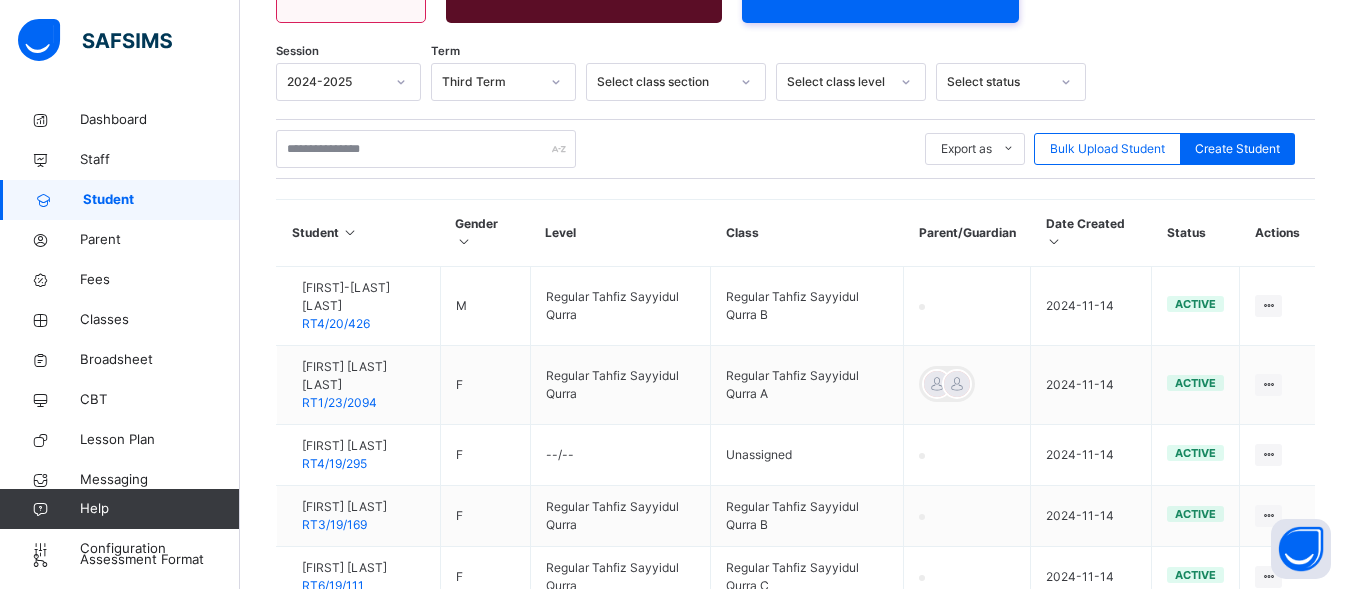 scroll, scrollTop: 389, scrollLeft: 0, axis: vertical 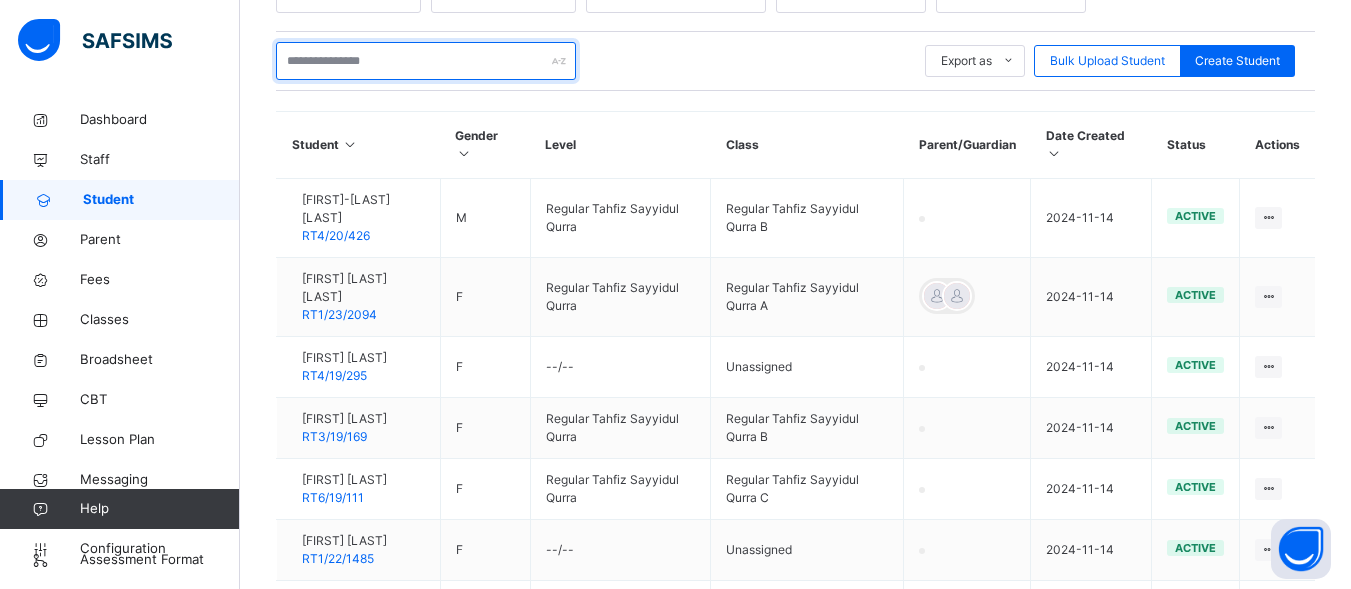 click at bounding box center (426, 61) 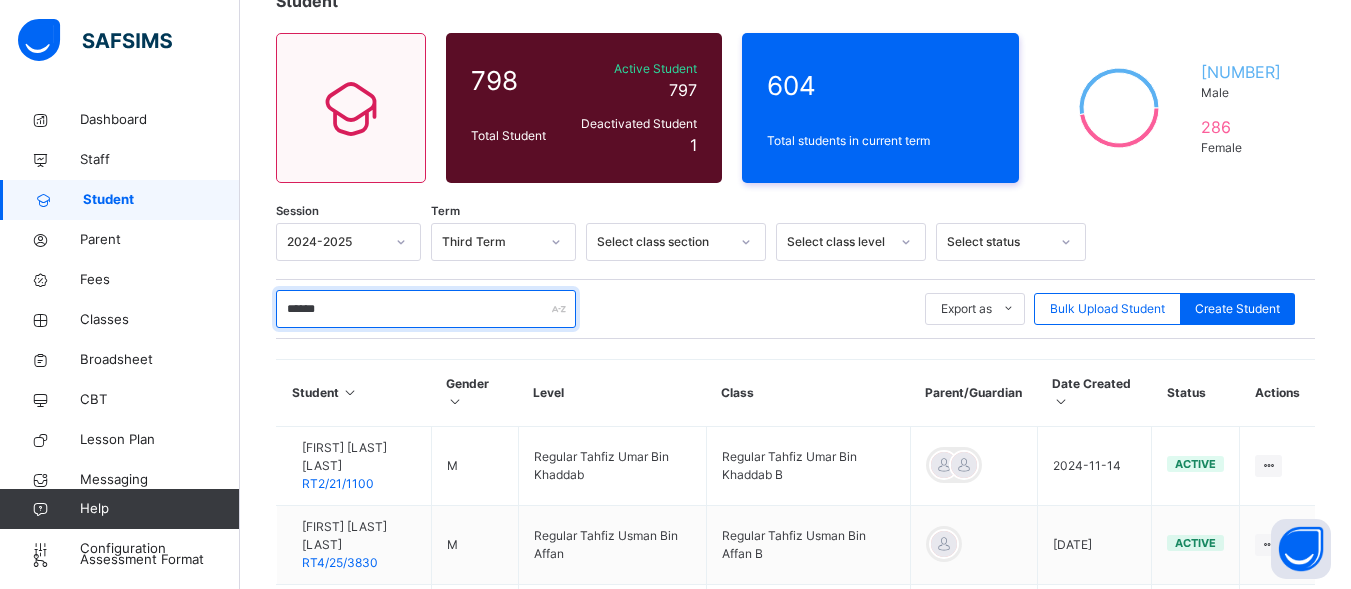 scroll, scrollTop: 0, scrollLeft: 0, axis: both 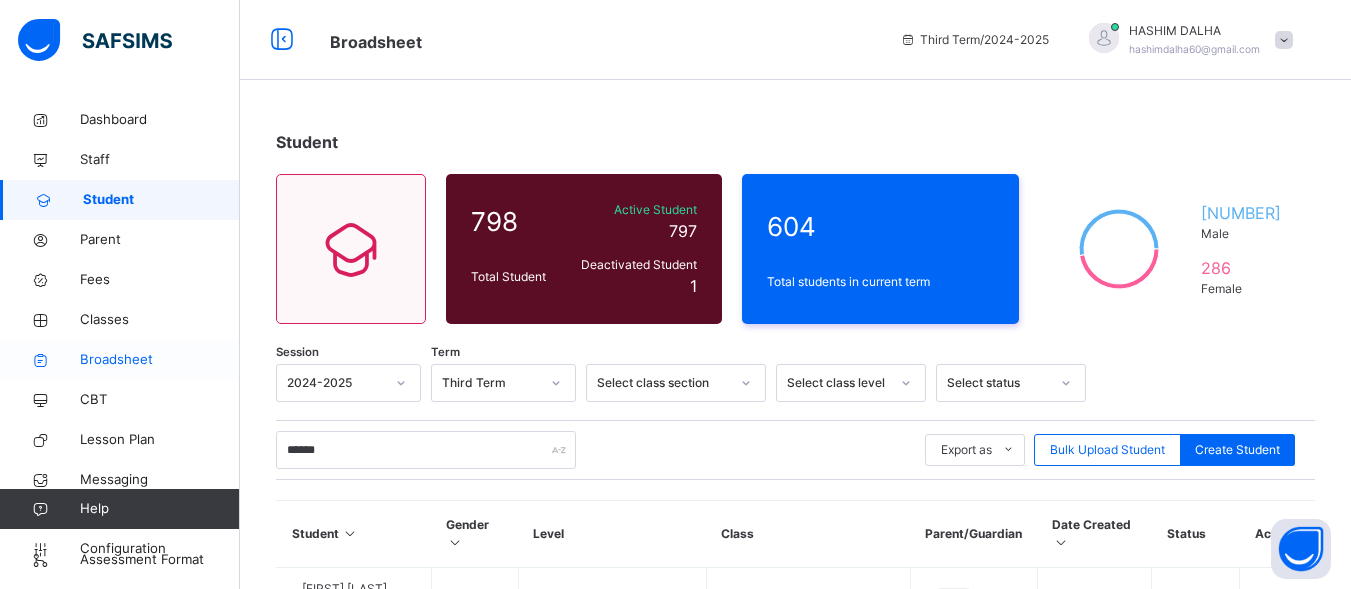 click on "Broadsheet" at bounding box center (160, 360) 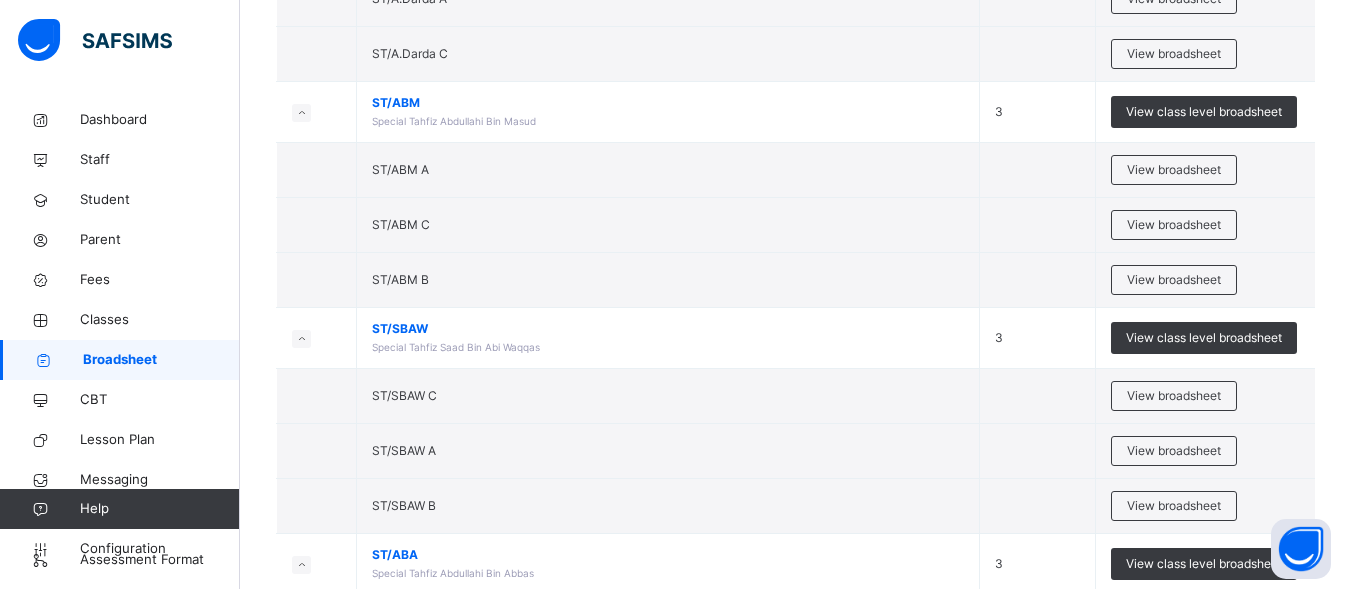 scroll, scrollTop: 2364, scrollLeft: 0, axis: vertical 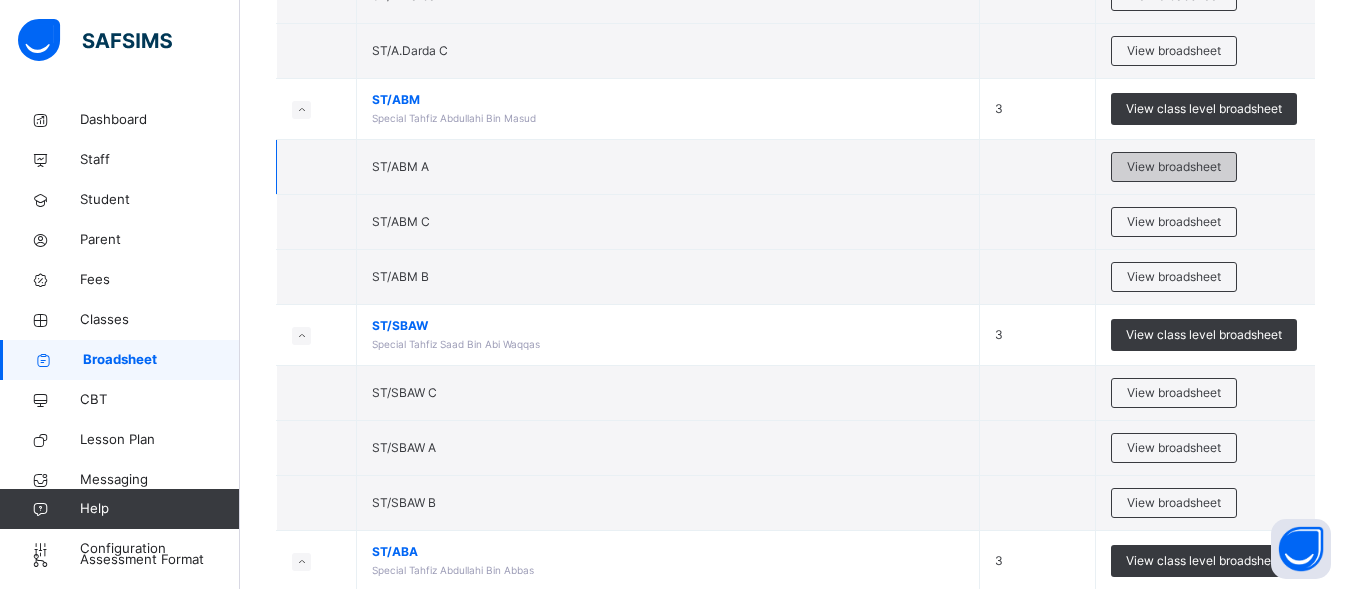 click on "View broadsheet" at bounding box center (1174, 167) 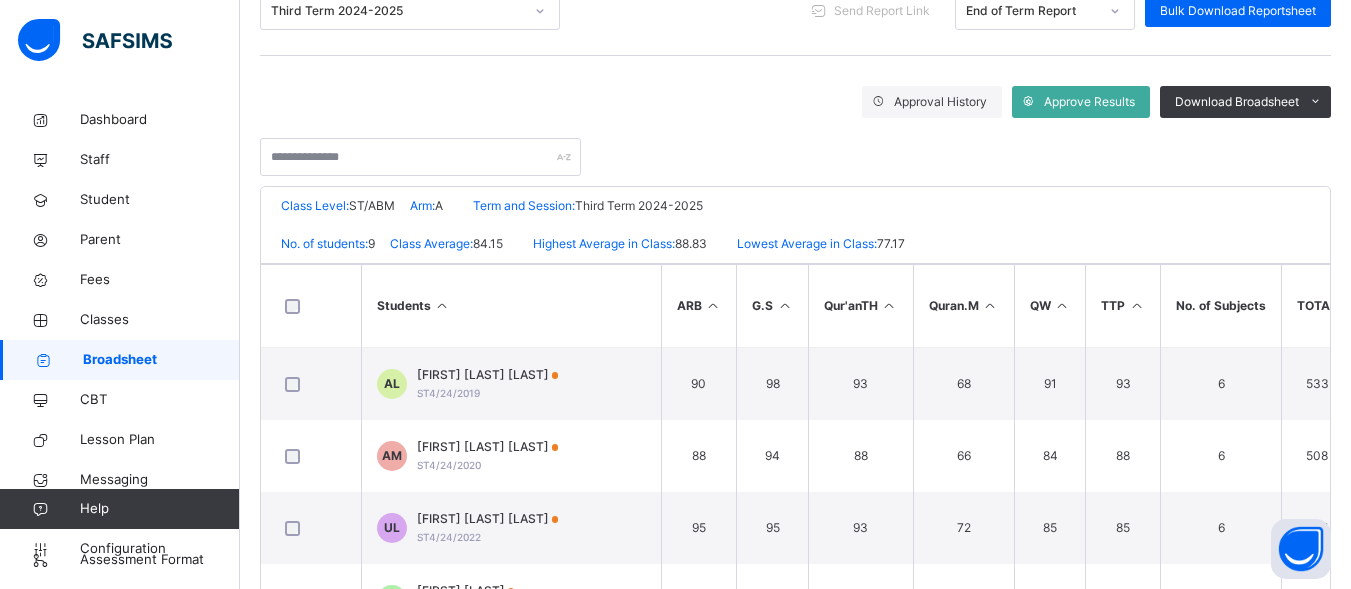scroll, scrollTop: 332, scrollLeft: 0, axis: vertical 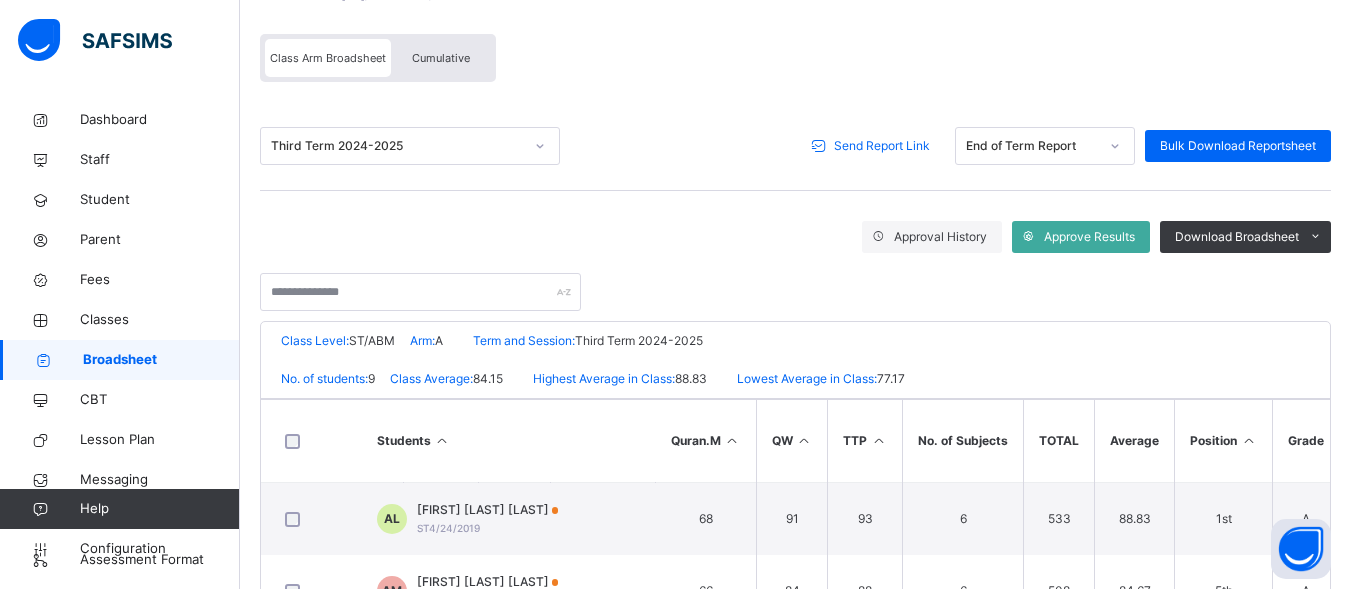 click on "Send Report Link" at bounding box center [882, 146] 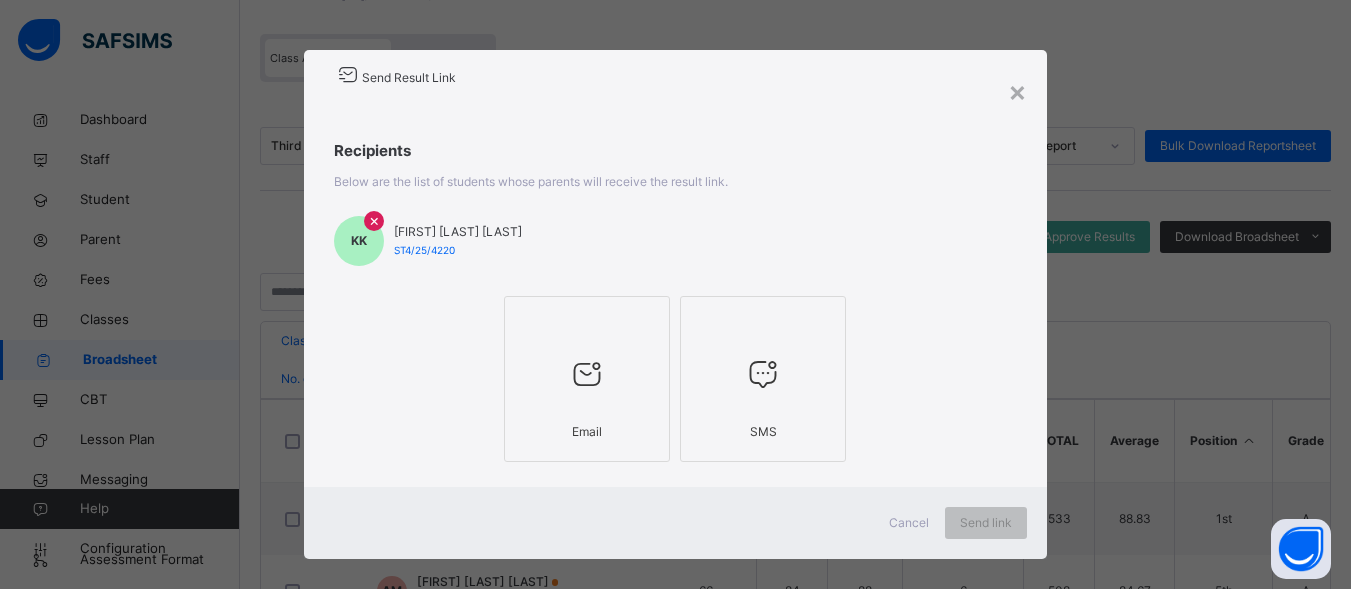 click at bounding box center (587, 374) 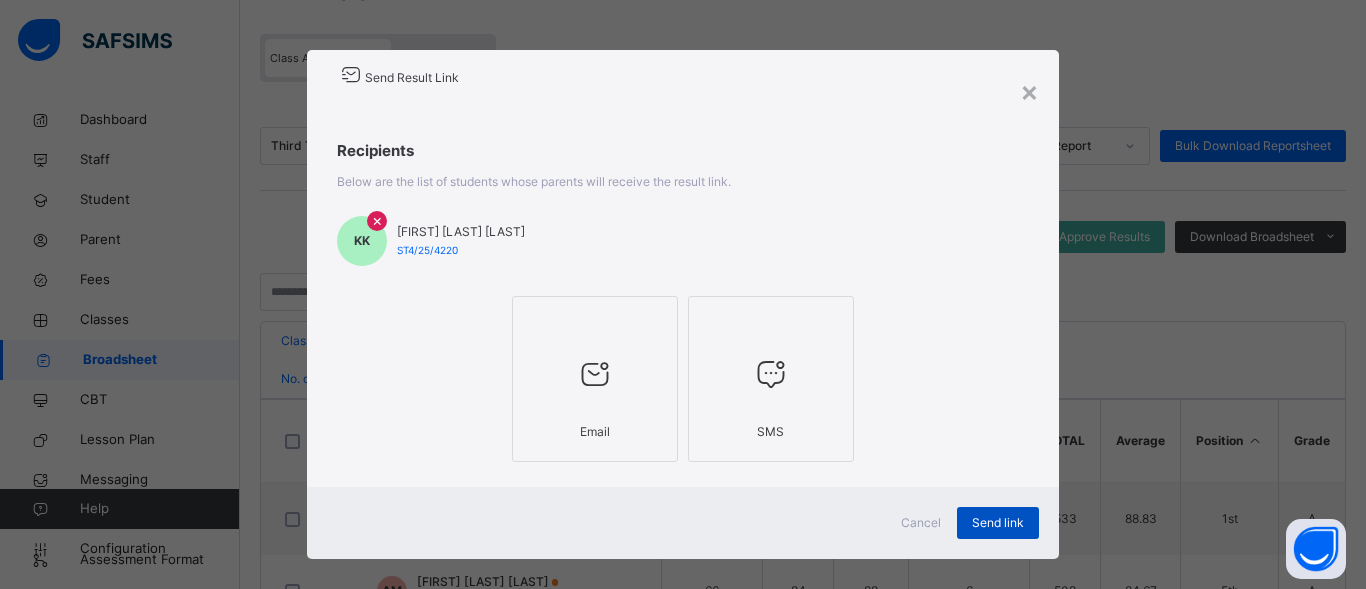 click on "Send link" at bounding box center [998, 523] 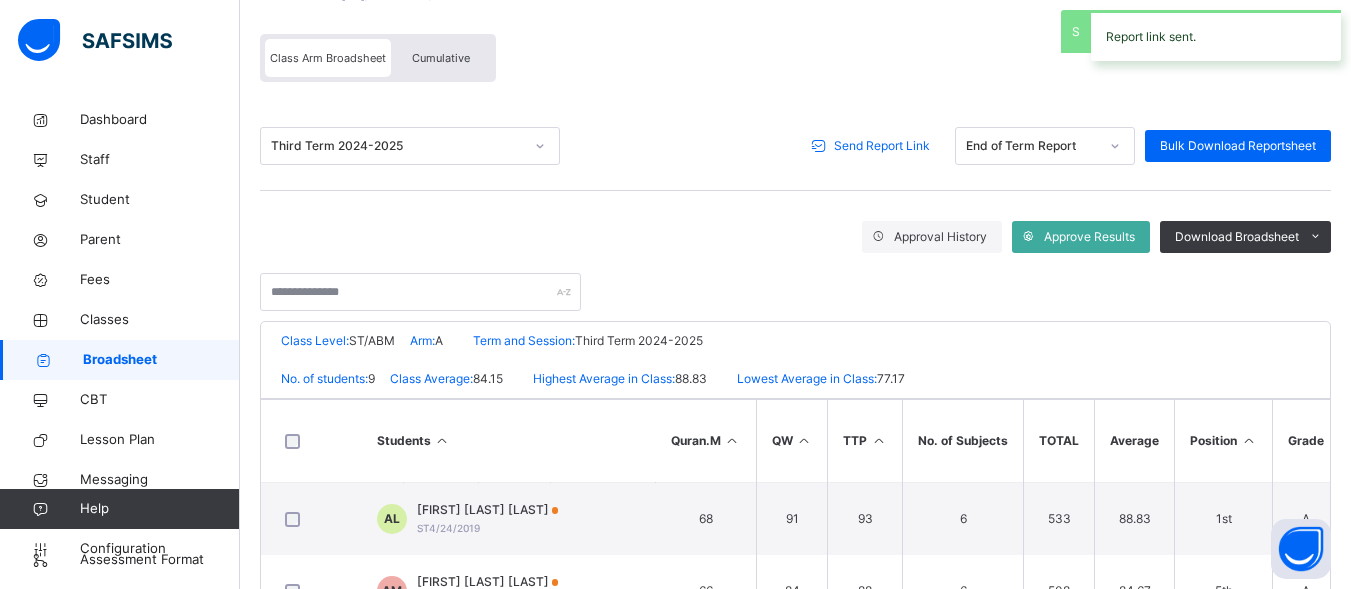 click on "Send Report Link" at bounding box center (882, 146) 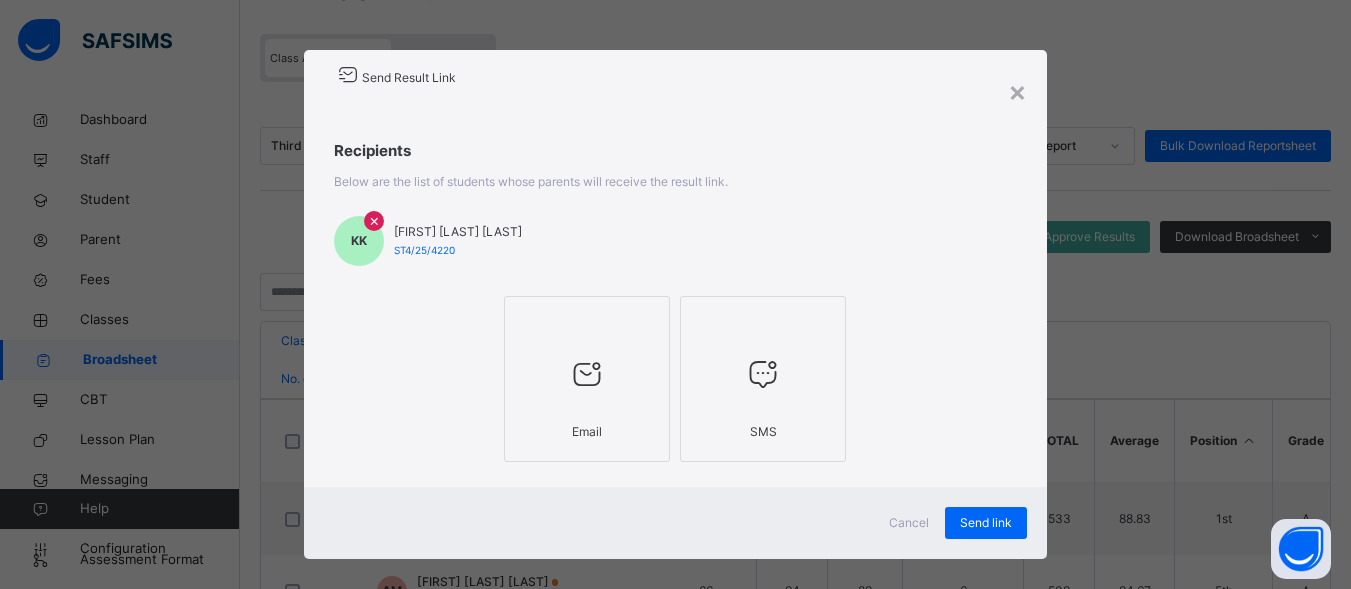 click at bounding box center (587, 375) 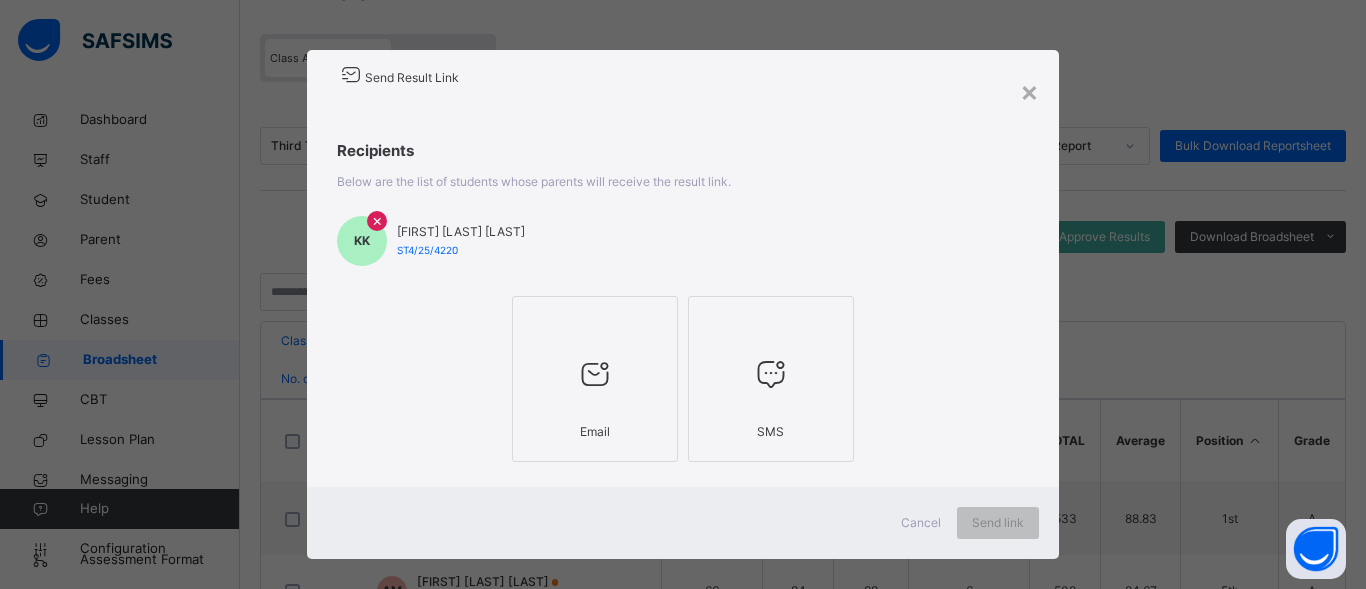 click at bounding box center (595, 374) 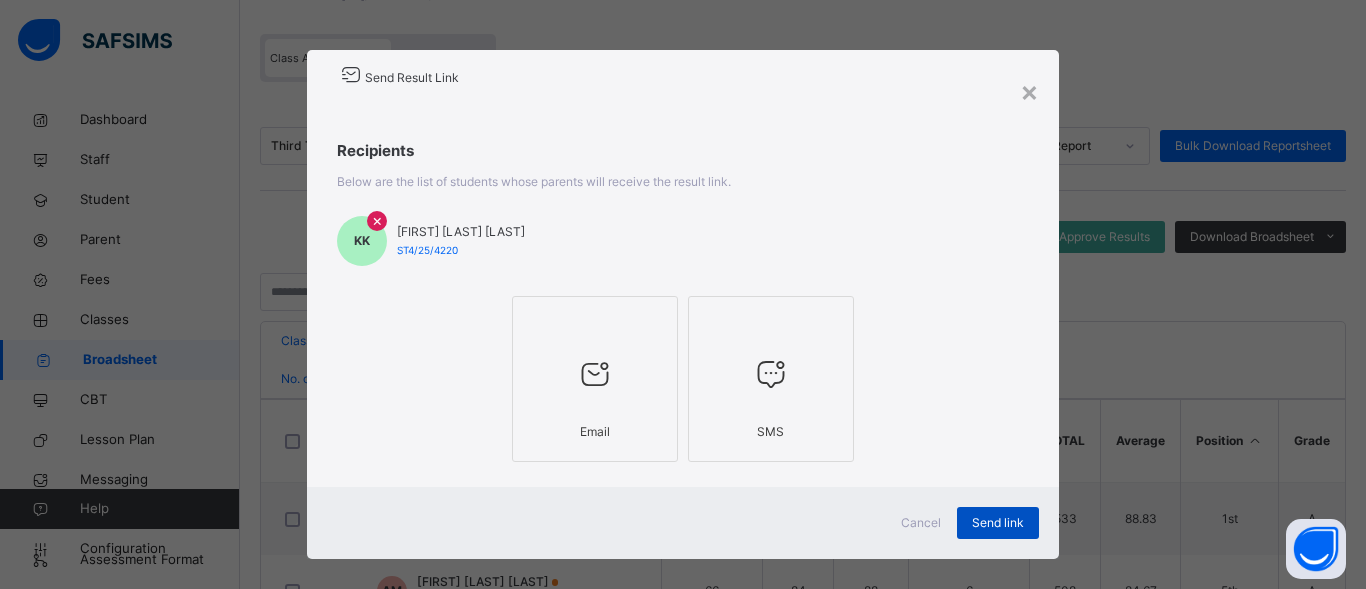 click on "Send link" at bounding box center (998, 523) 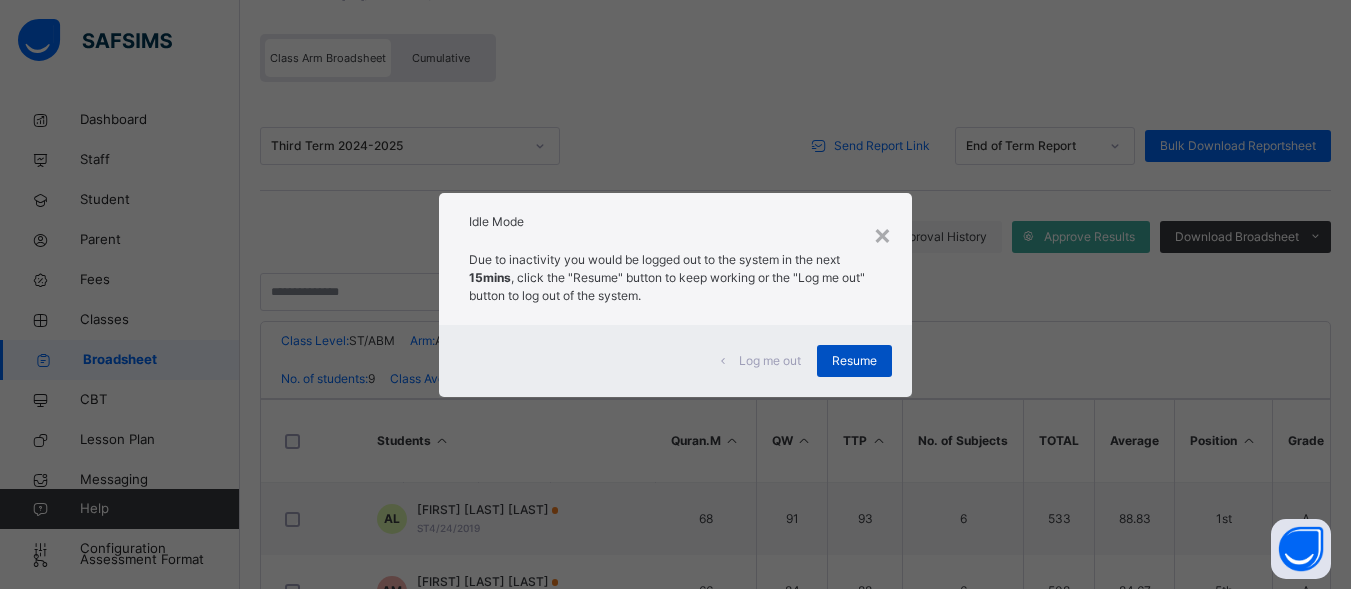 click on "Resume" at bounding box center [854, 361] 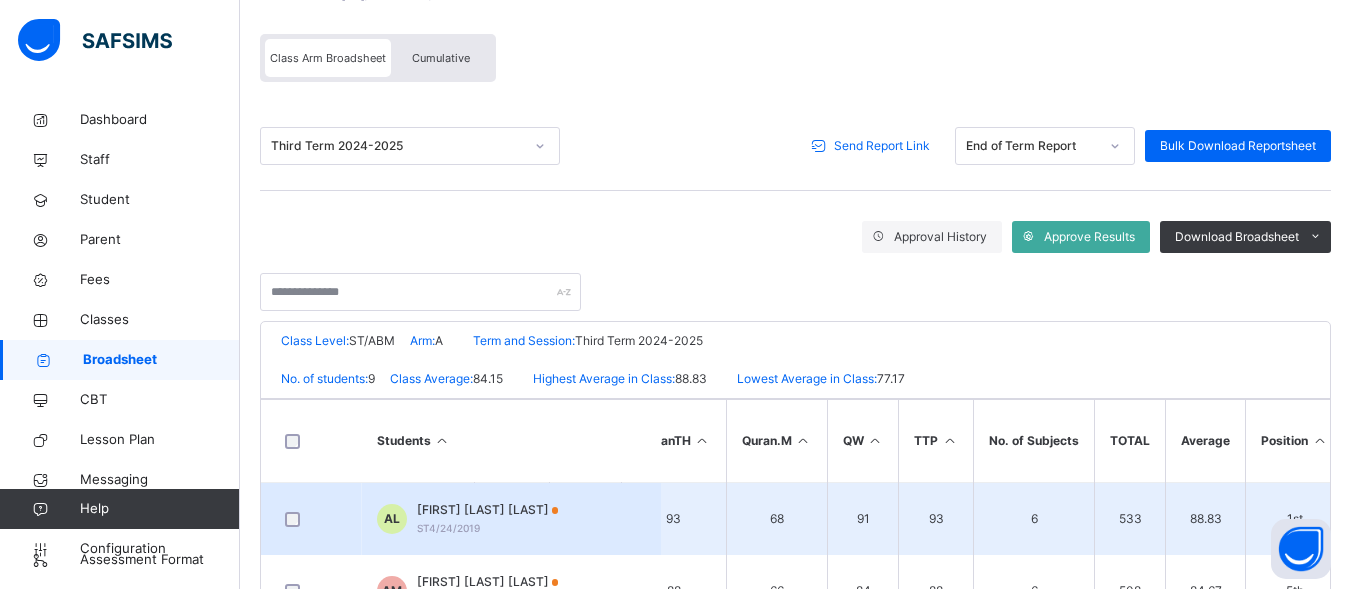 scroll, scrollTop: 0, scrollLeft: 258, axis: horizontal 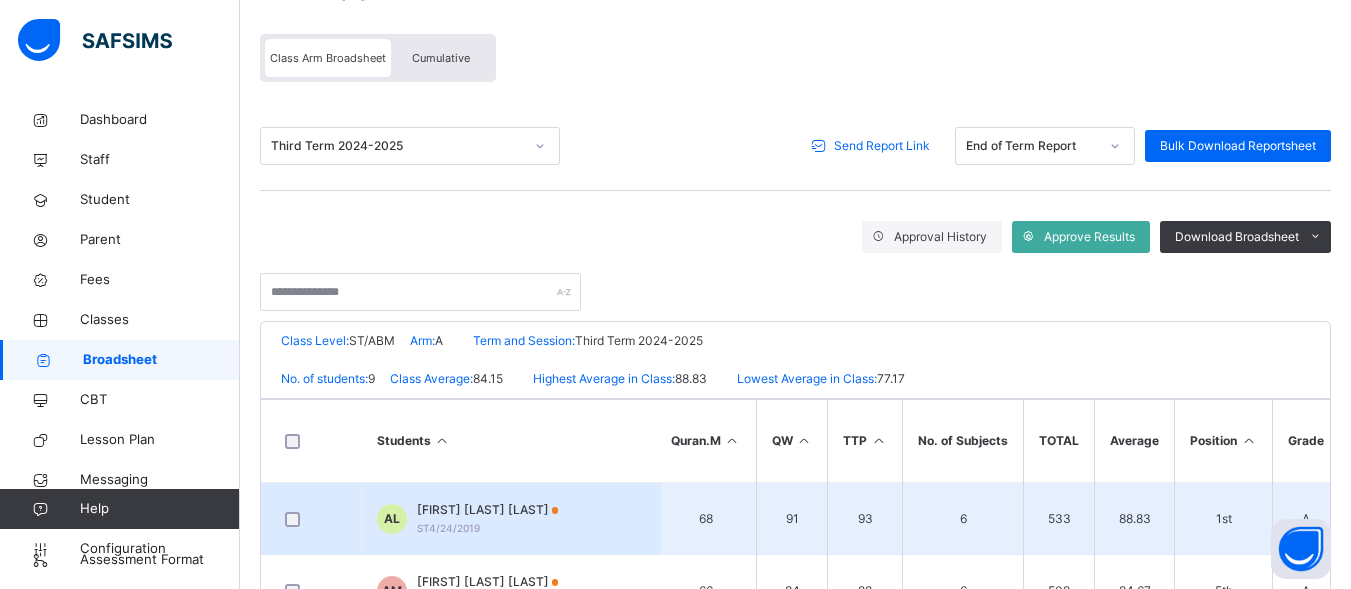 click on "88.83" at bounding box center [1135, 519] 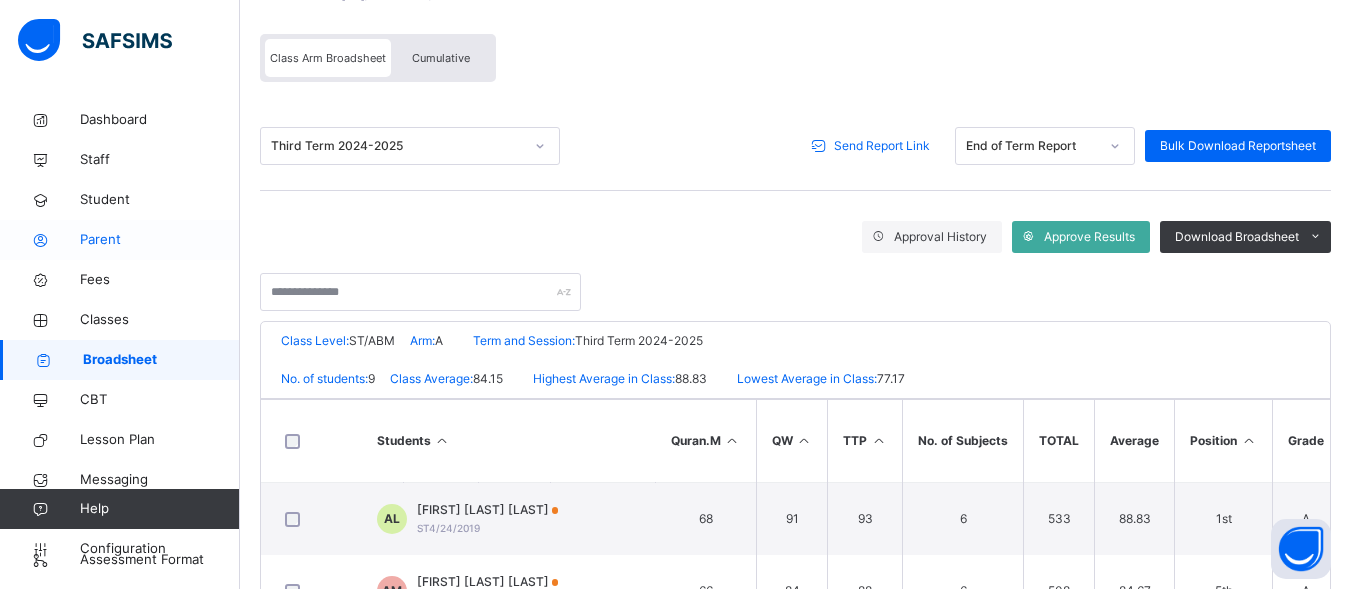 click on "Parent" at bounding box center (160, 240) 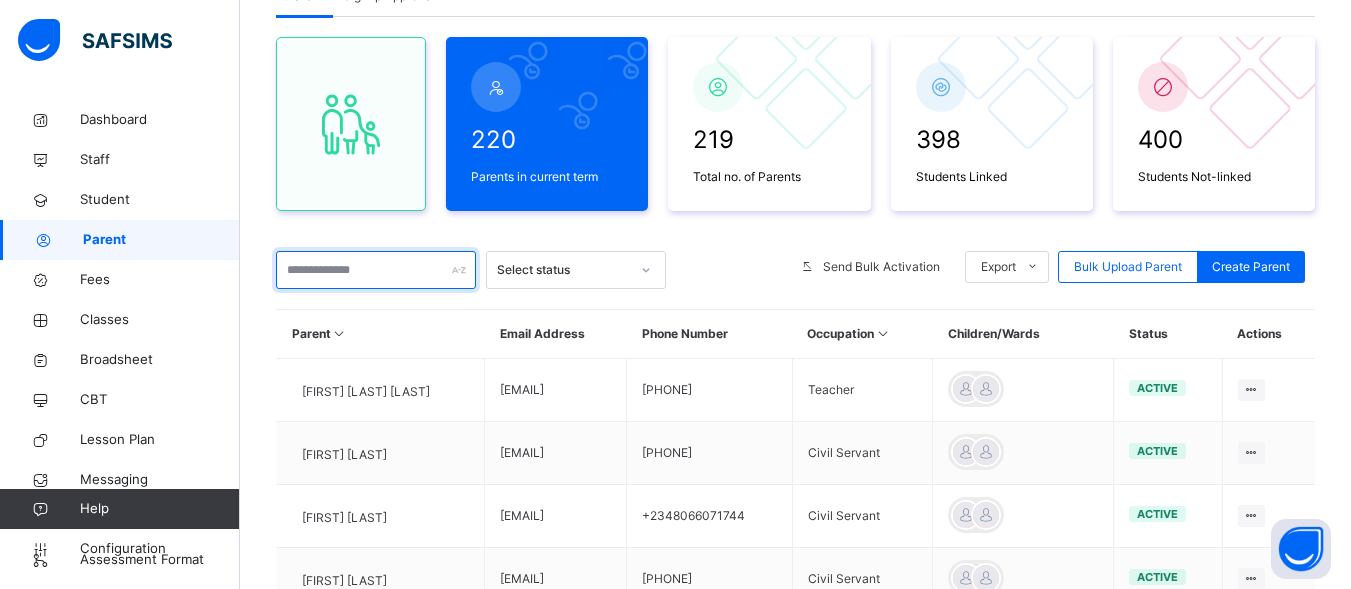 click at bounding box center [376, 270] 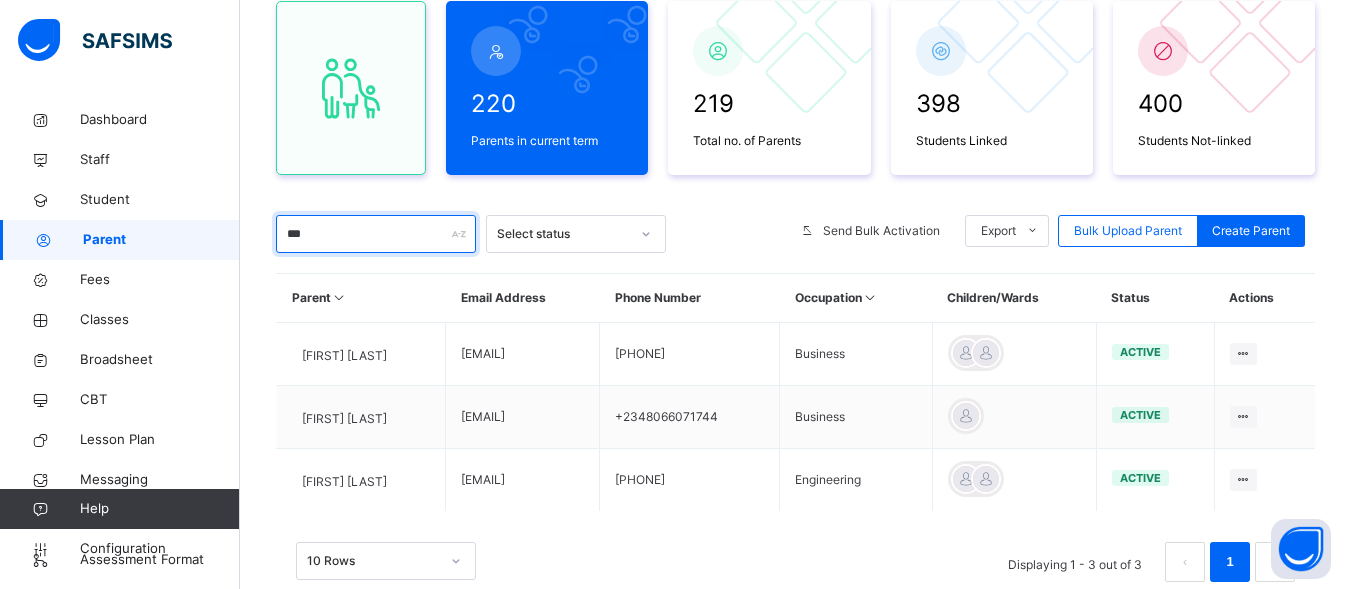 scroll, scrollTop: 253, scrollLeft: 0, axis: vertical 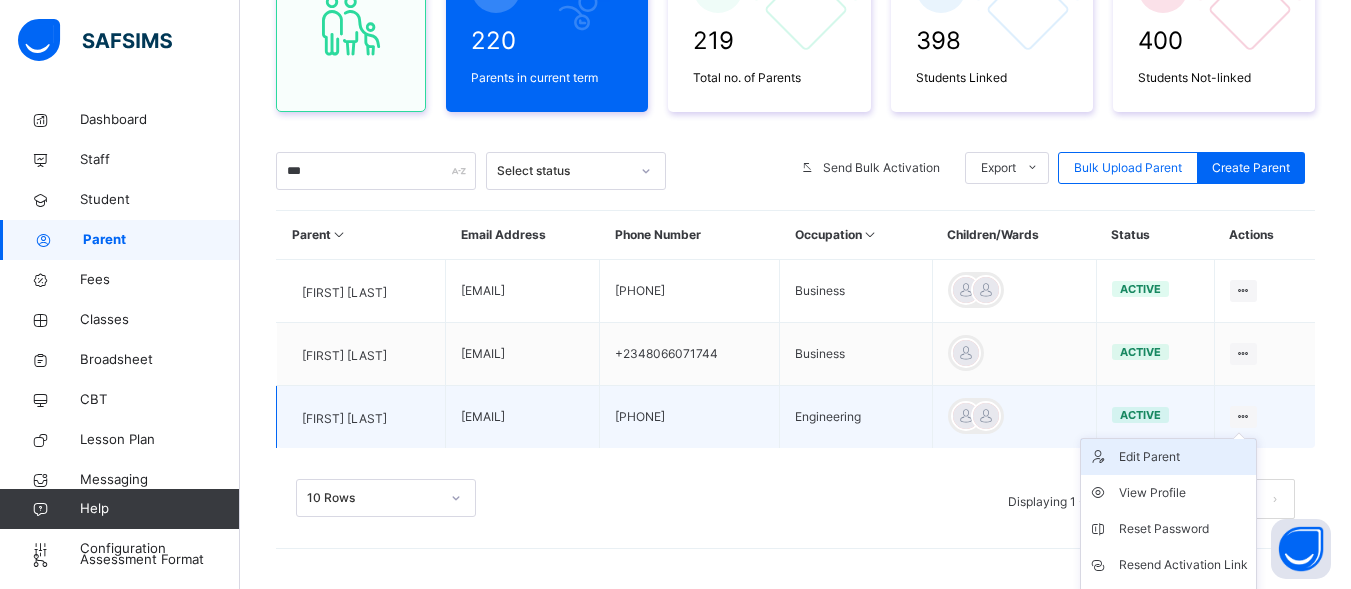 click on "Edit Parent" at bounding box center (1183, 457) 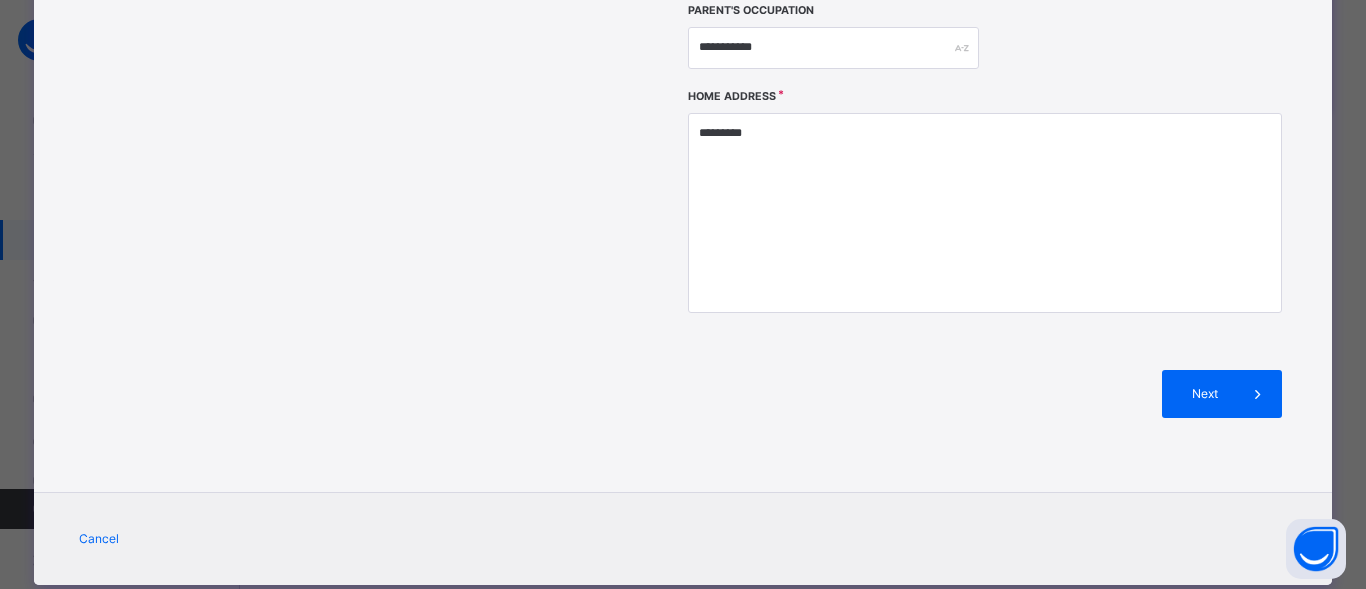 scroll, scrollTop: 772, scrollLeft: 0, axis: vertical 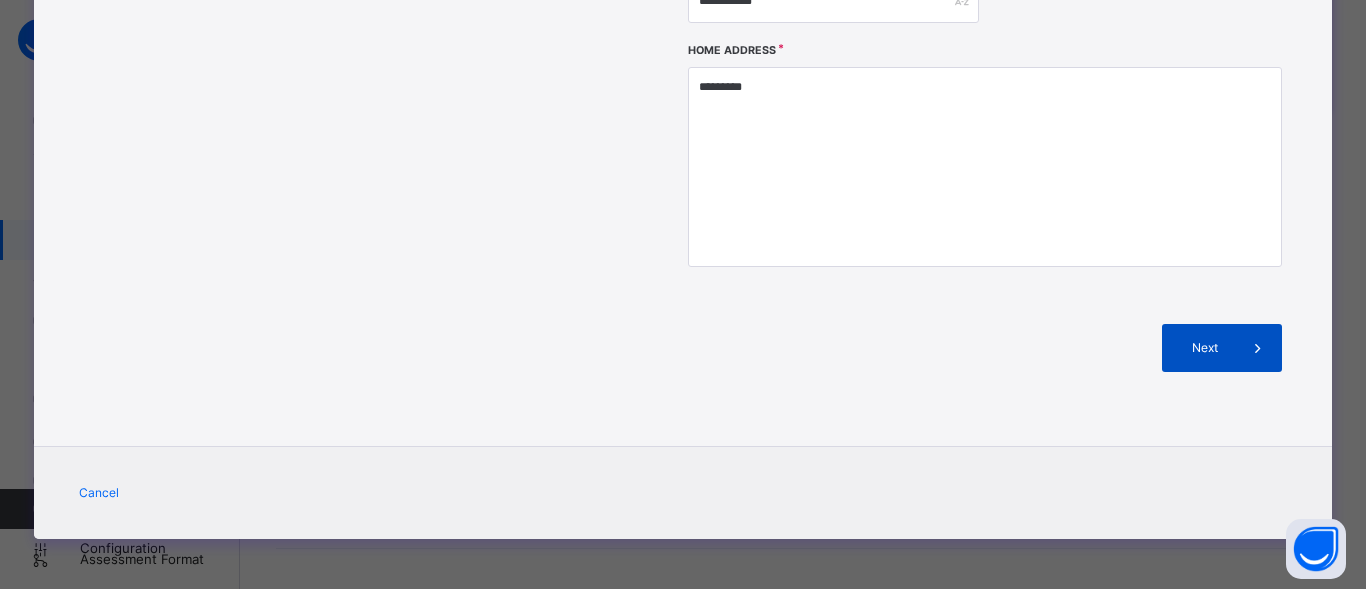click on "Next" at bounding box center [1222, 348] 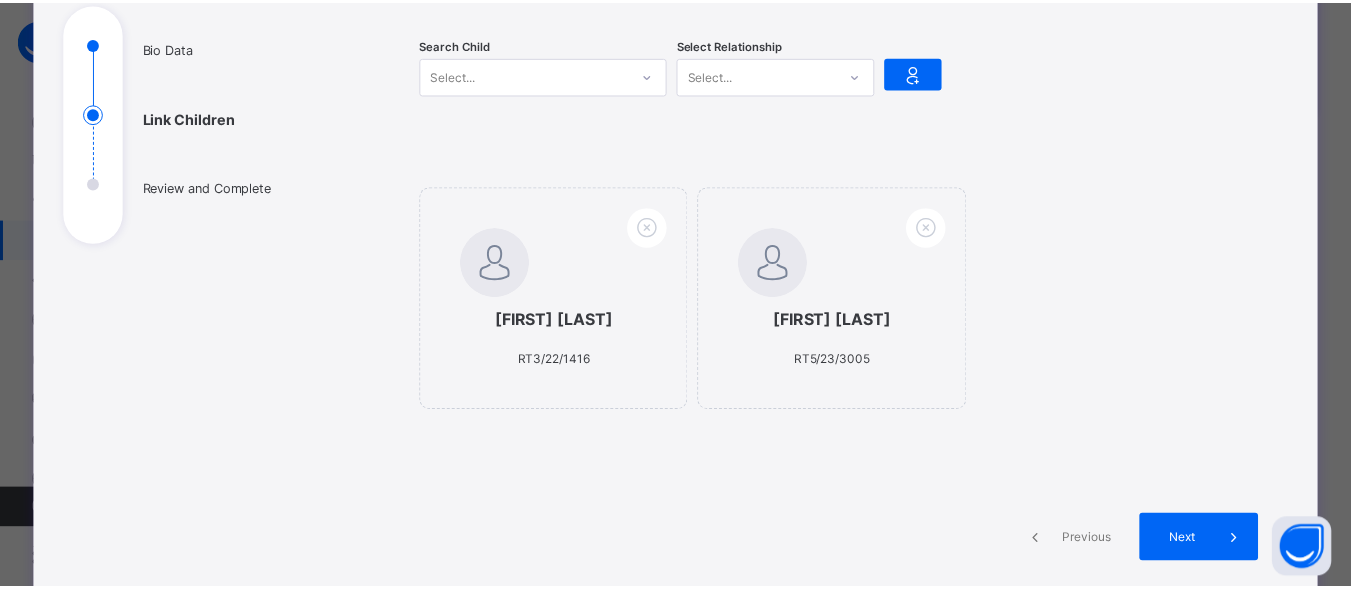 scroll, scrollTop: 228, scrollLeft: 0, axis: vertical 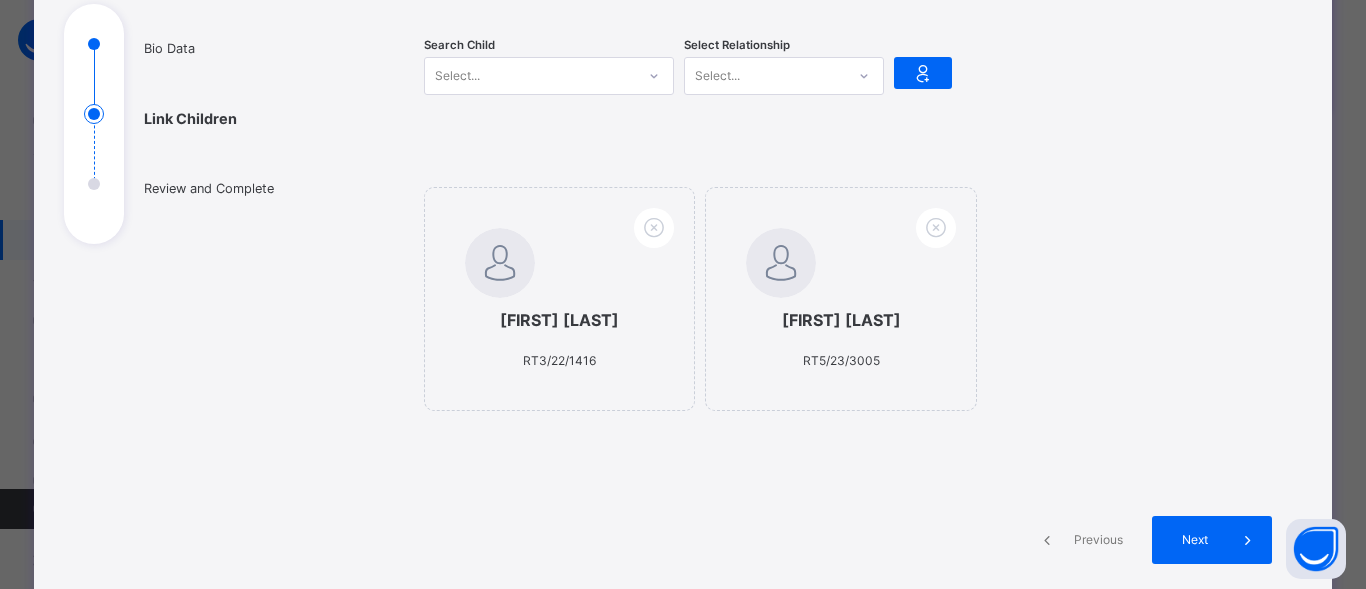 click on "Select..." at bounding box center [530, 75] 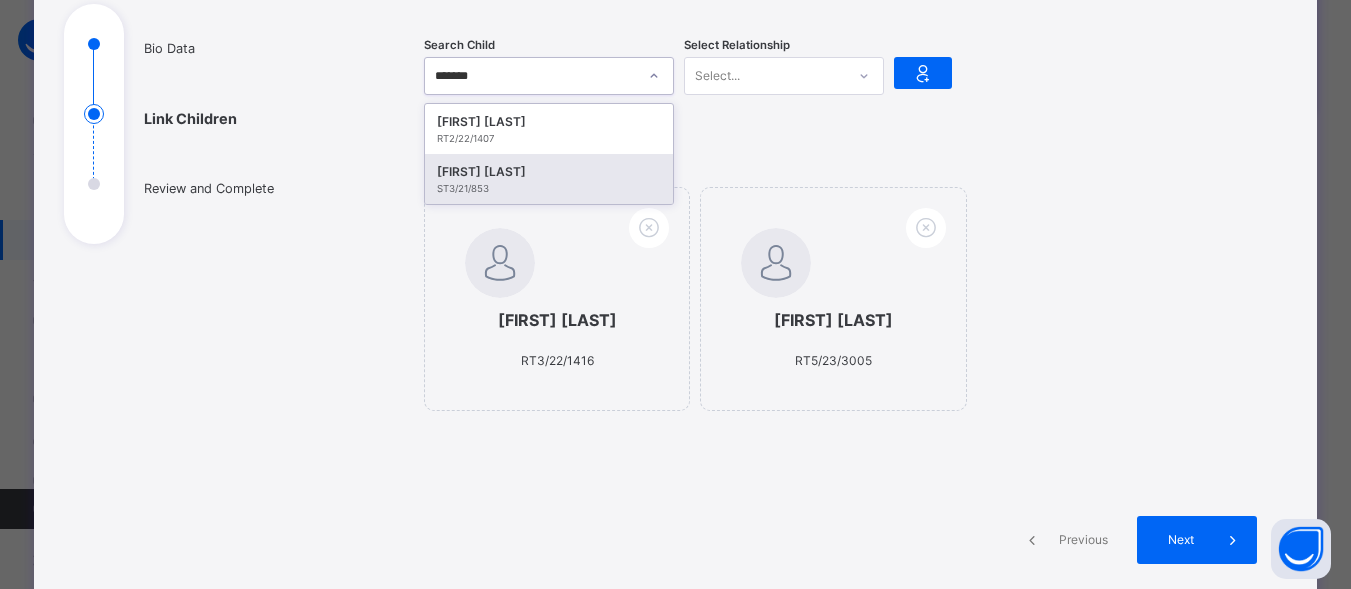 click on "ST3/21/853" at bounding box center [549, 189] 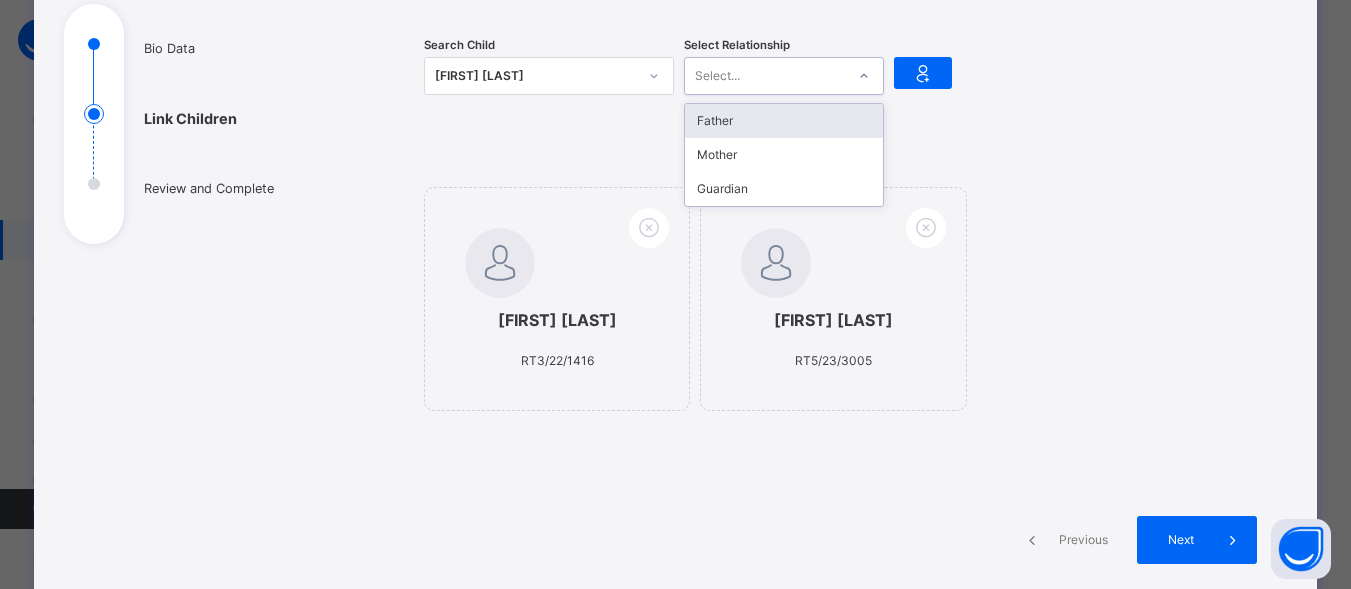click 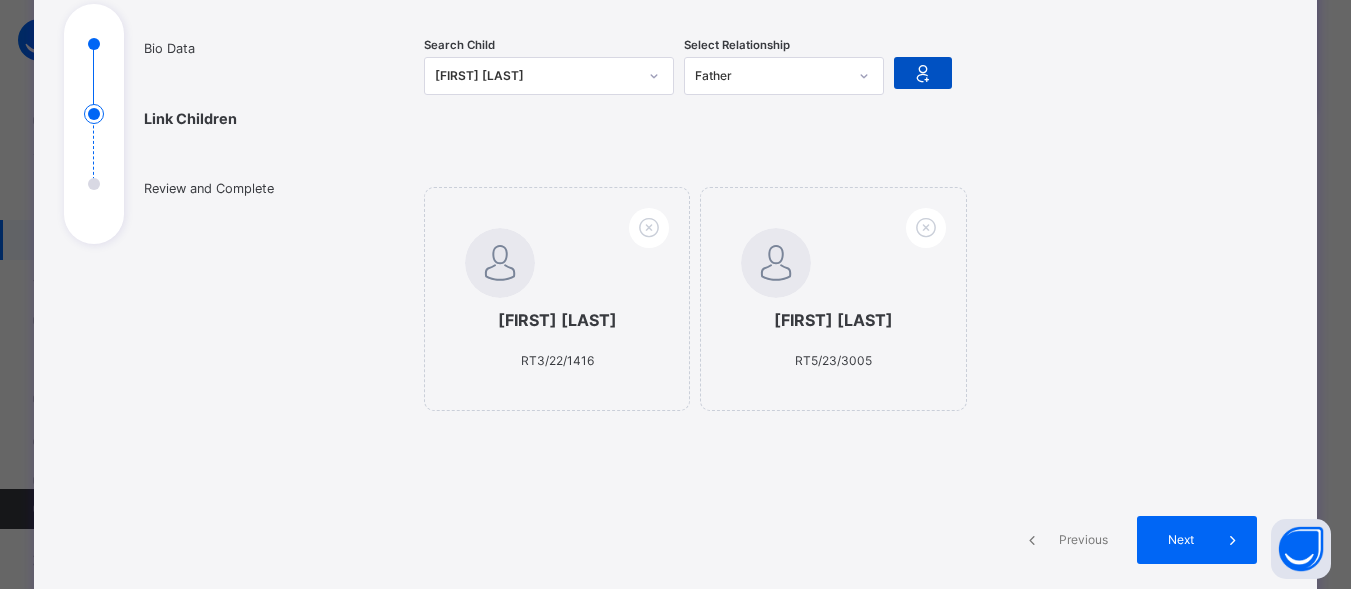 click at bounding box center (923, 73) 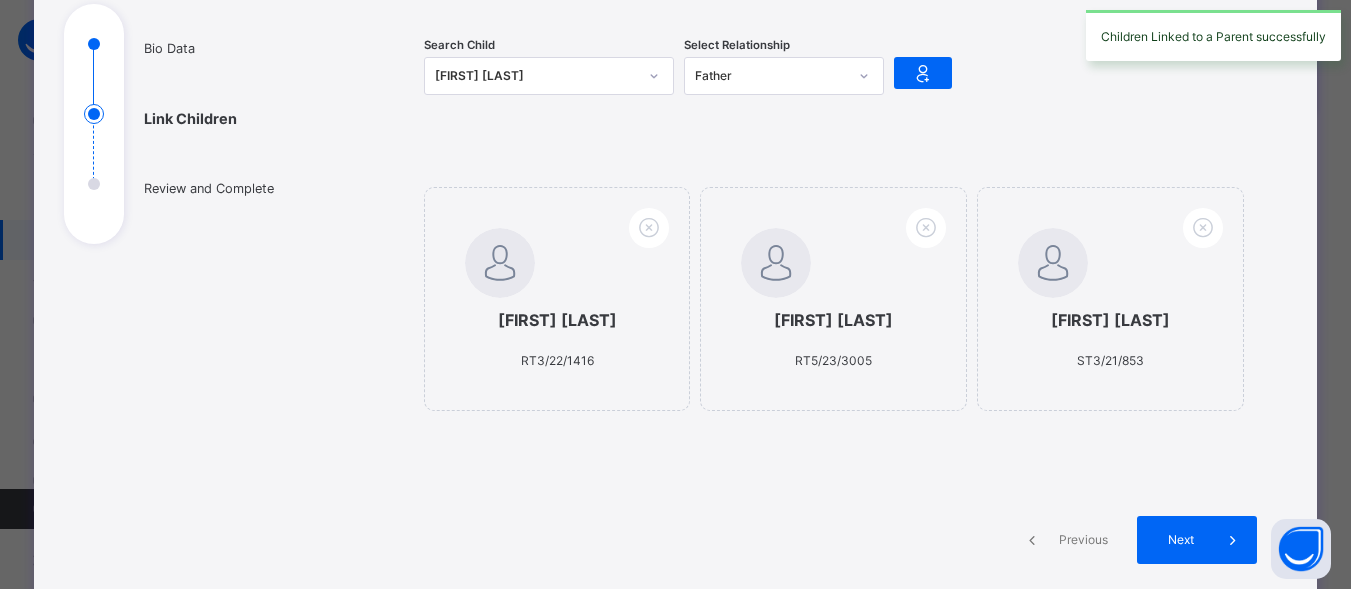 click on "[FIRST] [LAST]" at bounding box center [536, 76] 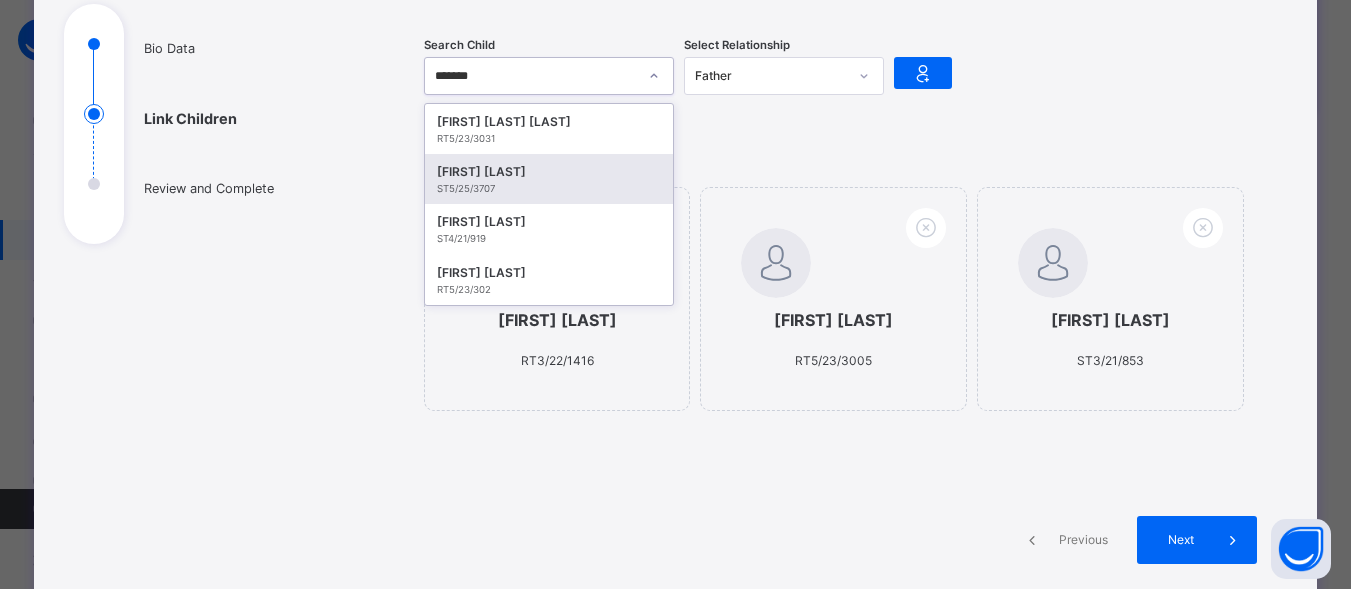 click on "[FIRST] [LAST]" at bounding box center (549, 172) 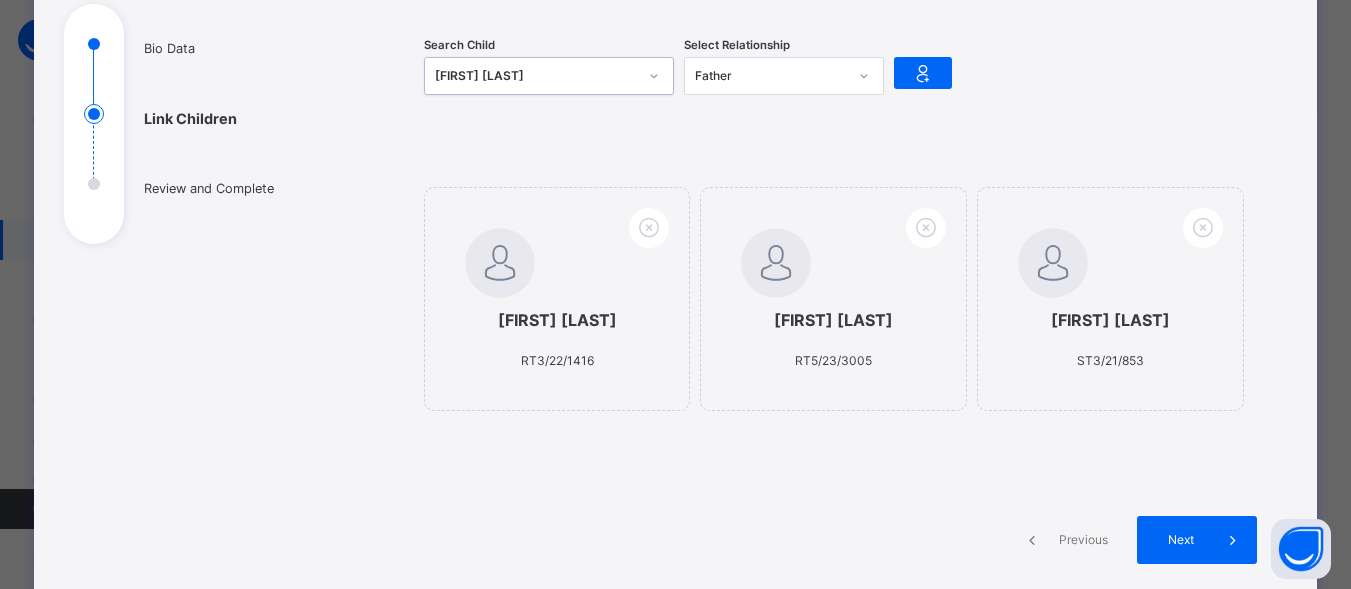 click at bounding box center [864, 76] 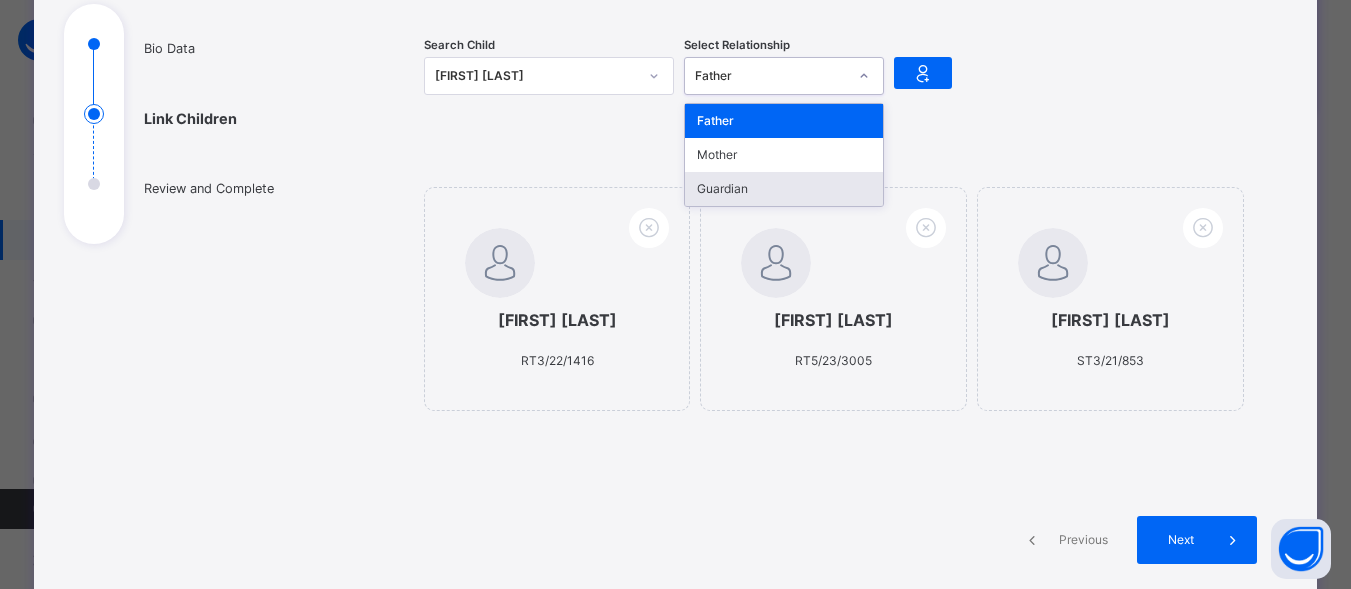 click on "Guardian" at bounding box center [784, 189] 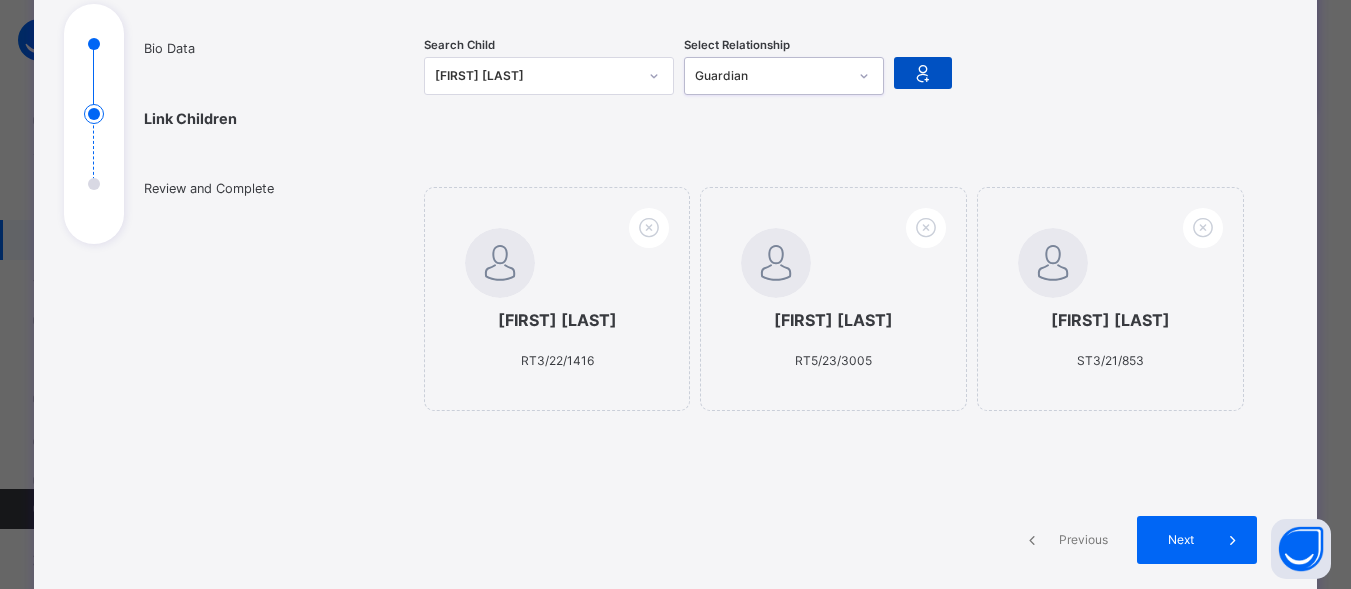 click at bounding box center [923, 73] 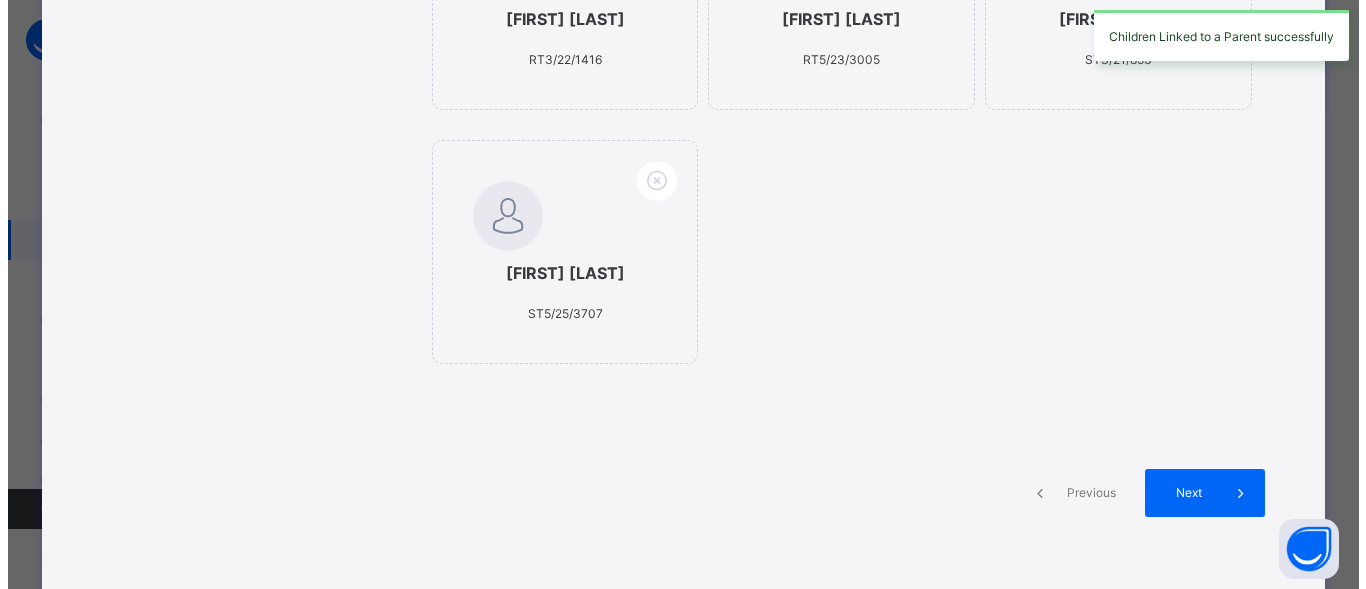 scroll, scrollTop: 532, scrollLeft: 0, axis: vertical 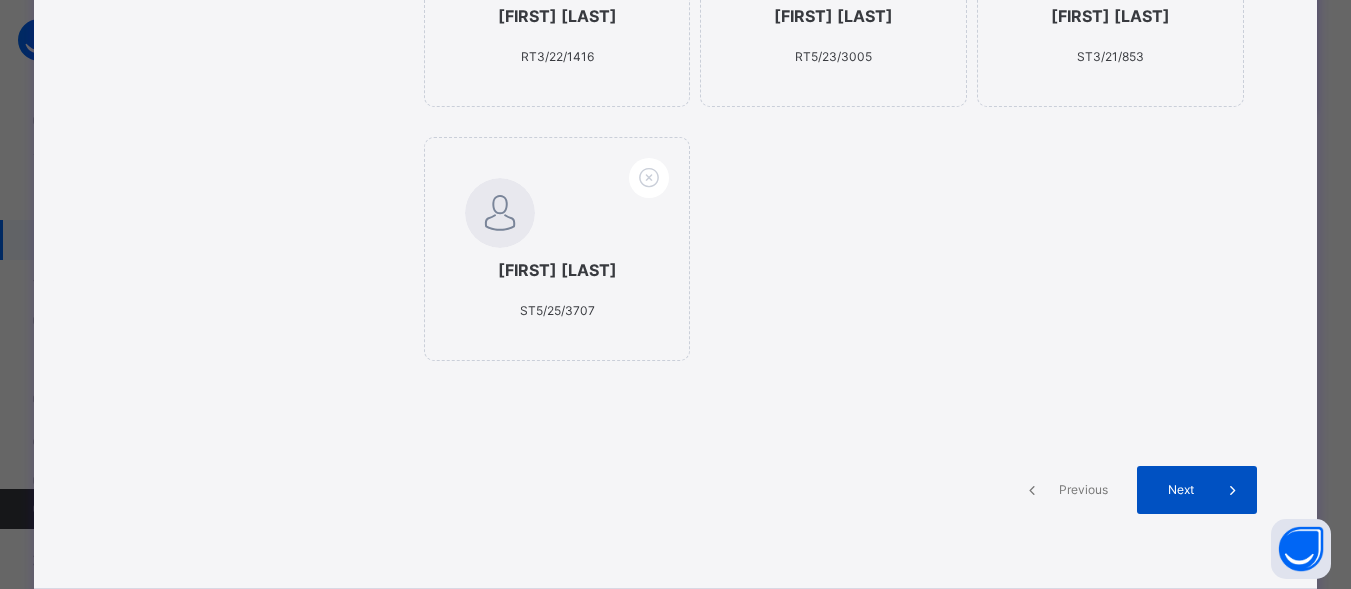 click on "Next" at bounding box center (1180, 490) 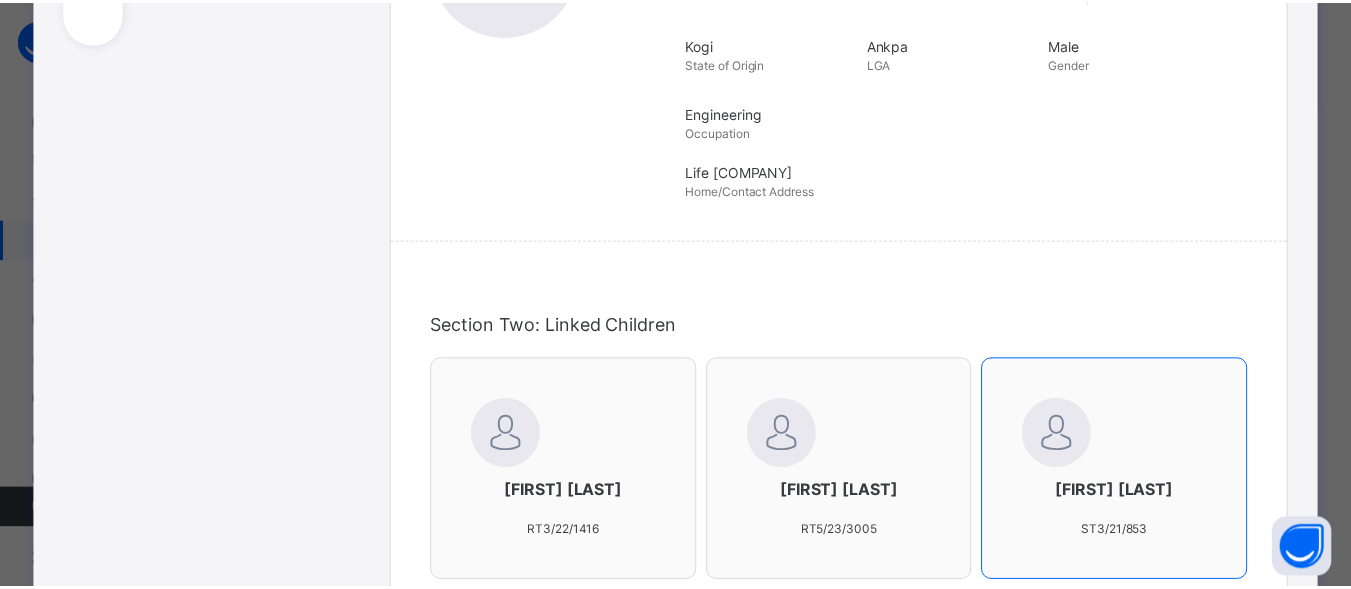 scroll, scrollTop: 0, scrollLeft: 0, axis: both 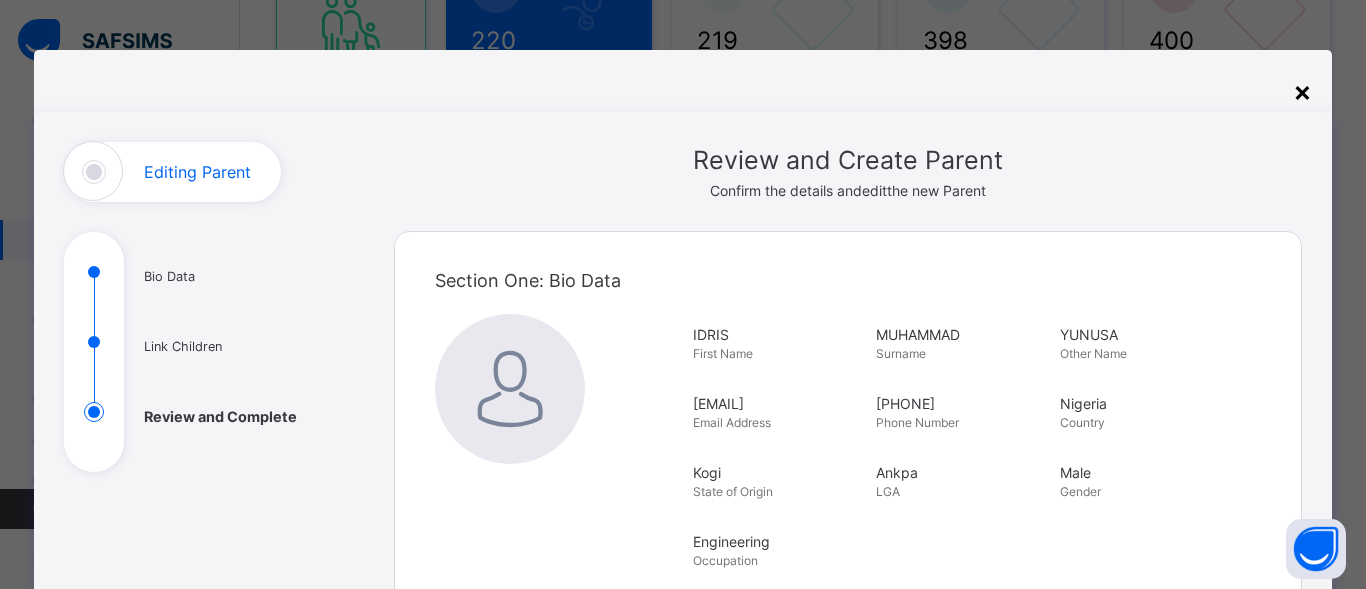 click on "×" at bounding box center (1302, 91) 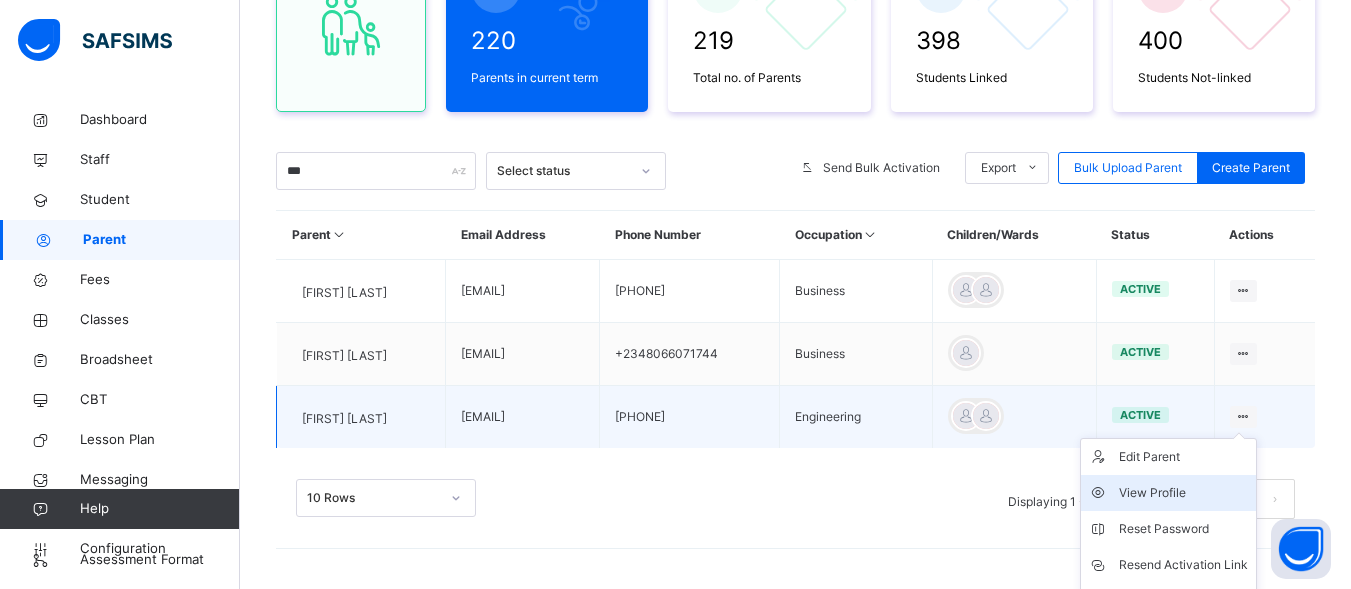 click on "View Profile" at bounding box center (1183, 493) 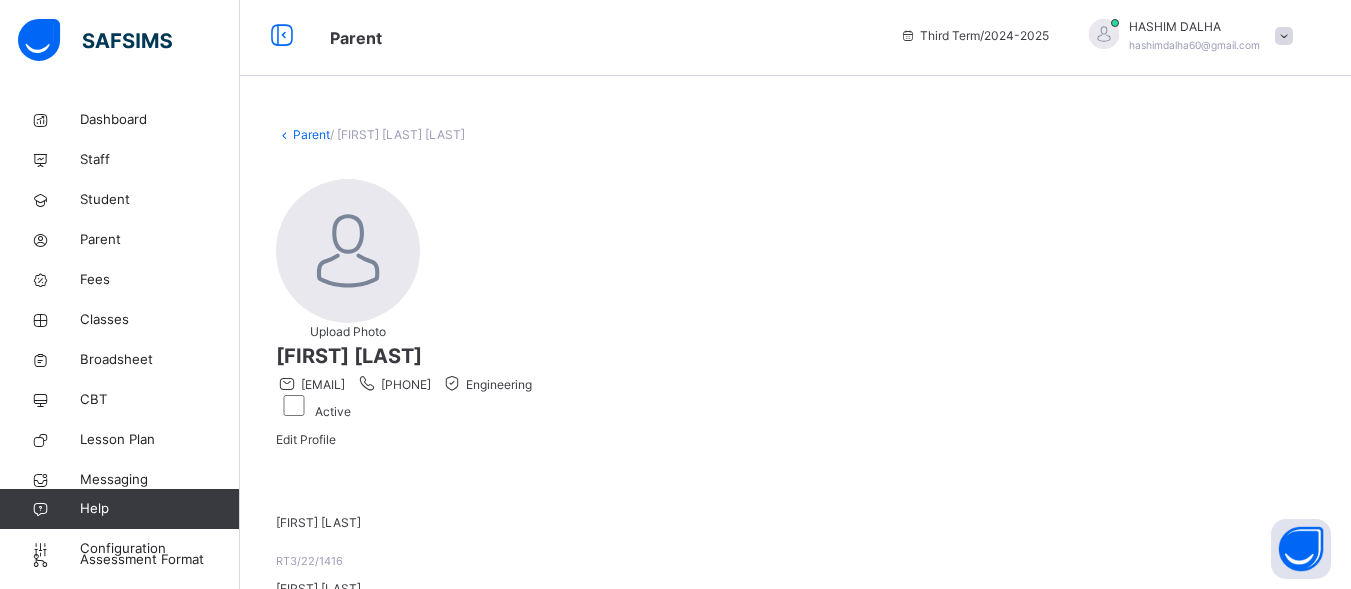 scroll, scrollTop: 0, scrollLeft: 0, axis: both 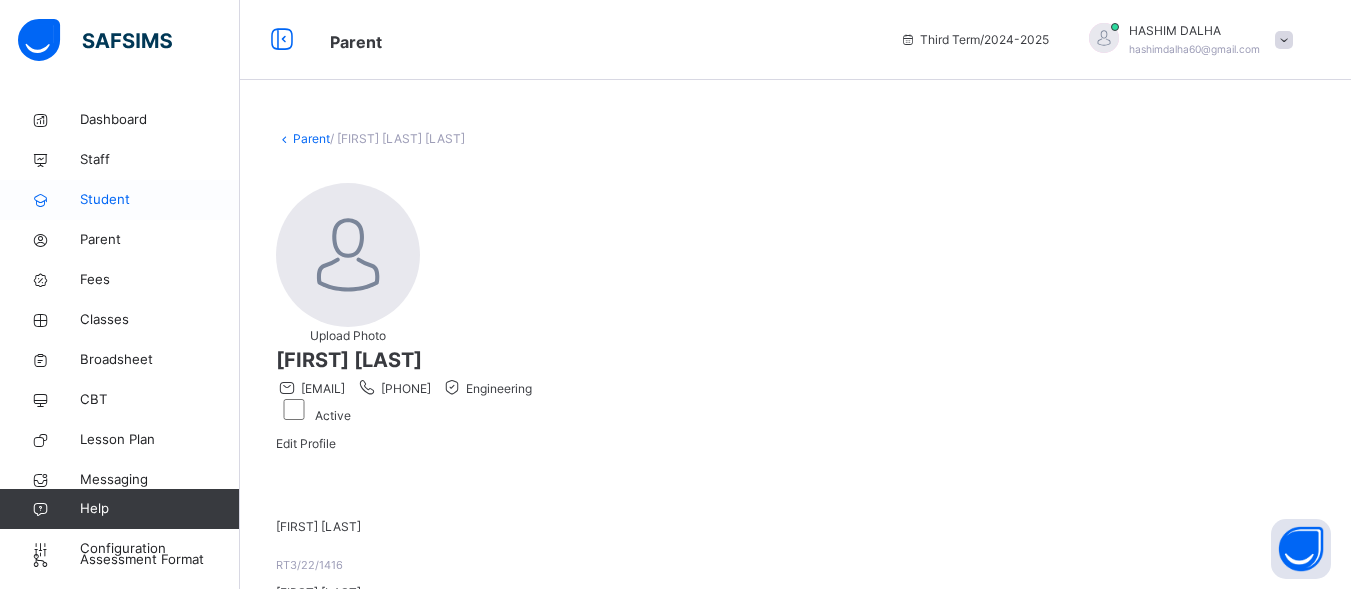 click on "Student" at bounding box center [160, 200] 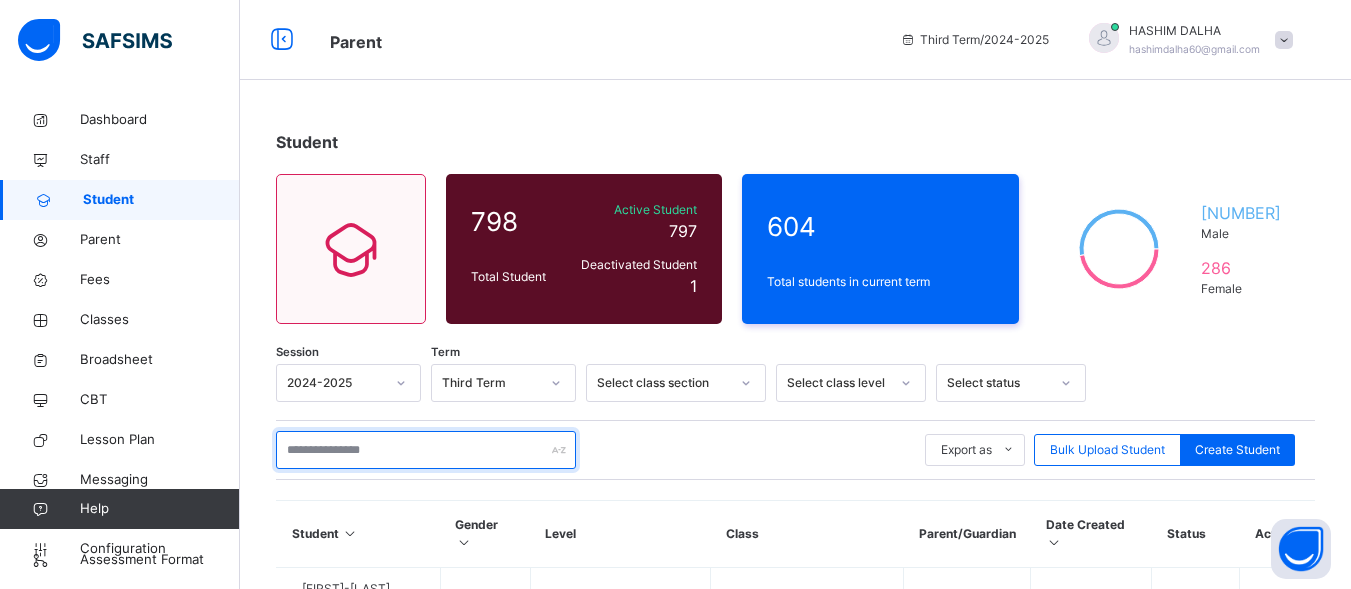 click at bounding box center (426, 450) 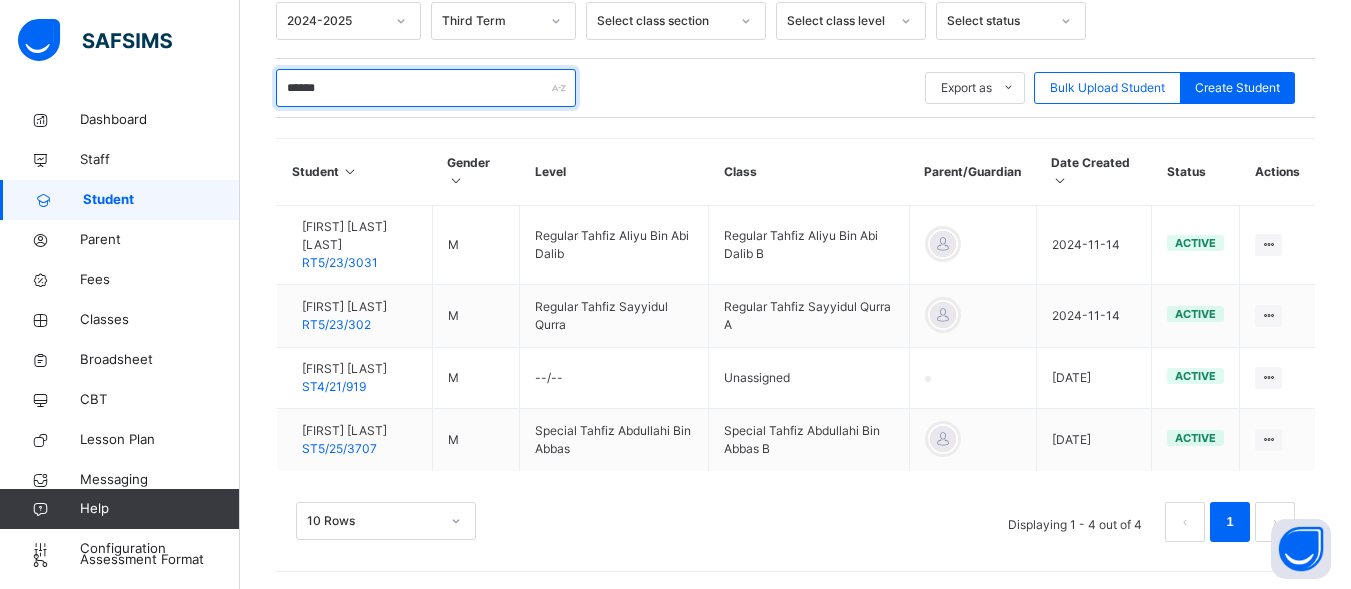 scroll, scrollTop: 363, scrollLeft: 0, axis: vertical 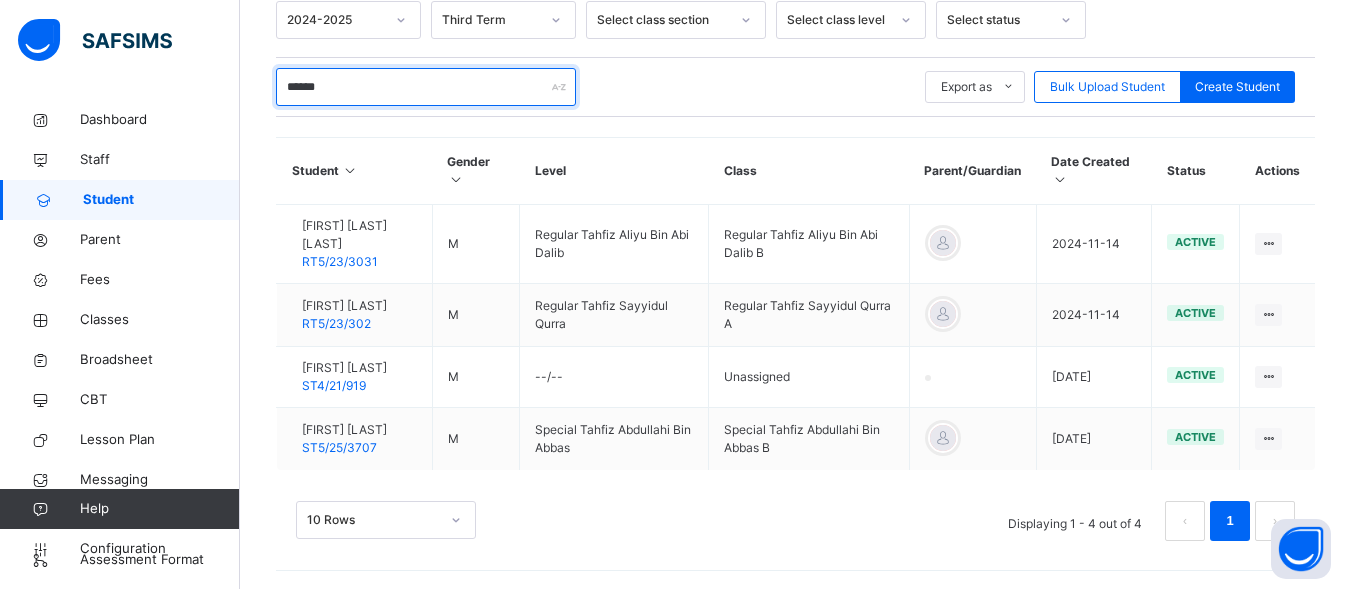 click on "******" at bounding box center (426, 87) 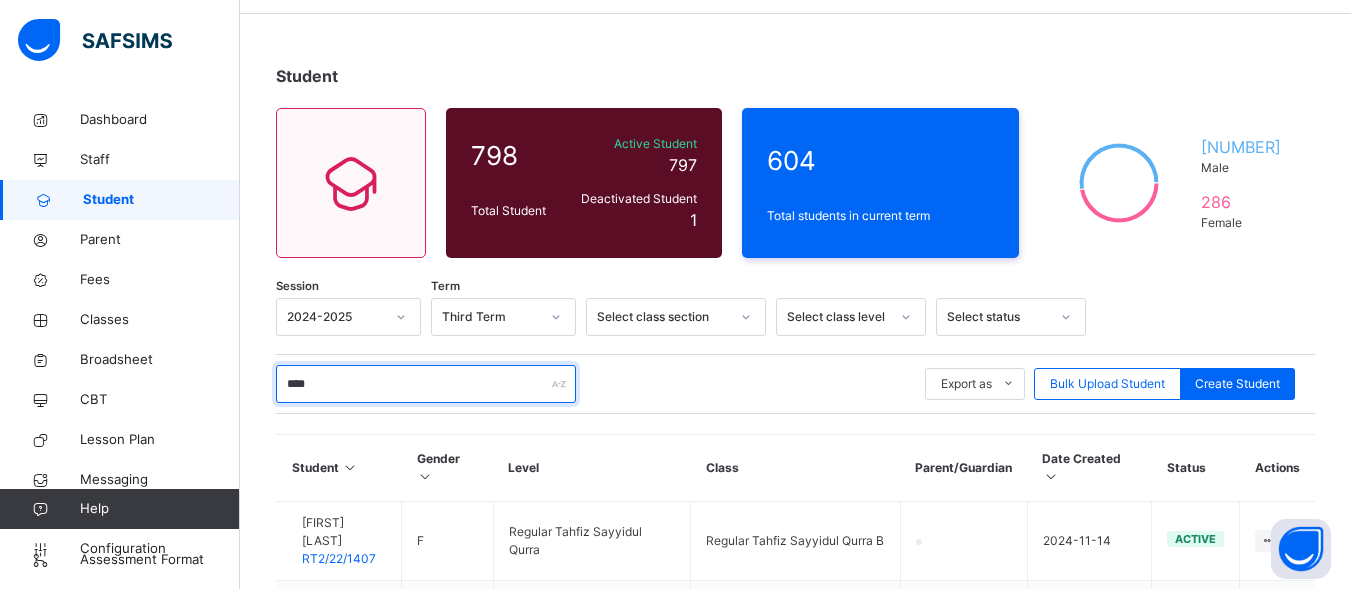 scroll, scrollTop: 0, scrollLeft: 0, axis: both 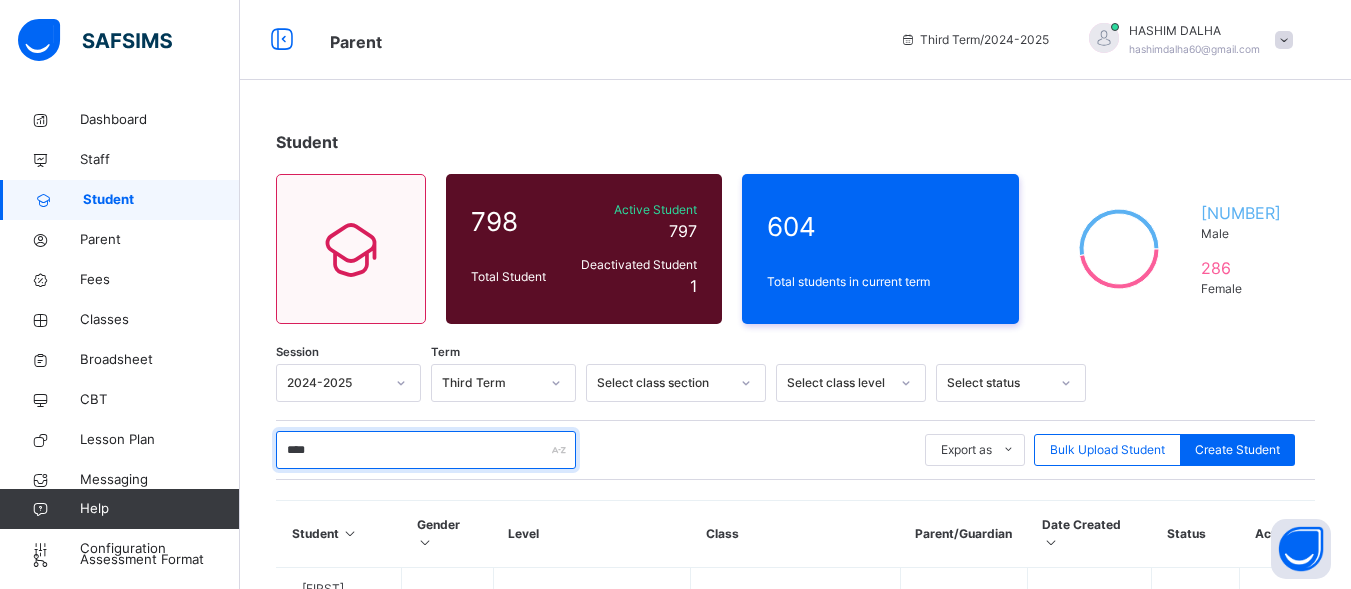 click on "****" at bounding box center (426, 450) 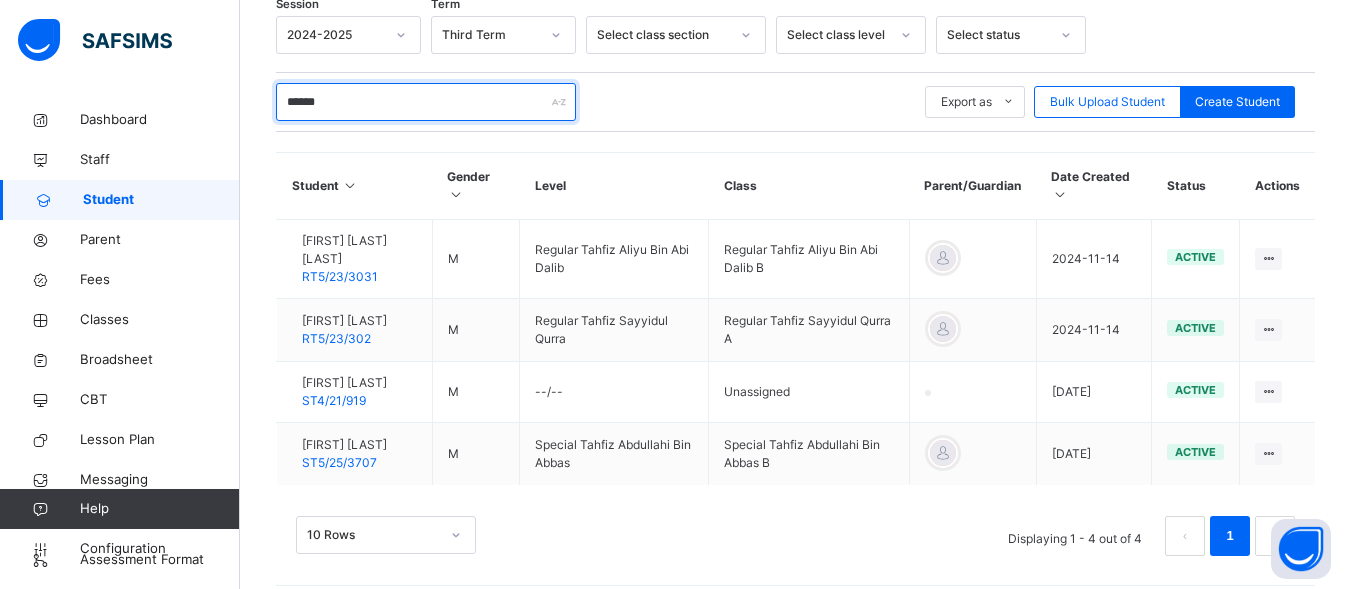 scroll, scrollTop: 381, scrollLeft: 0, axis: vertical 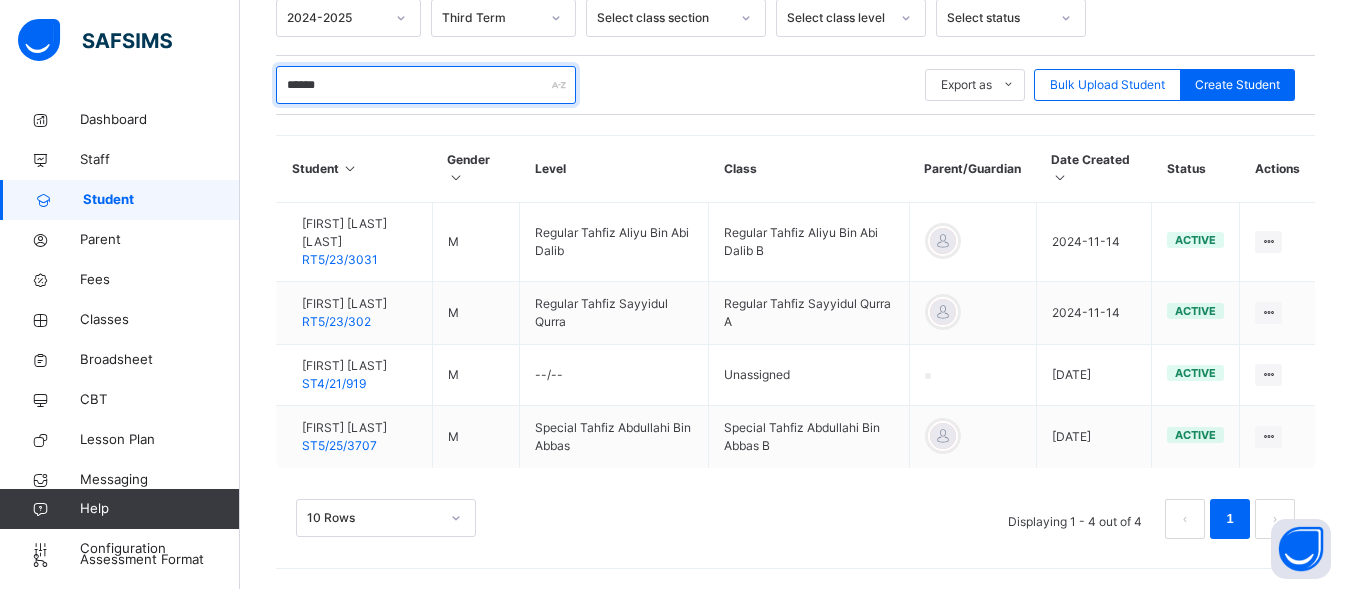 click on "******" at bounding box center [426, 85] 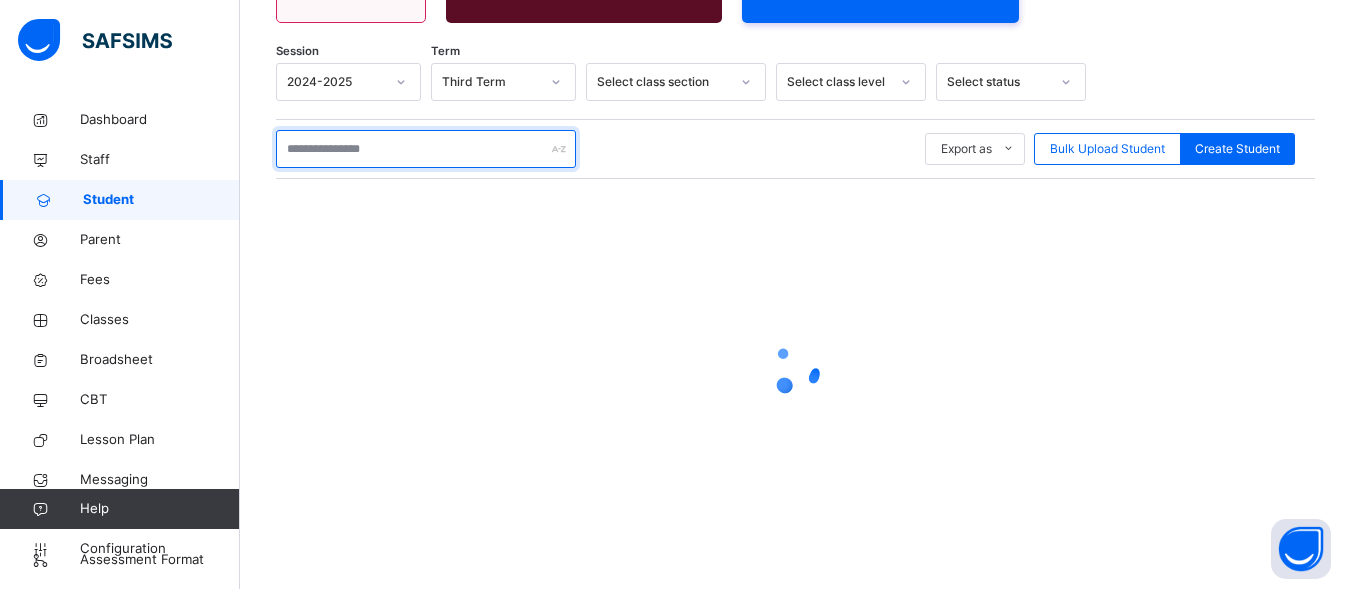 scroll, scrollTop: 301, scrollLeft: 0, axis: vertical 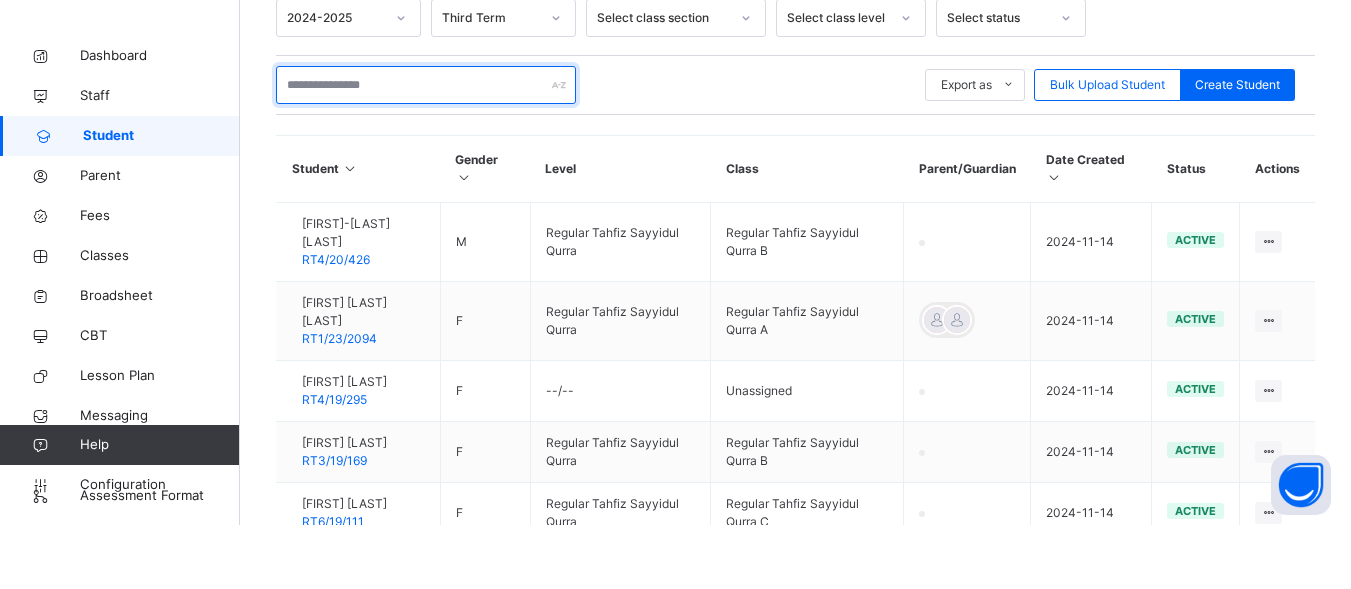 click at bounding box center [426, 149] 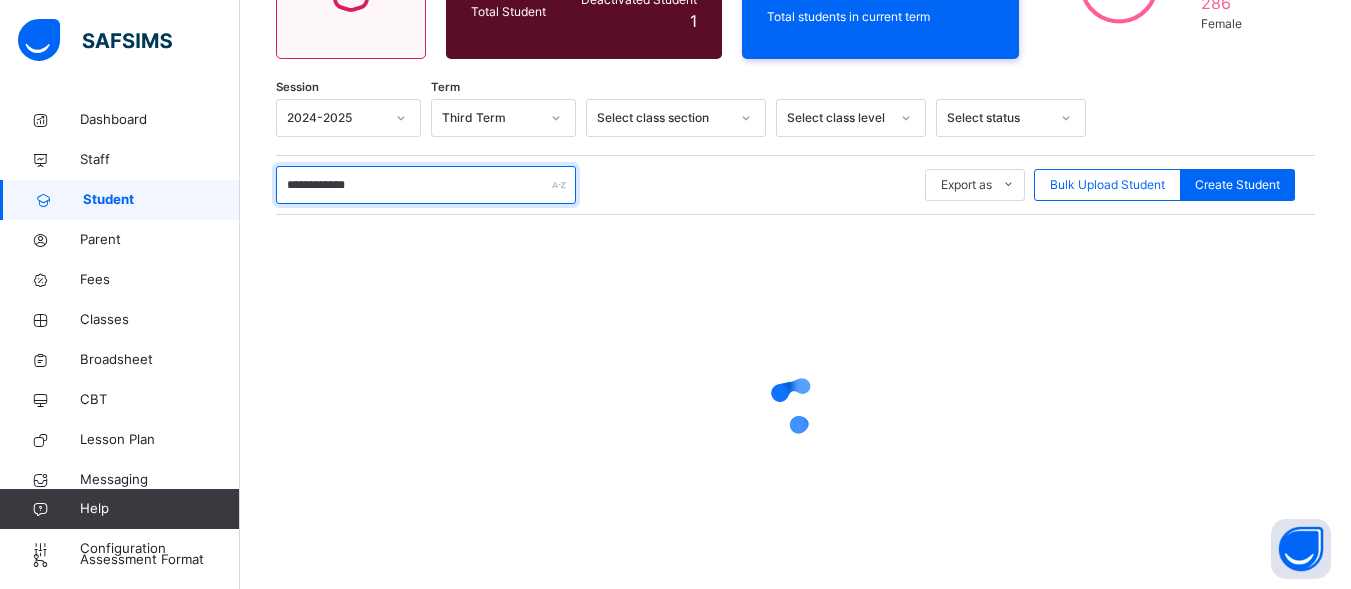 scroll, scrollTop: 241, scrollLeft: 0, axis: vertical 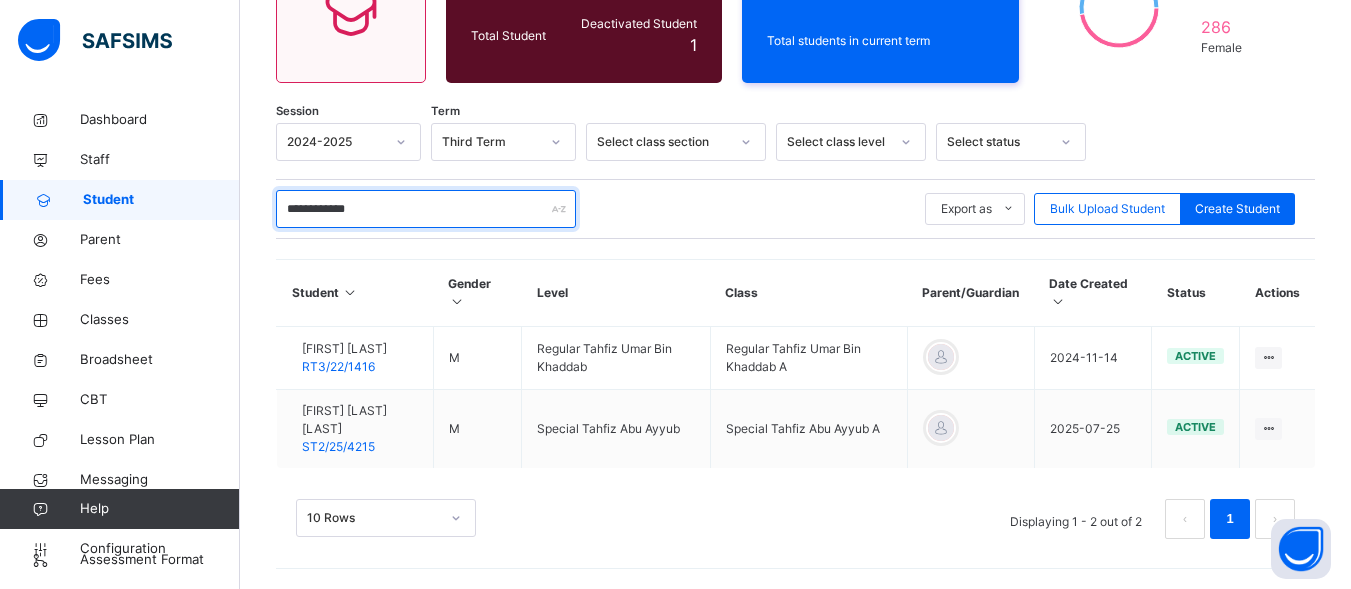 click on "**********" at bounding box center [426, 209] 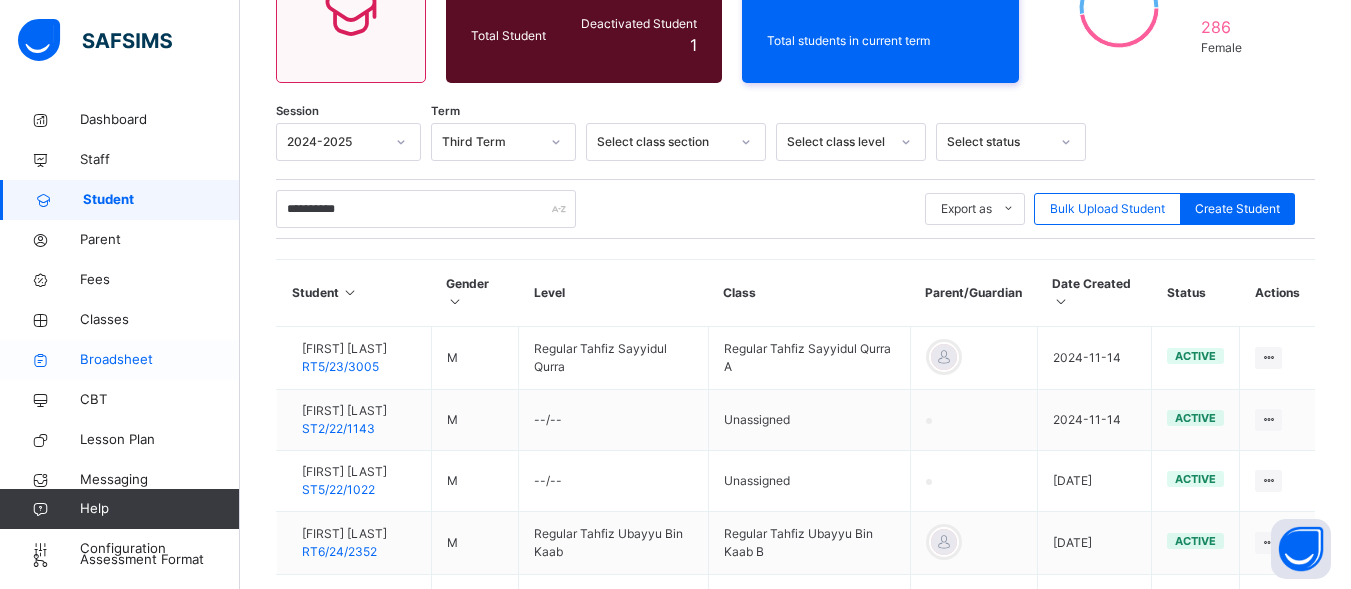 click on "Broadsheet" at bounding box center (160, 360) 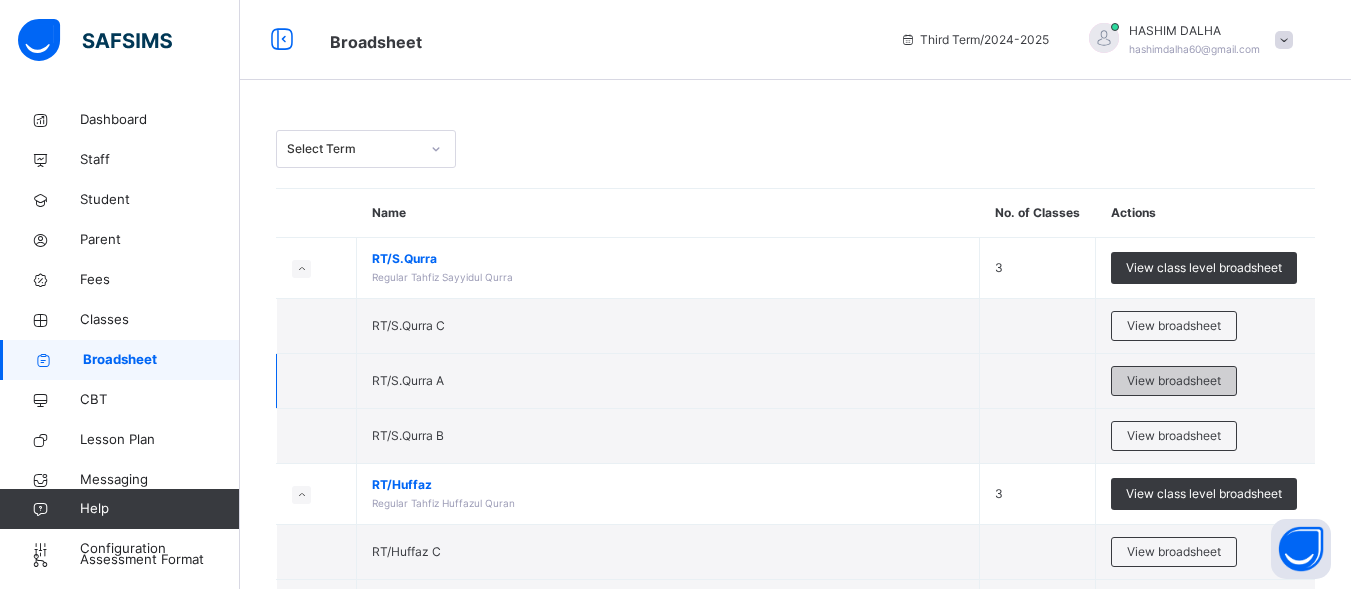 click on "View broadsheet" at bounding box center (1174, 381) 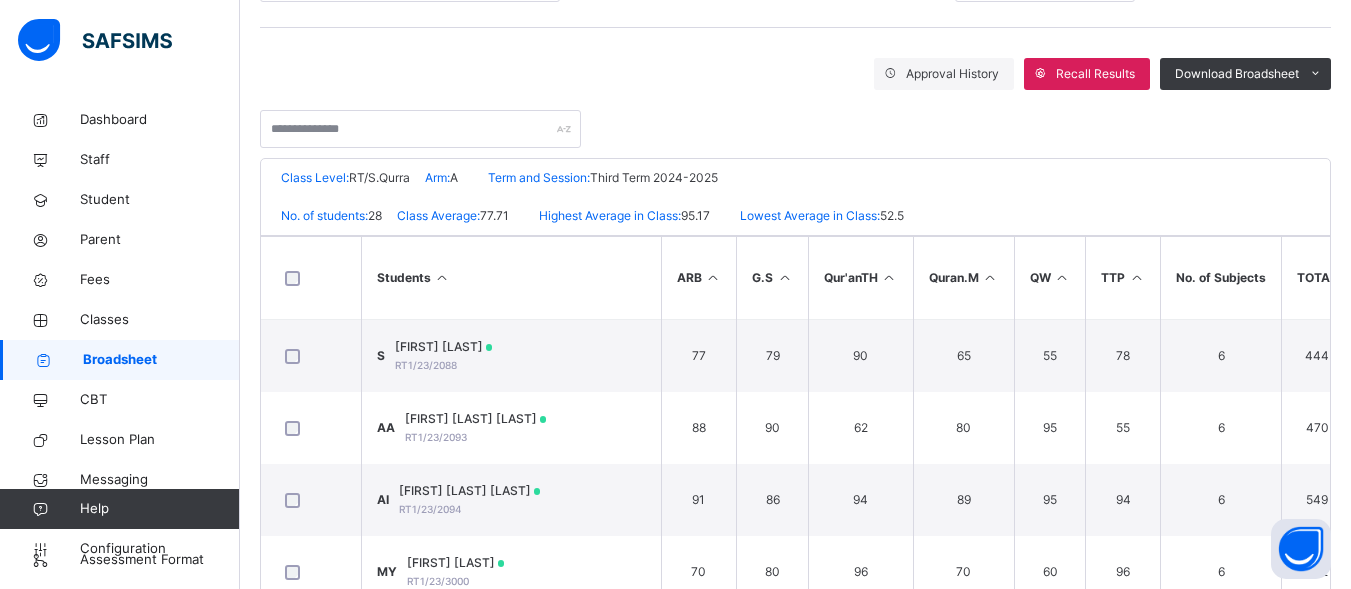 scroll, scrollTop: 319, scrollLeft: 0, axis: vertical 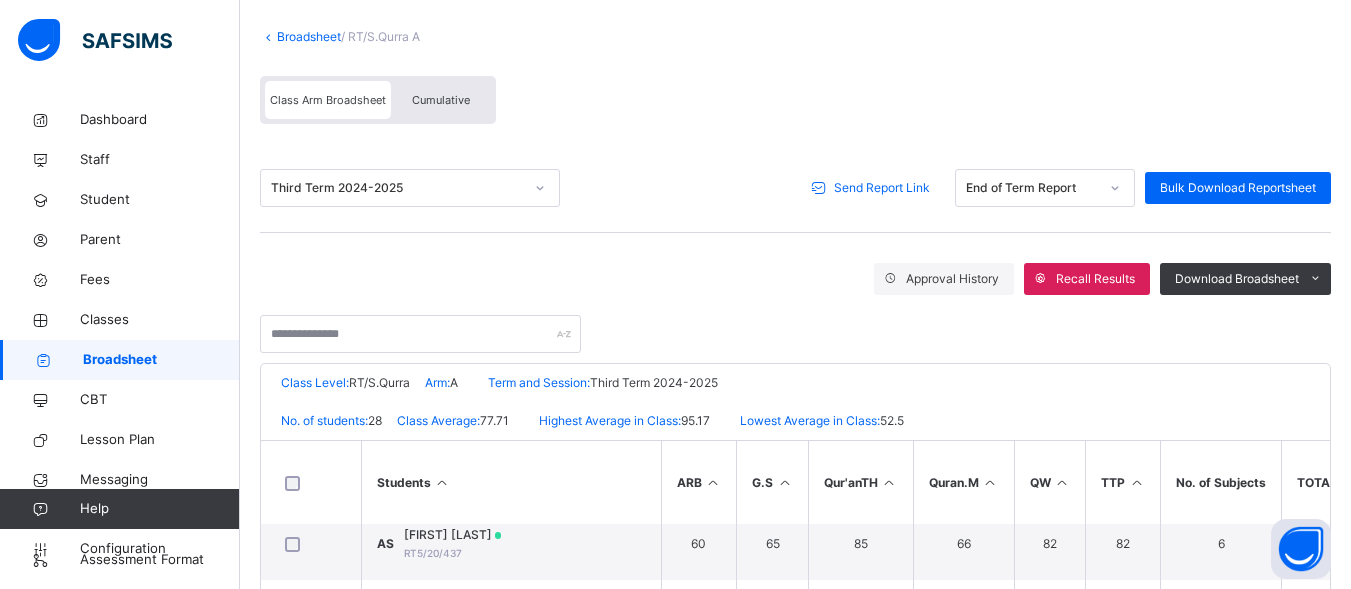click on "Send Report Link" at bounding box center [882, 188] 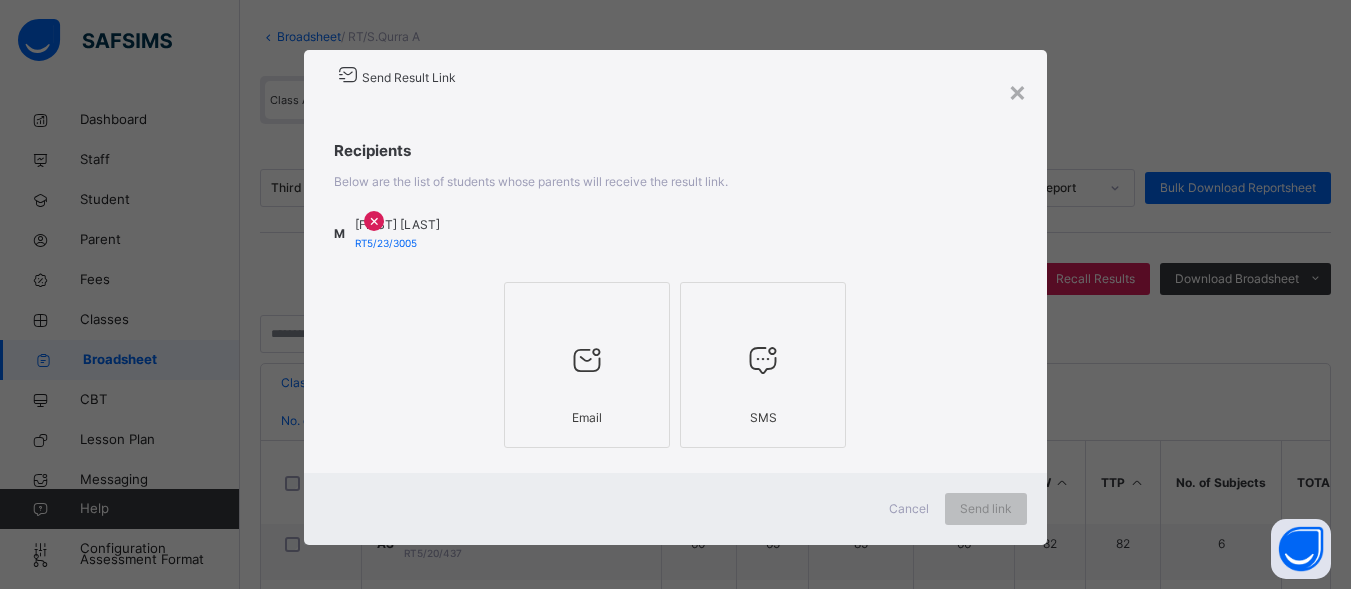click at bounding box center (587, 360) 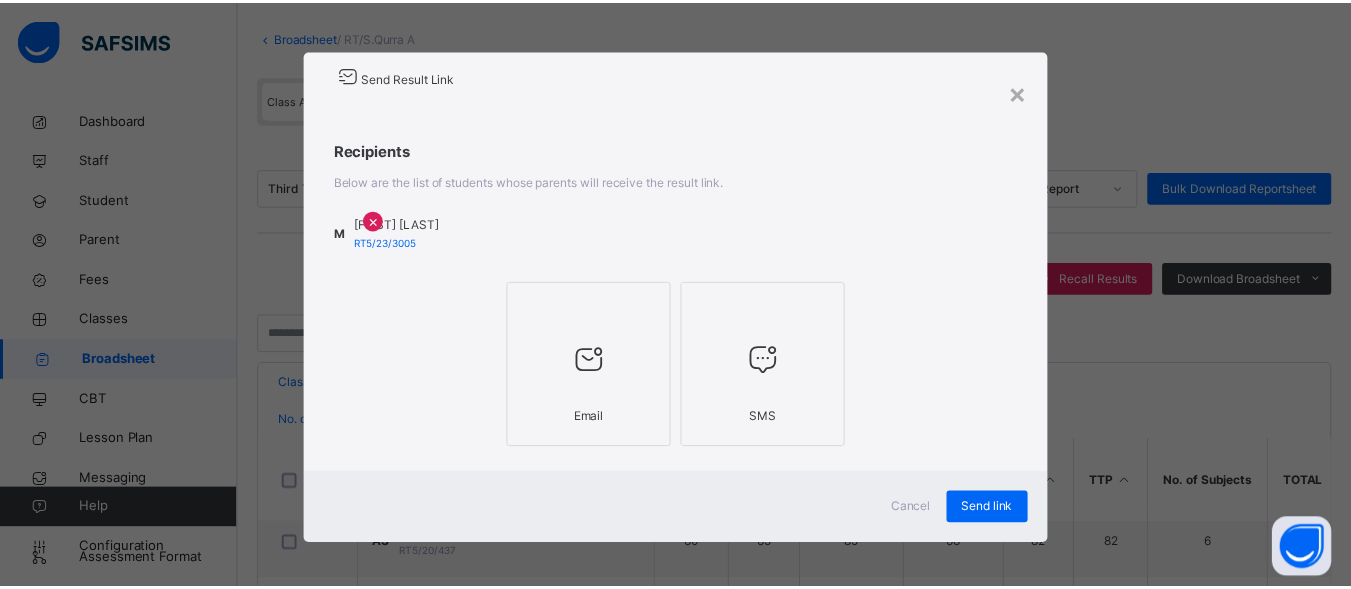 scroll, scrollTop: 20, scrollLeft: 0, axis: vertical 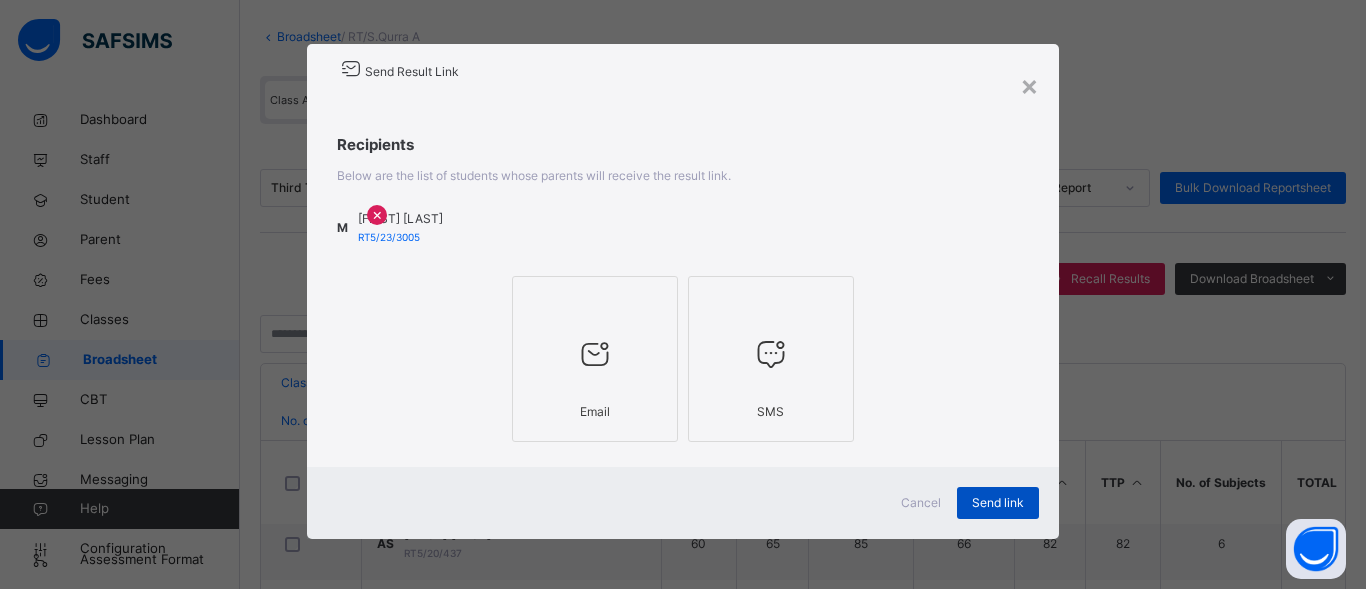 click on "Send link" at bounding box center (998, 503) 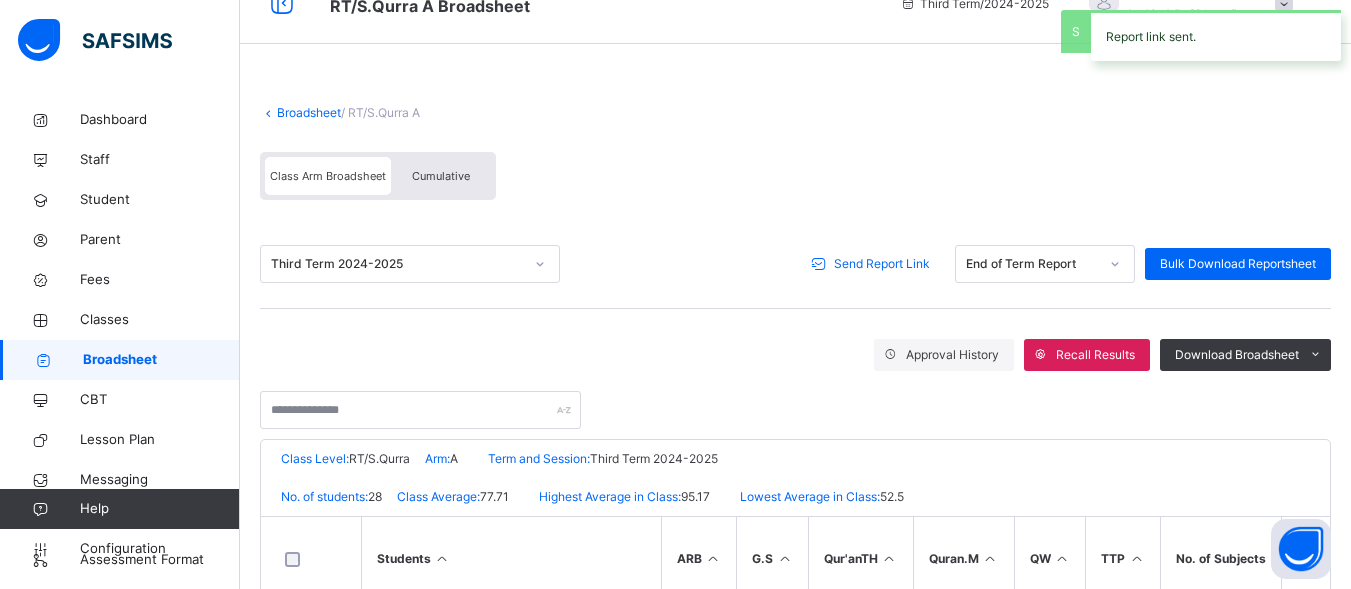 scroll, scrollTop: 0, scrollLeft: 0, axis: both 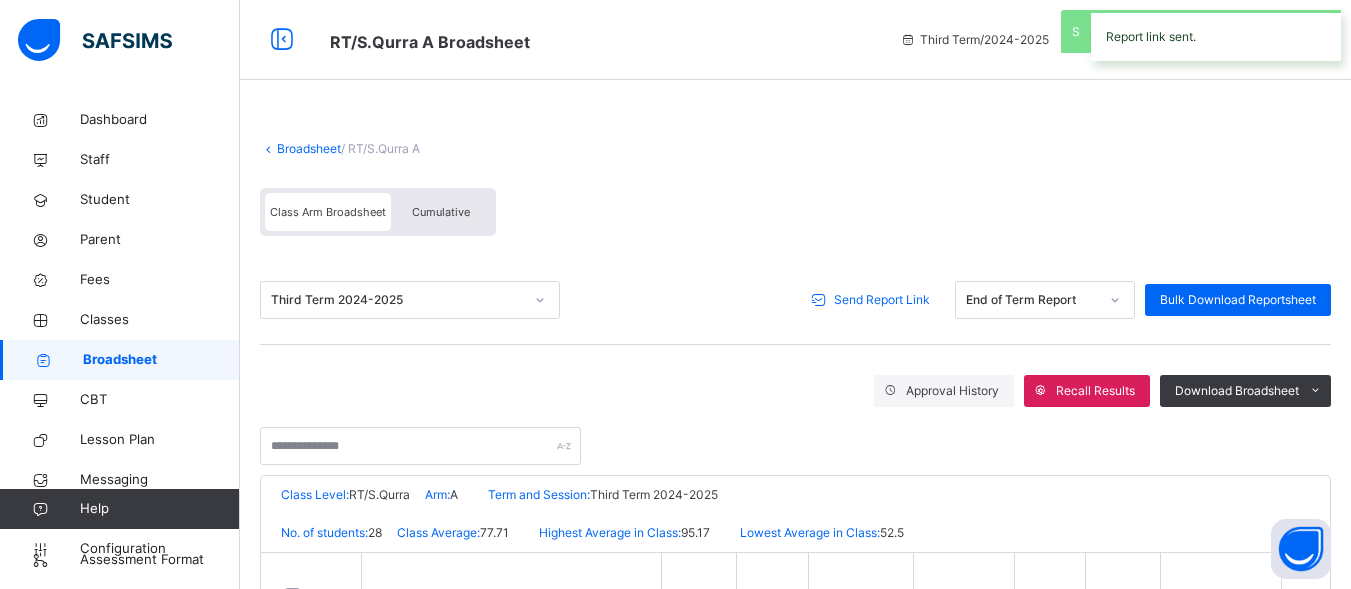 click on "Broadsheet" at bounding box center (309, 148) 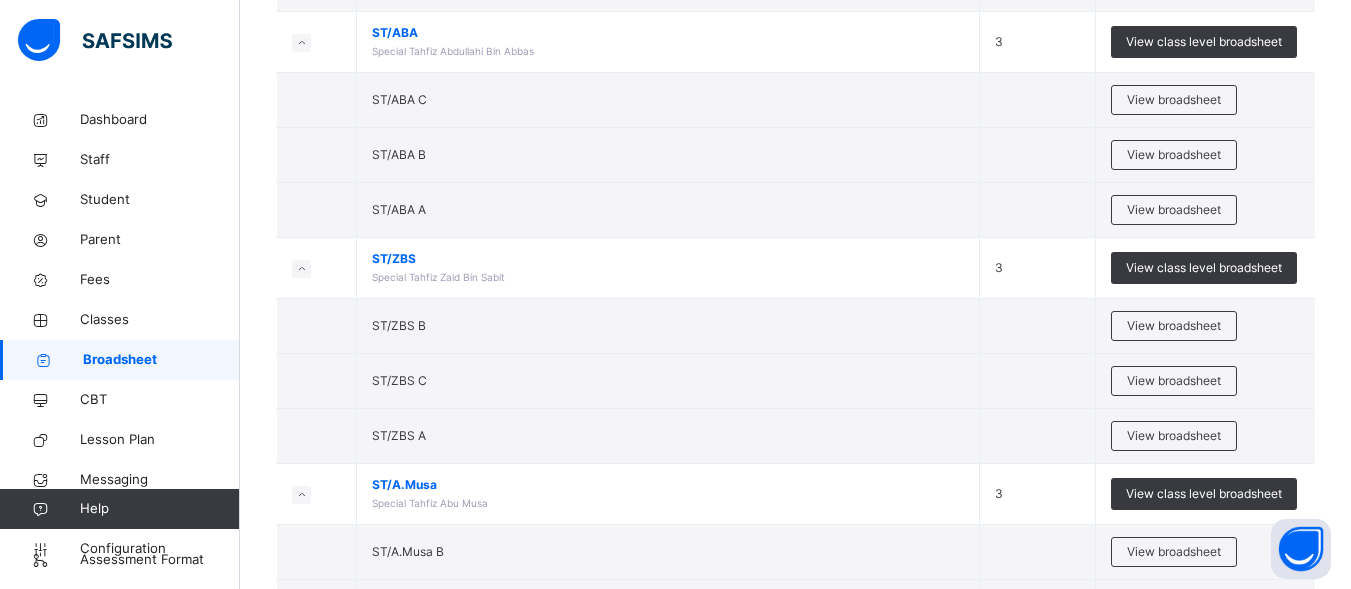 scroll, scrollTop: 2884, scrollLeft: 0, axis: vertical 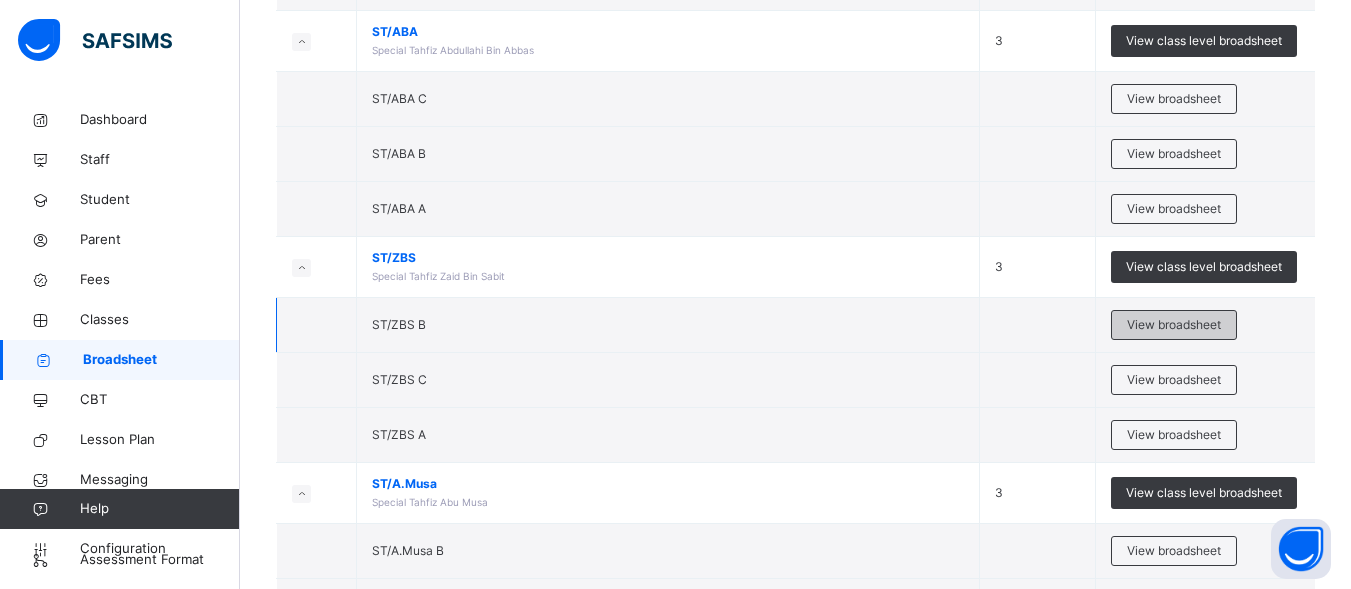 click on "View broadsheet" at bounding box center [1174, 325] 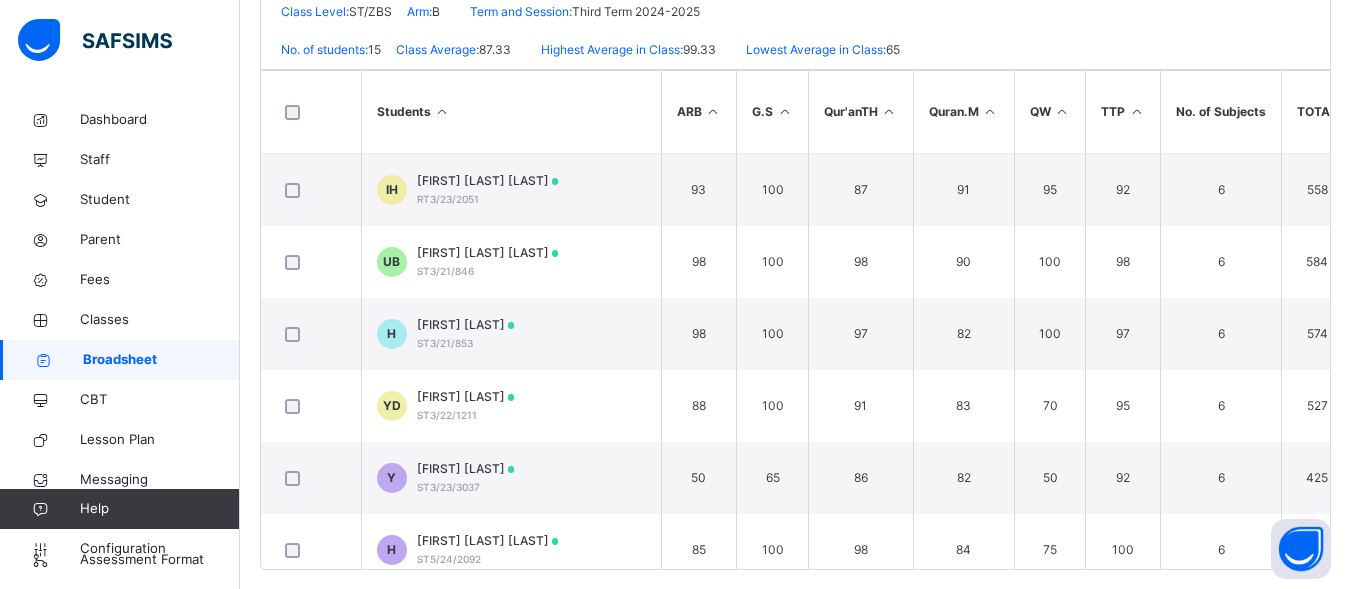 scroll, scrollTop: 504, scrollLeft: 0, axis: vertical 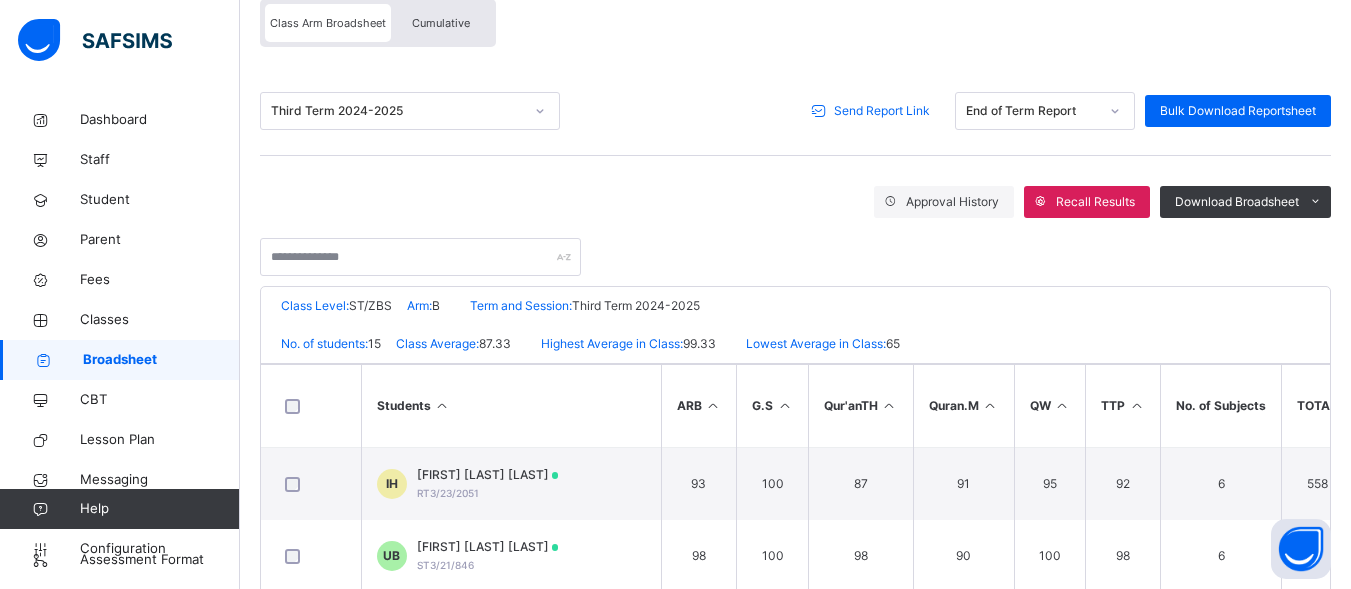 click on "Send Report Link" at bounding box center [882, 111] 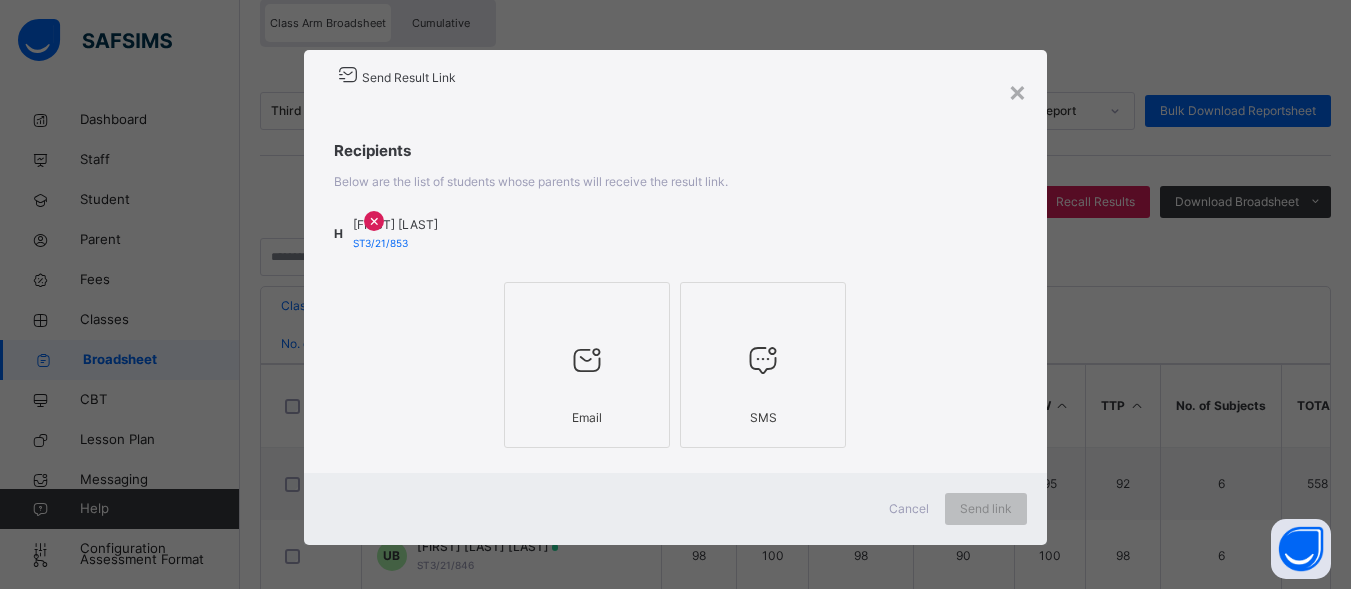 click at bounding box center (587, 361) 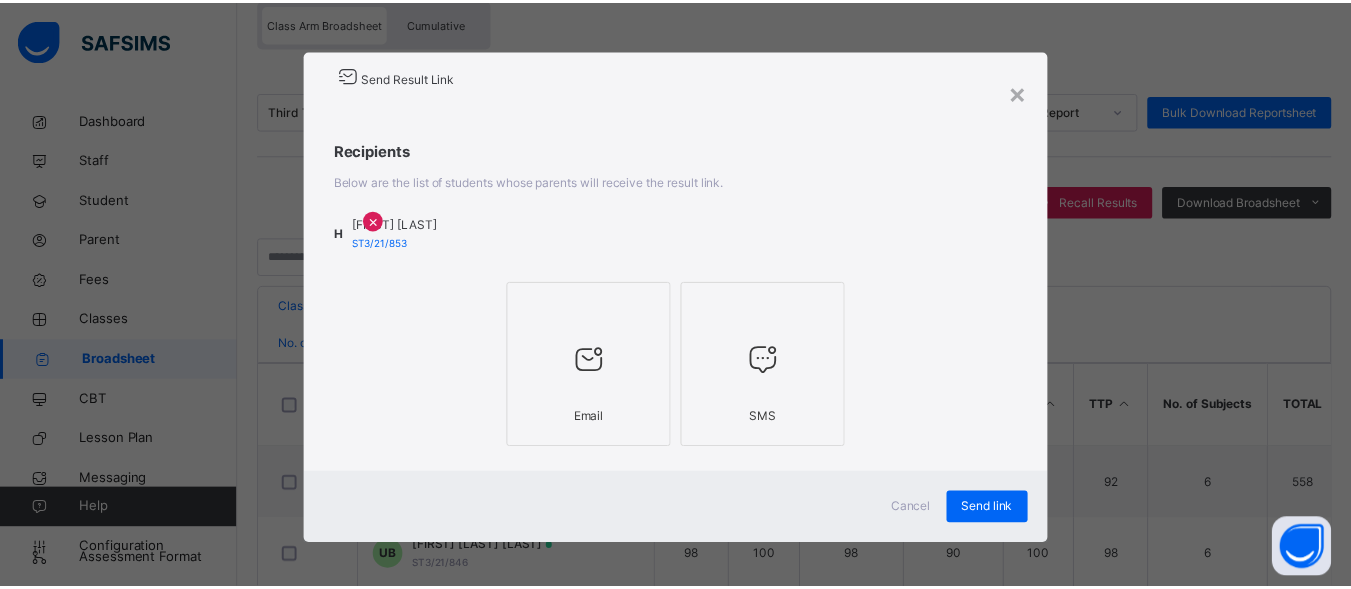 scroll, scrollTop: 20, scrollLeft: 0, axis: vertical 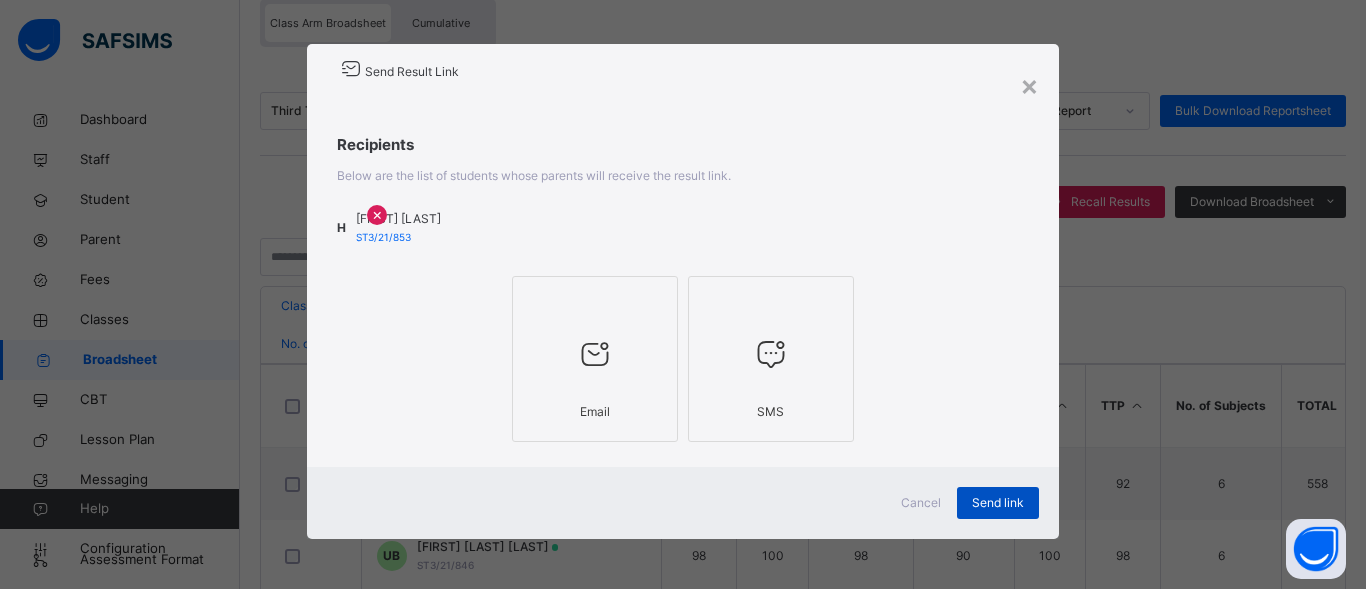 click on "Send link" at bounding box center (998, 503) 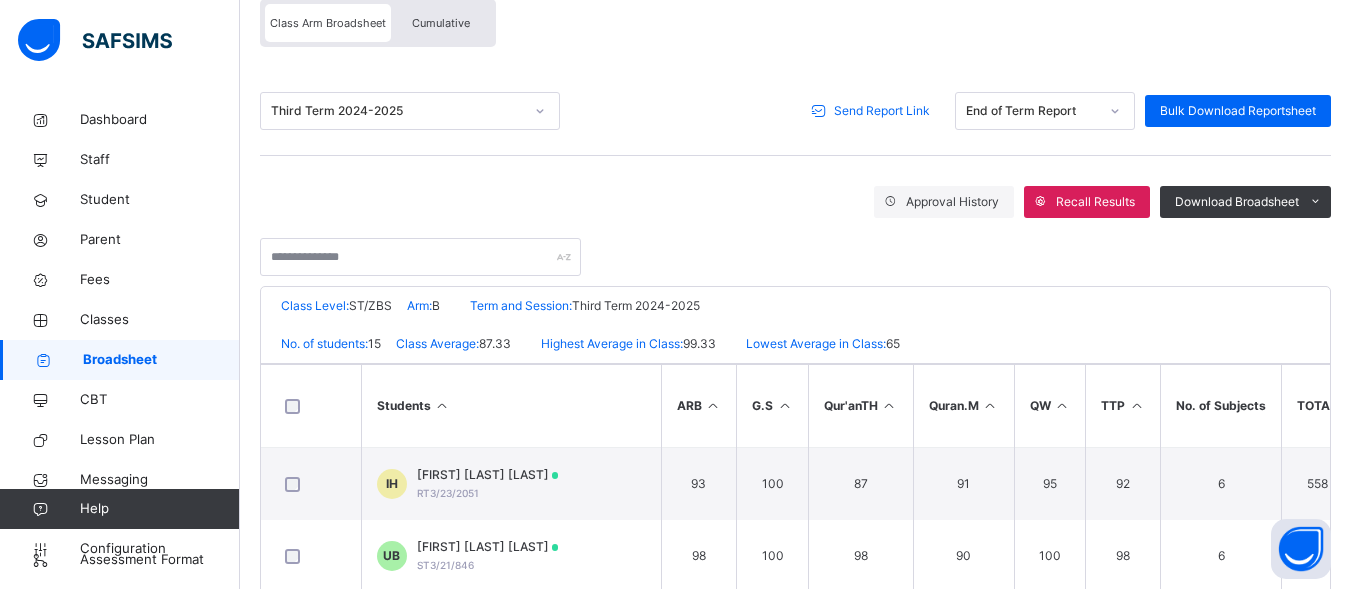 scroll, scrollTop: 0, scrollLeft: 0, axis: both 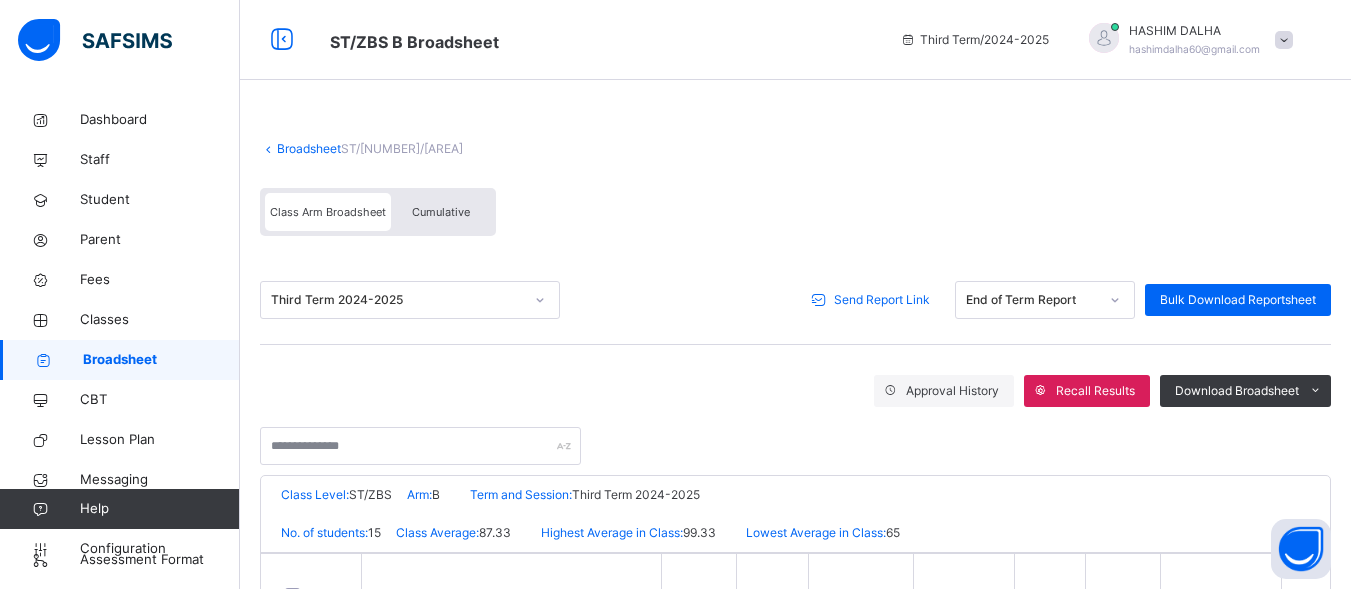click on "Broadsheet" at bounding box center (309, 148) 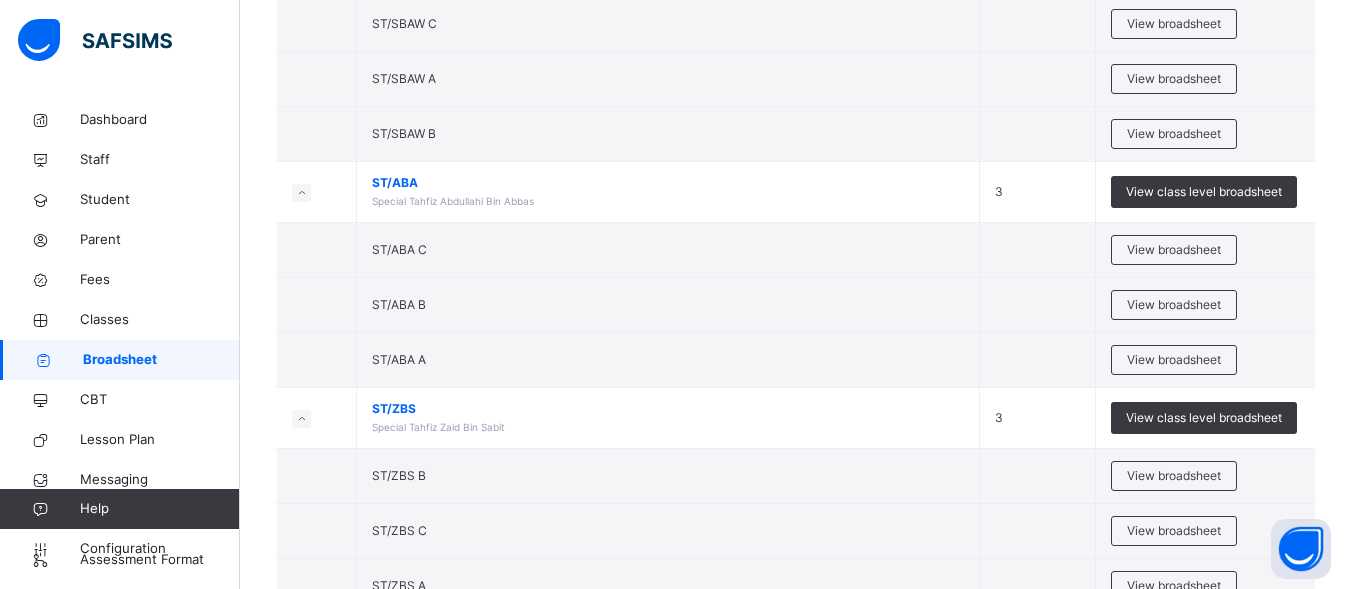 scroll, scrollTop: 2739, scrollLeft: 0, axis: vertical 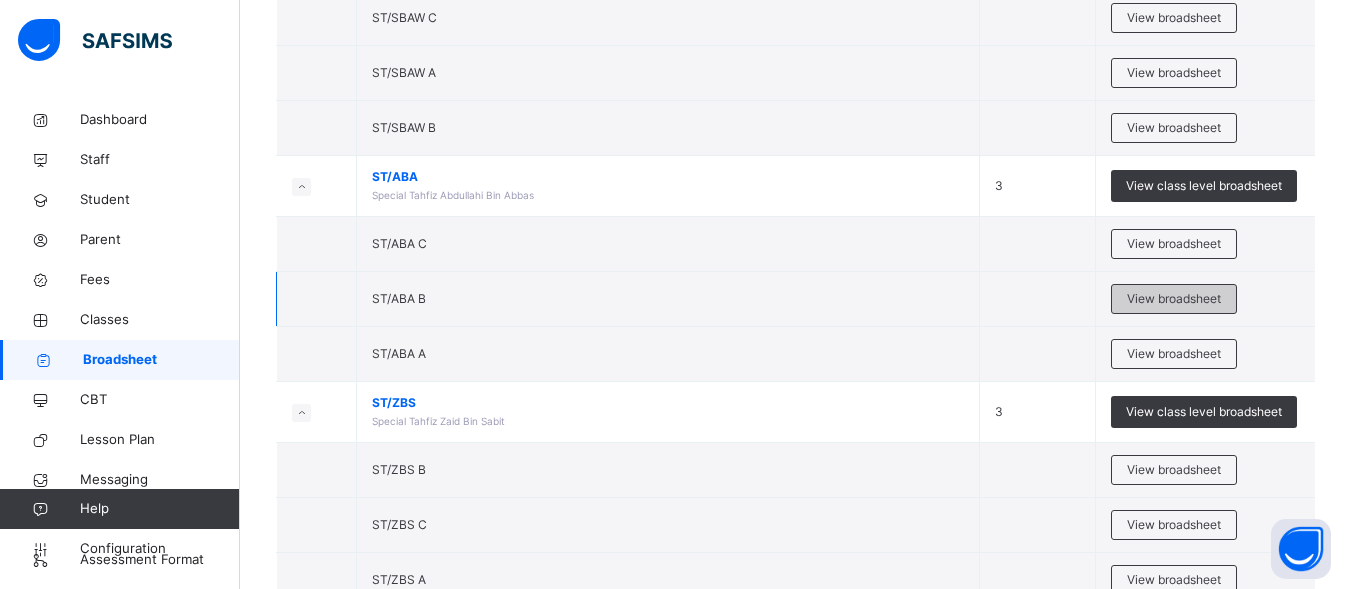 click on "View broadsheet" at bounding box center (1174, 299) 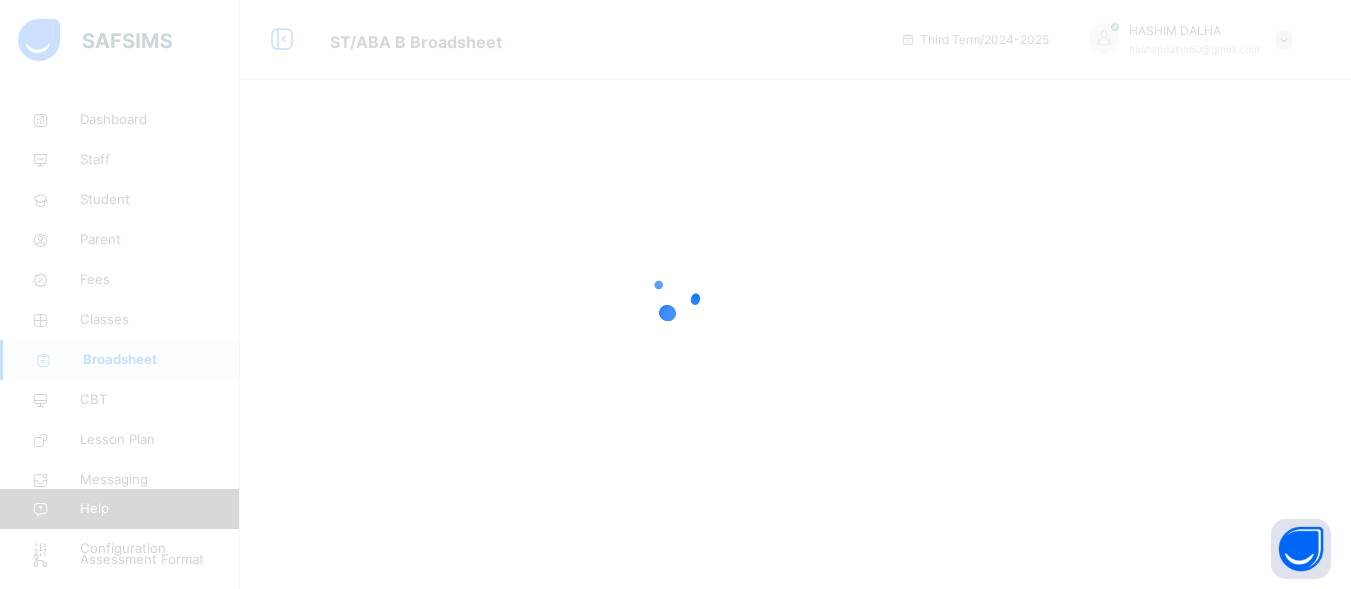 scroll, scrollTop: 0, scrollLeft: 0, axis: both 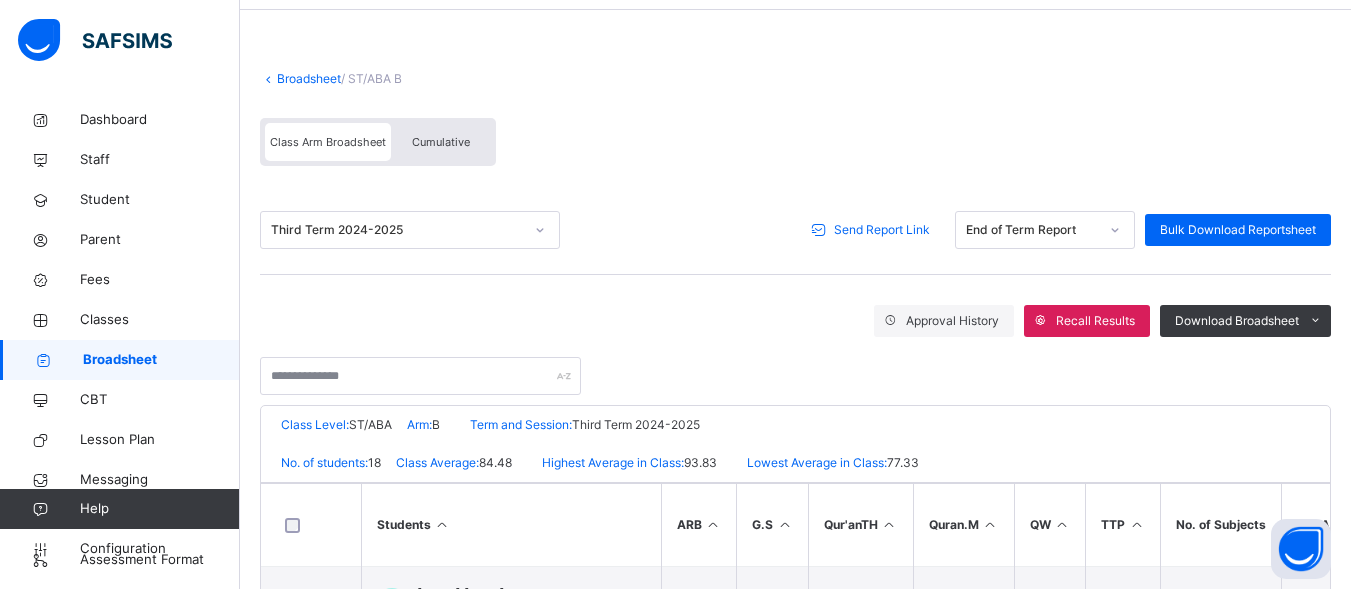 click on "Send Report Link" at bounding box center [882, 230] 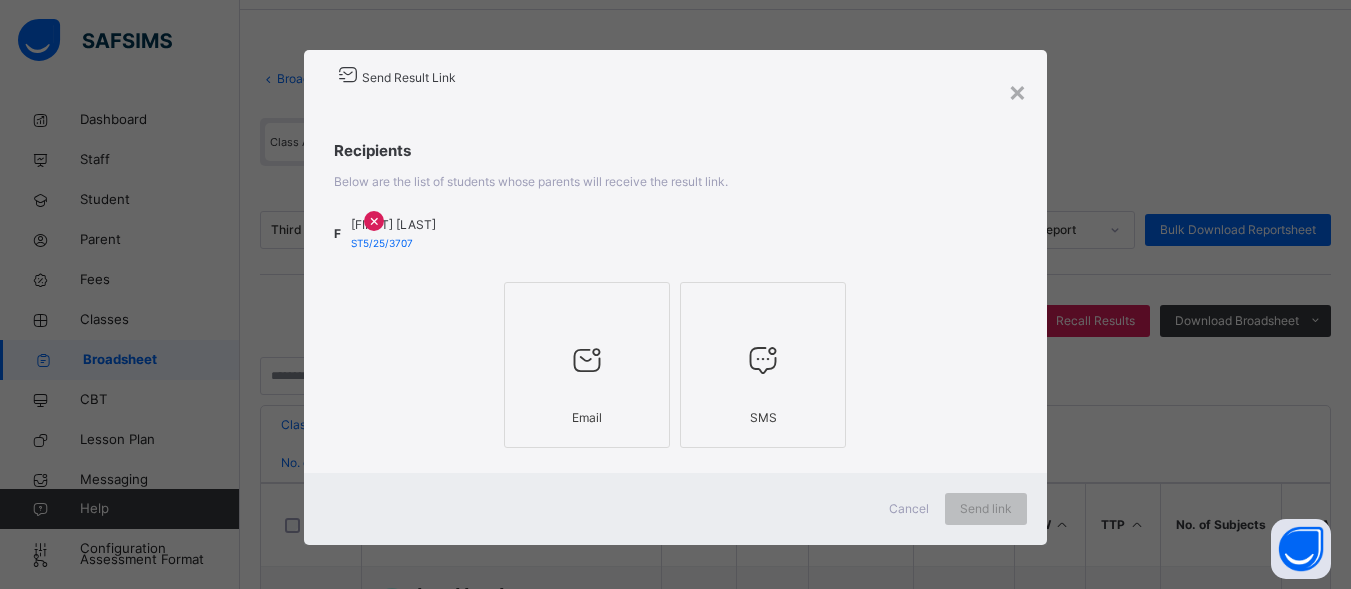 click at bounding box center [587, 361] 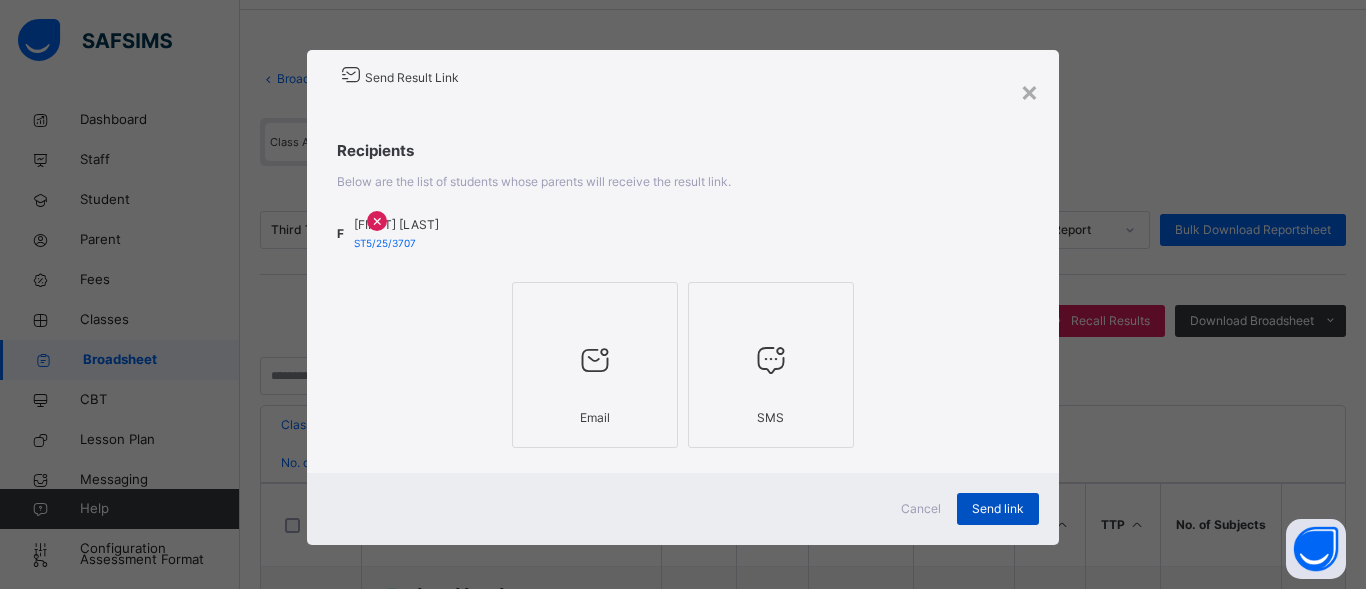 click on "Send link" at bounding box center [998, 509] 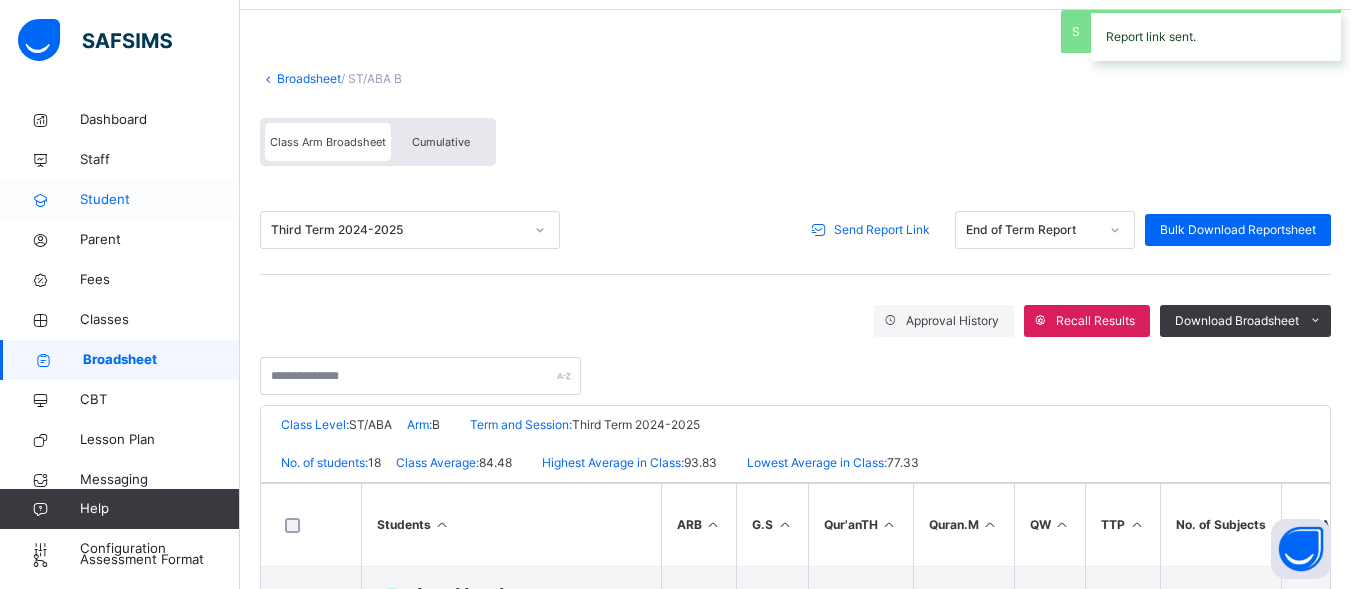 click on "Student" at bounding box center (160, 200) 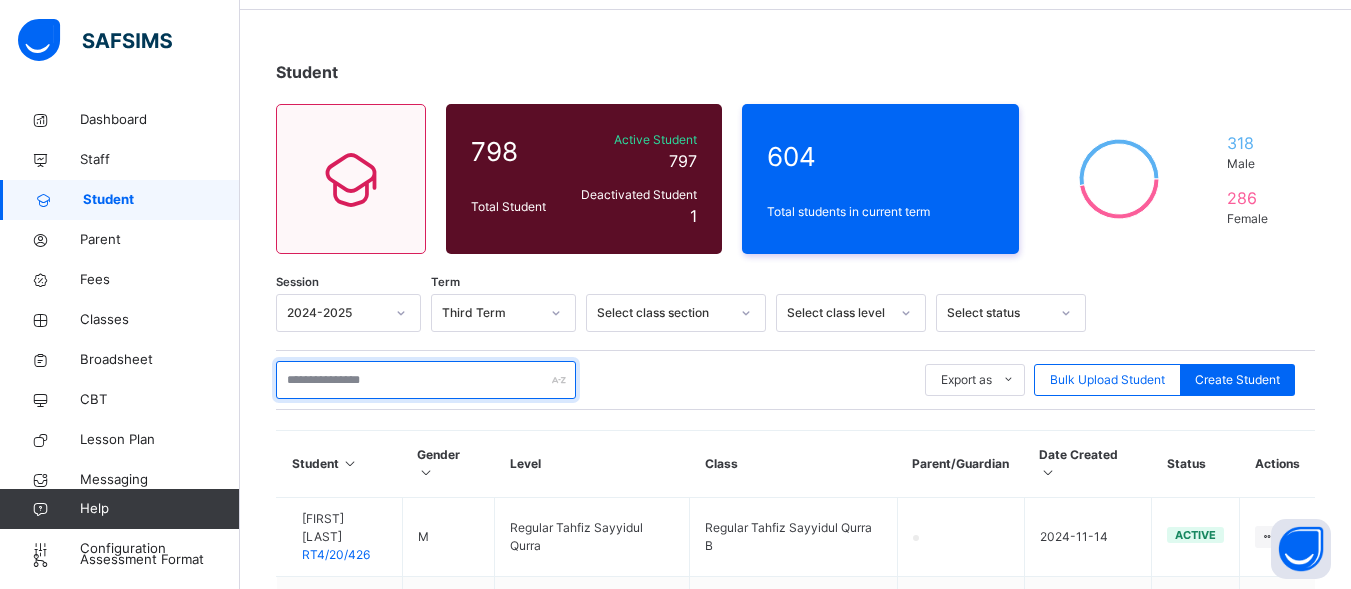 click at bounding box center [426, 380] 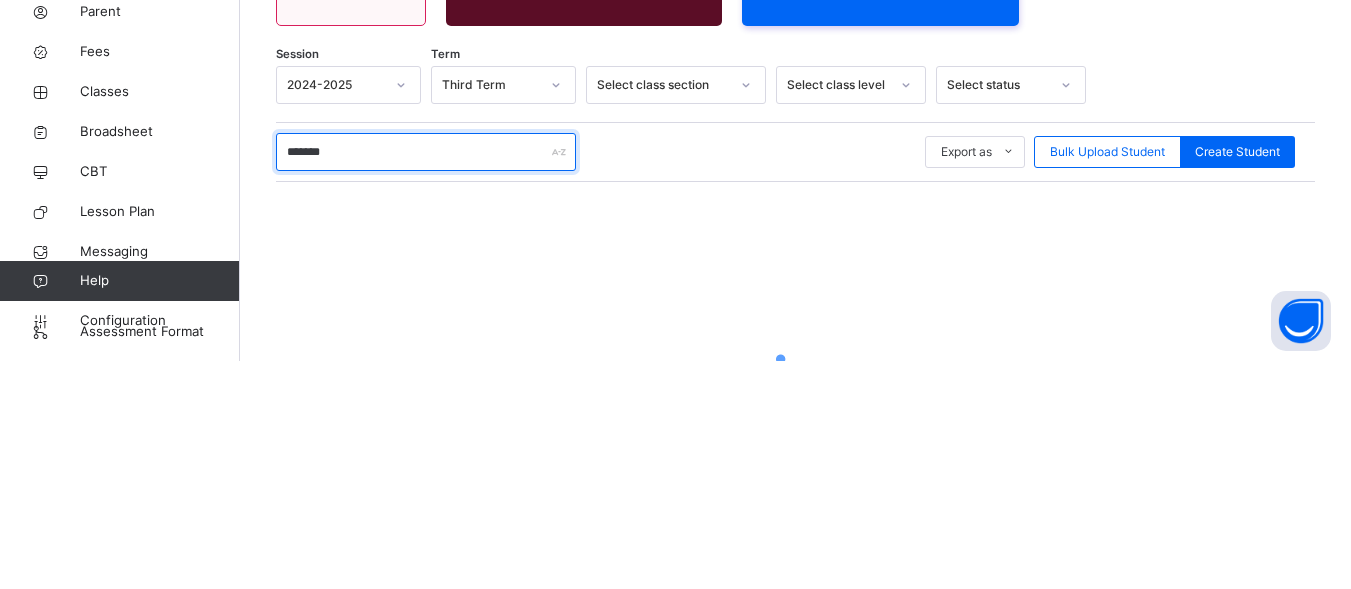 type on "********" 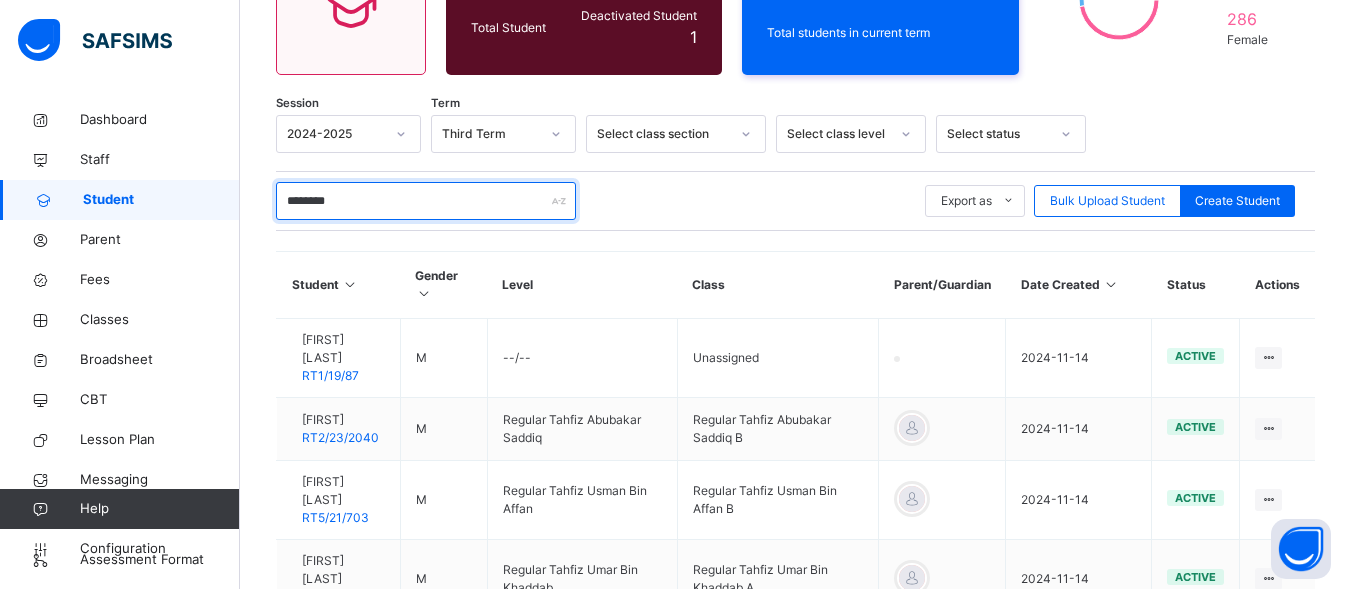 scroll, scrollTop: 0, scrollLeft: 0, axis: both 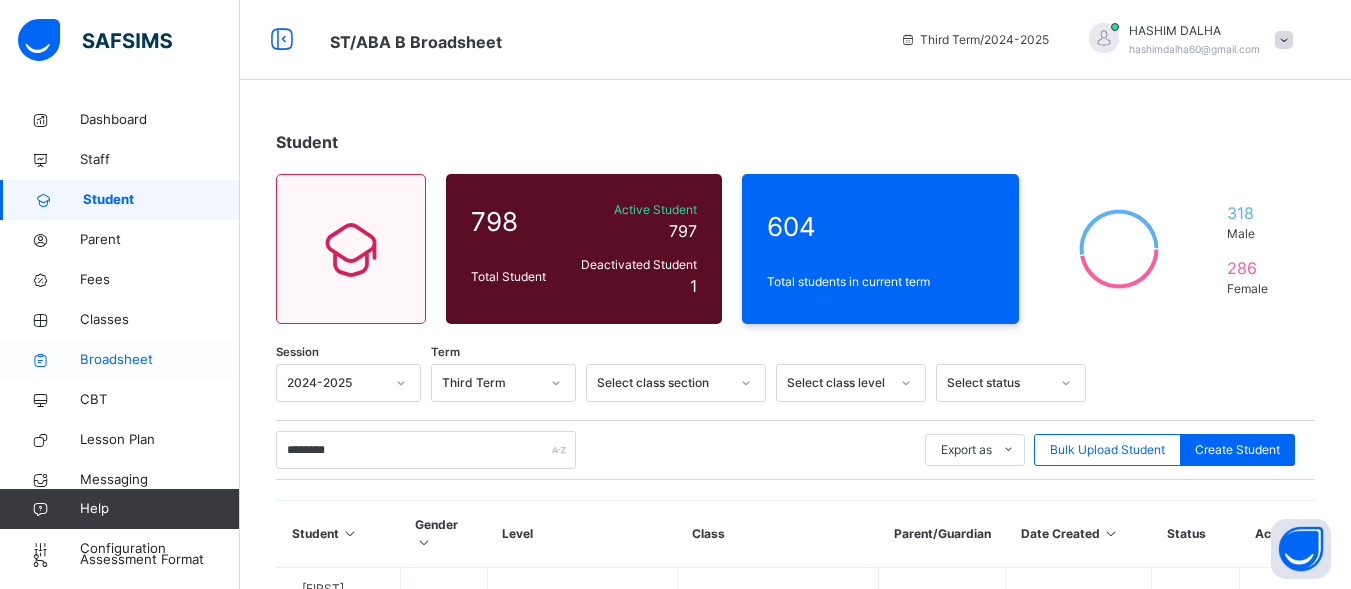 click on "Broadsheet" at bounding box center [160, 360] 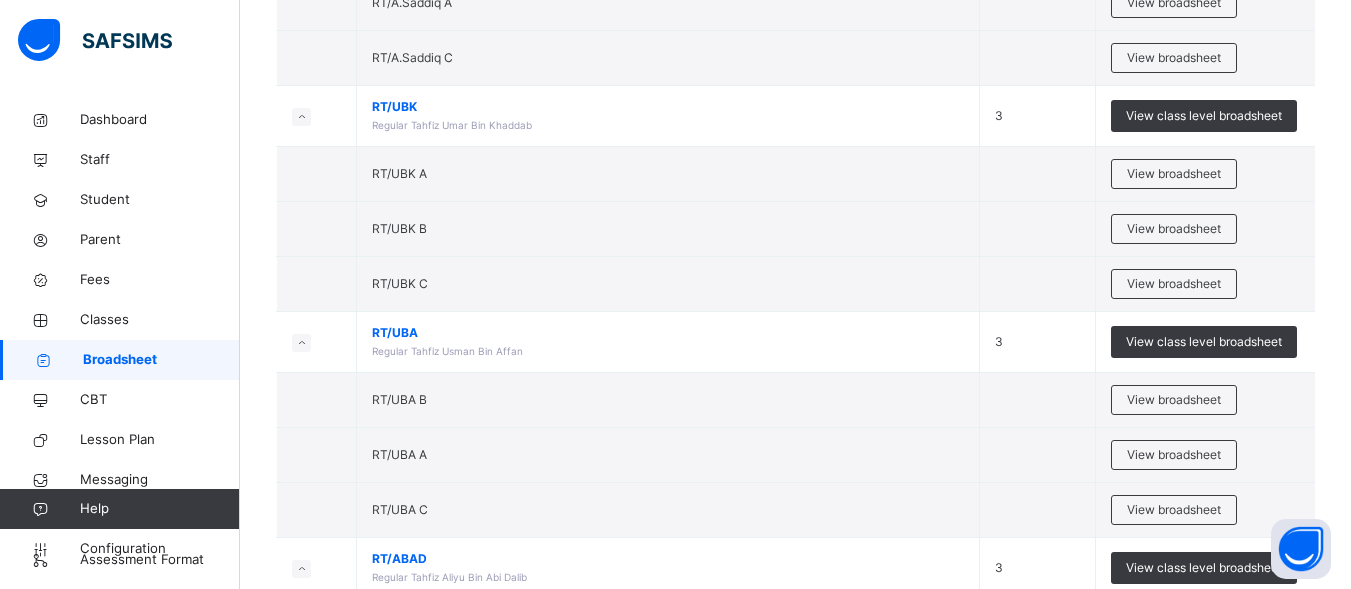 scroll, scrollTop: 835, scrollLeft: 0, axis: vertical 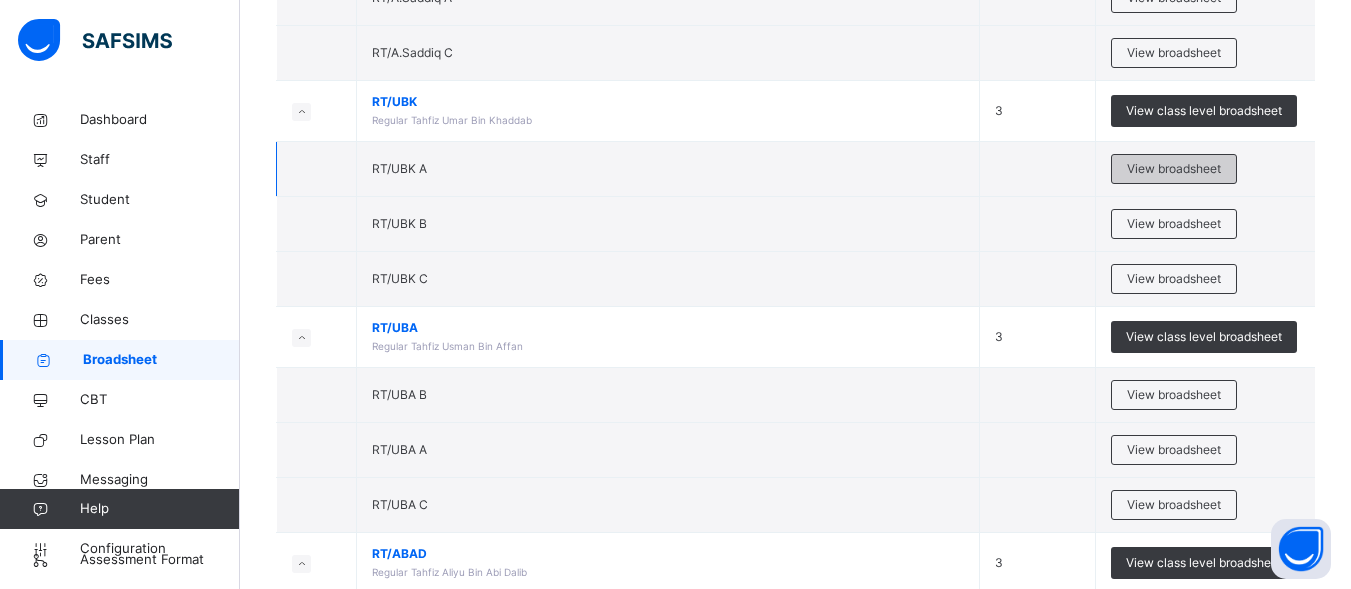 click on "View broadsheet" at bounding box center [1174, 169] 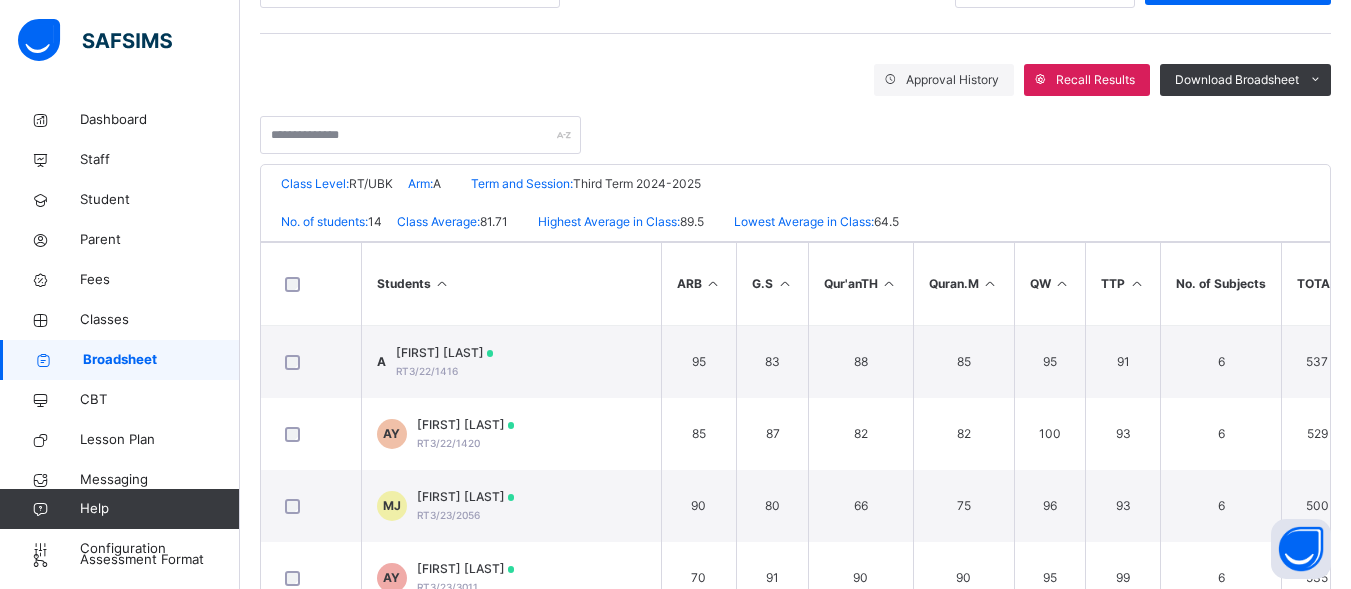 scroll, scrollTop: 314, scrollLeft: 0, axis: vertical 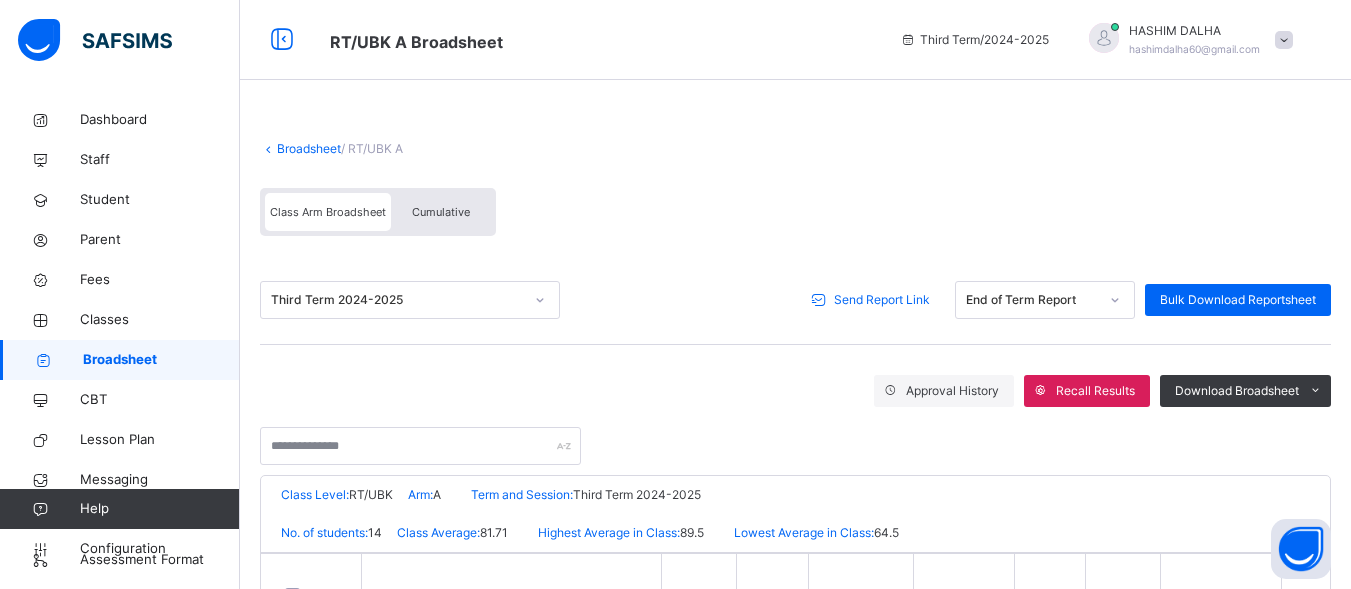 click on "Send Report Link" at bounding box center (882, 300) 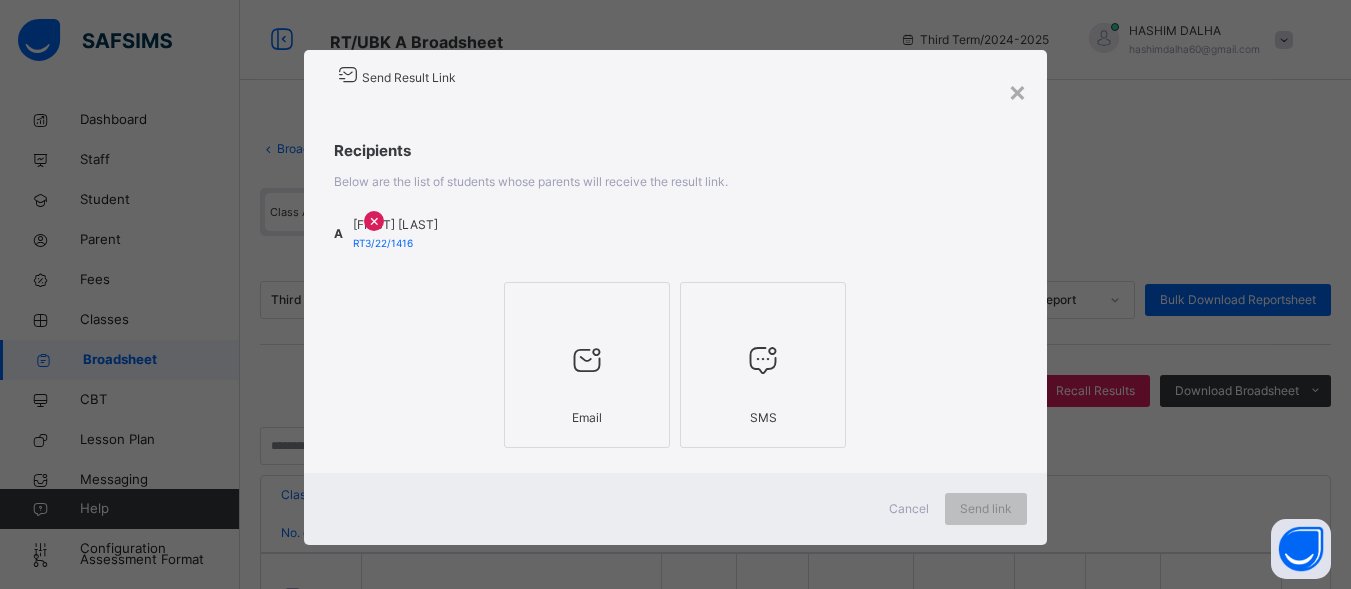 click at bounding box center (587, 360) 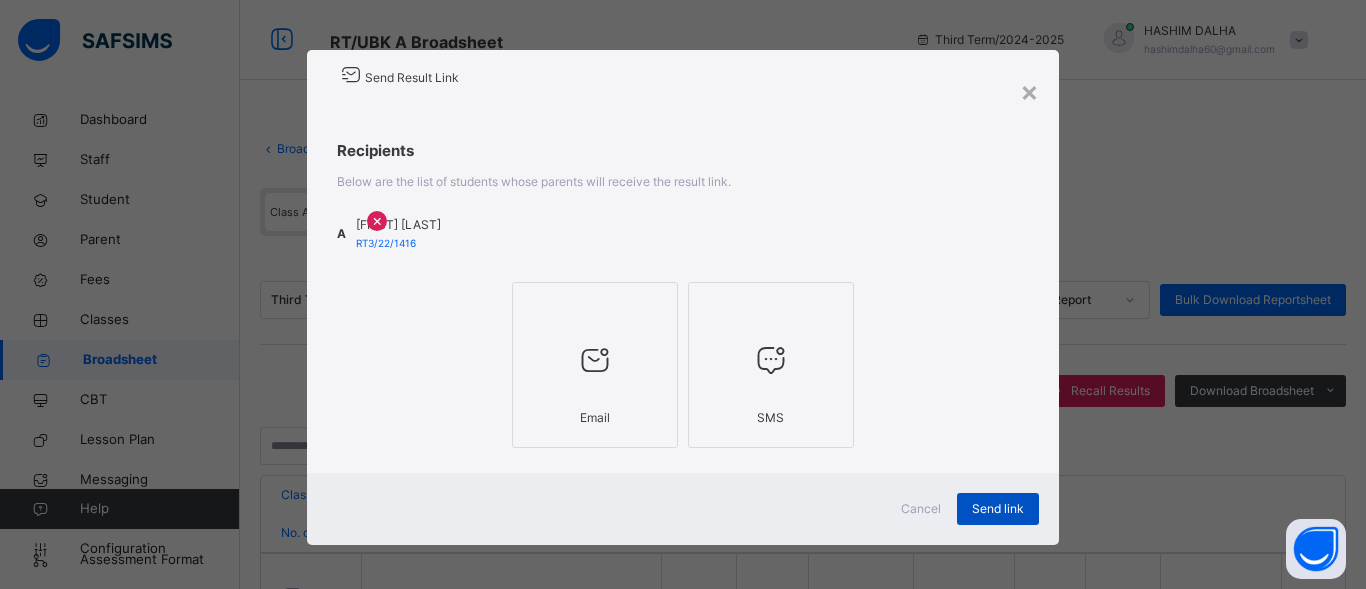 click on "Send link" at bounding box center [998, 509] 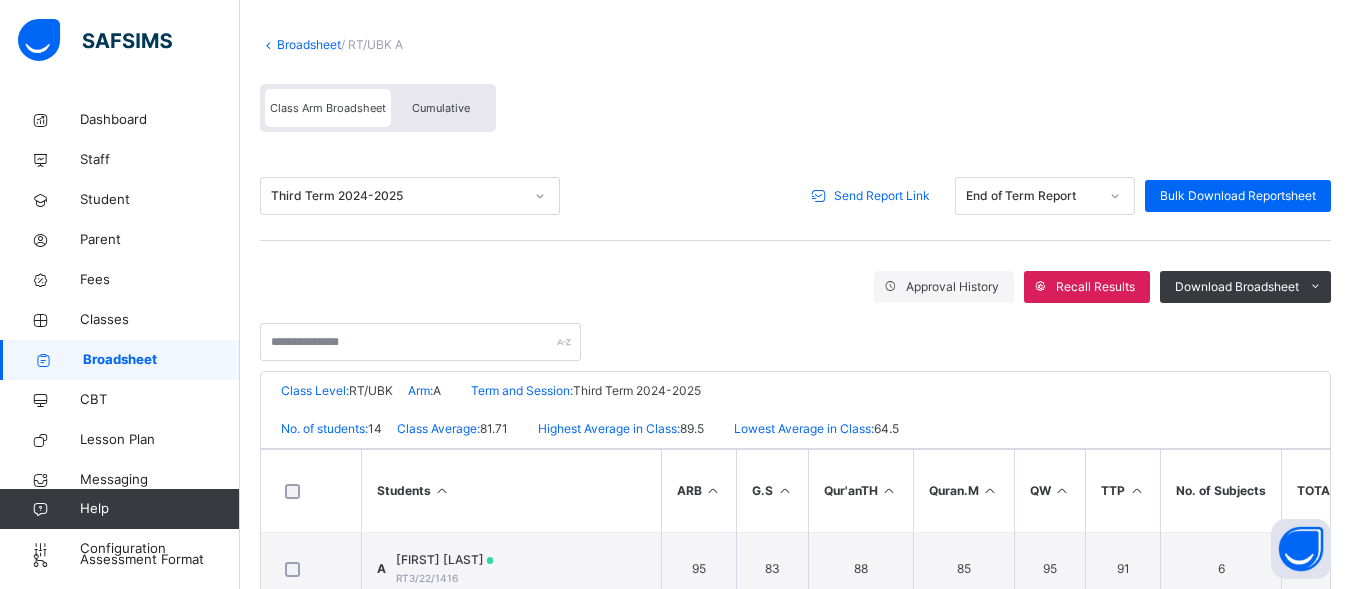 scroll, scrollTop: 0, scrollLeft: 0, axis: both 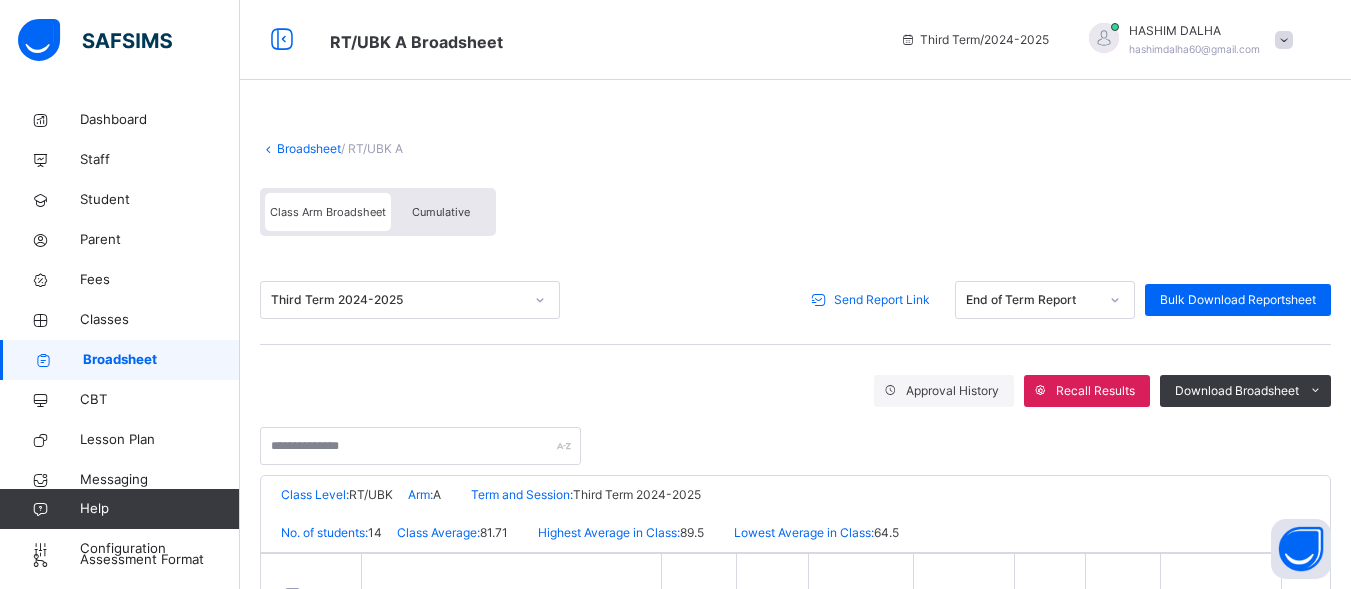 click on "Broadsheet" at bounding box center (161, 360) 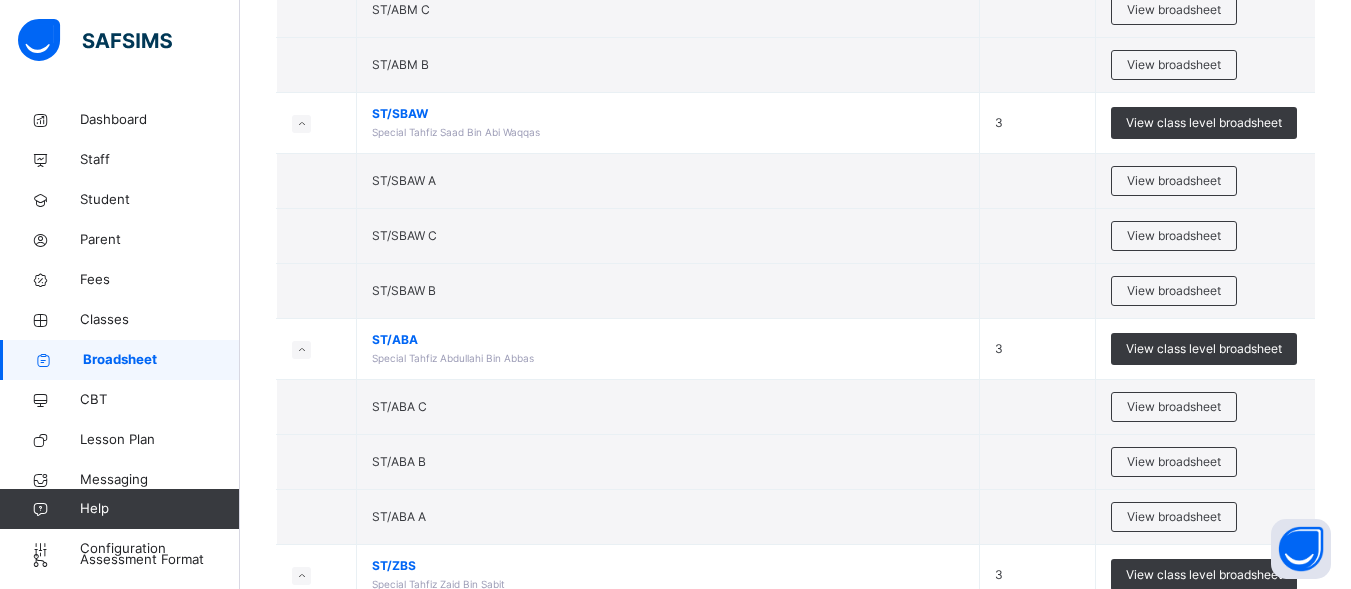 scroll, scrollTop: 2571, scrollLeft: 0, axis: vertical 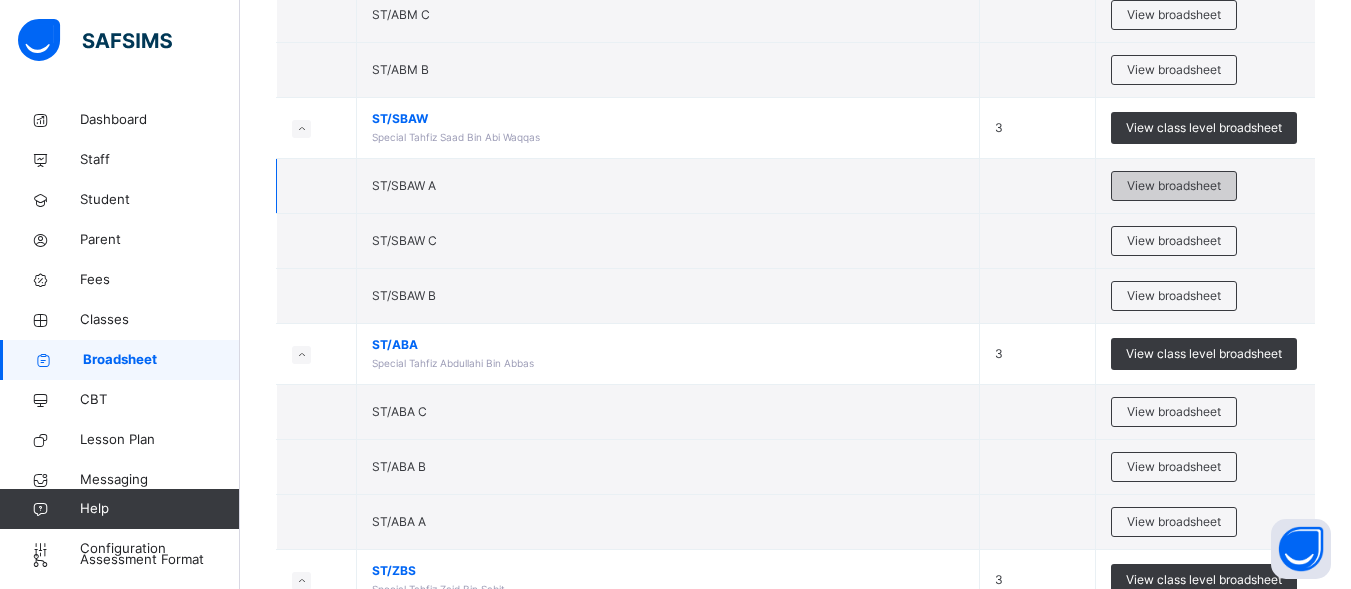 click on "View broadsheet" at bounding box center [1174, 186] 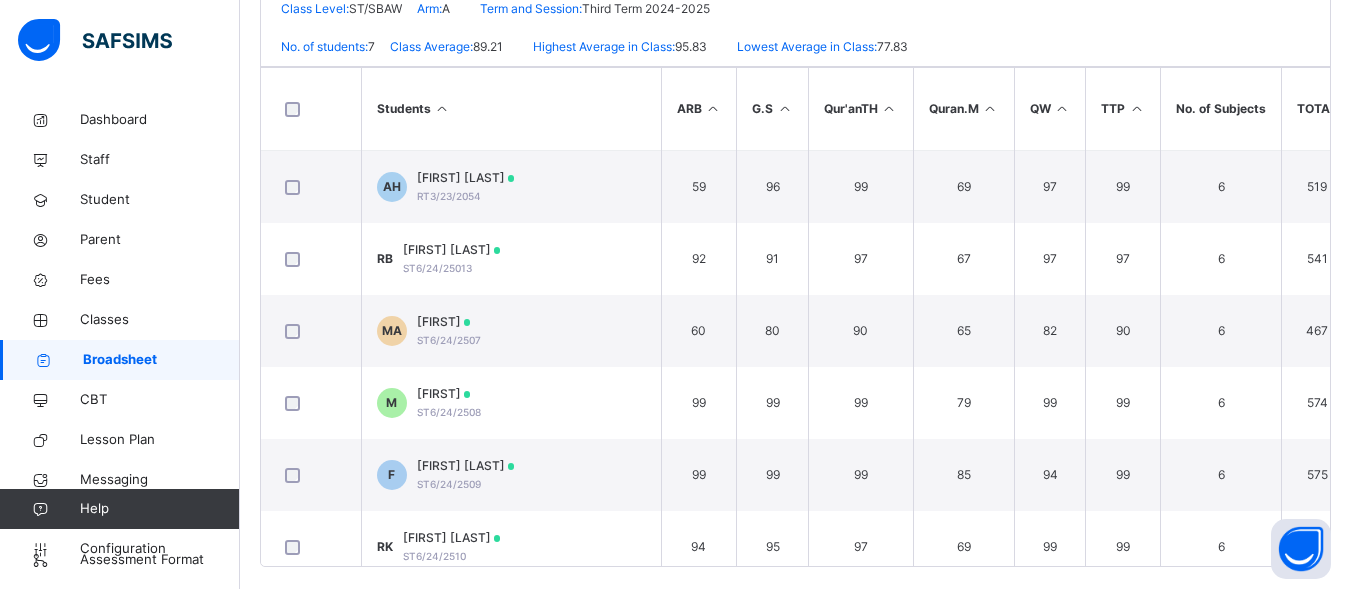 scroll, scrollTop: 504, scrollLeft: 0, axis: vertical 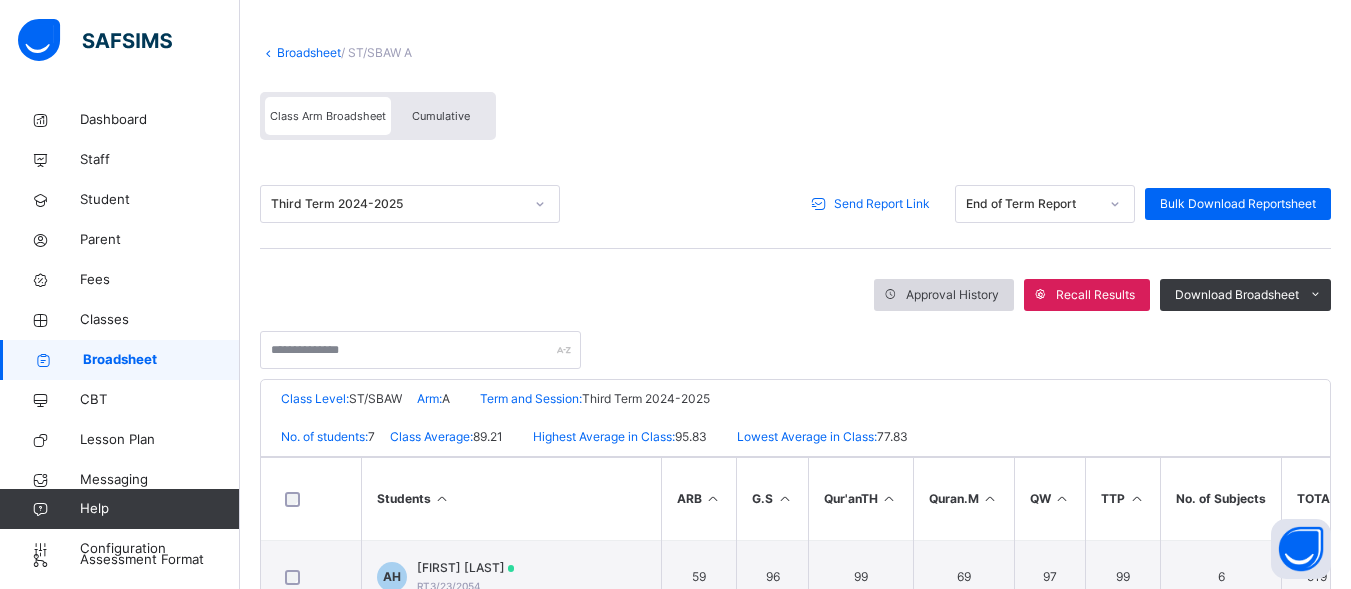 click on "Approval History" at bounding box center (952, 295) 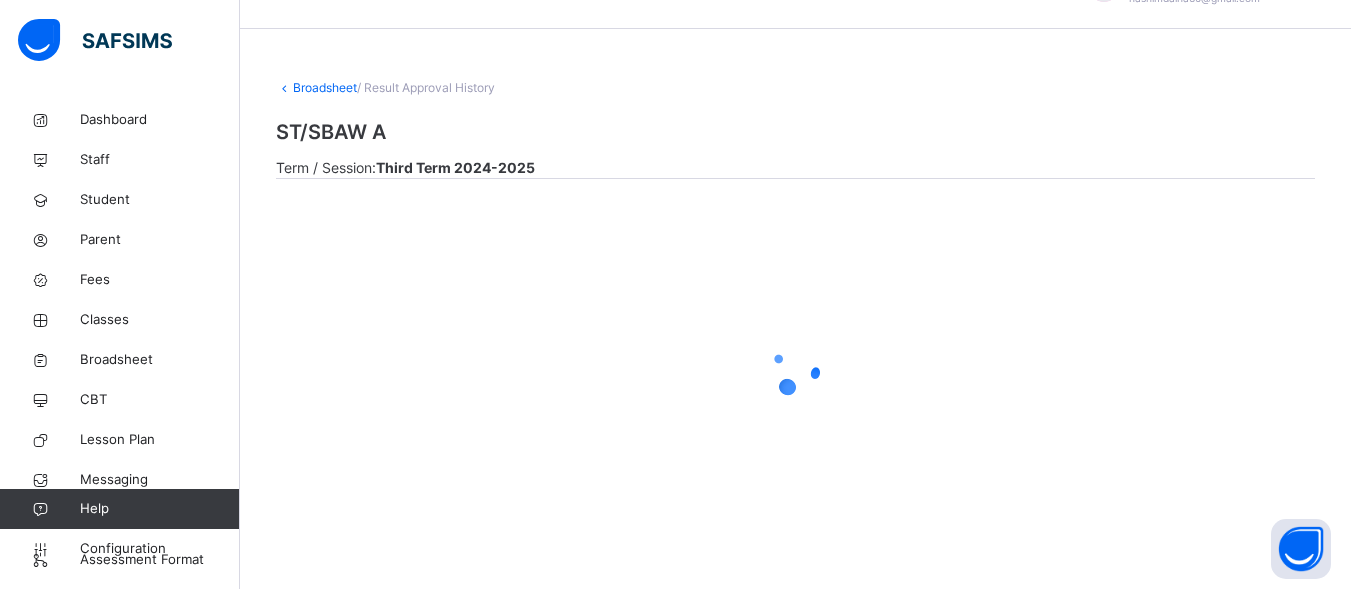 scroll, scrollTop: 0, scrollLeft: 0, axis: both 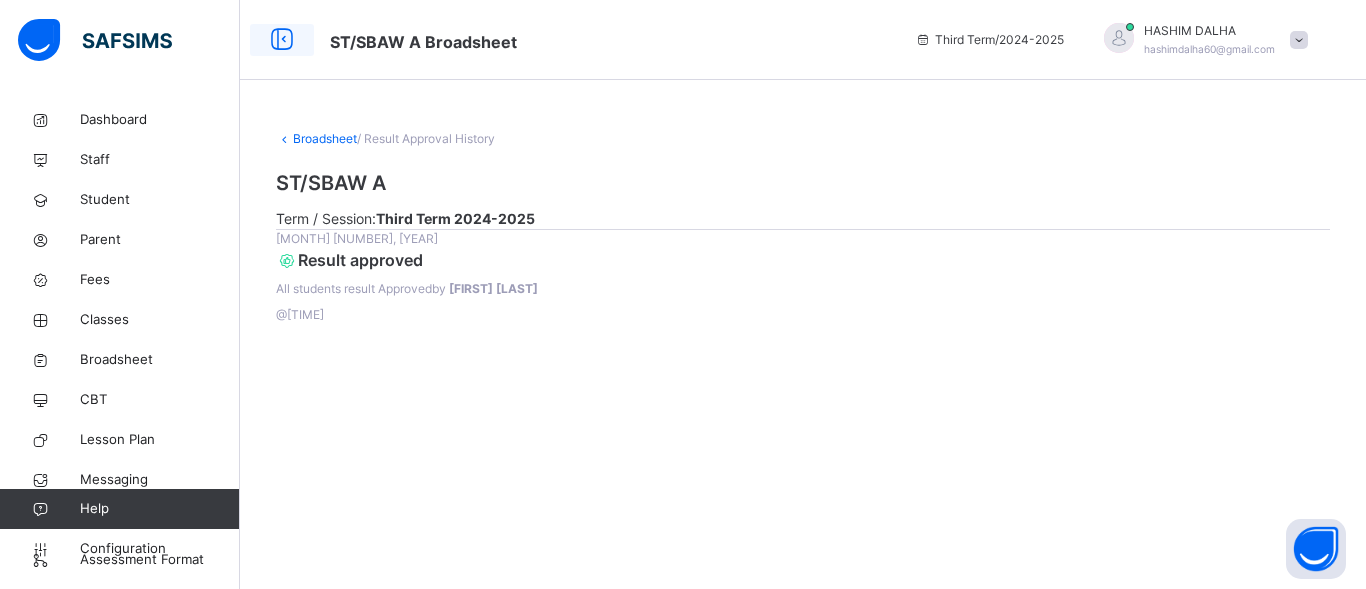 click at bounding box center [282, 40] 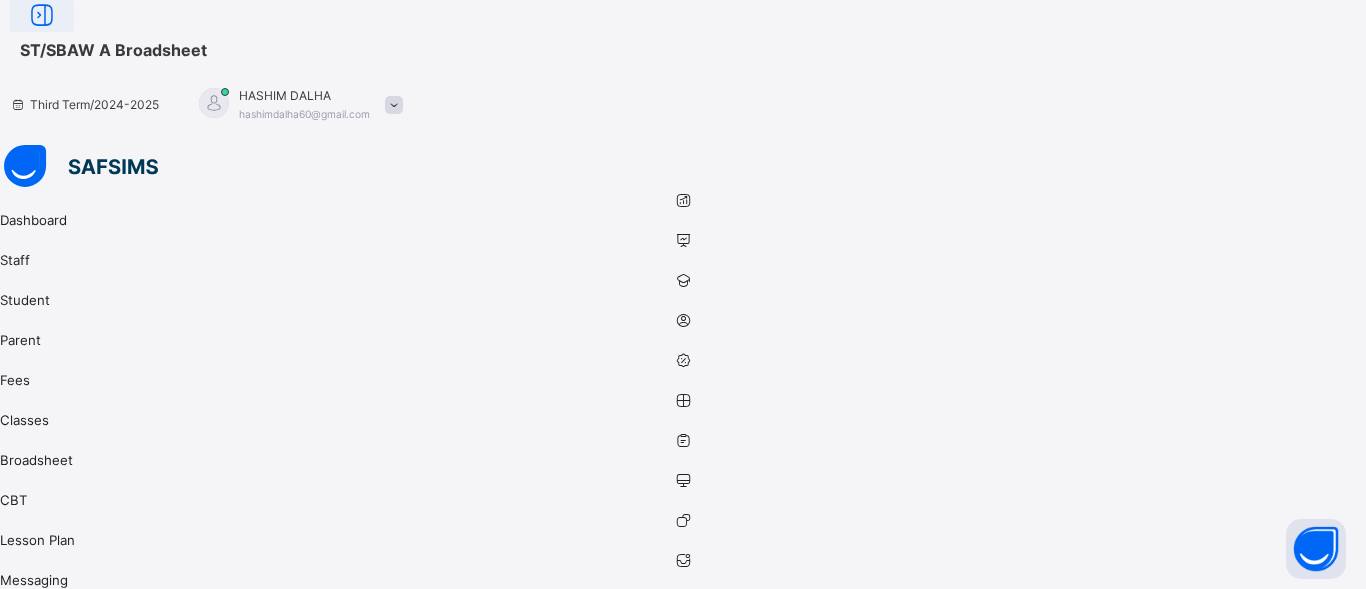 click at bounding box center [42, 16] 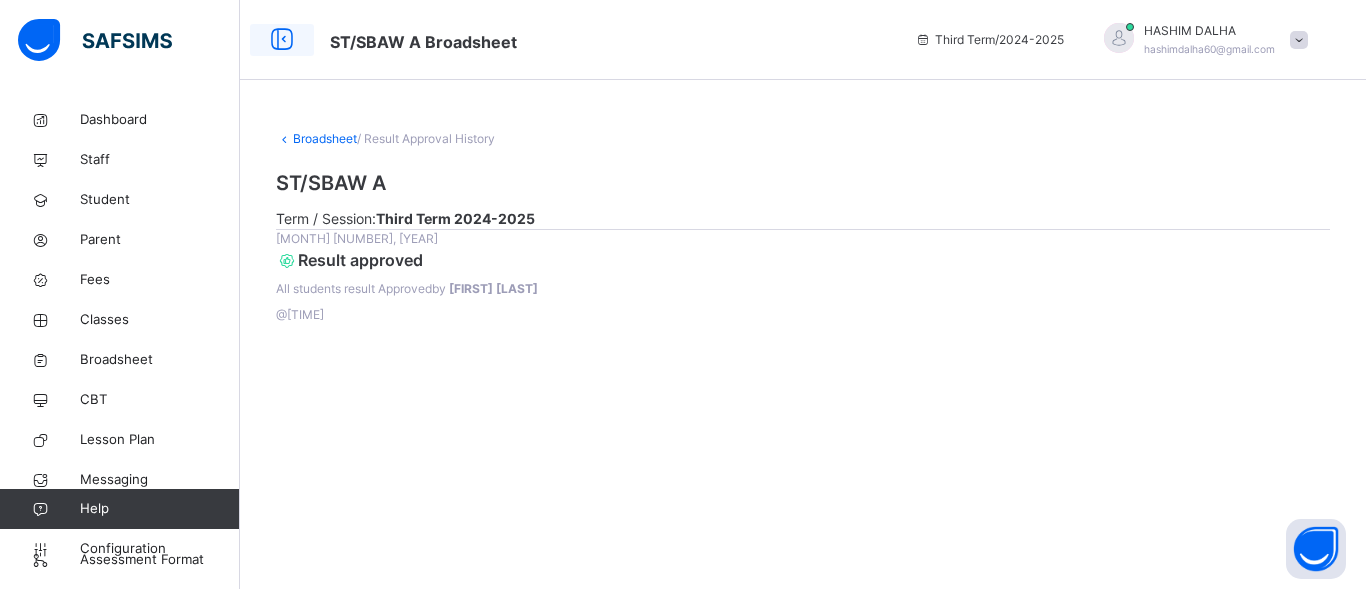 click at bounding box center [282, 40] 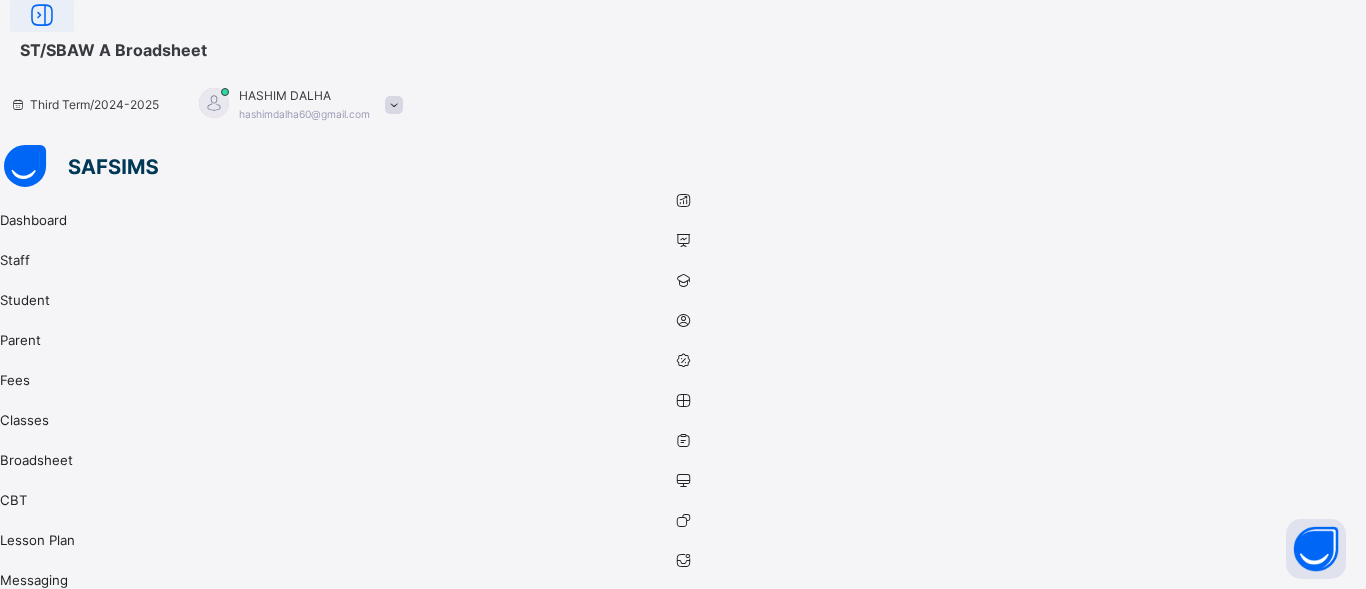 click at bounding box center [42, 16] 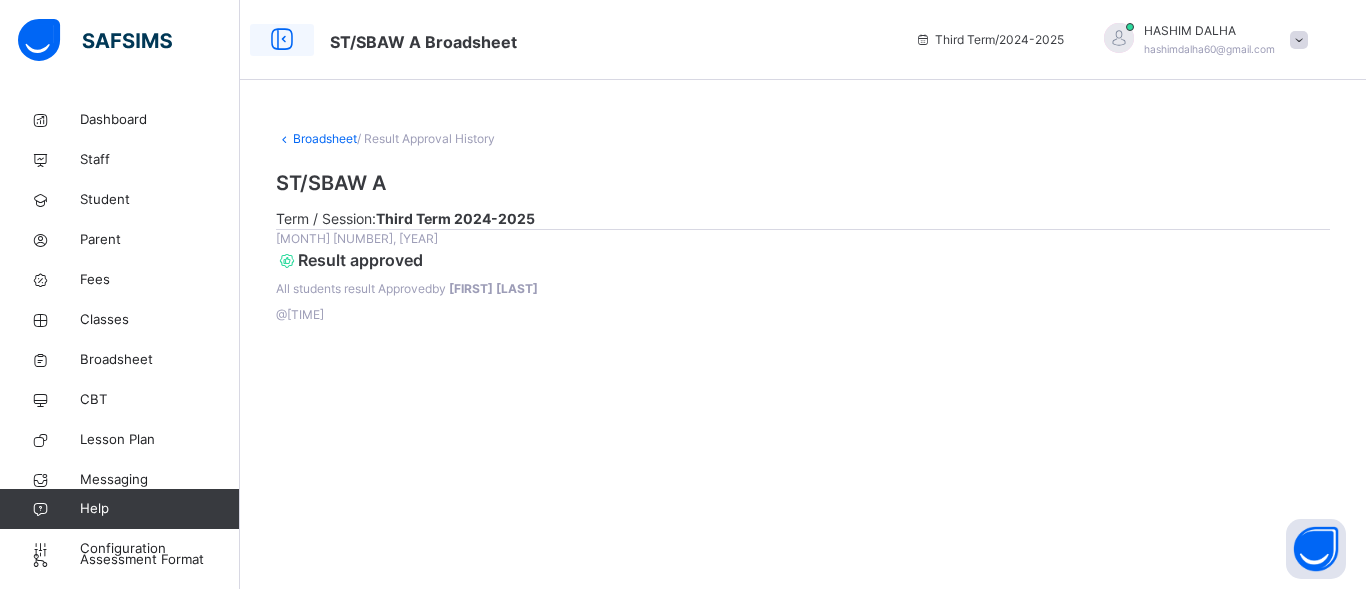click at bounding box center [282, 40] 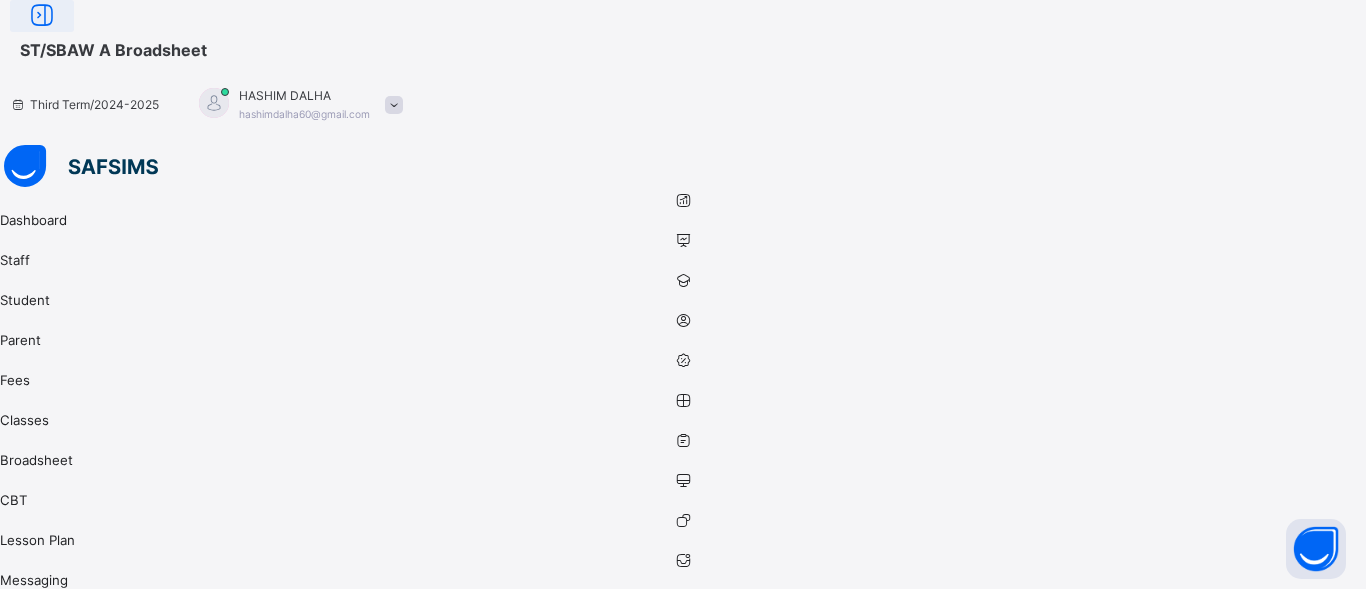 click at bounding box center (42, 16) 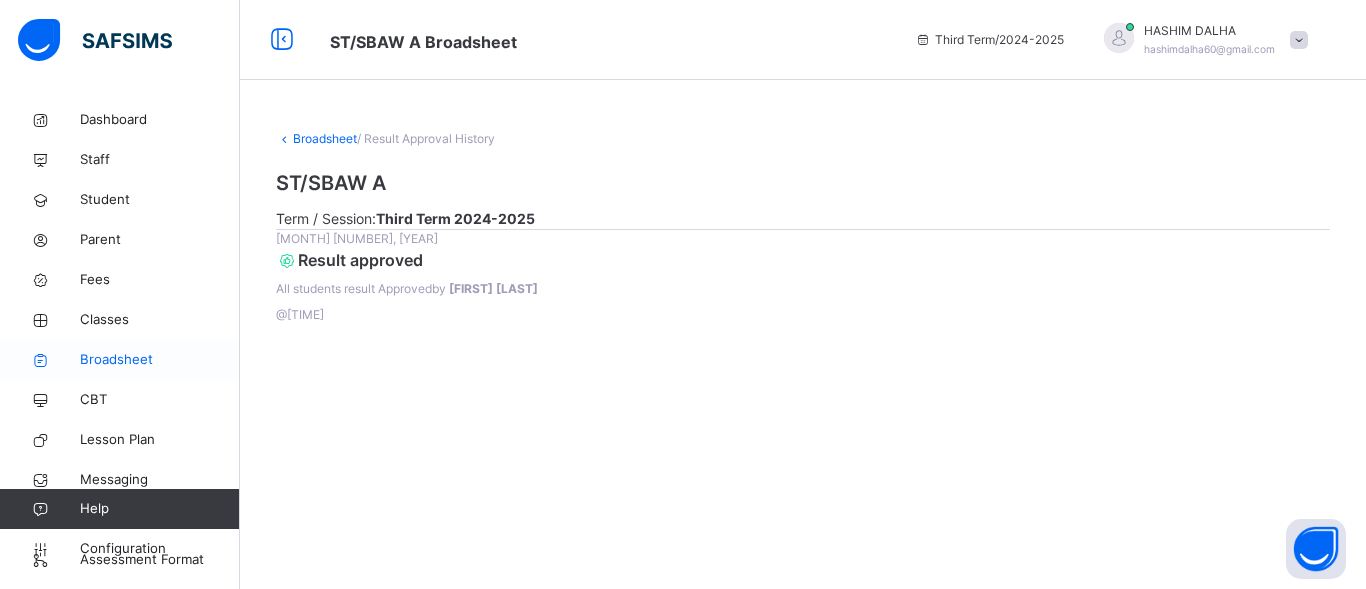 click on "Broadsheet" at bounding box center (160, 360) 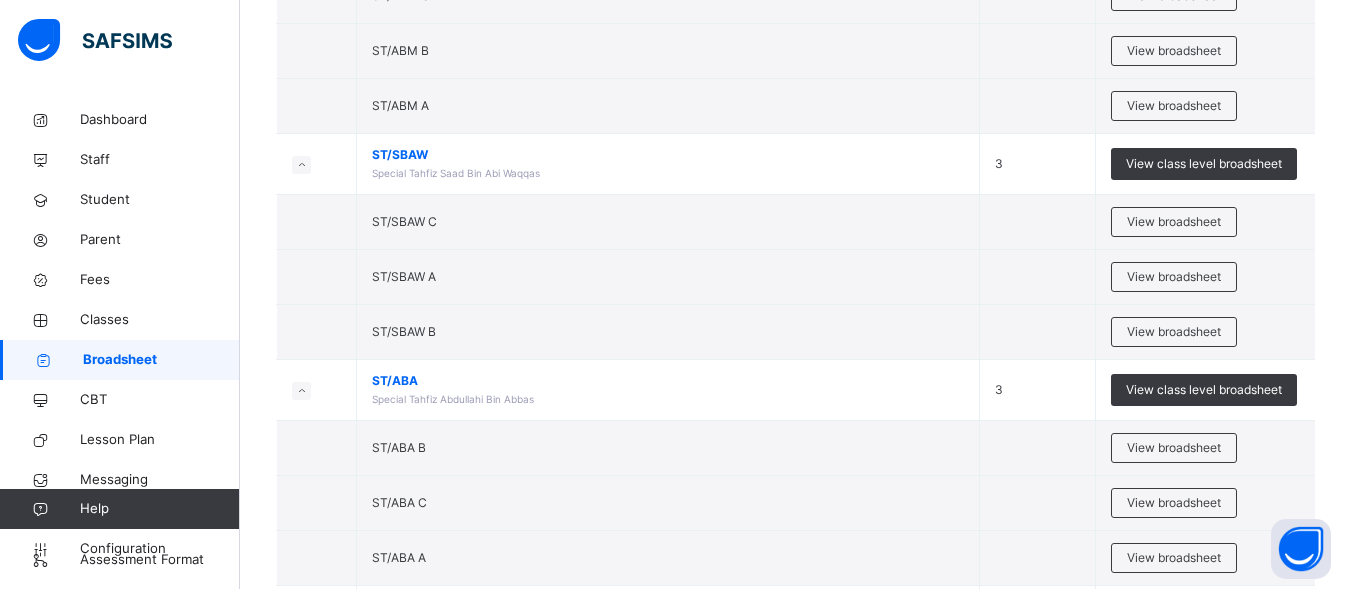 scroll, scrollTop: 2542, scrollLeft: 0, axis: vertical 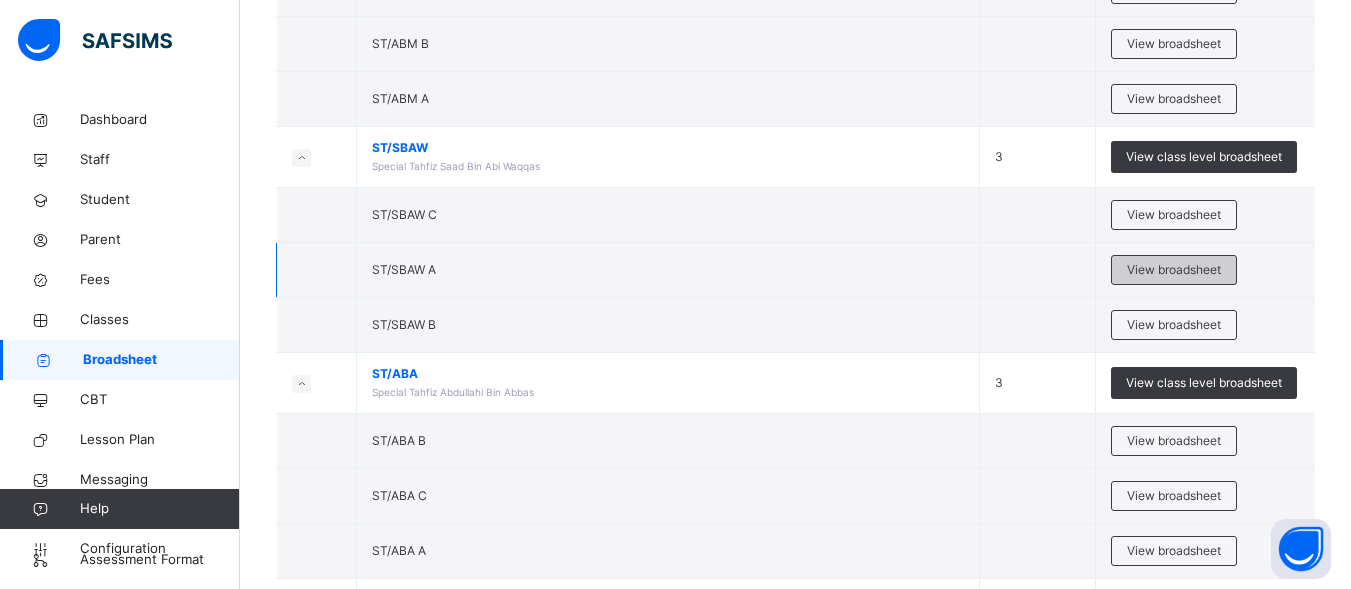 click on "View broadsheet" at bounding box center [1174, 270] 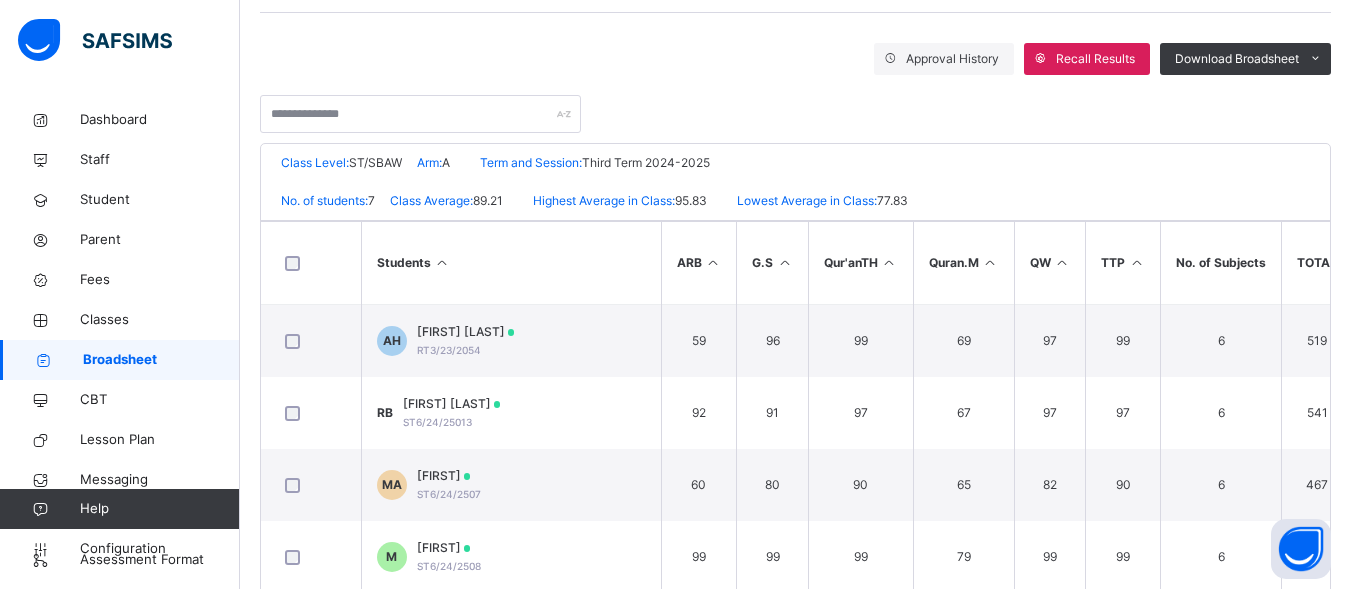 scroll, scrollTop: 329, scrollLeft: 0, axis: vertical 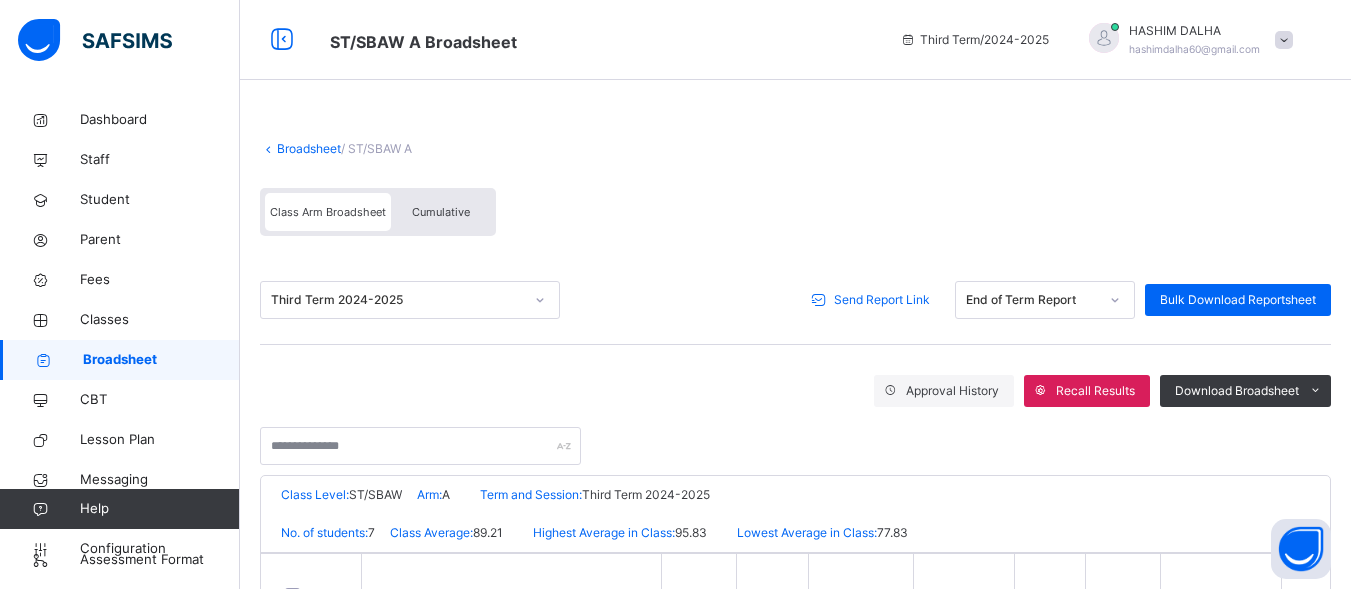 click on "Send Report Link" at bounding box center [882, 300] 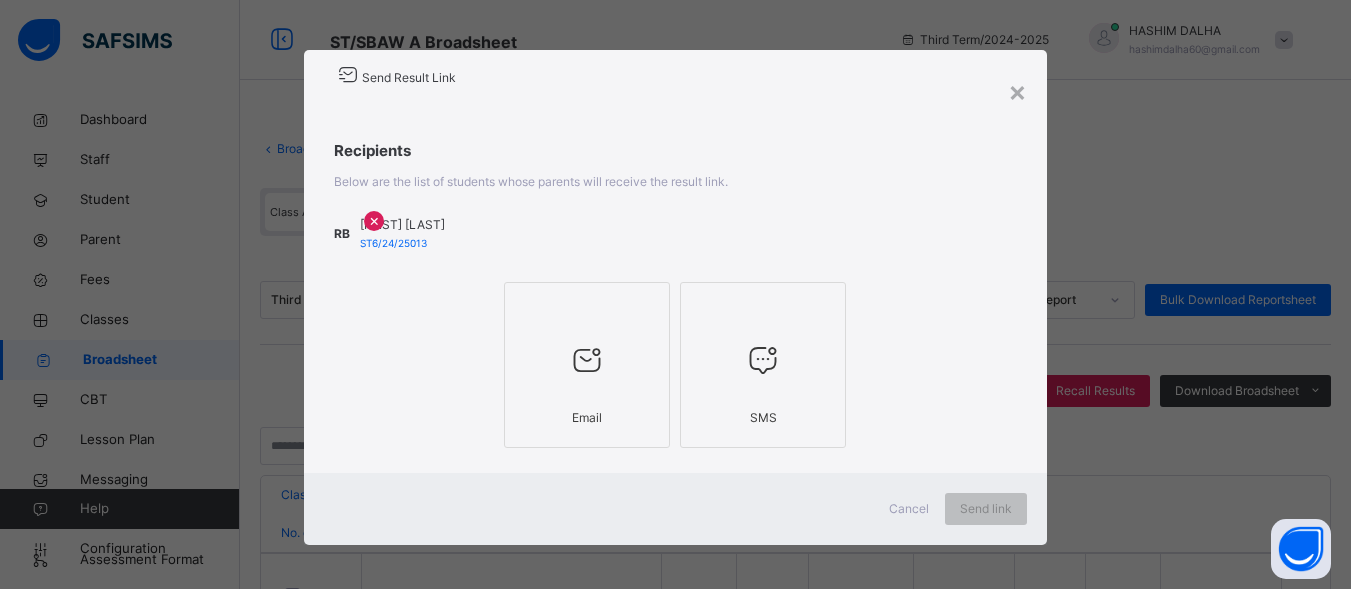 click at bounding box center (587, 361) 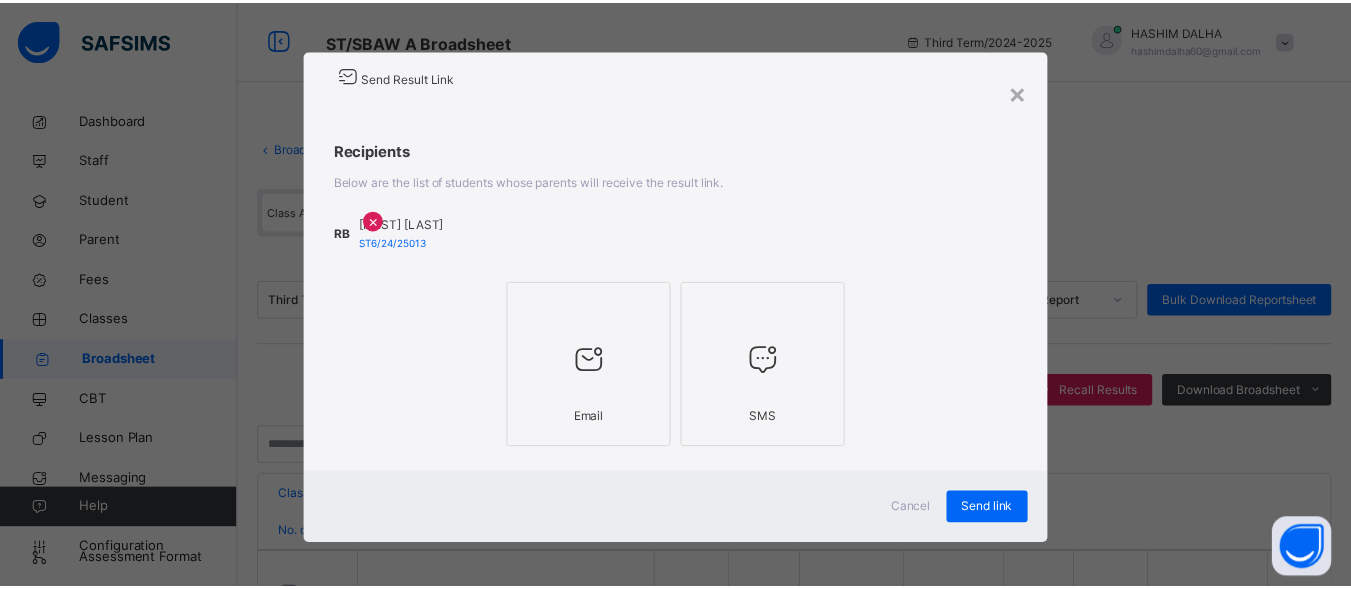 scroll, scrollTop: 20, scrollLeft: 0, axis: vertical 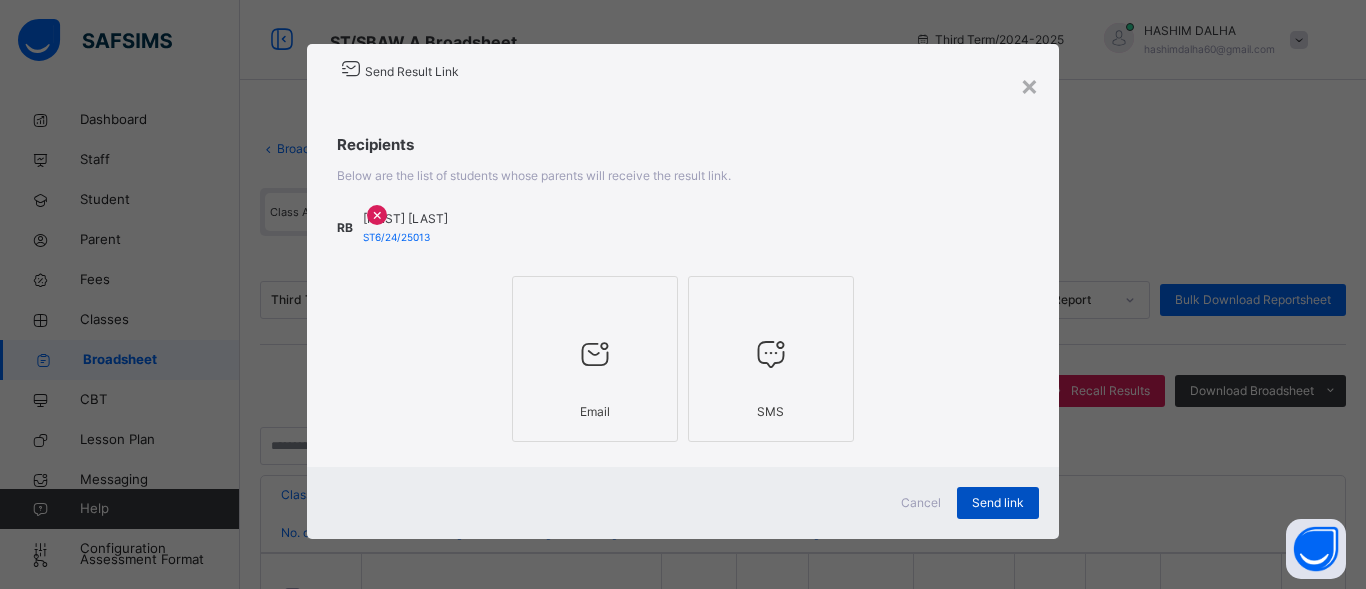 click on "Send link" at bounding box center [998, 503] 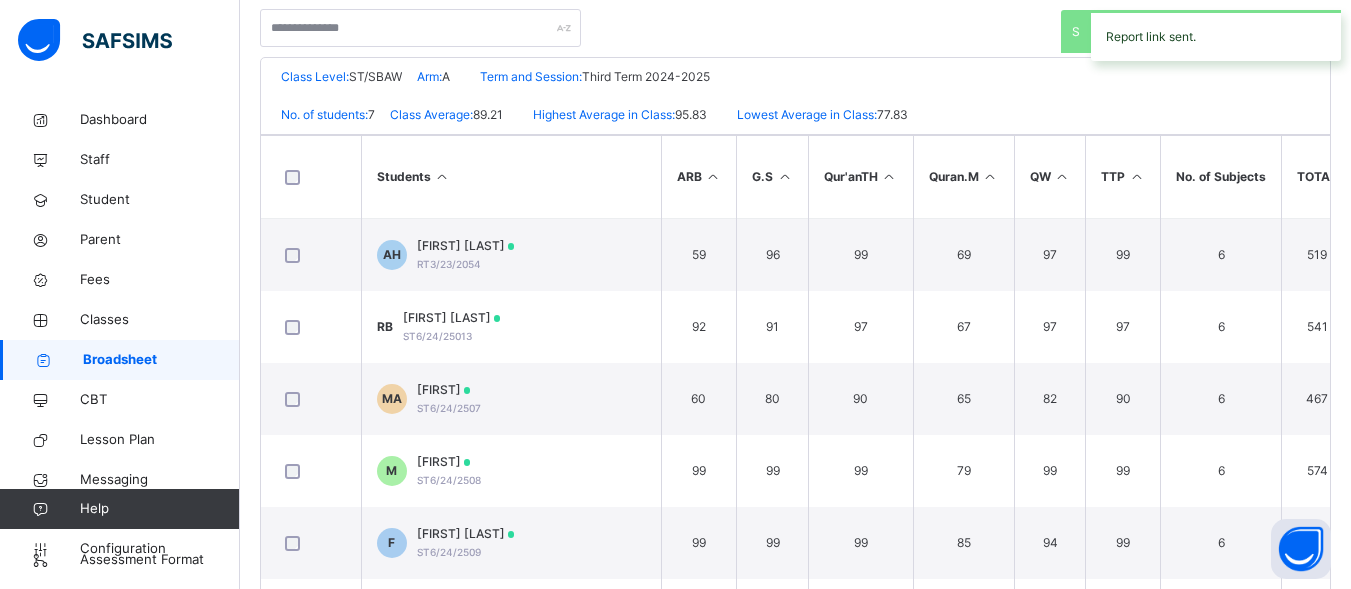 scroll, scrollTop: 504, scrollLeft: 0, axis: vertical 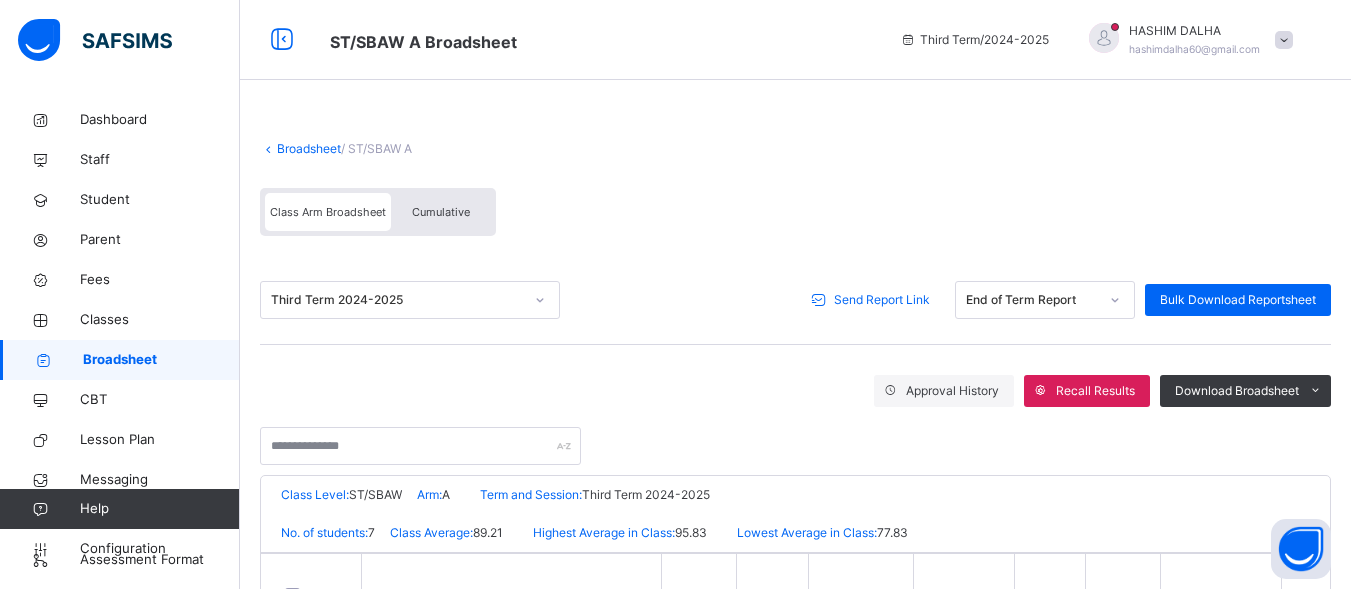 click on "Send Report Link" at bounding box center [882, 300] 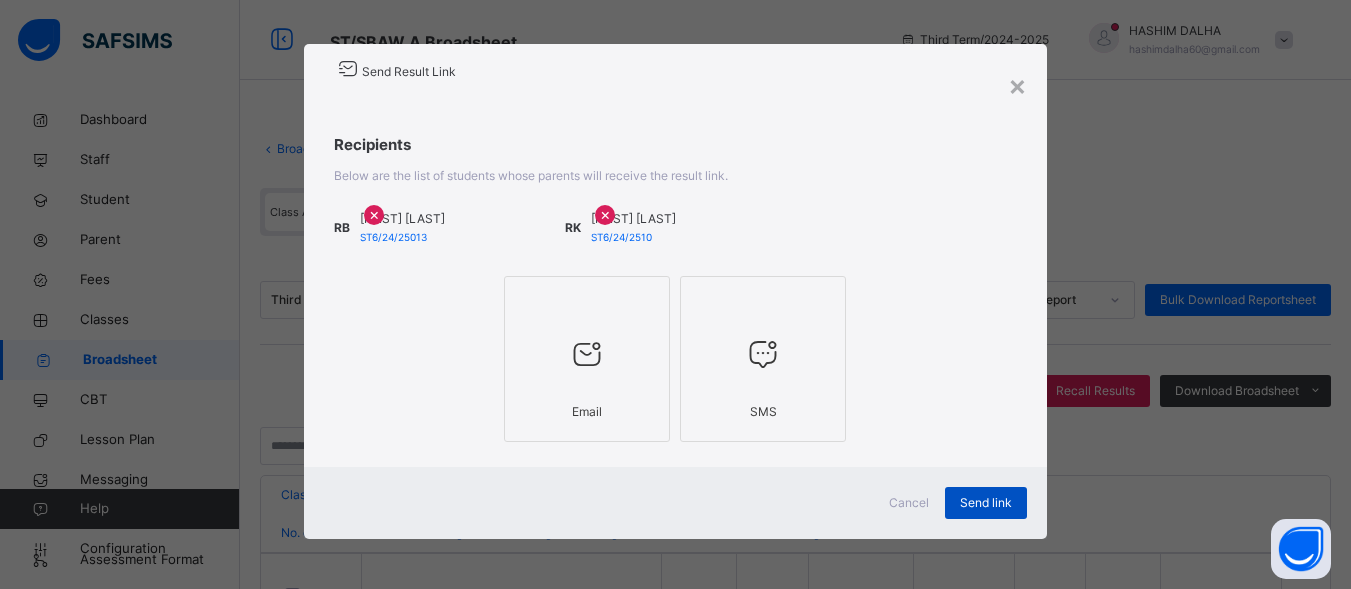 click on "Send link" at bounding box center (986, 503) 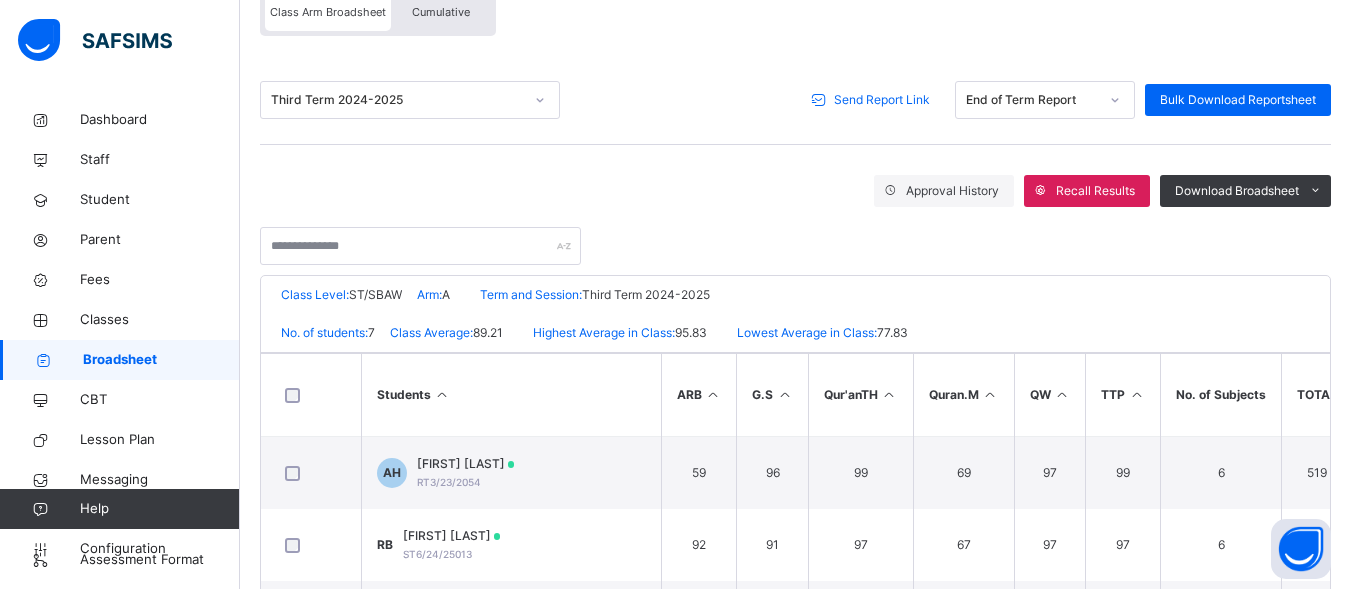 scroll, scrollTop: 0, scrollLeft: 0, axis: both 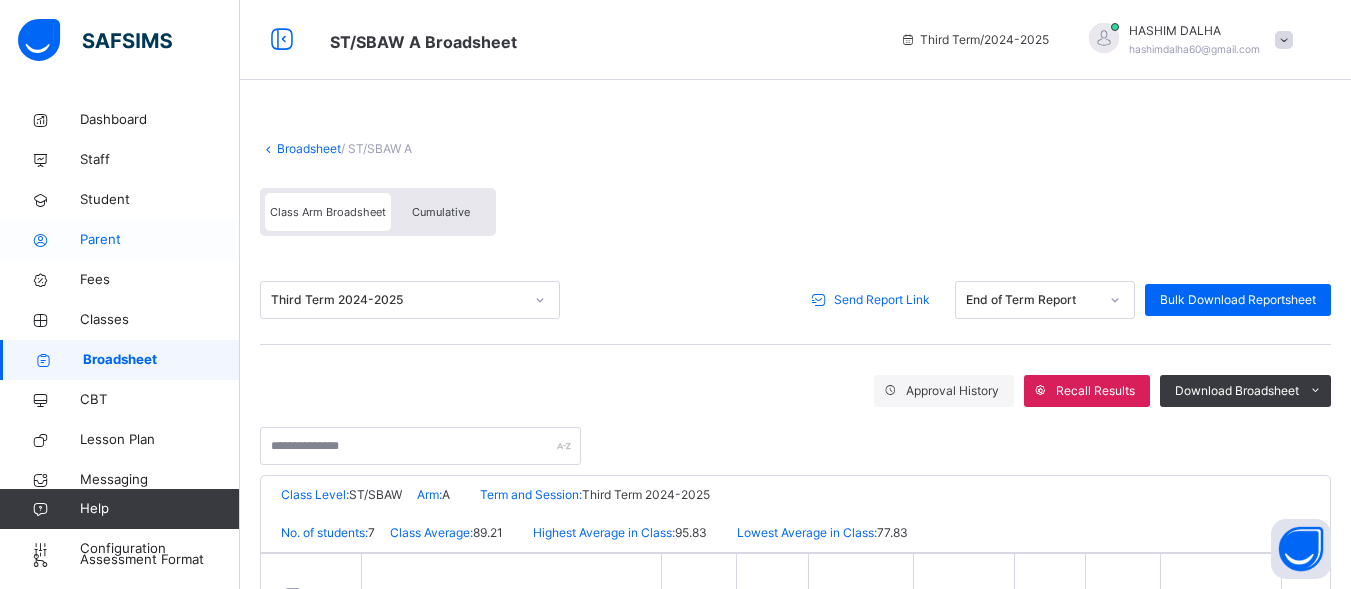 click on "Parent" at bounding box center [160, 240] 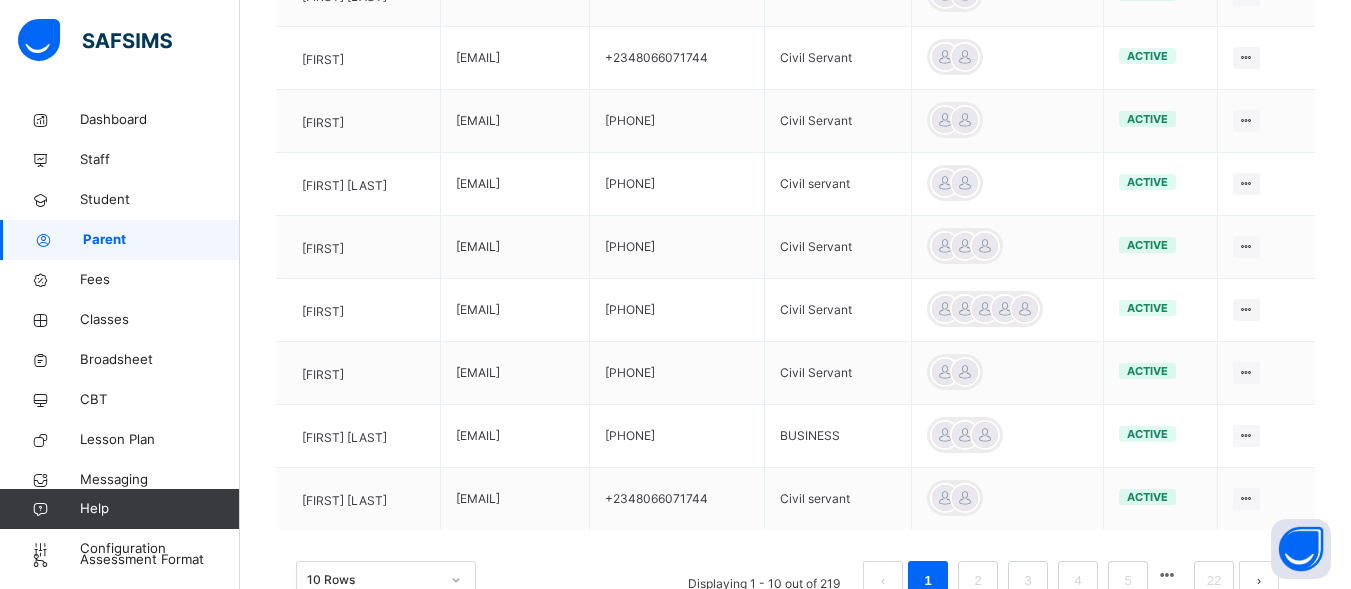 scroll, scrollTop: 712, scrollLeft: 0, axis: vertical 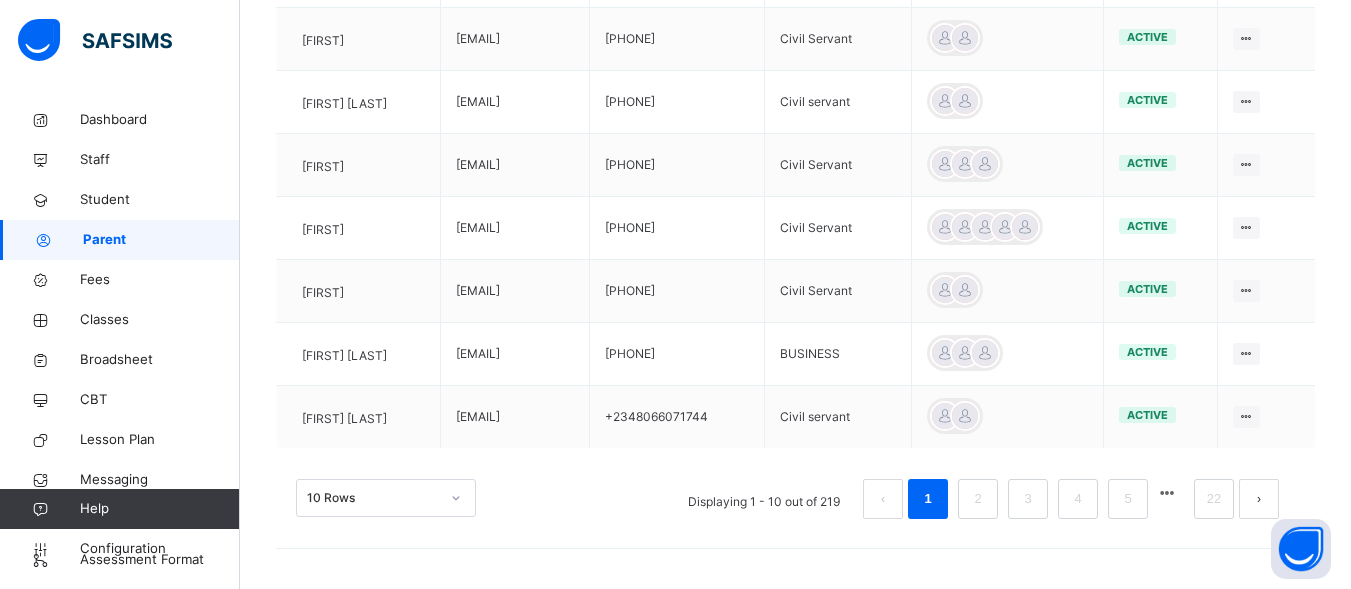 click on "Parent" at bounding box center (161, 240) 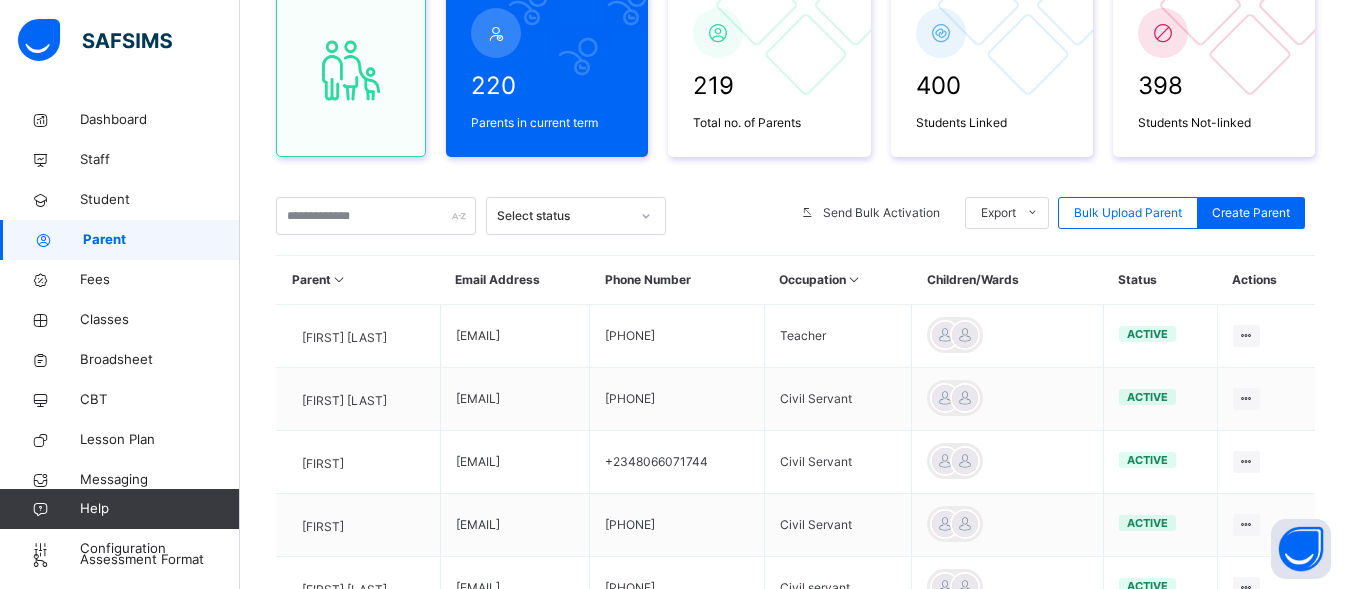 scroll, scrollTop: 195, scrollLeft: 0, axis: vertical 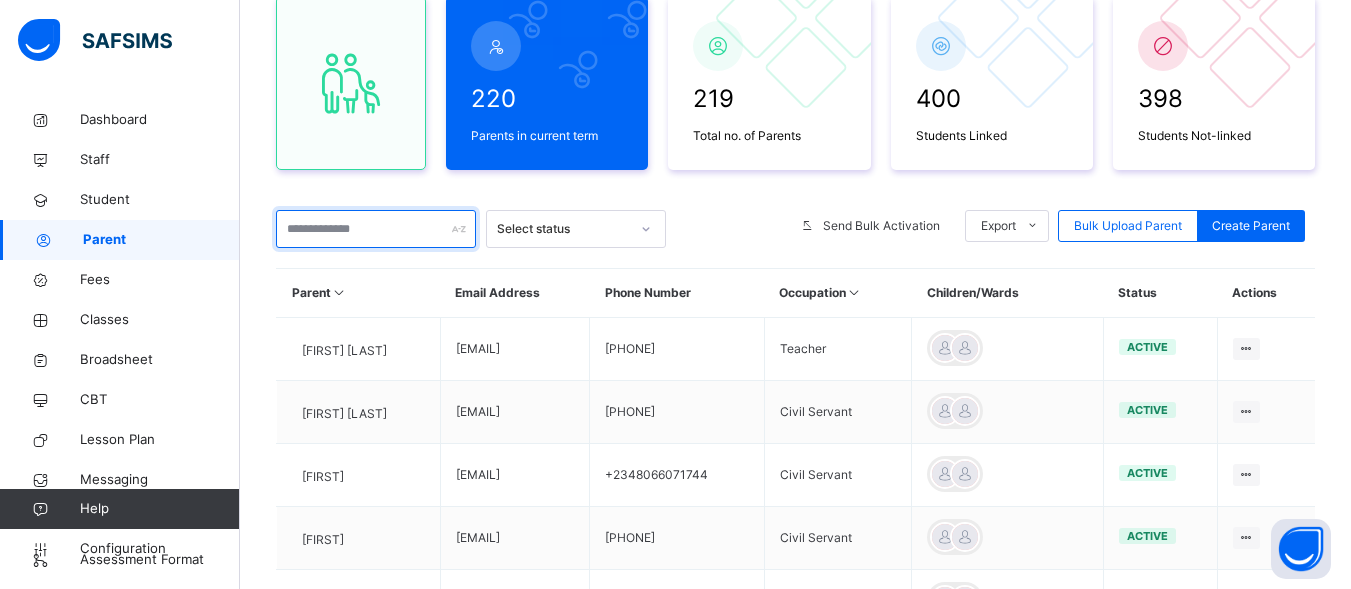 click at bounding box center (376, 229) 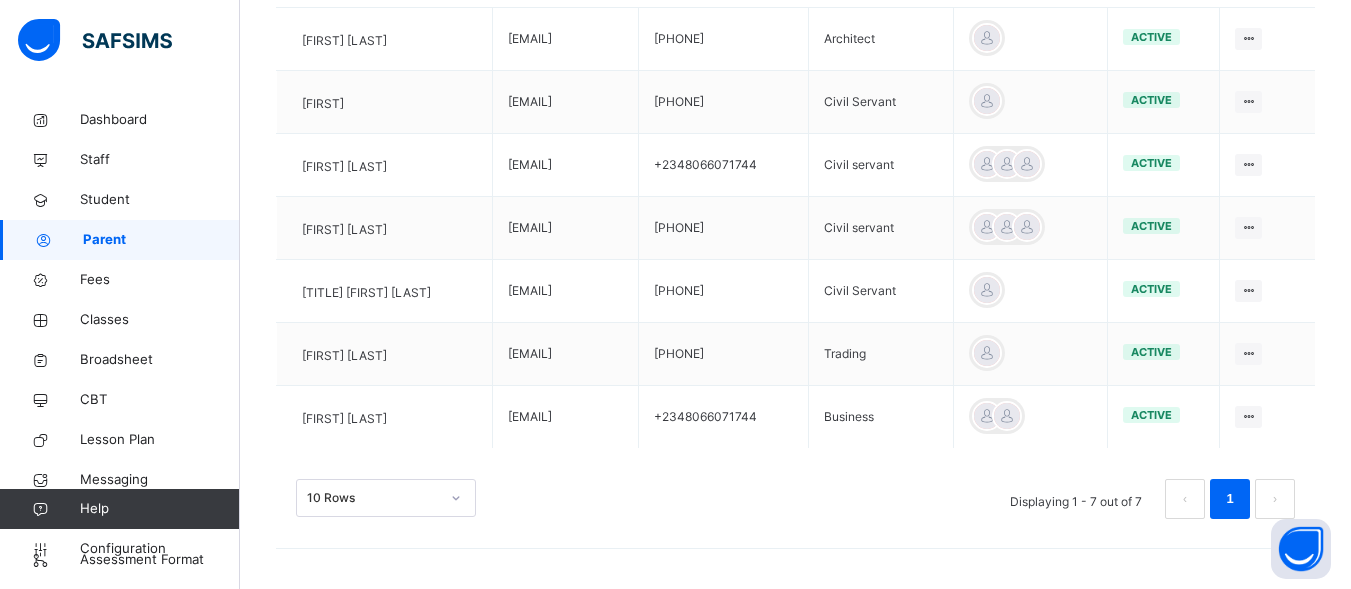 scroll, scrollTop: 0, scrollLeft: 0, axis: both 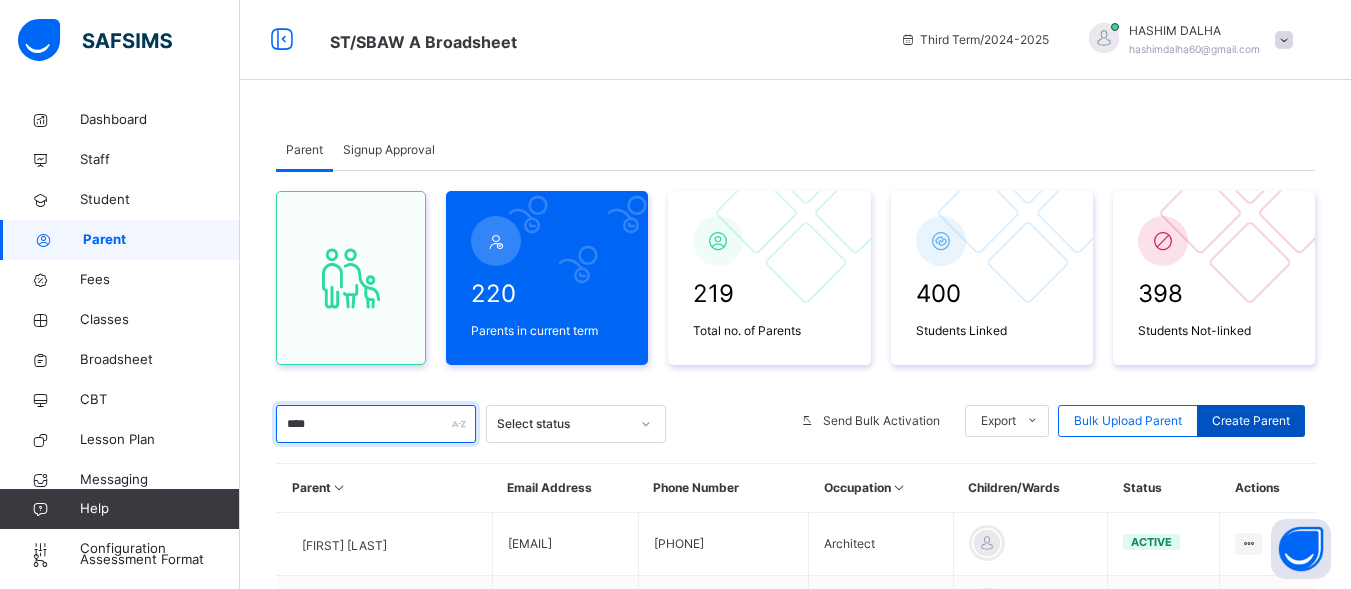 type on "****" 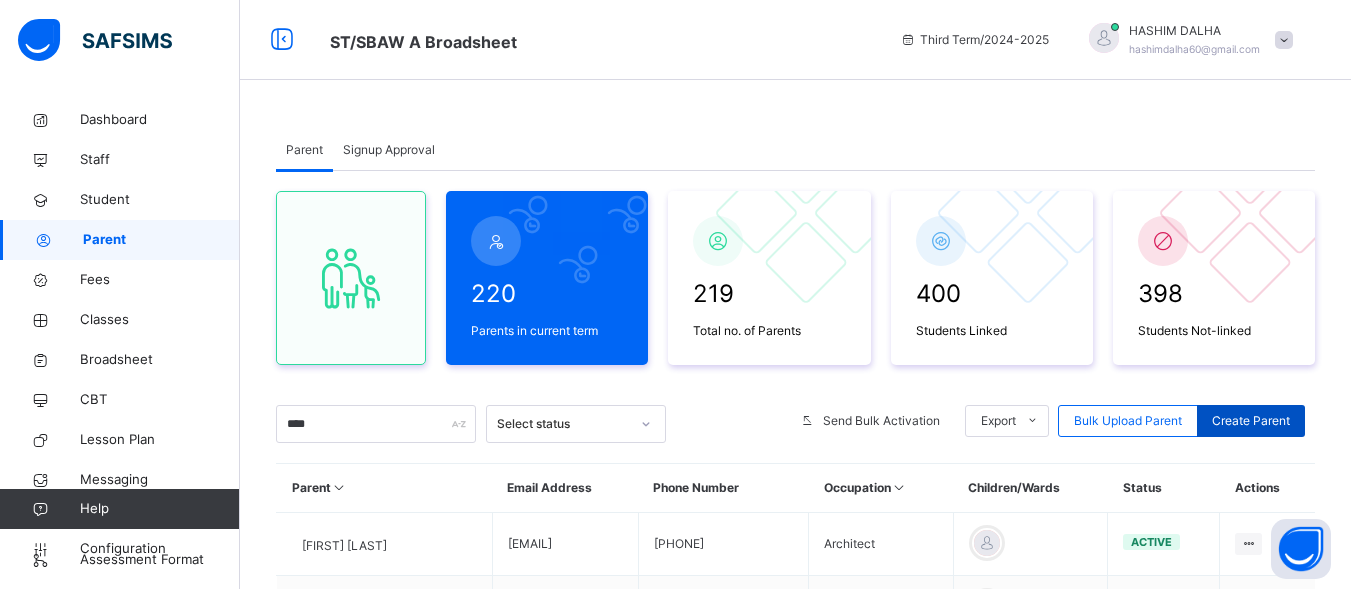 click on "Create Parent" at bounding box center (1251, 421) 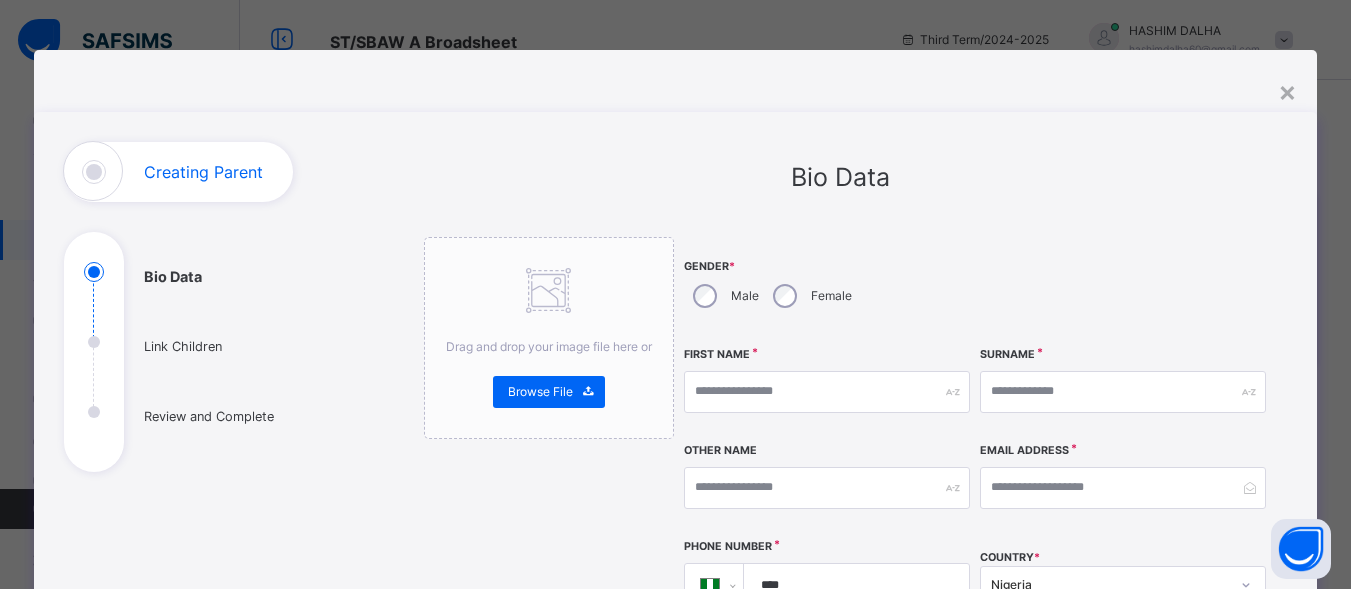 scroll, scrollTop: 128, scrollLeft: 0, axis: vertical 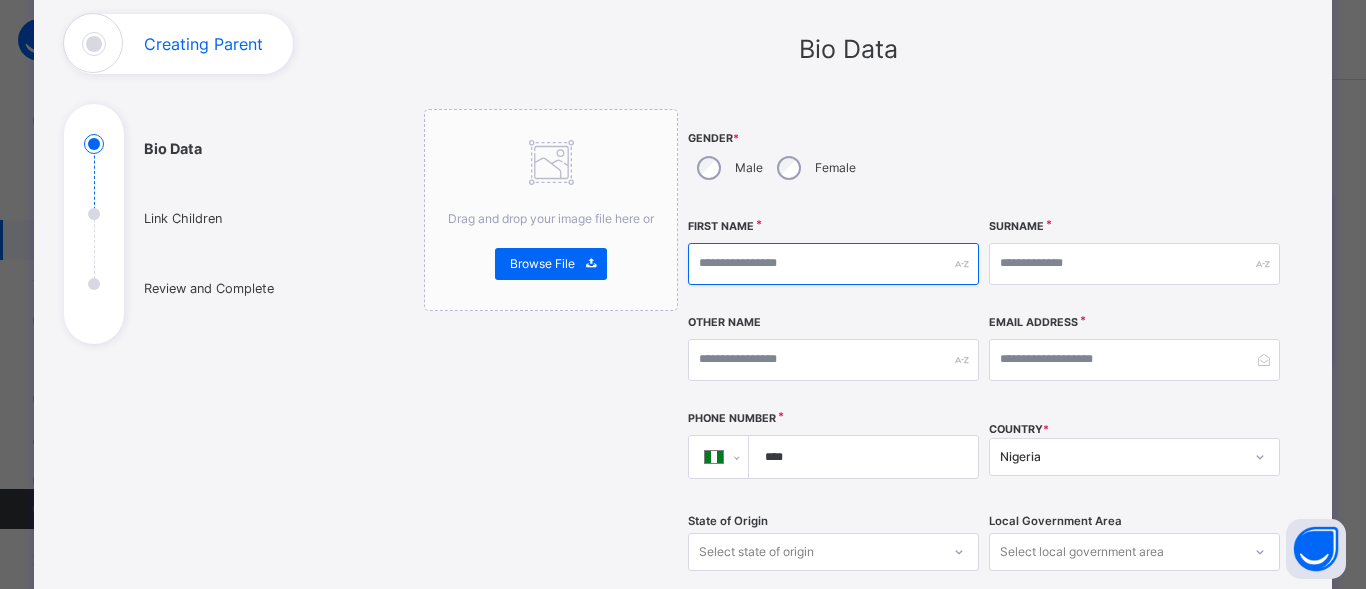 click at bounding box center (833, 264) 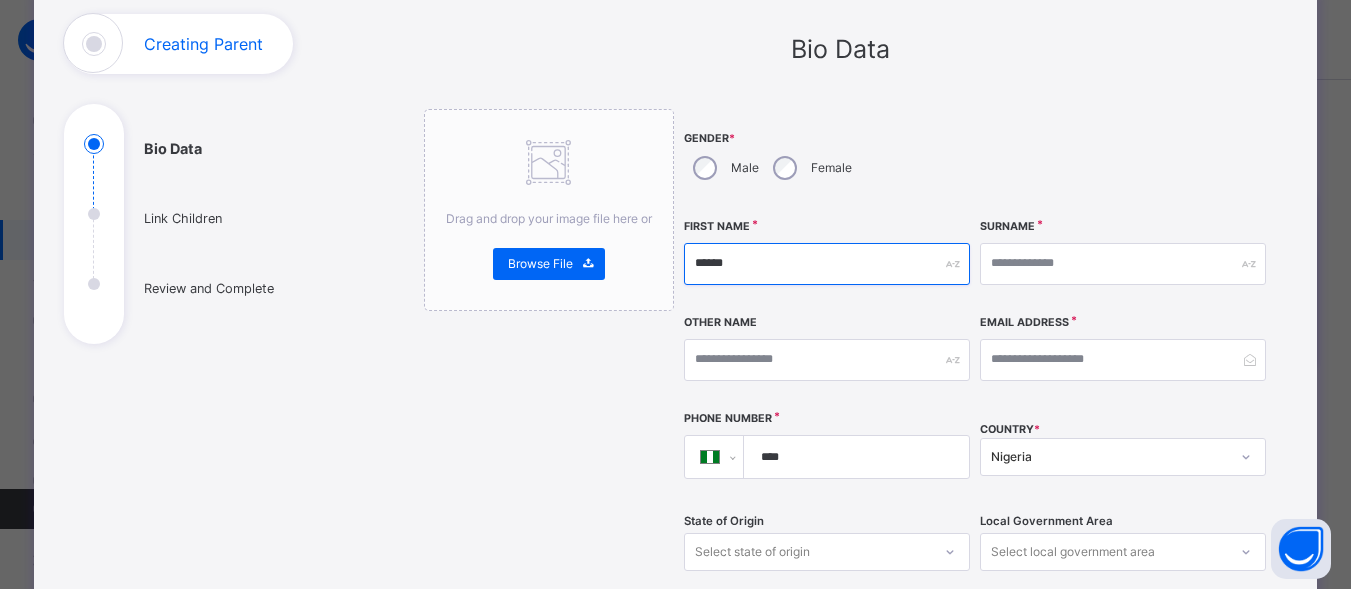 type on "******" 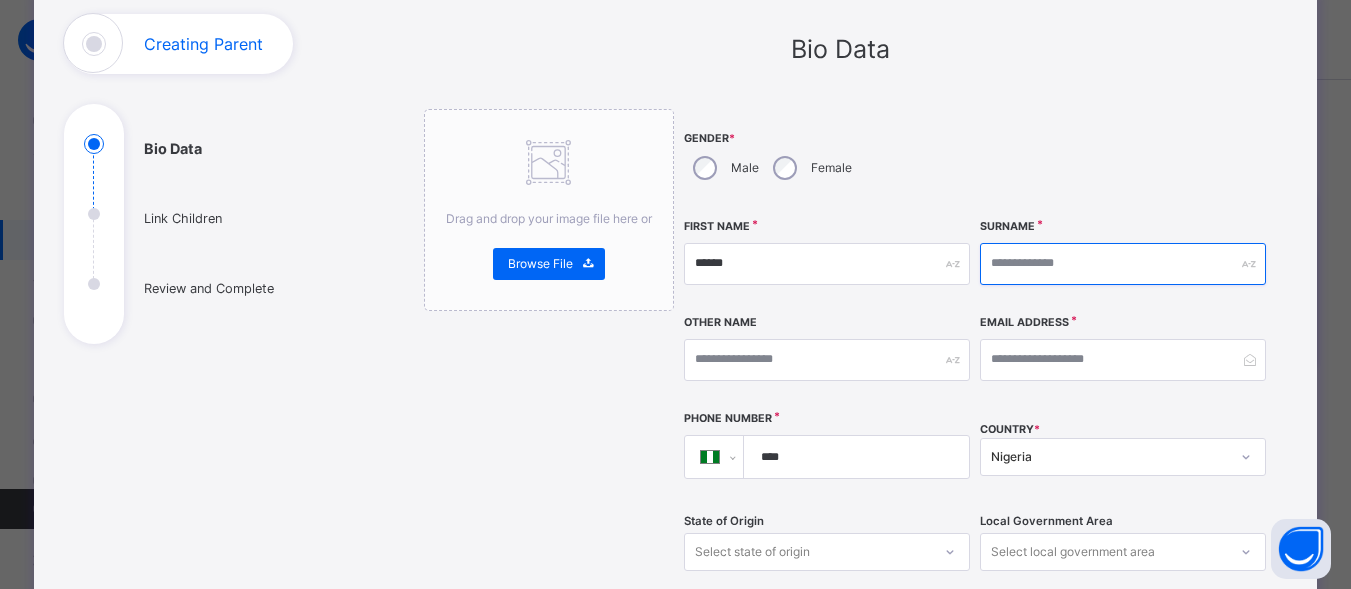 click at bounding box center (1123, 264) 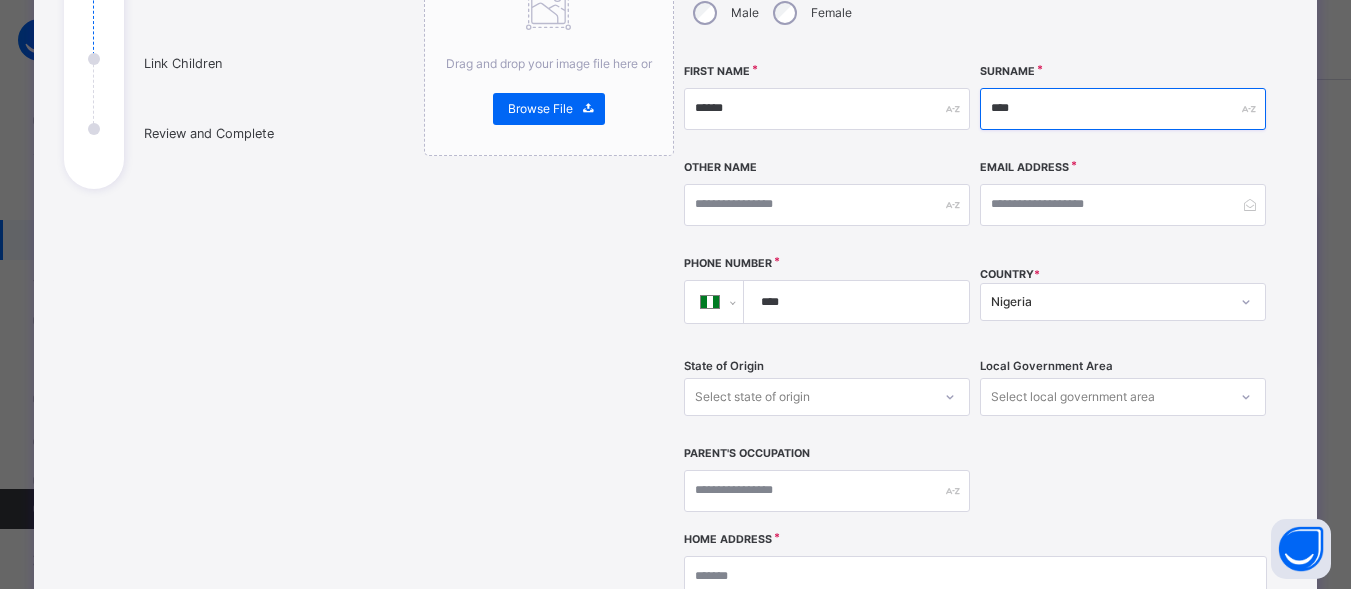 scroll, scrollTop: 340, scrollLeft: 0, axis: vertical 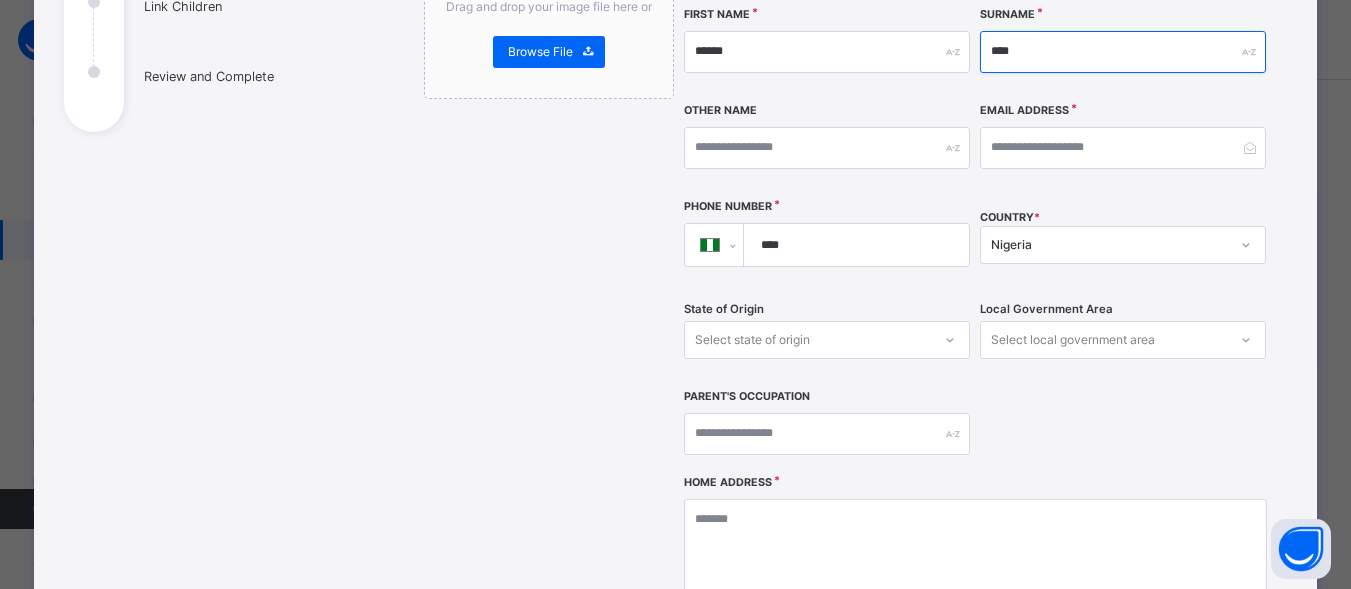 type on "****" 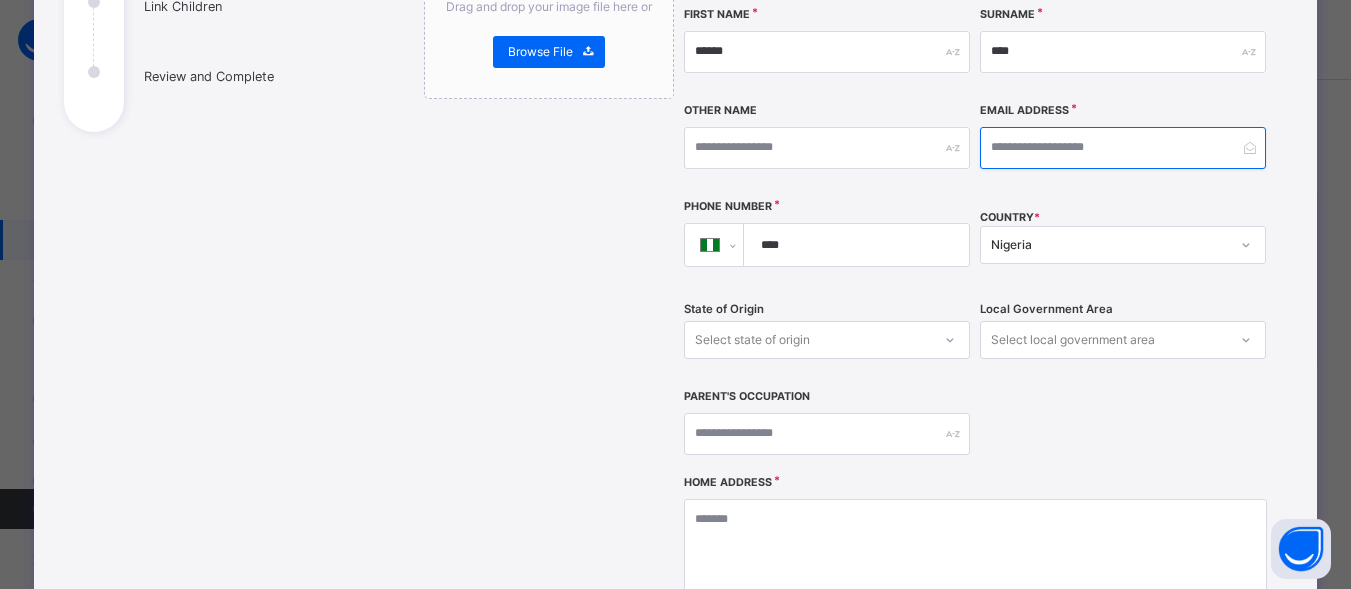 click at bounding box center [1123, 148] 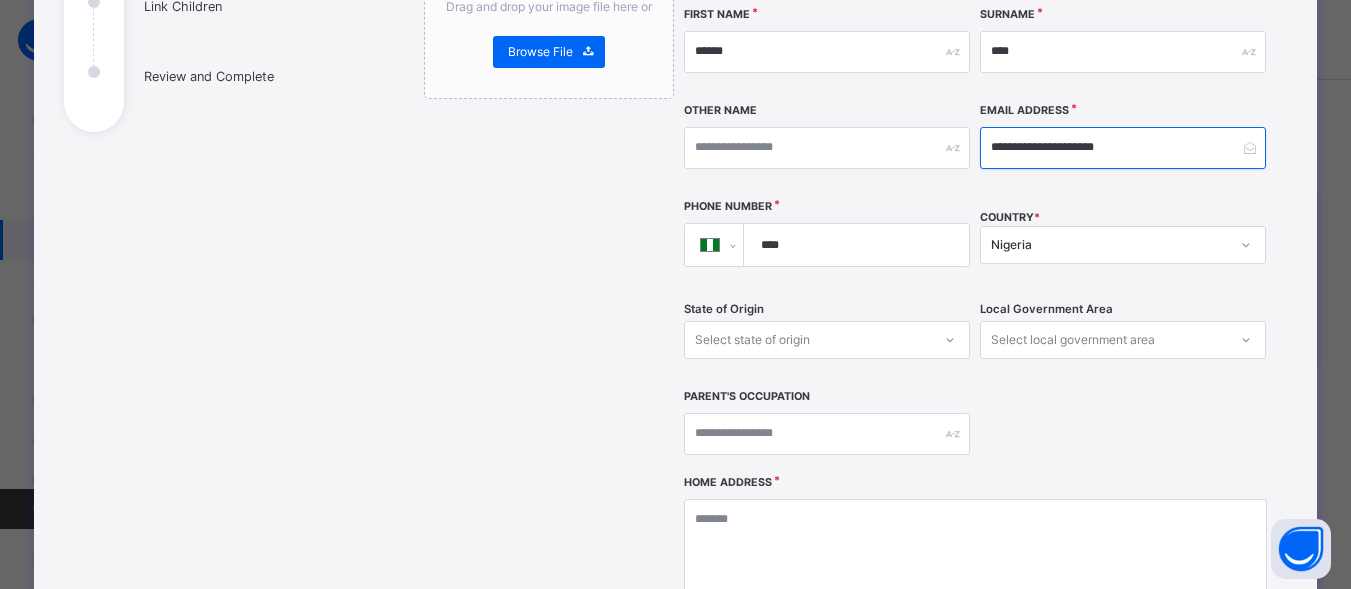 scroll, scrollTop: 410, scrollLeft: 0, axis: vertical 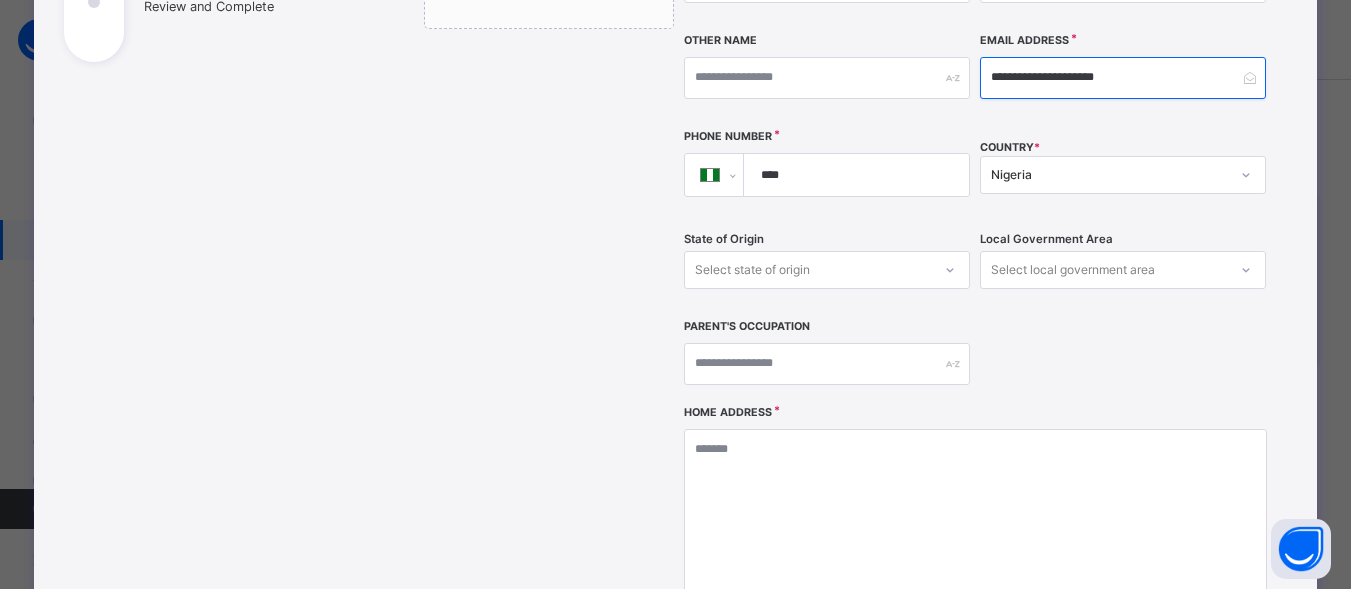 type on "**********" 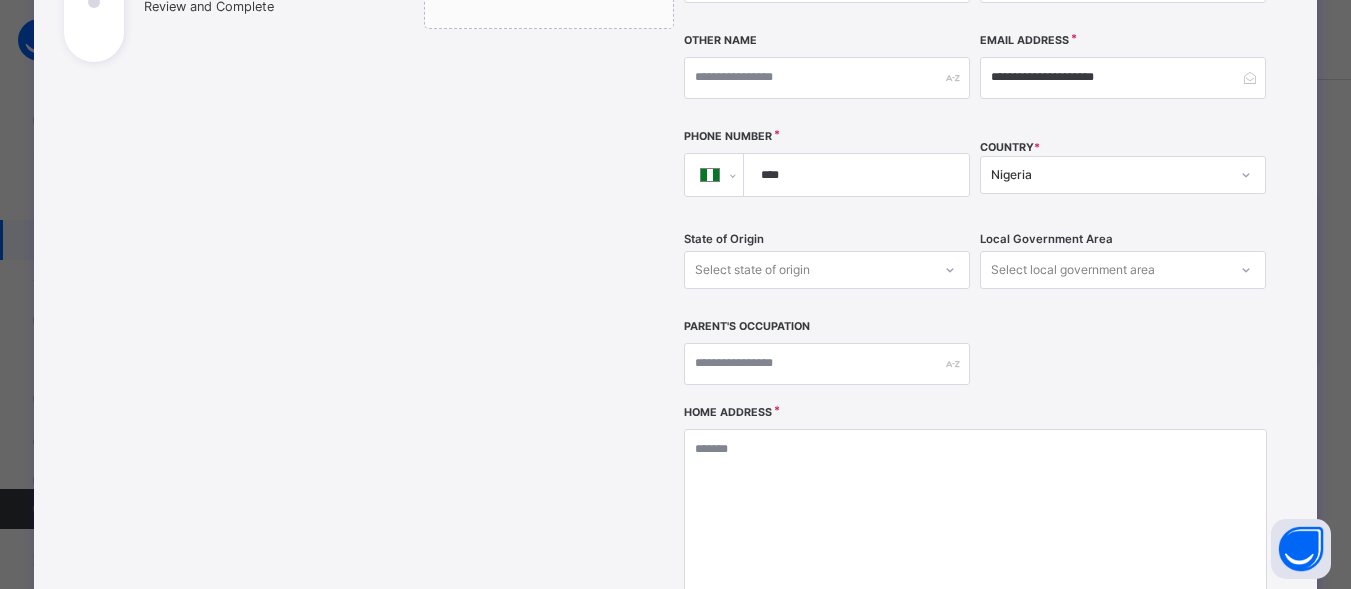 click on "****" at bounding box center (853, 175) 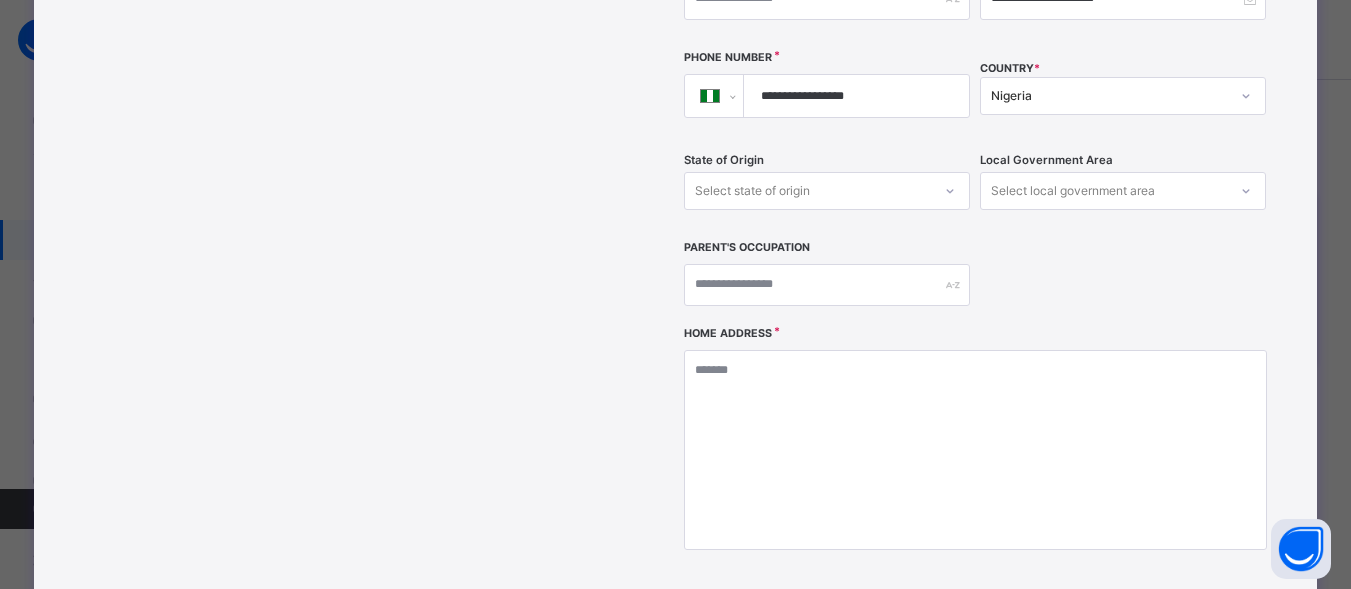 scroll, scrollTop: 516, scrollLeft: 0, axis: vertical 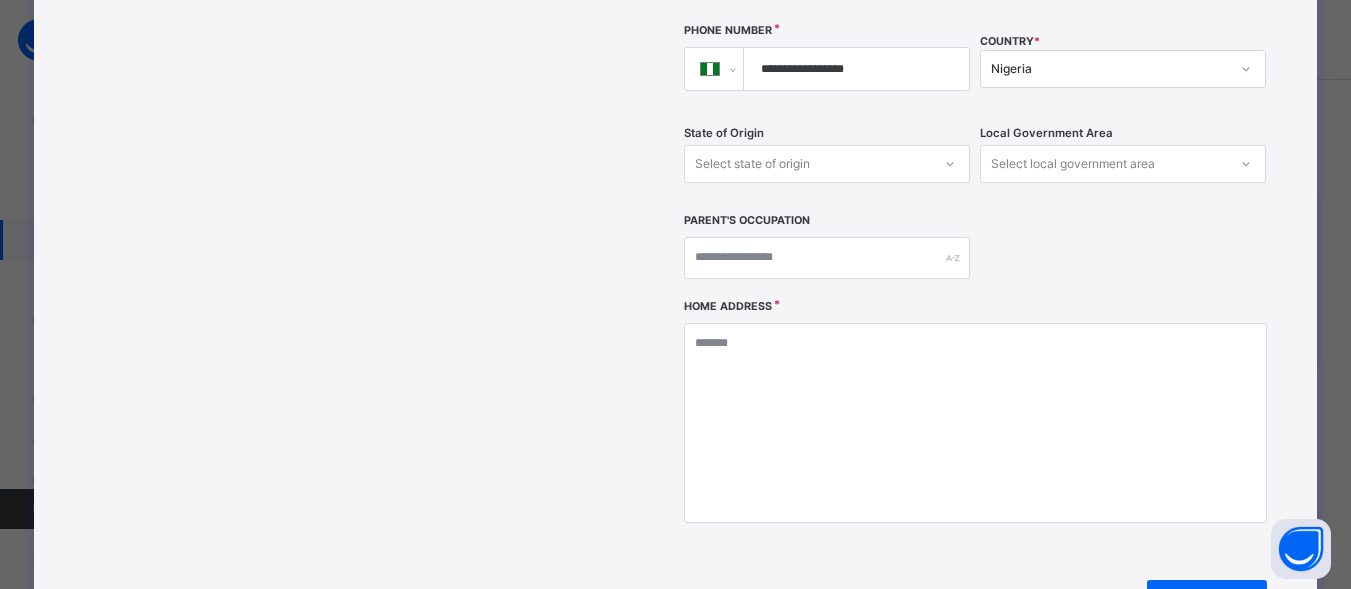 type on "**********" 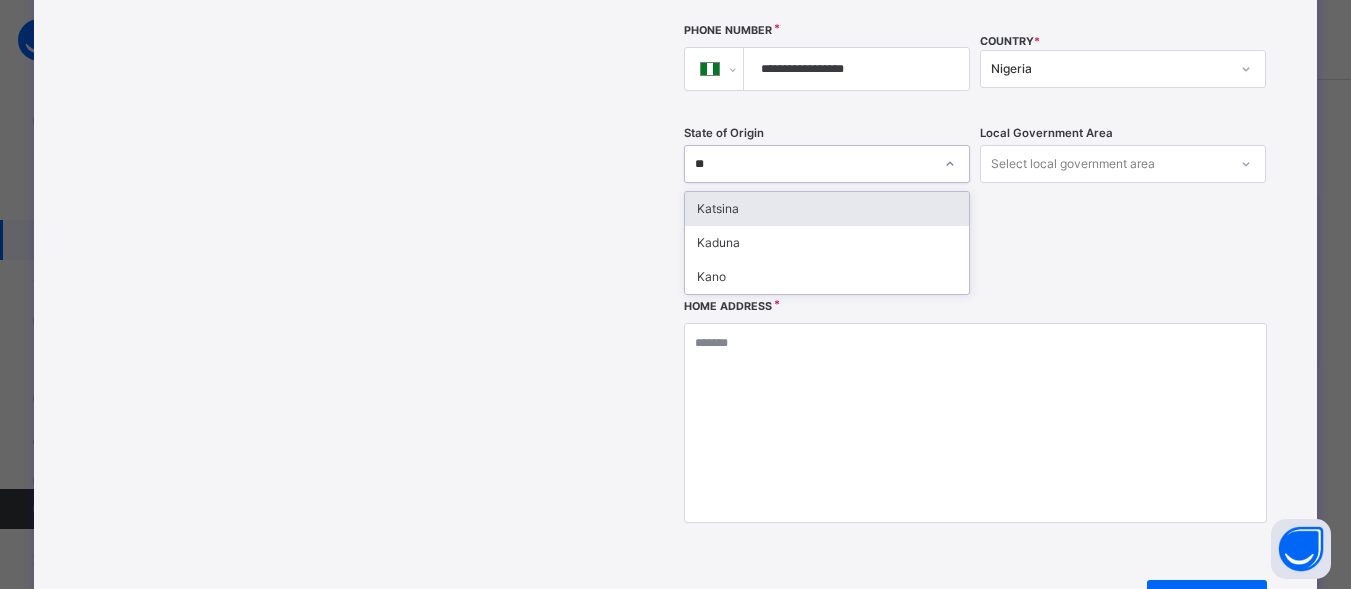 type on "***" 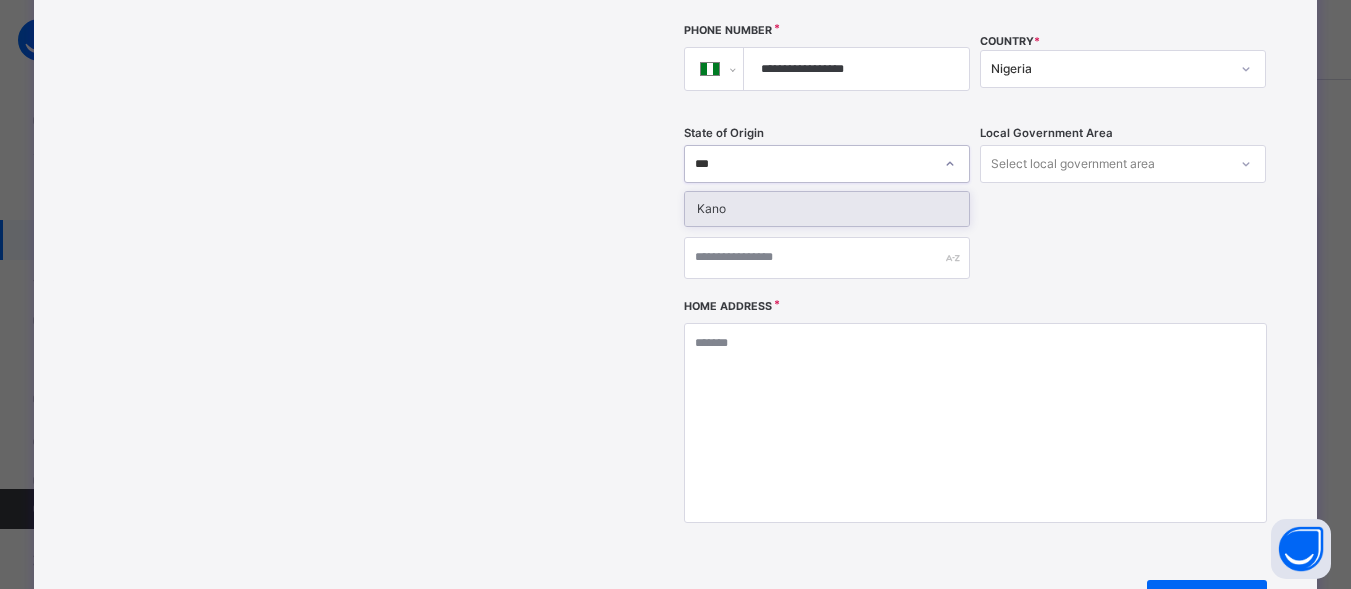 click on "Kano" at bounding box center (827, 209) 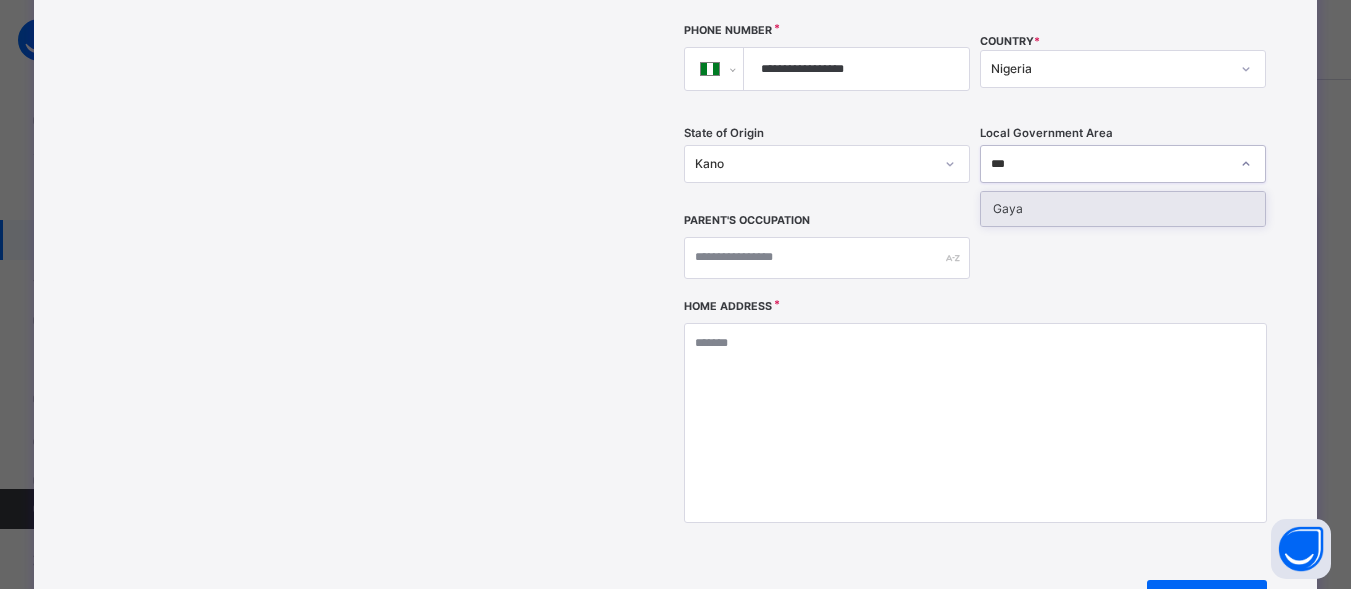 type on "****" 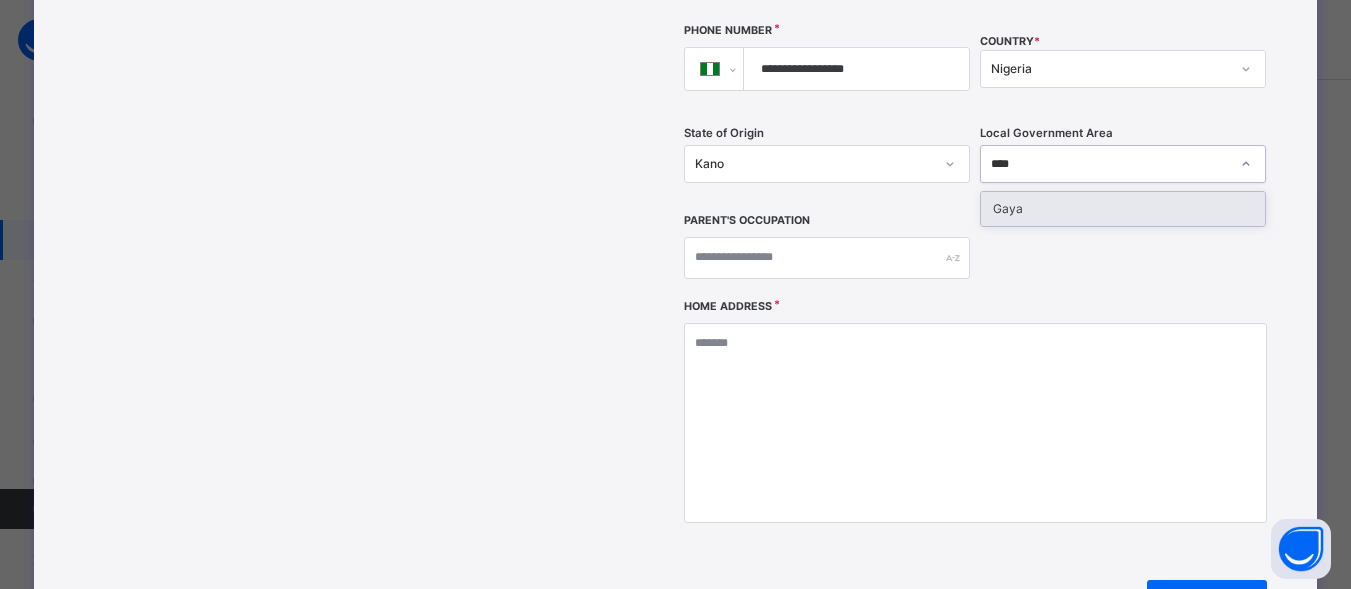 click on "Gaya" at bounding box center [1123, 209] 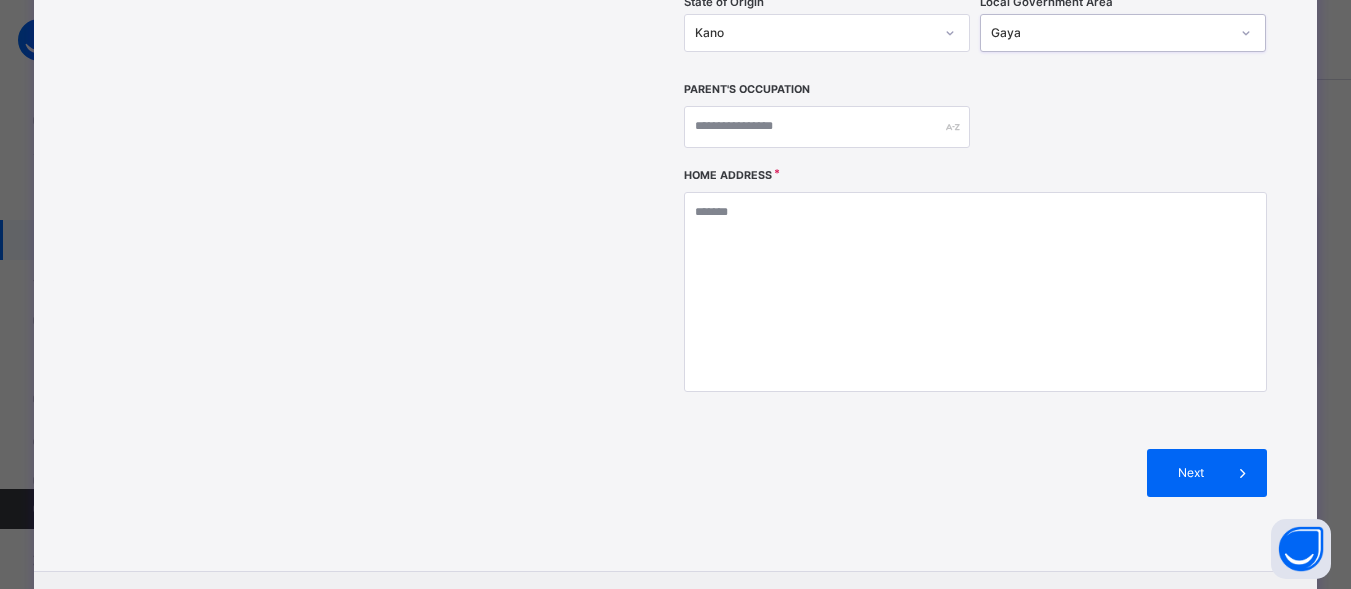 scroll, scrollTop: 651, scrollLeft: 0, axis: vertical 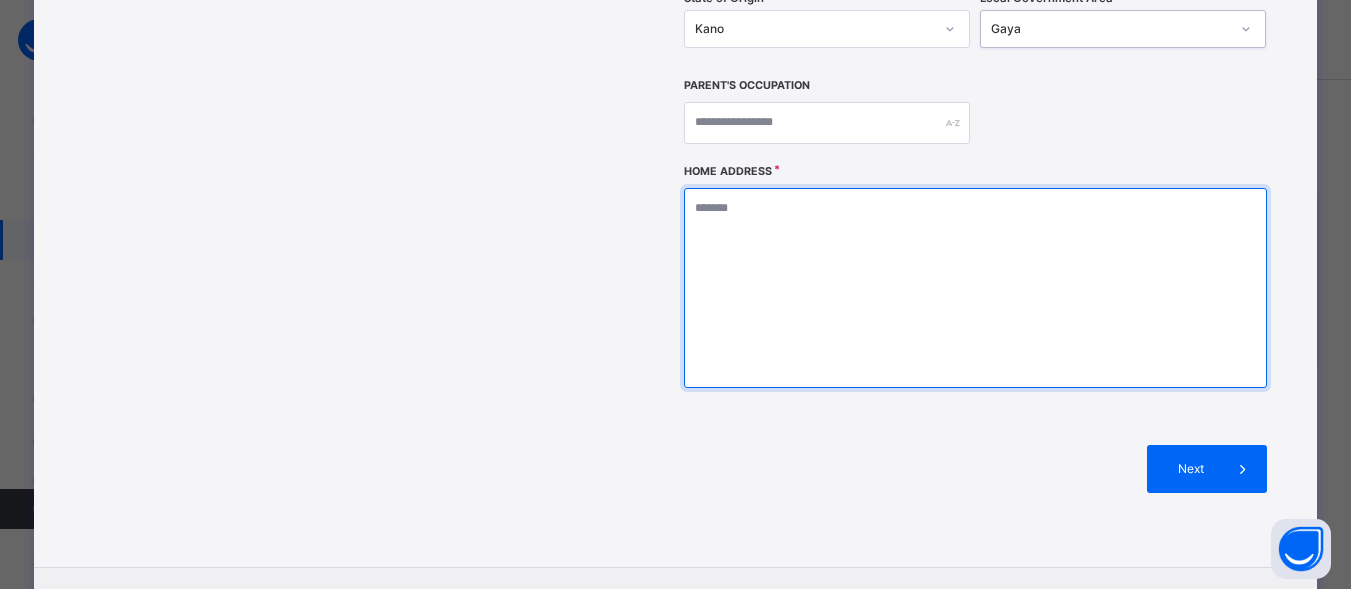 click at bounding box center (975, 288) 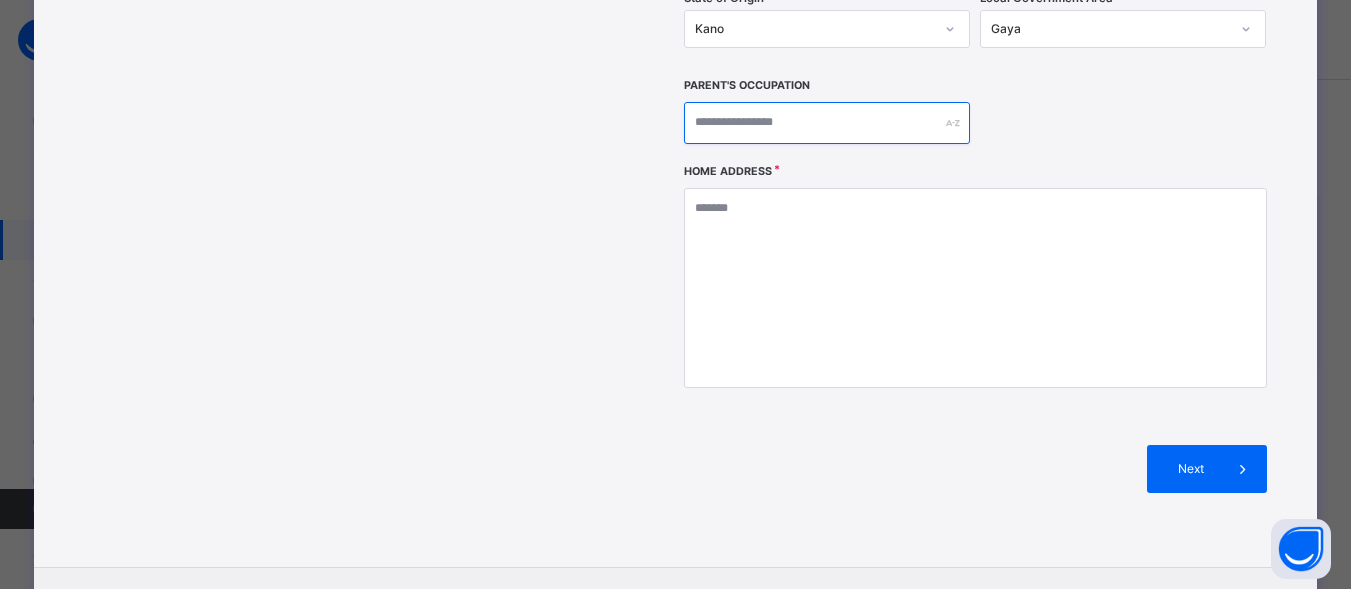 click at bounding box center (827, 123) 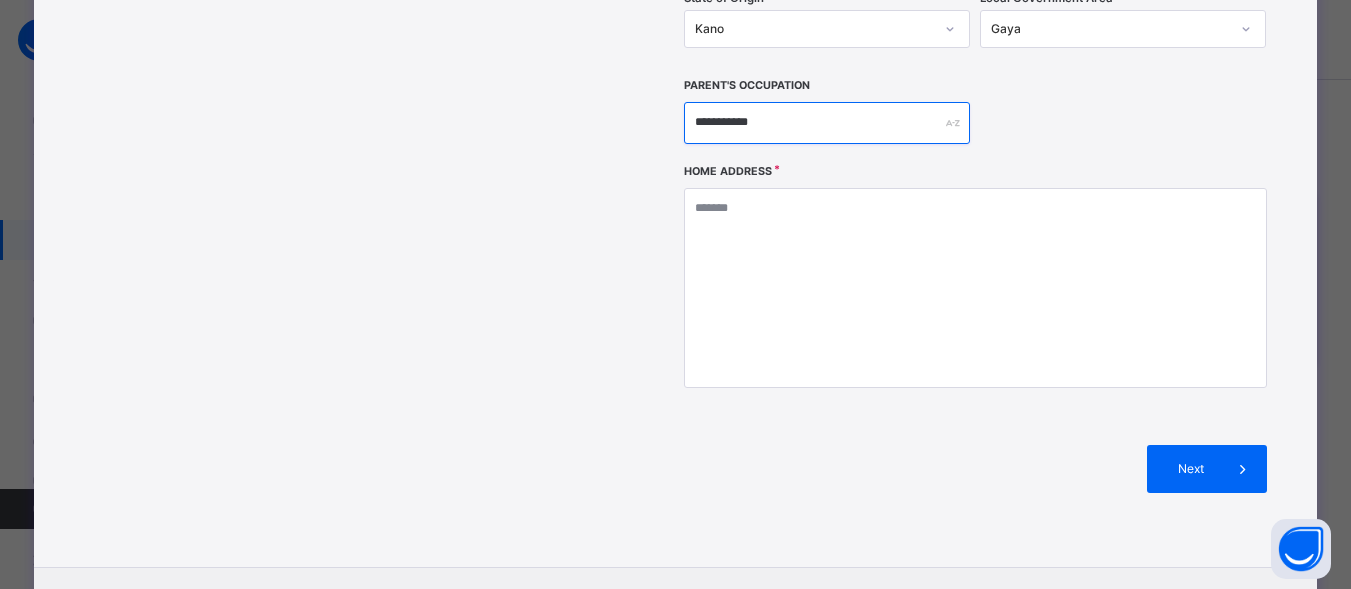 type on "**********" 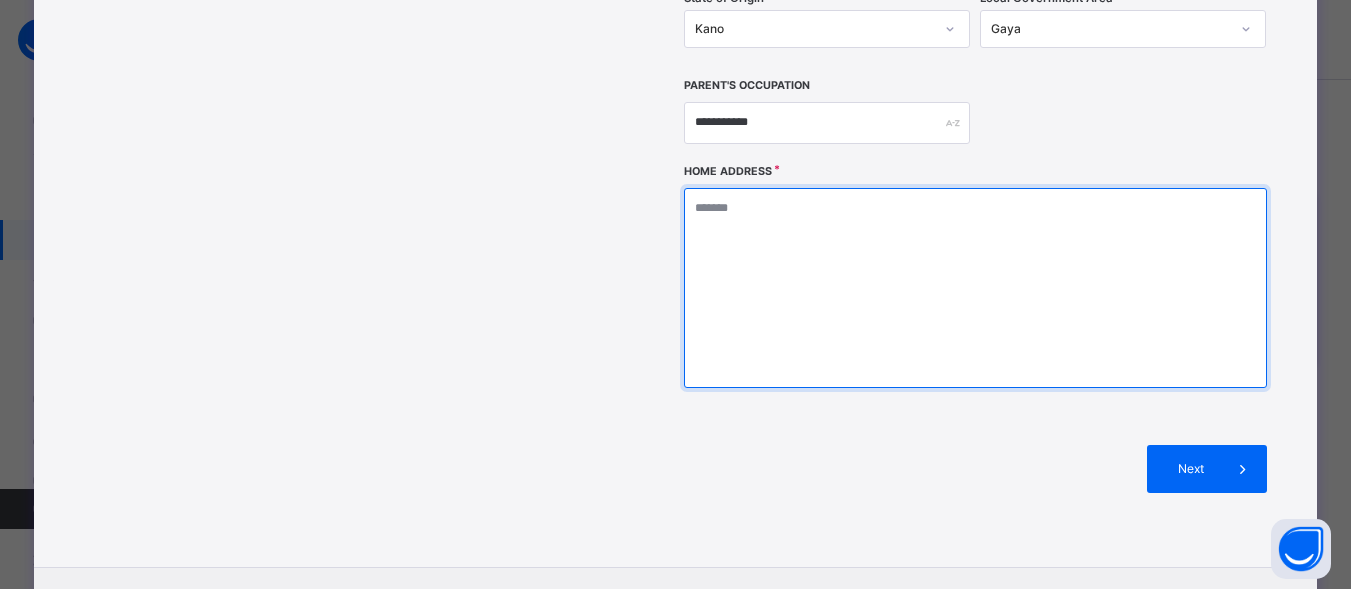 click at bounding box center (975, 288) 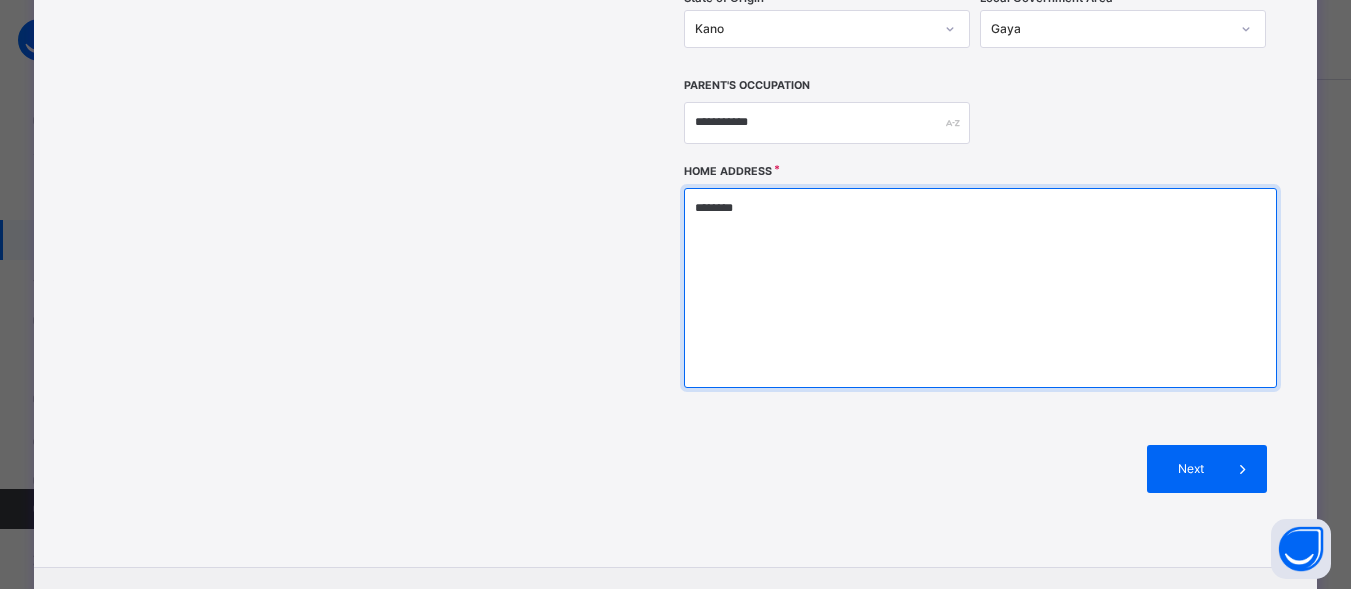 type on "*********" 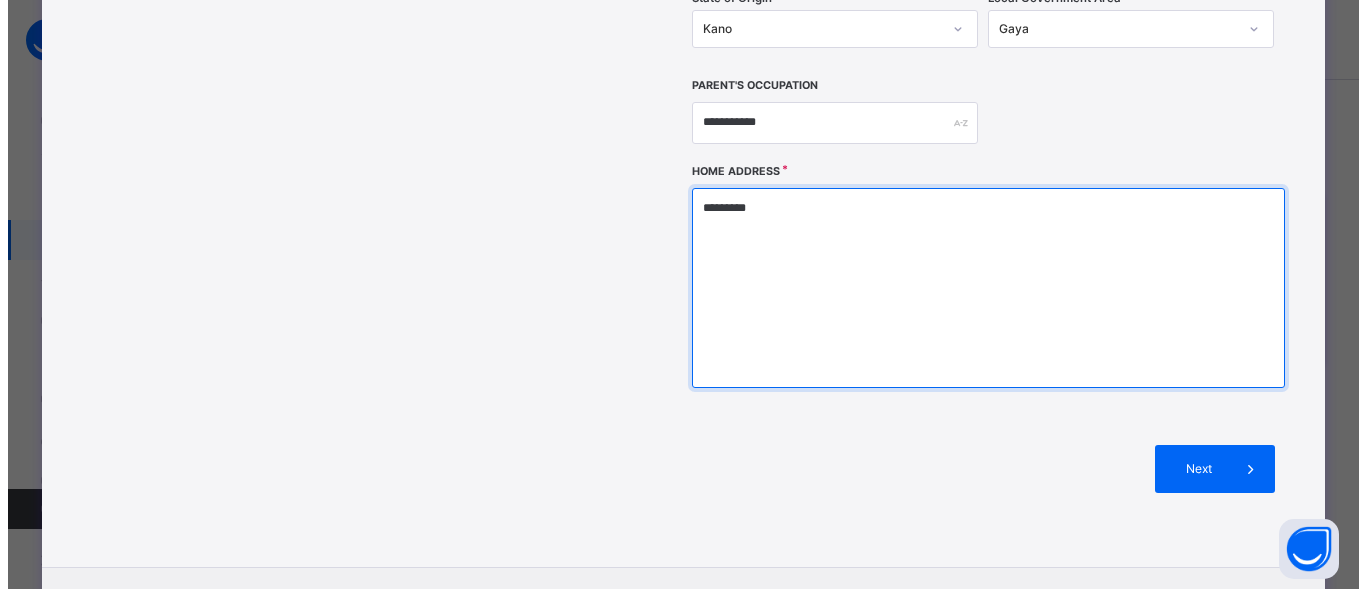 scroll, scrollTop: 772, scrollLeft: 0, axis: vertical 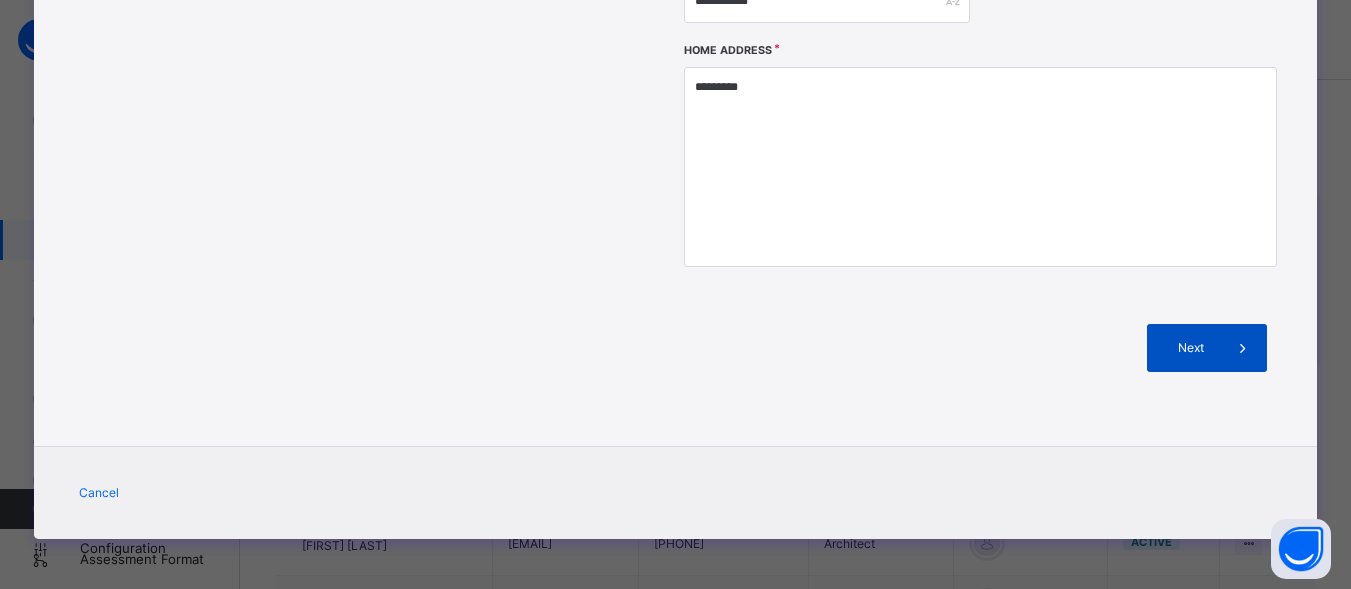 click on "Next" at bounding box center [1190, 348] 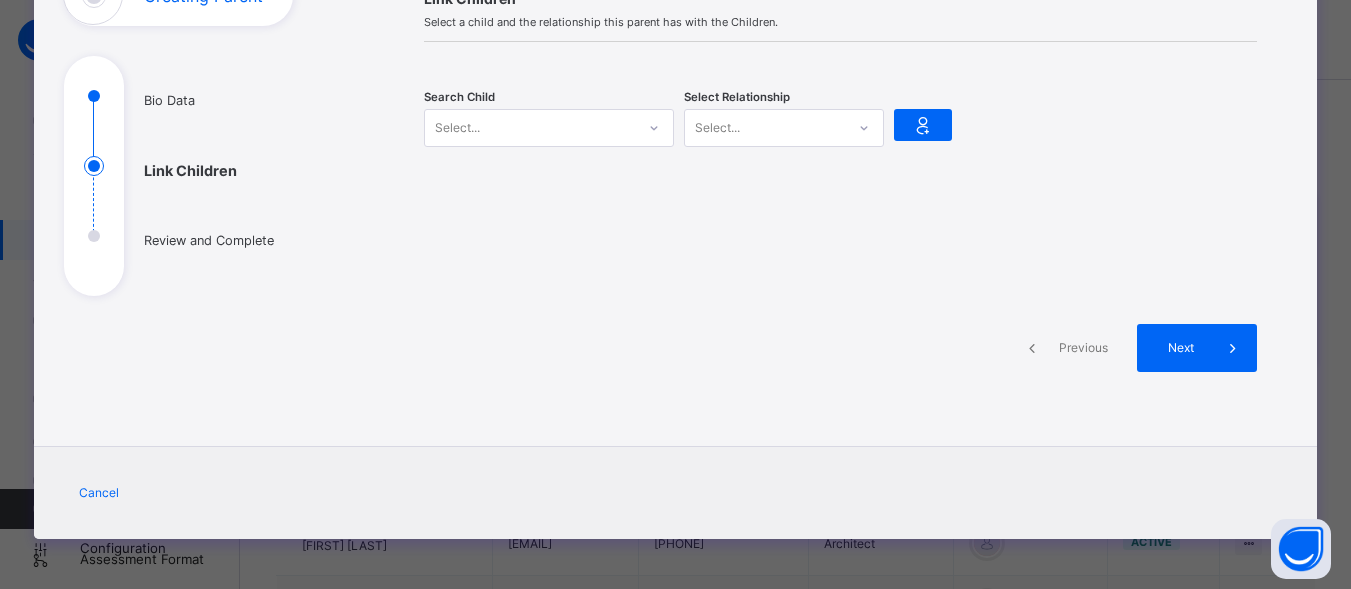 scroll, scrollTop: 176, scrollLeft: 0, axis: vertical 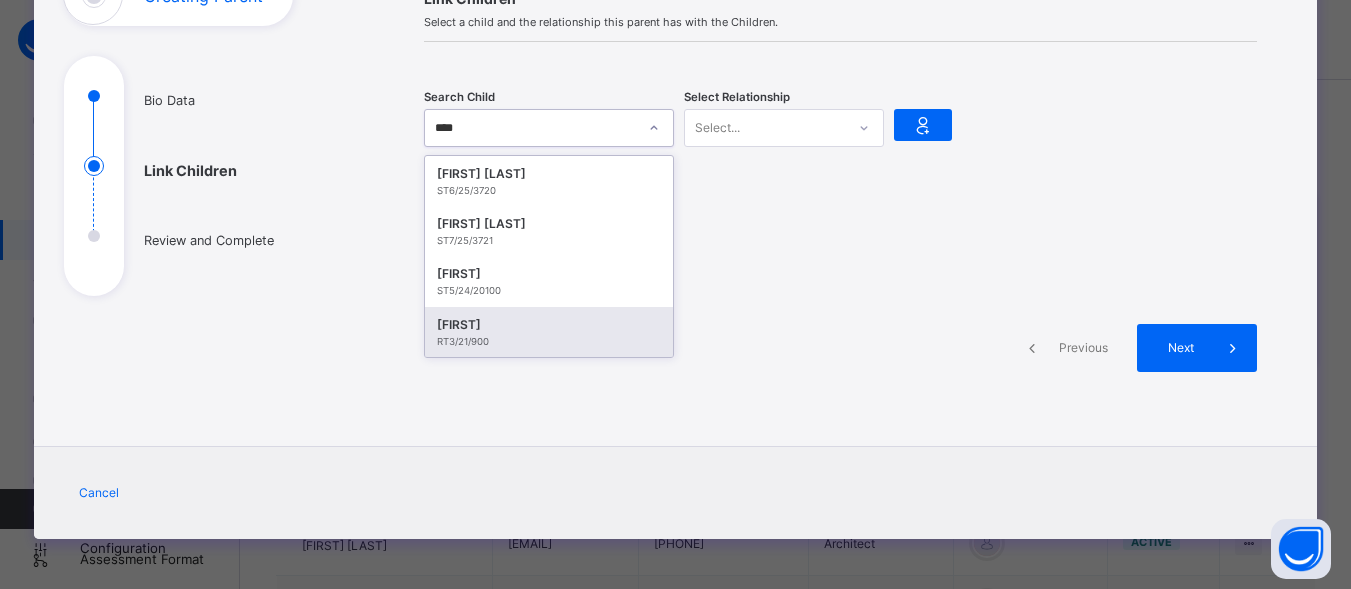type on "****" 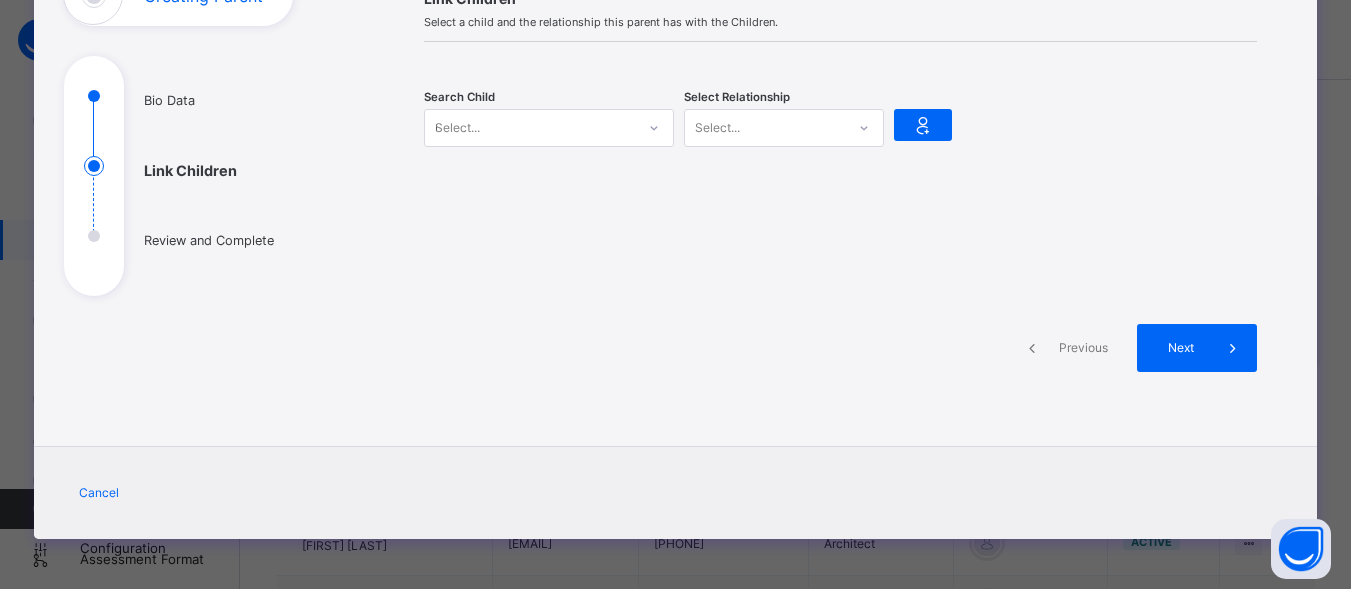 click on "Bio Data Link Children Review and Complete" at bounding box center [214, 192] 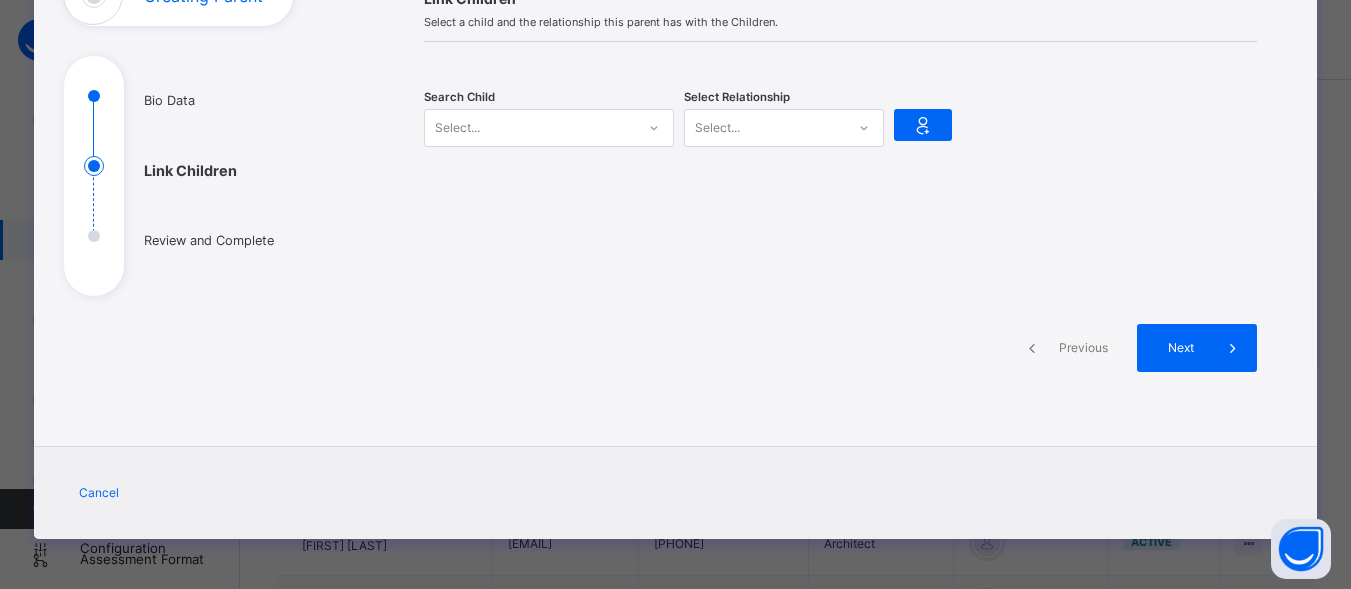 scroll, scrollTop: 0, scrollLeft: 0, axis: both 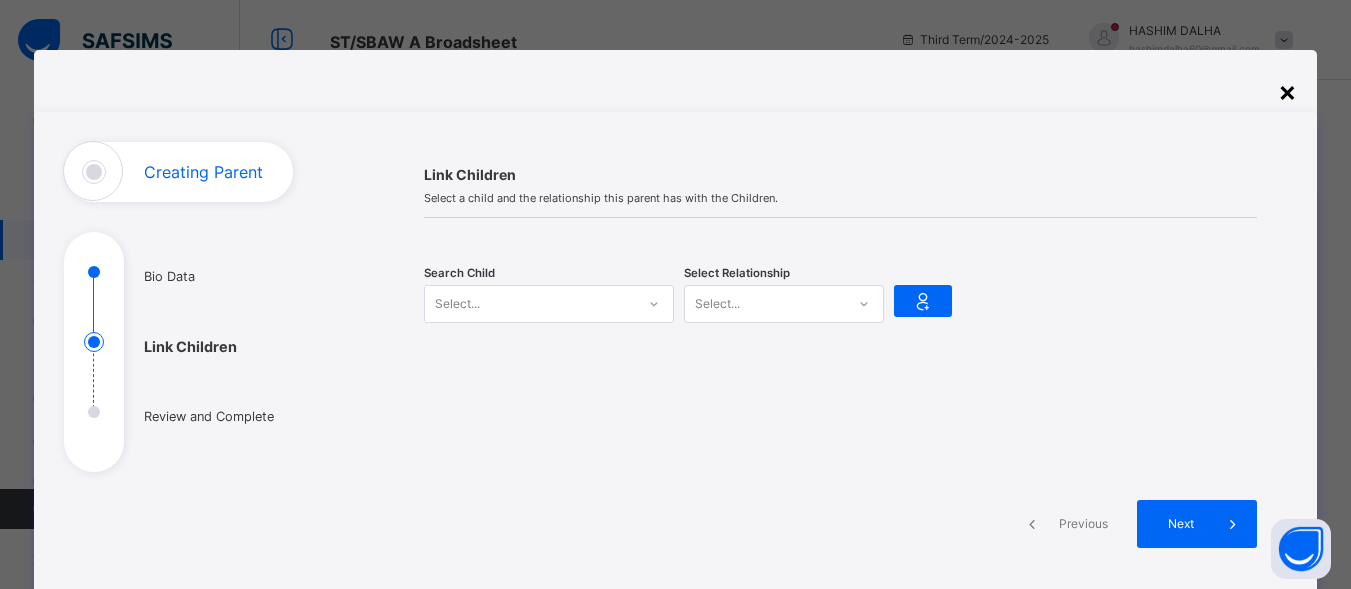 click on "×" at bounding box center (1287, 91) 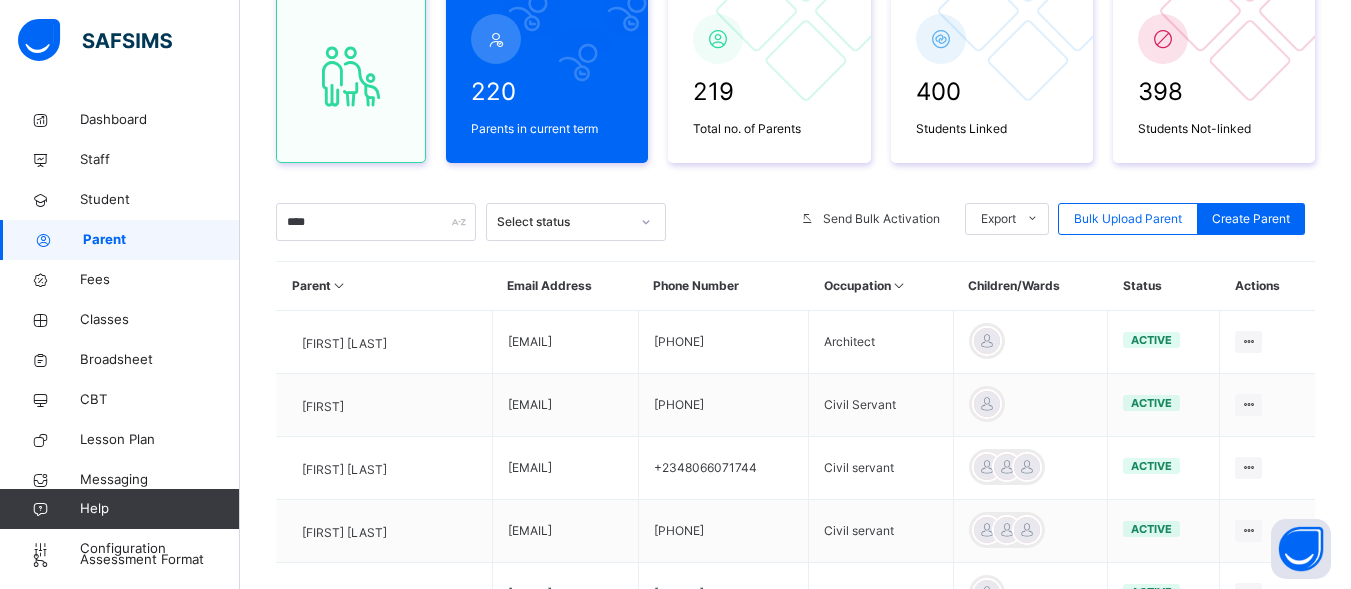 scroll, scrollTop: 205, scrollLeft: 0, axis: vertical 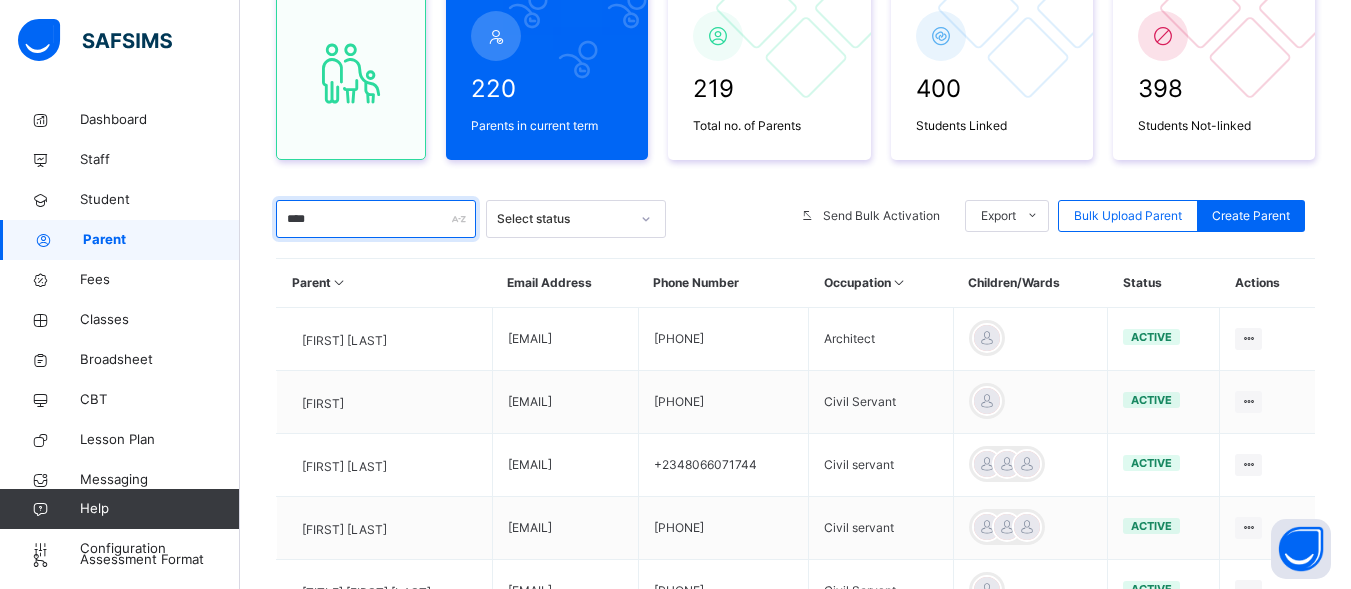 click on "****" at bounding box center [376, 219] 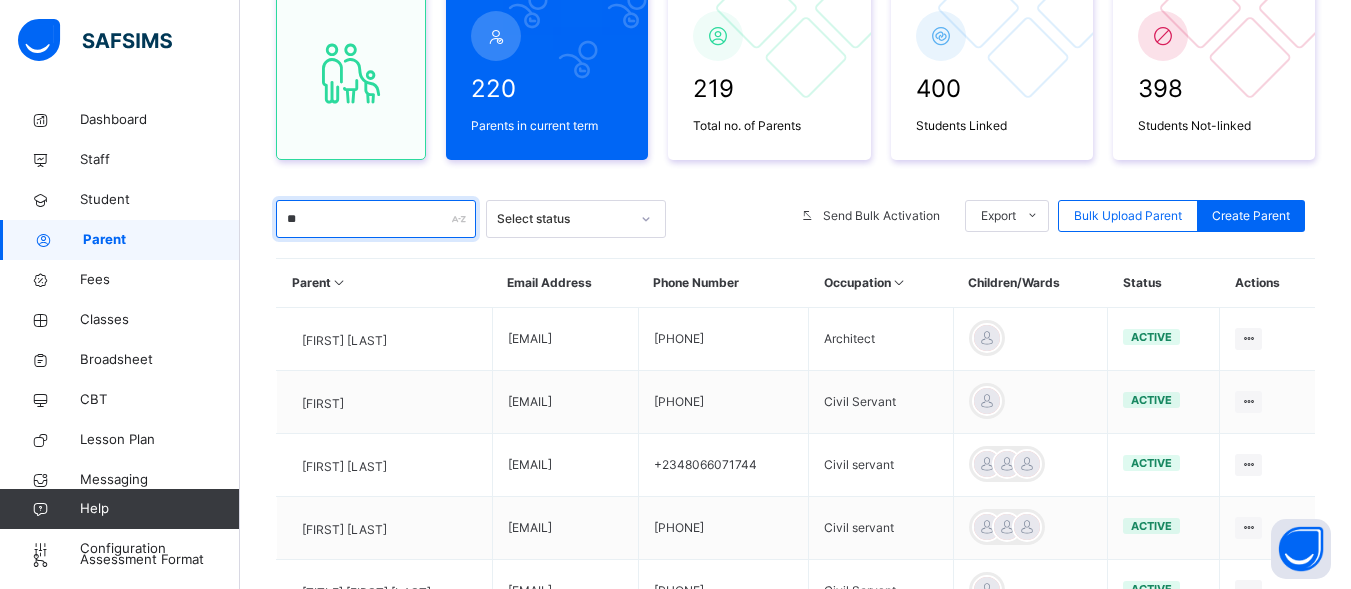 type on "*" 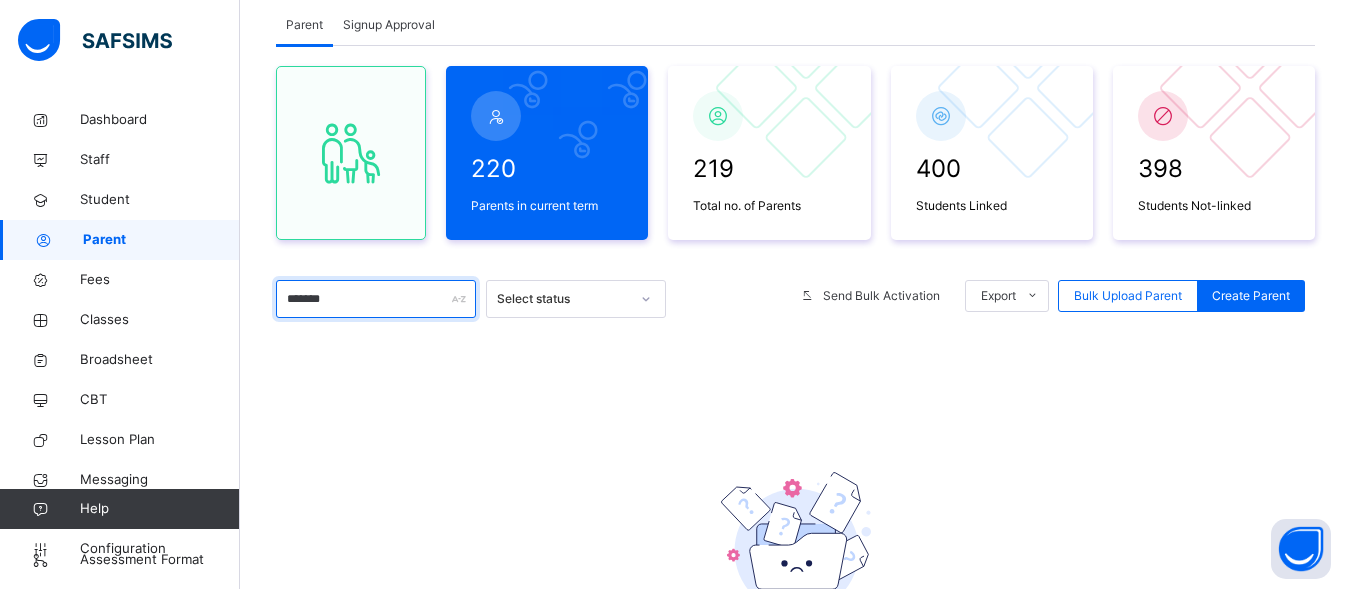 scroll, scrollTop: 190, scrollLeft: 0, axis: vertical 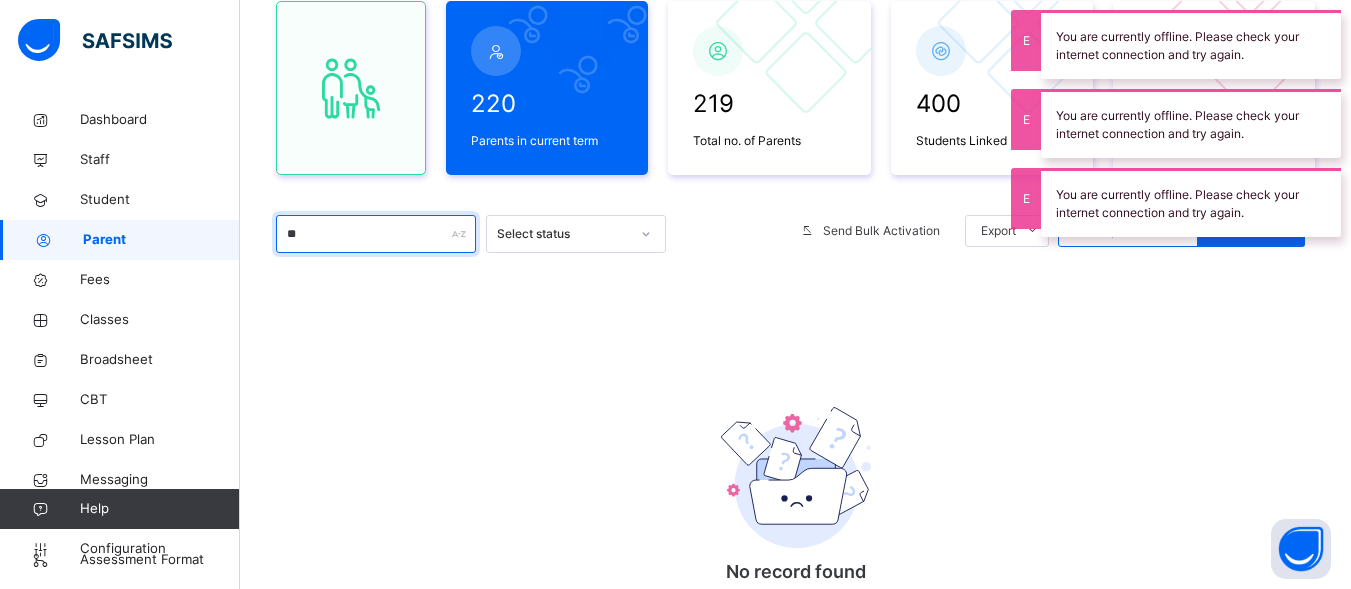 type on "*" 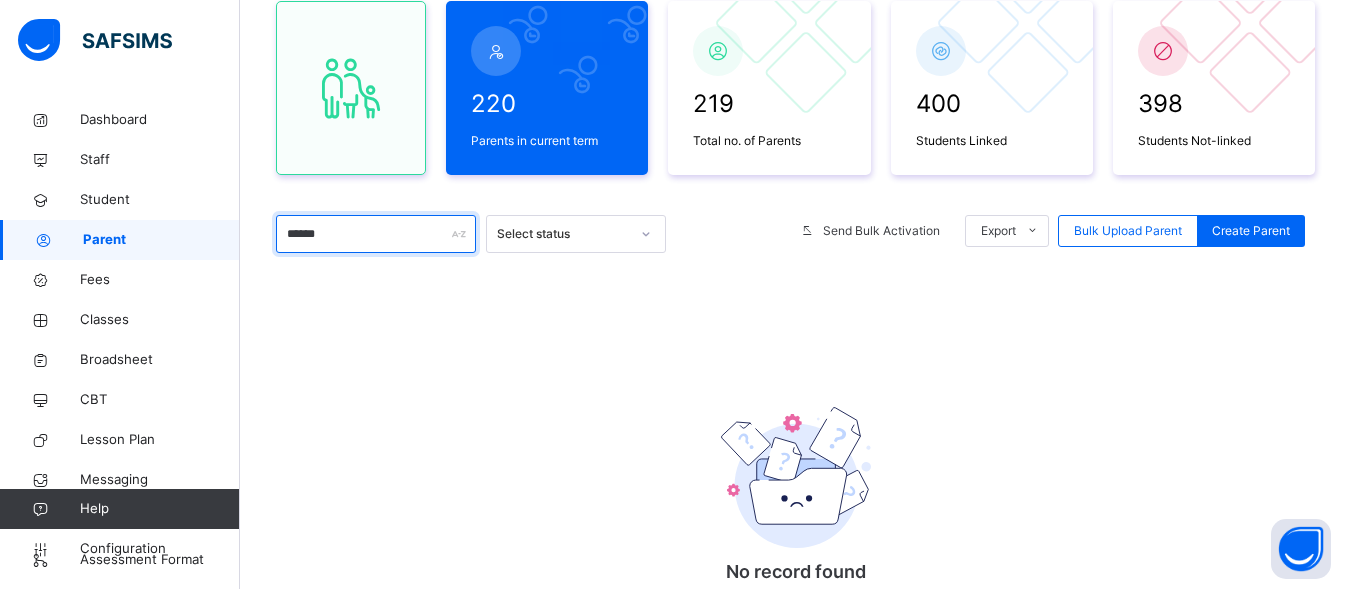 click on "******" at bounding box center [376, 234] 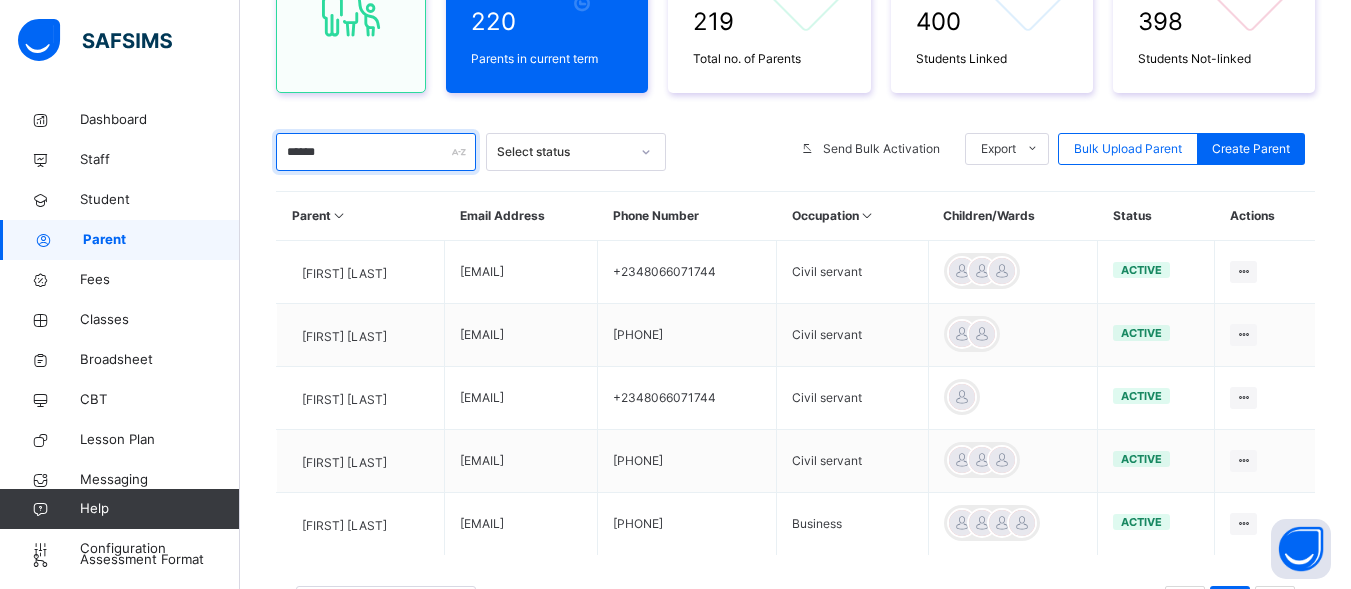 scroll, scrollTop: 0, scrollLeft: 0, axis: both 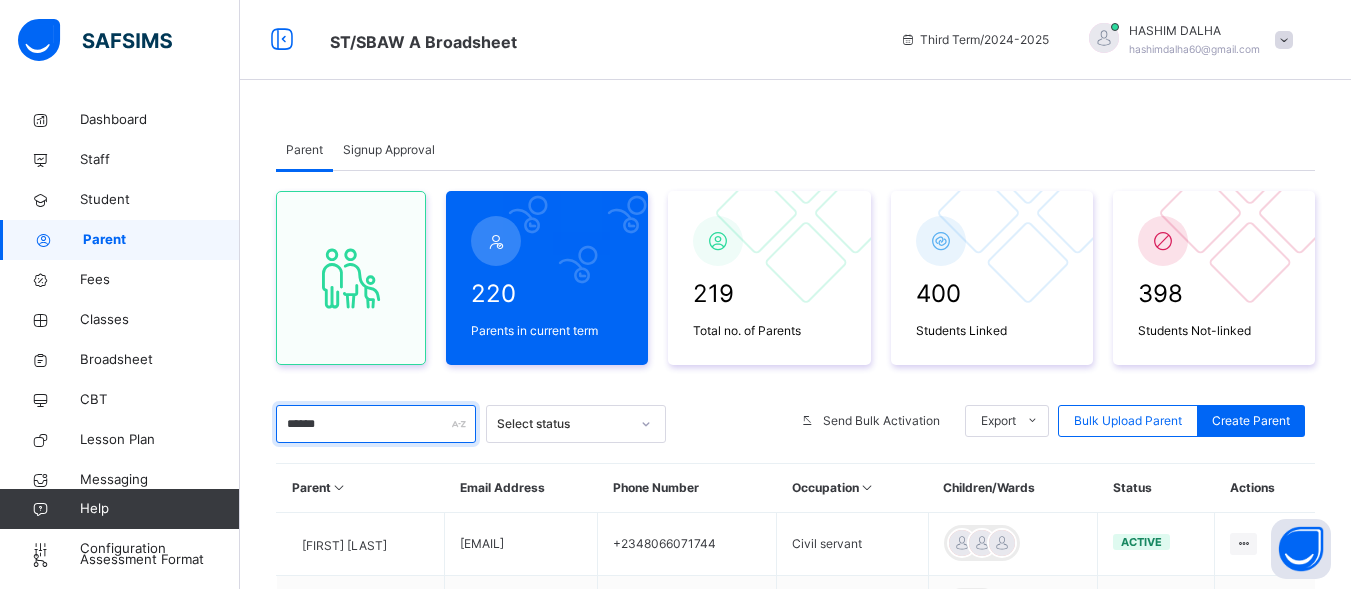 click on "******" at bounding box center [376, 424] 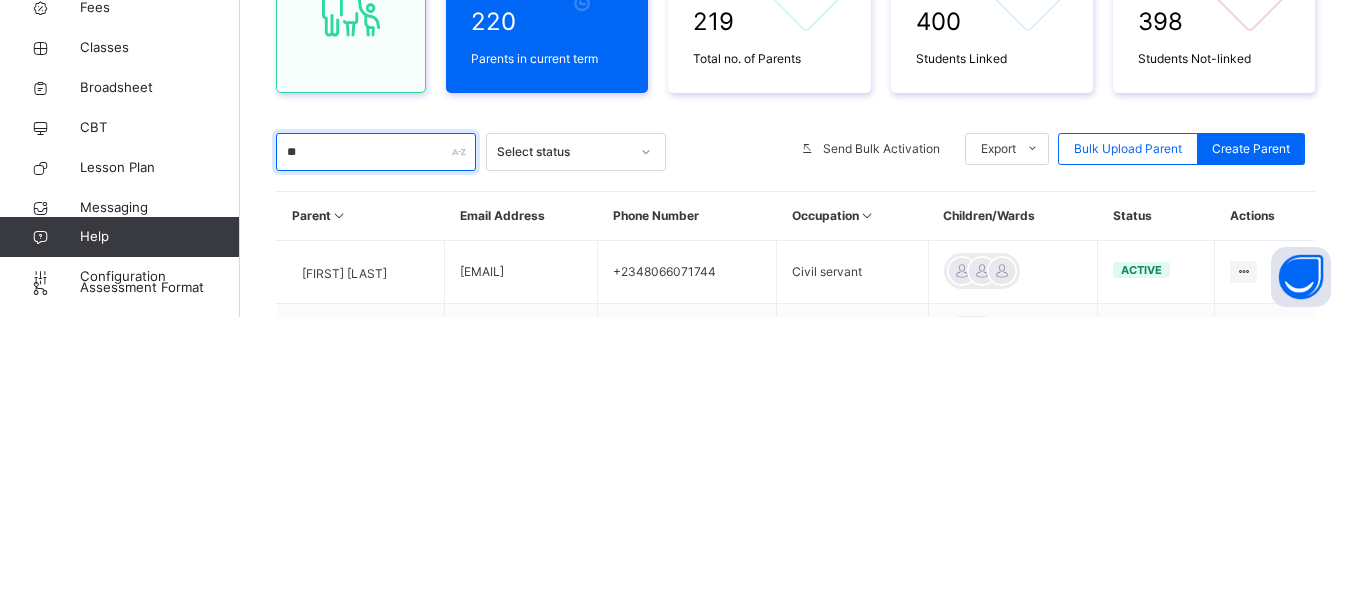 type on "*" 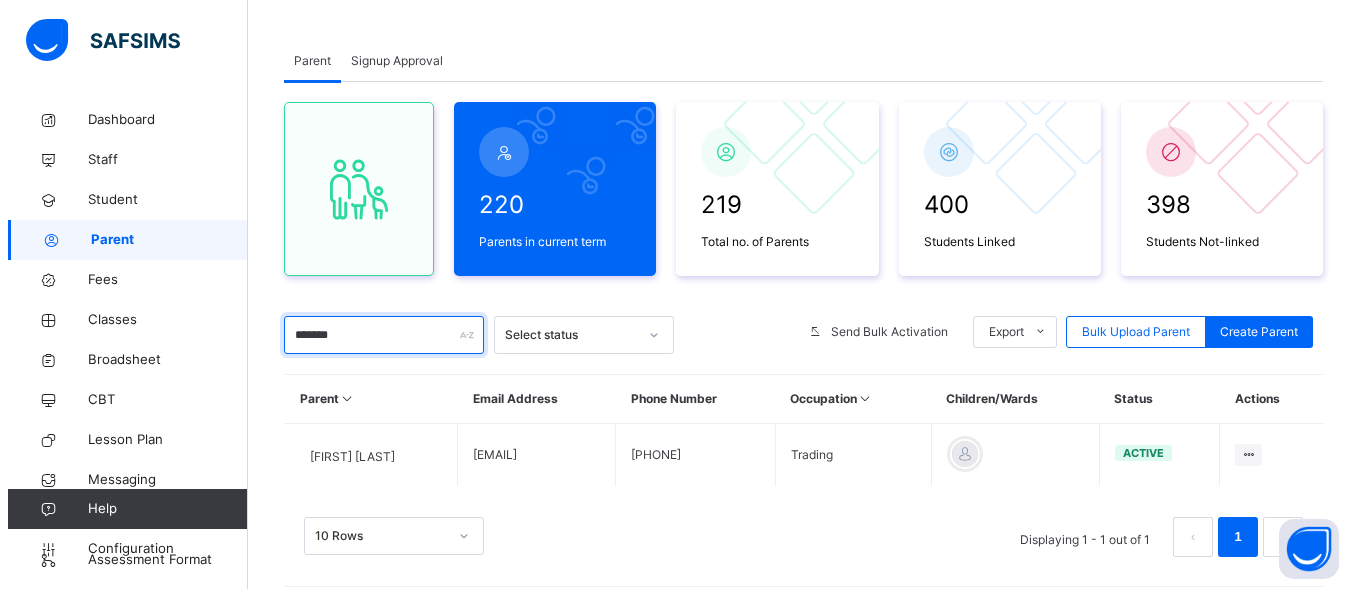 scroll, scrollTop: 127, scrollLeft: 0, axis: vertical 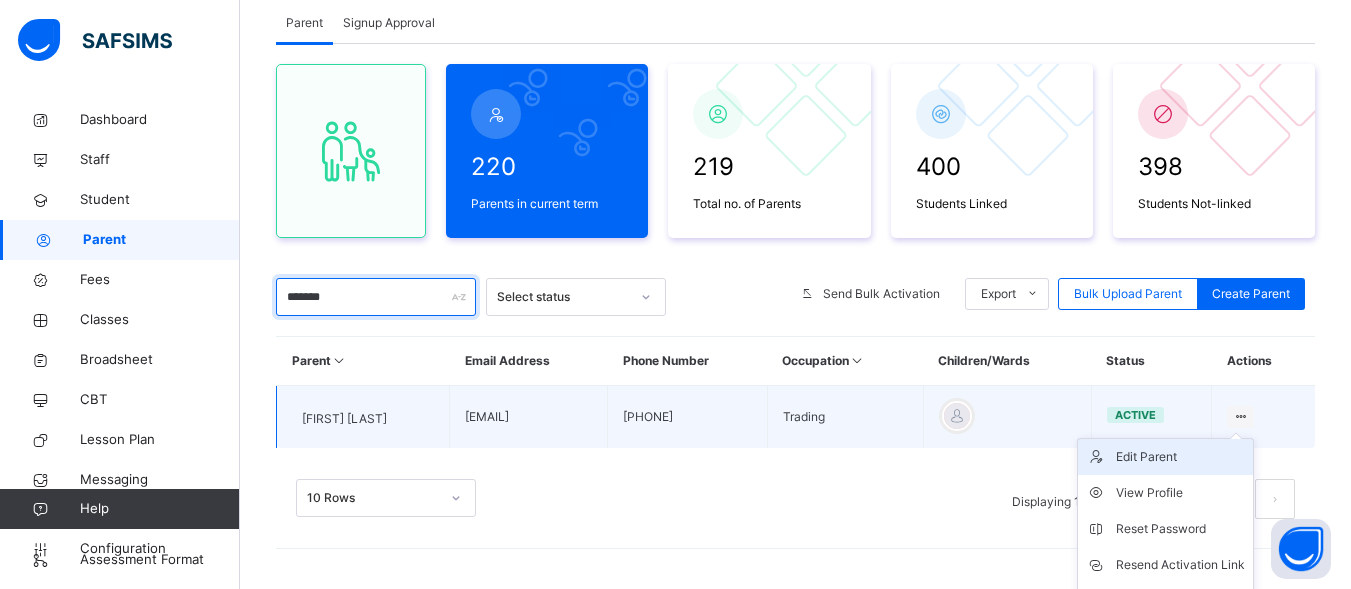 type on "*******" 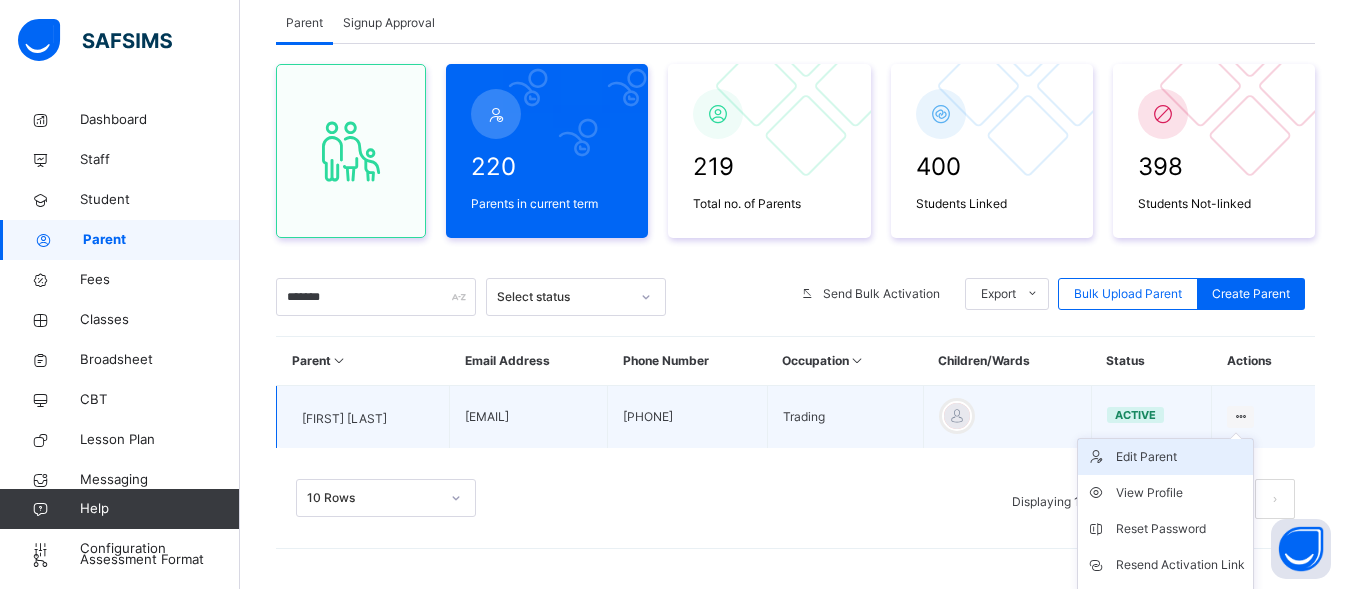 click on "Edit Parent" at bounding box center (1180, 457) 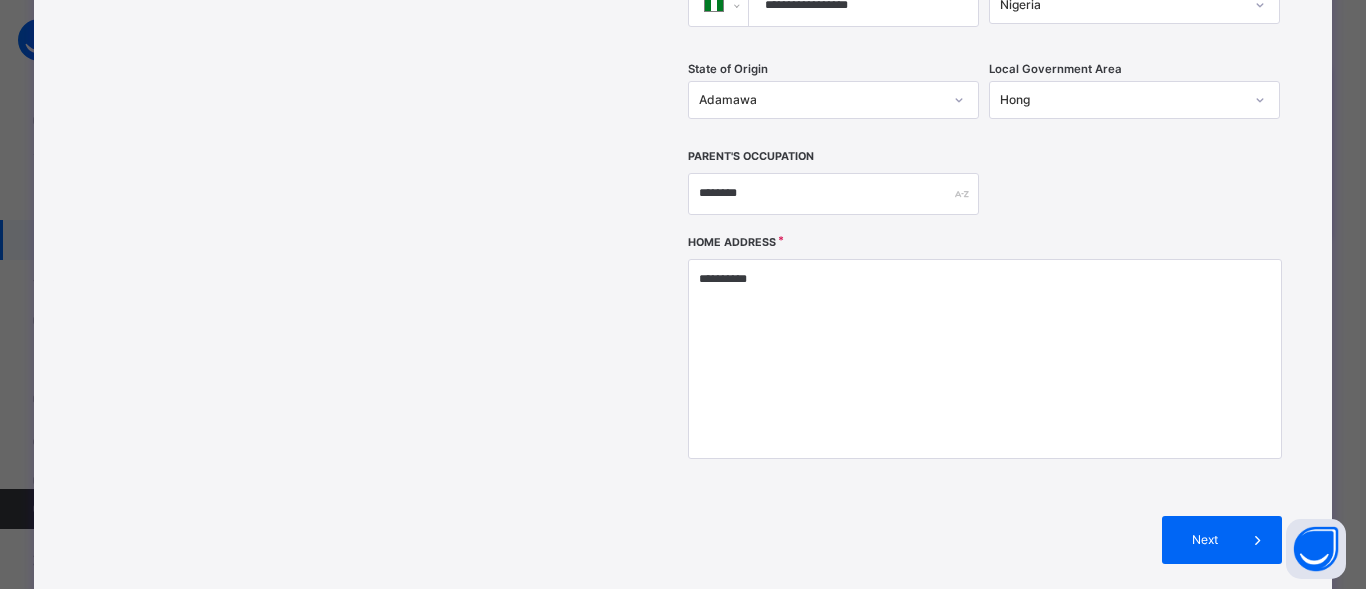 scroll, scrollTop: 772, scrollLeft: 0, axis: vertical 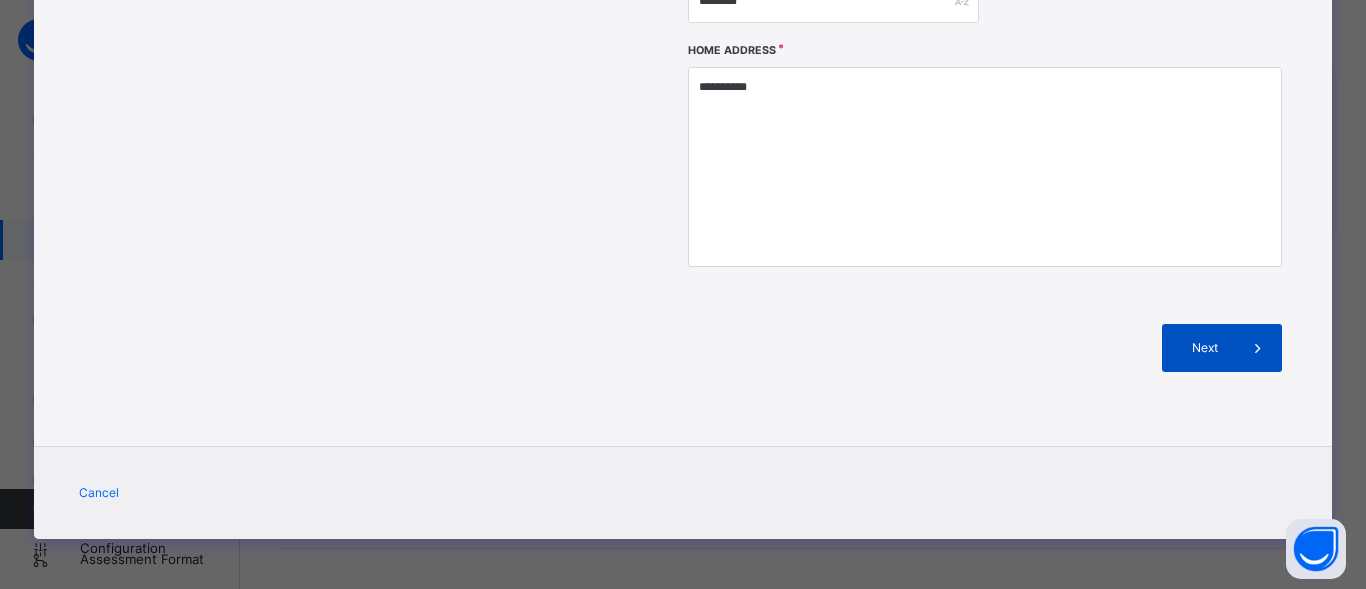 click on "Next" at bounding box center [1222, 348] 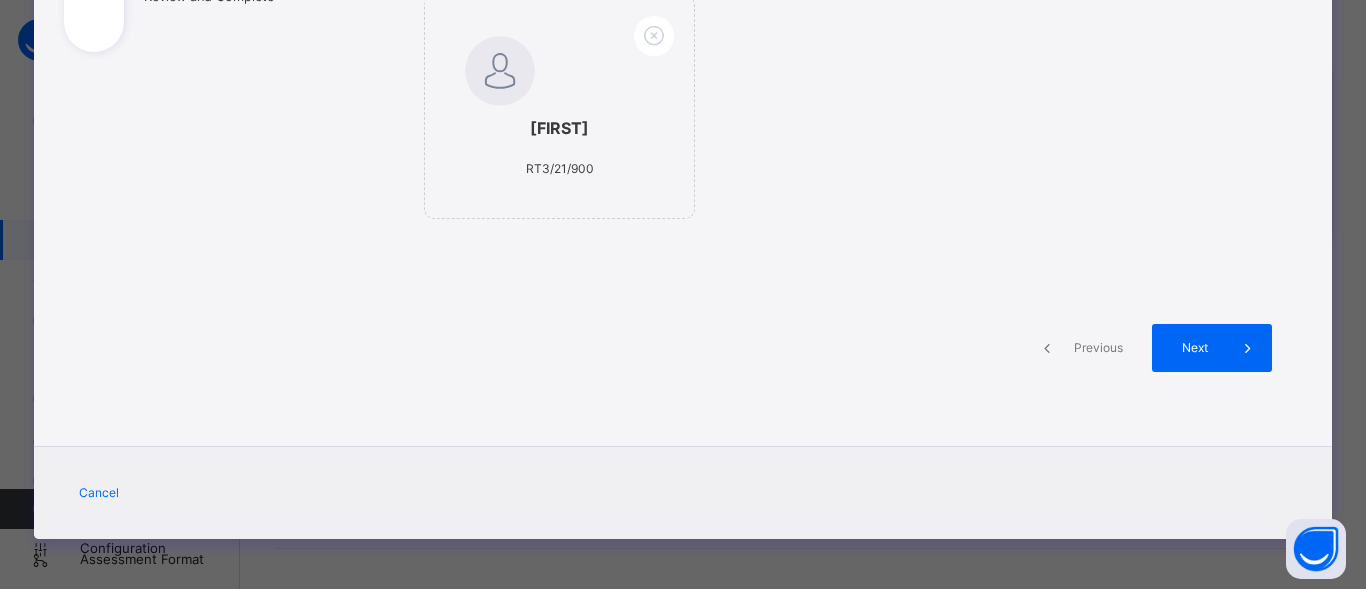 scroll, scrollTop: 420, scrollLeft: 0, axis: vertical 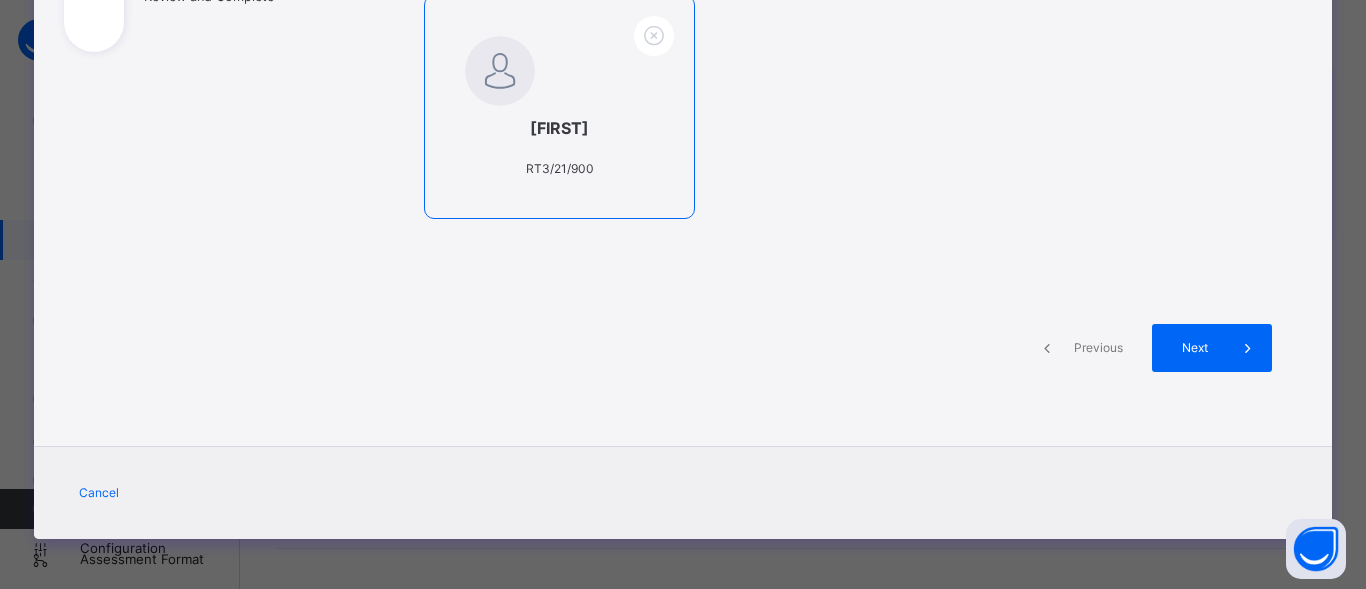 click on "NANA ASMA'U ISMAIL      RT3/21/900" at bounding box center (559, 107) 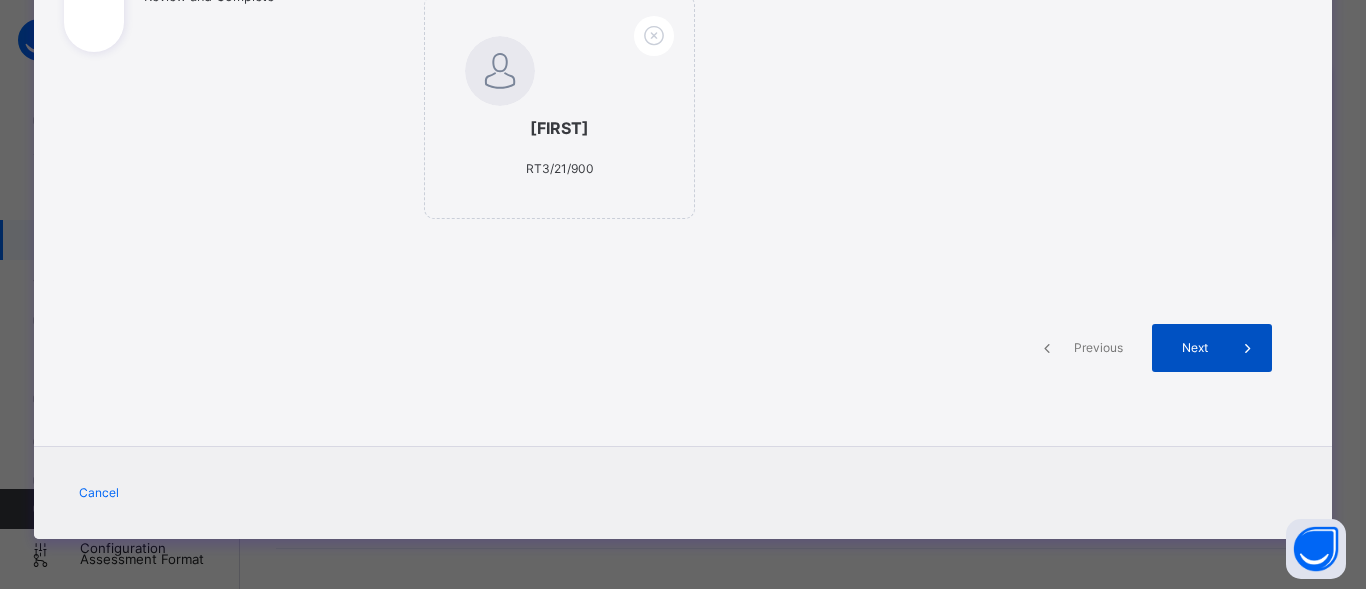 click on "Next" at bounding box center (1212, 348) 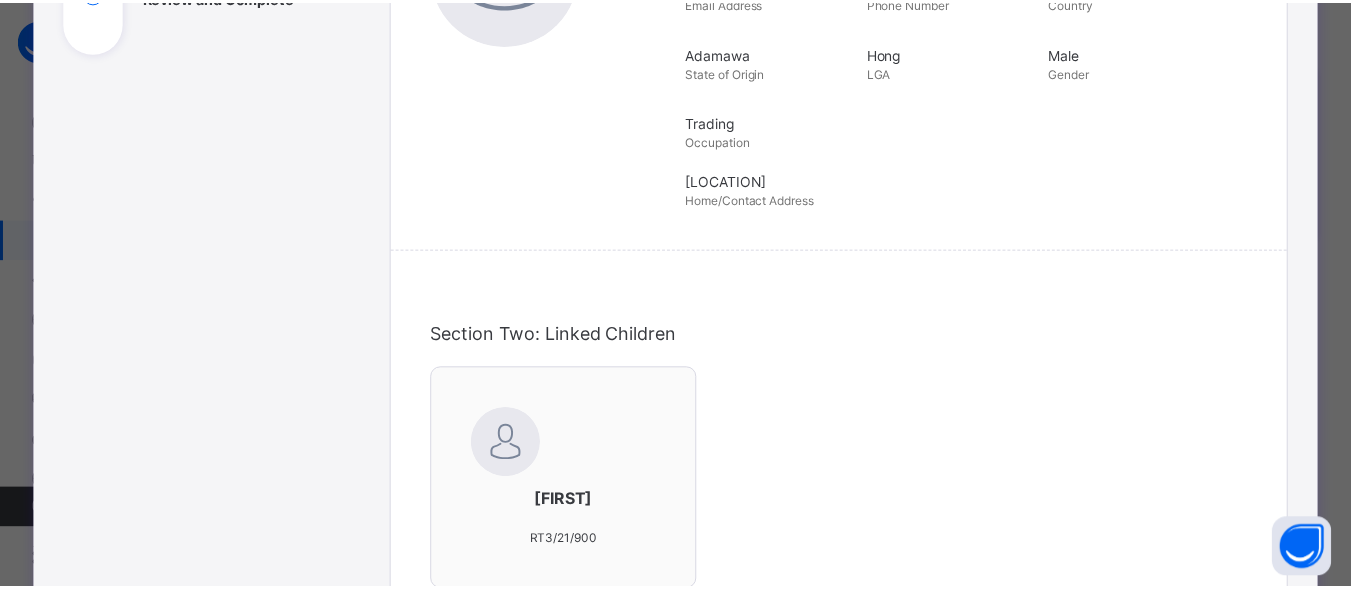 scroll, scrollTop: 772, scrollLeft: 0, axis: vertical 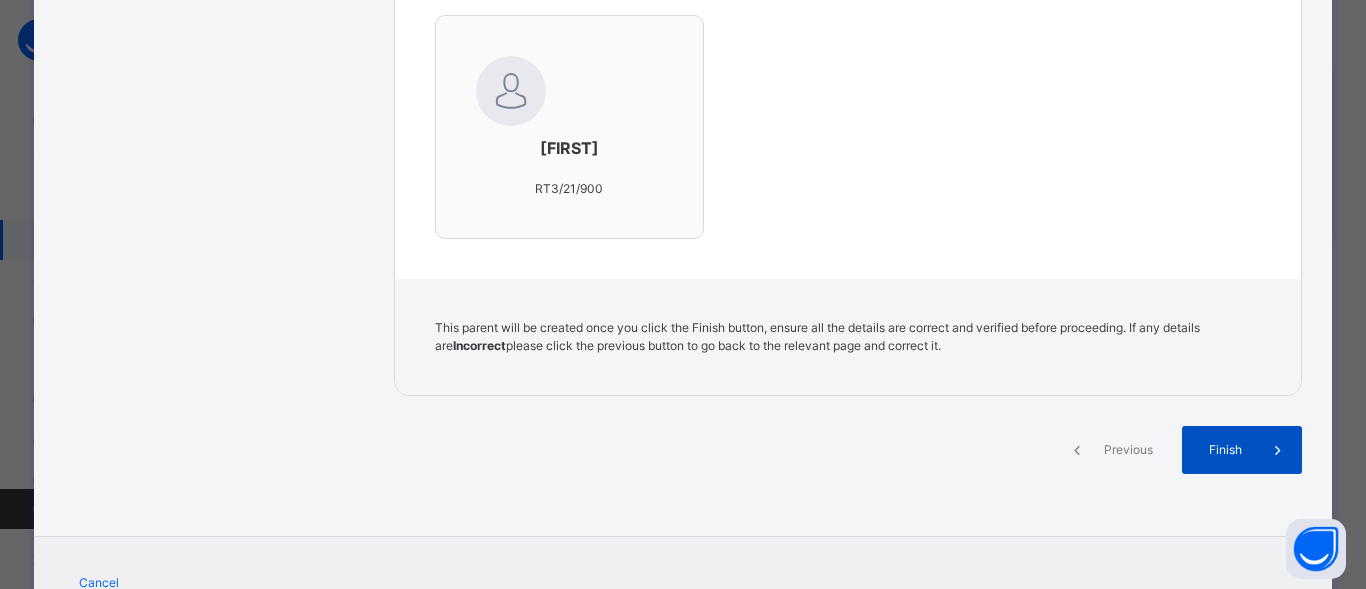 click on "Finish" at bounding box center (1225, 450) 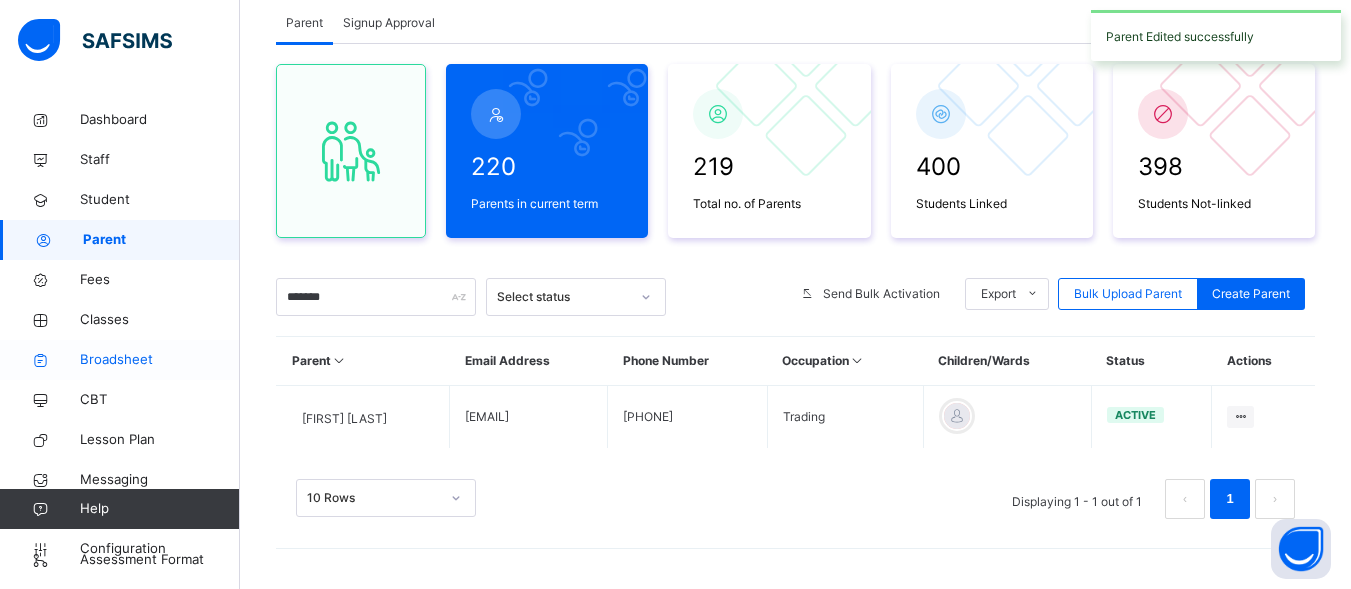 click on "Broadsheet" at bounding box center (160, 360) 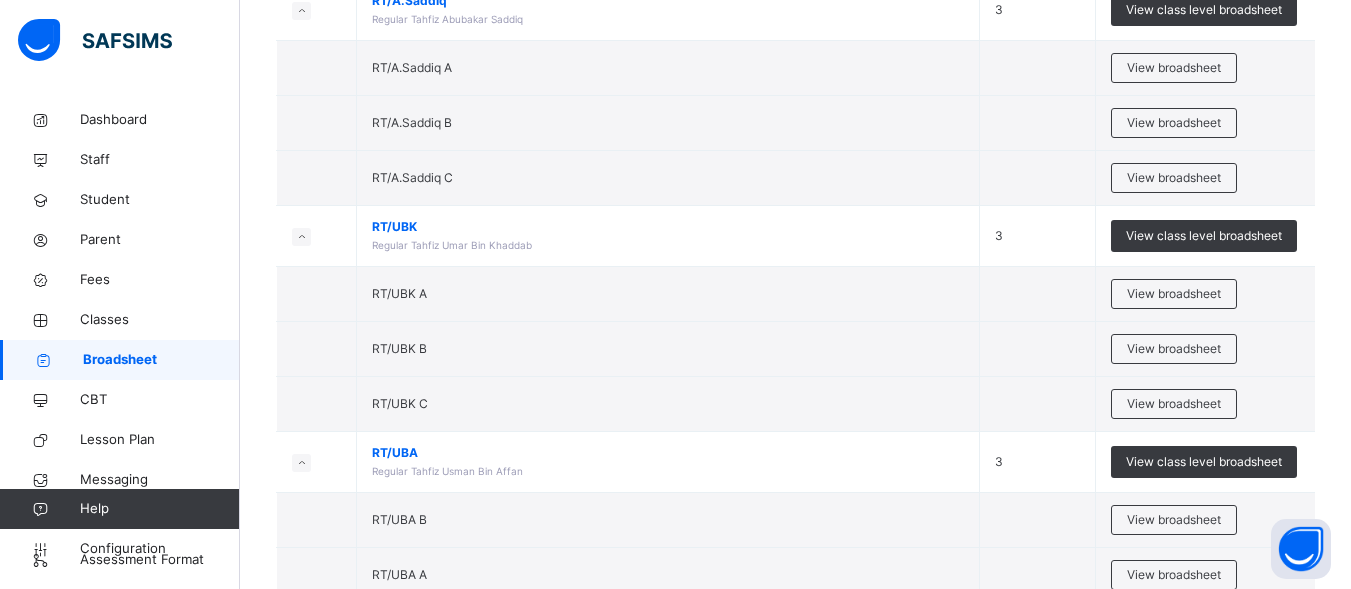 scroll, scrollTop: 725, scrollLeft: 0, axis: vertical 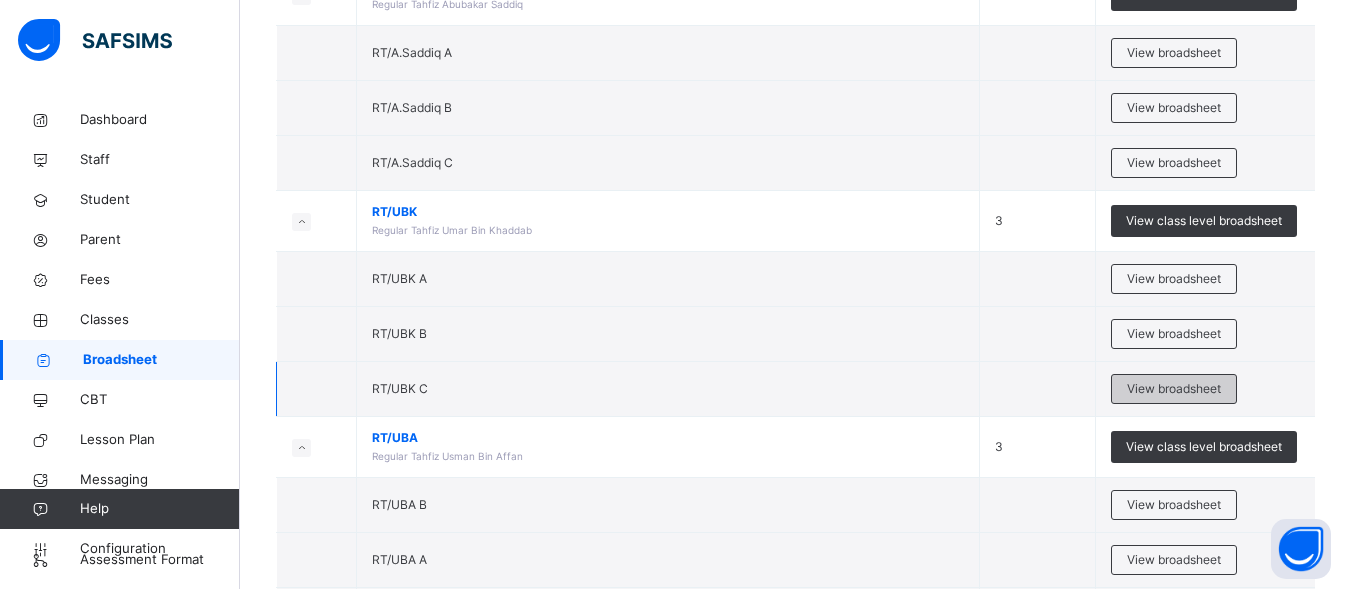 click on "View broadsheet" at bounding box center (1174, 389) 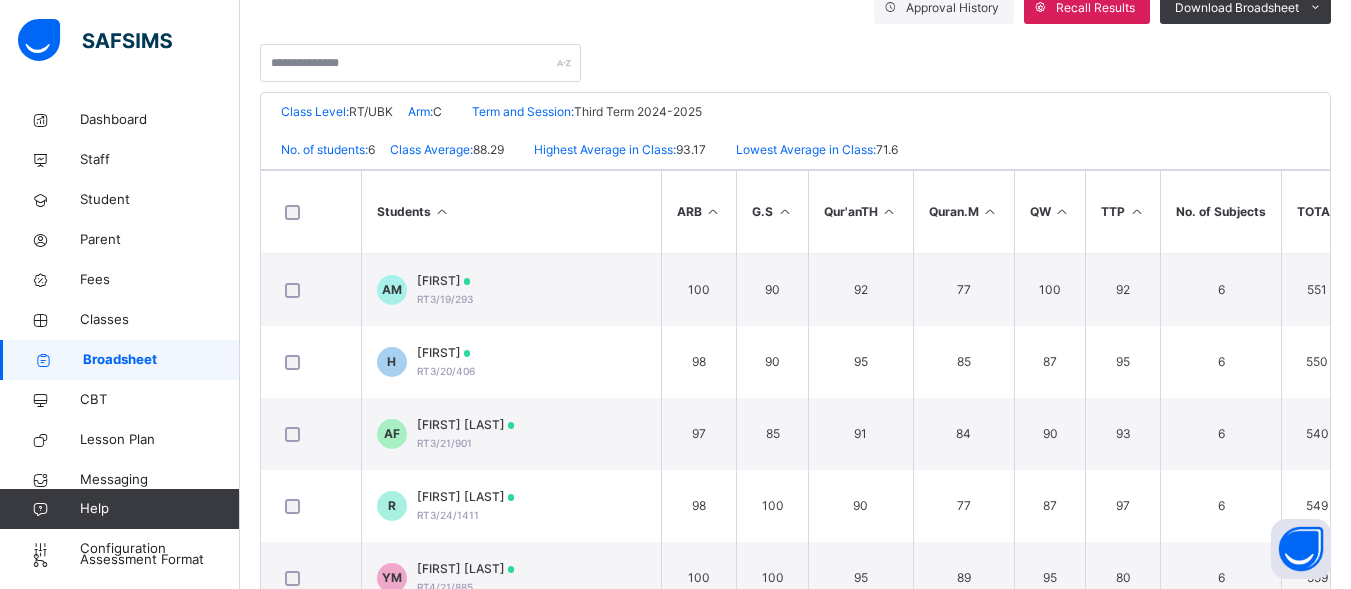 scroll, scrollTop: 389, scrollLeft: 0, axis: vertical 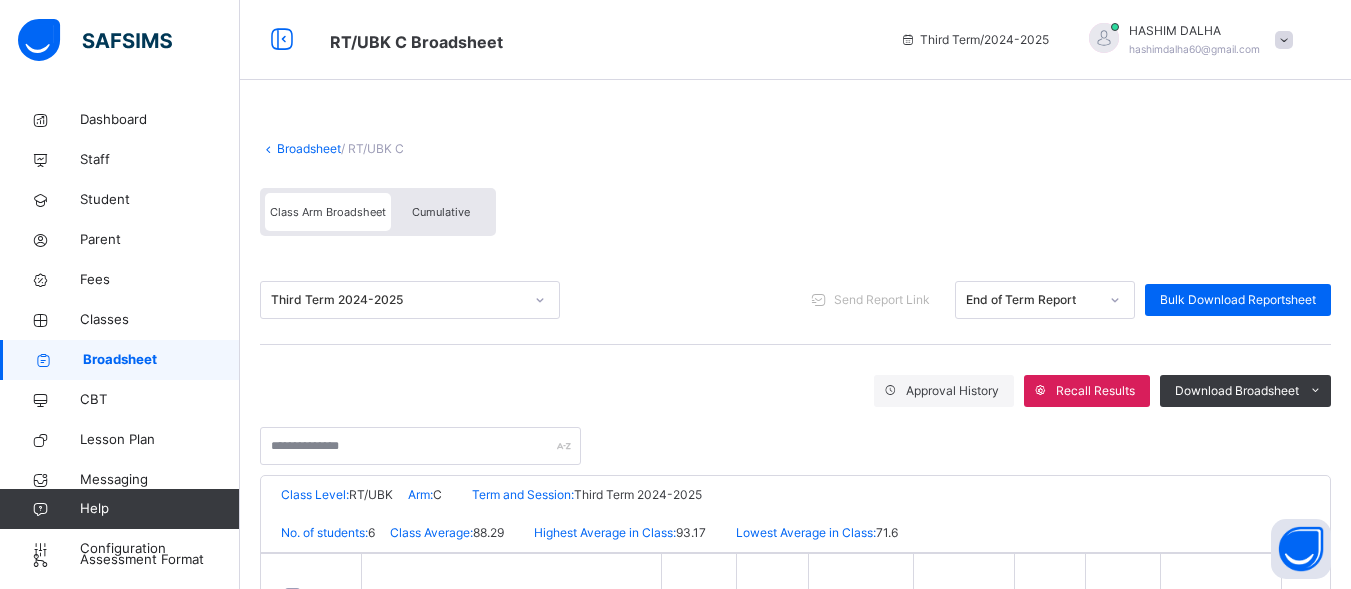 click on "Broadsheet" at bounding box center (309, 148) 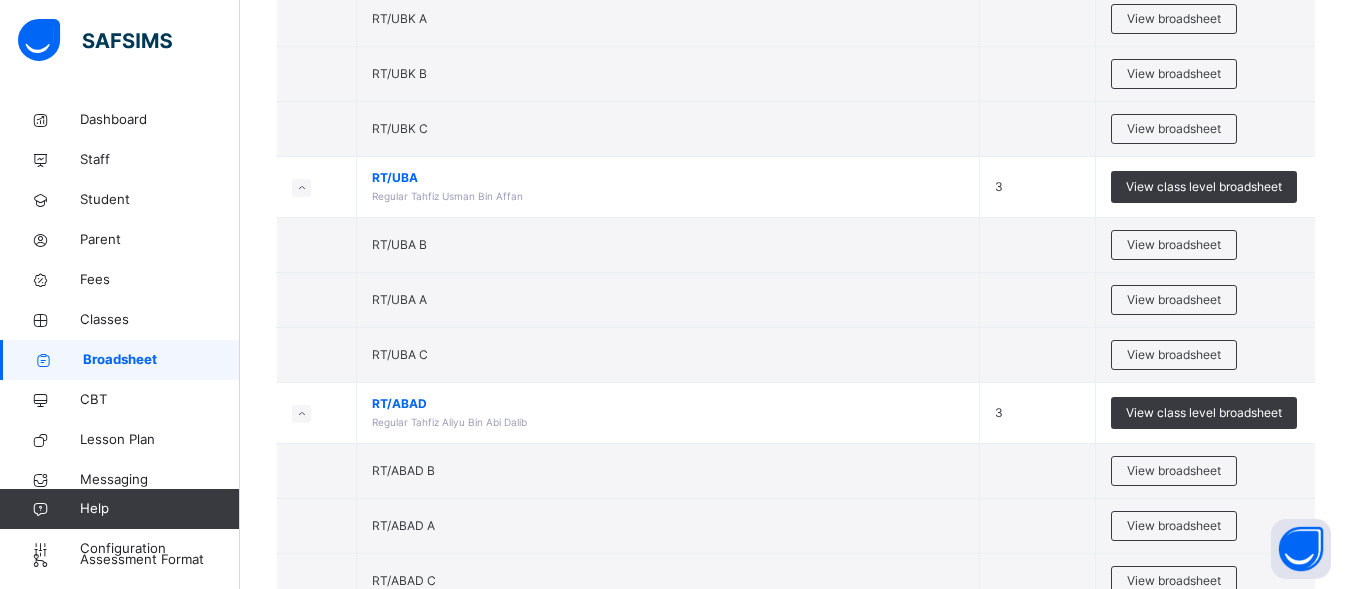 scroll, scrollTop: 983, scrollLeft: 0, axis: vertical 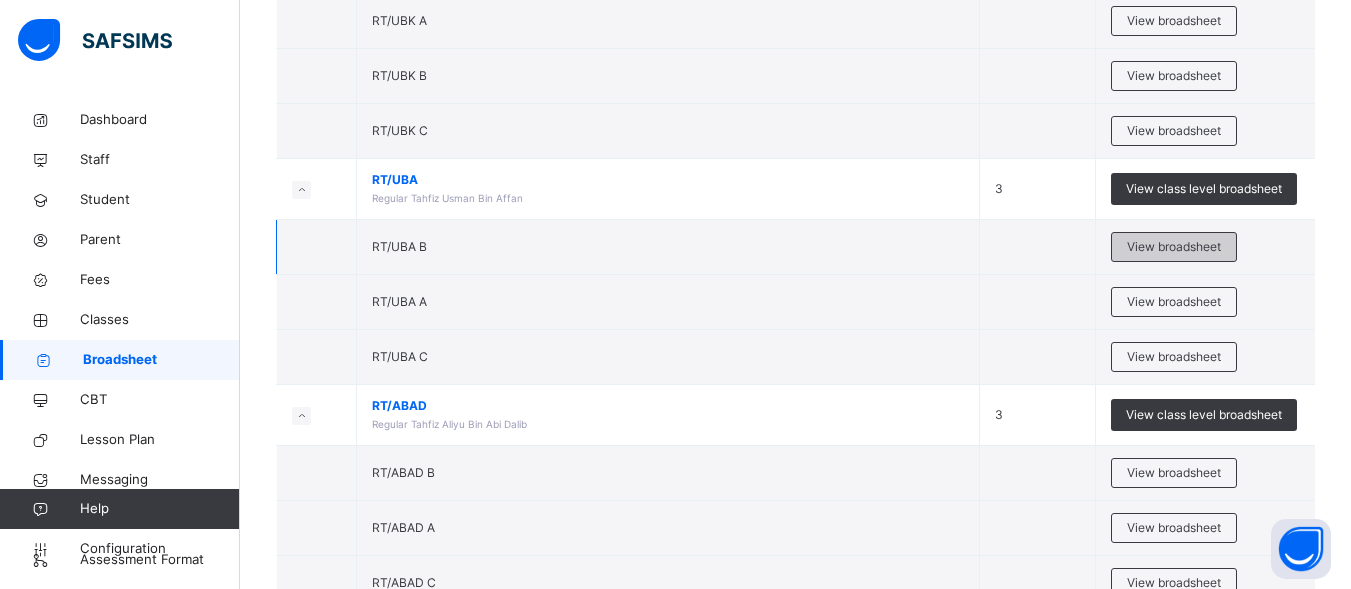 click on "View broadsheet" at bounding box center [1174, 247] 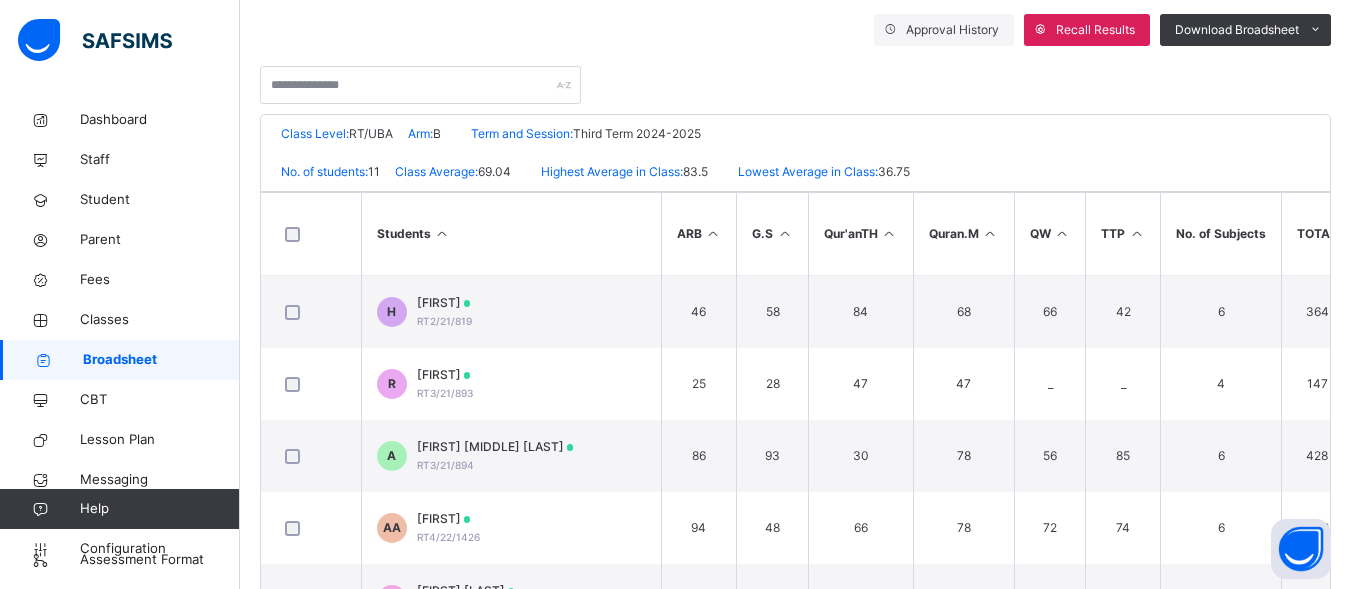 scroll, scrollTop: 372, scrollLeft: 0, axis: vertical 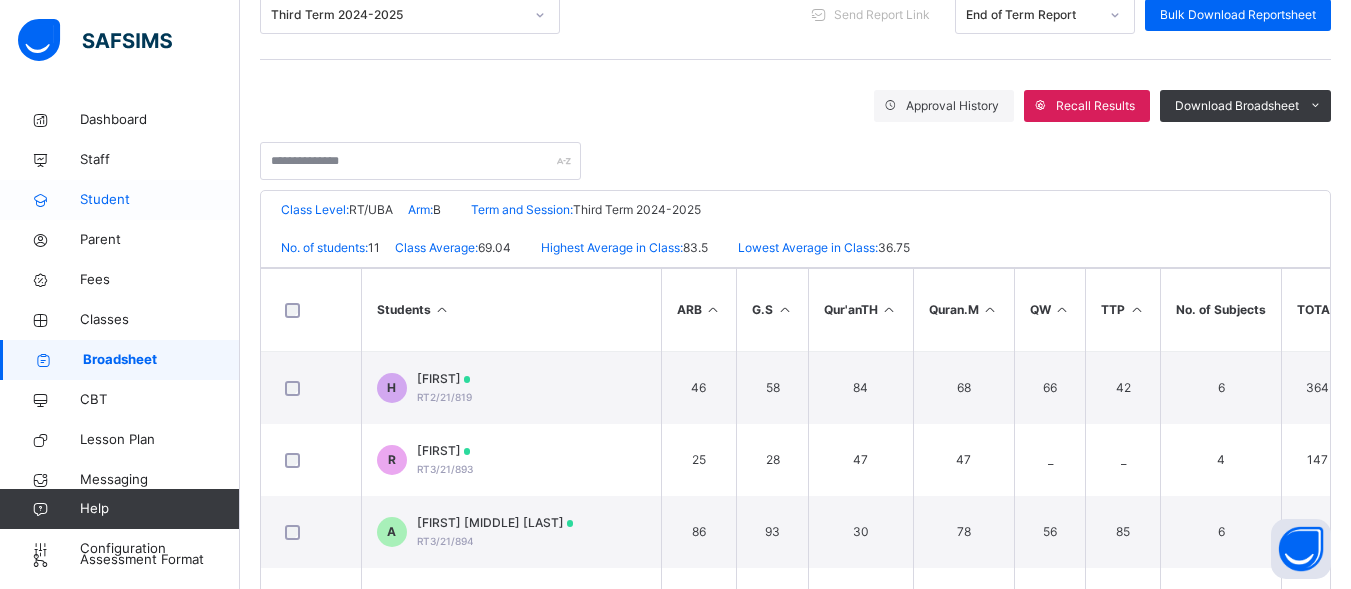 click on "Student" at bounding box center (160, 200) 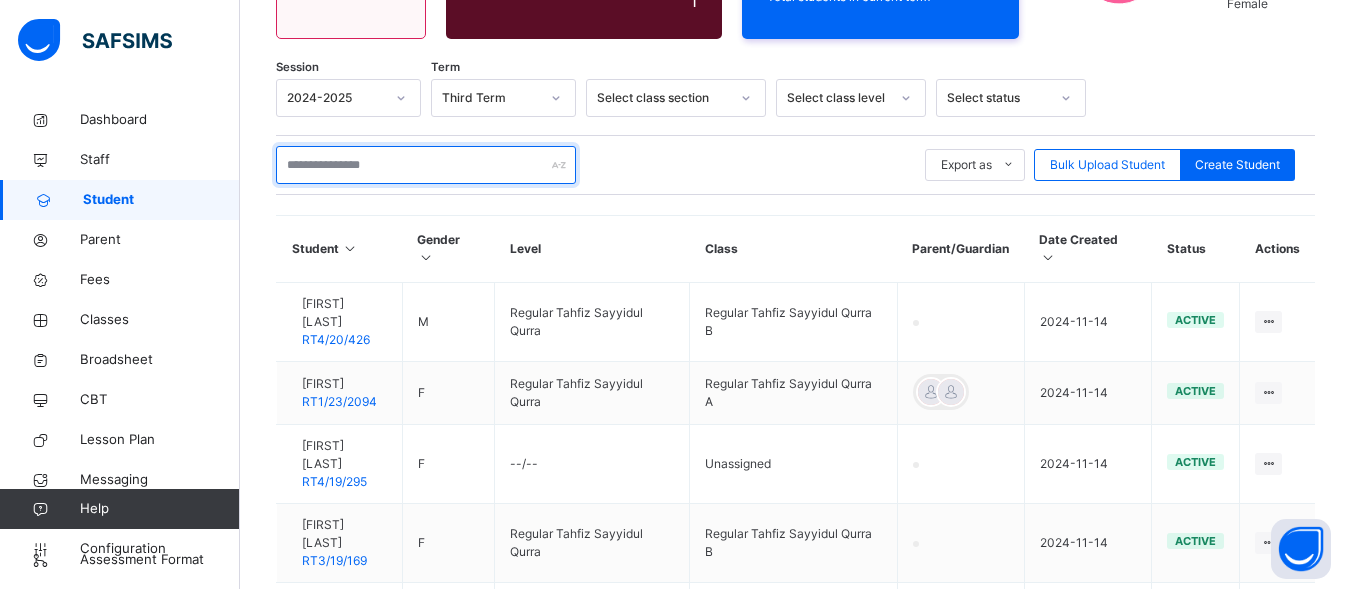 click at bounding box center (426, 165) 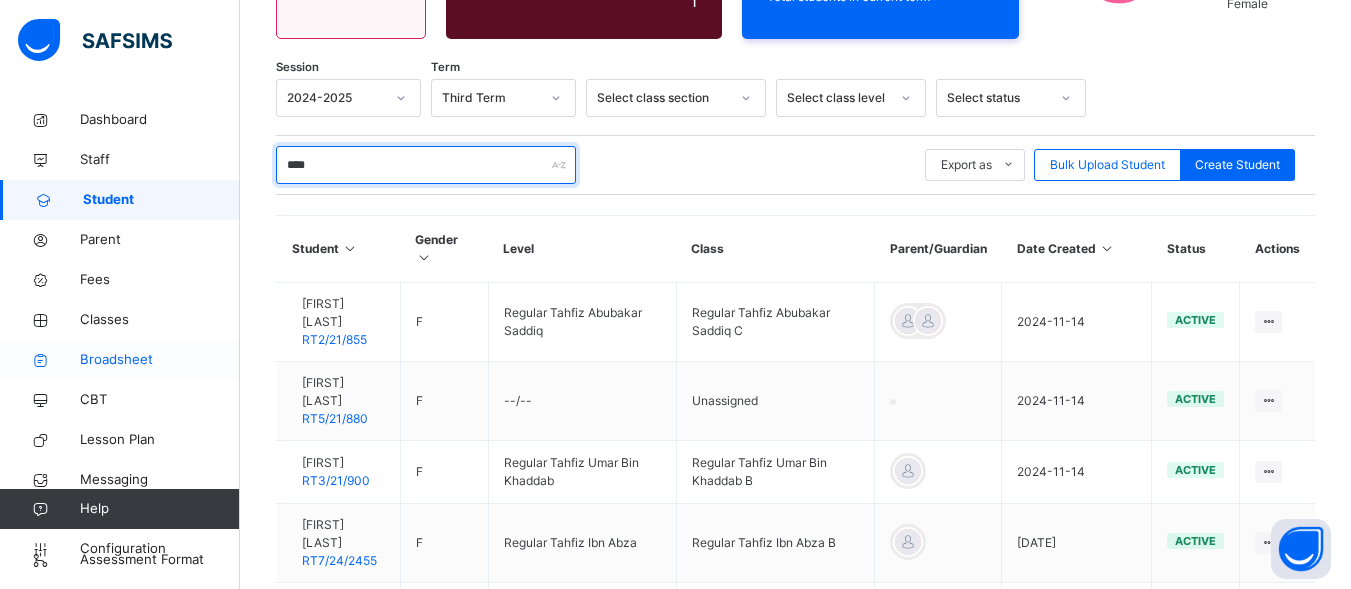 type on "****" 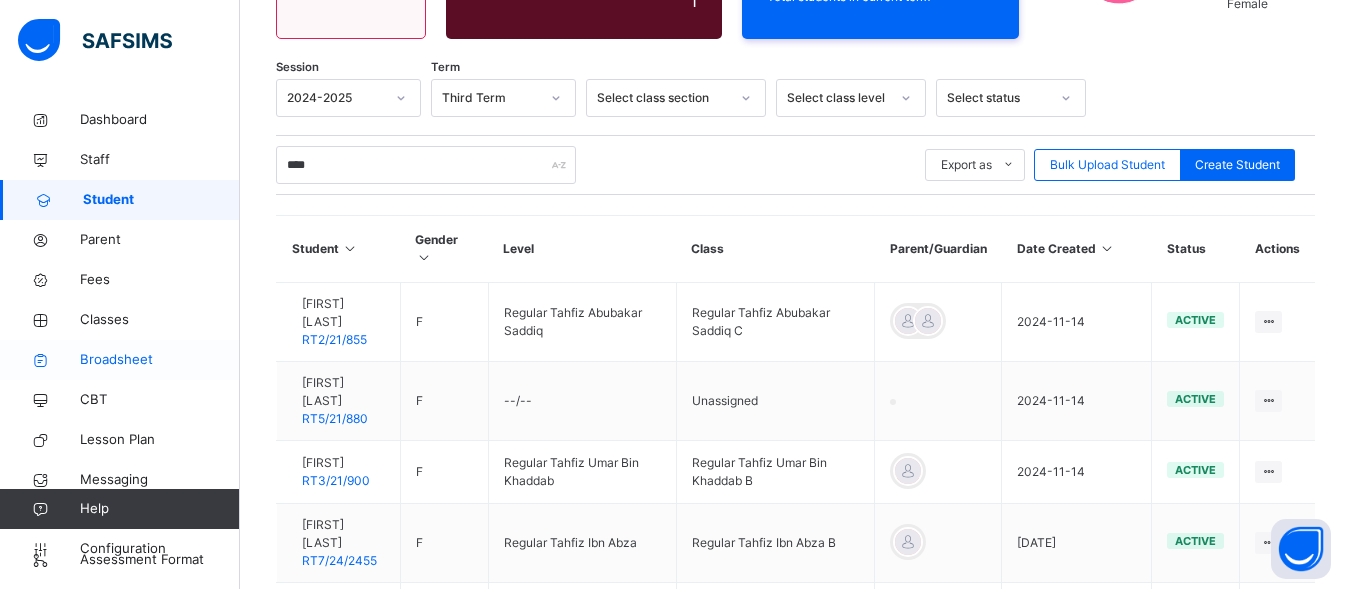 click on "Broadsheet" at bounding box center [160, 360] 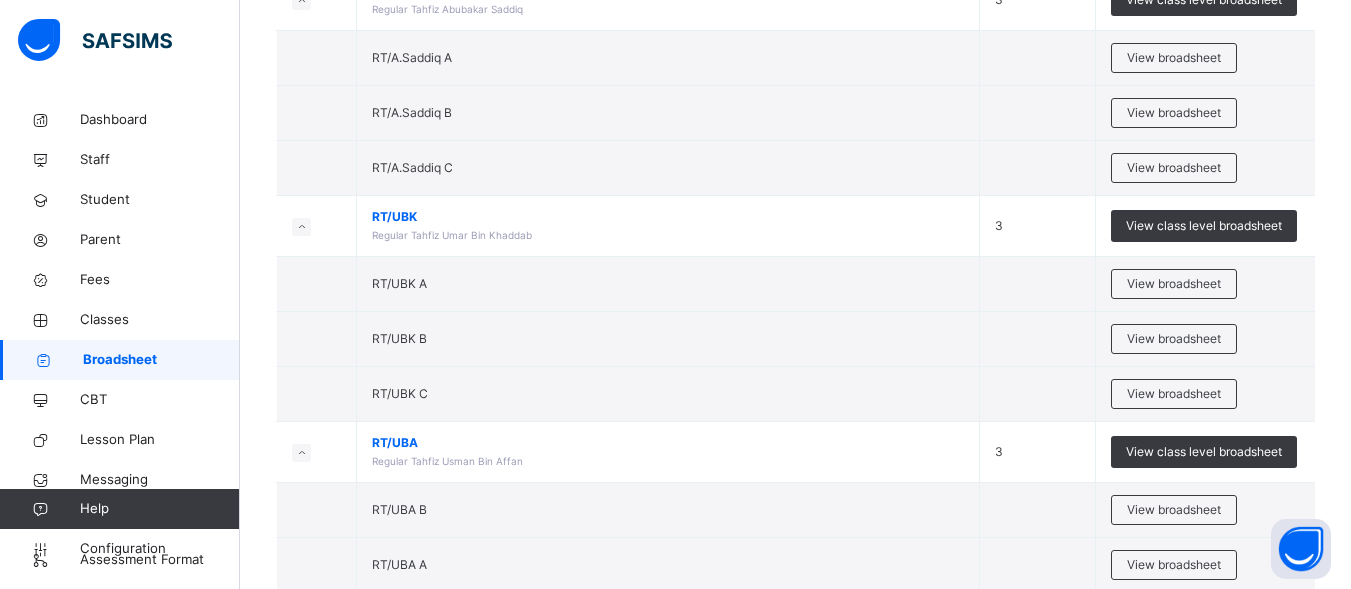 scroll, scrollTop: 730, scrollLeft: 0, axis: vertical 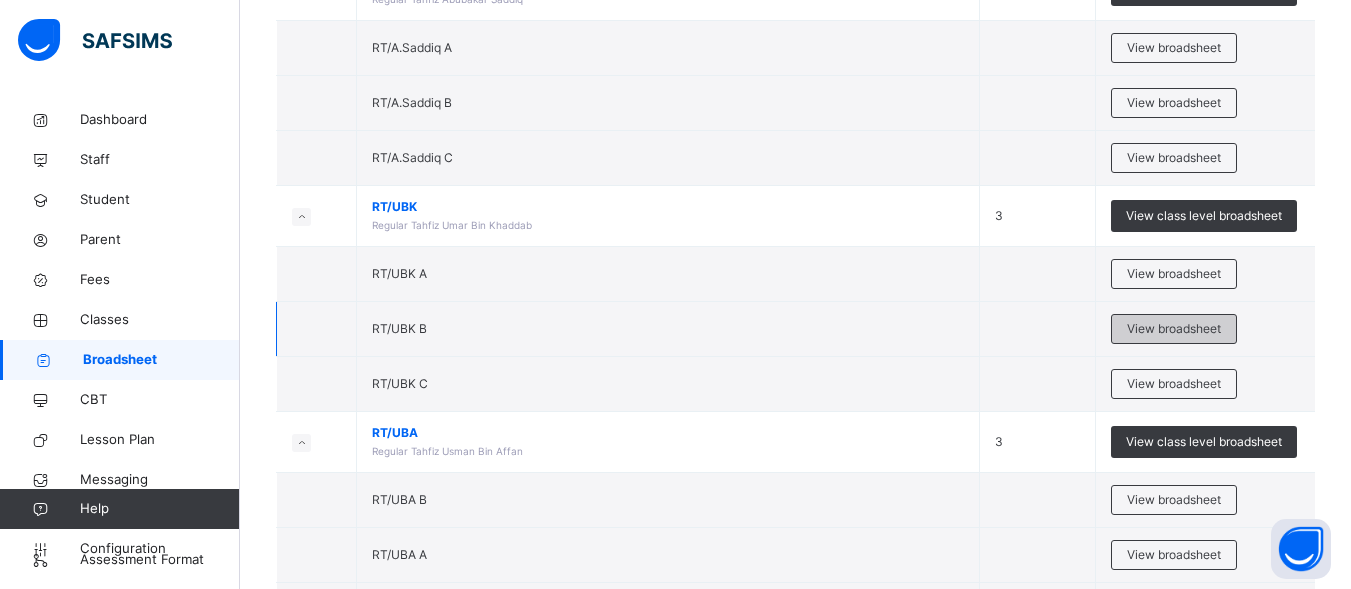 click on "View broadsheet" at bounding box center (1174, 329) 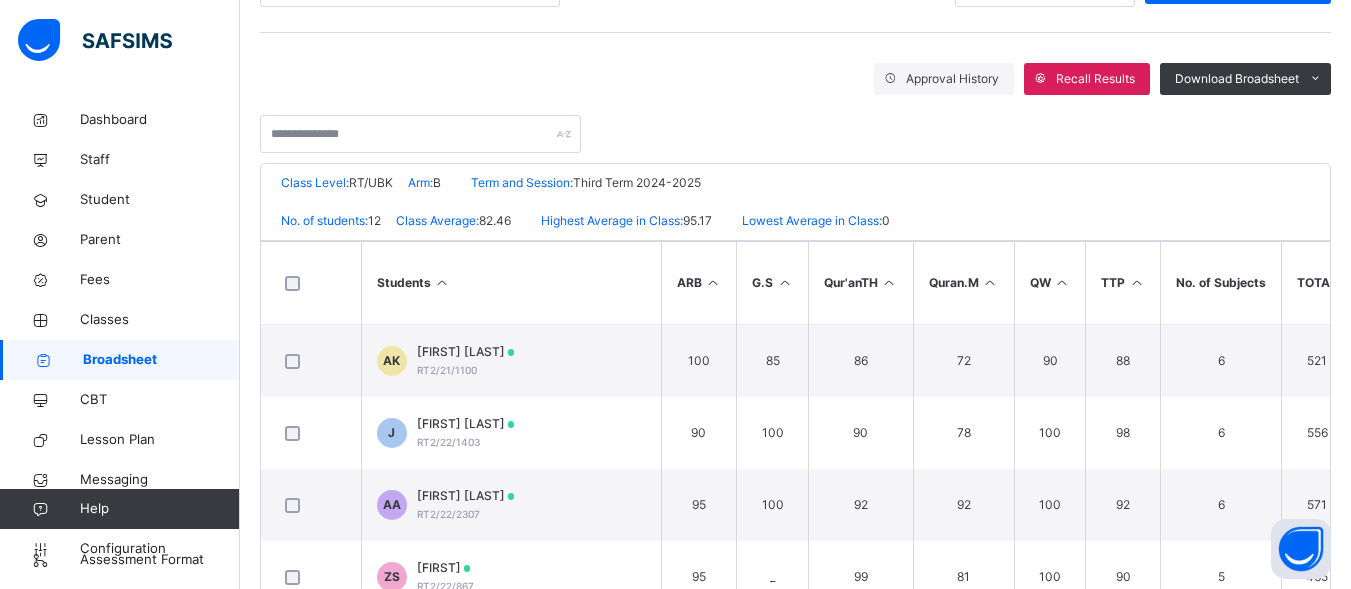 scroll, scrollTop: 314, scrollLeft: 0, axis: vertical 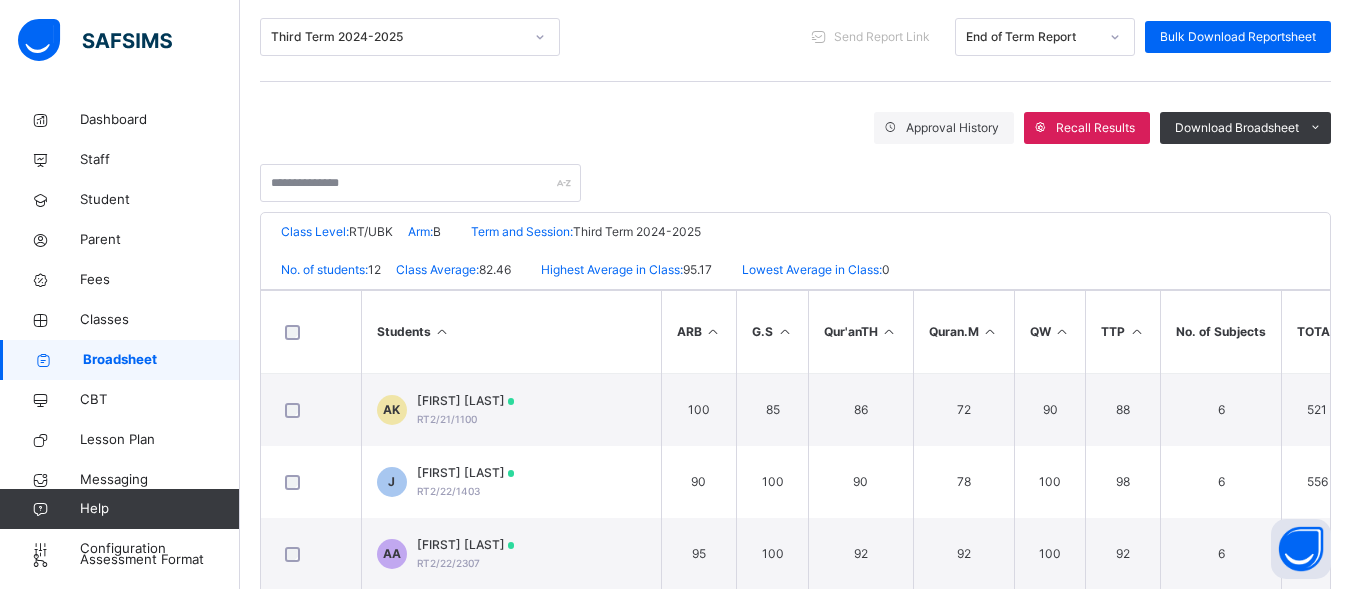 click on "TTP" at bounding box center (1123, 332) 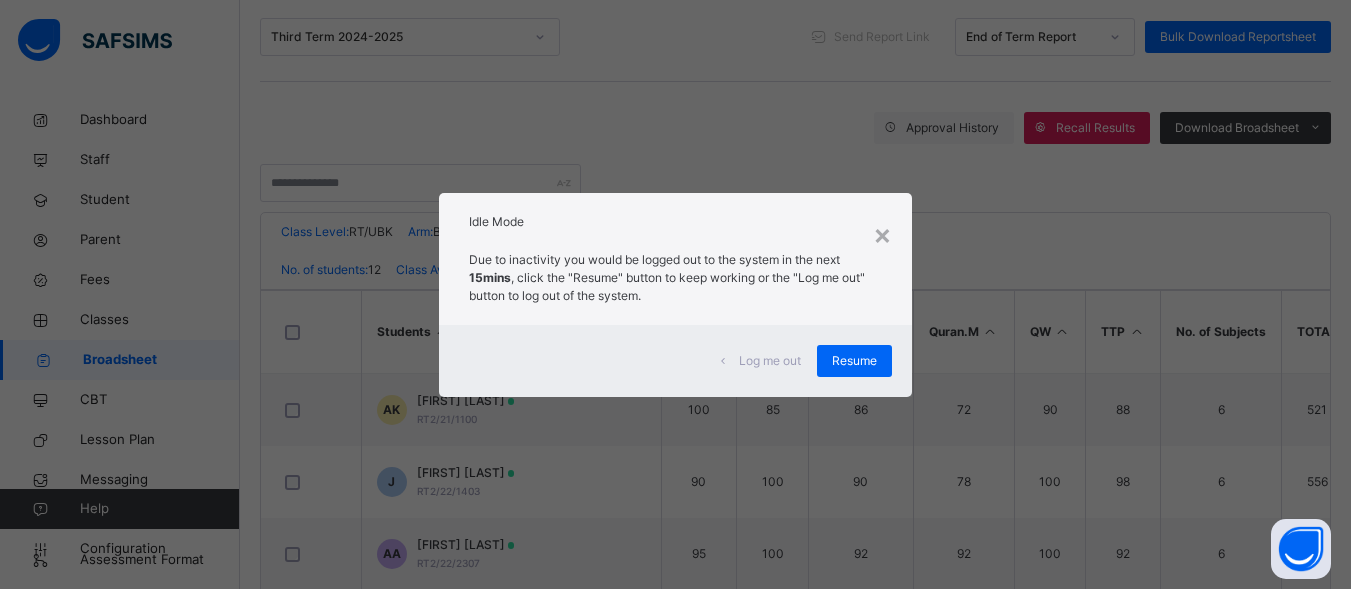 click on "× Idle Mode Due to inactivity you would be logged out to the system in the next   15mins , click the "Resume" button to keep working or the "Log me out" button to log out of the system. Log me out Resume" at bounding box center (675, 294) 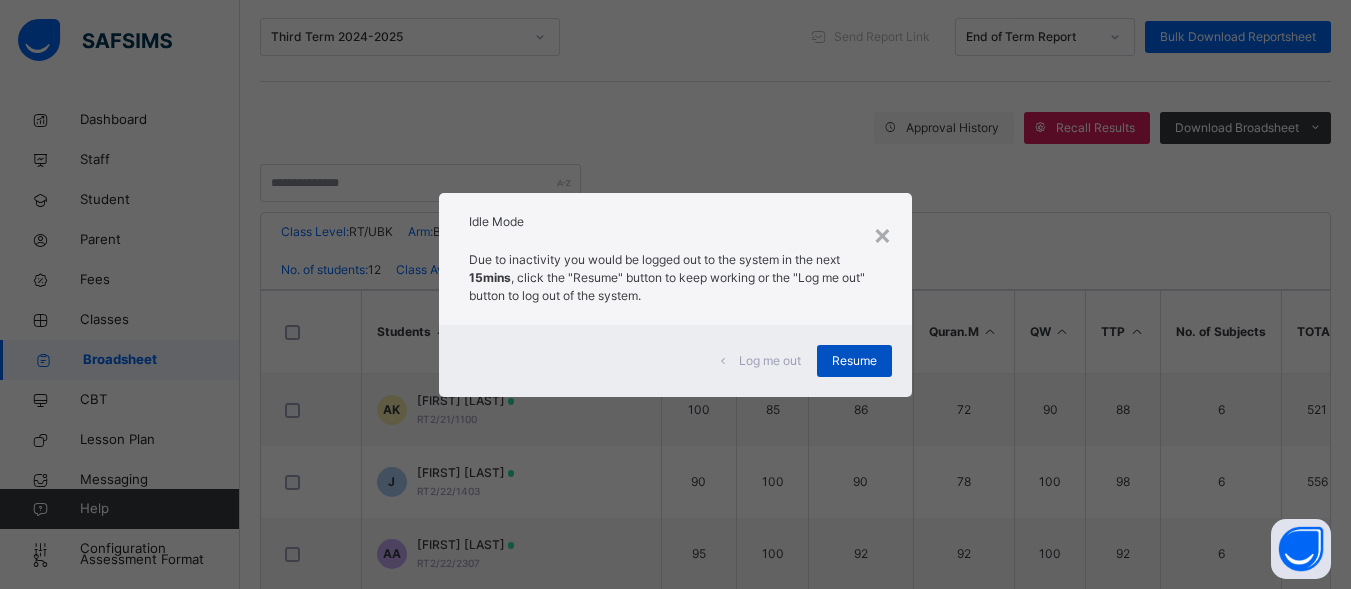 click on "Resume" at bounding box center [854, 361] 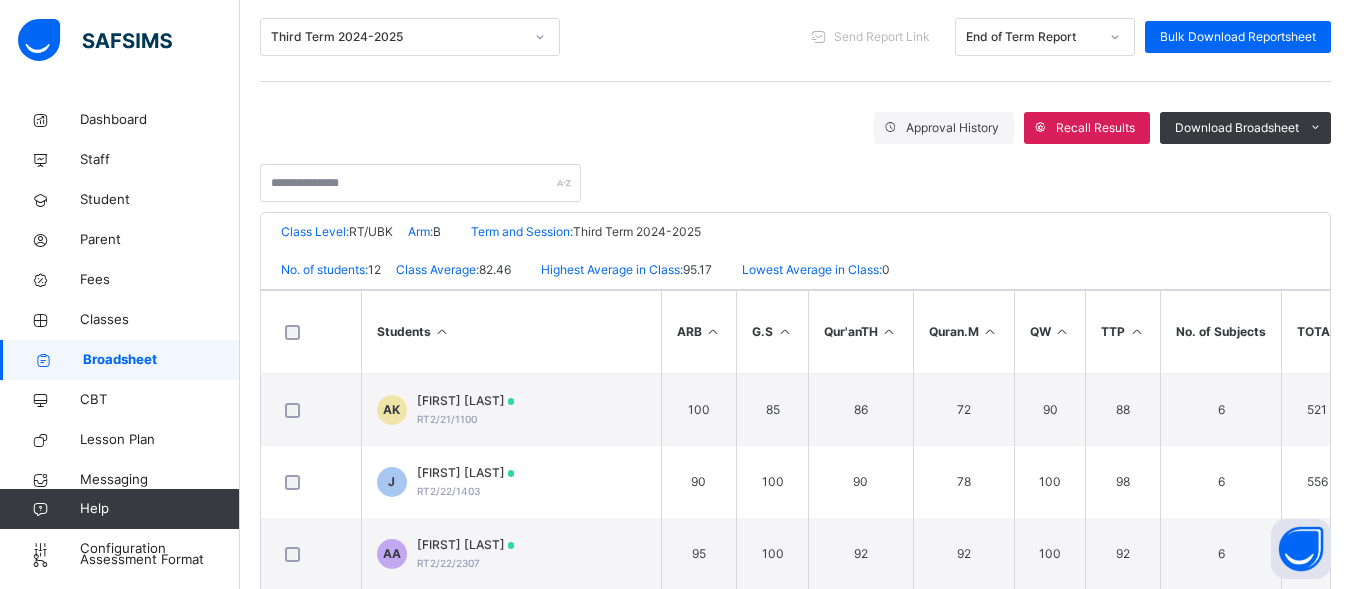 click on "Broadsheet" at bounding box center (161, 360) 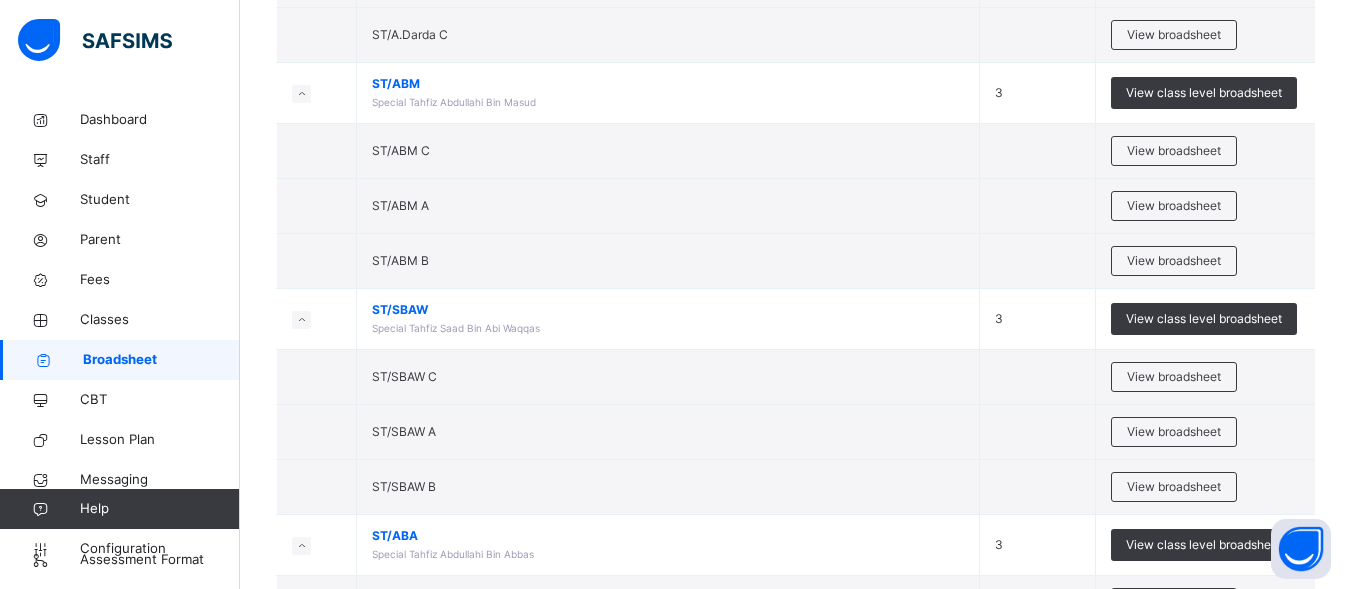scroll, scrollTop: 2389, scrollLeft: 0, axis: vertical 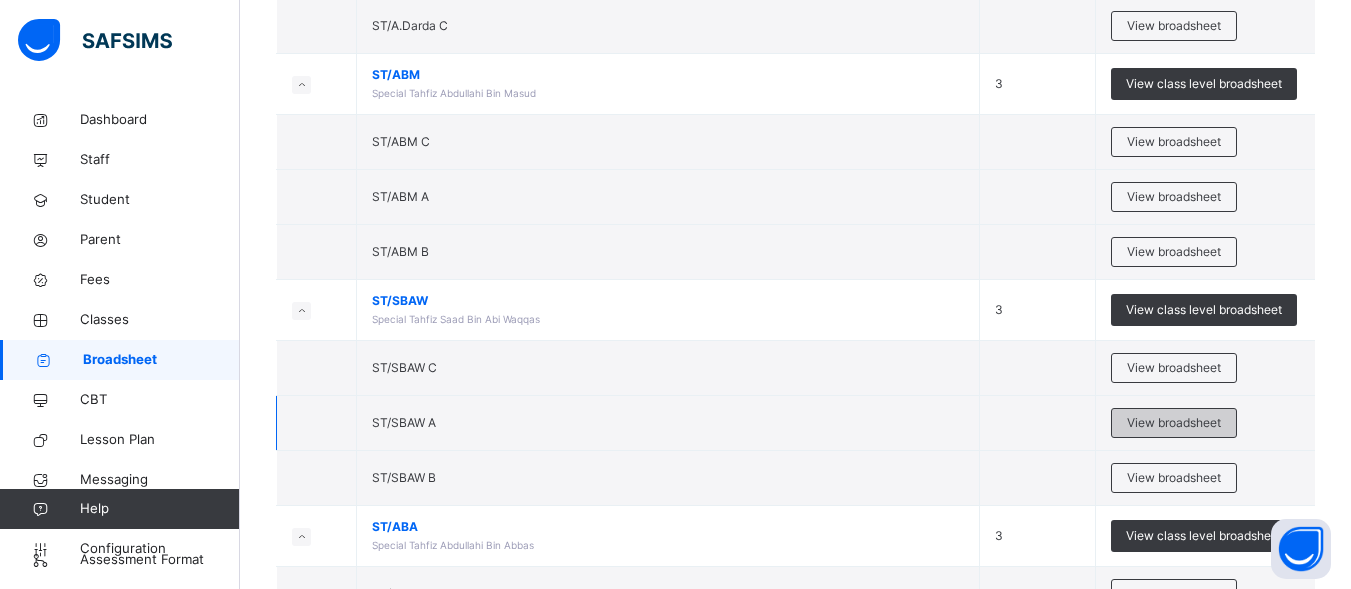 click on "View broadsheet" at bounding box center [1174, 423] 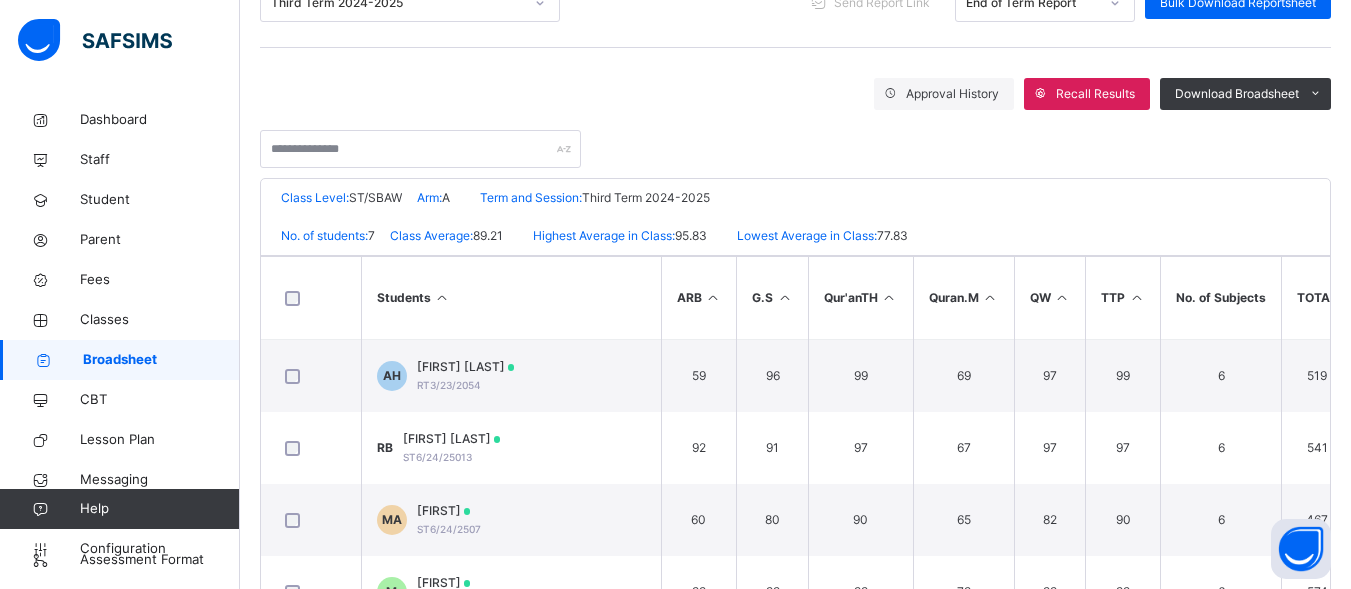 scroll, scrollTop: 314, scrollLeft: 0, axis: vertical 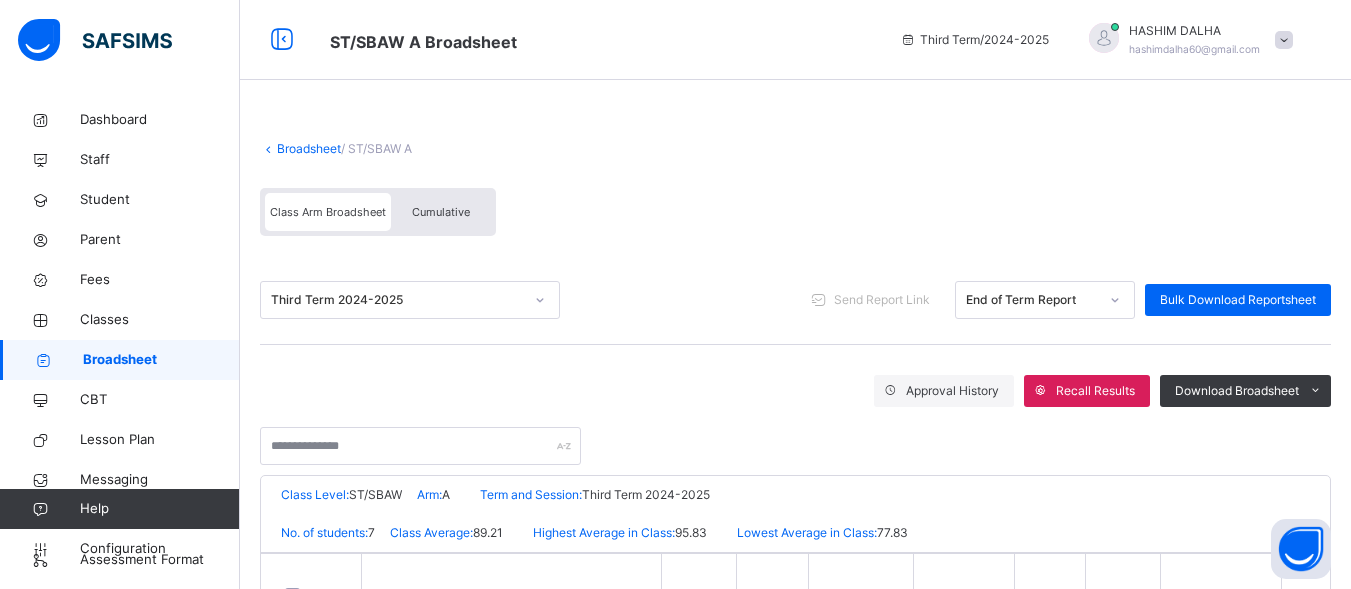 click on "Broadsheet" at bounding box center [309, 148] 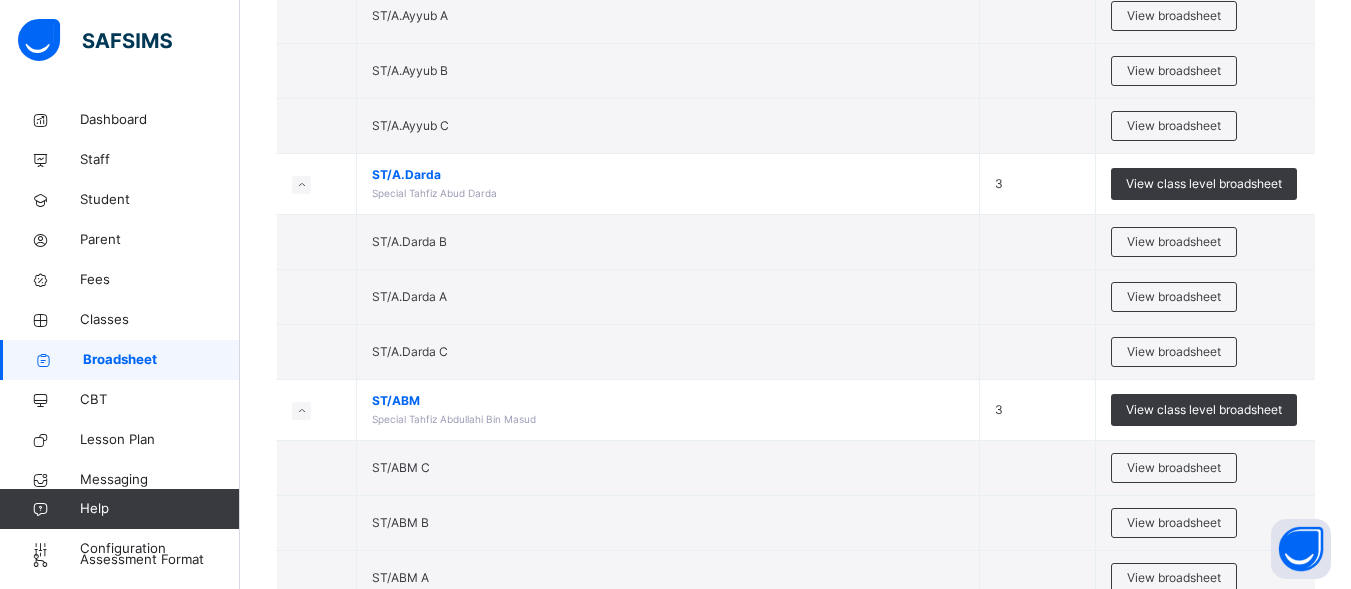 scroll, scrollTop: 2065, scrollLeft: 0, axis: vertical 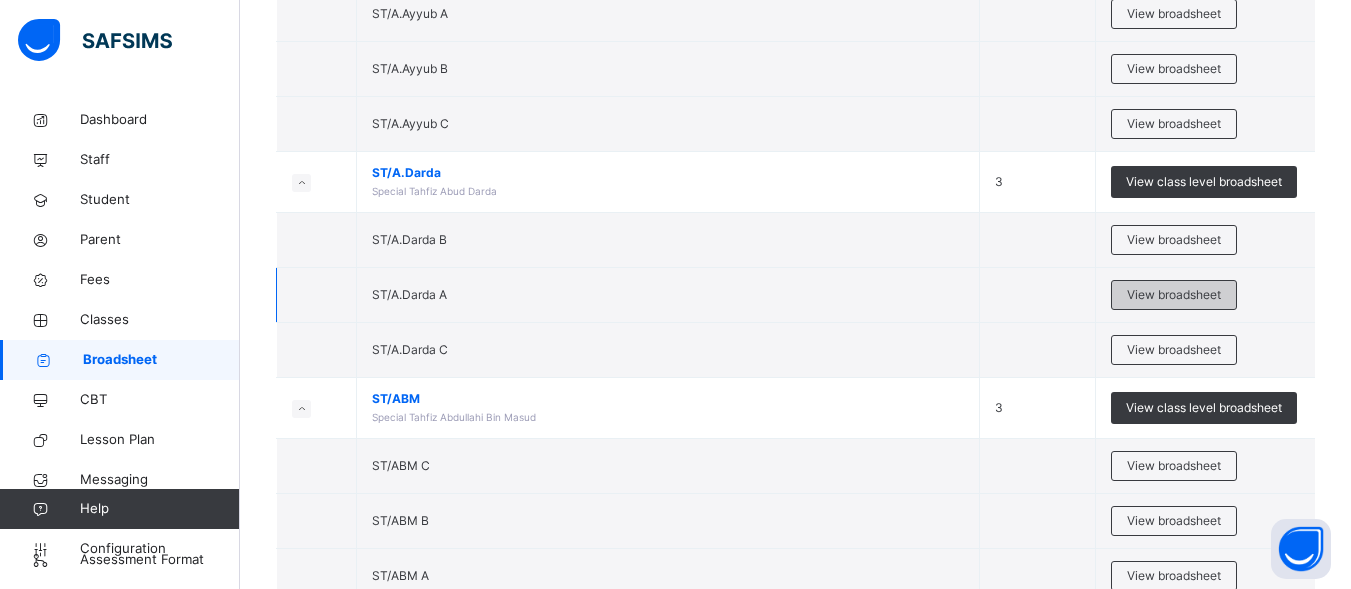 click on "View broadsheet" at bounding box center (1174, 295) 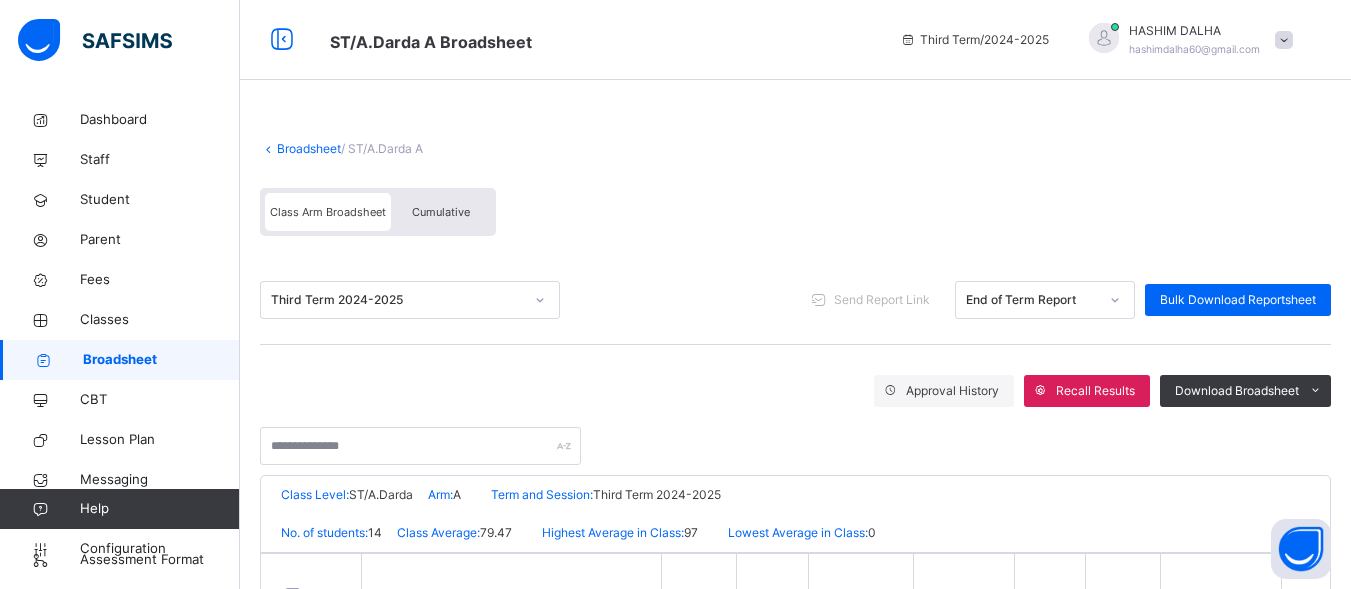 scroll, scrollTop: 261, scrollLeft: 0, axis: vertical 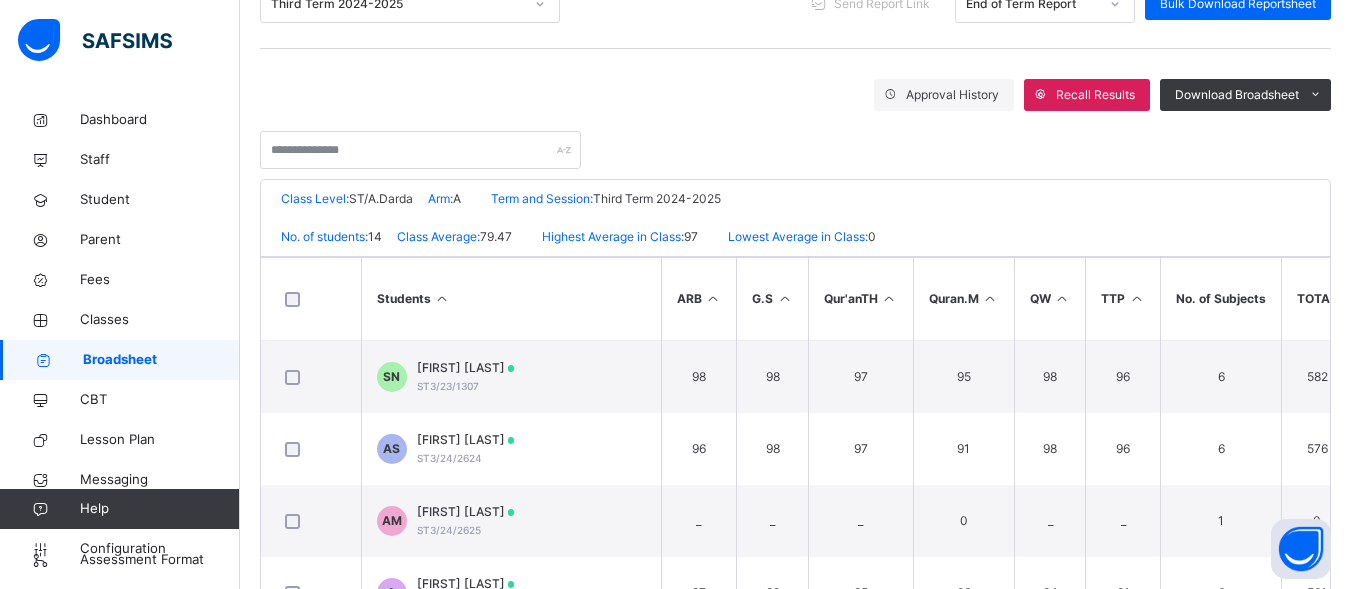 click on "Broadsheet" at bounding box center [161, 360] 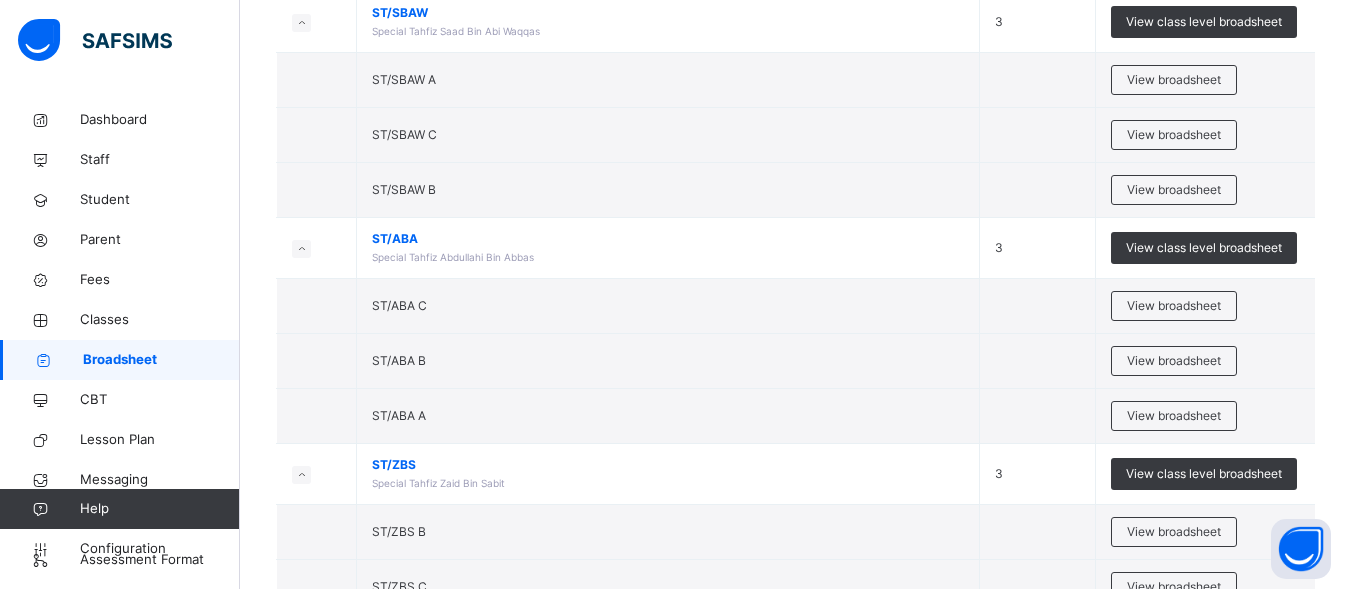 scroll, scrollTop: 2668, scrollLeft: 0, axis: vertical 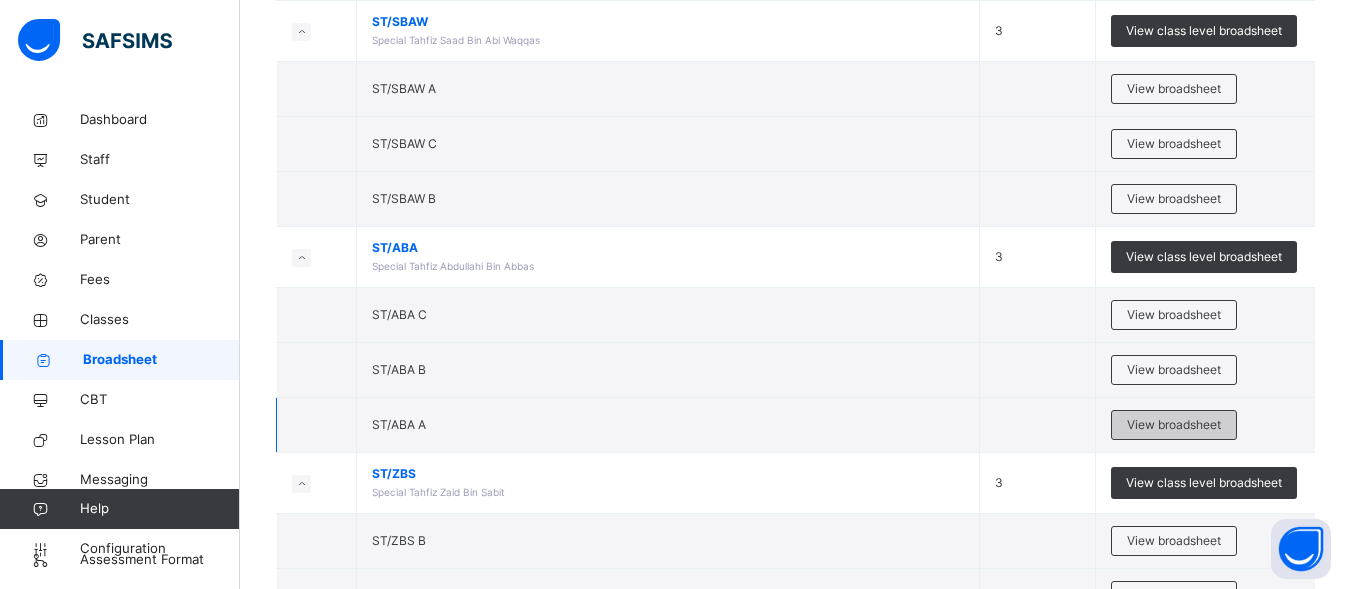 click on "View broadsheet" at bounding box center [1174, 425] 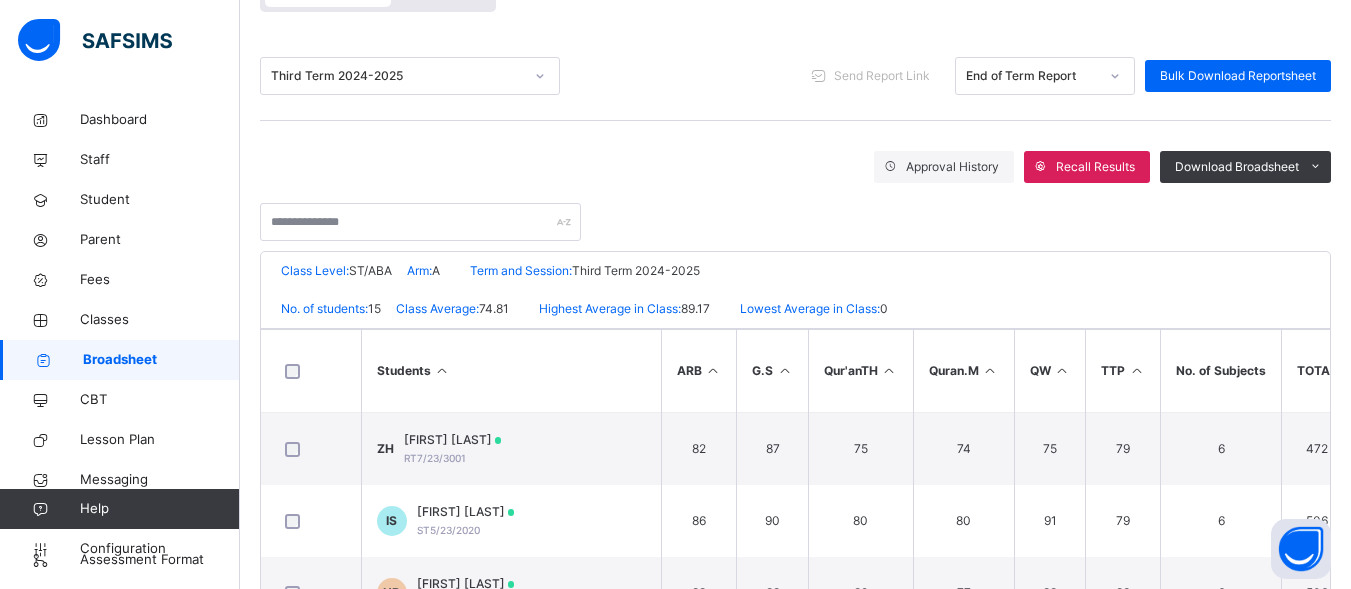 scroll, scrollTop: 237, scrollLeft: 0, axis: vertical 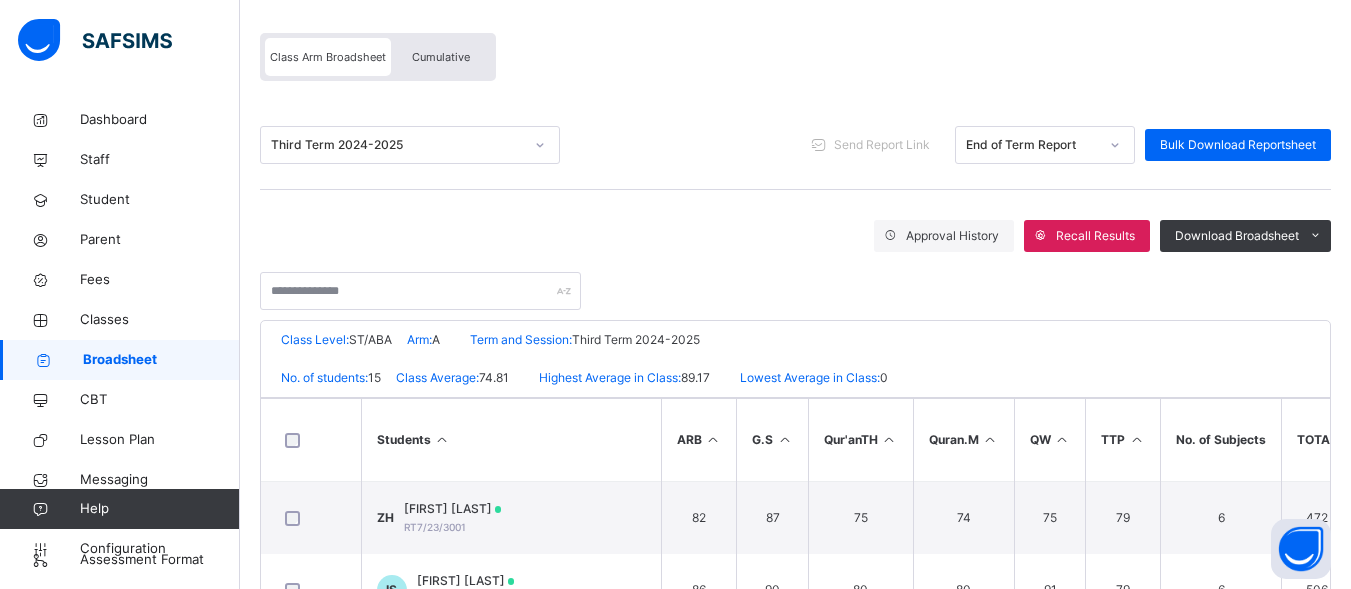 click on "Broadsheet" at bounding box center [161, 360] 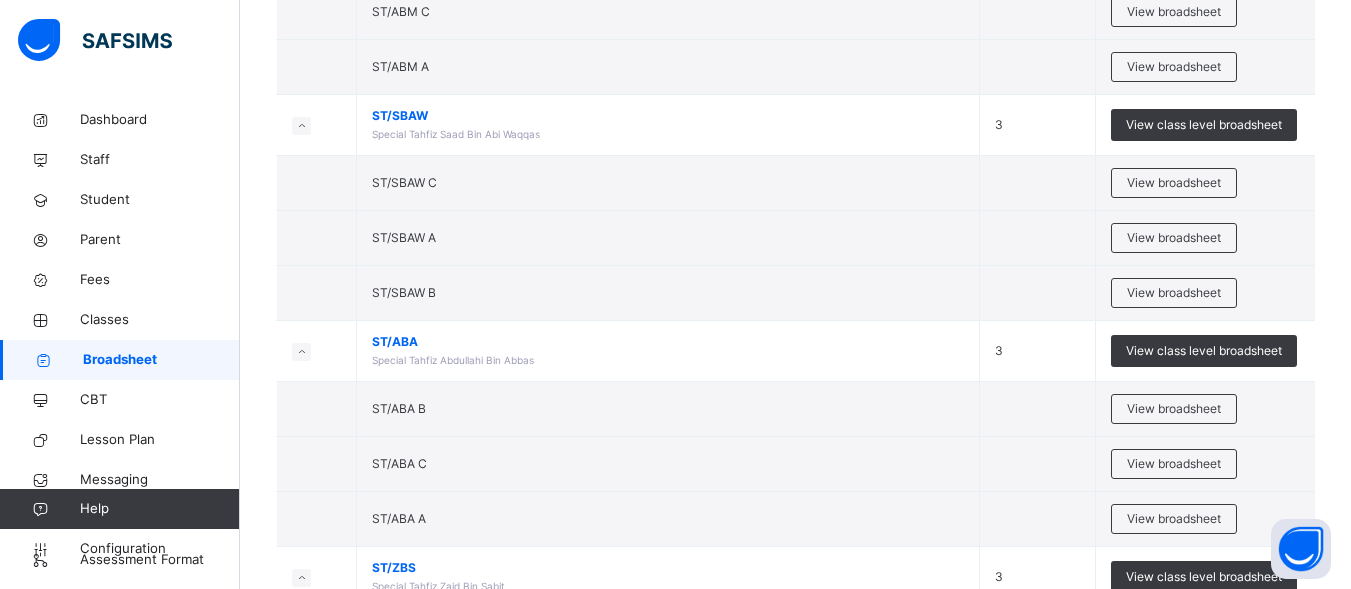 scroll, scrollTop: 2615, scrollLeft: 0, axis: vertical 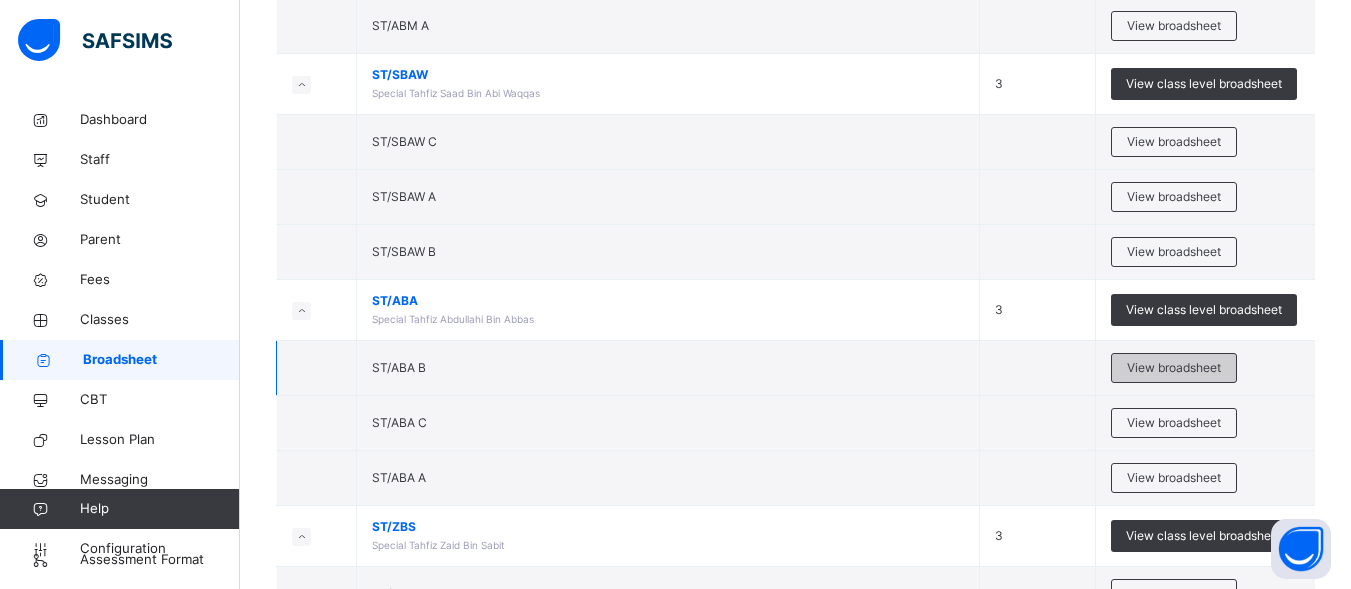 click on "View broadsheet" at bounding box center (1174, 368) 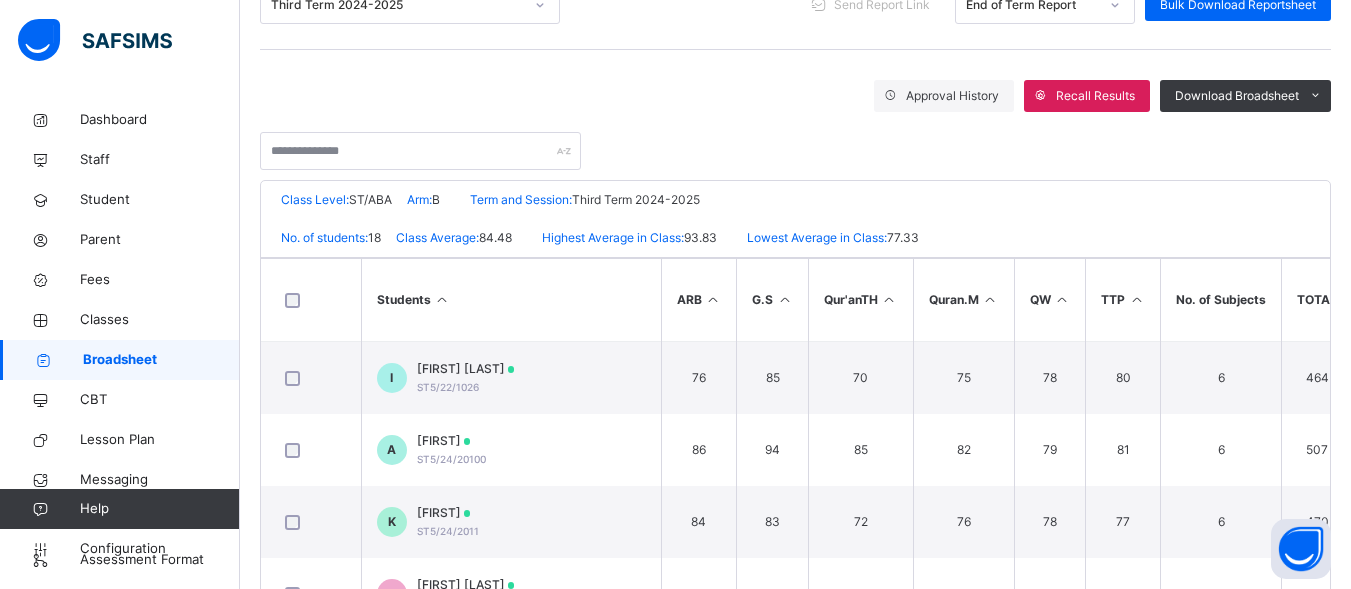 scroll, scrollTop: 307, scrollLeft: 0, axis: vertical 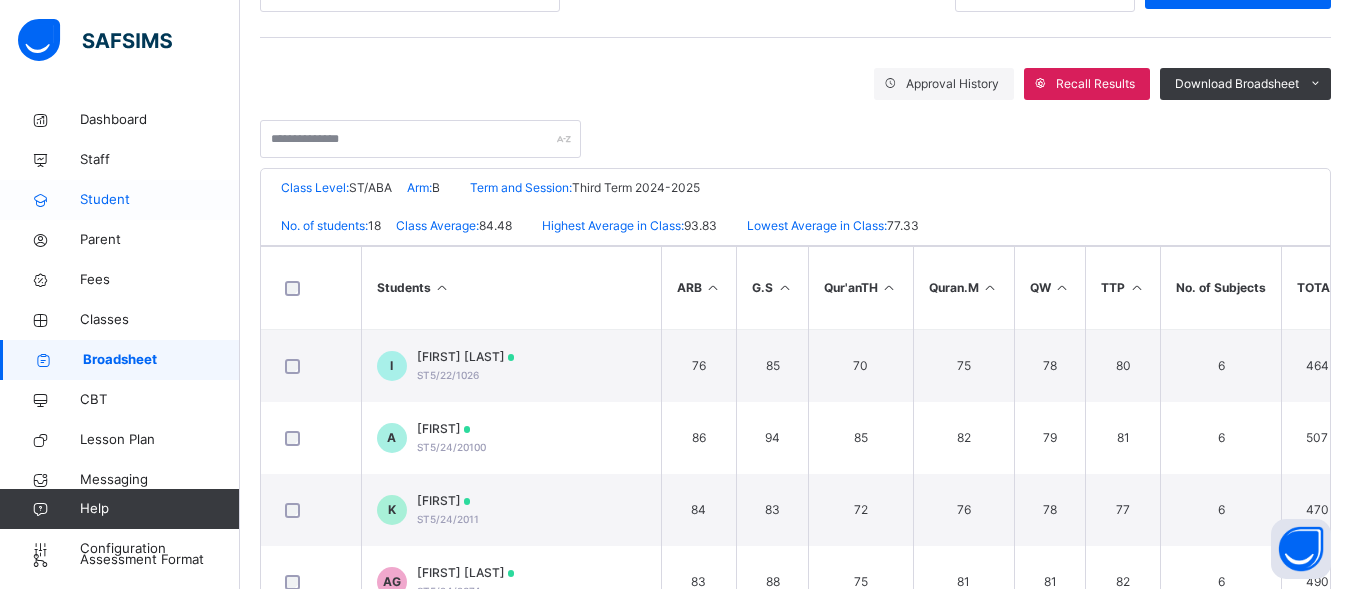 click on "Student" at bounding box center [160, 200] 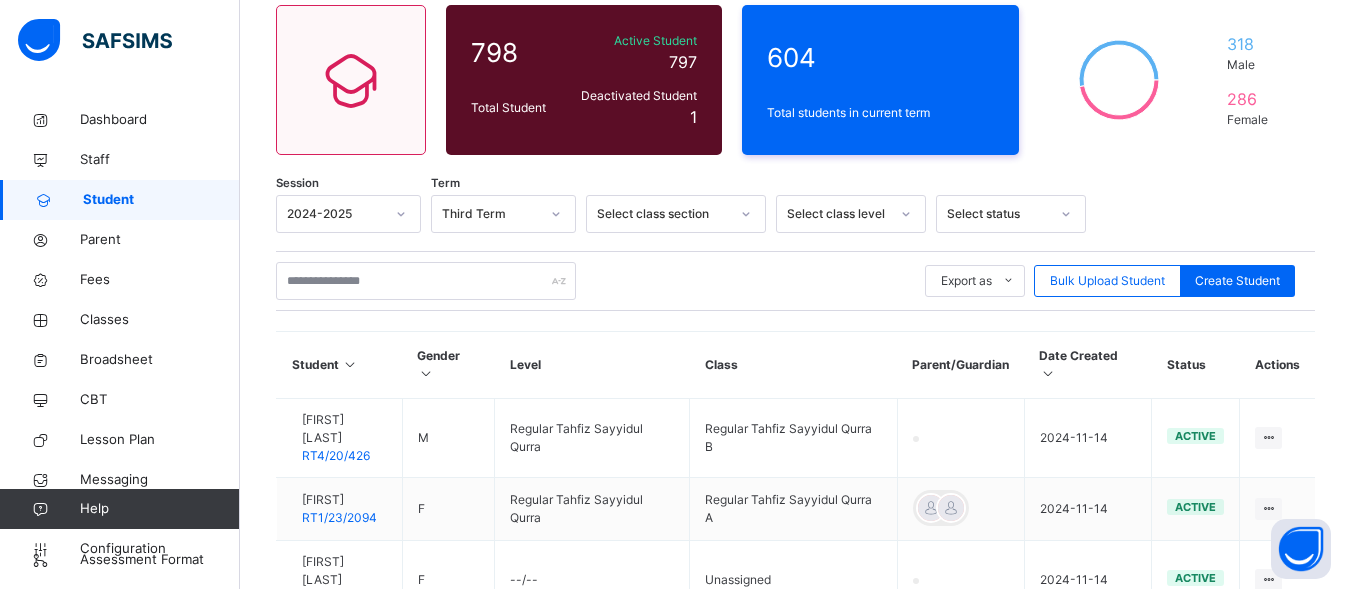 scroll, scrollTop: 114, scrollLeft: 0, axis: vertical 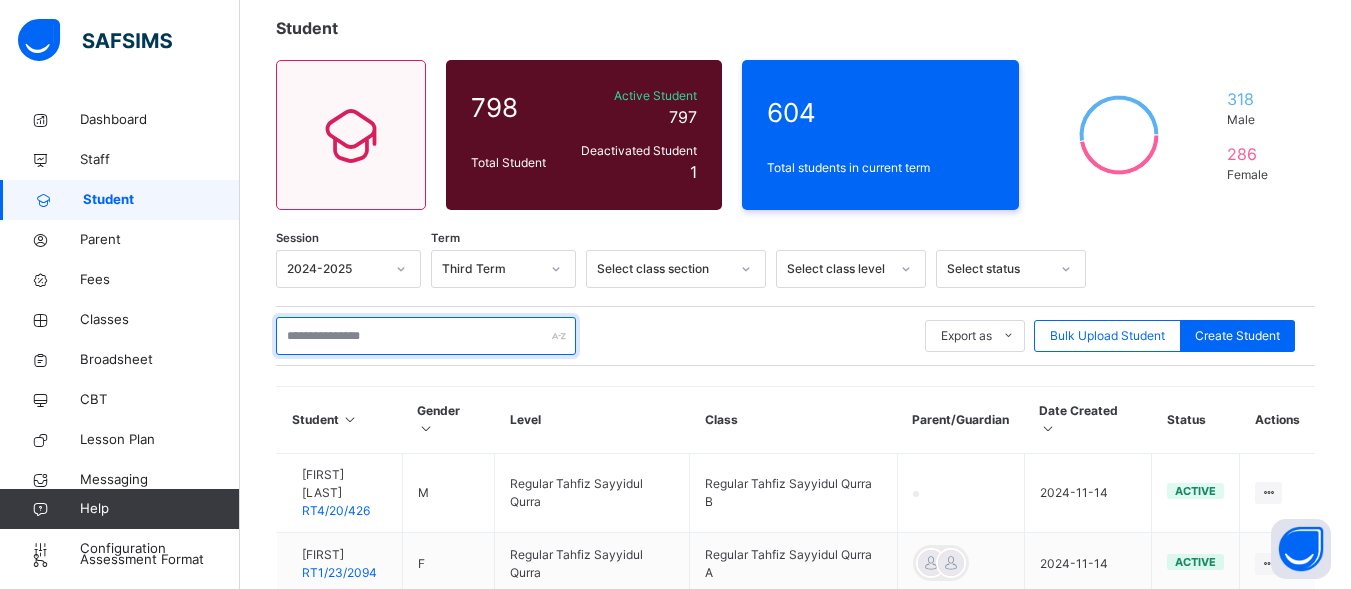 click at bounding box center (426, 336) 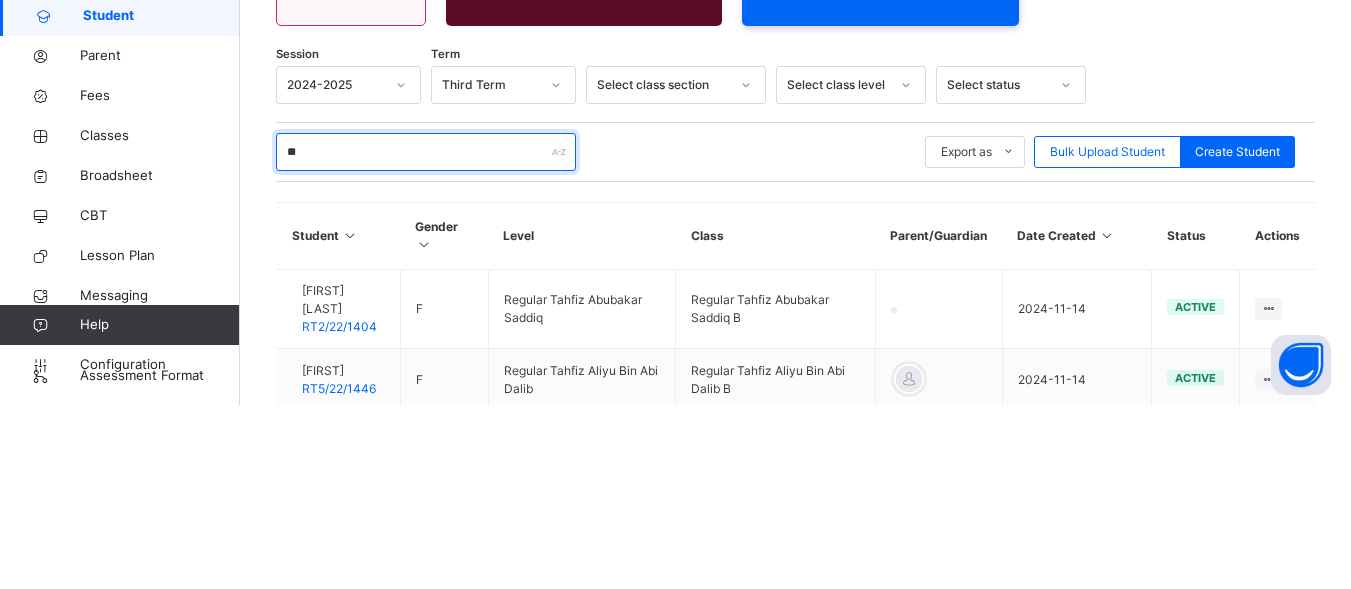 type on "*" 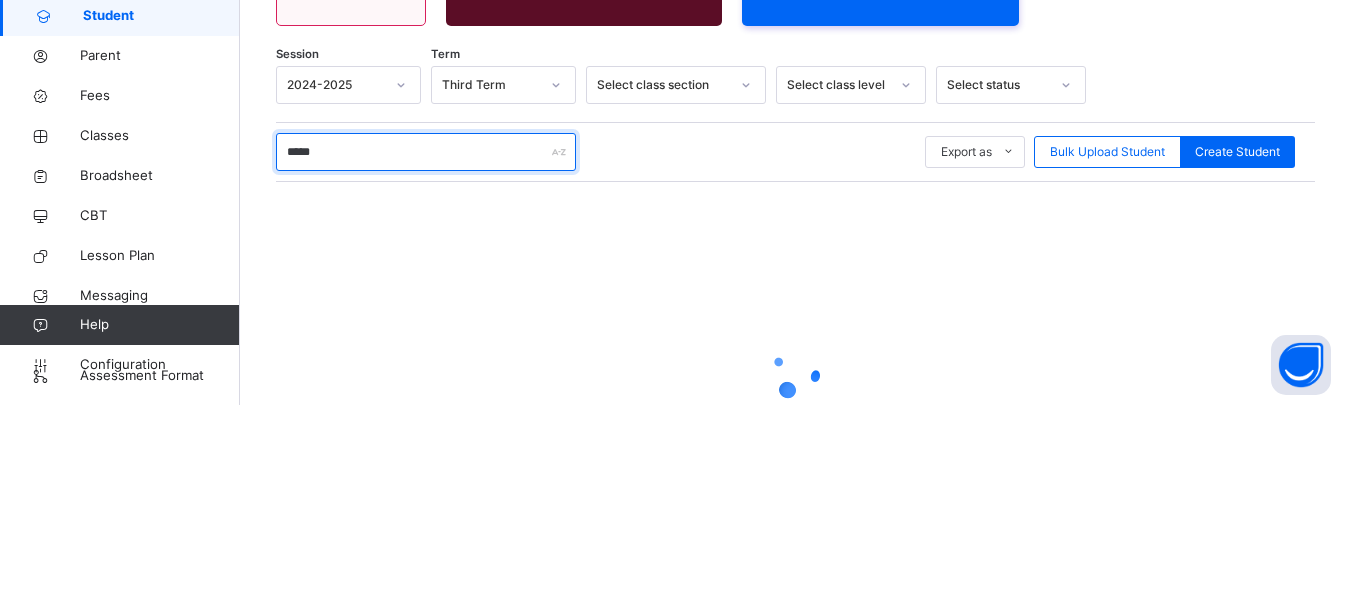 type on "******" 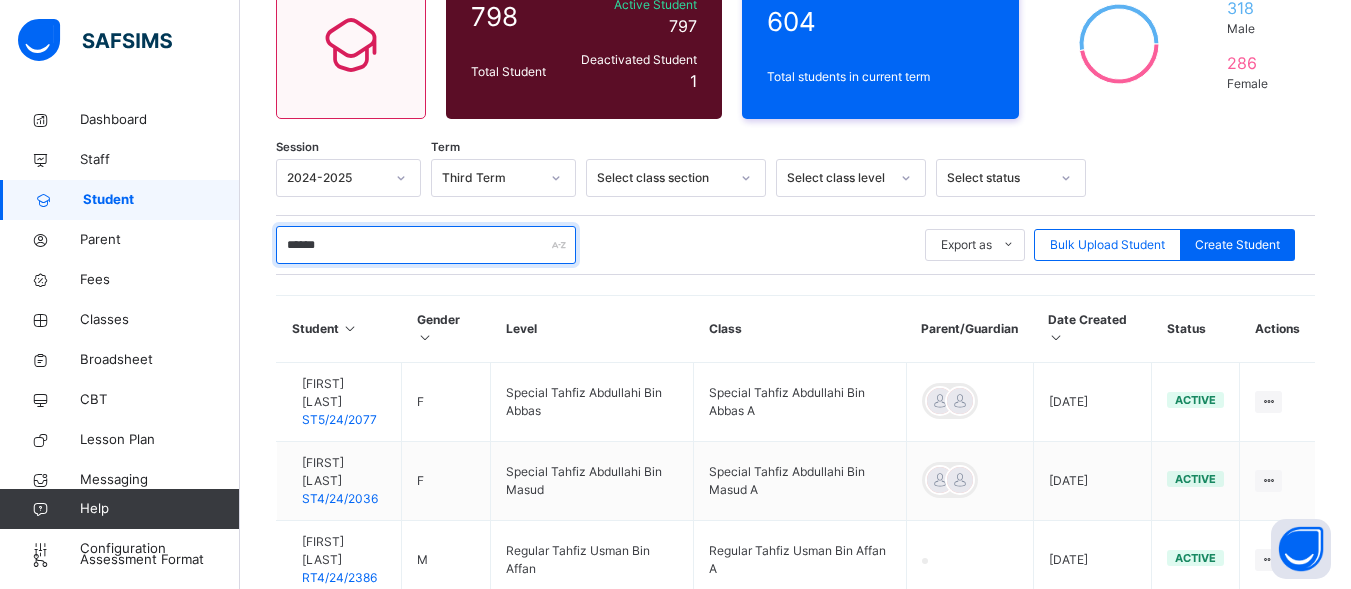 scroll, scrollTop: 227, scrollLeft: 0, axis: vertical 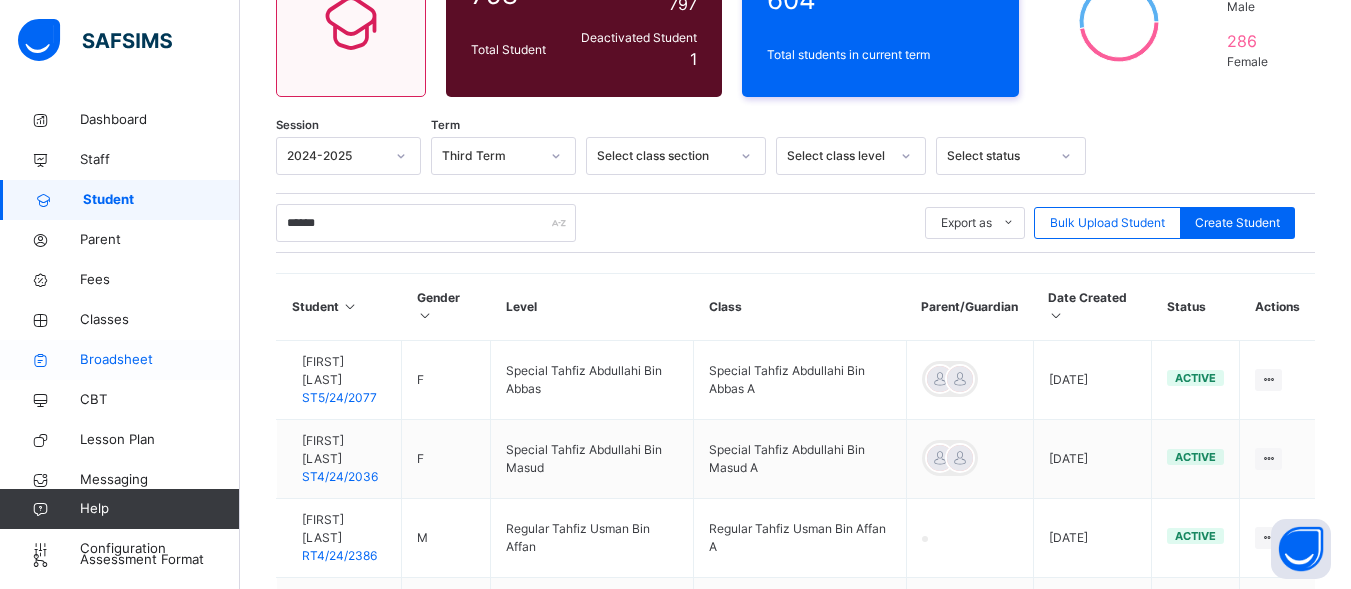 click on "Broadsheet" at bounding box center (160, 360) 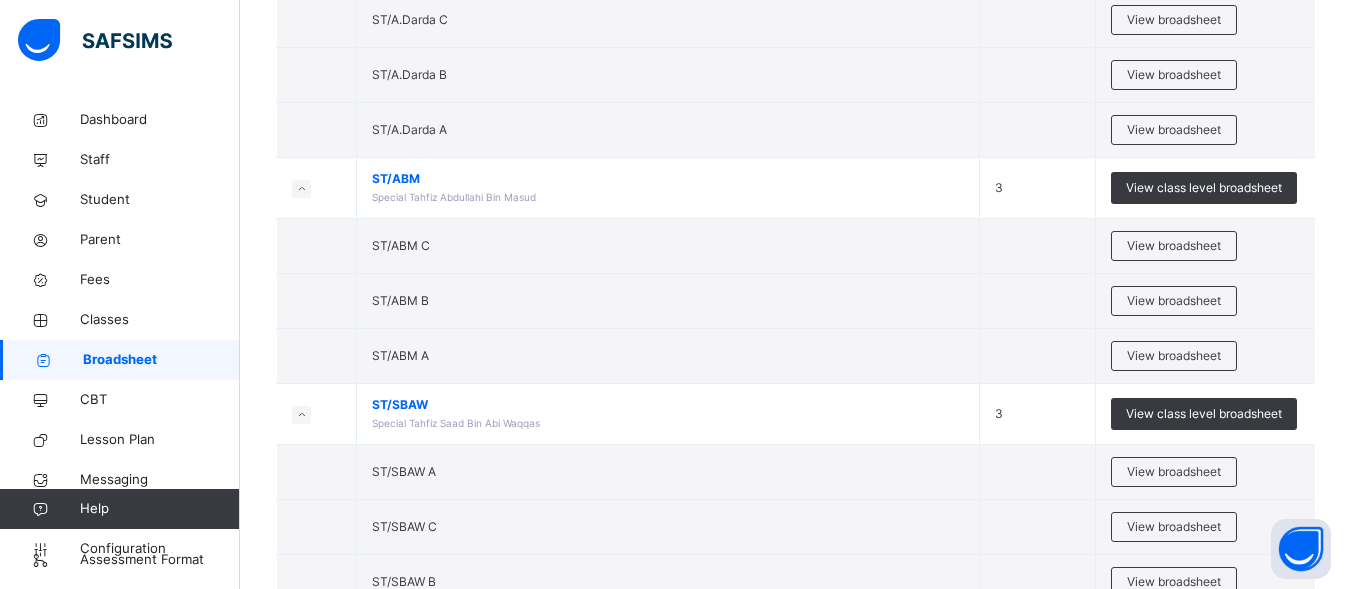 scroll, scrollTop: 2290, scrollLeft: 0, axis: vertical 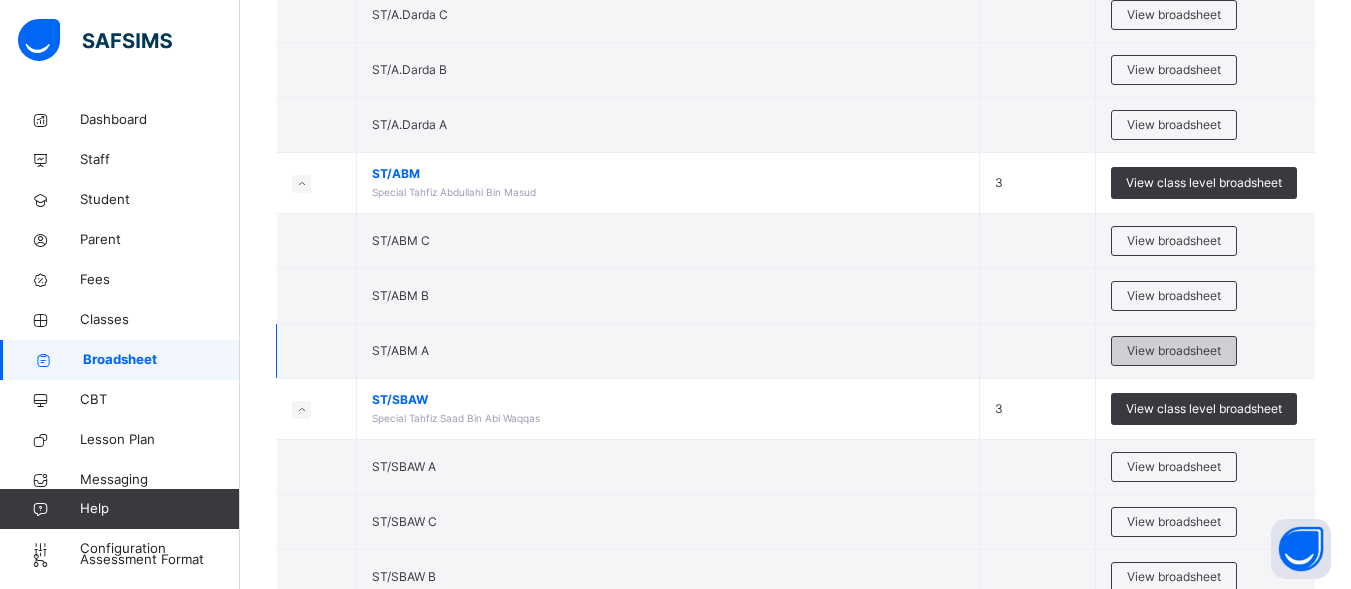 click on "View broadsheet" at bounding box center [1174, 351] 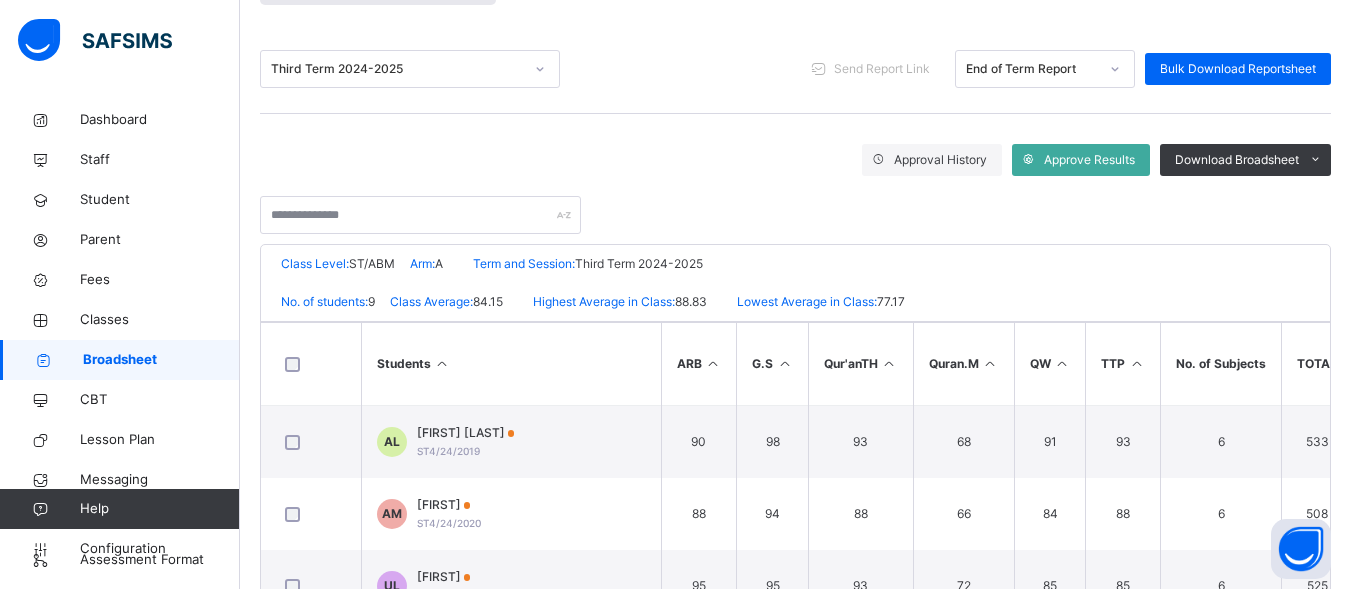 scroll, scrollTop: 252, scrollLeft: 0, axis: vertical 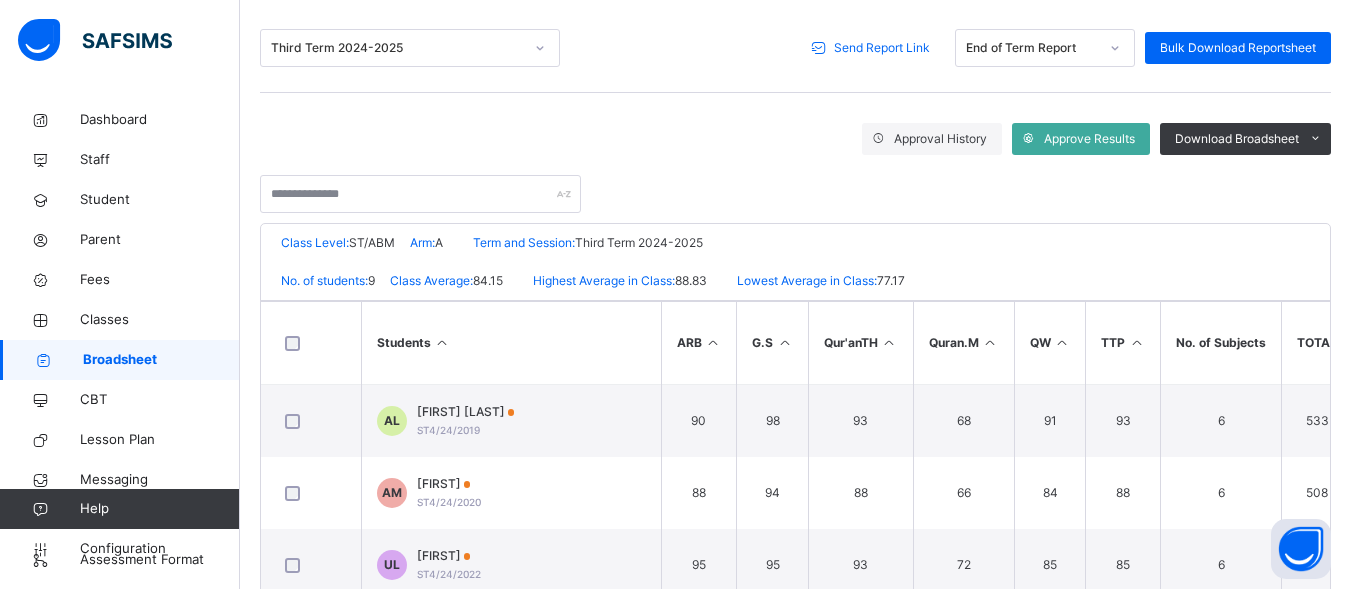 click on "Send Report Link" at bounding box center (882, 48) 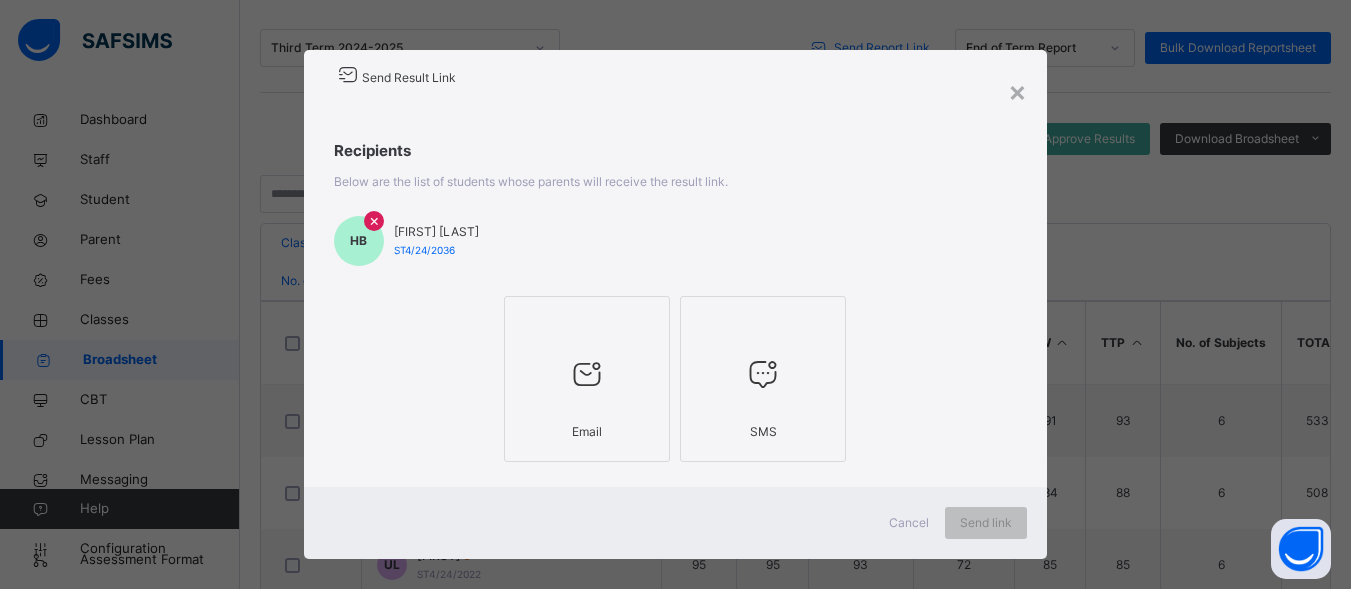 click at bounding box center (587, 374) 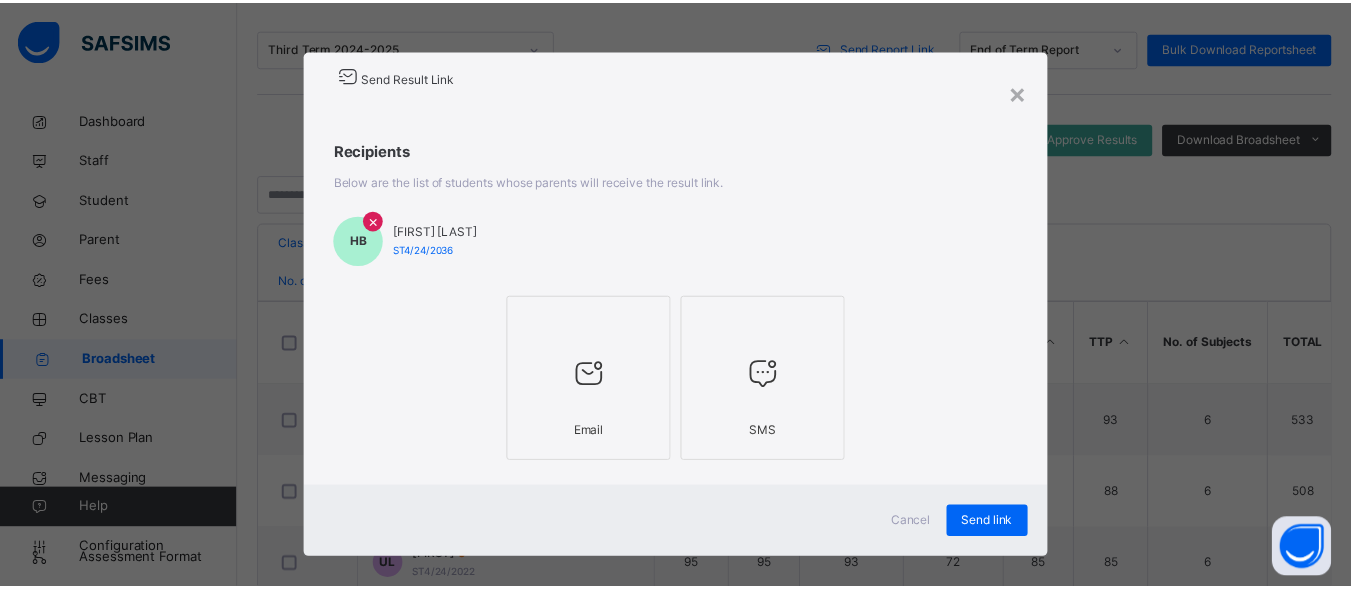 scroll, scrollTop: 20, scrollLeft: 0, axis: vertical 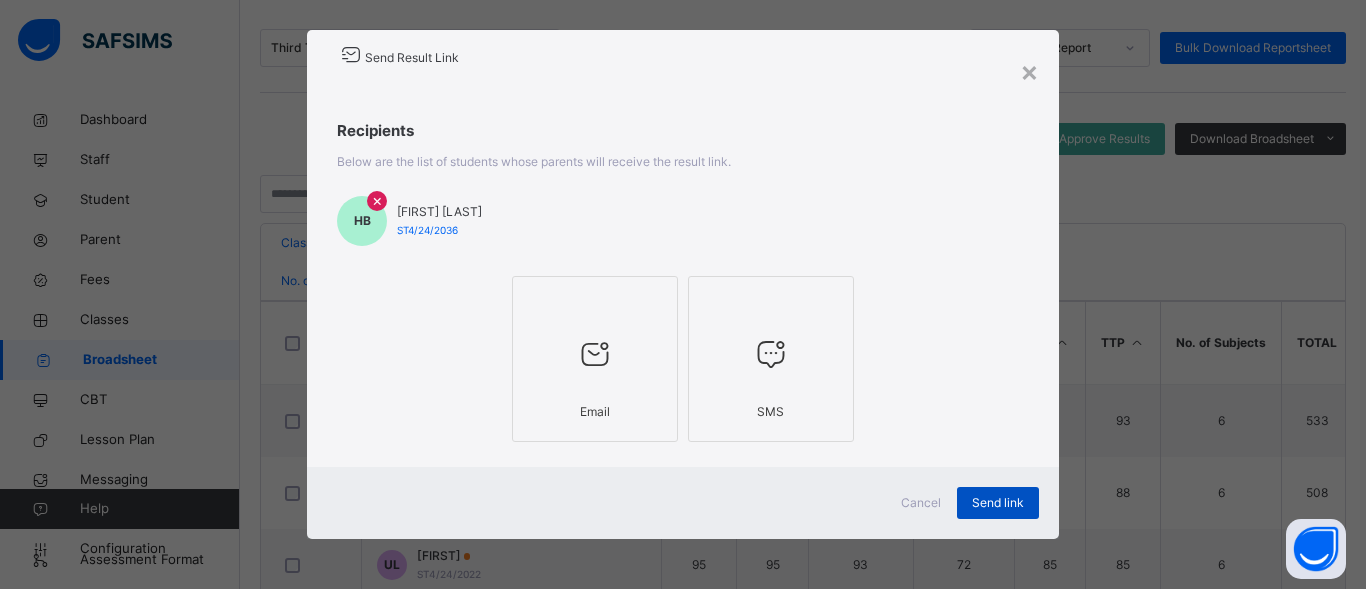 click on "Send link" at bounding box center [998, 503] 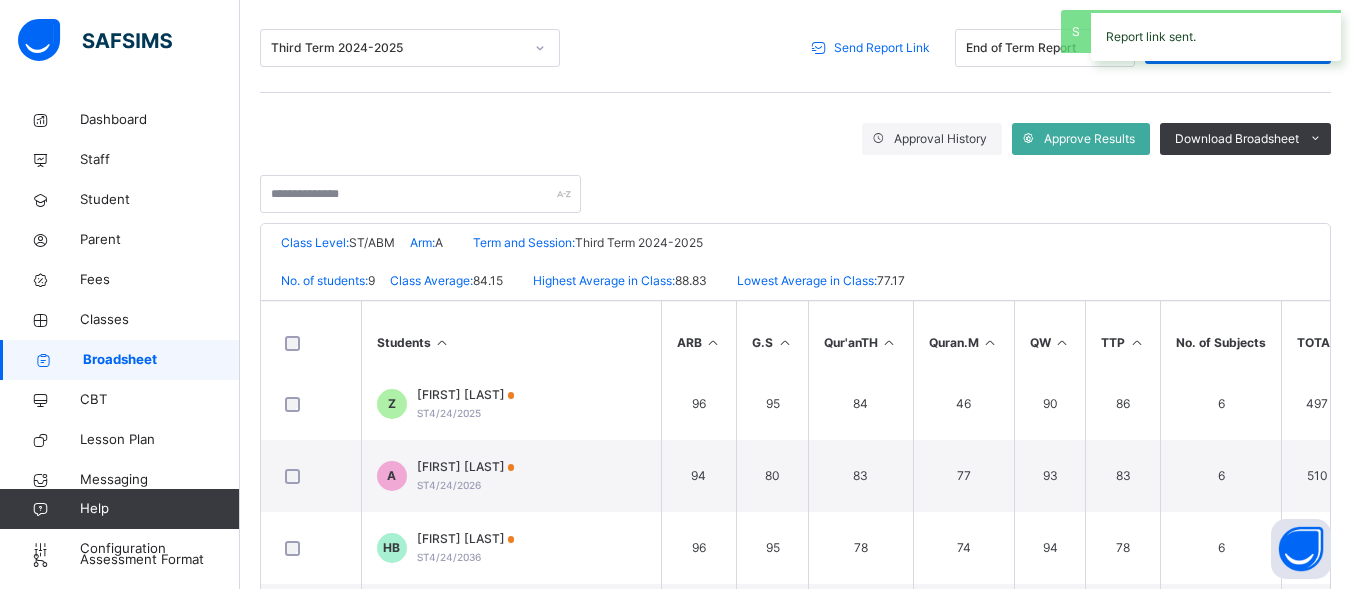 scroll, scrollTop: 241, scrollLeft: 0, axis: vertical 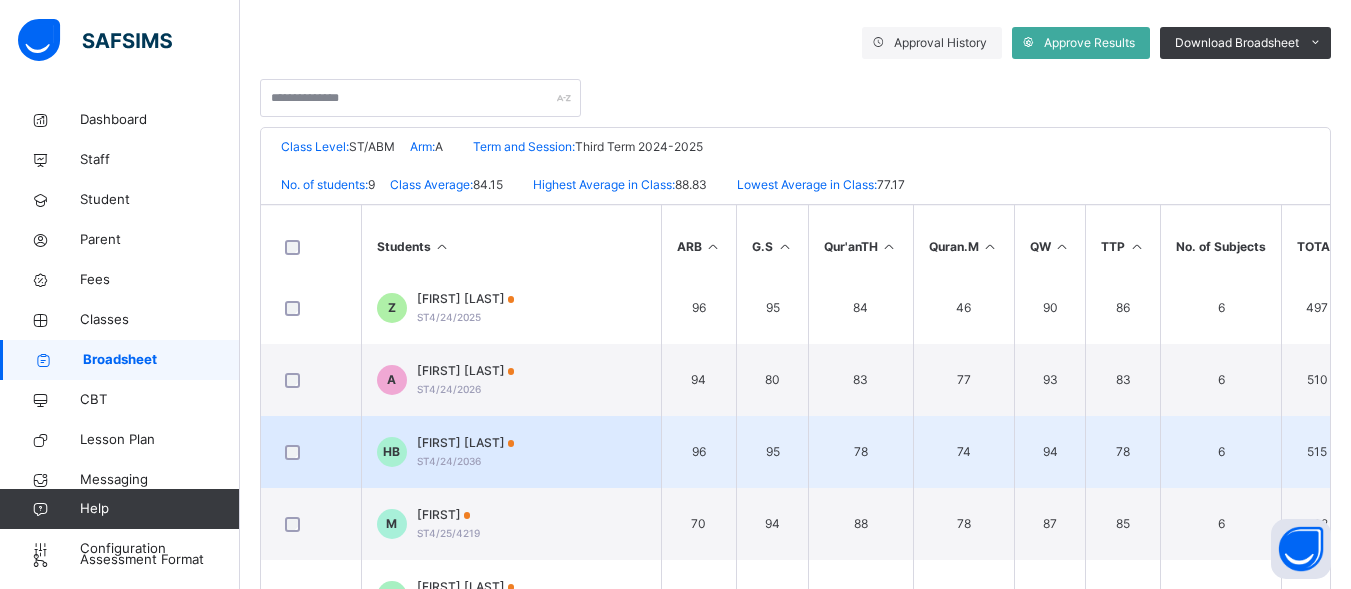 click on "HAUWA  UMAR BAGUDU   ST4/24/2036" at bounding box center (466, 452) 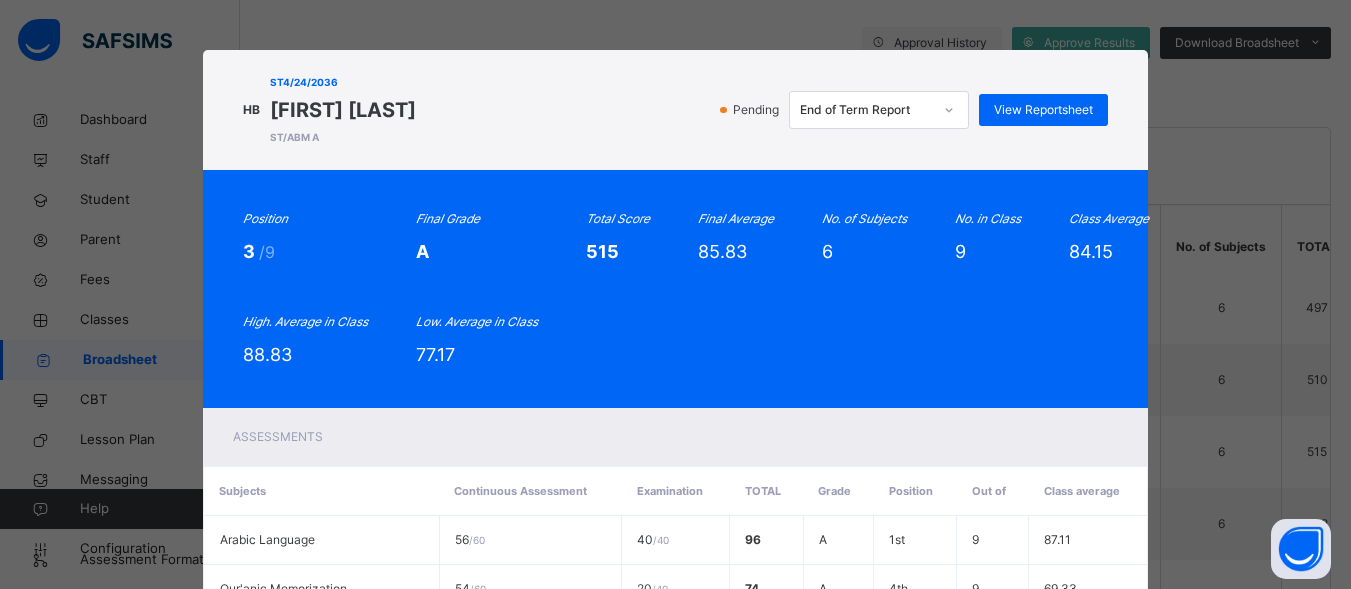 click on "Assessments" at bounding box center [676, 437] 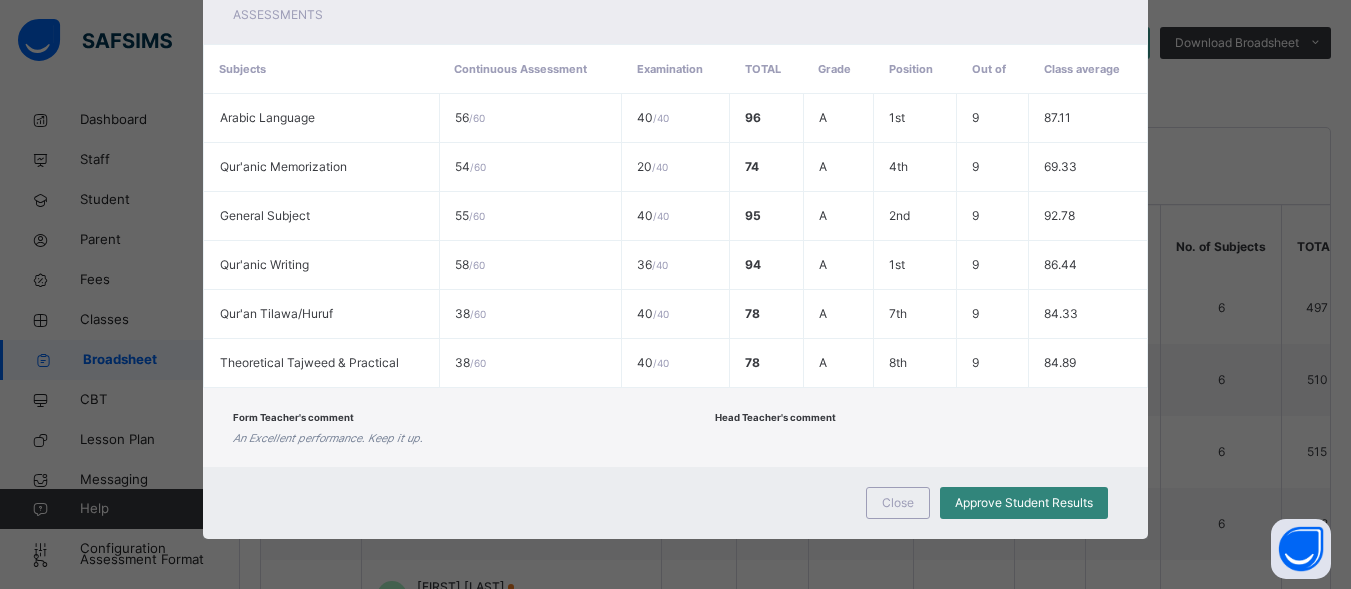click on "Approve Student Results" at bounding box center (1024, 503) 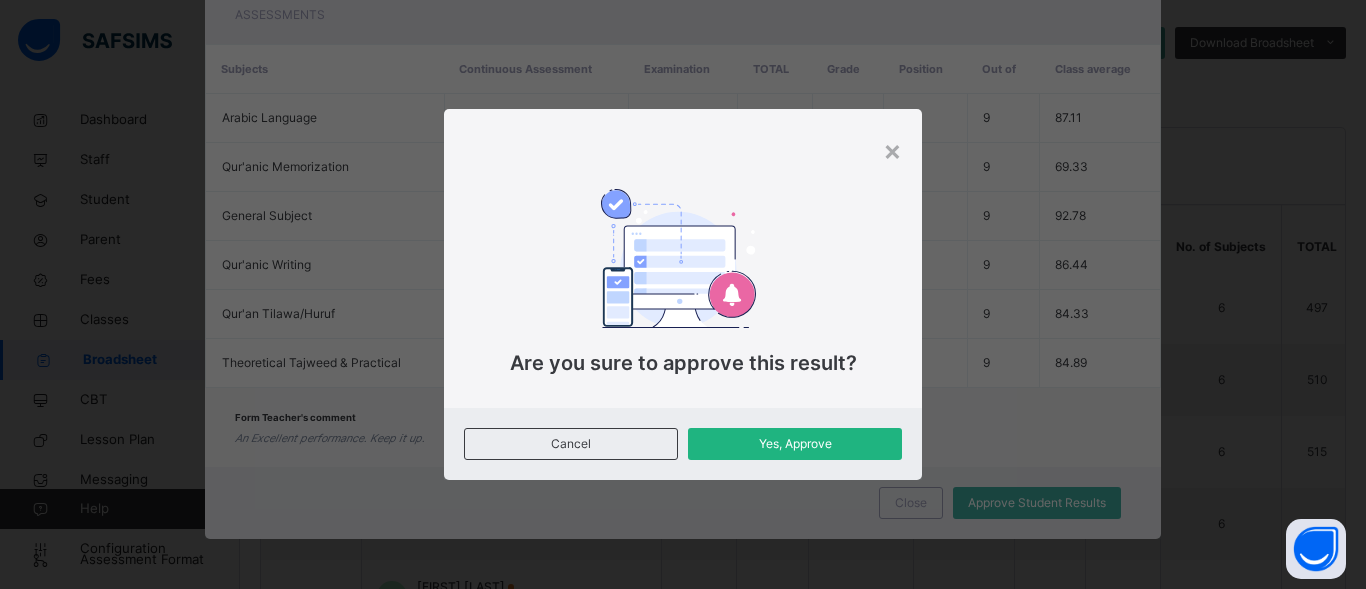 click on "Yes, Approve" at bounding box center (795, 444) 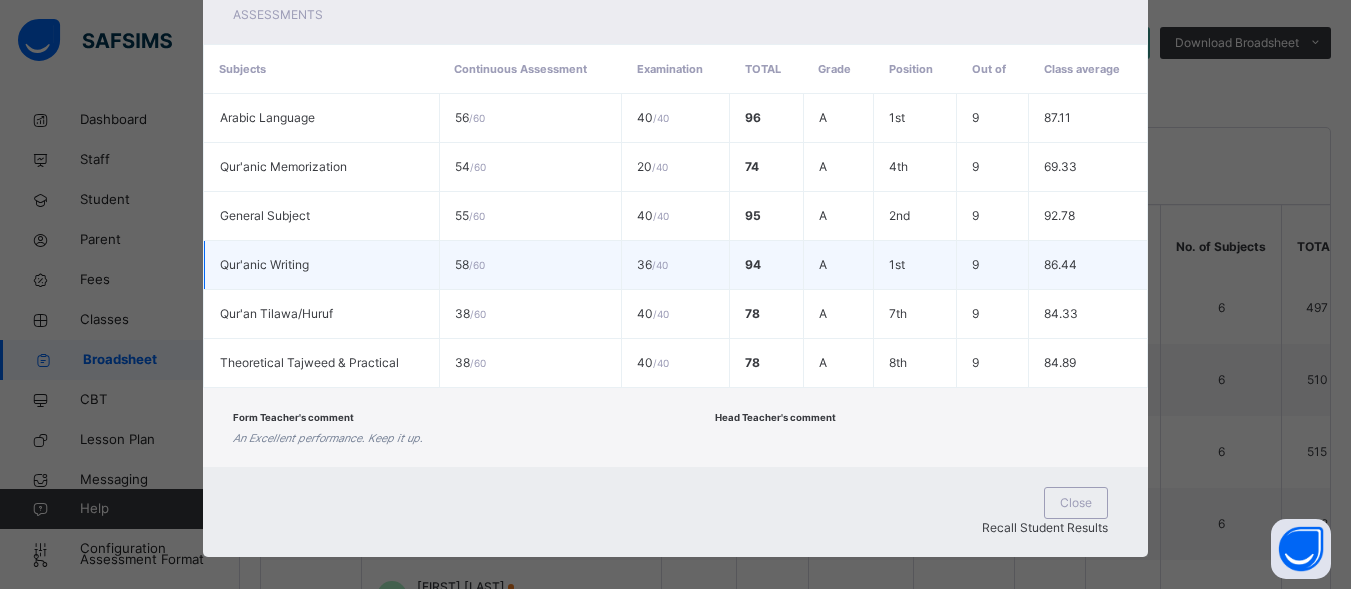 scroll, scrollTop: 0, scrollLeft: 0, axis: both 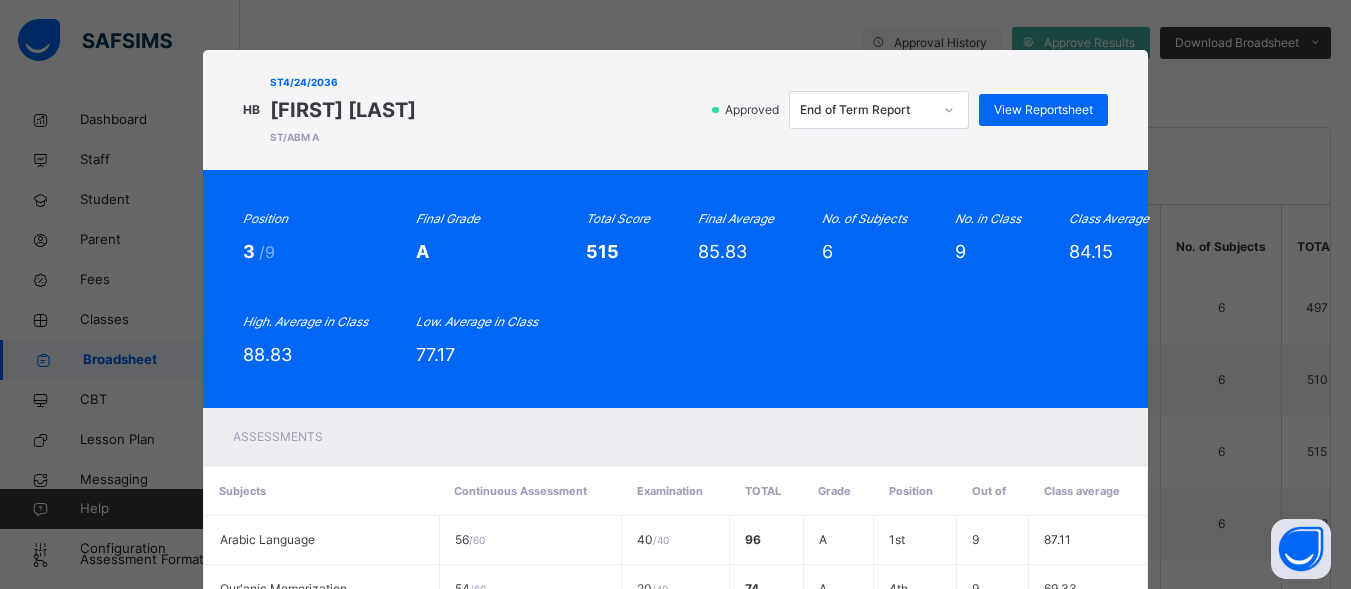 click on "HB   ST4/24/2036     HAUWA  UMAR BAGUDU     ST/ABM A   Approved End of Term Report View Reportsheet     Position         3       /9         Final Grade         A         Total Score         515         Final Average         85.83         No. of Subjects         6         No. in Class         9         Class Average         84.15         High. Average in Class         88.83         Low. Average in Class         77.17     Assessments     Subjects       Continuous Assessment     Examination       Total         Grade         Position         Out of         Class average       Arabic Language     56 / 60     40 / 40     96     A     1st     9     87.11     Qur'anic Memorization     54 / 60     20 / 40     74     A     4th     9     69.33     General Subject     55 / 60     40 / 40     95     A     2nd     9     92.78     Qur'anic Writing     58 / 60     36 / 40     94     A     1st     9     86.44     Qur'an Tilawa/Huruf     38 / 60     40 / 40     78     A     7th     9     84.33         38 / 60     40 / 40" at bounding box center [675, 294] 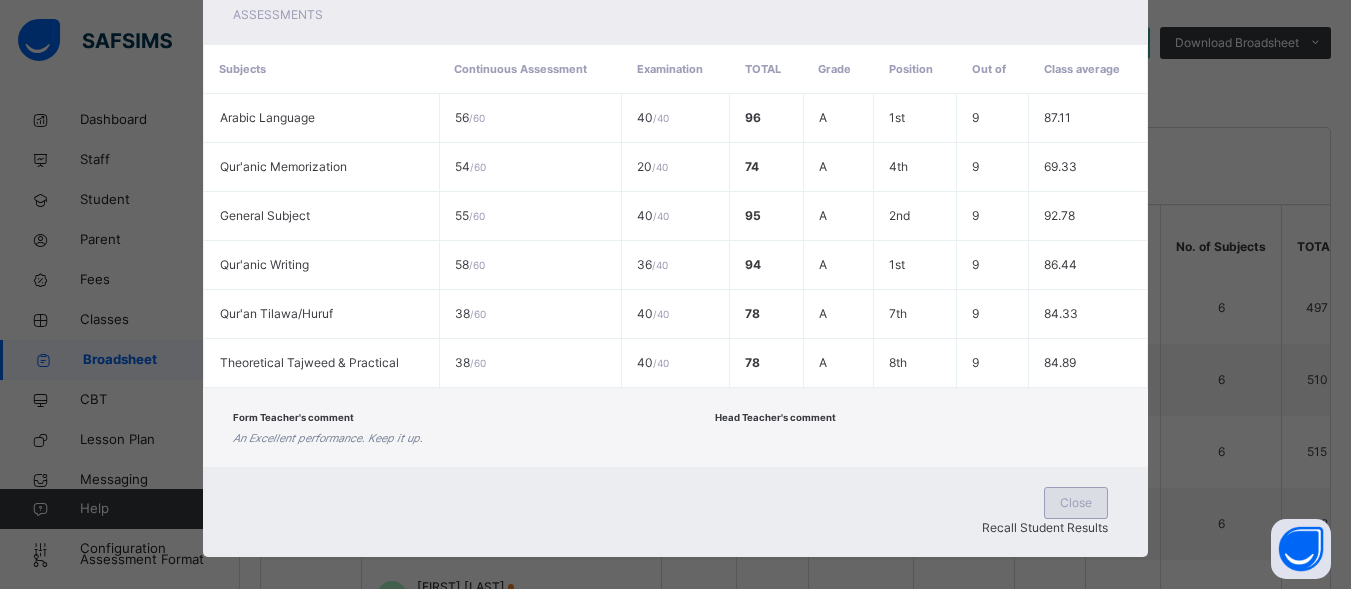 click on "Close" at bounding box center [1076, 503] 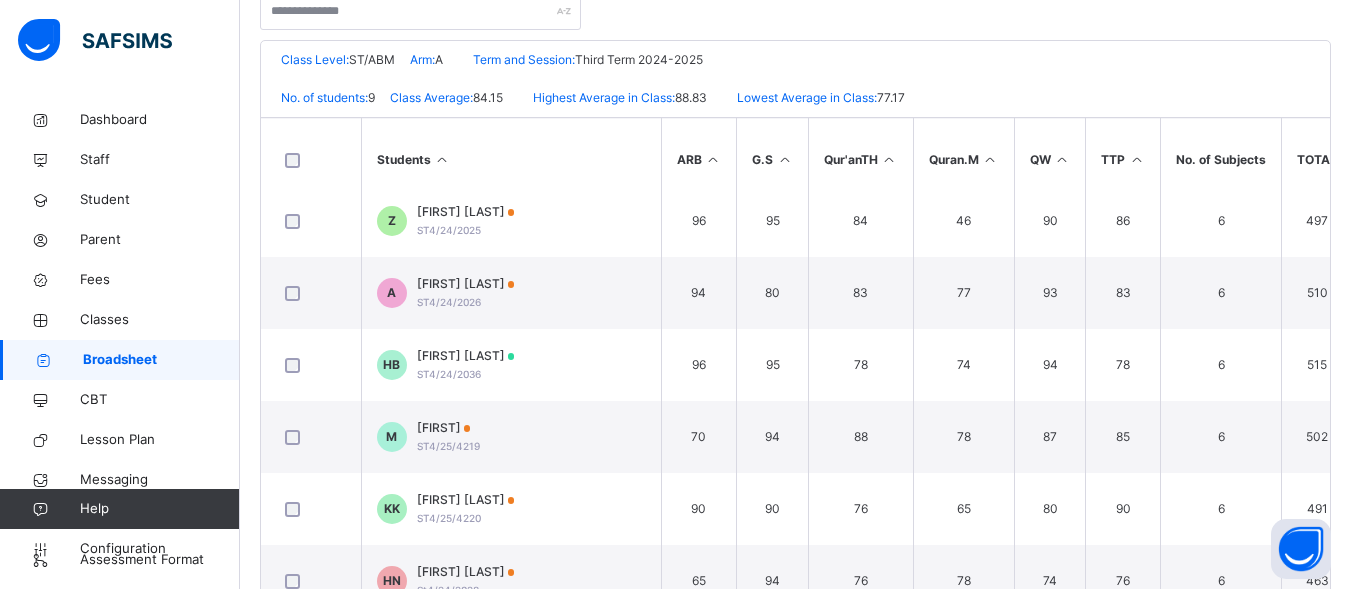 scroll, scrollTop: 438, scrollLeft: 0, axis: vertical 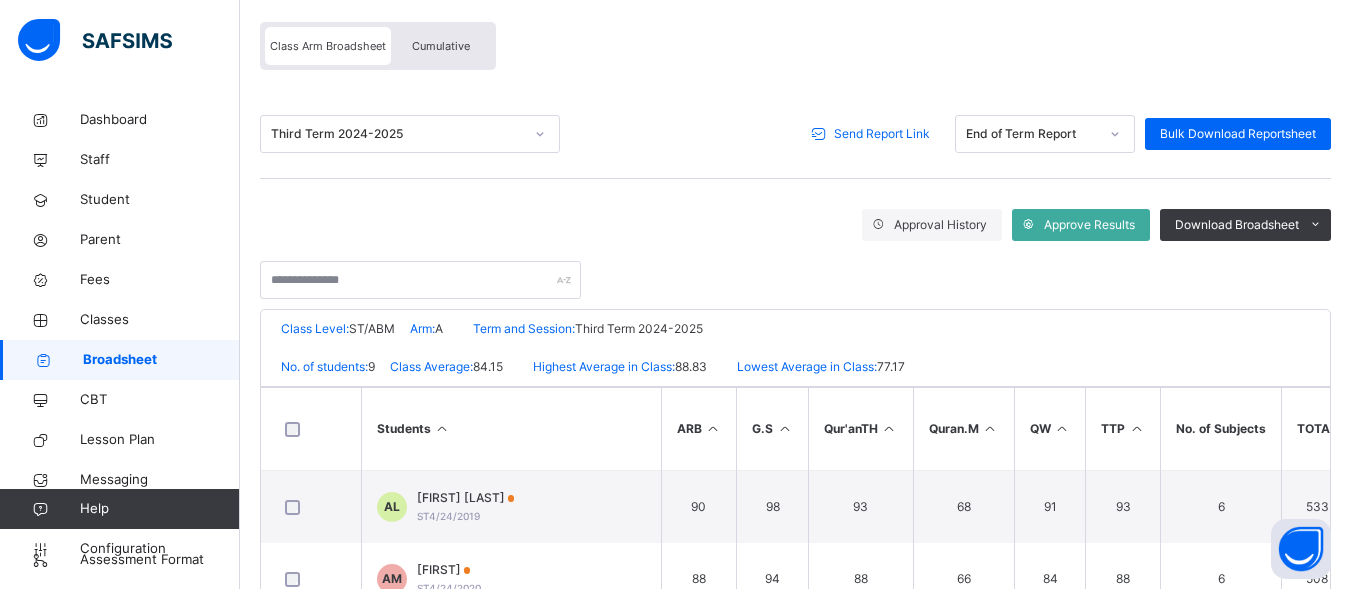 click on "Send Report Link" at bounding box center [882, 134] 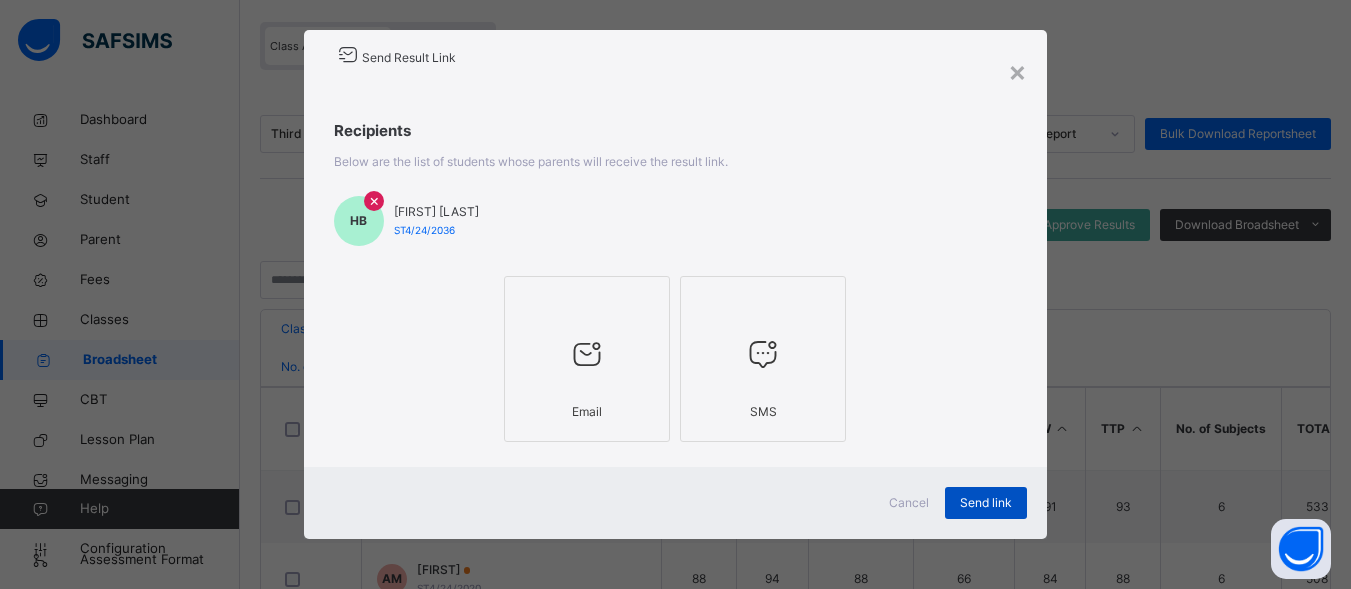 click on "Send link" at bounding box center [986, 503] 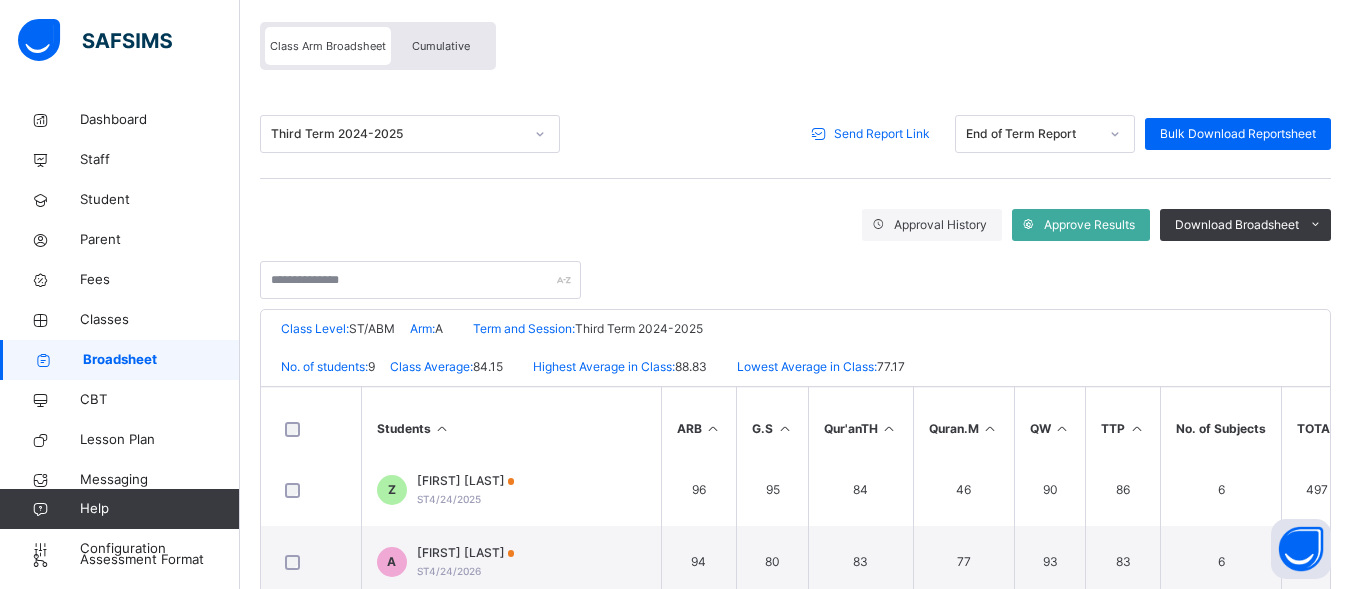 scroll, scrollTop: 0, scrollLeft: 0, axis: both 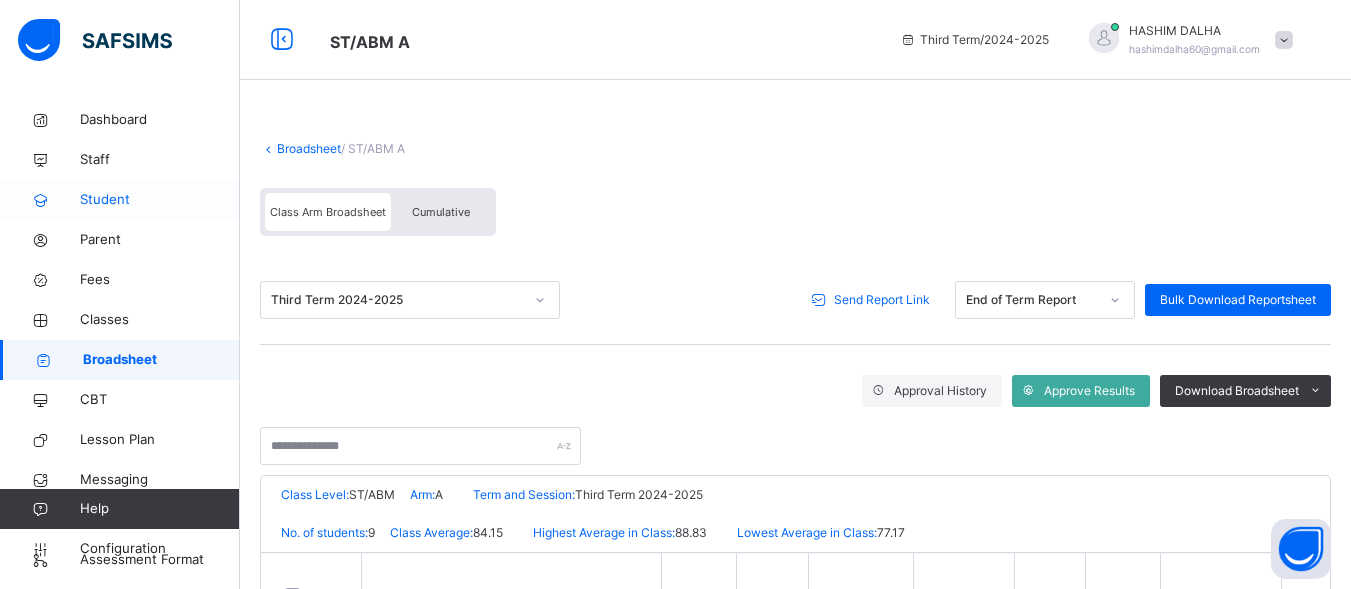 click on "Student" at bounding box center (160, 200) 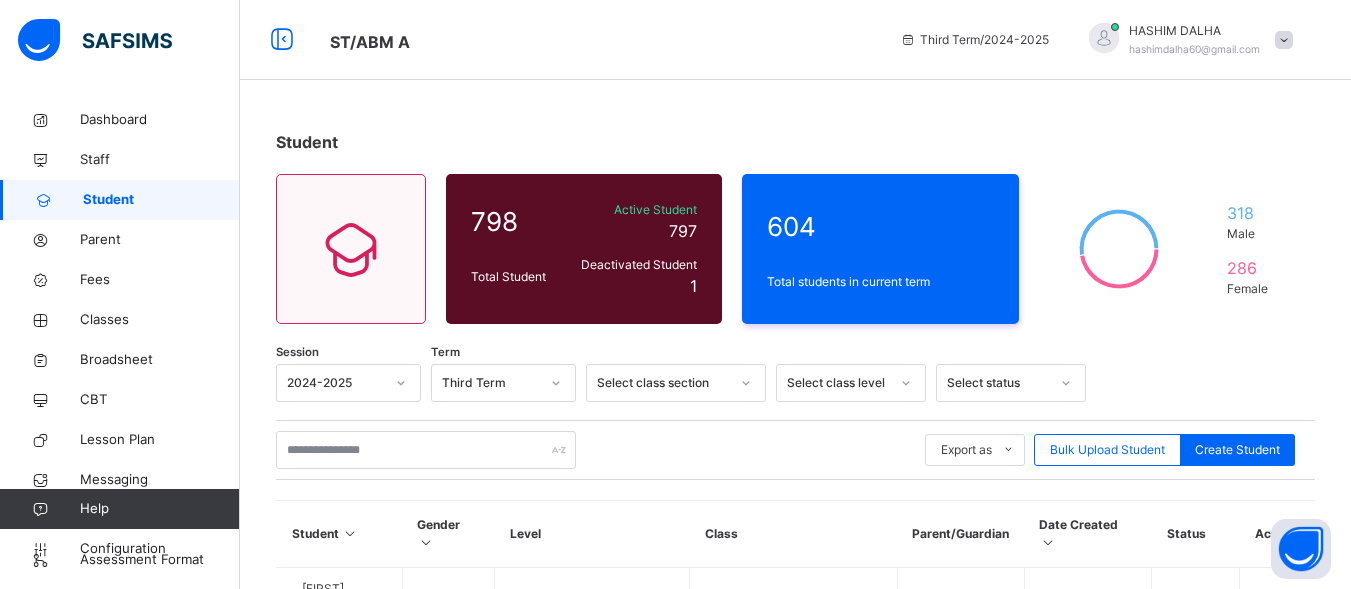 scroll, scrollTop: 180, scrollLeft: 0, axis: vertical 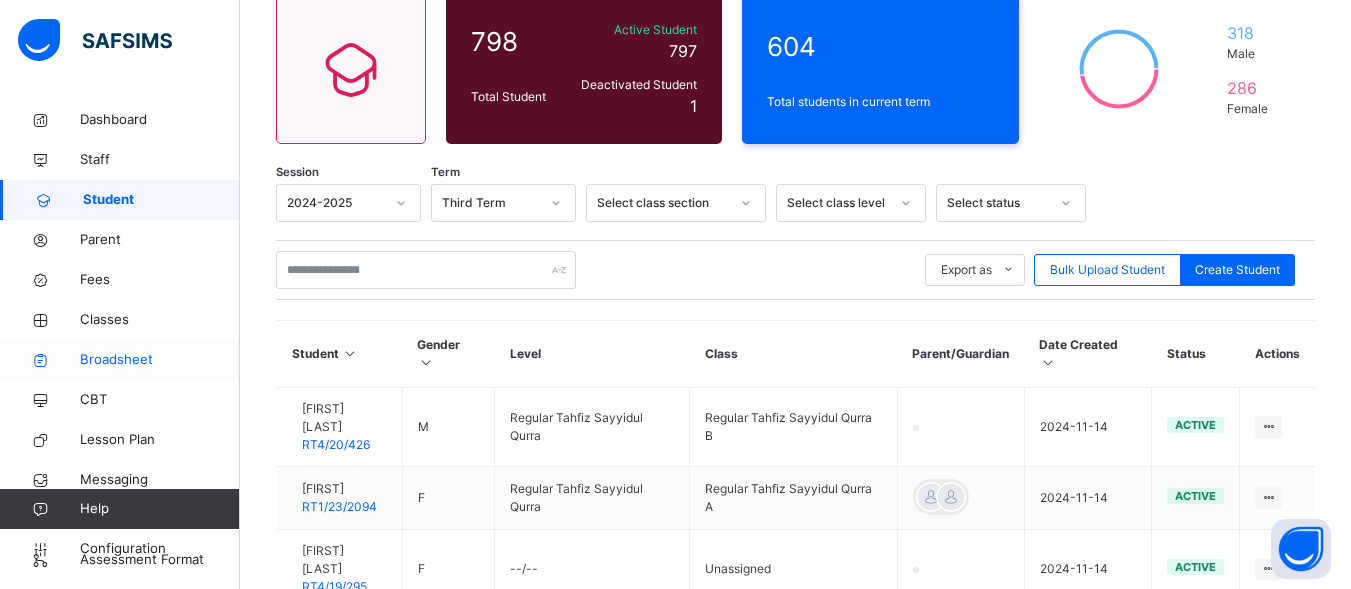 click on "Broadsheet" at bounding box center [160, 360] 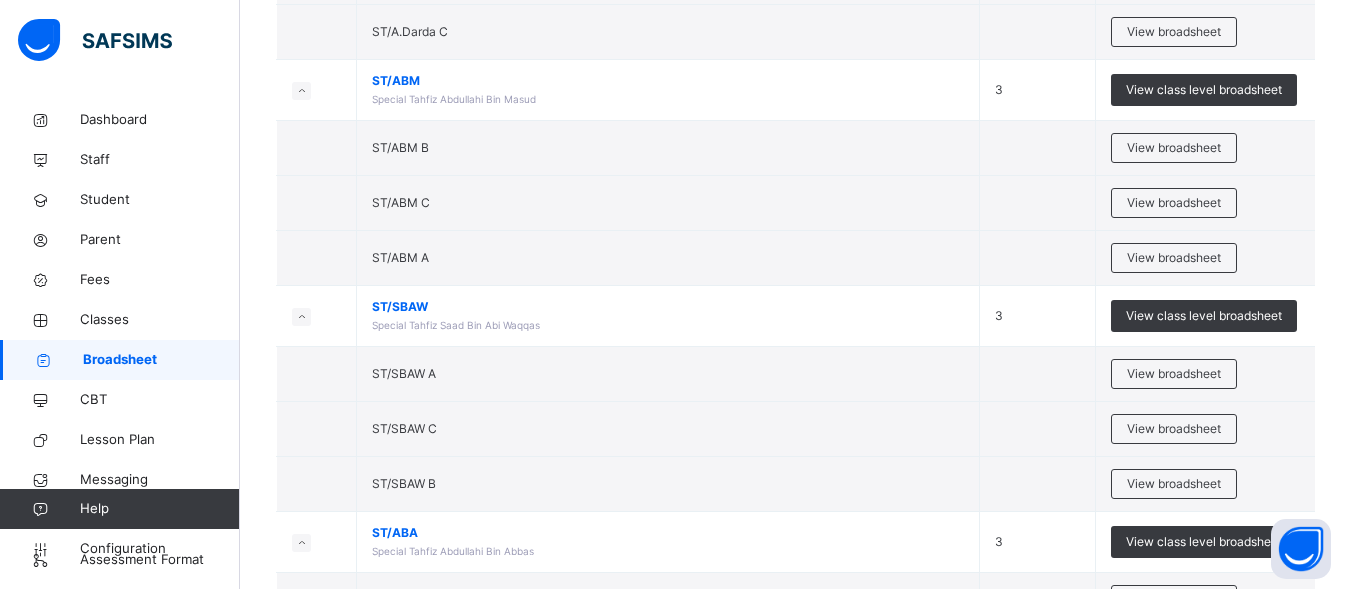 scroll, scrollTop: 2388, scrollLeft: 0, axis: vertical 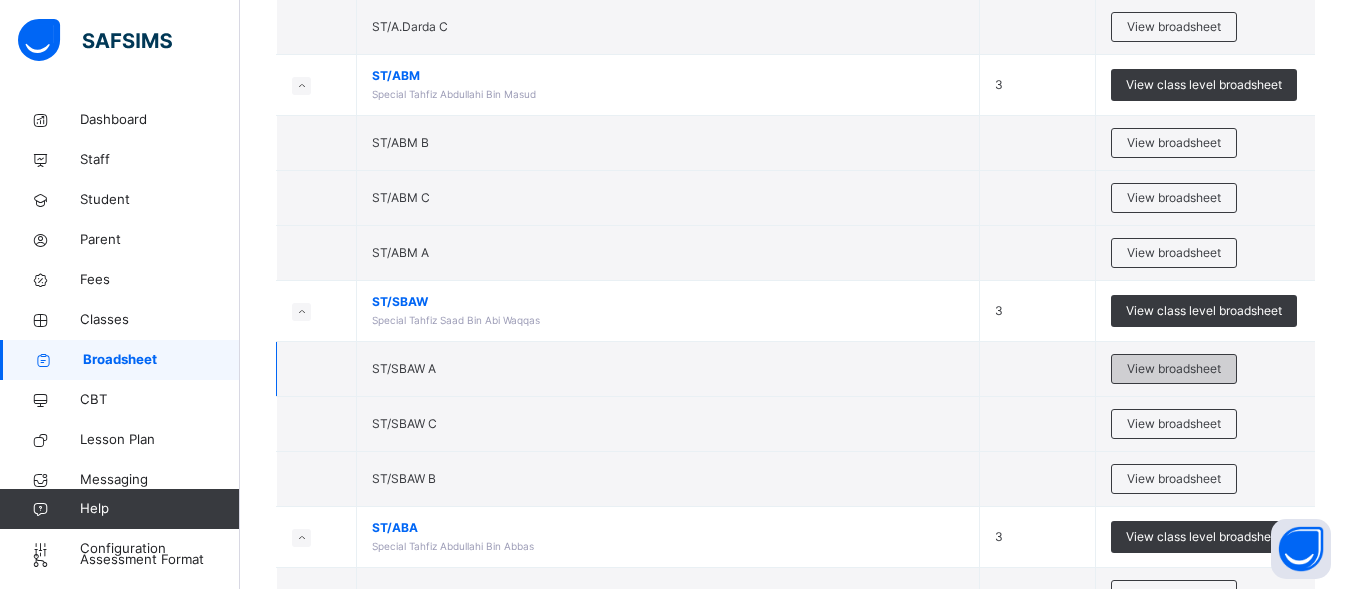 click on "View broadsheet" at bounding box center (1174, 369) 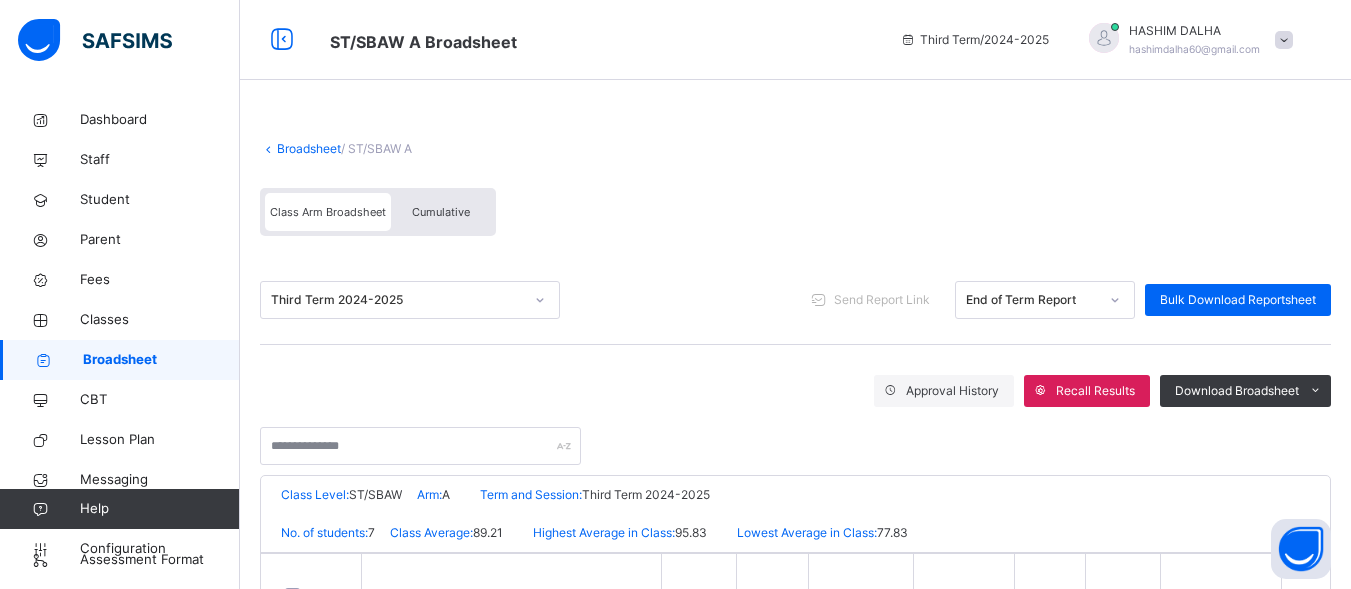 scroll, scrollTop: 144, scrollLeft: 0, axis: vertical 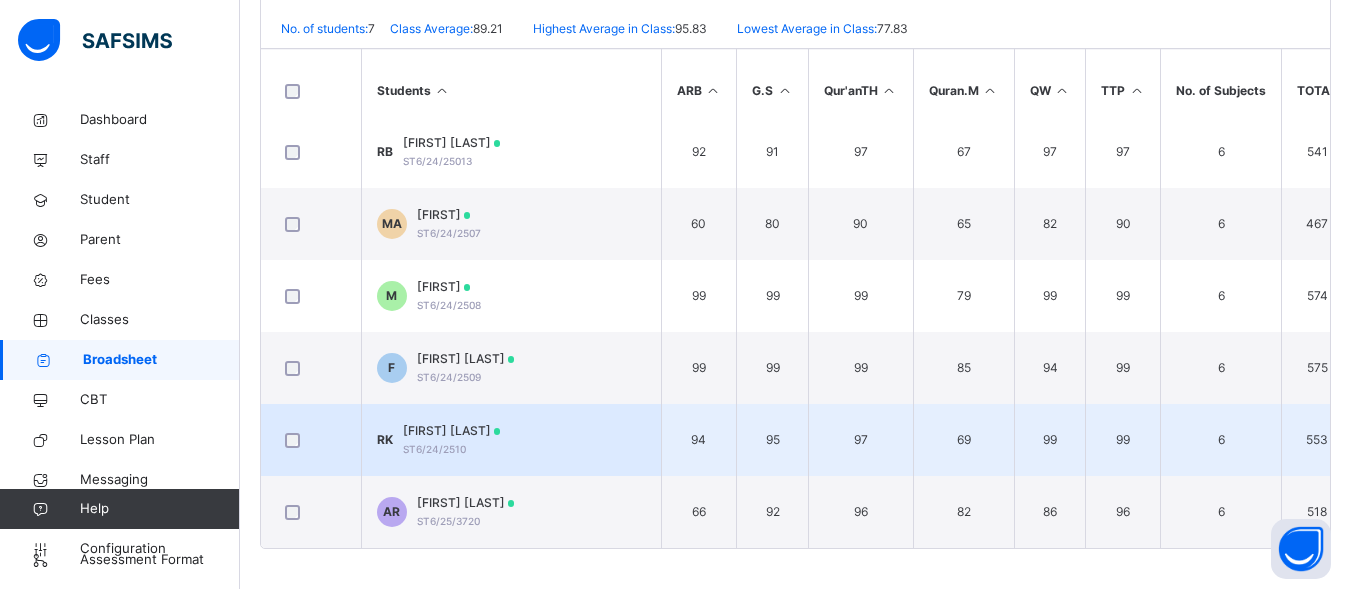 click on "RK RUKAYYAH ADAM KADAI   ST6/24/2510" at bounding box center (511, 440) 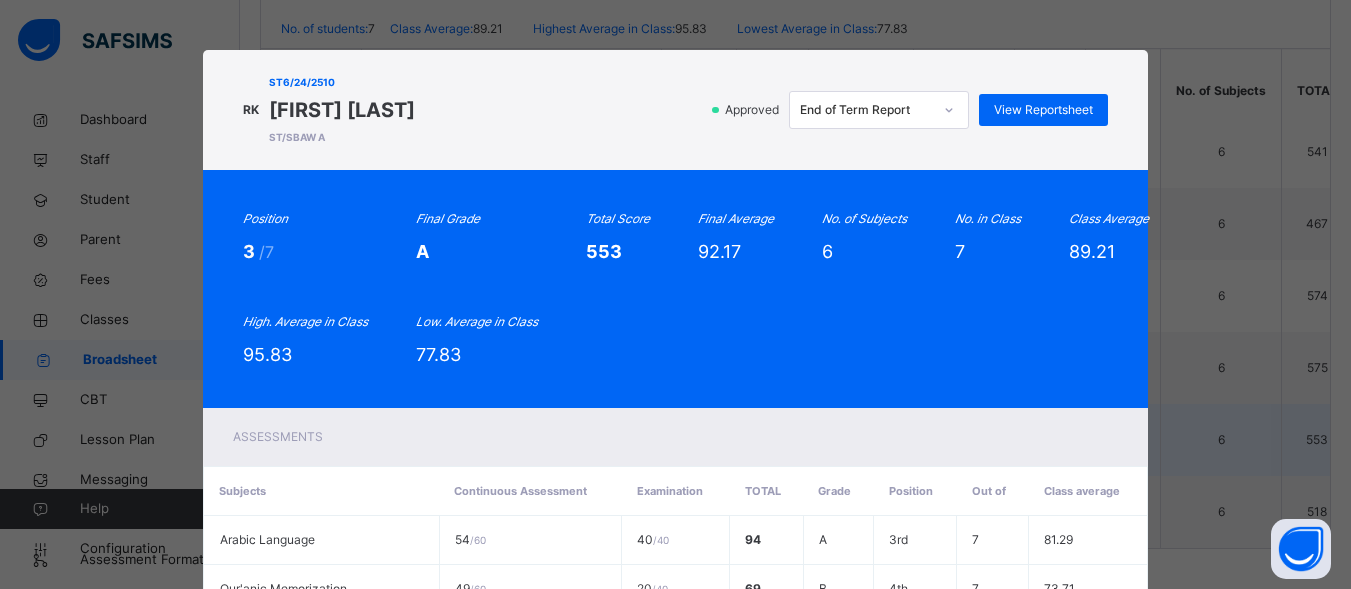 scroll, scrollTop: 422, scrollLeft: 0, axis: vertical 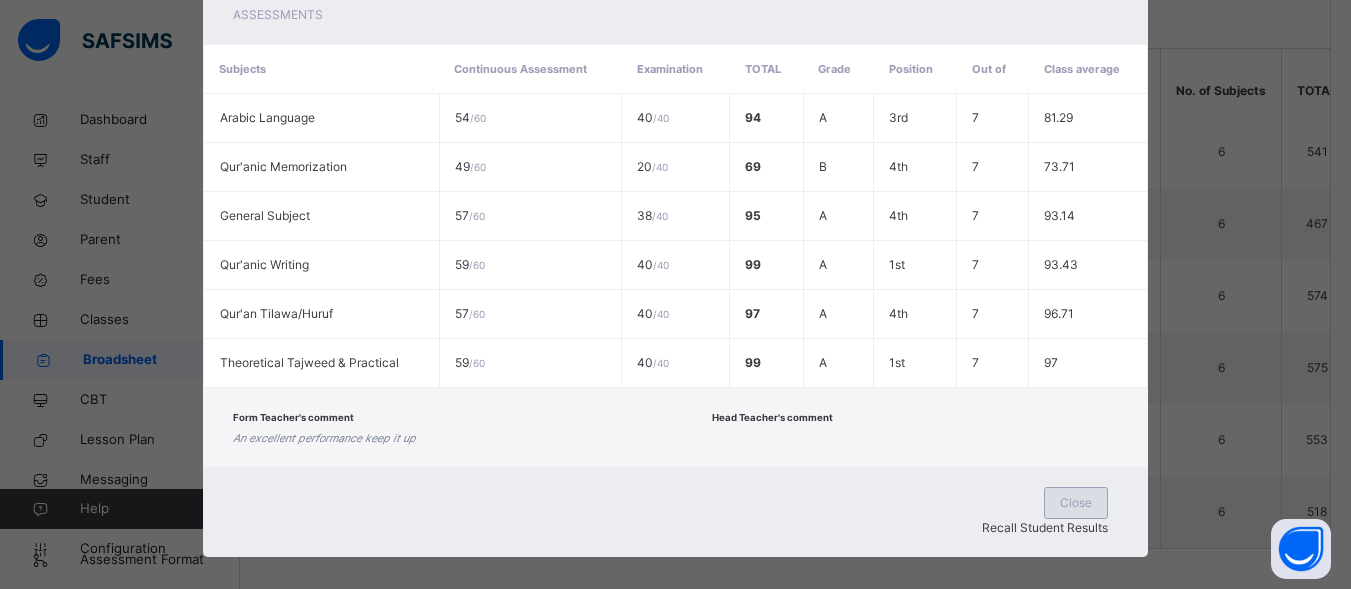 click on "Close" at bounding box center [1076, 503] 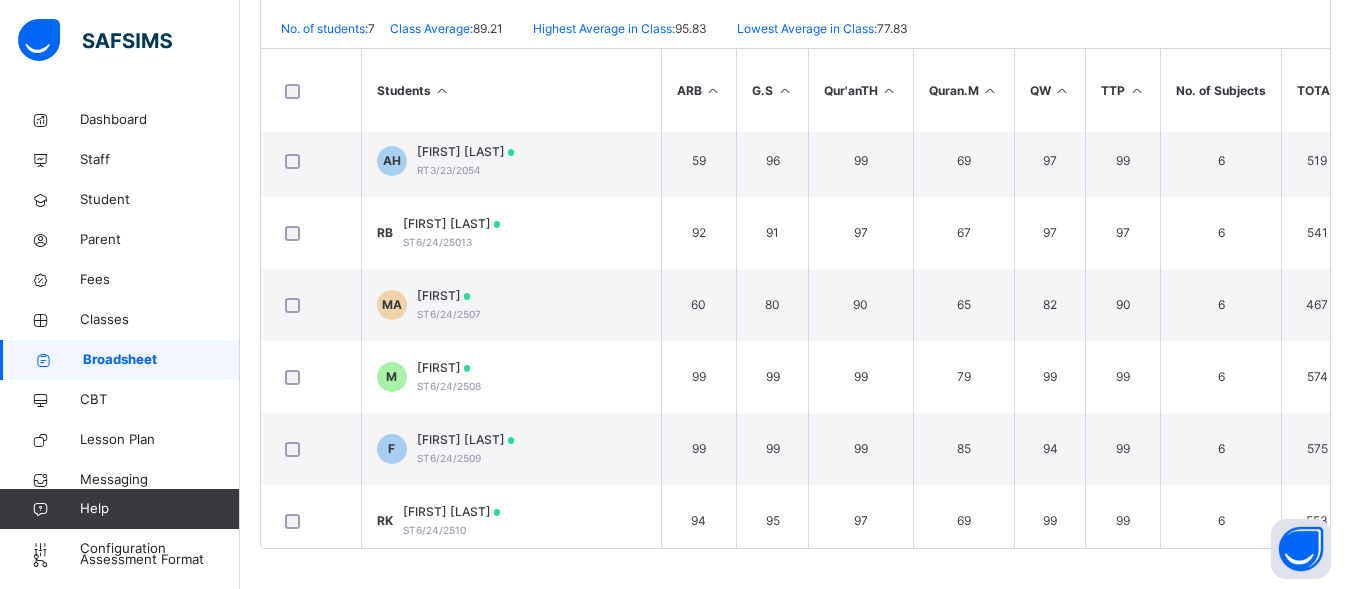 scroll, scrollTop: 0, scrollLeft: 0, axis: both 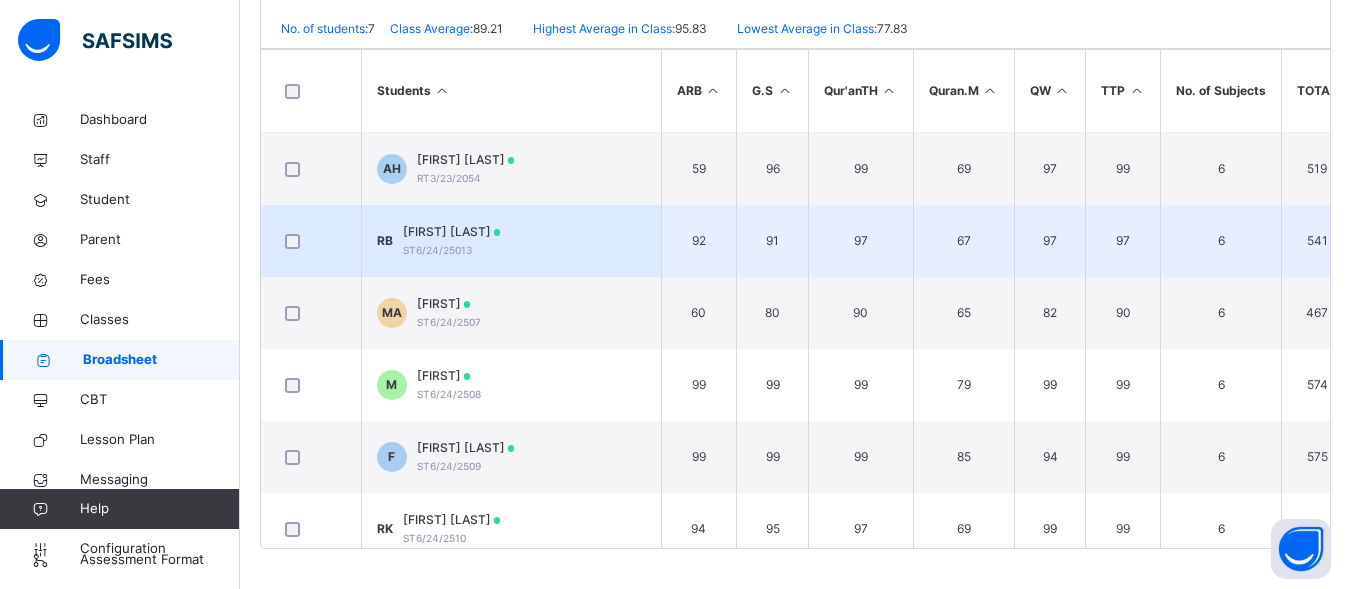 click on "RUQAYYAH UMAR BAGUDU   ST6/24/25013" at bounding box center [452, 241] 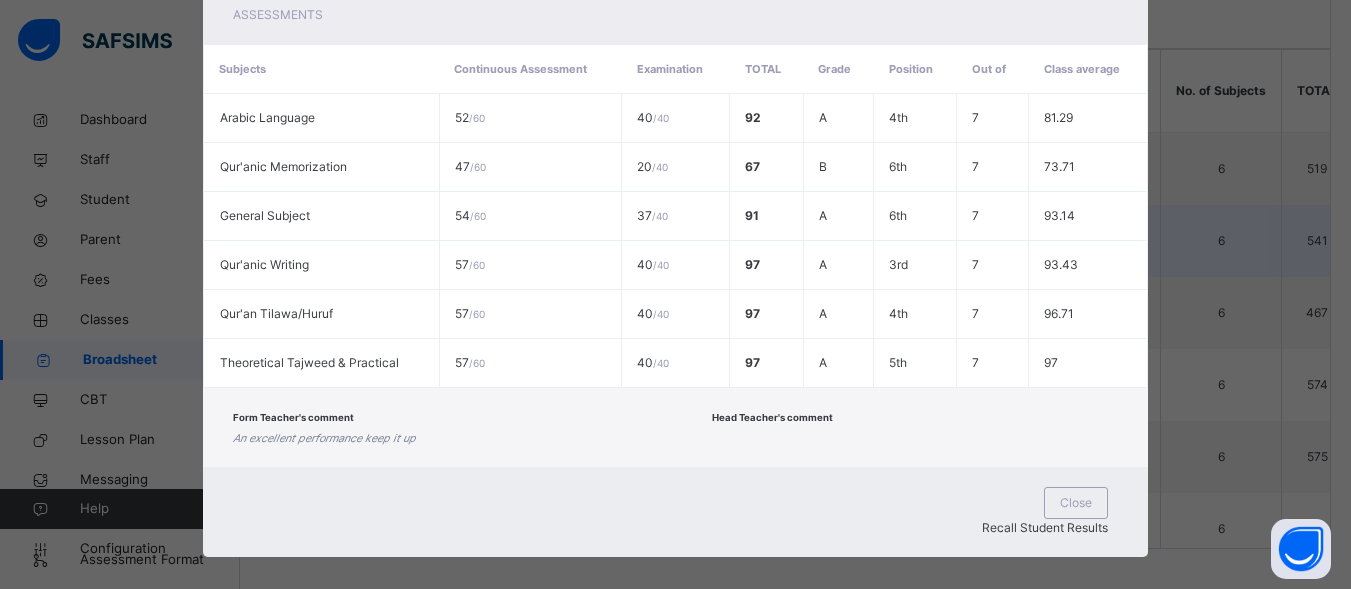 scroll, scrollTop: 0, scrollLeft: 0, axis: both 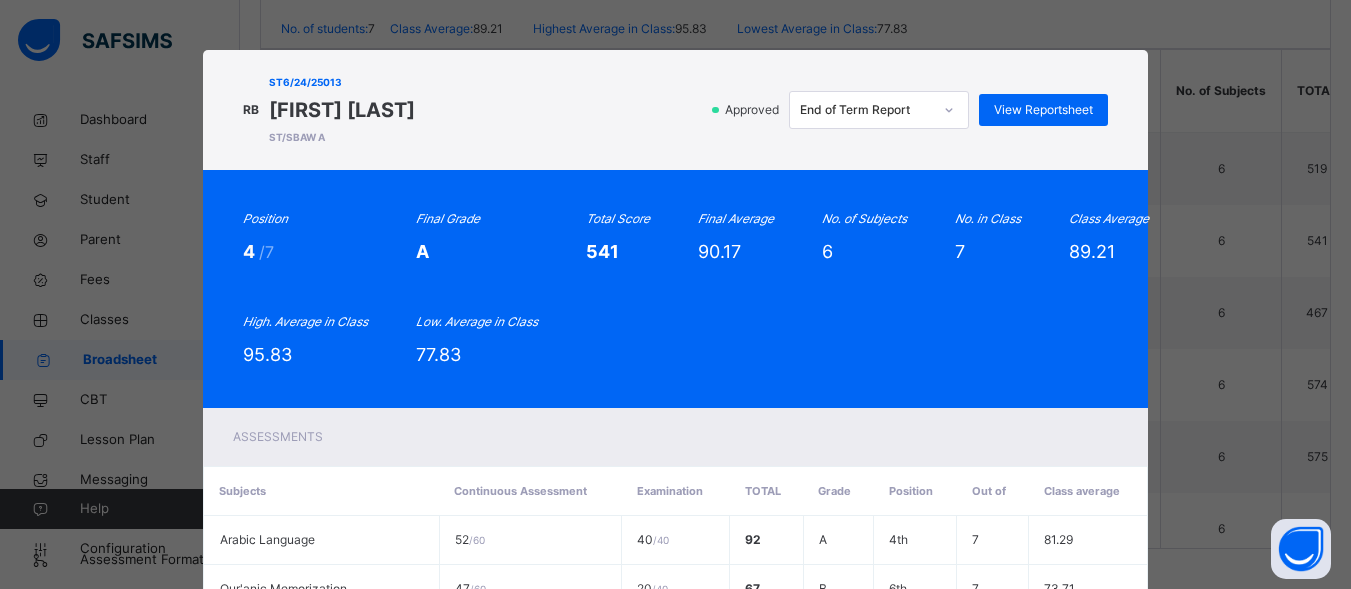 click on "RB   ST6/24/25013     RUQAYYAH UMAR BAGUDU     ST/SBAW A   Approved End of Term Report View Reportsheet     Position         4       /7         Final Grade         A         Total Score         541         Final Average         90.17         No. of Subjects         6         No. in Class         7         Class Average         89.21         High. Average in Class         95.83         Low. Average in Class         77.83     Assessments     Subjects       Continuous Assessment     Examination       Total         Grade         Position         Out of         Class average       Arabic Language     52 / 60     40 / 40     92     A     4th     7     81.29     Qur'anic Memorization     47 / 60     20 / 40     67     B     6th     7     73.71     General Subject     54 / 60     37 / 40     91     A     6th     7     93.14     Qur'anic Writing     57 / 60     40 / 40     97     A     3rd     7     93.43     Qur'an Tilawa/Huruf     57 / 60     40 / 40     97     A     4th     7     96.71         57 / 60     40 / 40" at bounding box center [675, 294] 